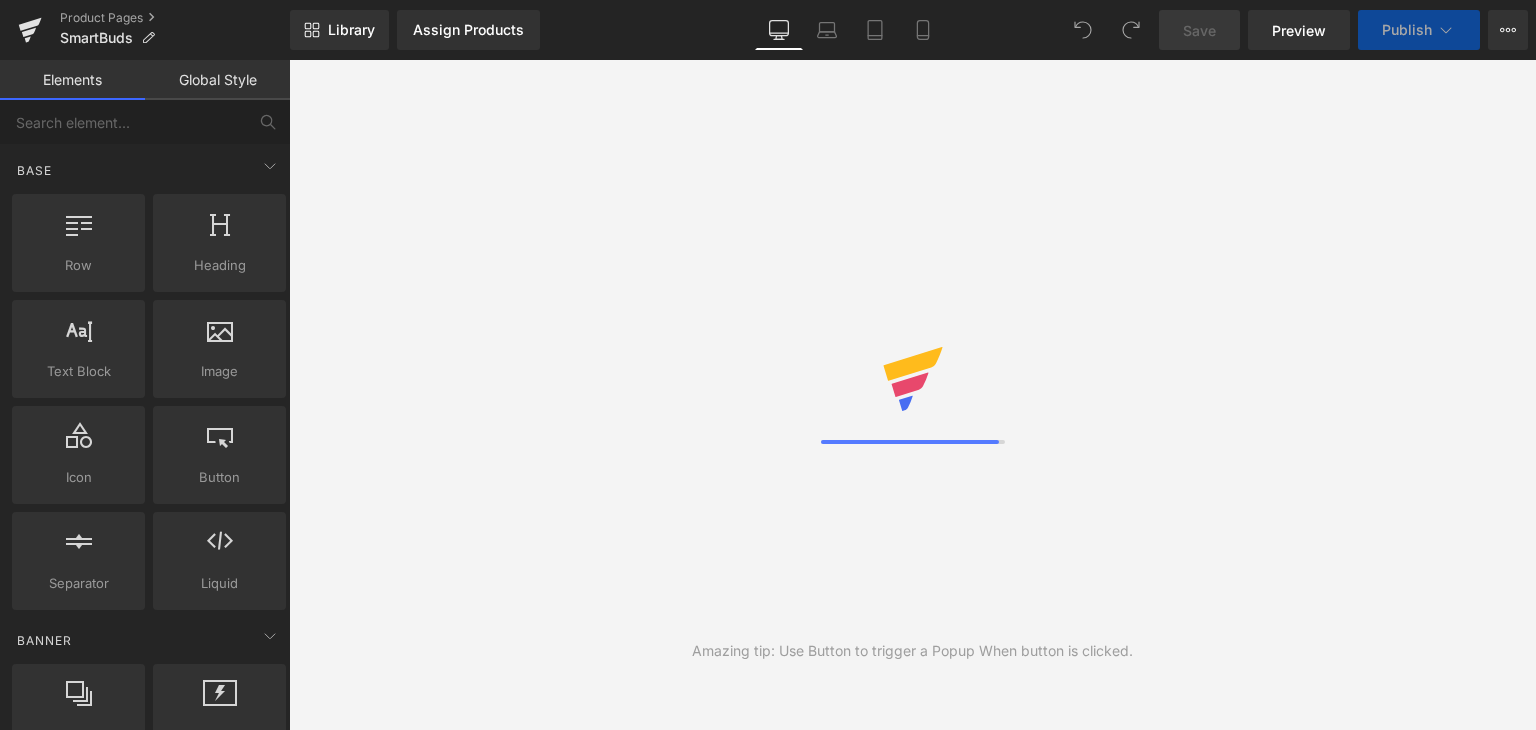 scroll, scrollTop: 0, scrollLeft: 0, axis: both 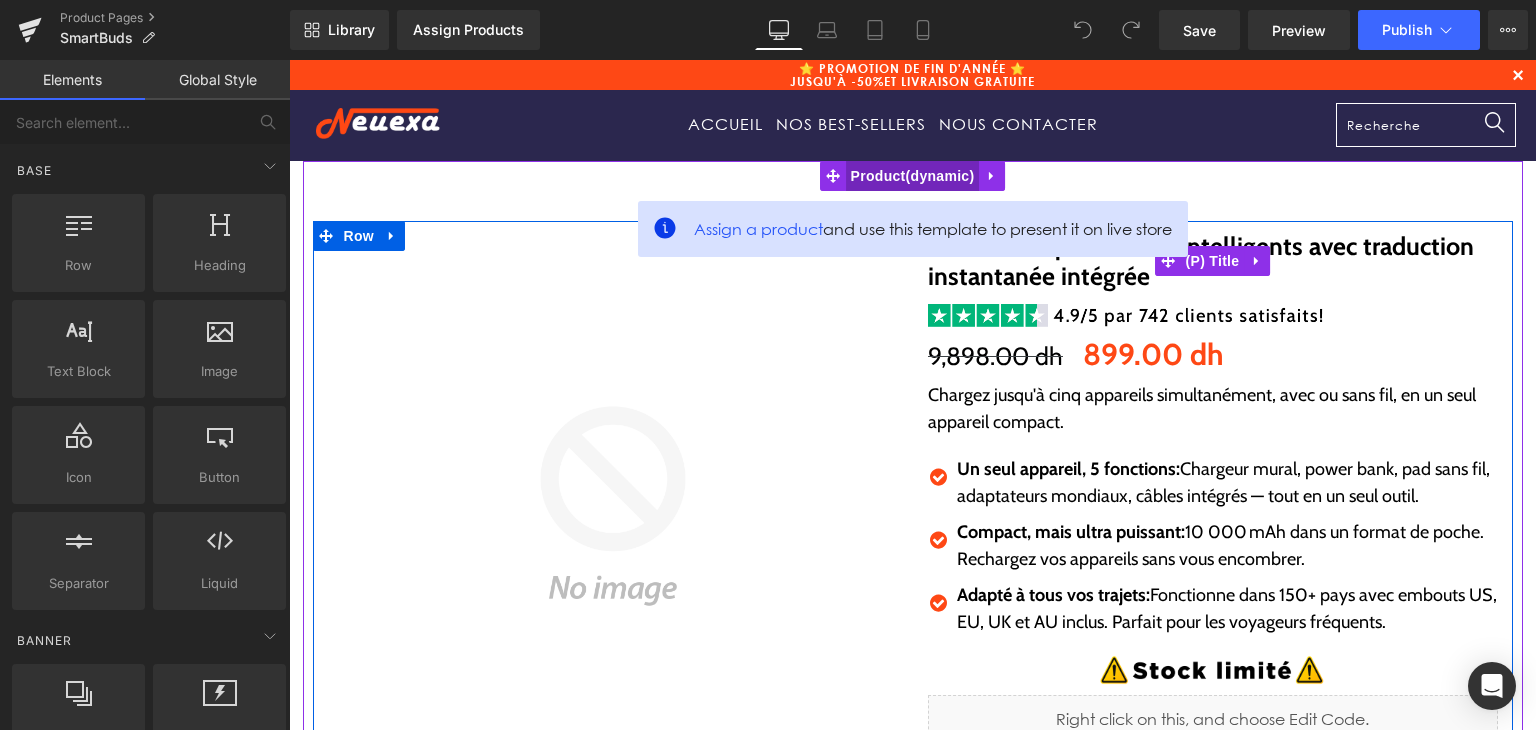 click on "Product" at bounding box center (913, 176) 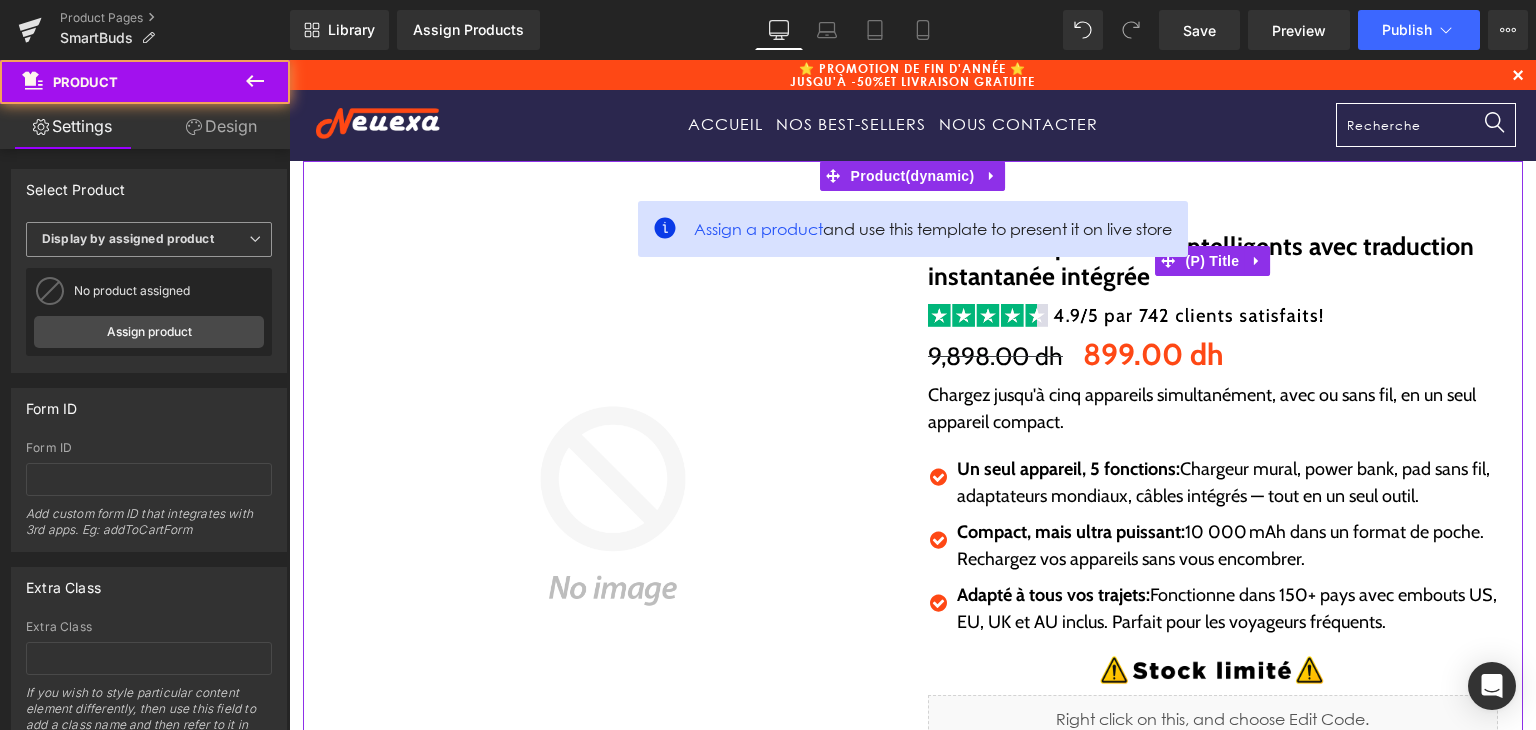 click on "Display by assigned product" at bounding box center [128, 238] 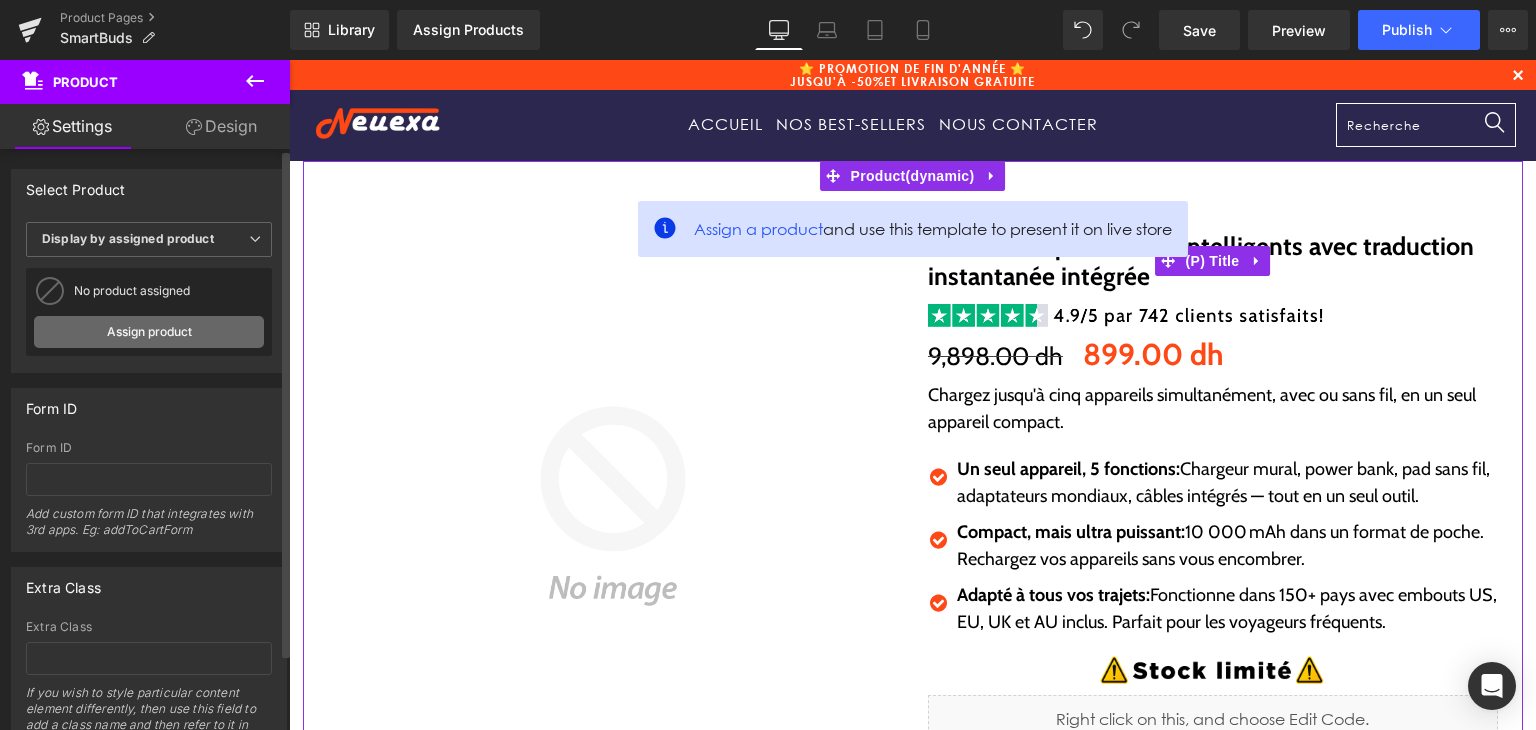 click on "Assign product" at bounding box center [149, 332] 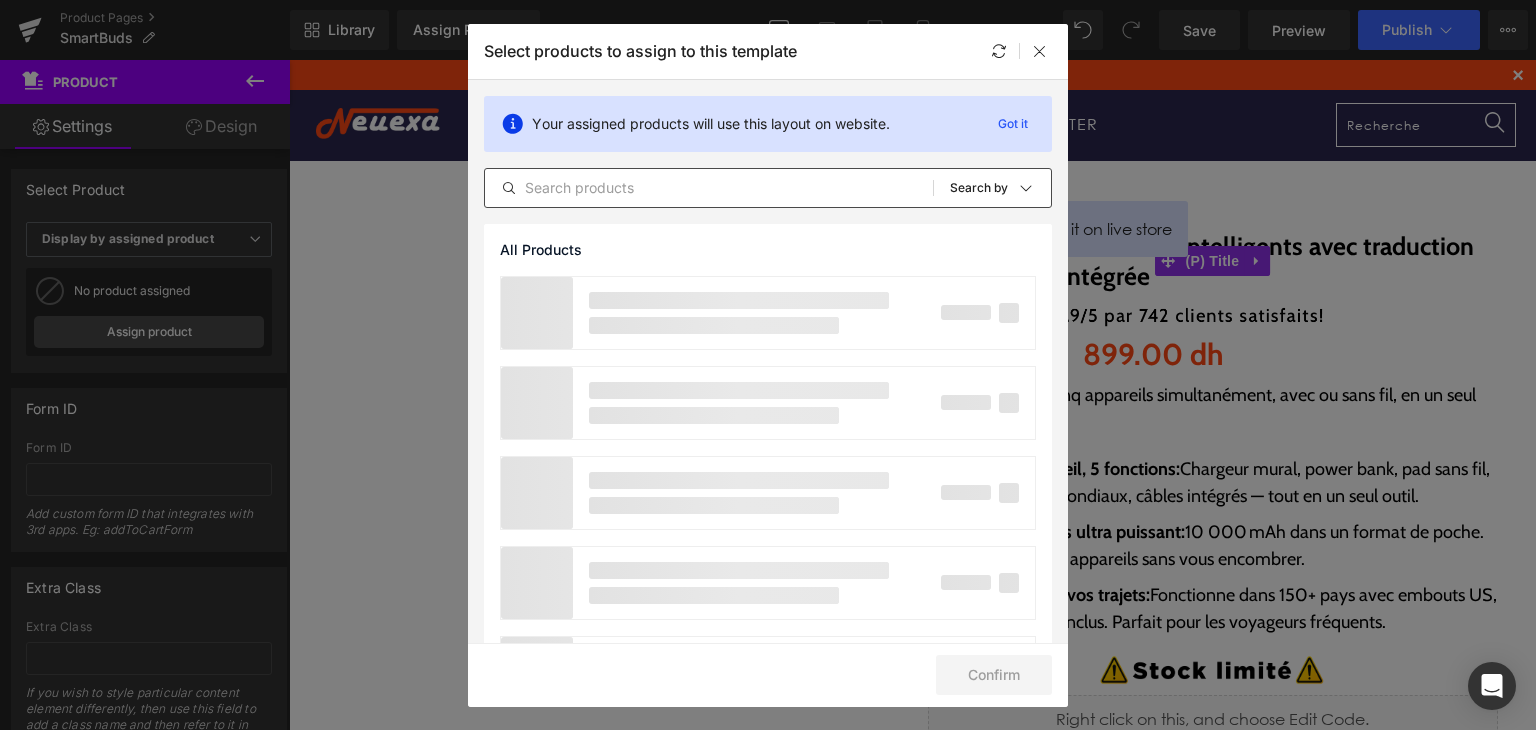 click at bounding box center [709, 188] 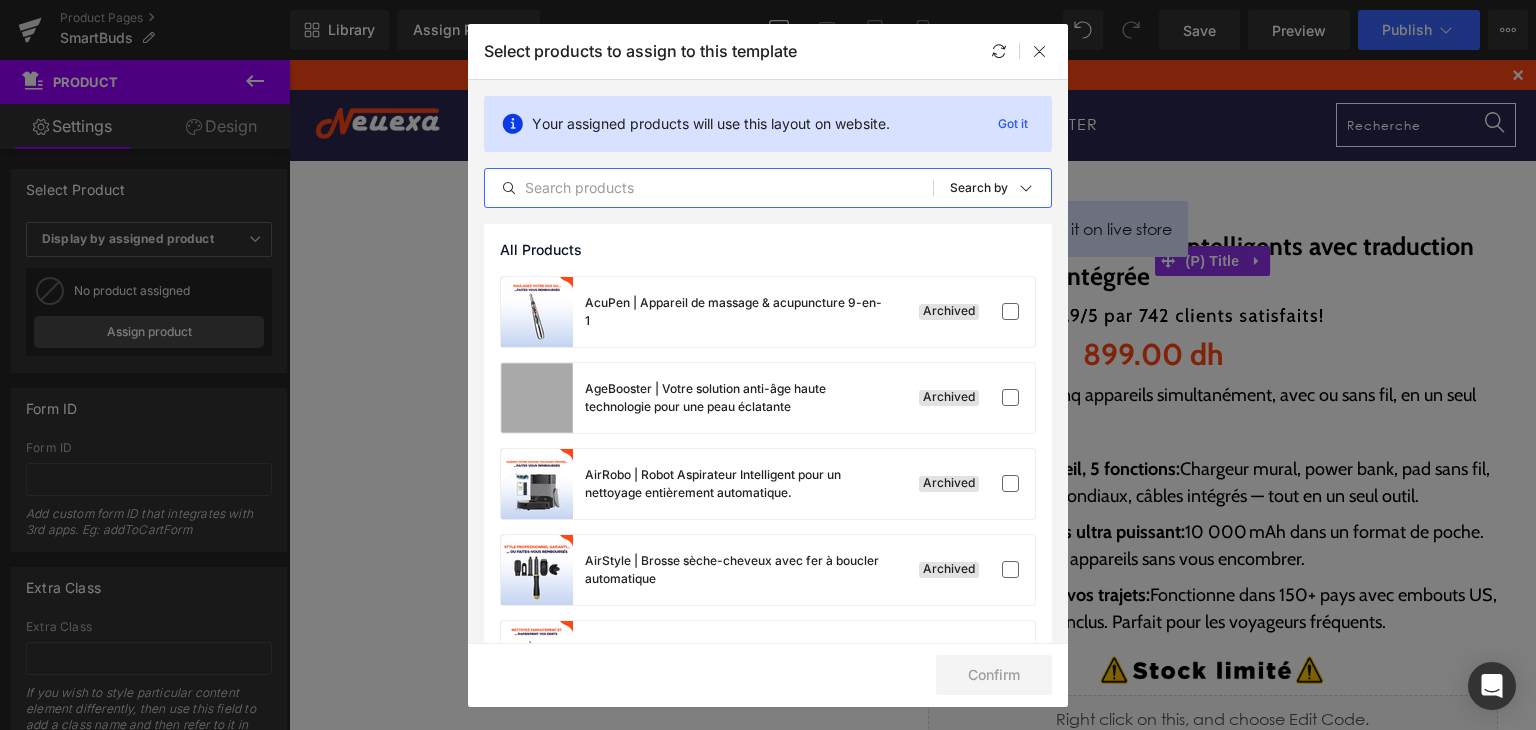 paste on "SmartBuds" 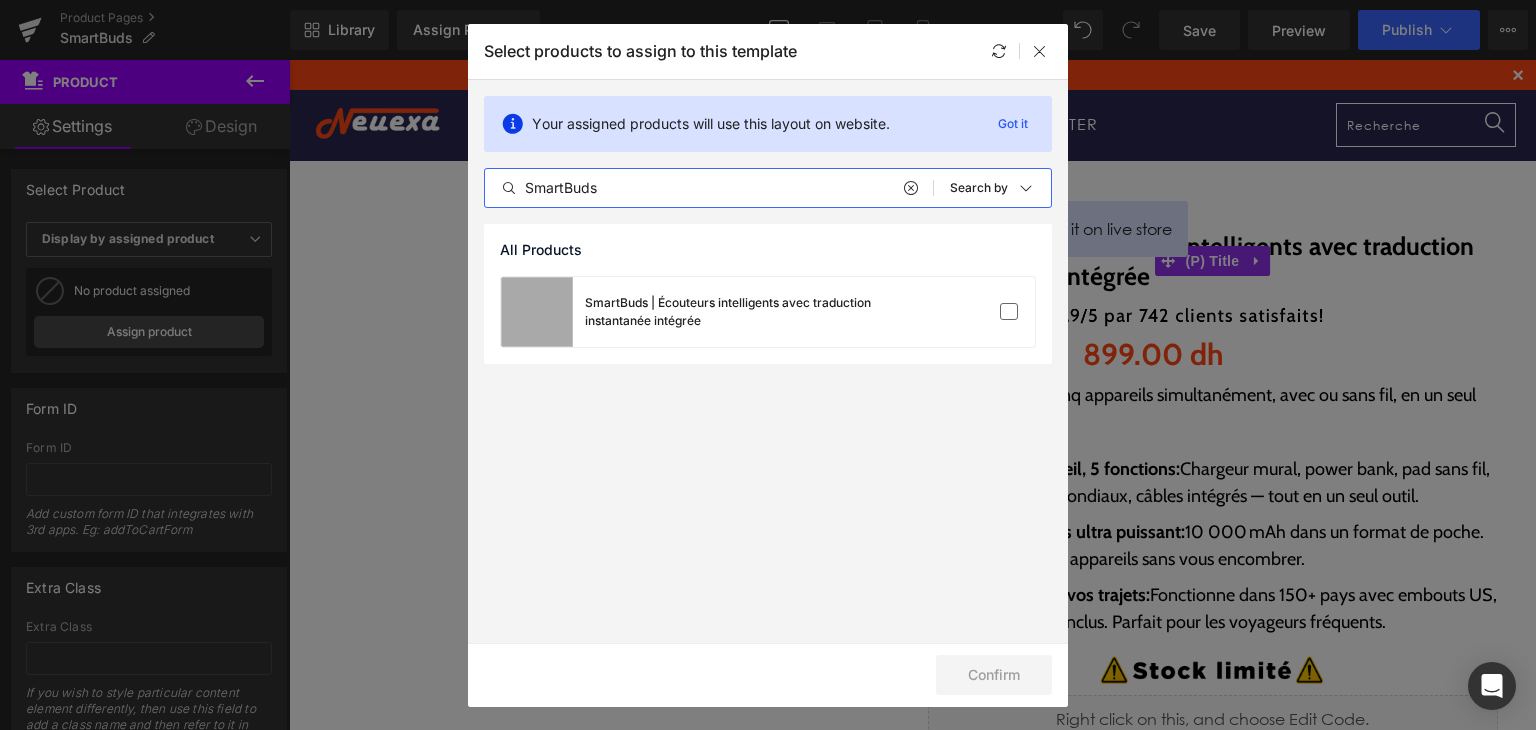 type on "SmartBuds" 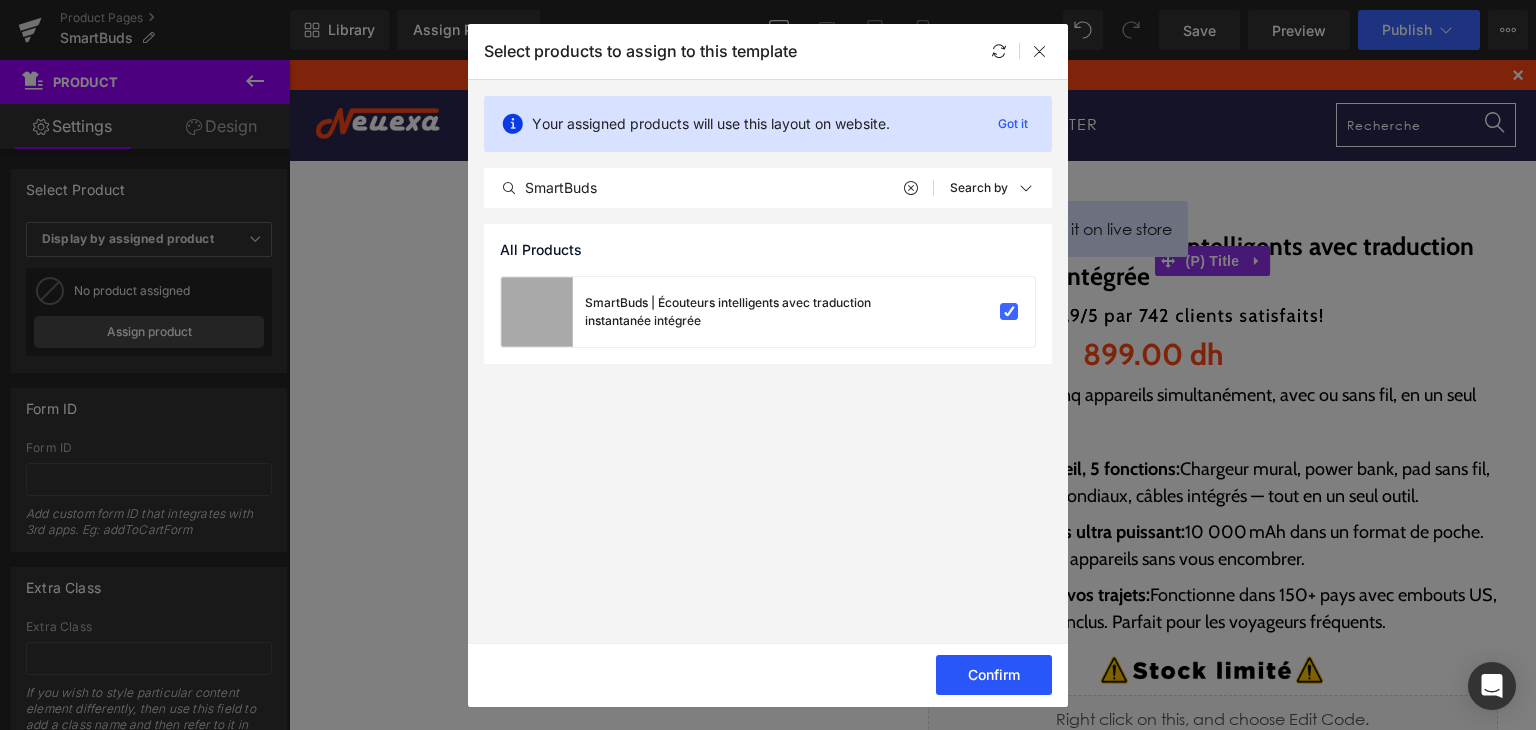drag, startPoint x: 996, startPoint y: 688, endPoint x: 1013, endPoint y: 679, distance: 19.235384 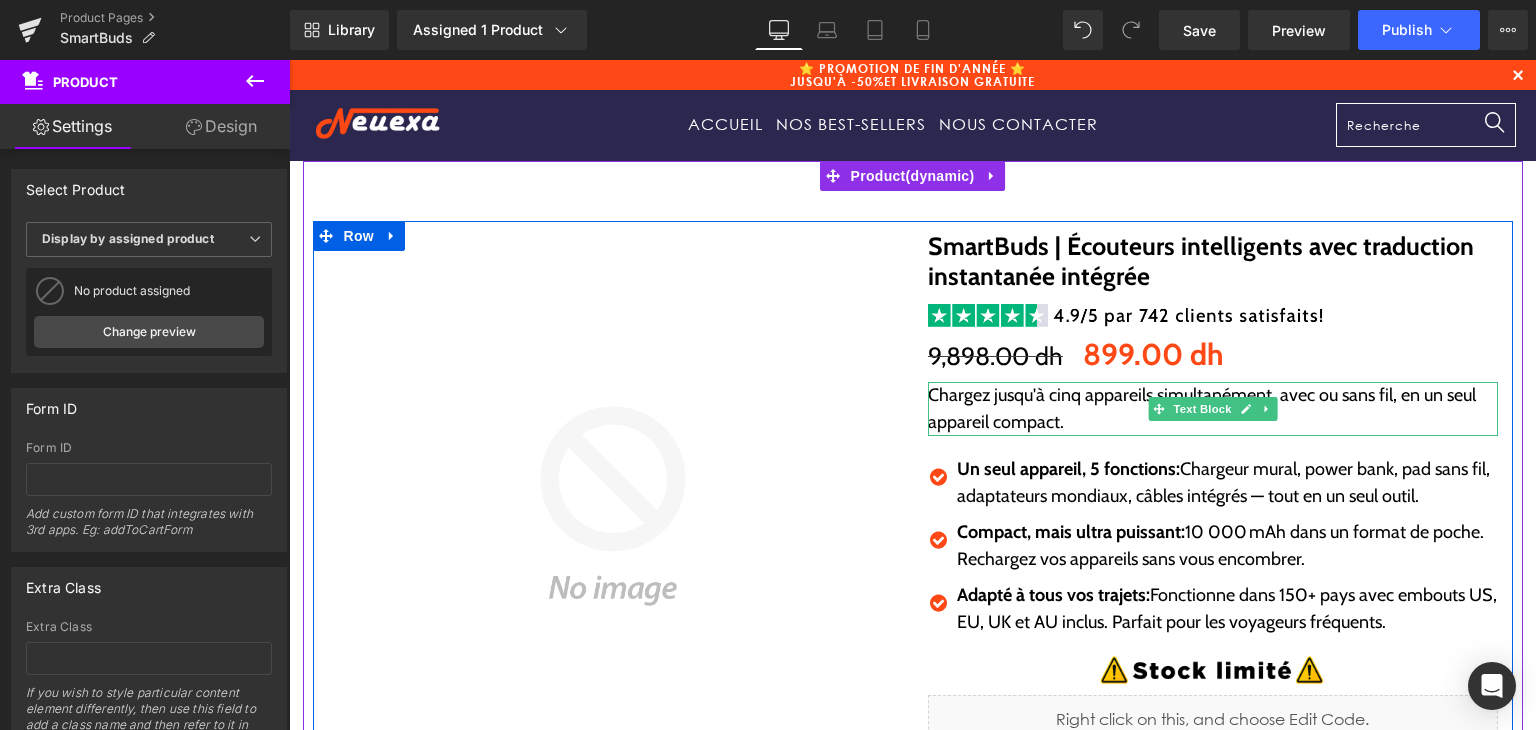 click on "Chargez jusqu'à cinq appareils simultanément, avec ou sans fil, en un seul appareil compact." at bounding box center (1213, 409) 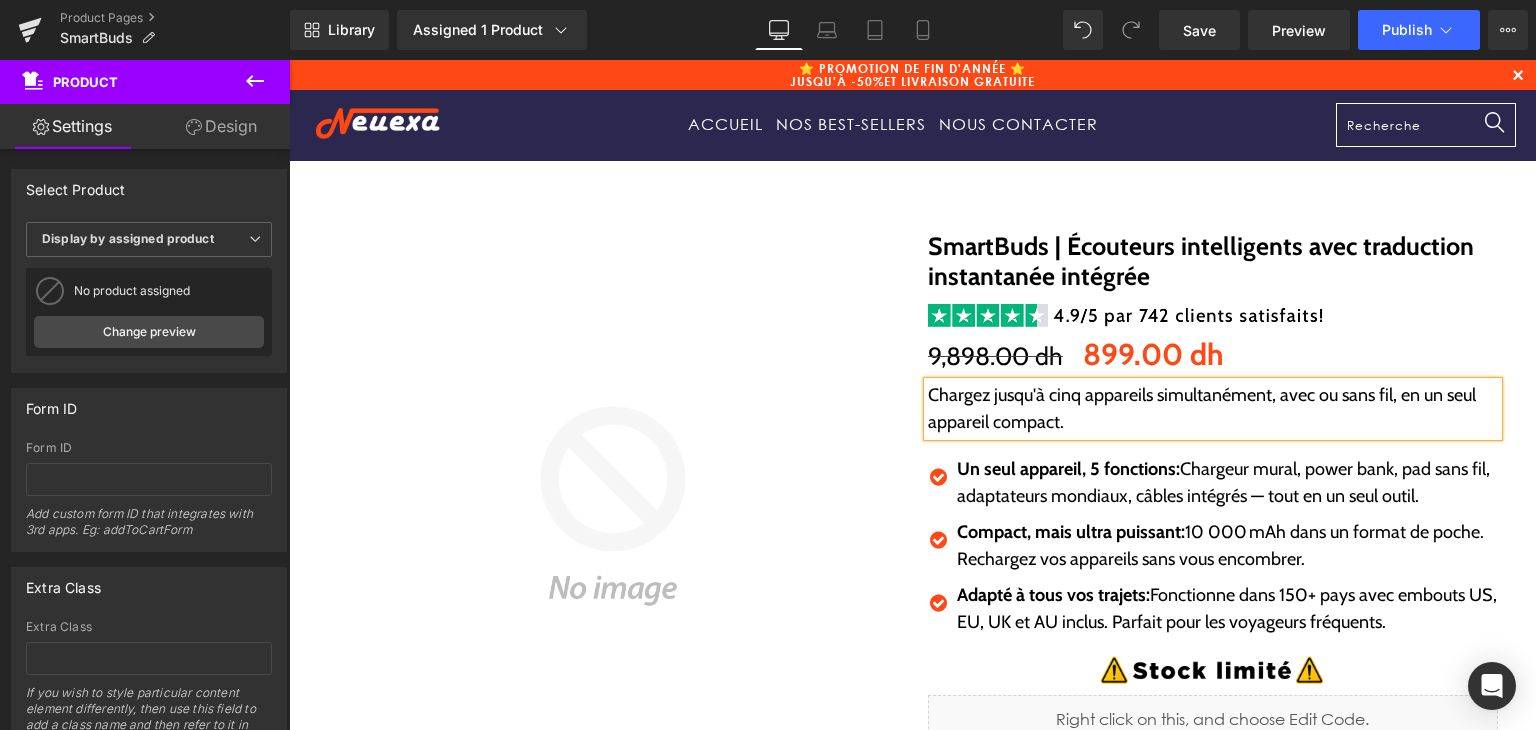 click on "Chargez jusqu'à cinq appareils simultanément, avec ou sans fil, en un seul appareil compact." at bounding box center (1213, 409) 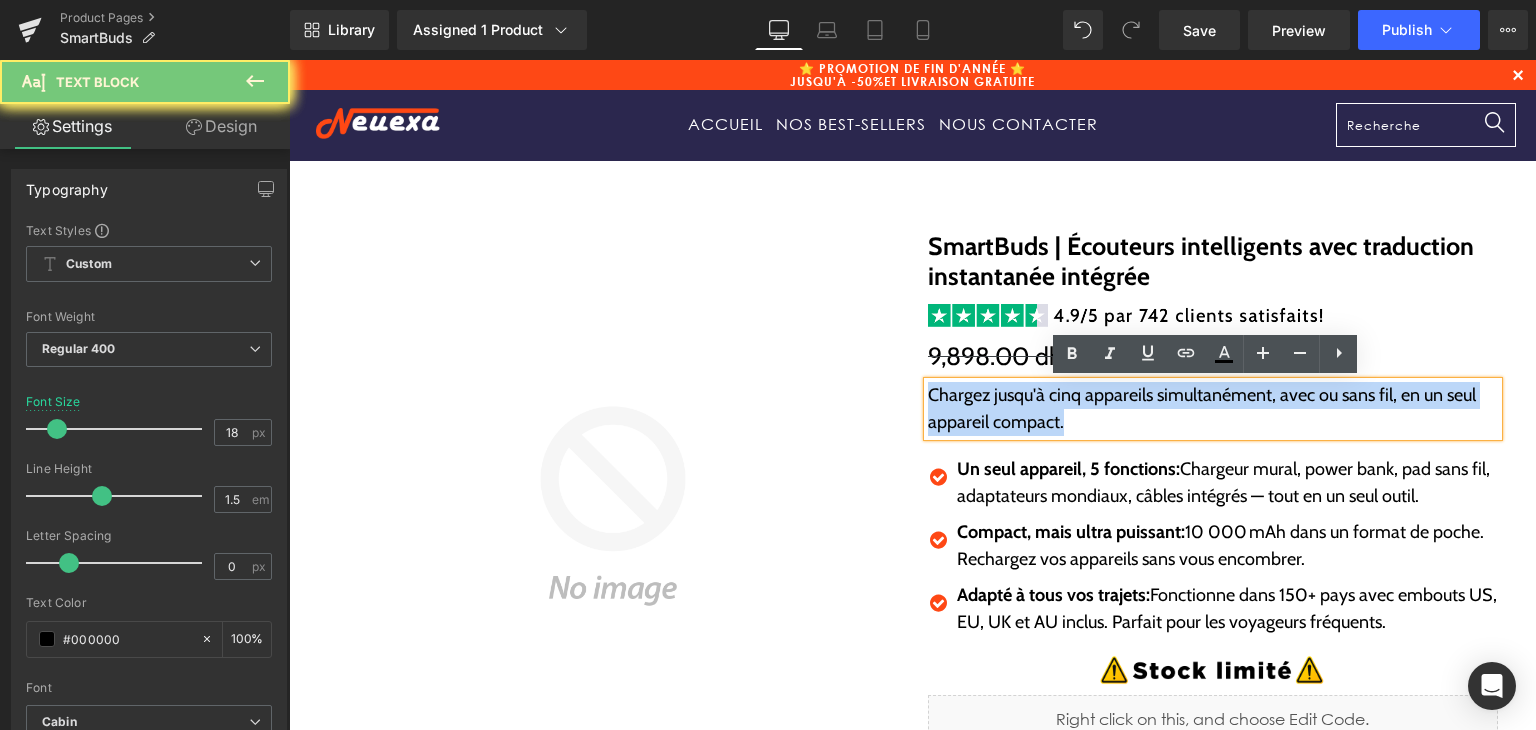 click on "Chargez jusqu'à cinq appareils simultanément, avec ou sans fil, en un seul appareil compact." at bounding box center (1213, 409) 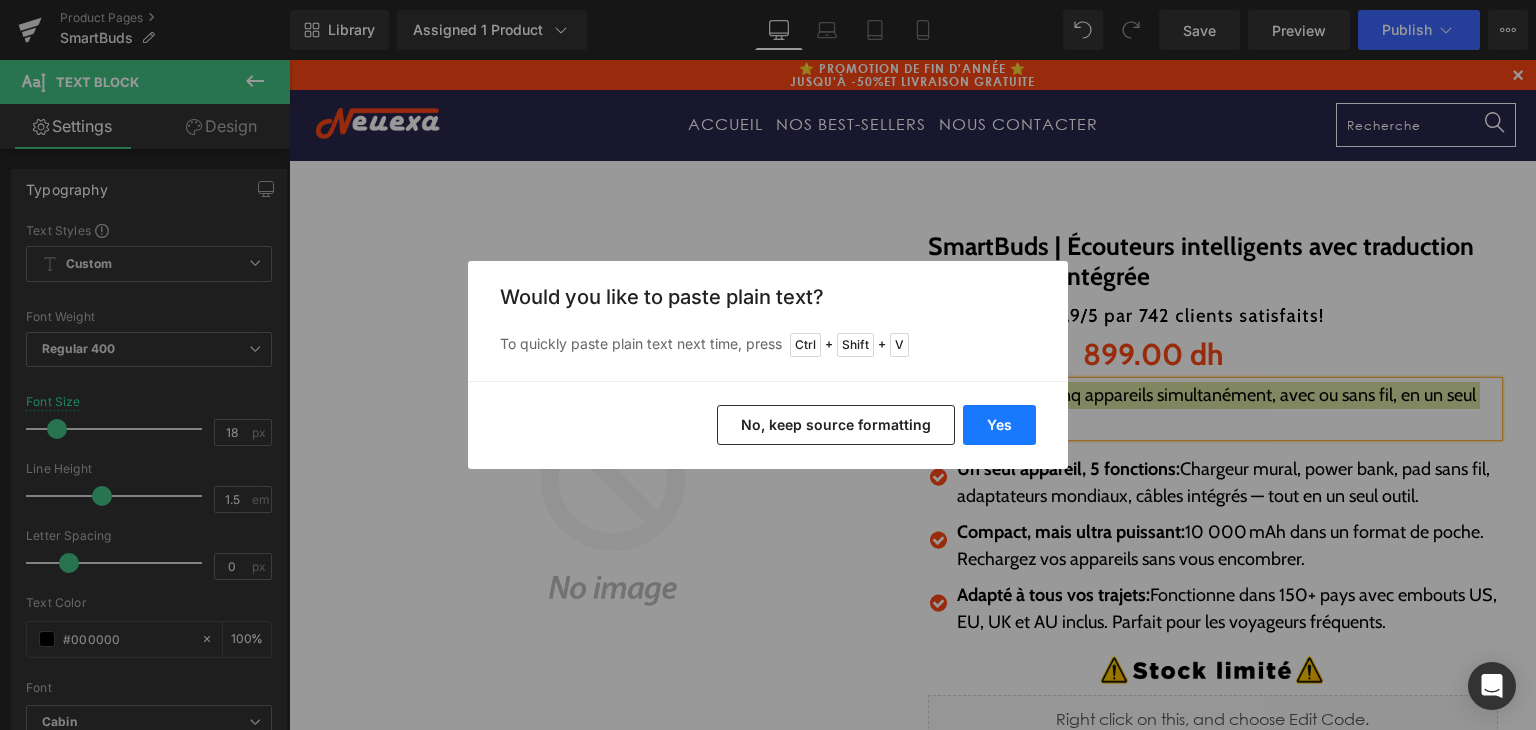 click on "Yes" at bounding box center (999, 425) 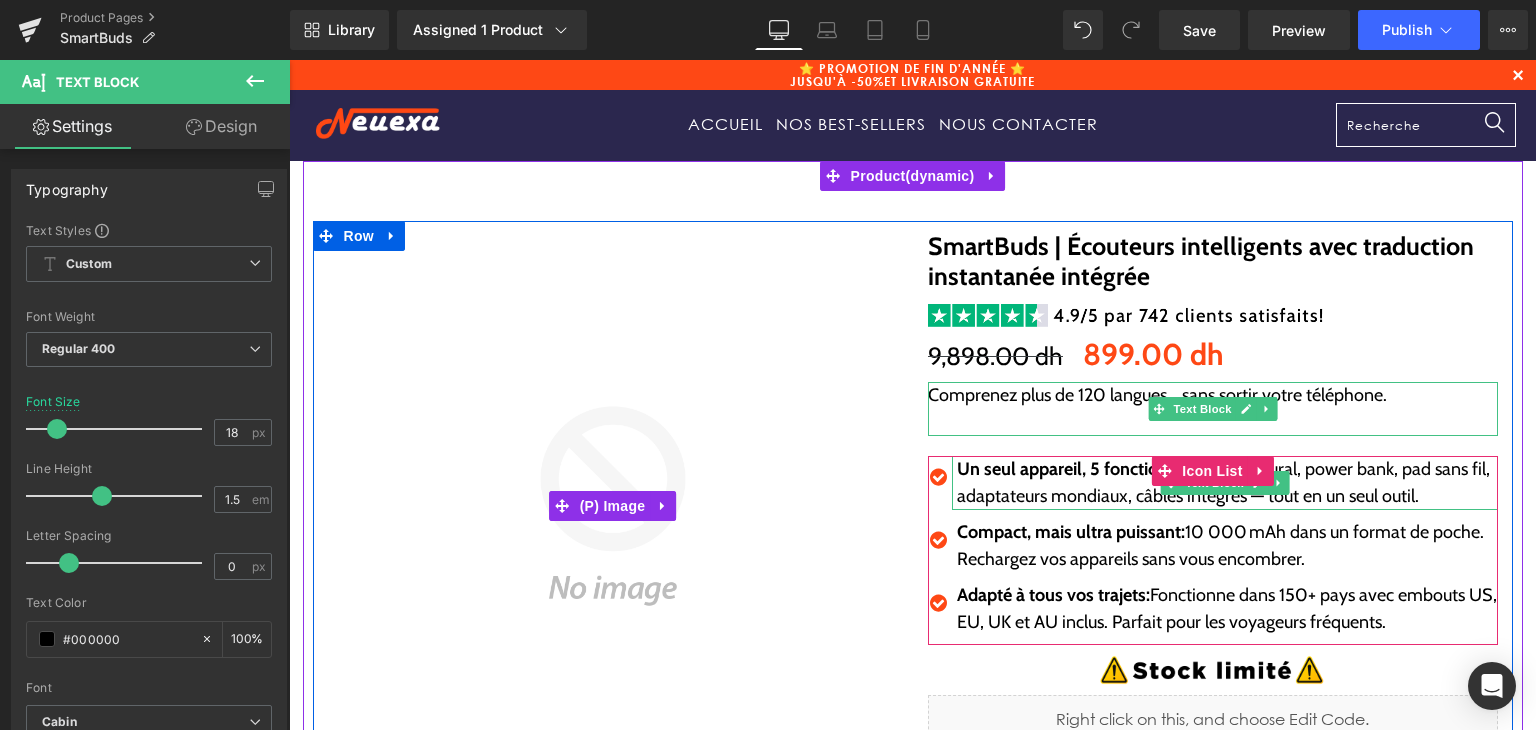 click on "Un seul appareil, 5 fonctions:" at bounding box center [1068, 469] 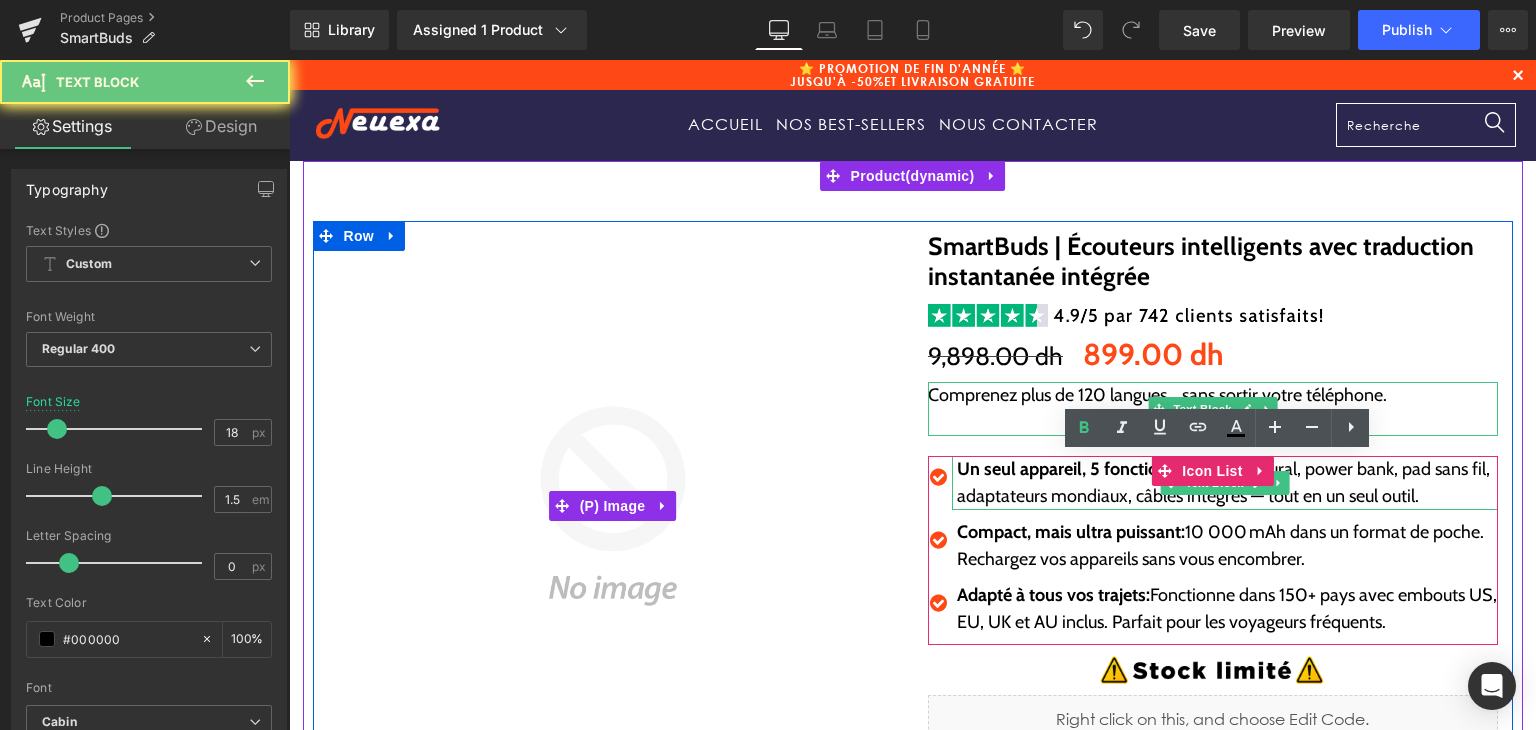 click on "Un seul appareil, 5 fonctions:" at bounding box center (1068, 469) 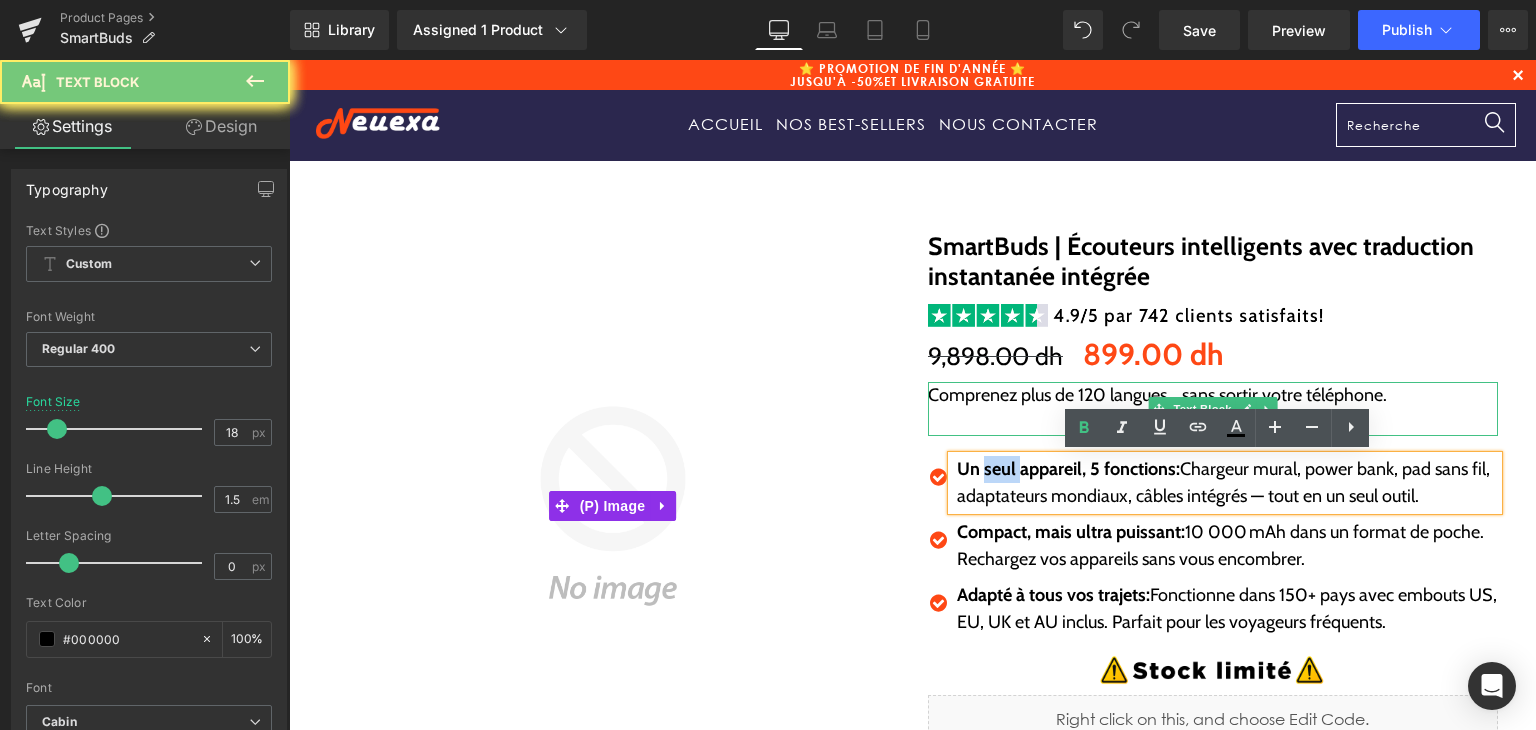 click on "Un seul appareil, 5 fonctions:" at bounding box center (1068, 469) 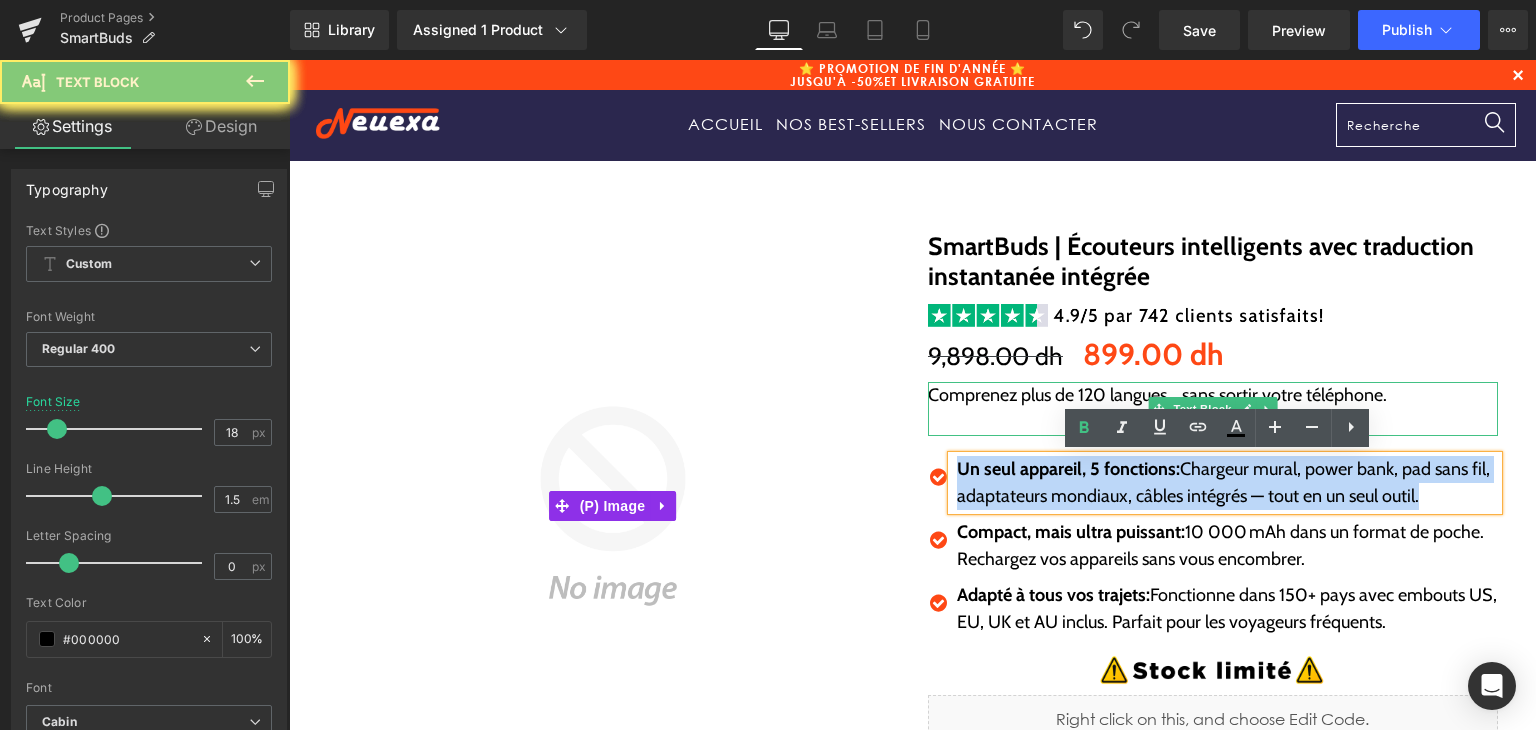 click on "Un seul appareil, 5 fonctions:" at bounding box center [1068, 469] 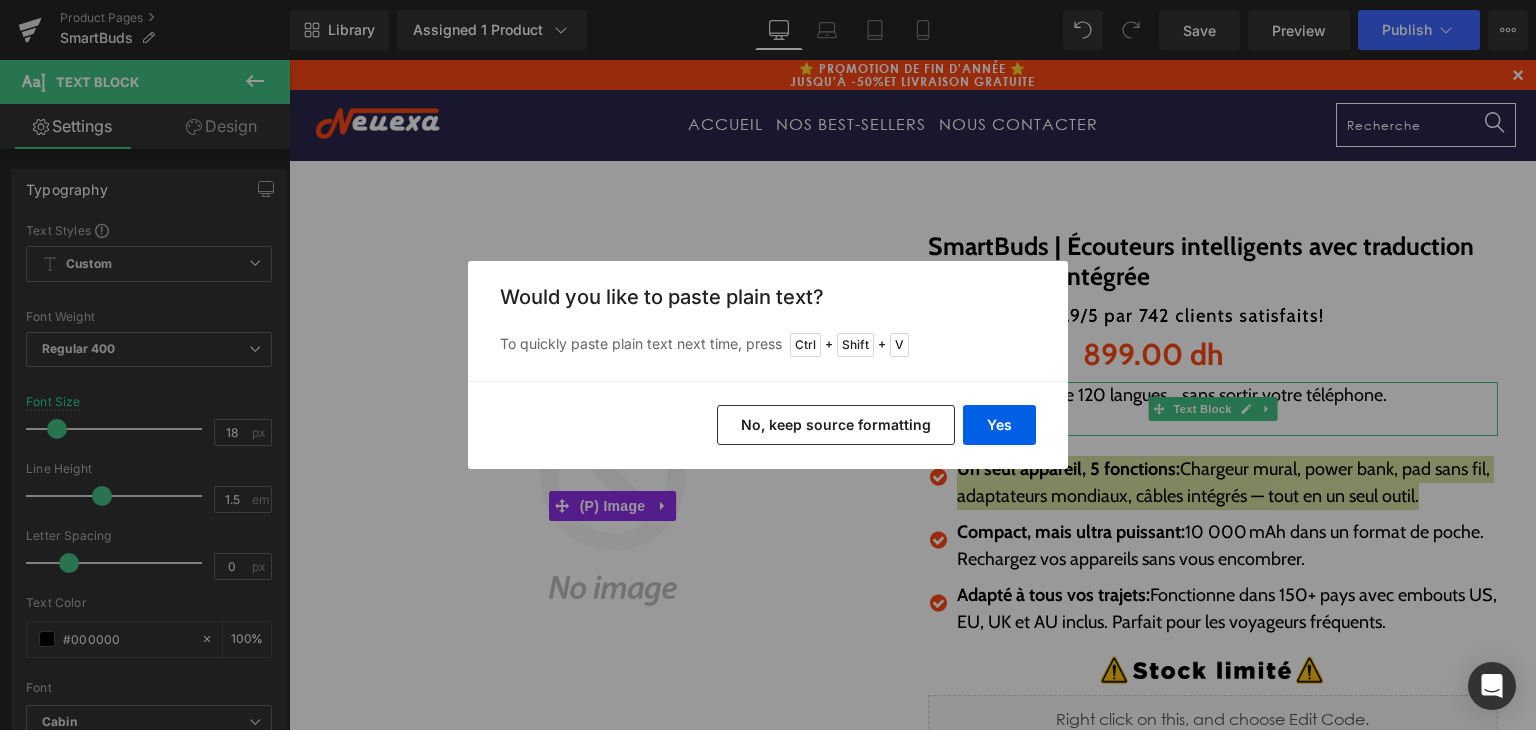 click on "Yes No, keep source formatting" at bounding box center (768, 425) 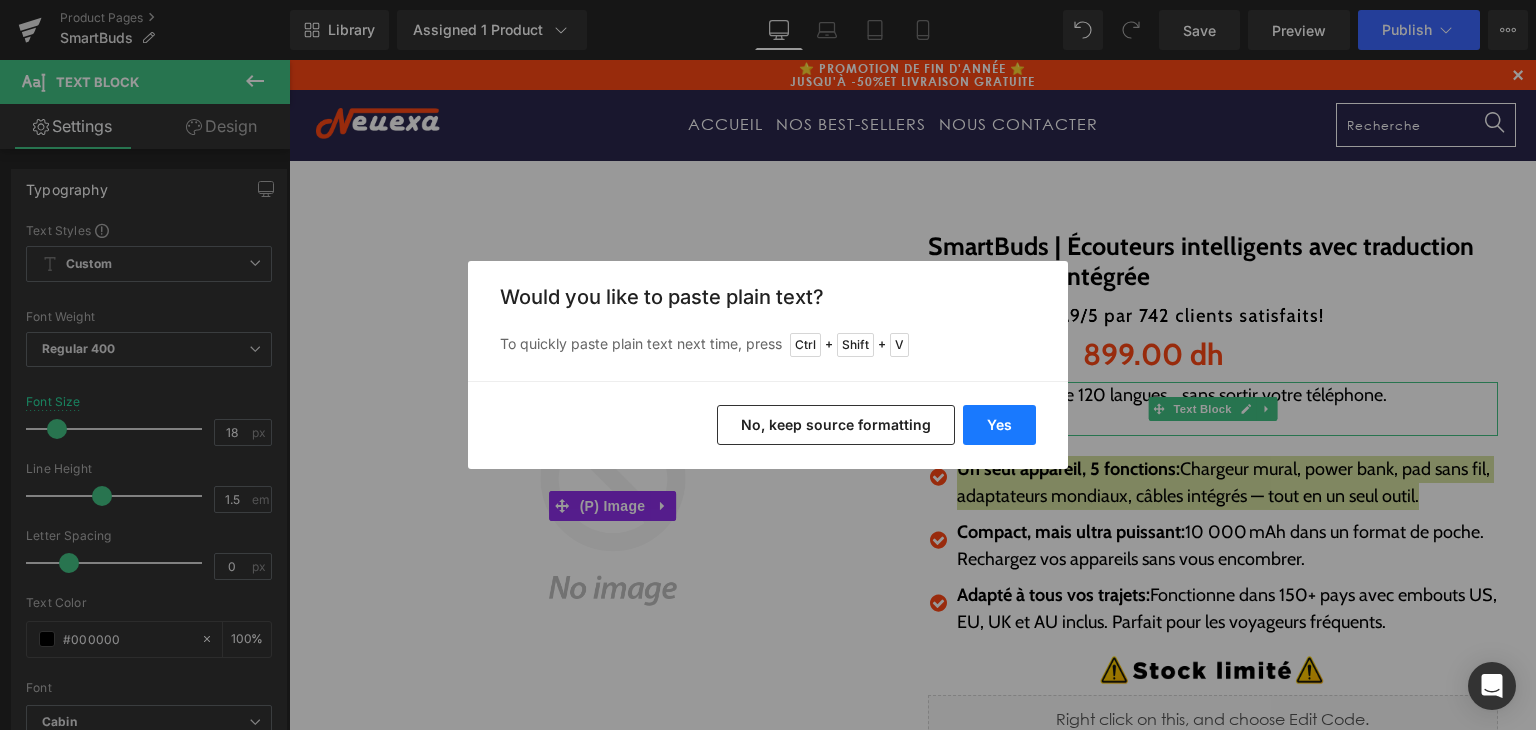 click on "Yes" at bounding box center [999, 425] 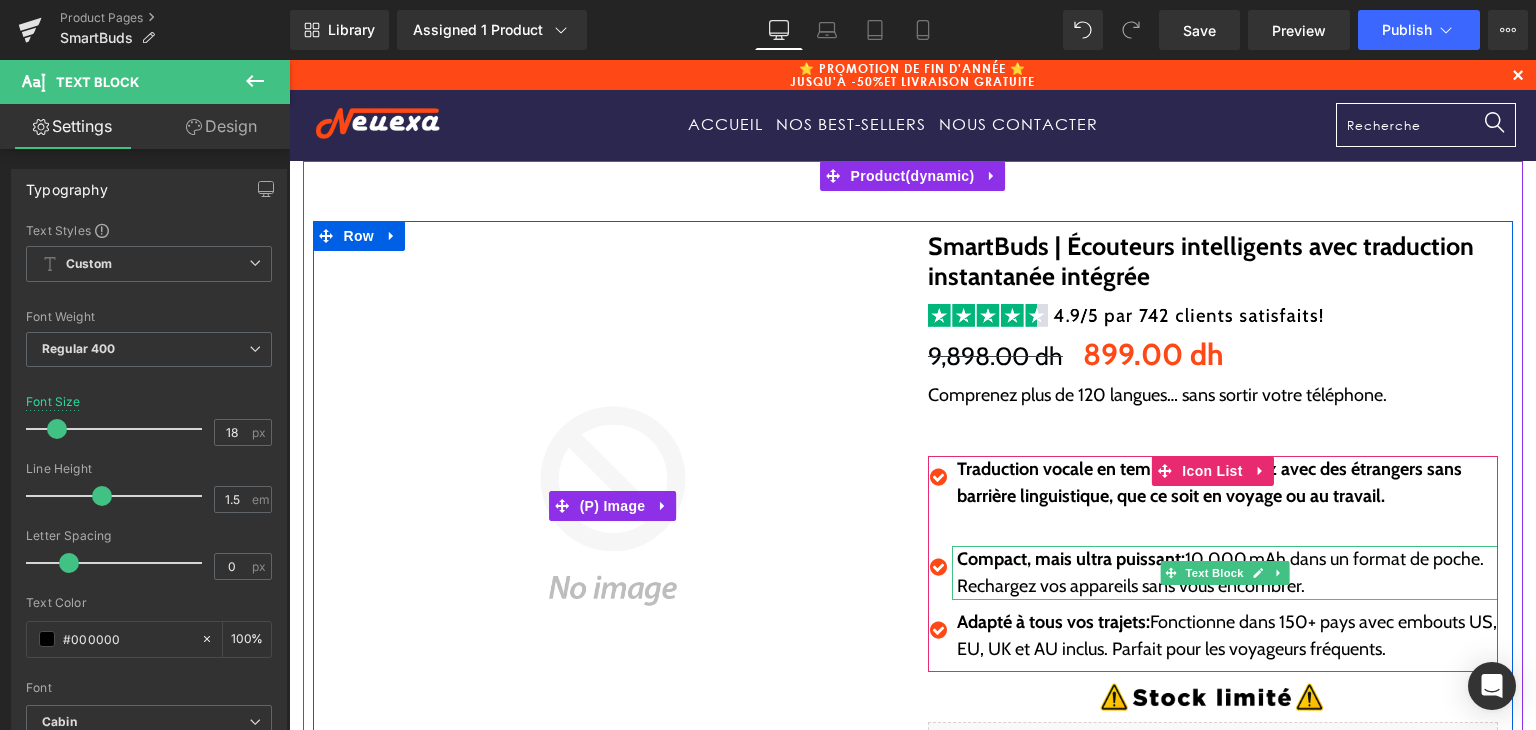 click on "Compact, mais ultra puissant:  10 000 mAh dans un format de poche. Rechargez vos appareils sans vous encombrer." at bounding box center (1227, 573) 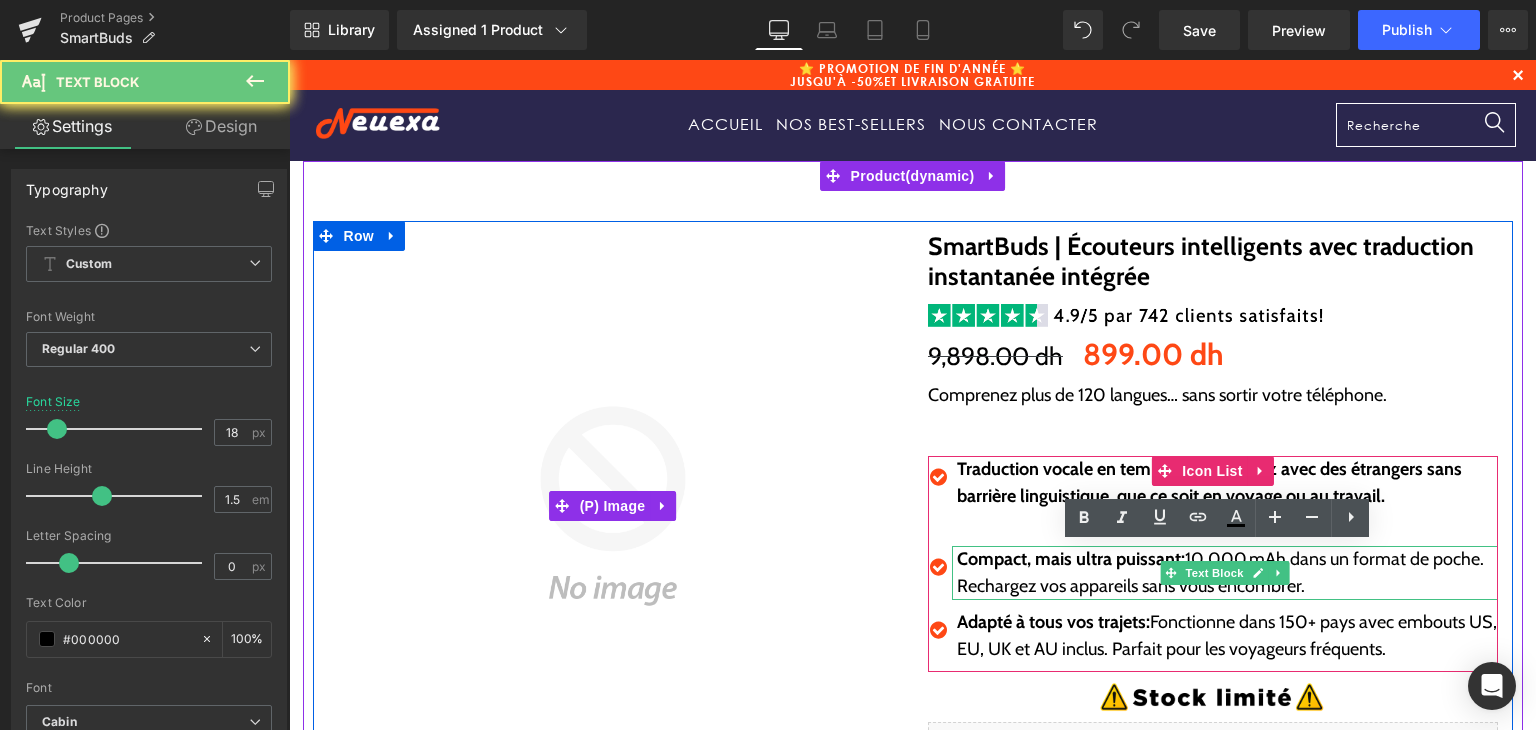 click on "Compact, mais ultra puissant:  10 000 mAh dans un format de poche. Rechargez vos appareils sans vous encombrer." at bounding box center [1227, 573] 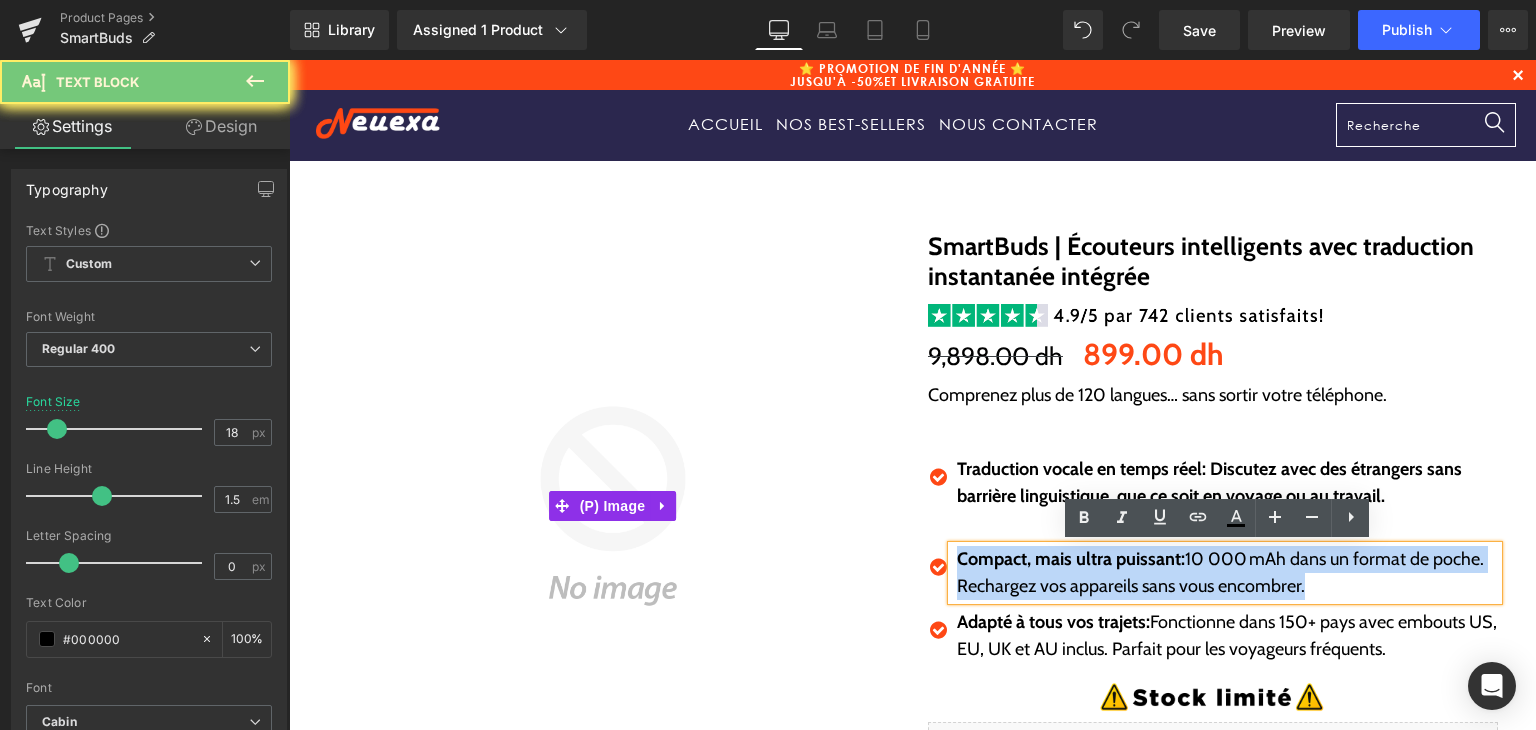 click on "Compact, mais ultra puissant:  10 000 mAh dans un format de poche. Rechargez vos appareils sans vous encombrer." at bounding box center [1227, 573] 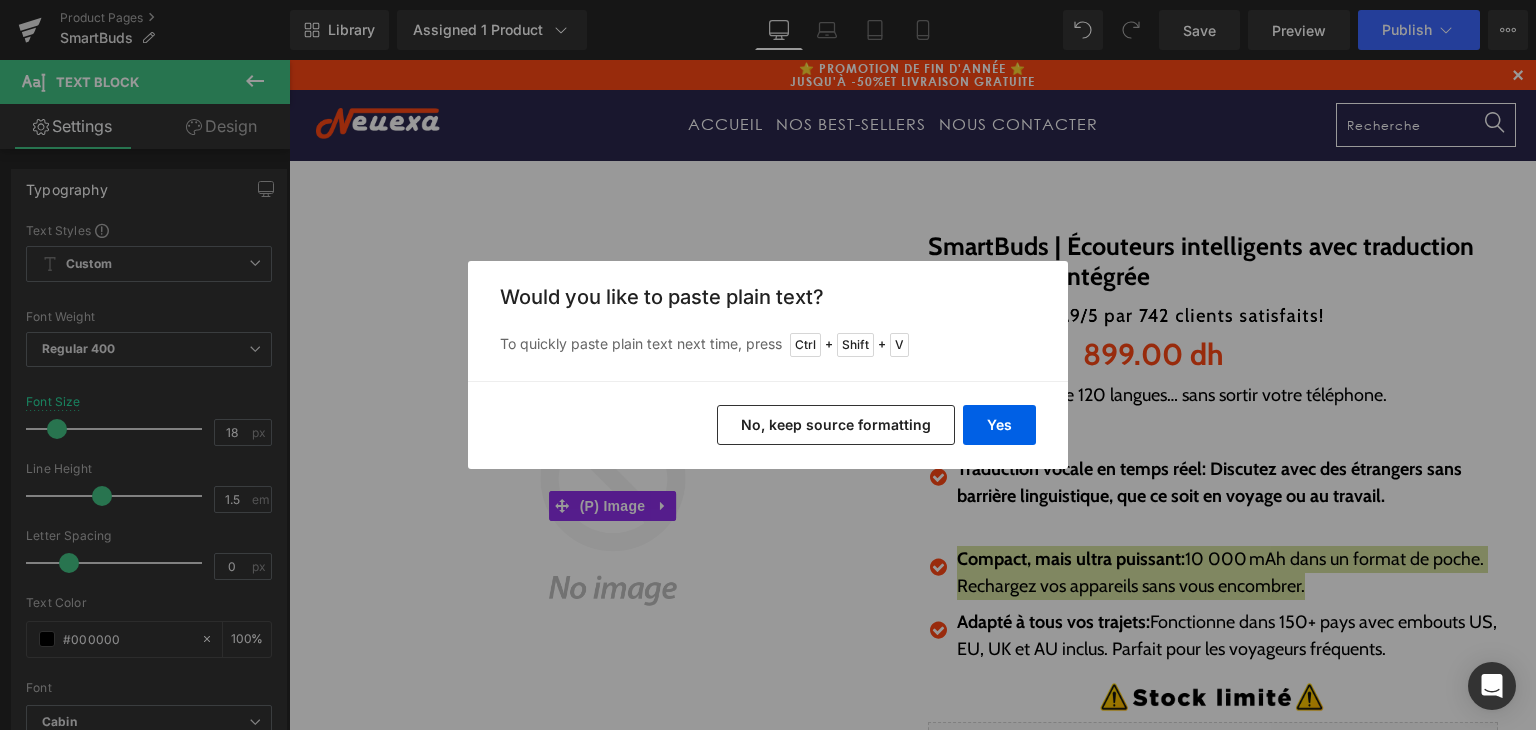 click on "Yes No, keep source formatting" at bounding box center (768, 425) 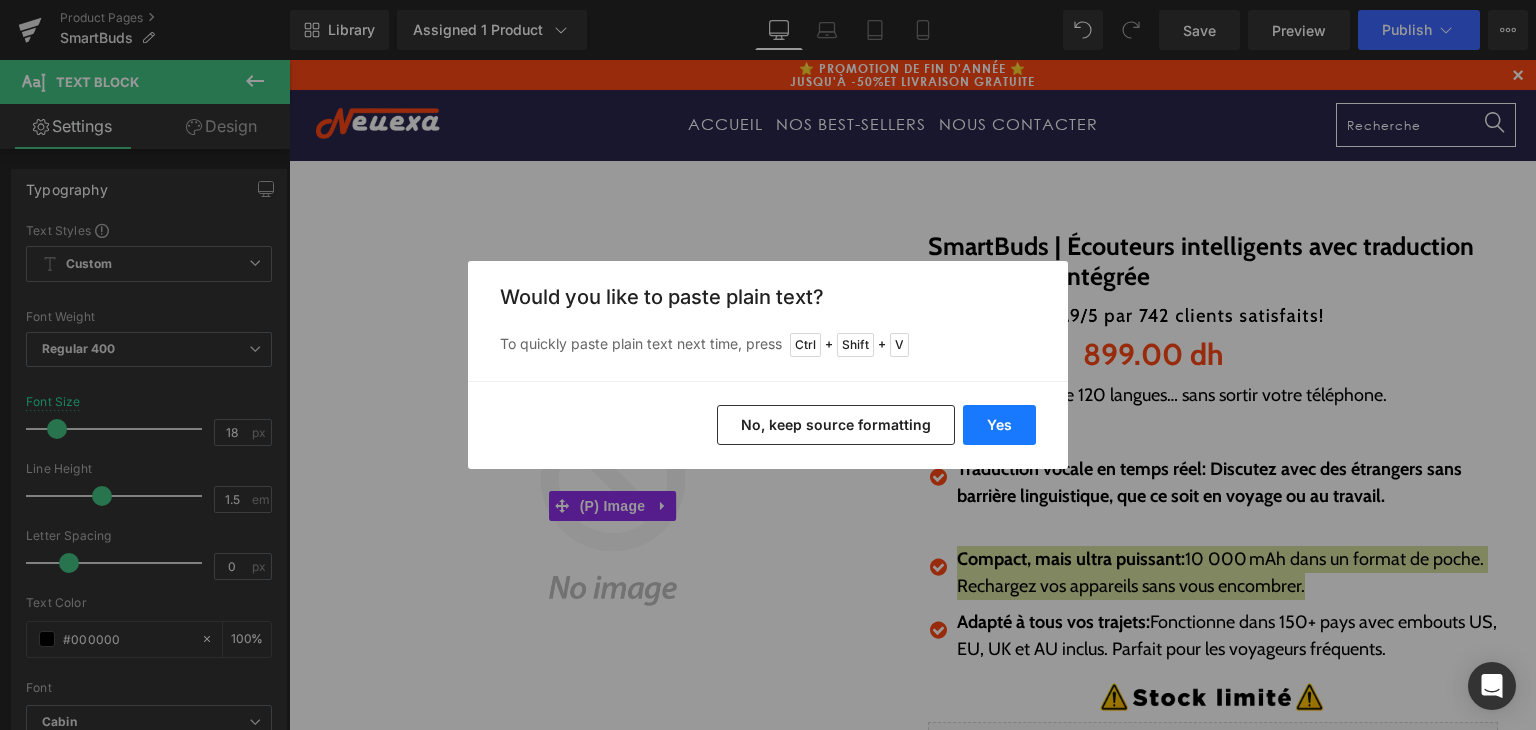 click on "Yes" at bounding box center [999, 425] 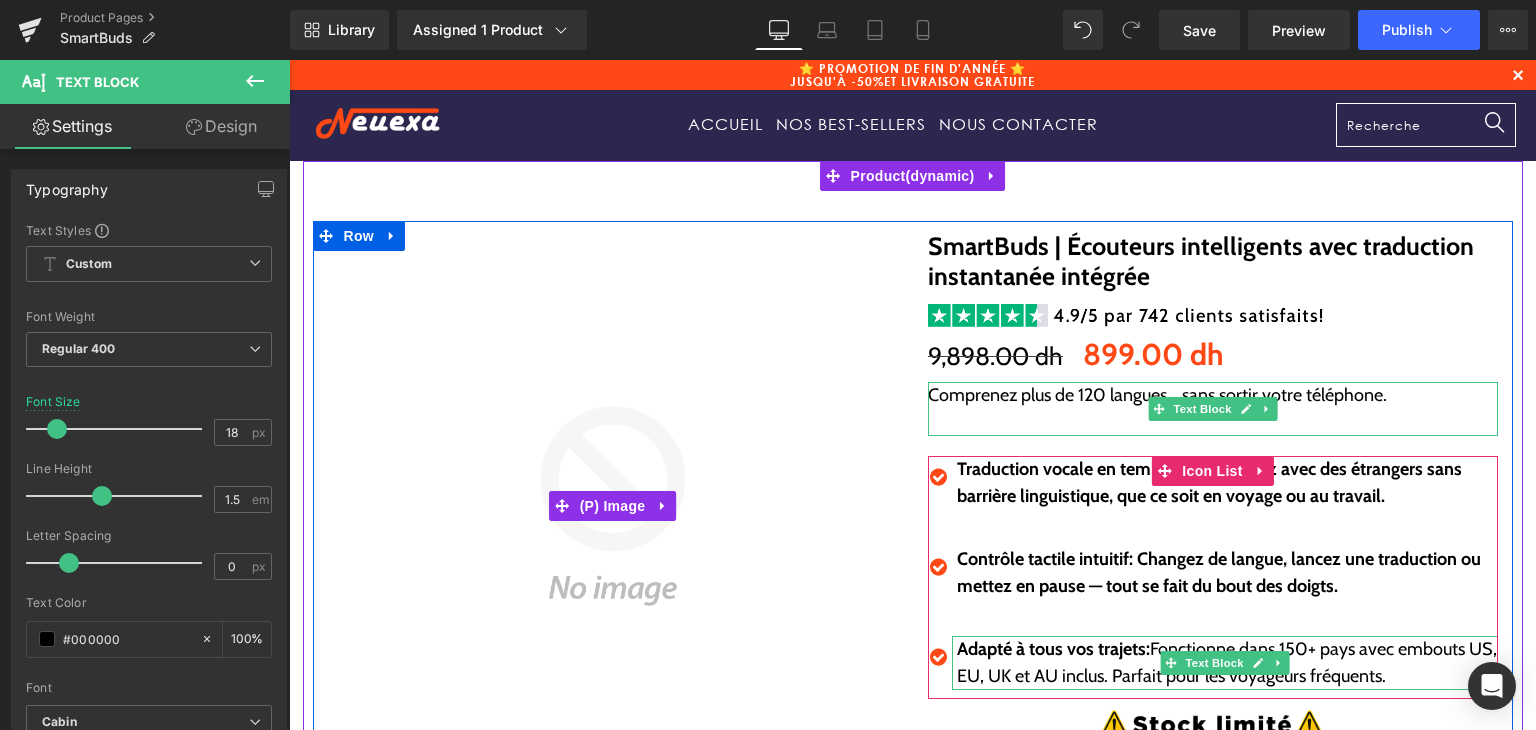 click on "Adapté à tous vos trajets:" at bounding box center [1053, 649] 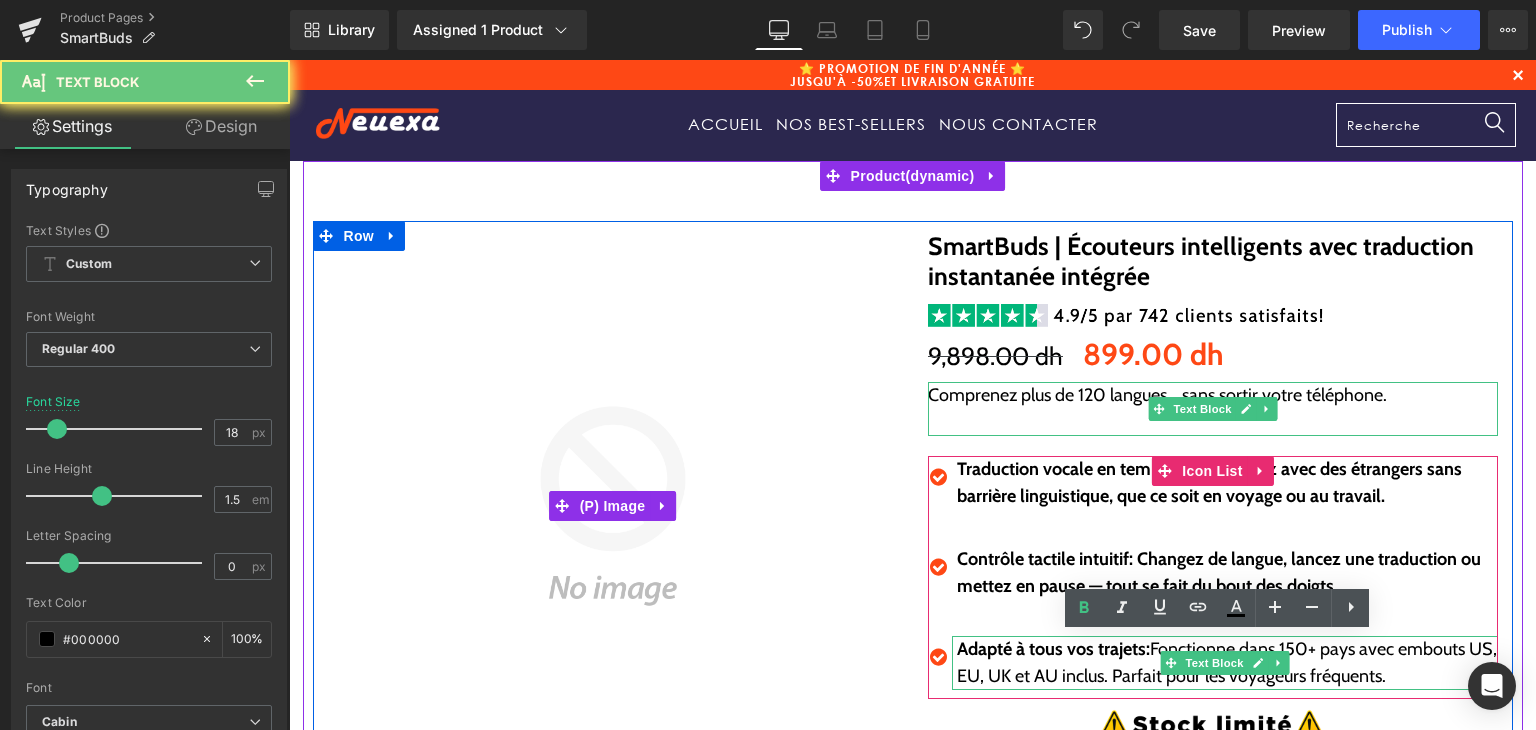 click on "Adapté à tous vos trajets:" at bounding box center (1053, 649) 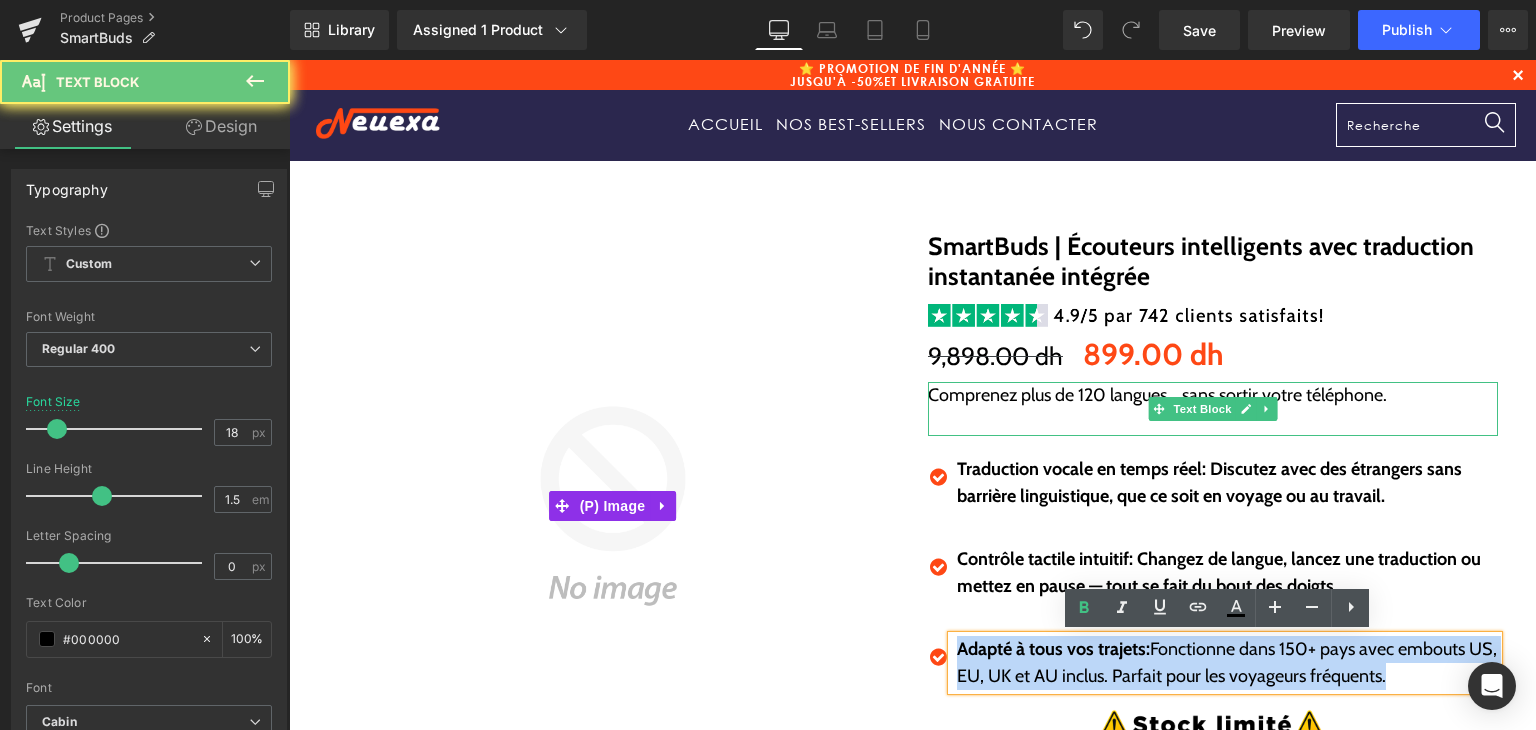 click on "Adapté à tous vos trajets:" at bounding box center (1053, 649) 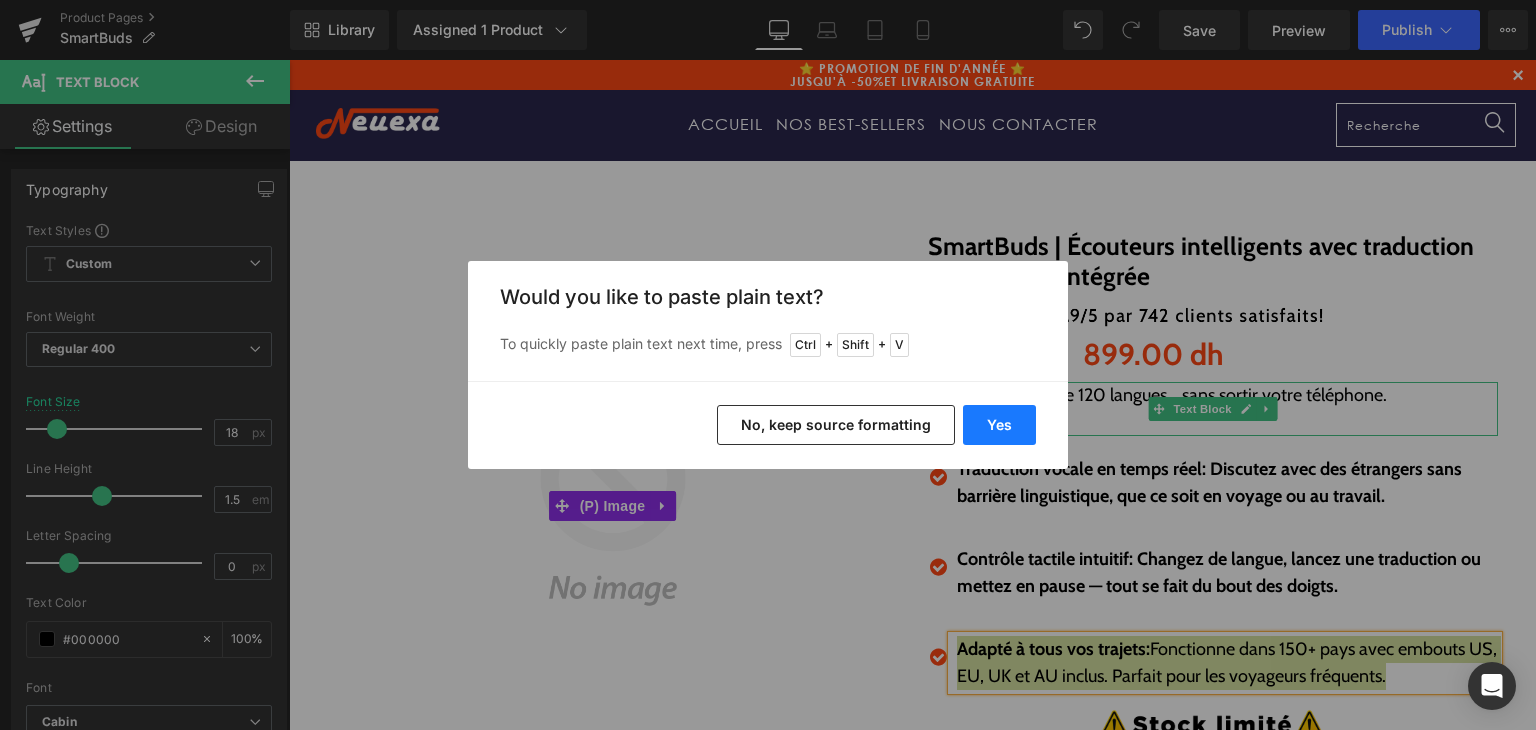 click on "Yes" at bounding box center (999, 425) 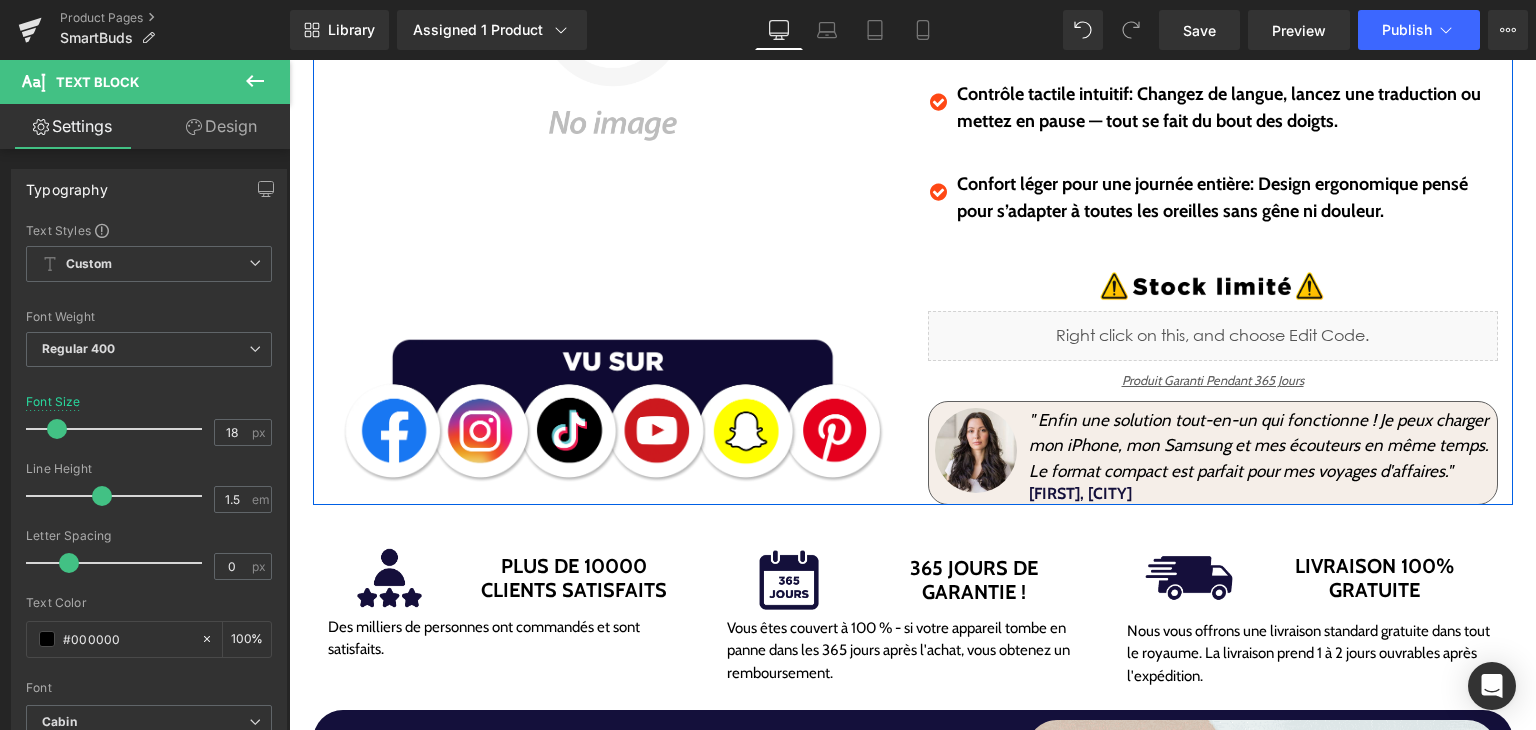 scroll, scrollTop: 531, scrollLeft: 0, axis: vertical 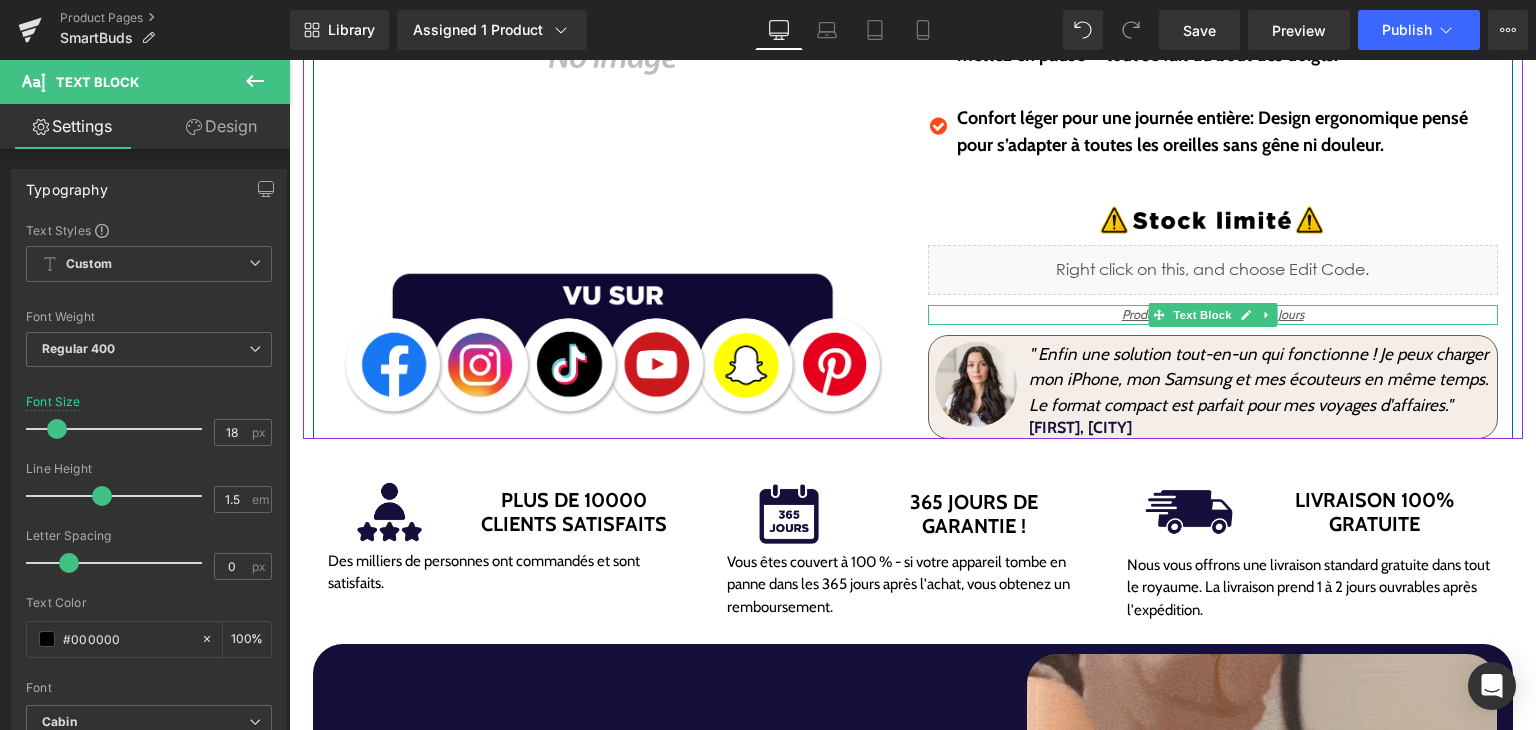 click on "" Enfin une solution tout-en-un qui fonctionne ! Je peux charger mon iPhone, mon Samsung et mes écouteurs en même temps. Le format compact est parfait pour mes voyages d'affaires." at bounding box center (1259, 379) 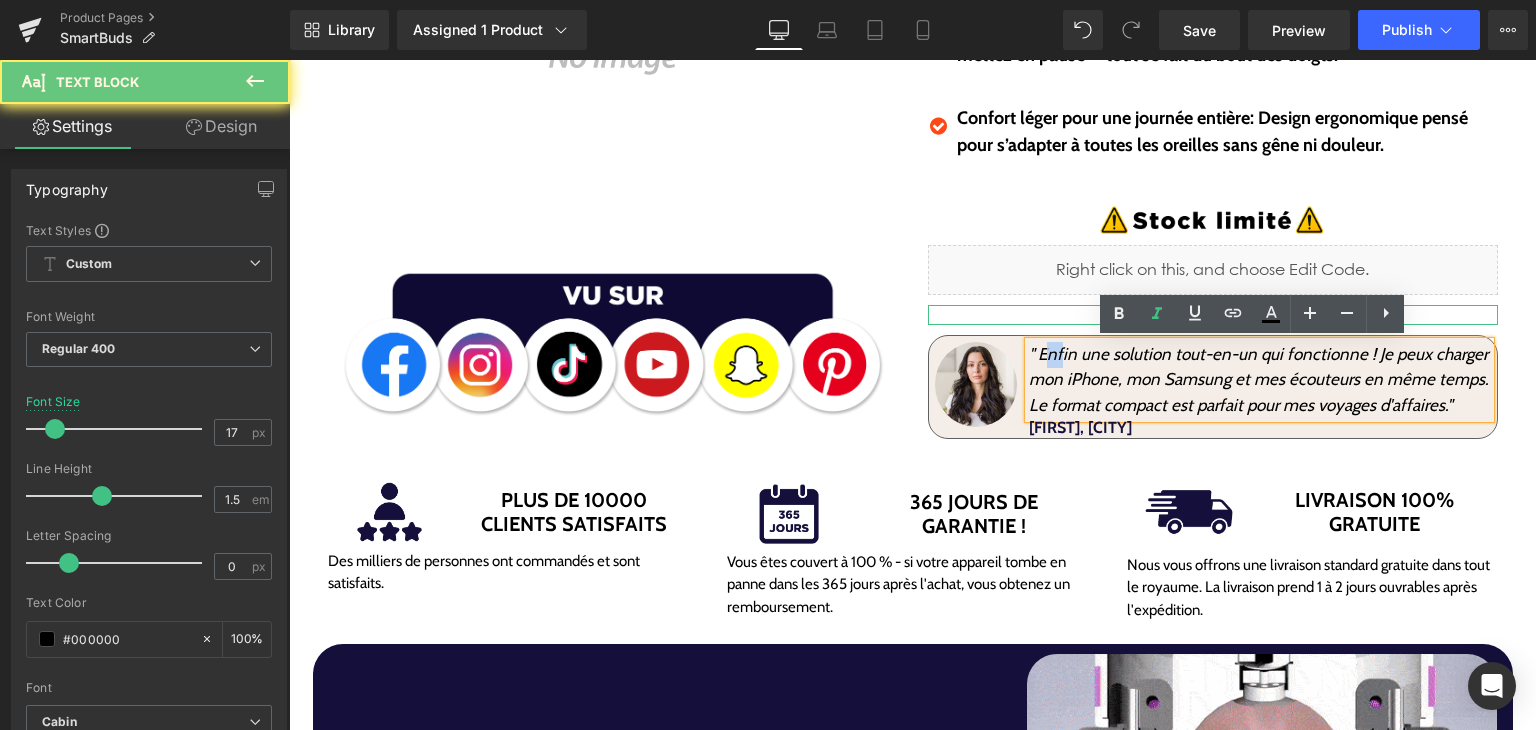 drag, startPoint x: 1036, startPoint y: 357, endPoint x: 1056, endPoint y: 361, distance: 20.396078 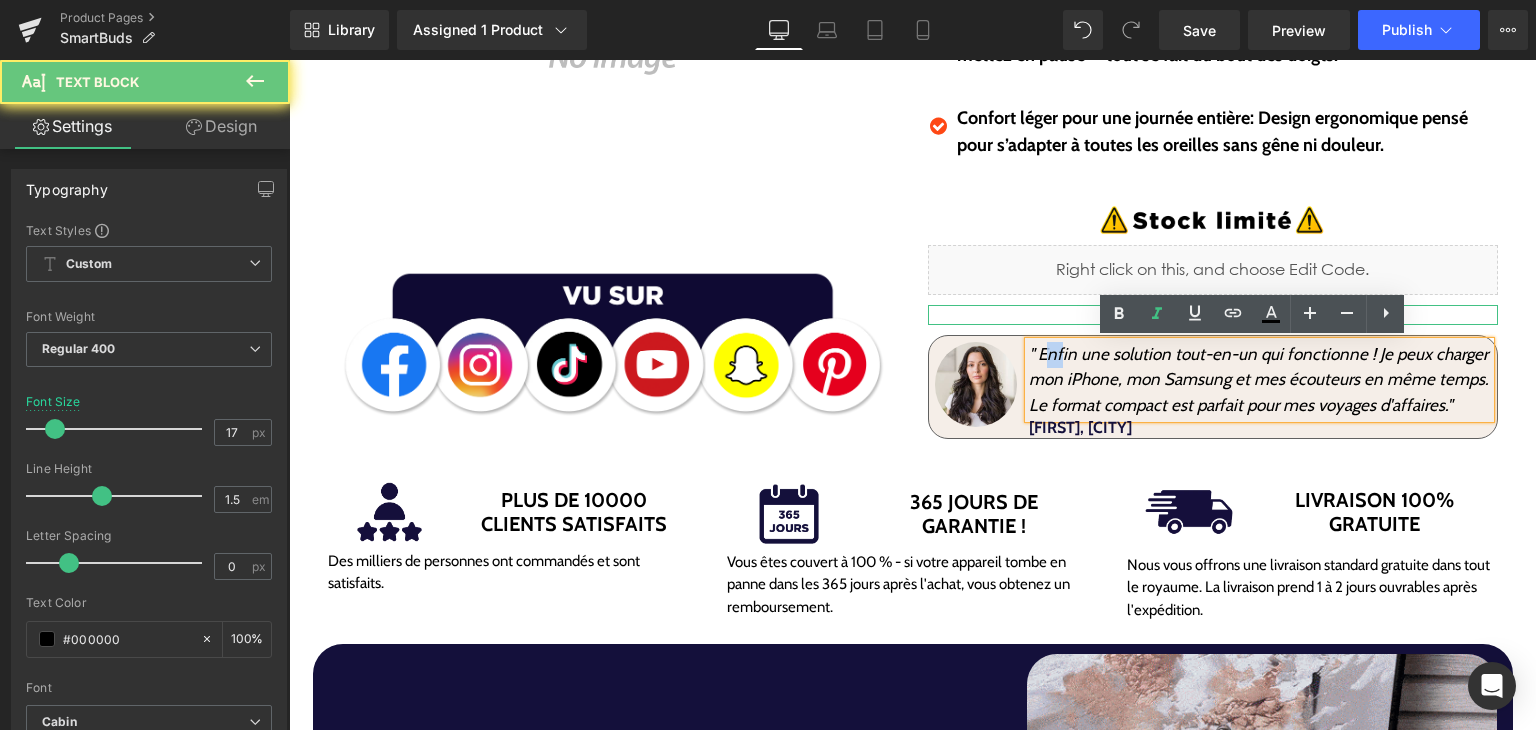 click on "" Enfin une solution tout-en-un qui fonctionne ! Je peux charger mon iPhone, mon Samsung et mes écouteurs en même temps. Le format compact est parfait pour mes voyages d'affaires." at bounding box center [1259, 379] 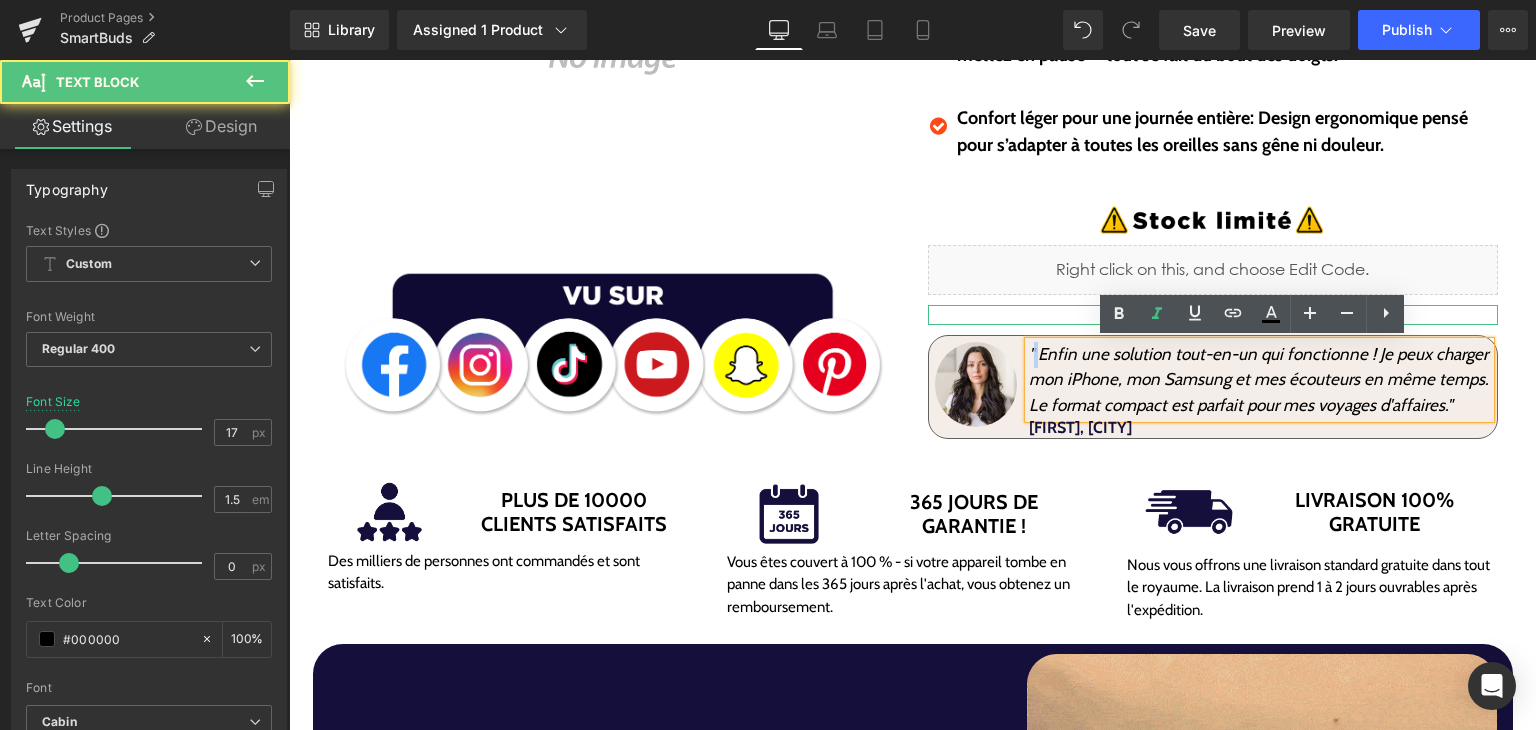 drag, startPoint x: 1028, startPoint y: 353, endPoint x: 1039, endPoint y: 353, distance: 11 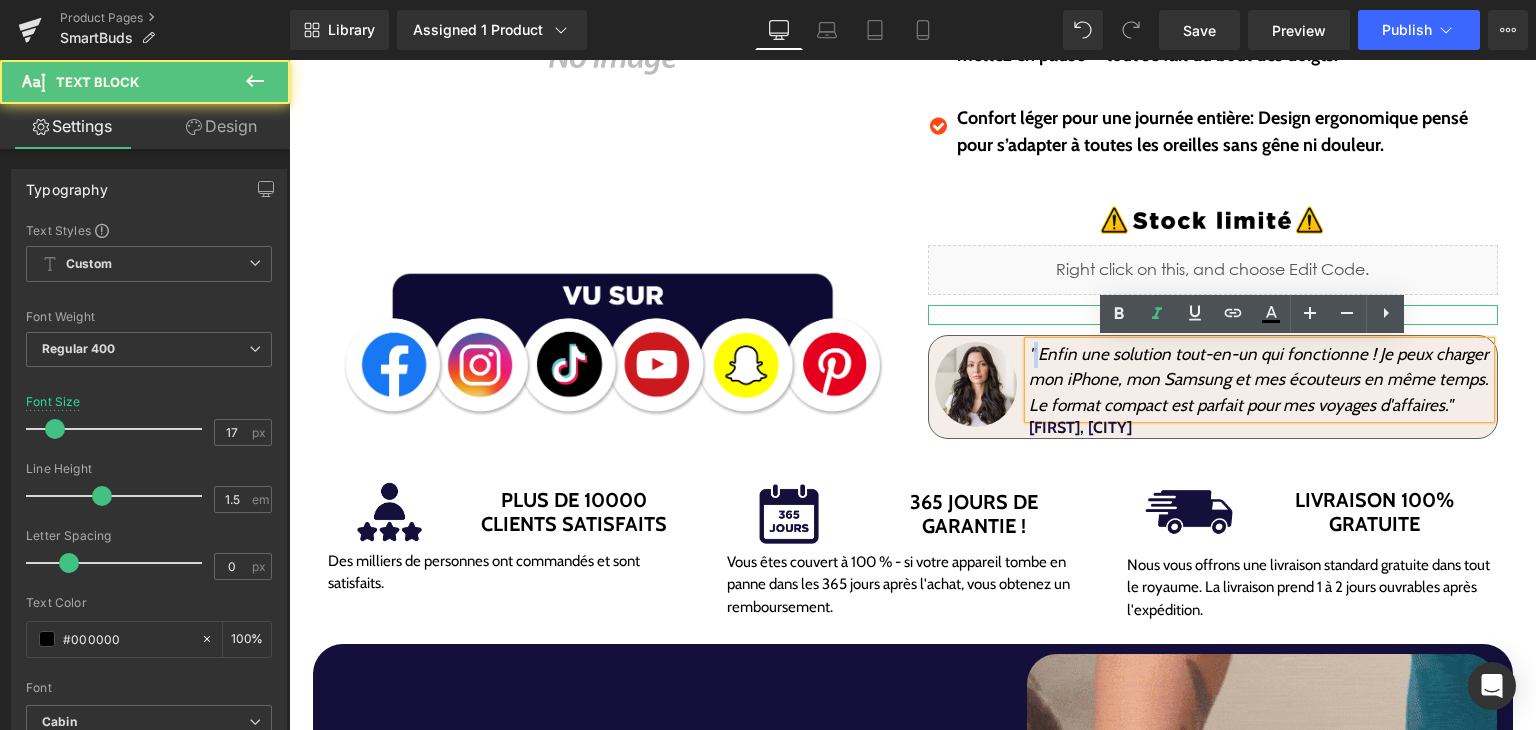 click on "" Enfin une solution tout-en-un qui fonctionne ! Je peux charger mon iPhone, mon Samsung et mes écouteurs en même temps. Le format compact est parfait pour mes voyages d'affaires." at bounding box center (1259, 379) 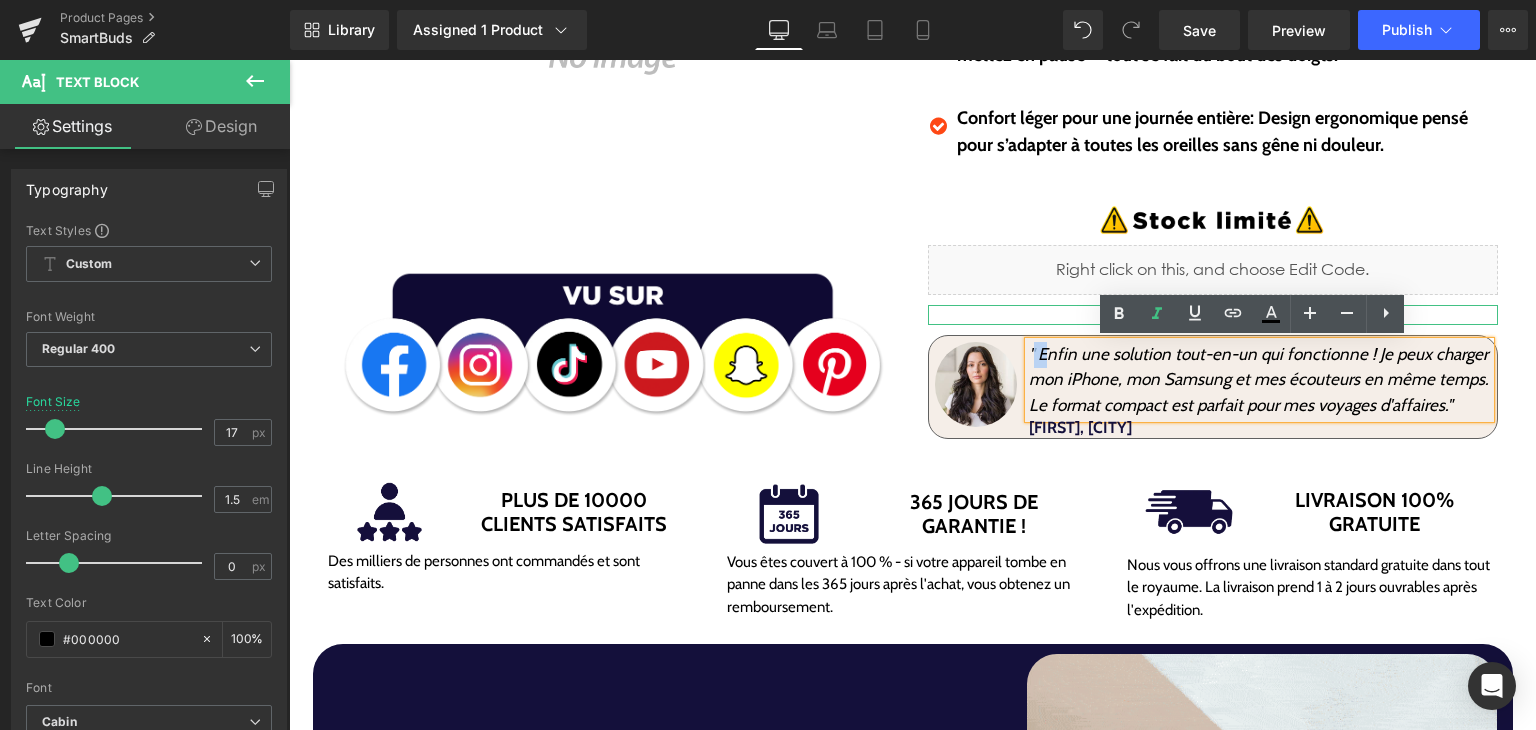 click on "" Enfin une solution tout-en-un qui fonctionne ! Je peux charger mon iPhone, mon Samsung et mes écouteurs en même temps. Le format compact est parfait pour mes voyages d'affaires." at bounding box center [1259, 379] 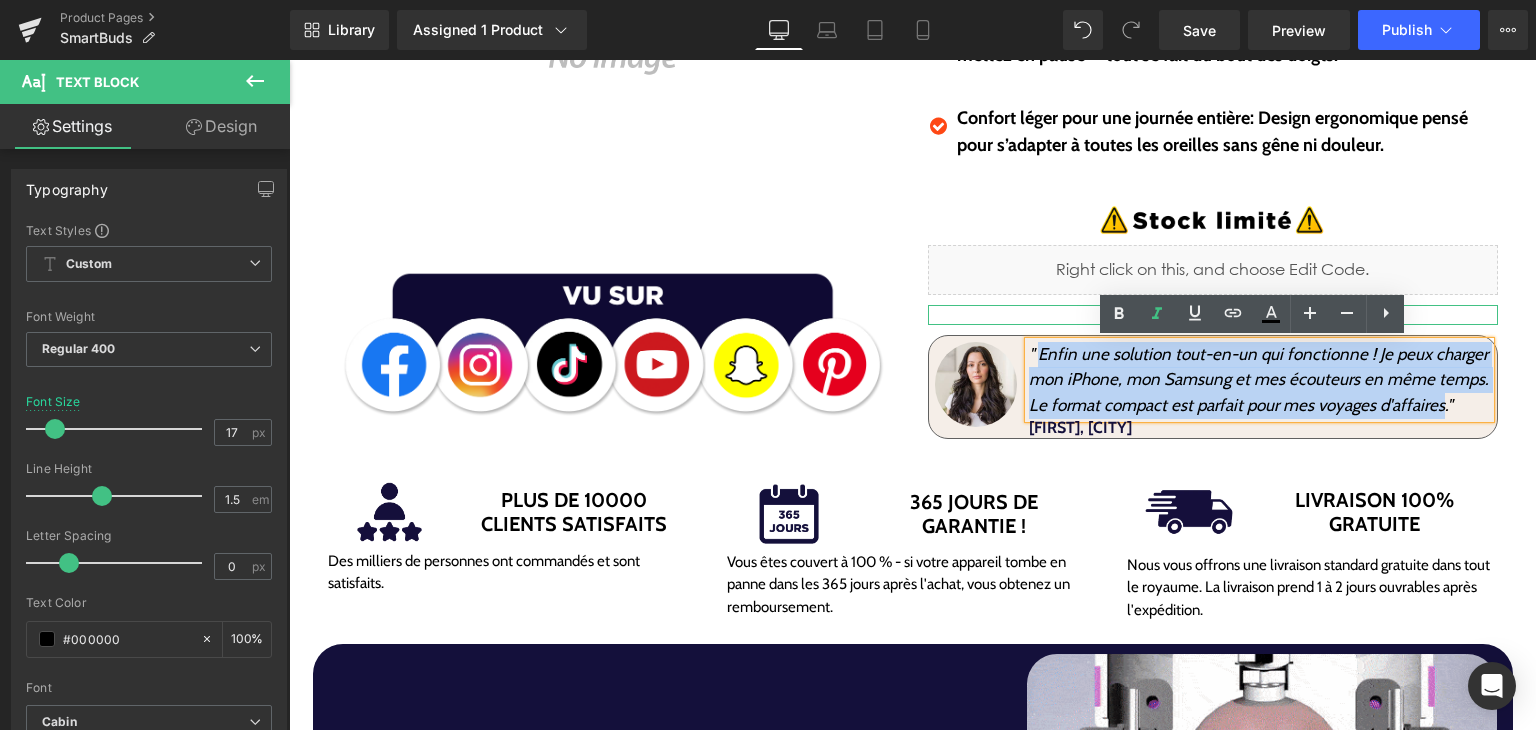 drag, startPoint x: 1032, startPoint y: 353, endPoint x: 1423, endPoint y: 407, distance: 394.71127 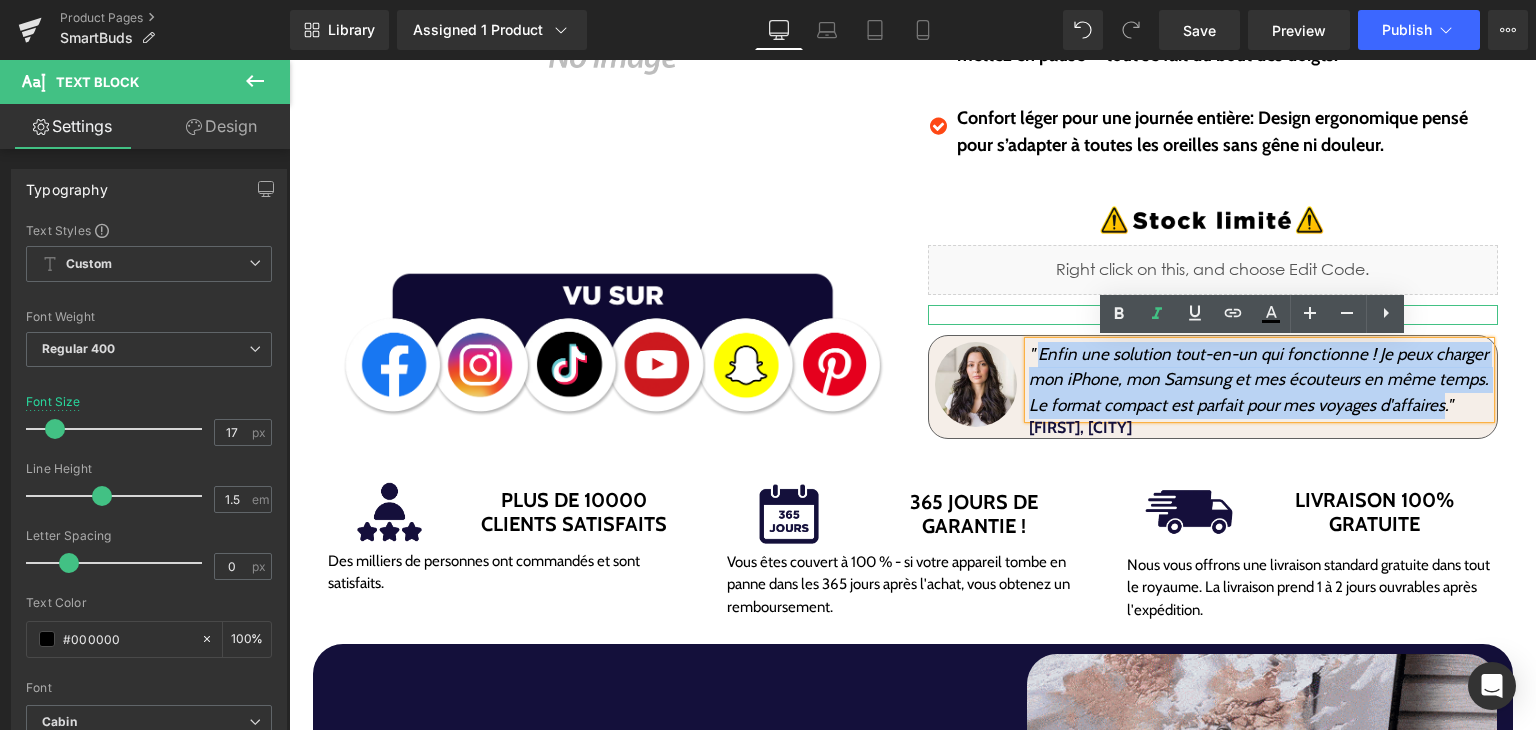 click on "" Enfin une solution tout-en-un qui fonctionne ! Je peux charger mon iPhone, mon Samsung et mes écouteurs en même temps. Le format compact est parfait pour mes voyages d'affaires." at bounding box center [1259, 379] 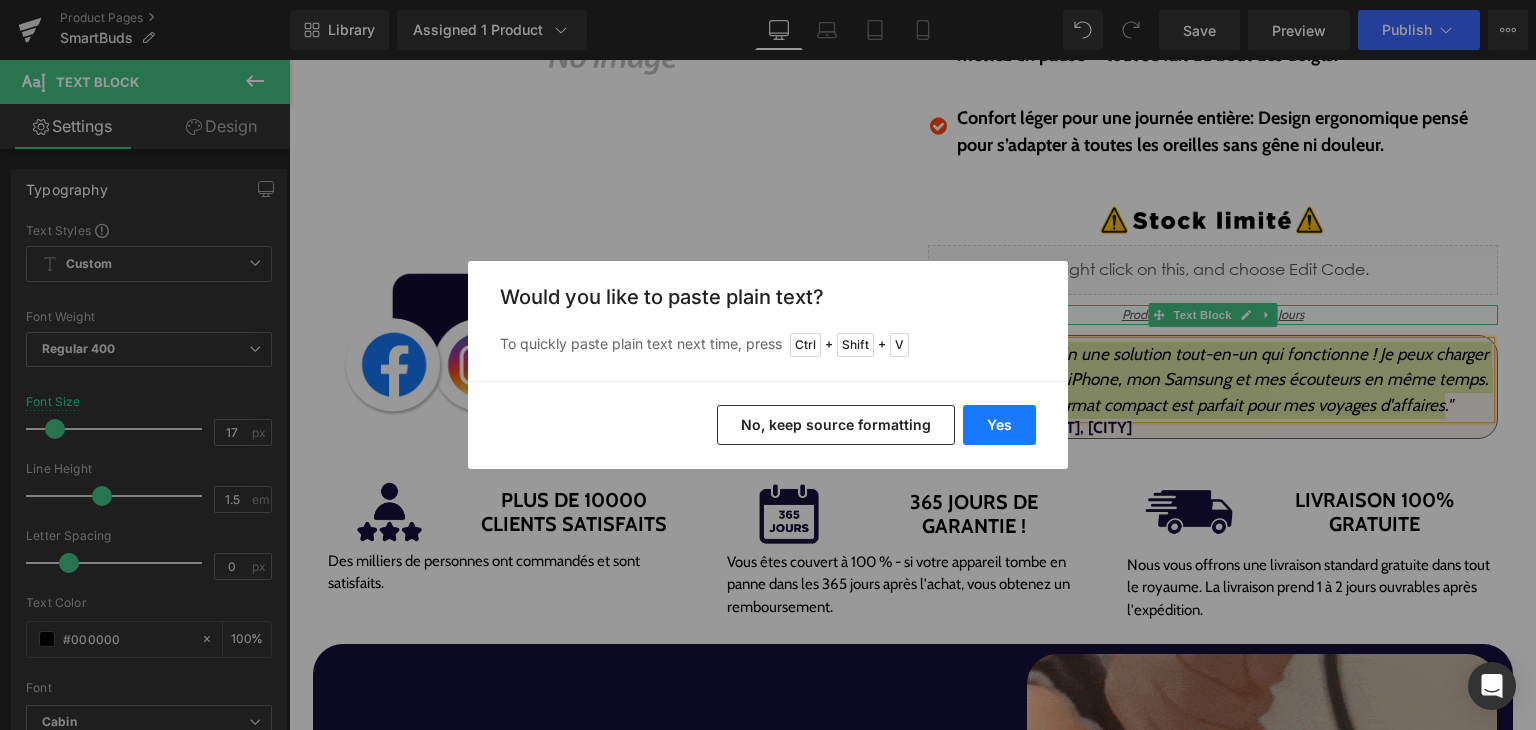 click on "Yes" at bounding box center [999, 425] 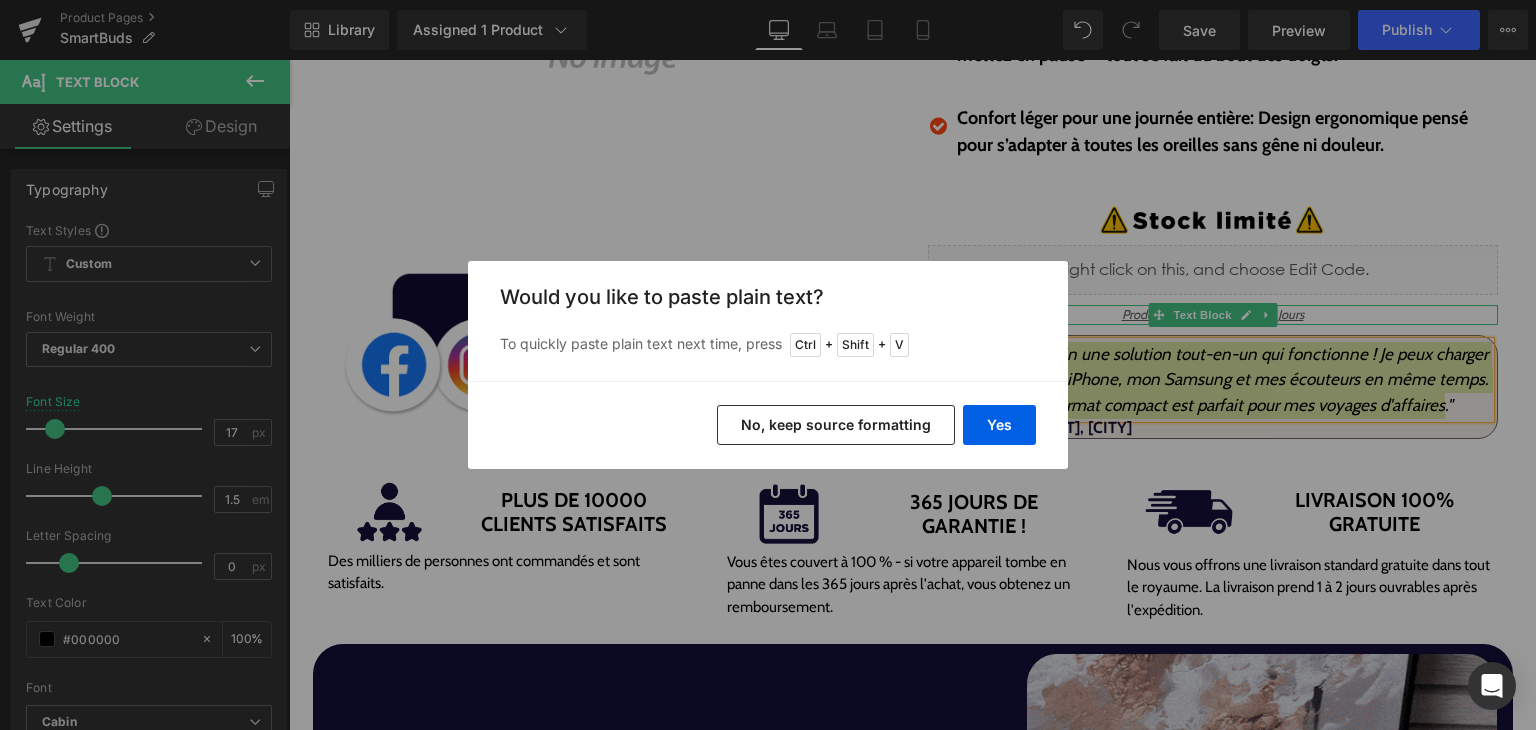 type 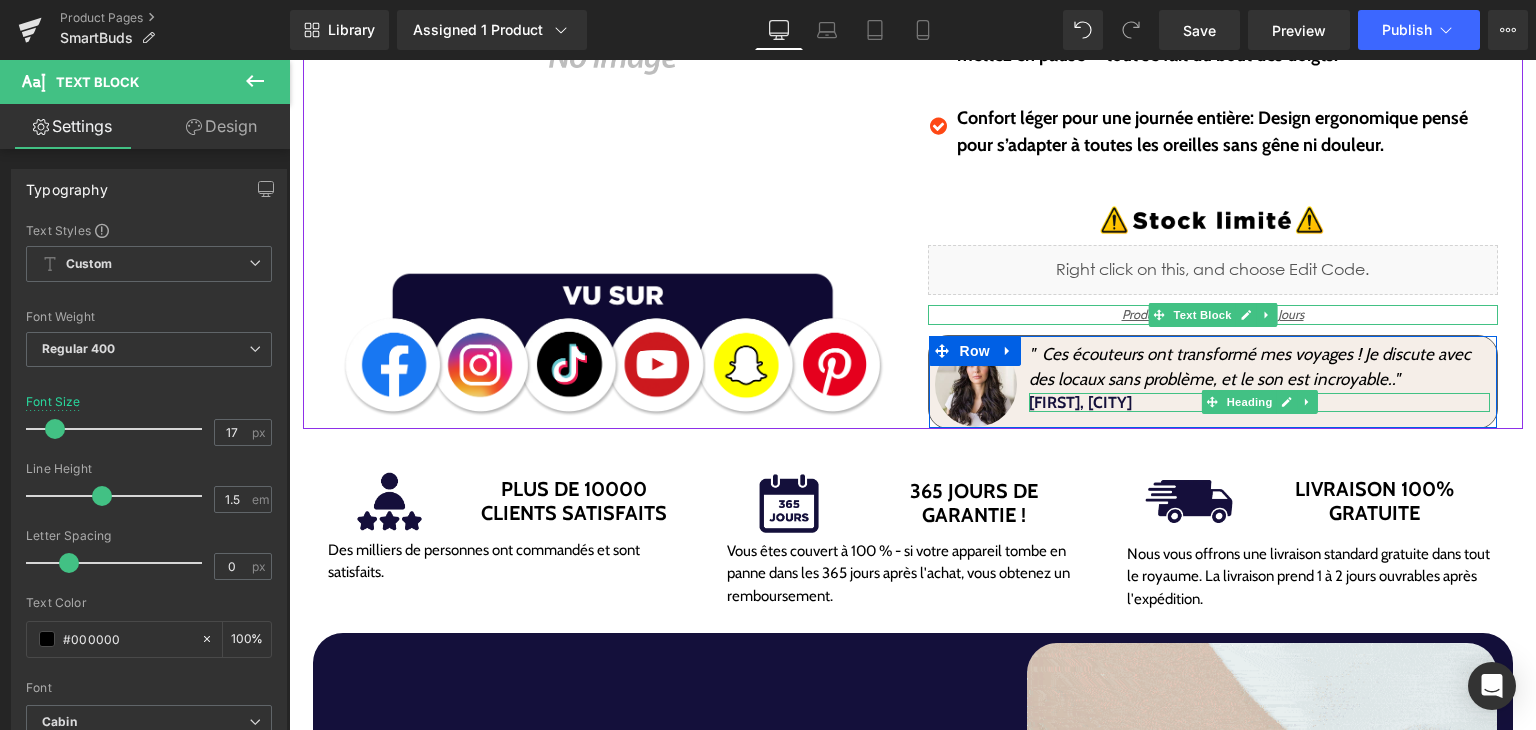 click on "[FIRST], [CITY]" at bounding box center (1080, 402) 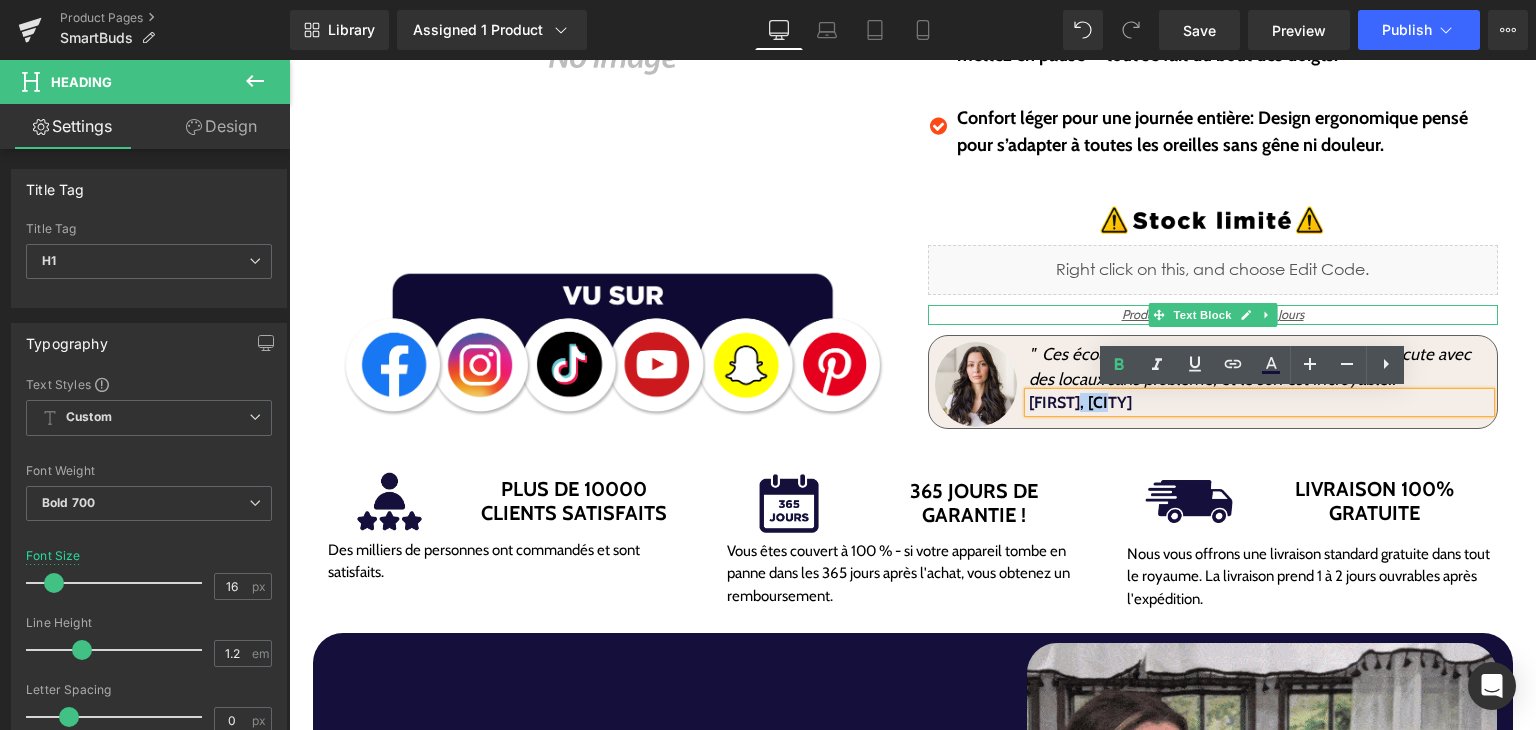 drag, startPoint x: 1141, startPoint y: 403, endPoint x: 1183, endPoint y: 403, distance: 42 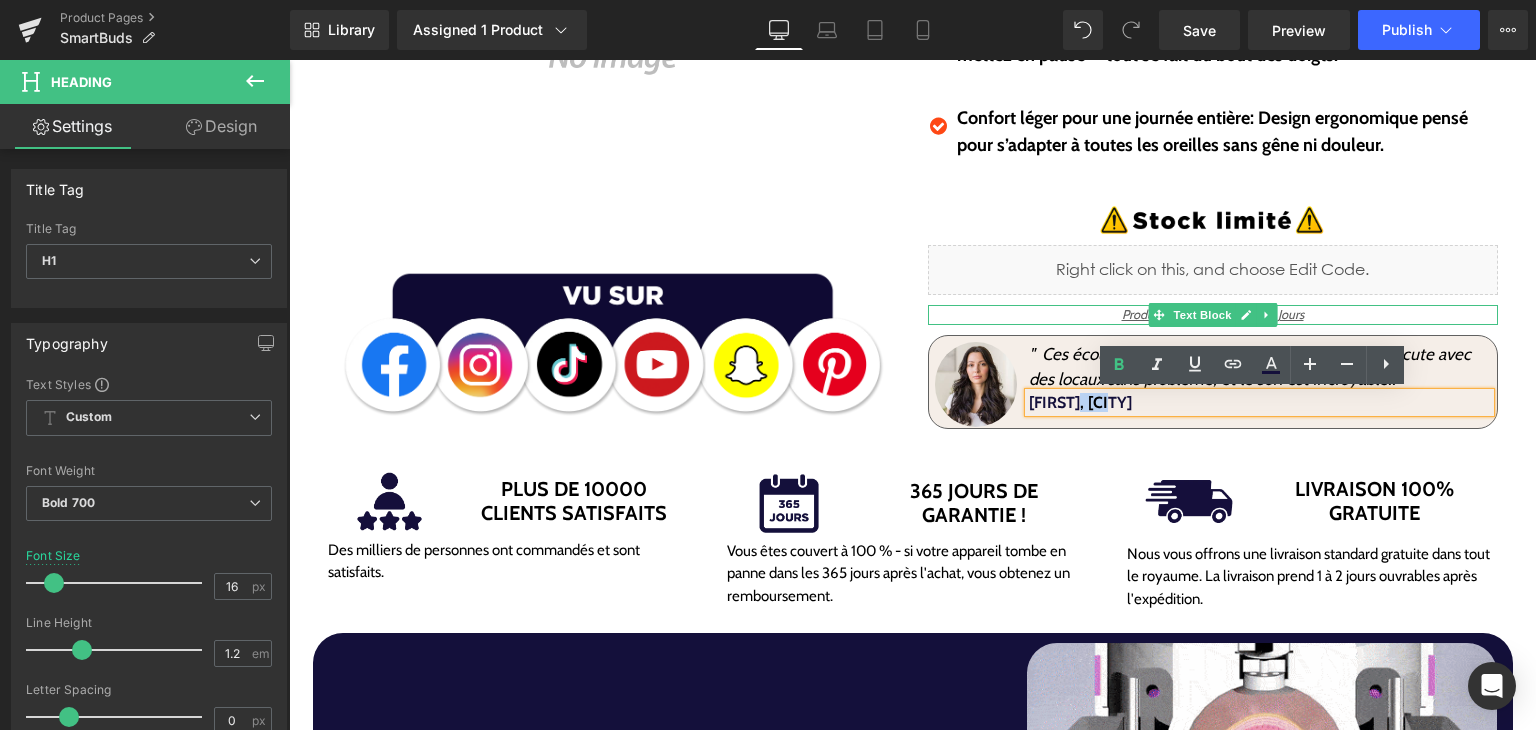 click on "[FIRST], [CITY]" at bounding box center [1080, 402] 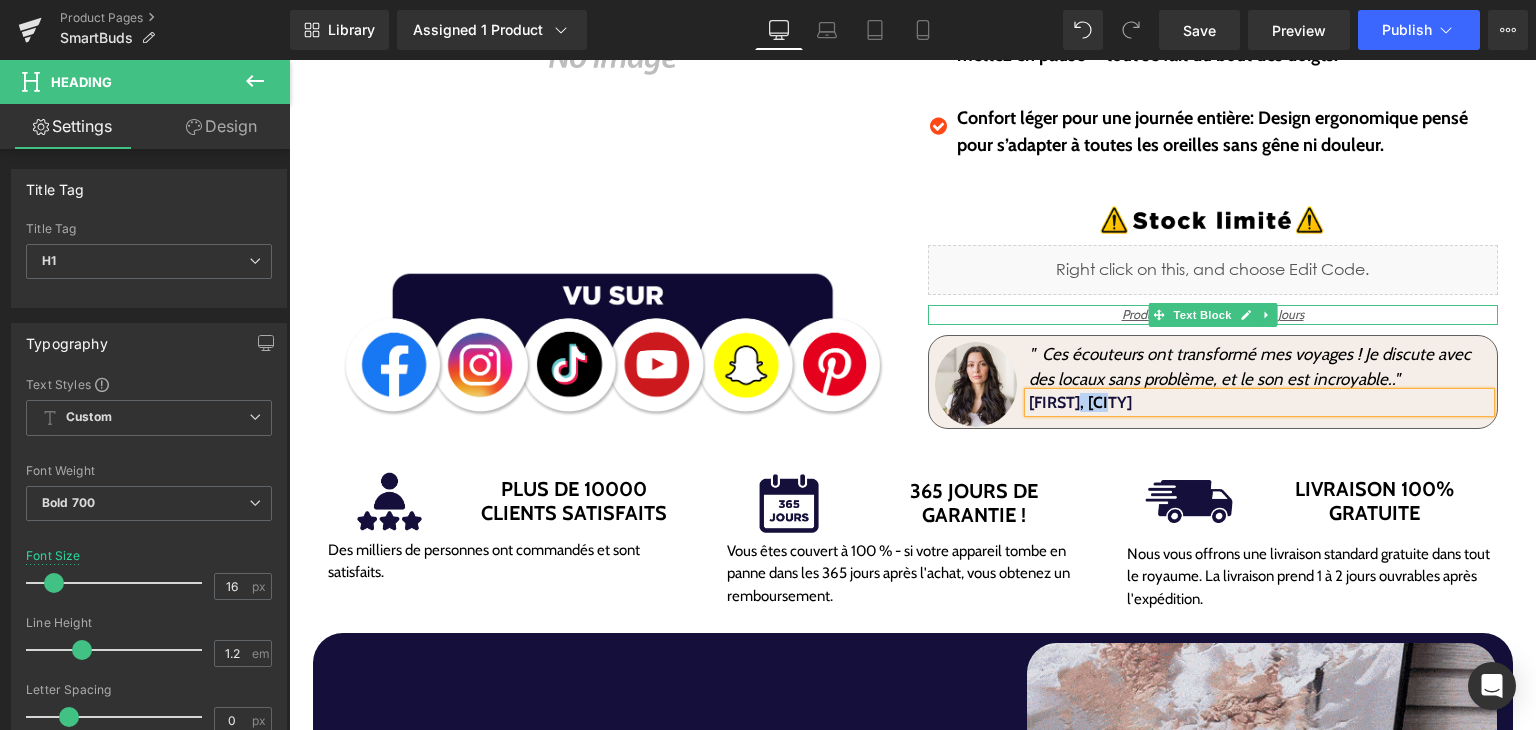 type 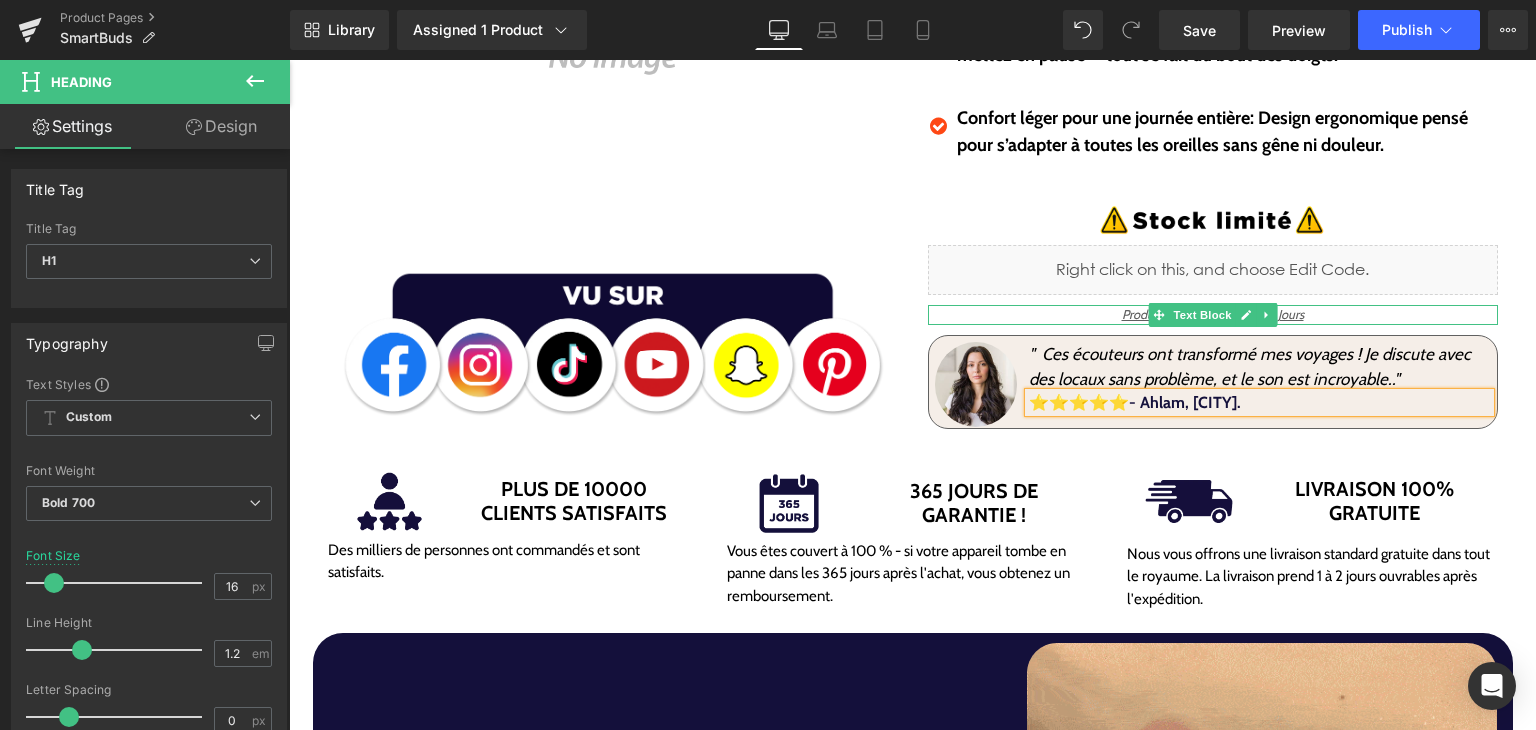 drag, startPoint x: 1196, startPoint y: 401, endPoint x: 1272, endPoint y: 403, distance: 76.02631 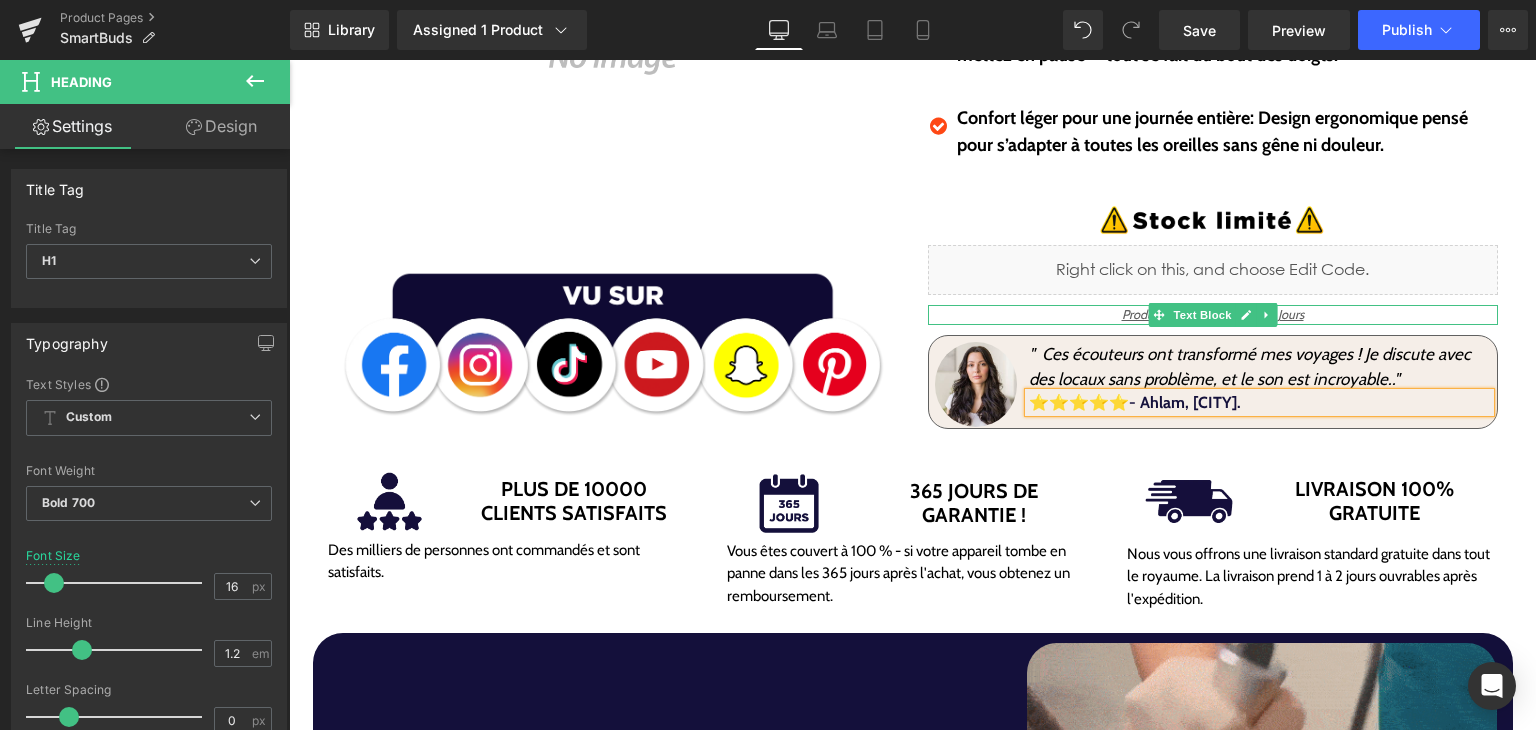 click on "⭐⭐⭐⭐⭐- Ahlam, [CITY]." at bounding box center [1135, 402] 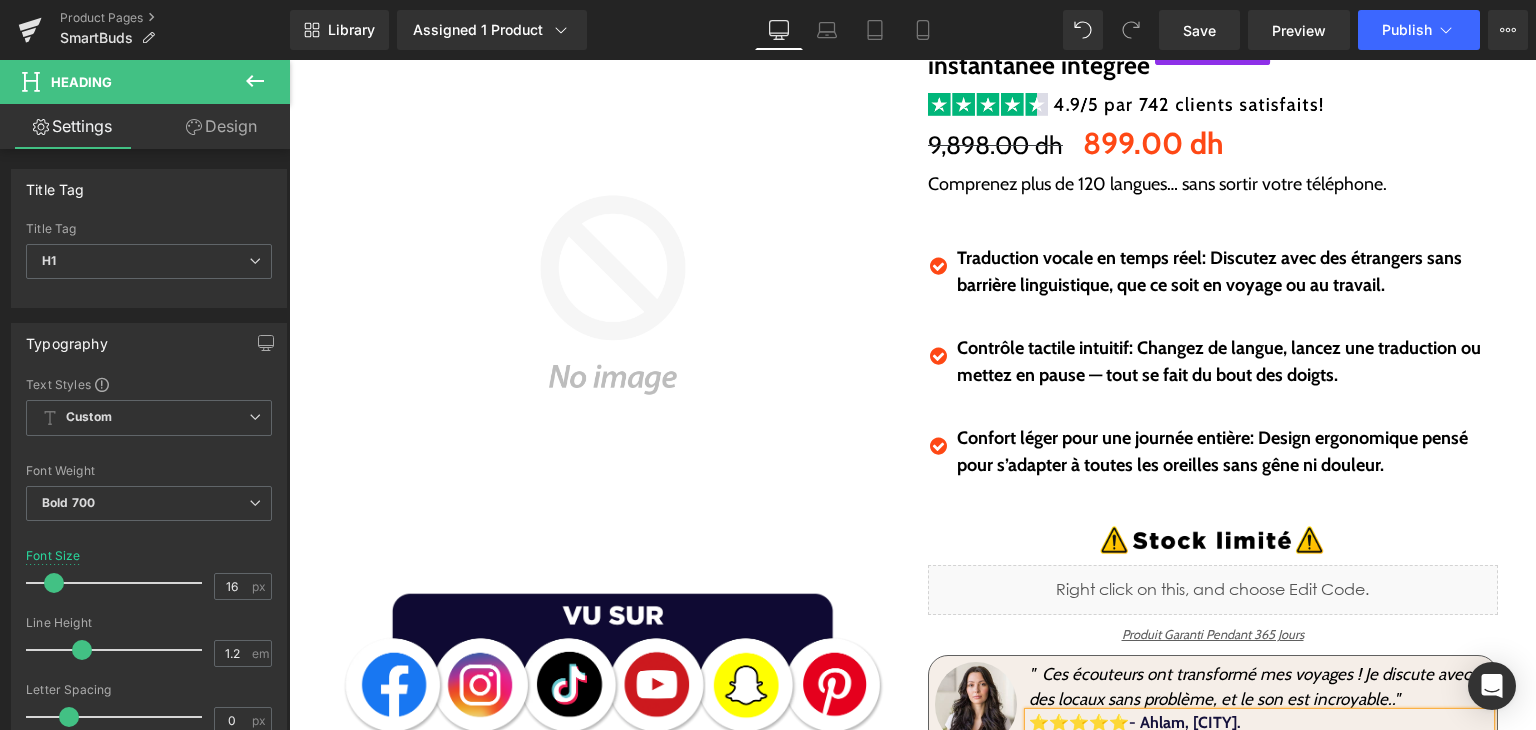 scroll, scrollTop: 173, scrollLeft: 0, axis: vertical 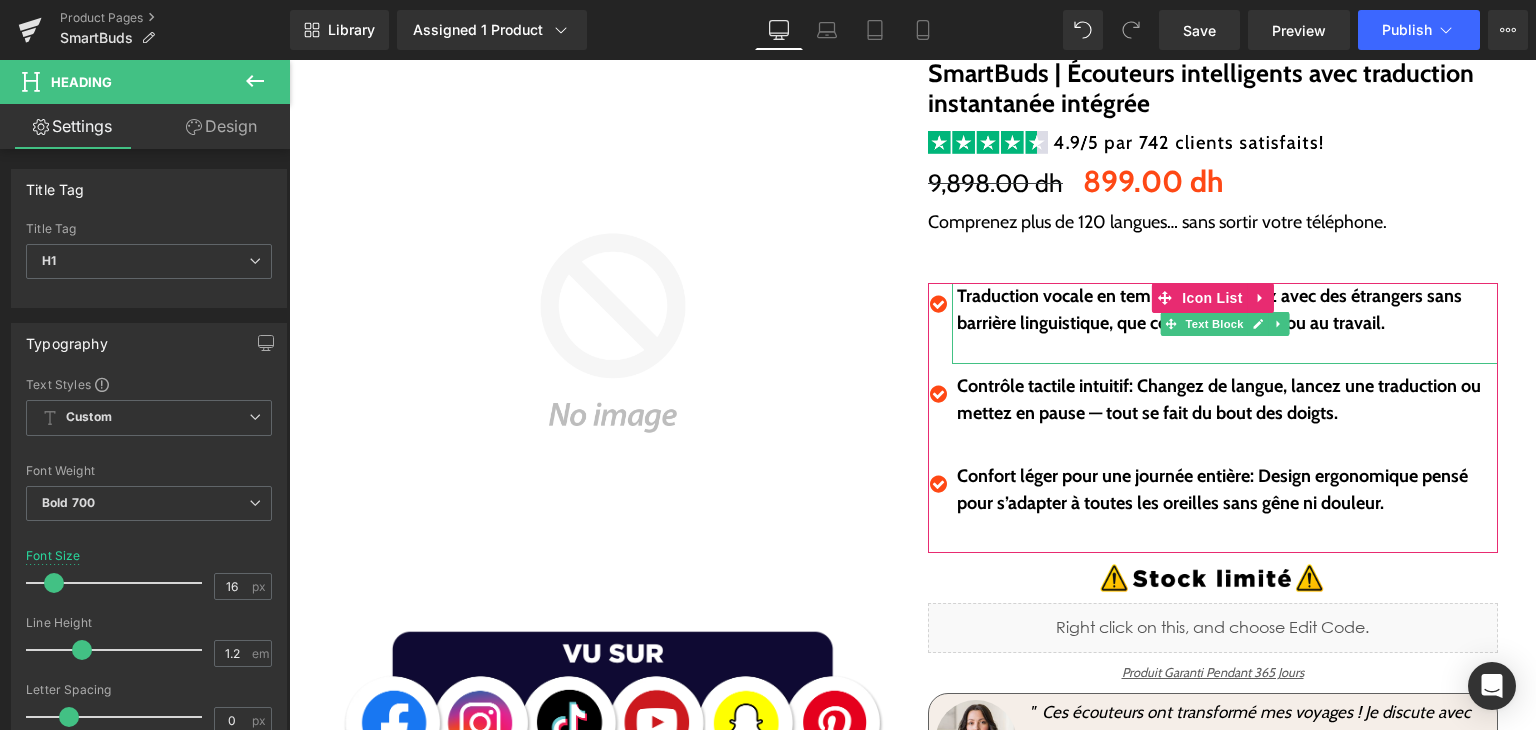 click at bounding box center (1227, 350) 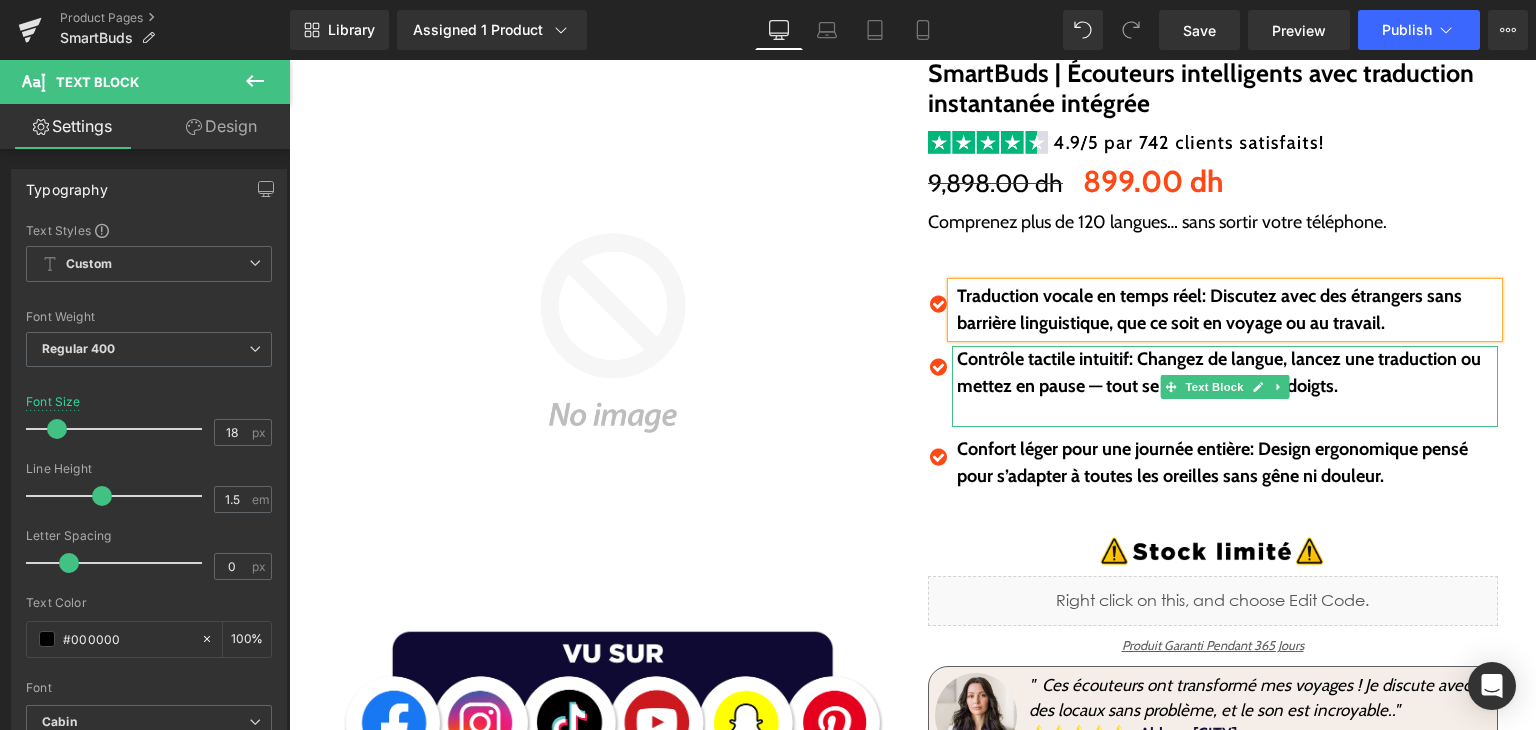 click at bounding box center (1227, 413) 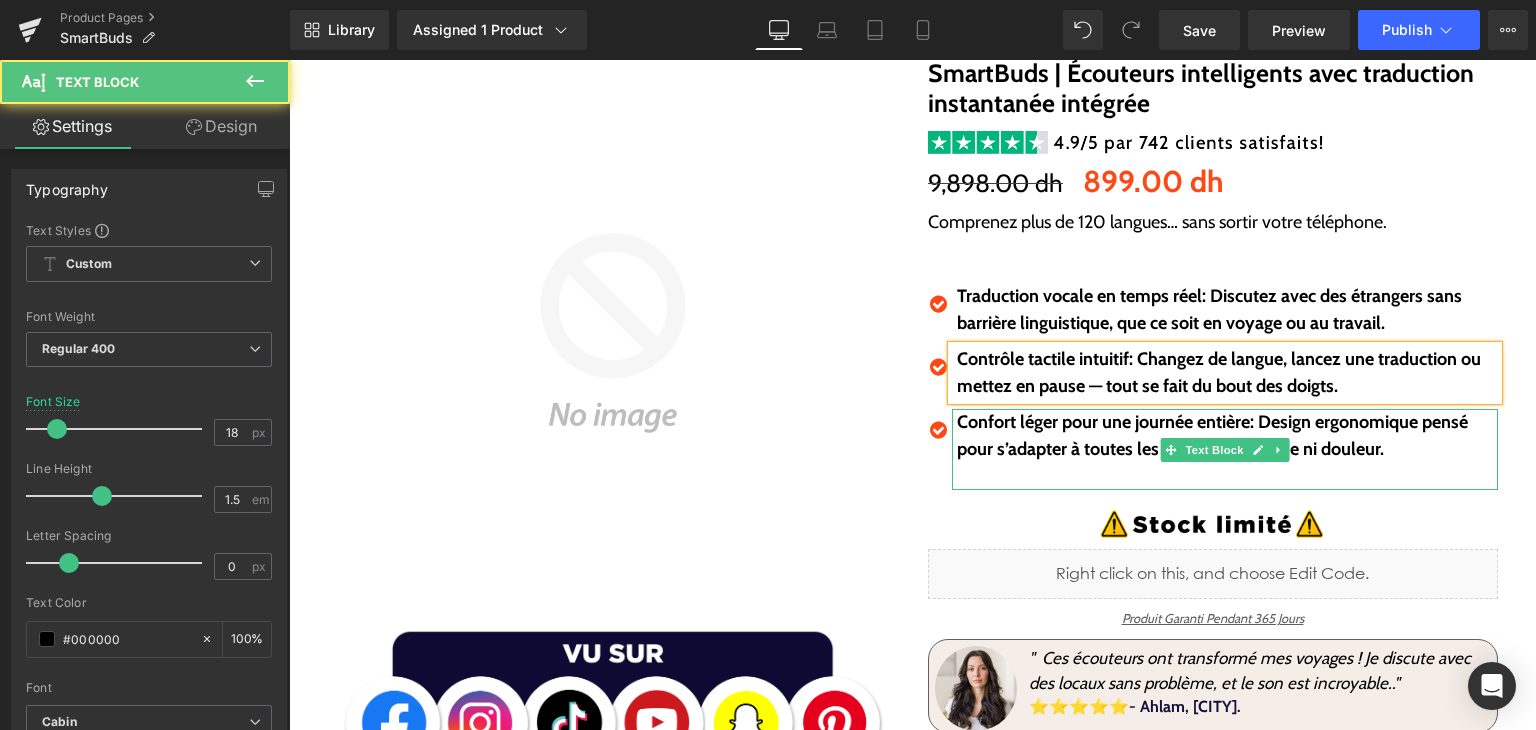 click at bounding box center (1227, 476) 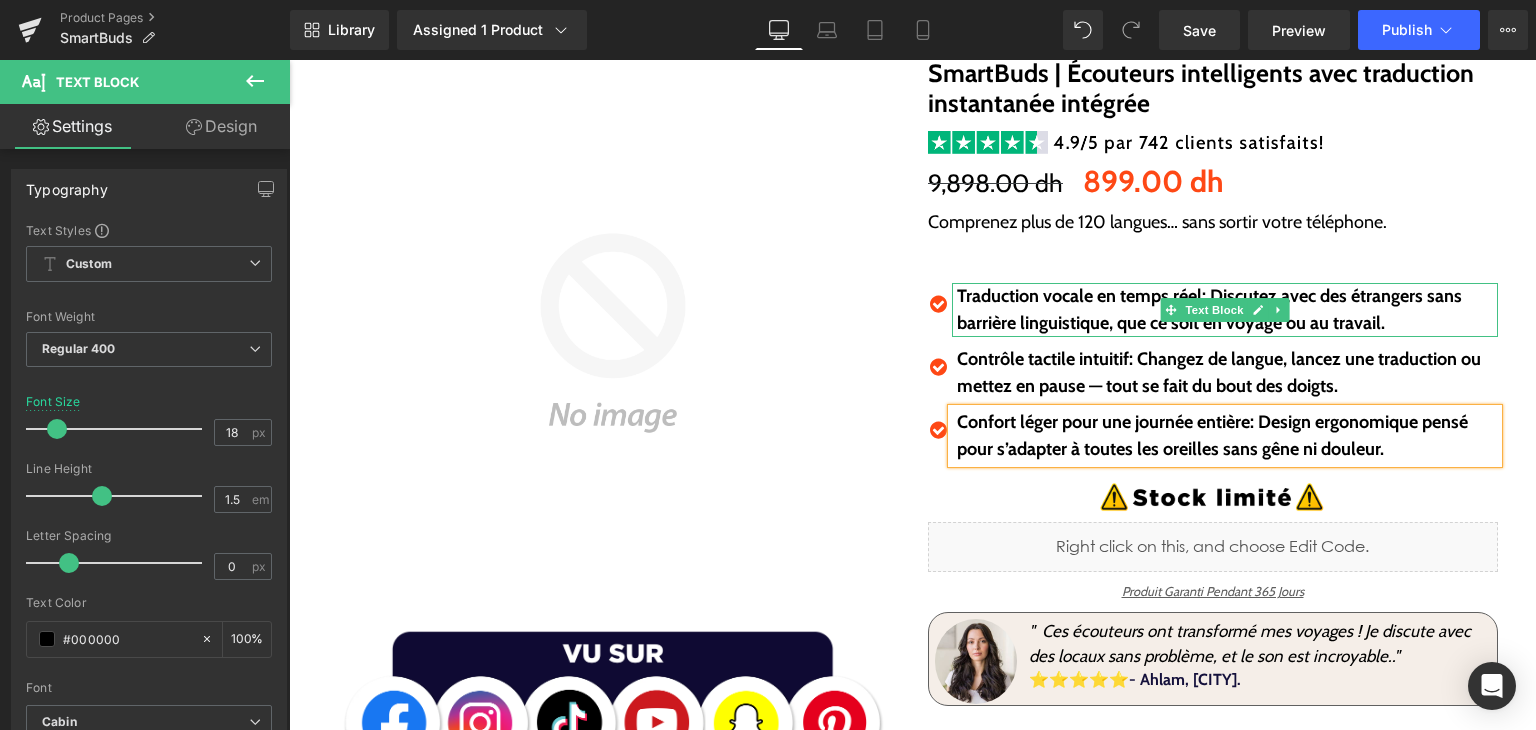 click on "Traduction vocale en temps réel: Discutez avec des étrangers sans barrière linguistique, que ce soit en voyage ou au travail." at bounding box center (1209, 309) 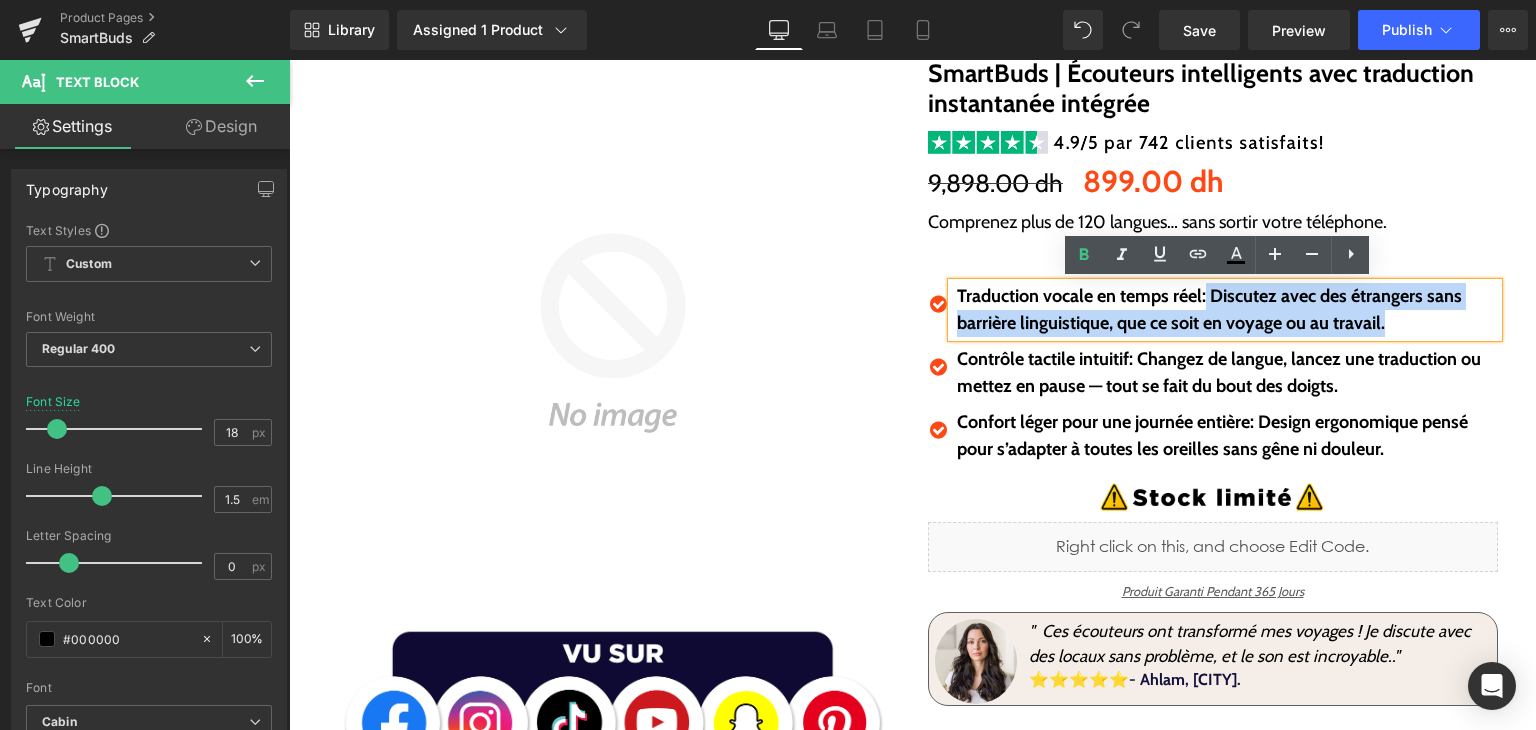 drag, startPoint x: 1200, startPoint y: 289, endPoint x: 1386, endPoint y: 332, distance: 190.90573 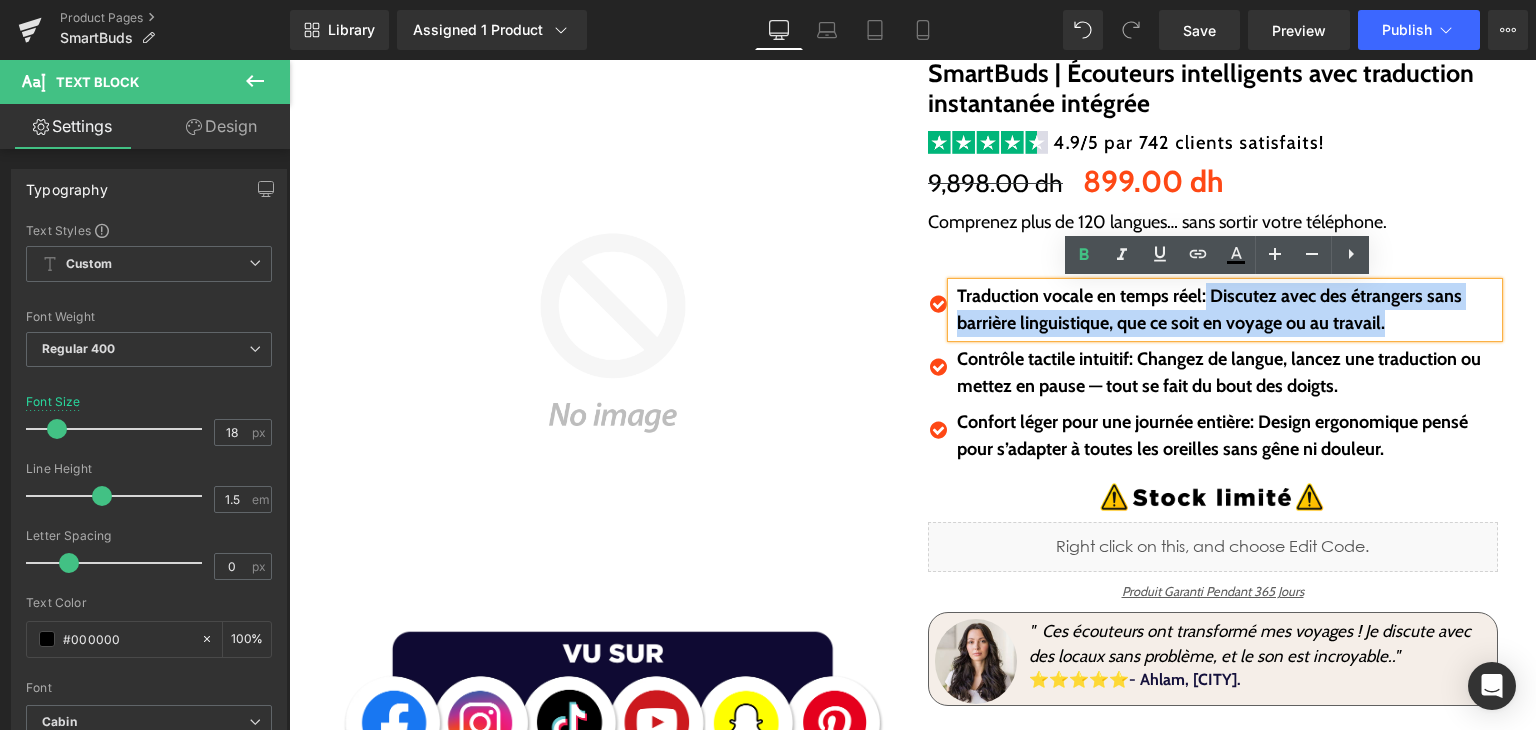 click on "Traduction vocale en temps réel: Discutez avec des étrangers sans barrière linguistique, que ce soit en voyage ou au travail." at bounding box center [1227, 310] 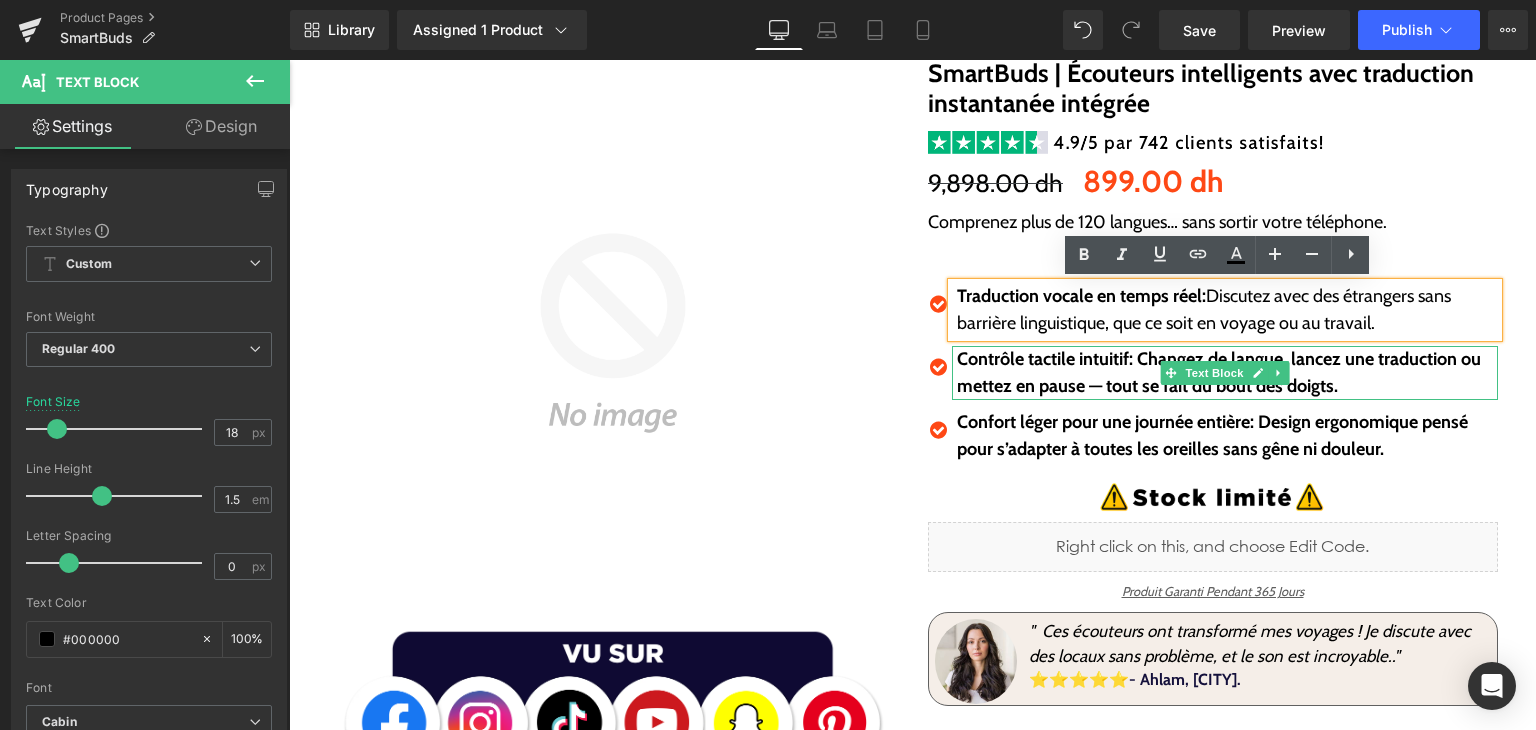 click on "Contrôle tactile intuitif: Changez de langue, lancez une traduction ou mettez en pause — tout se fait du bout des doigts." at bounding box center (1219, 372) 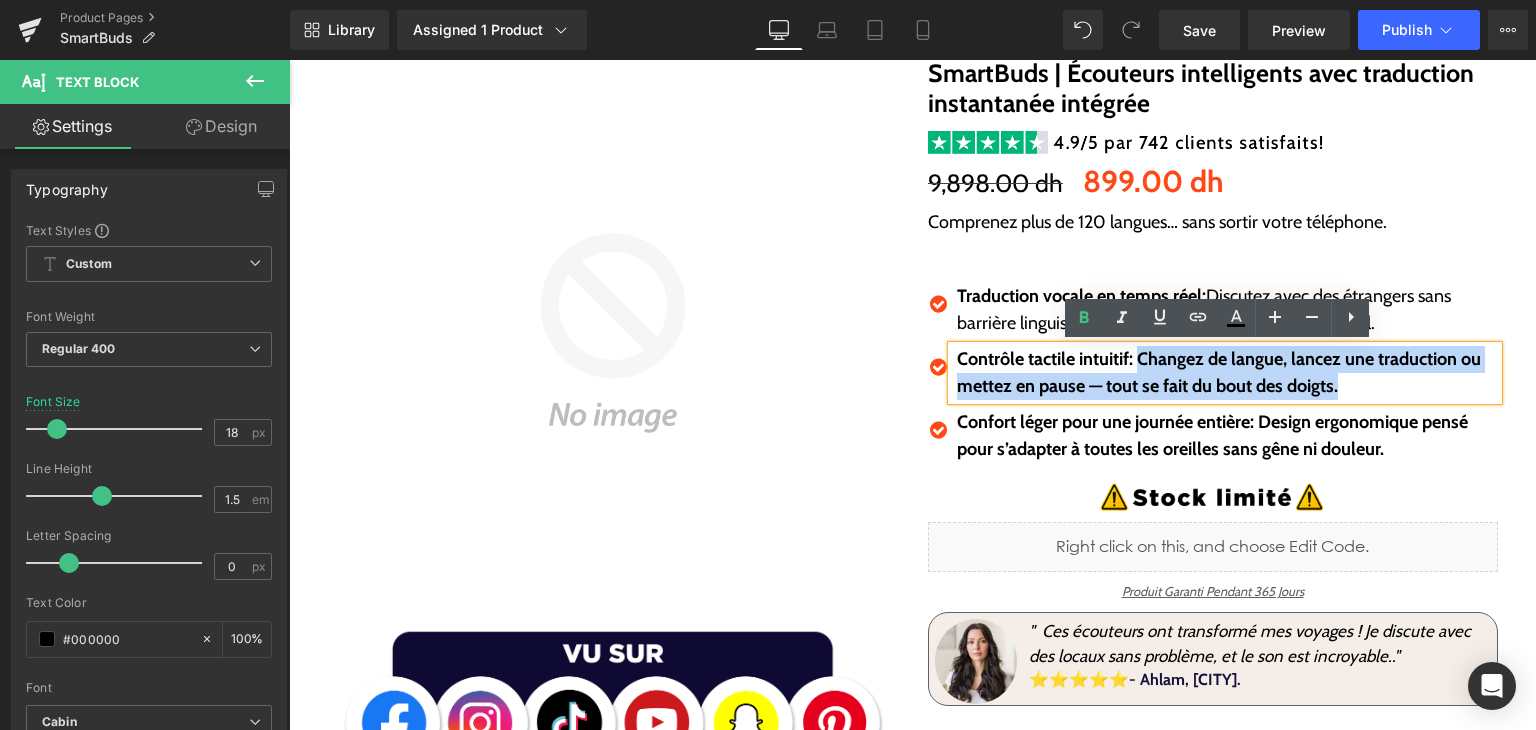 drag, startPoint x: 1136, startPoint y: 352, endPoint x: 1388, endPoint y: 405, distance: 257.5131 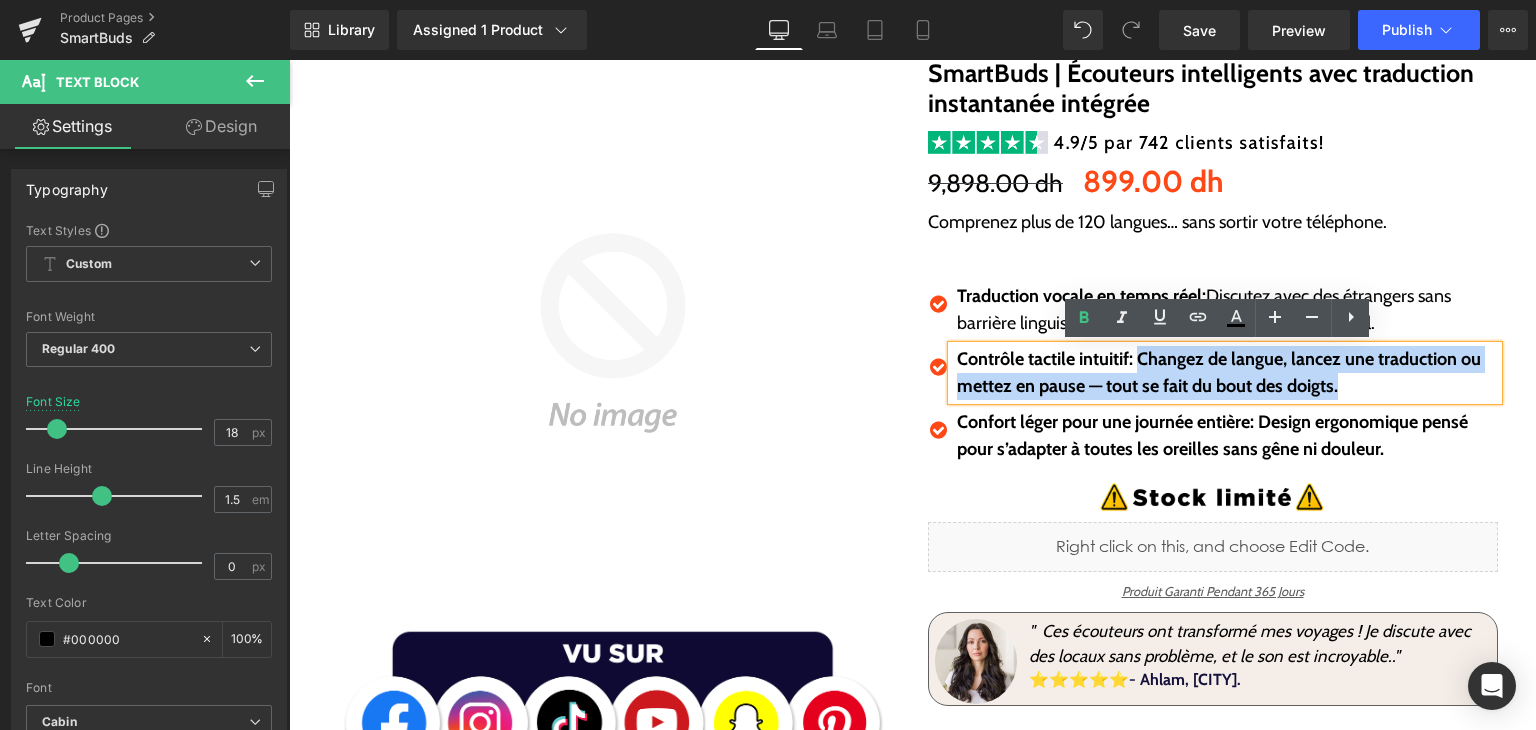 click on "Icon
Traduction vocale en temps réel:  Discutez avec des étrangers sans barrière linguistique, que ce soit en voyage ou au travail.
Text Block
Icon
Contrôle tactile intuitif: Changez de langue, lancez une traduction ou mettez en pause — tout se fait du bout des doigts." at bounding box center [1213, 377] 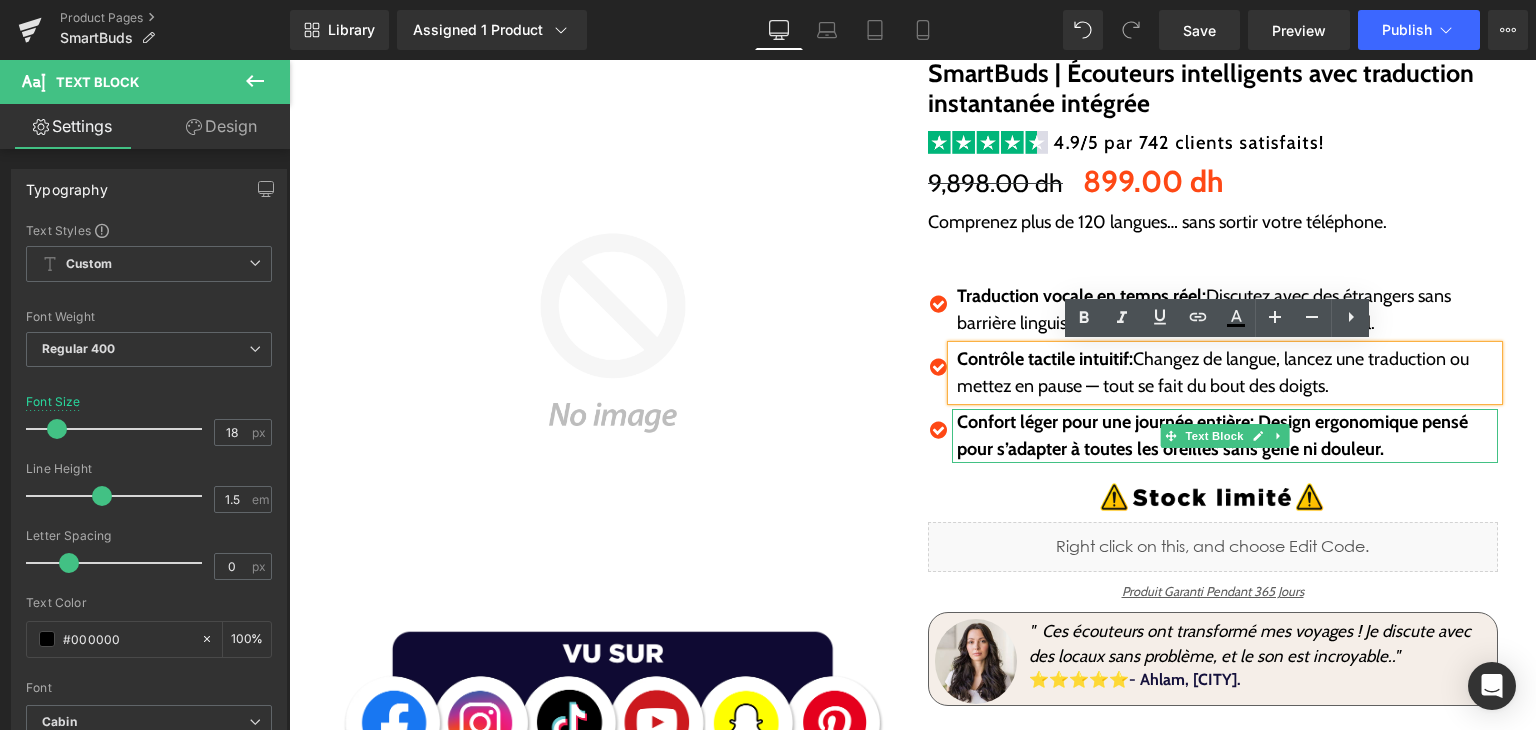 click on "Confort léger pour une journée entière: Design ergonomique pensé pour s’adapter à toutes les oreilles sans gêne ni douleur." at bounding box center (1212, 435) 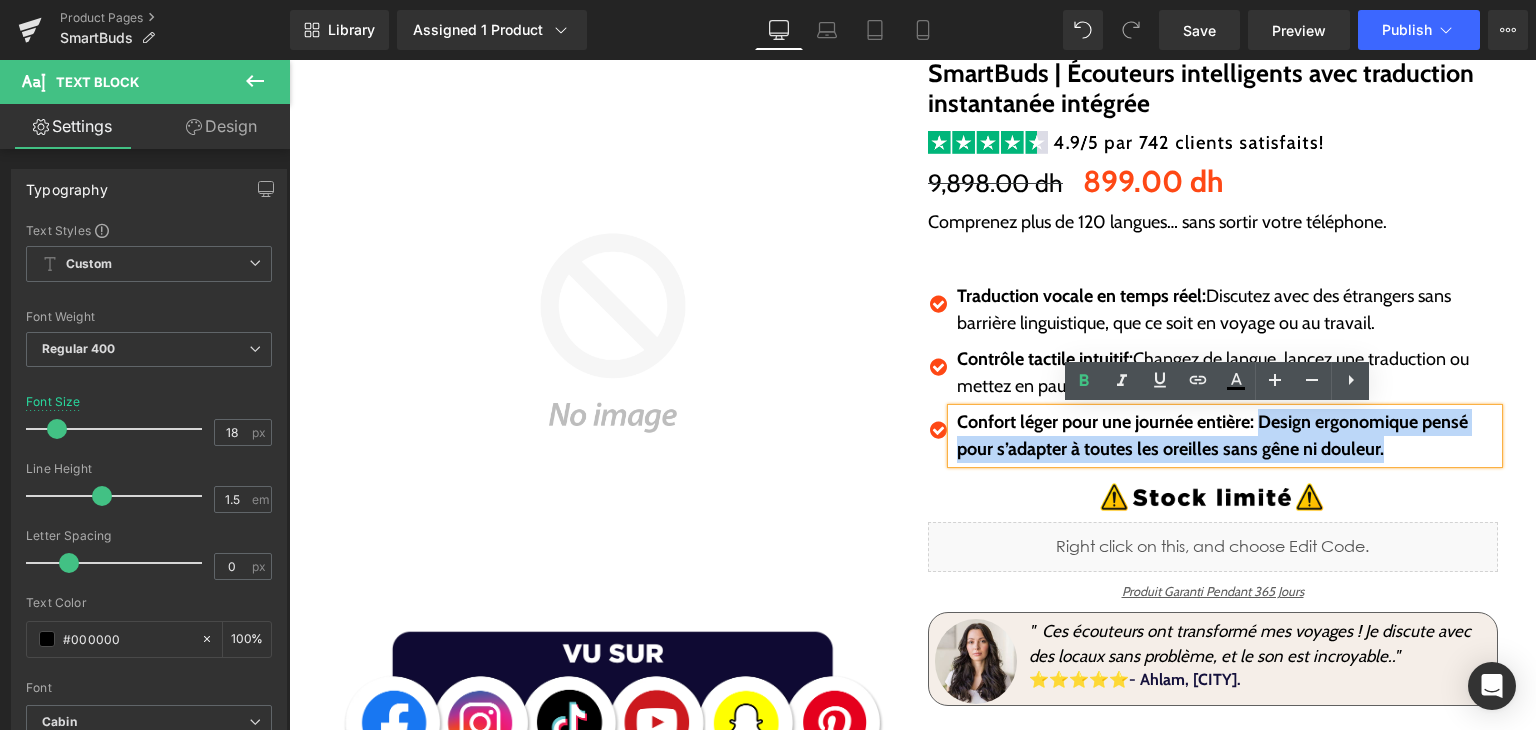 drag, startPoint x: 1255, startPoint y: 421, endPoint x: 1388, endPoint y: 461, distance: 138.88484 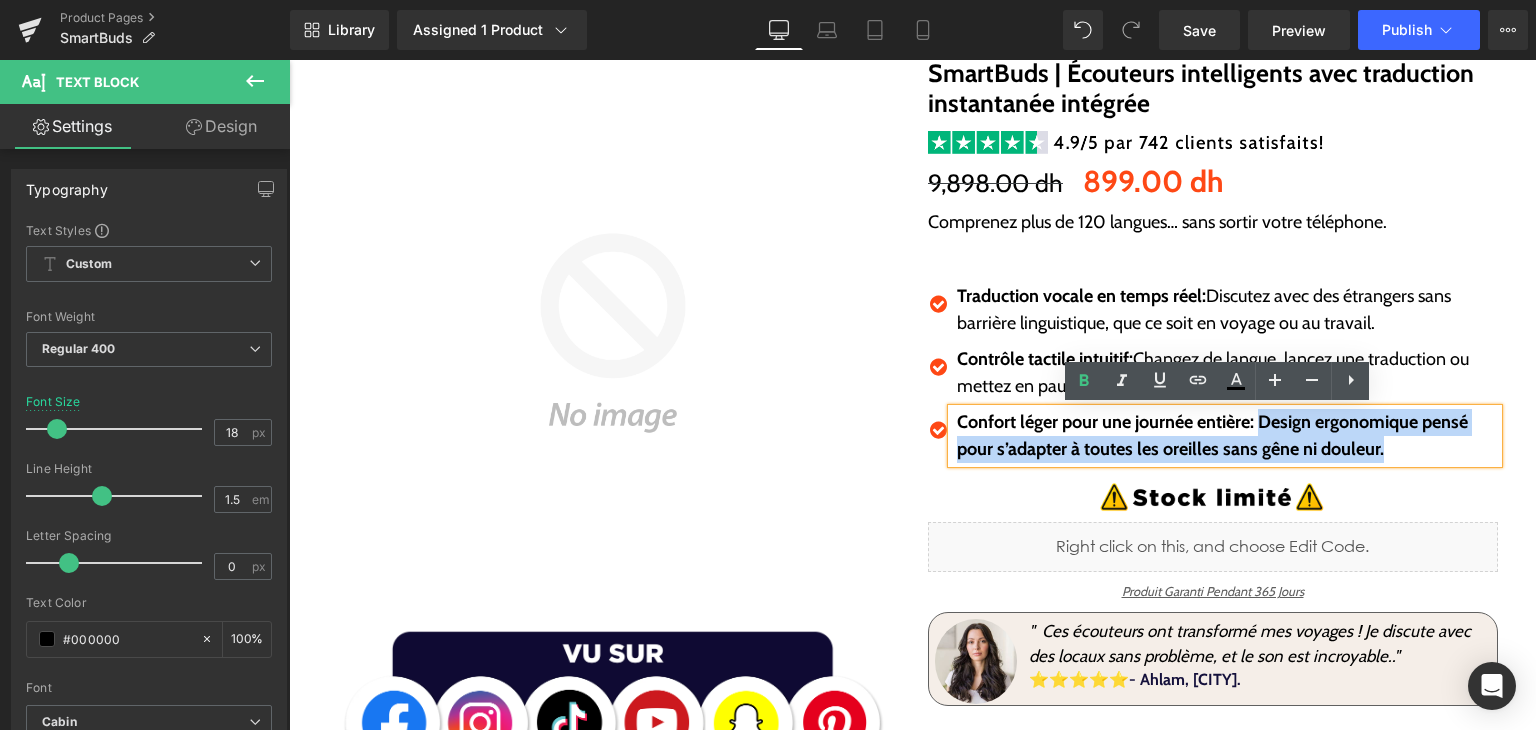 click on "Confort léger pour une journée entière: Design ergonomique pensé pour s’adapter à toutes les oreilles sans gêne ni douleur." at bounding box center [1227, 436] 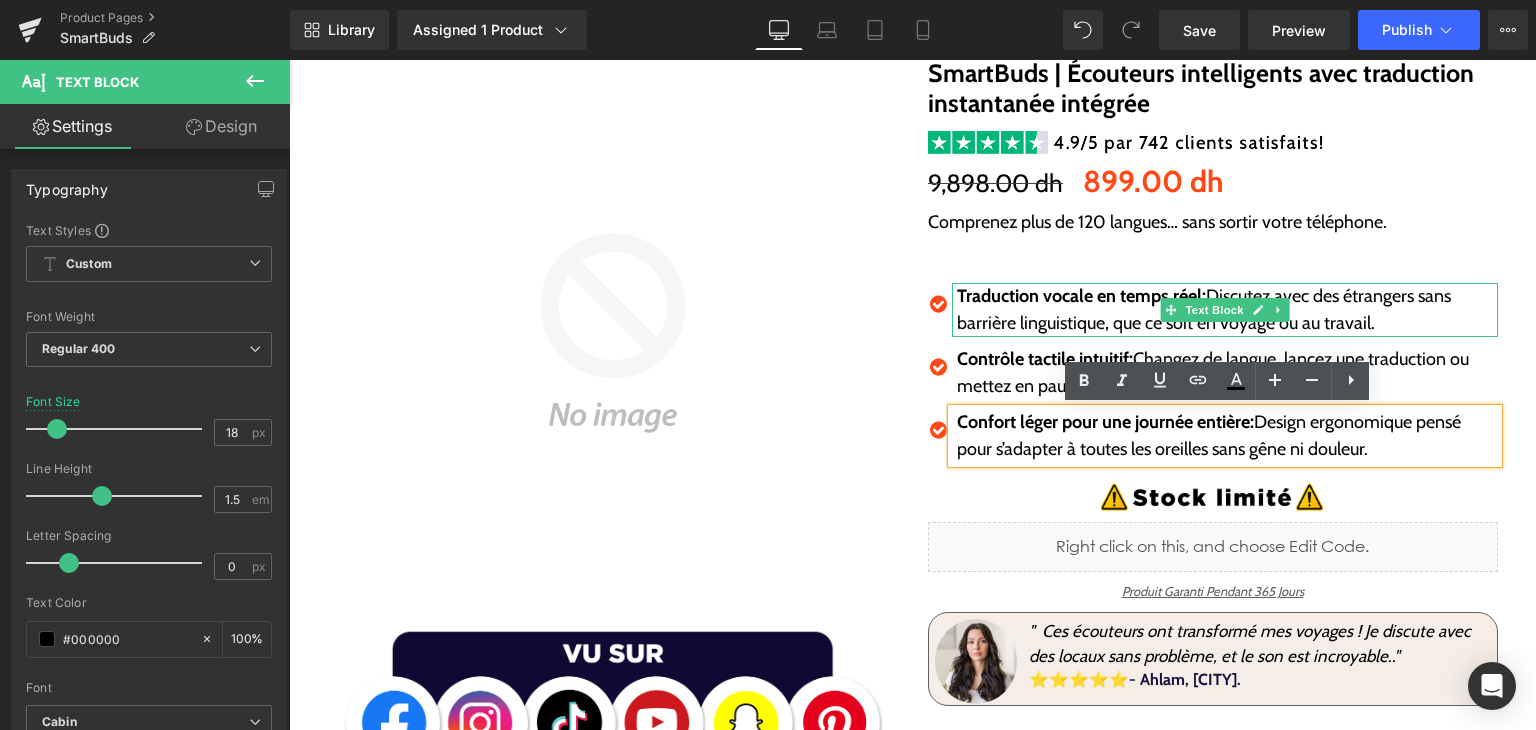 click at bounding box center (1213, 249) 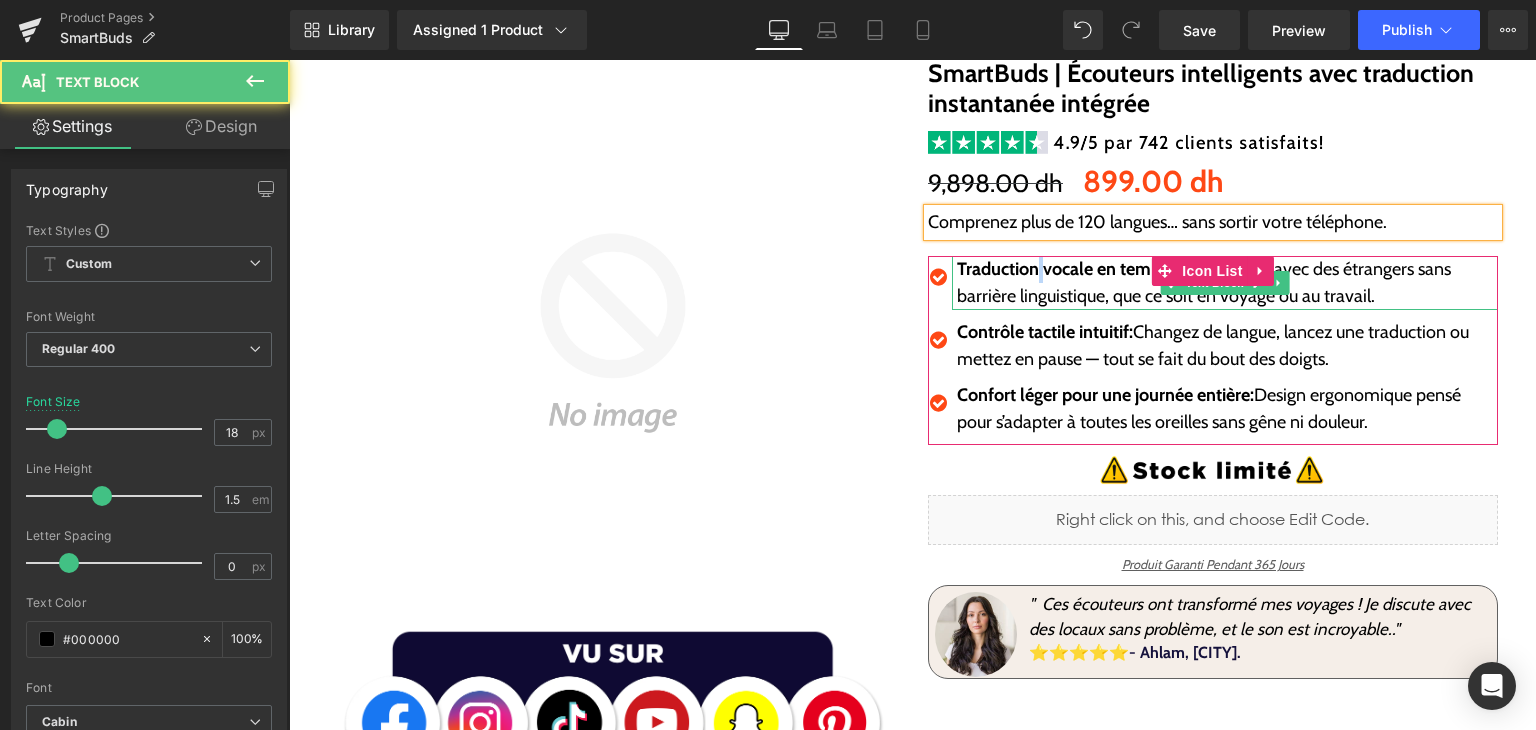 click on "Traduction vocale en temps réel:" at bounding box center [1081, 269] 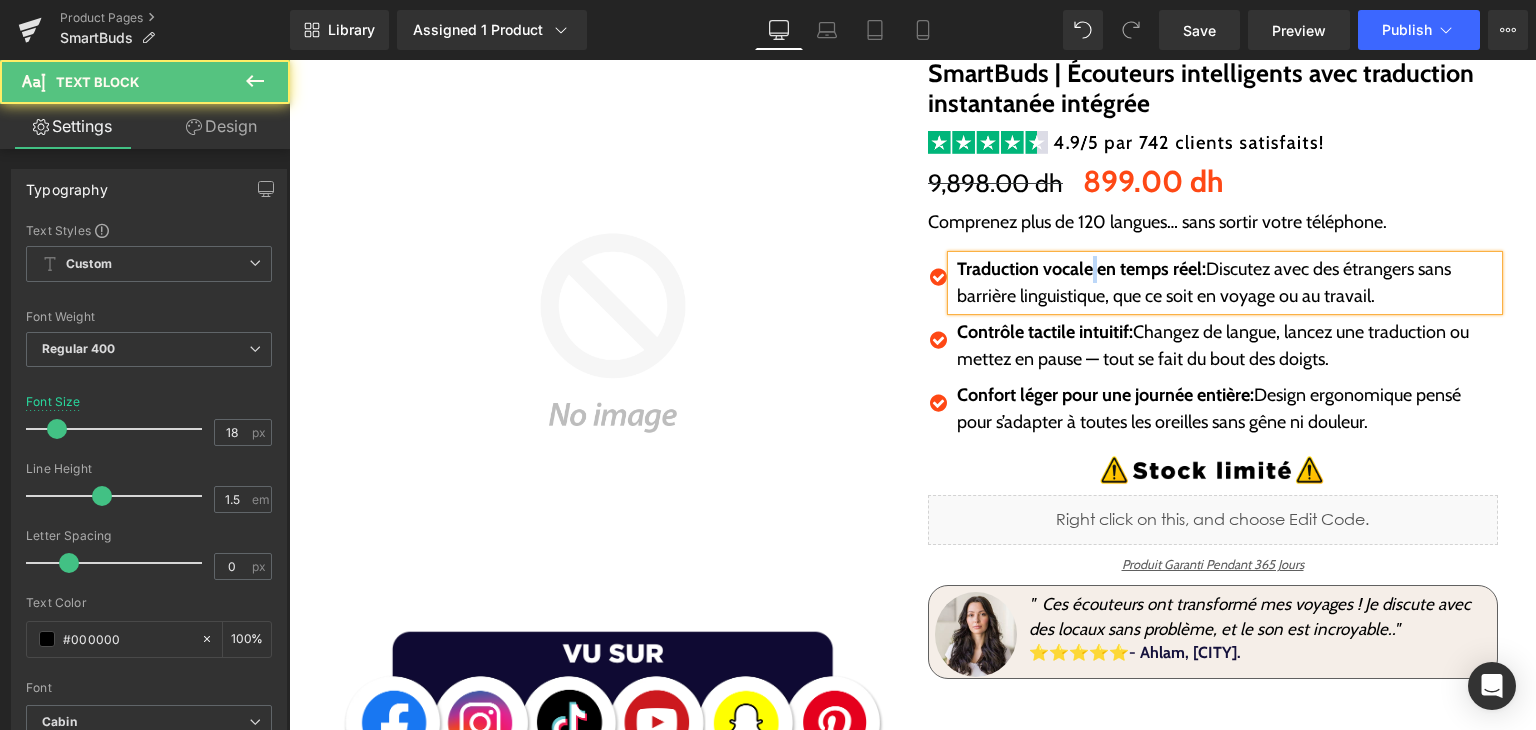 click on "Traduction vocale en temps réel:" at bounding box center [1081, 269] 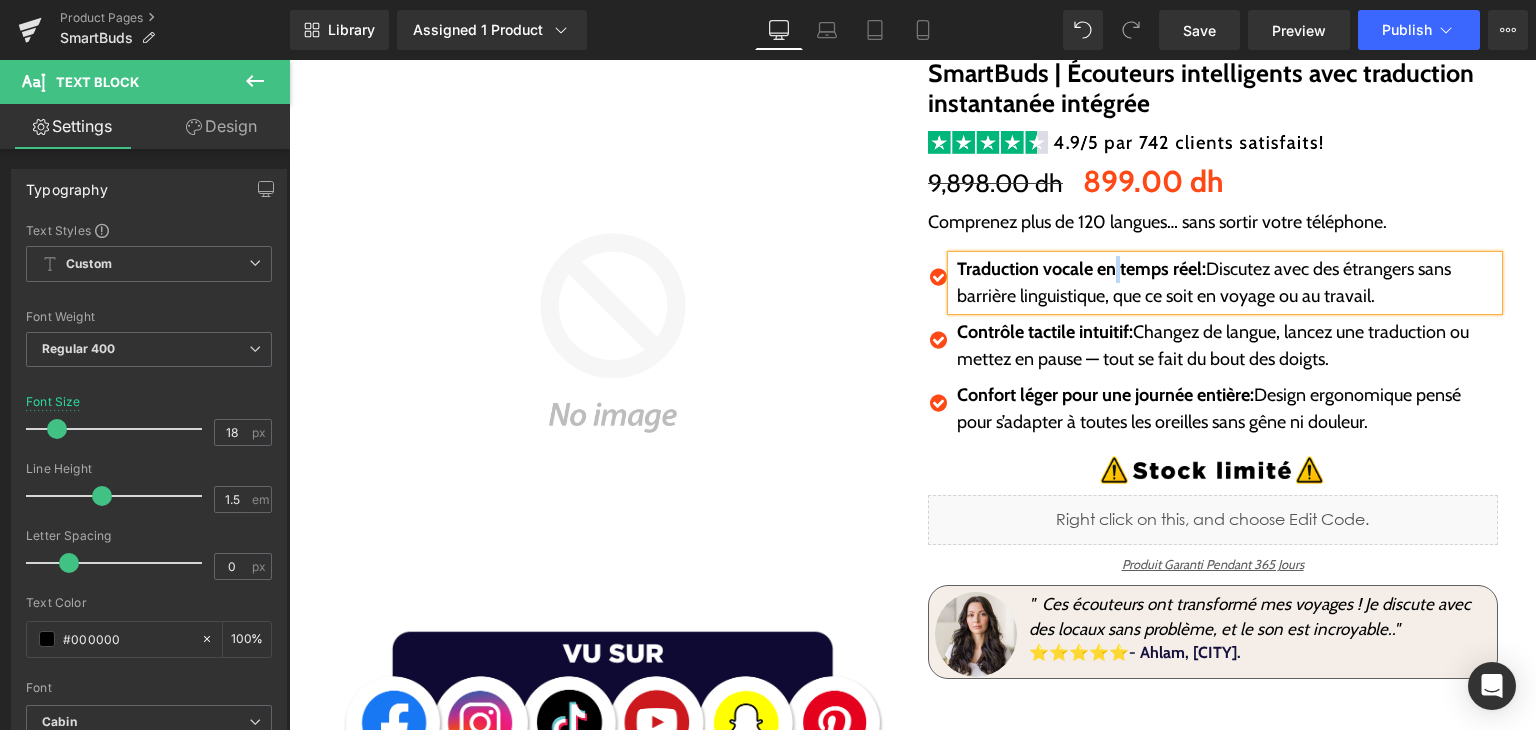 drag, startPoint x: 1107, startPoint y: 274, endPoint x: 1137, endPoint y: 274, distance: 30 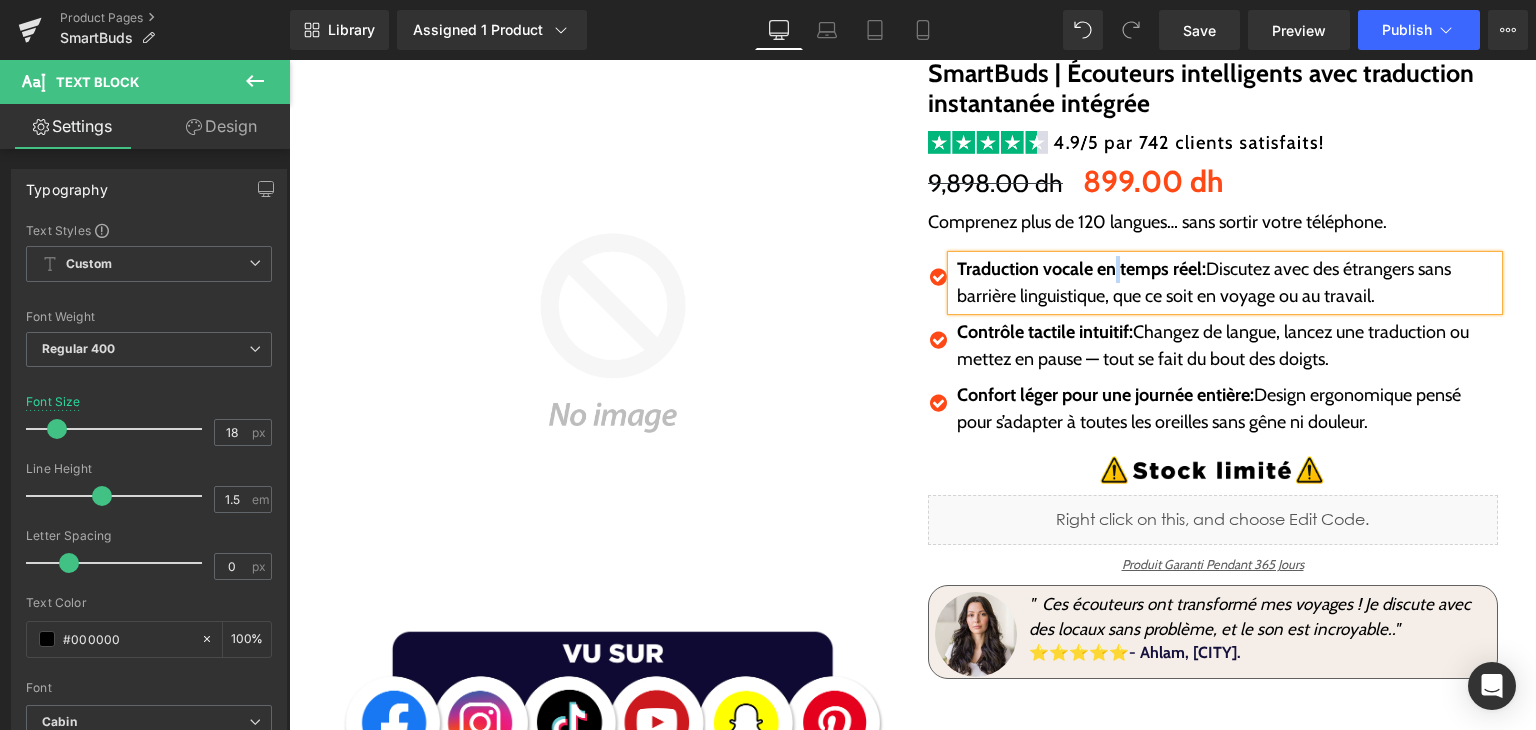 click on "Traduction vocale en temps réel:" at bounding box center (1081, 269) 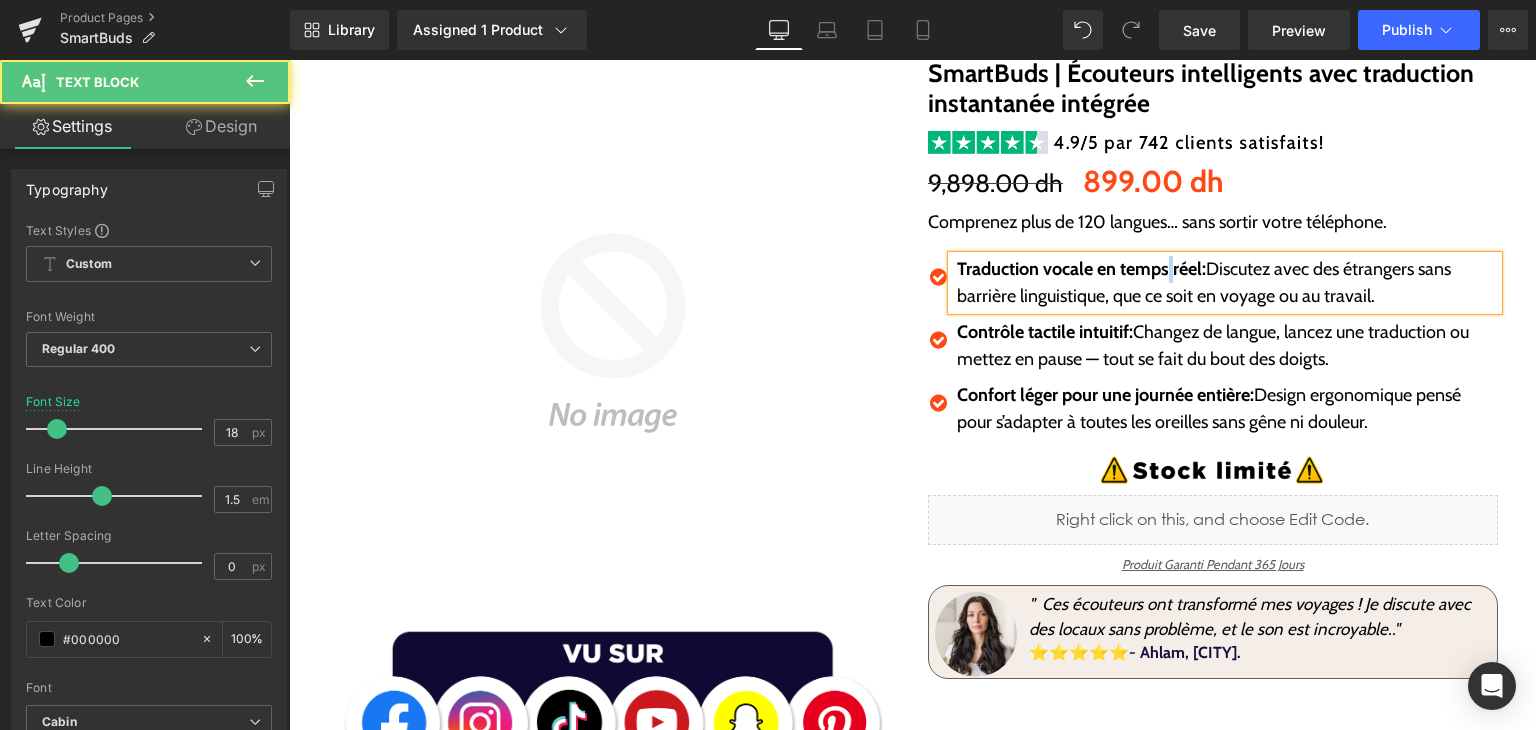 click on "Traduction vocale en temps réel:" at bounding box center [1081, 269] 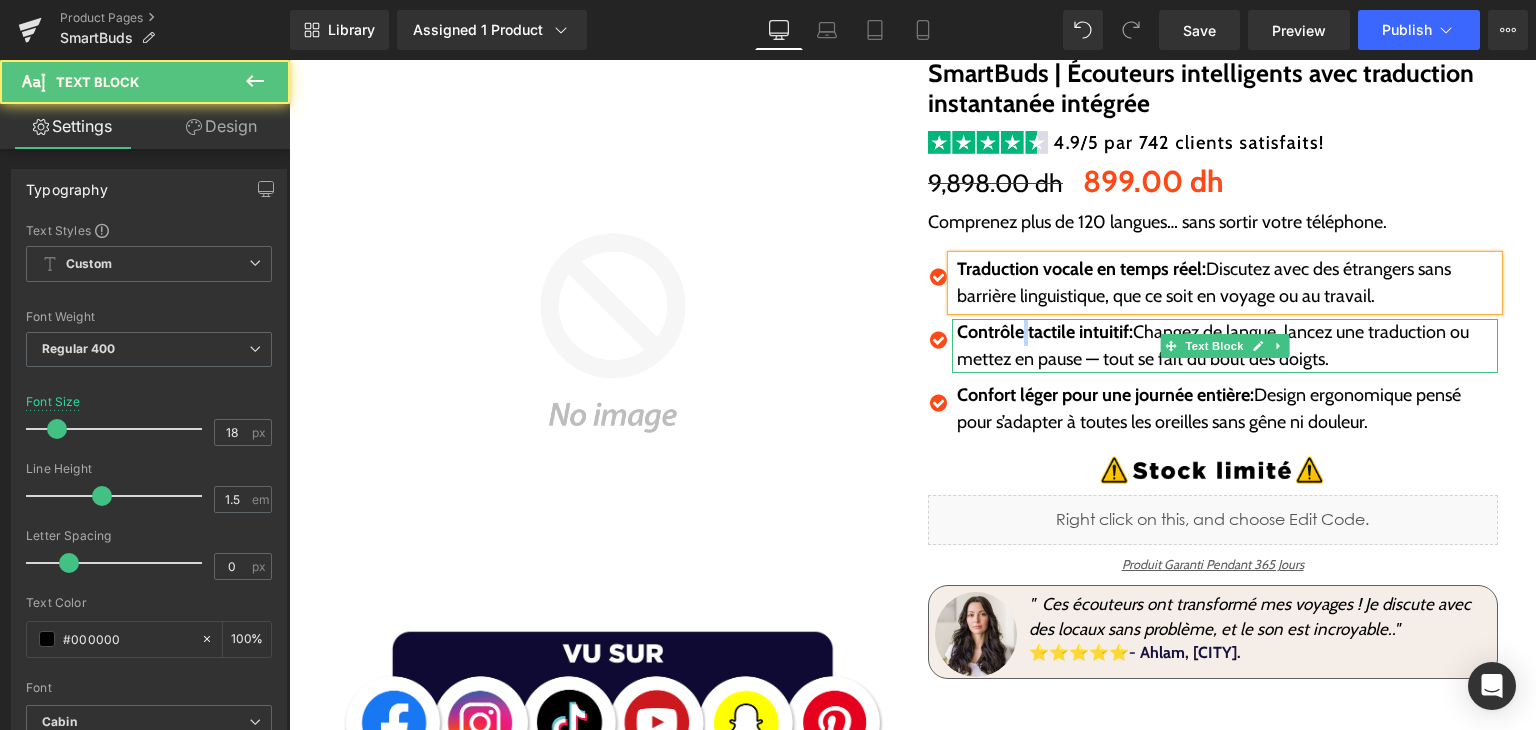 click on "Contrôle tactile intuitif:" at bounding box center (1045, 332) 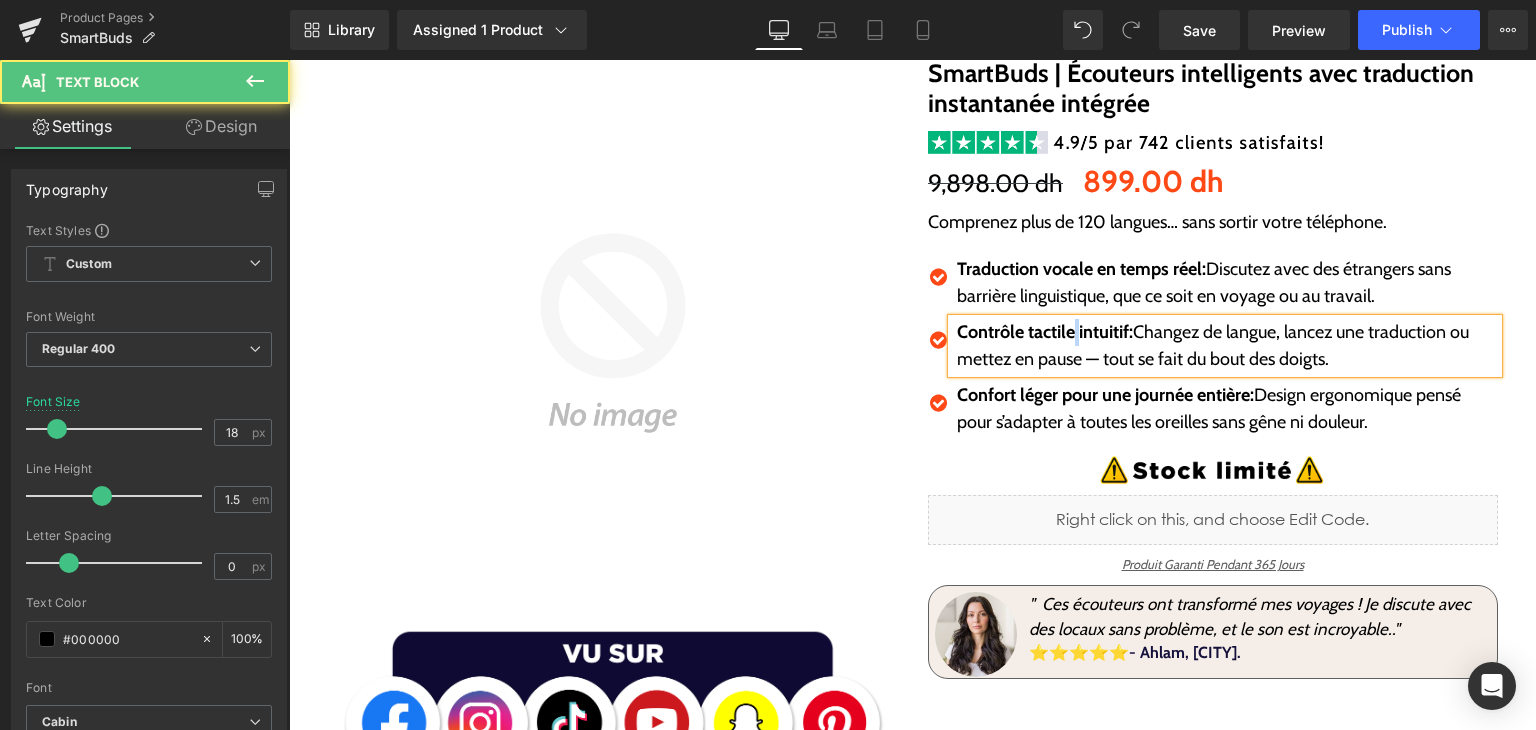 click on "Contrôle tactile intuitif:" at bounding box center (1045, 332) 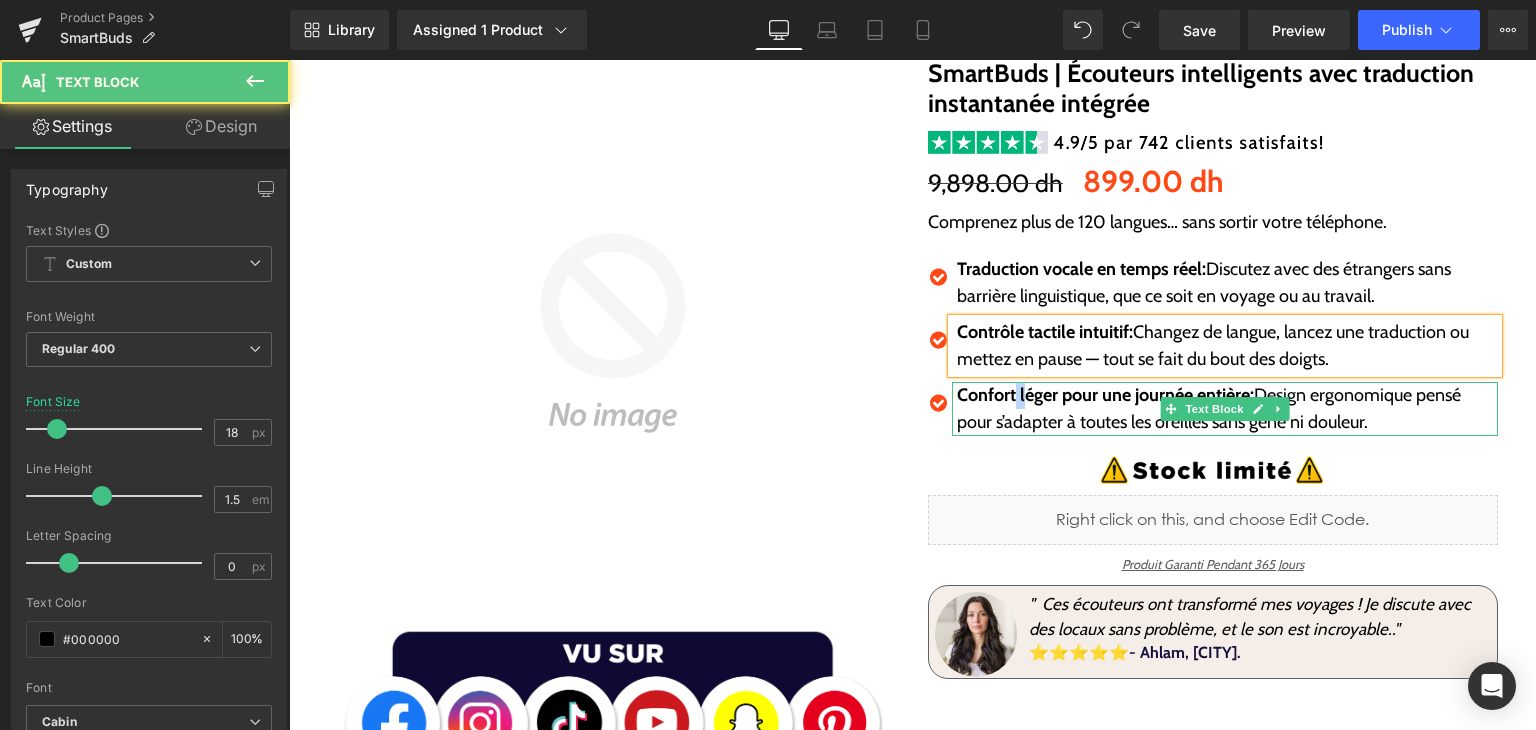 click on "Confort léger pour une journée entière:" at bounding box center [1105, 395] 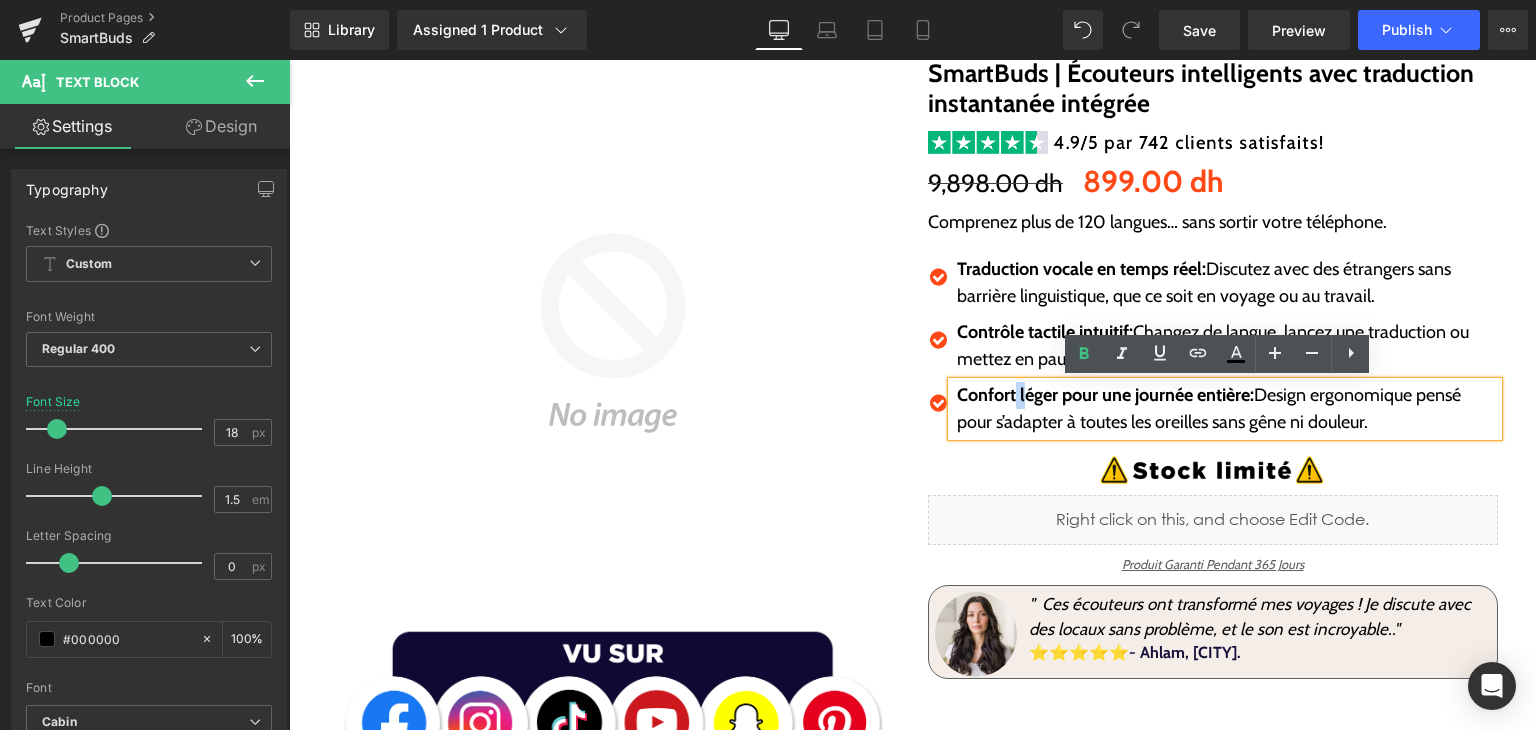 click on "Confort léger pour une journée entière:" at bounding box center [1105, 395] 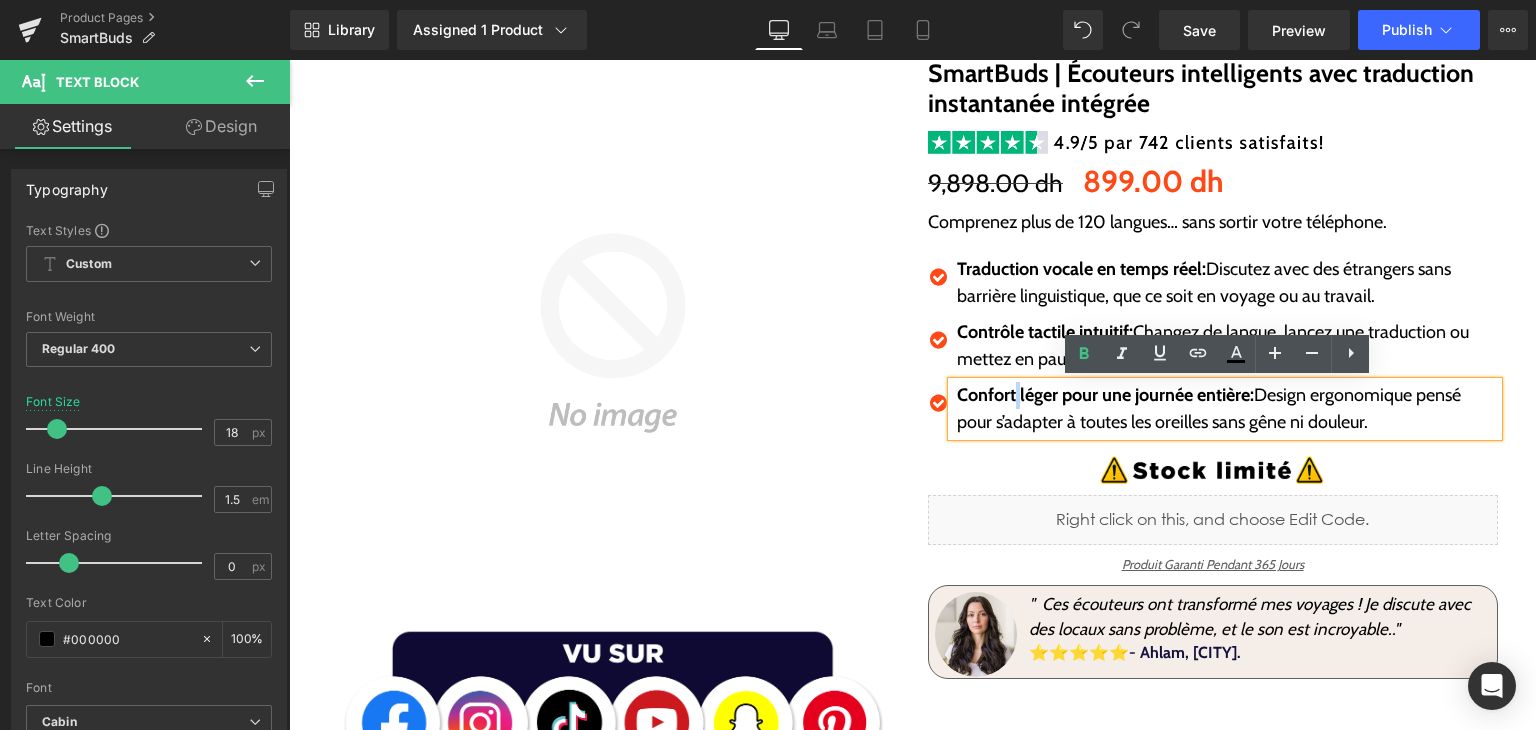 click on "Confort léger pour une journée entière:" at bounding box center [1105, 395] 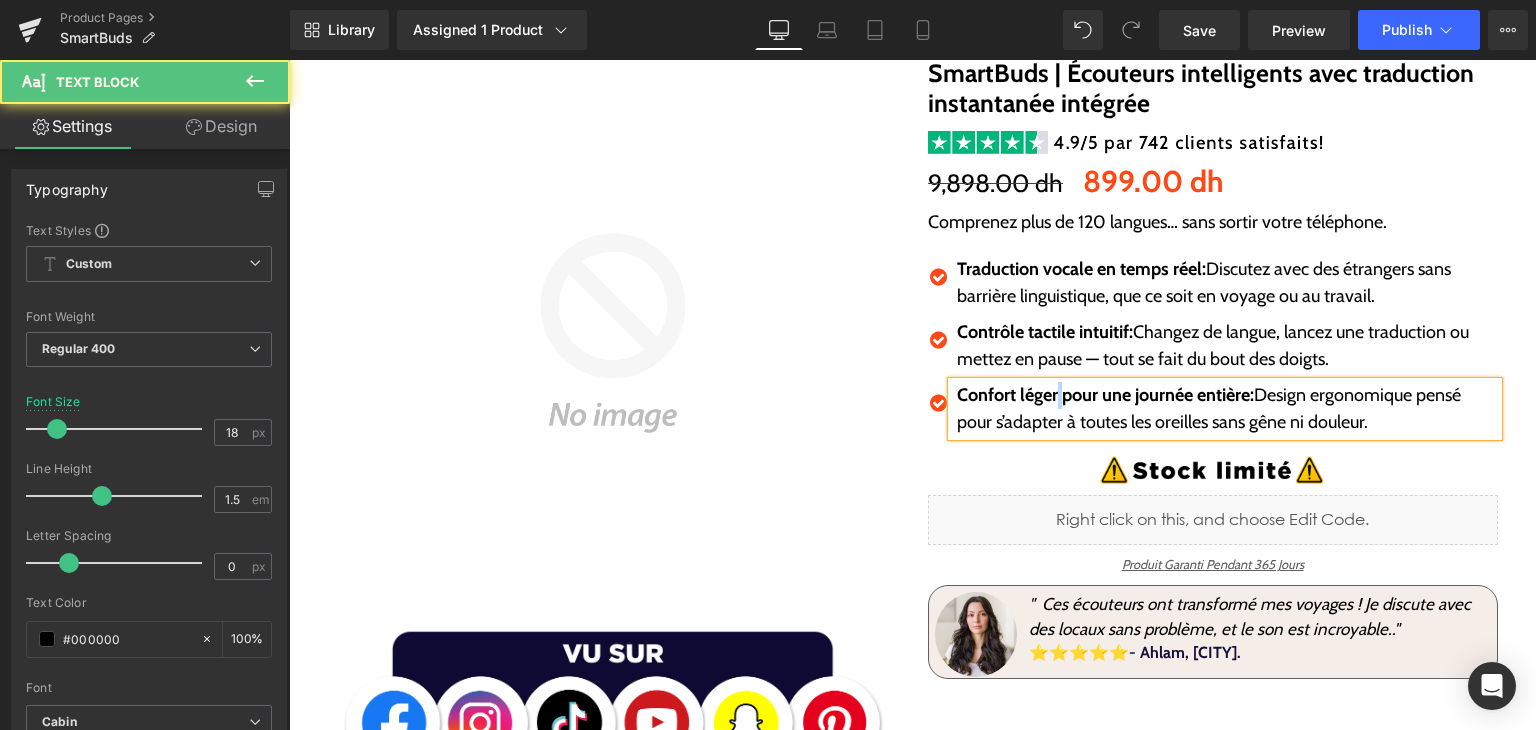 click on "Confort léger pour une journée entière:" at bounding box center [1105, 395] 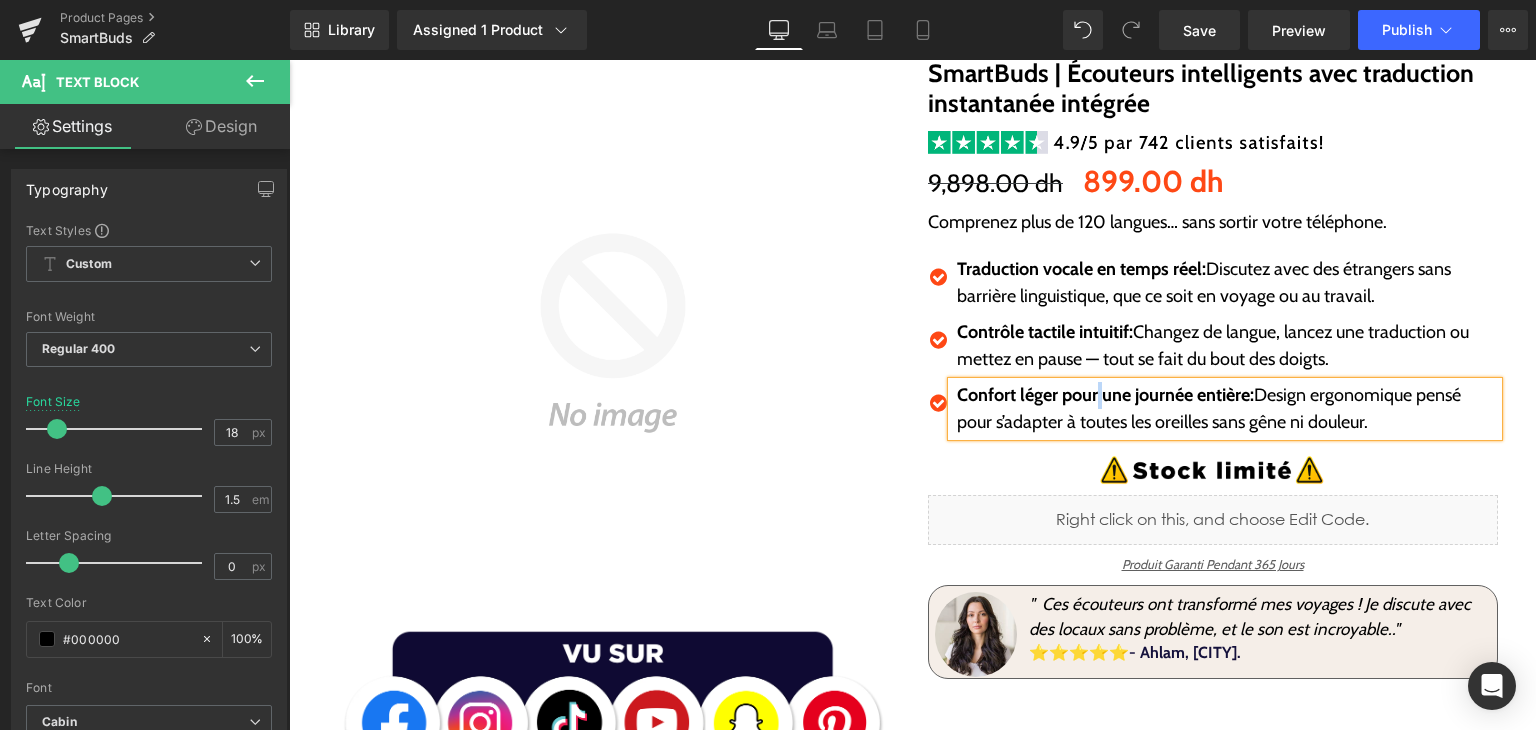 click on "Confort léger pour une journée entière:" at bounding box center (1105, 395) 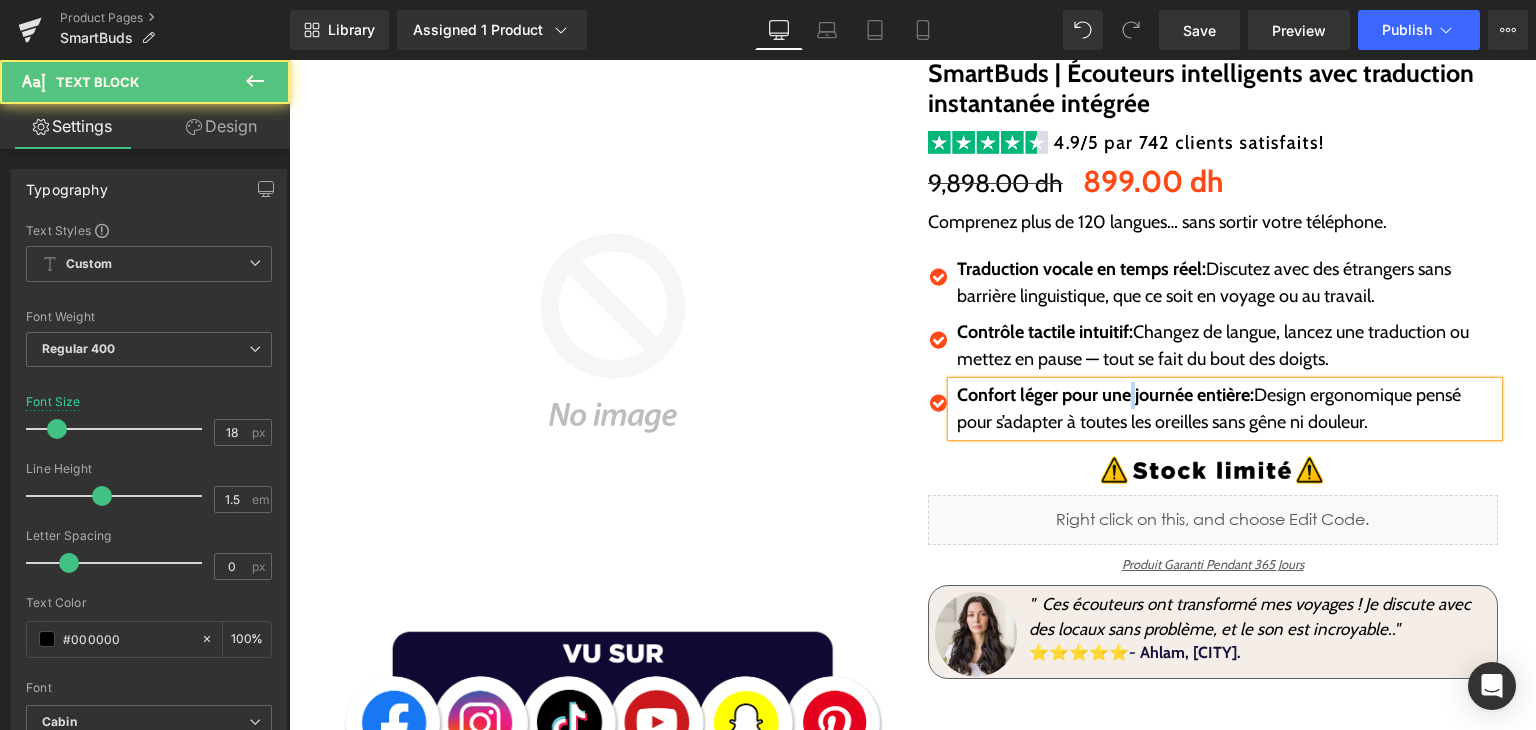 click on "Confort léger pour une journée entière:" at bounding box center (1105, 395) 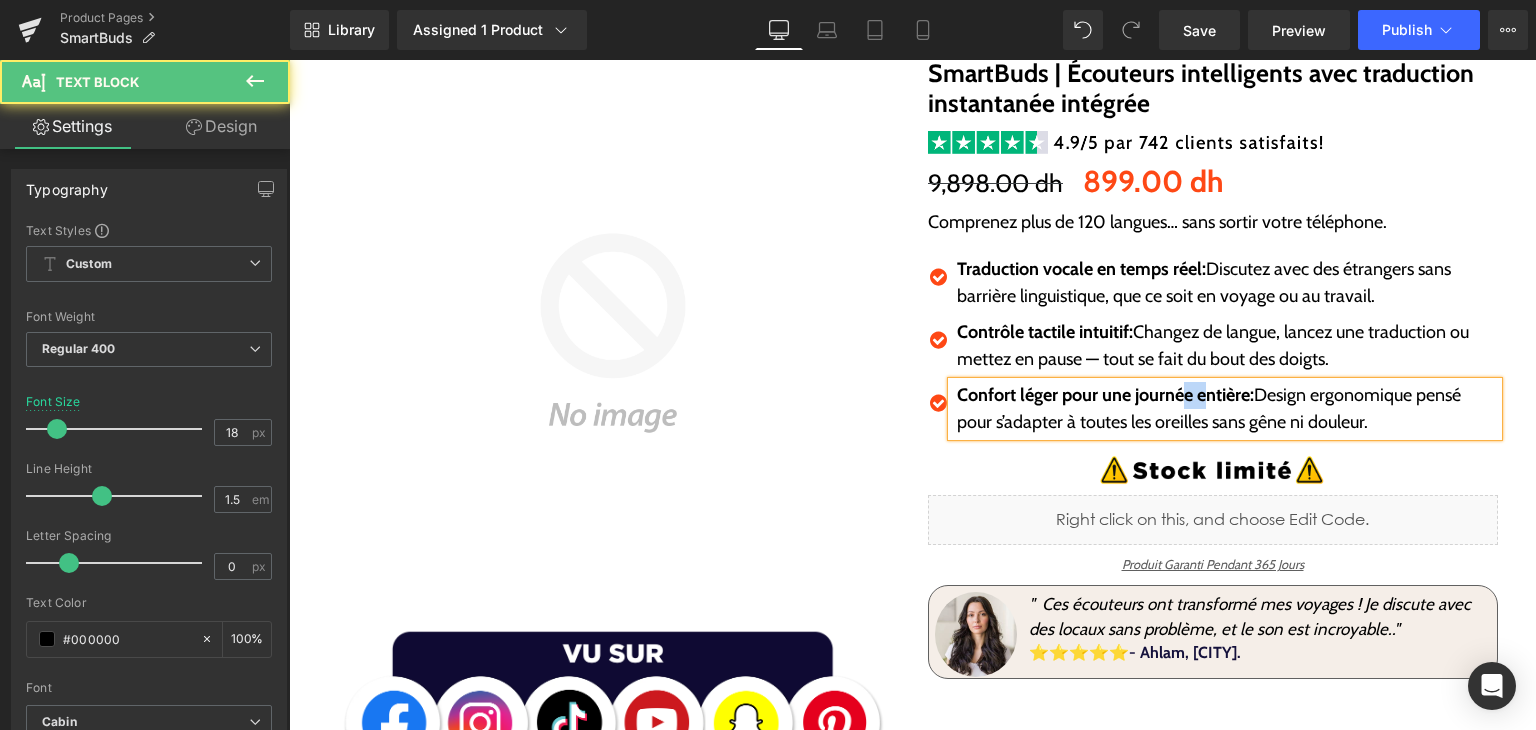 drag, startPoint x: 1196, startPoint y: 393, endPoint x: 1182, endPoint y: 397, distance: 14.56022 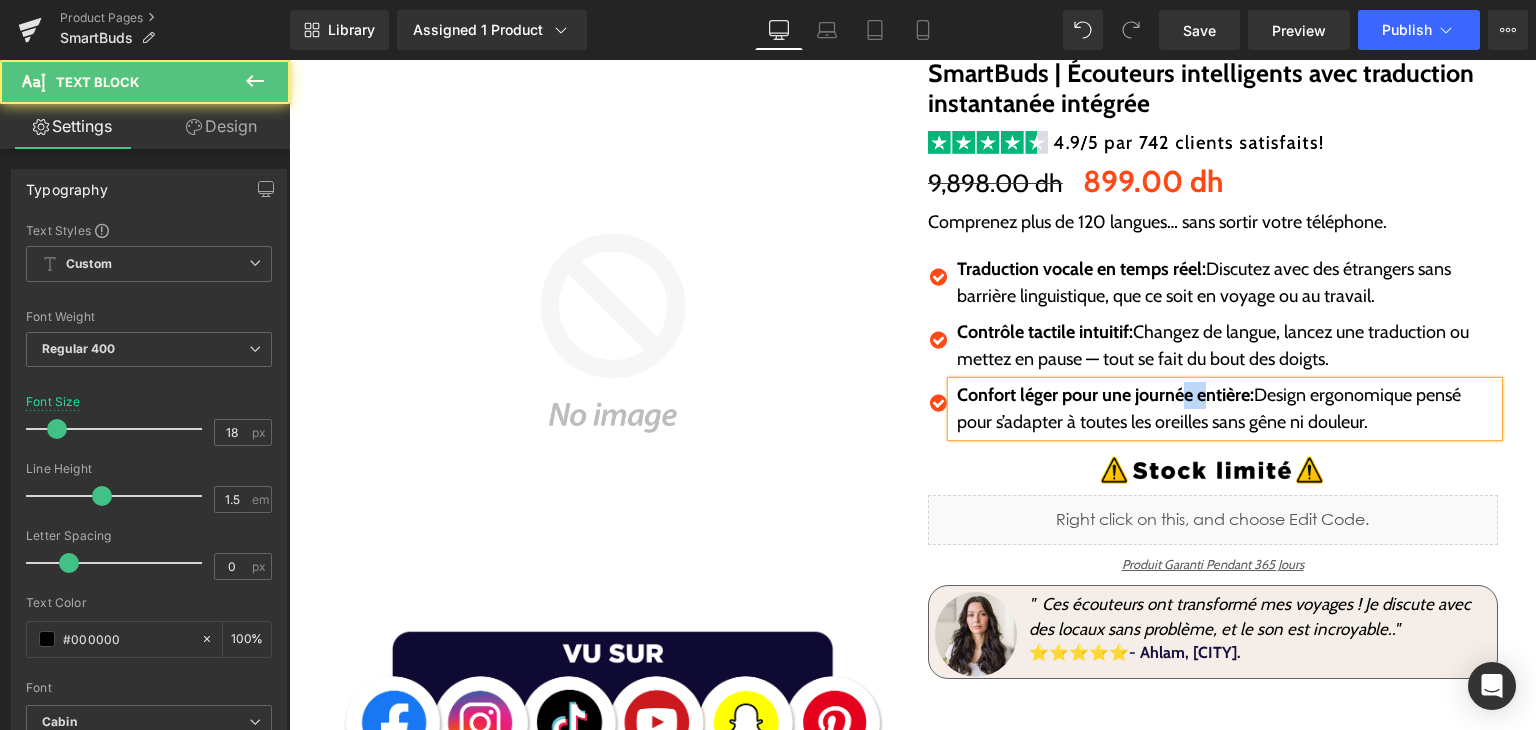 click on "Confort léger pour une journée entière:" at bounding box center (1105, 395) 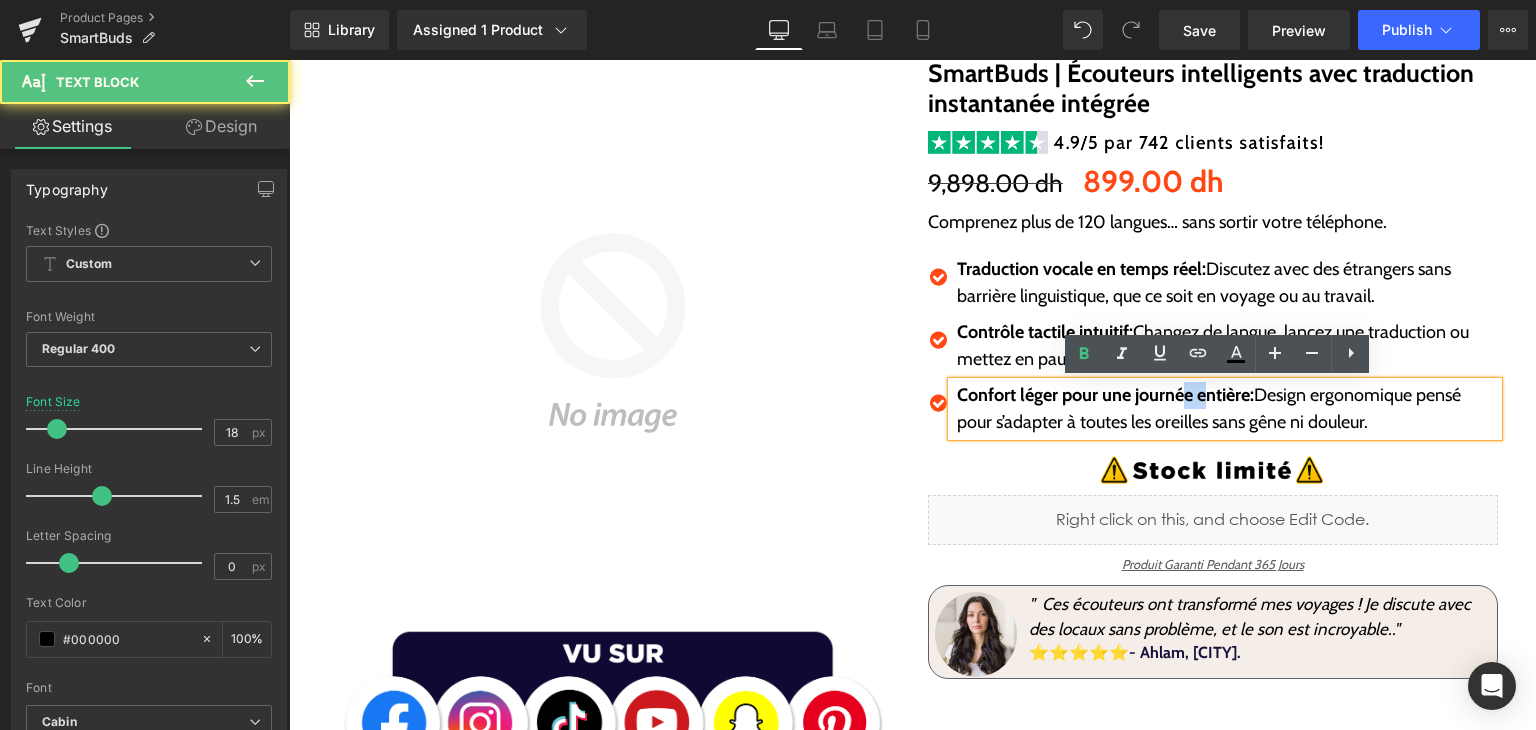 click on "Confort léger pour une journée entière:" at bounding box center [1105, 395] 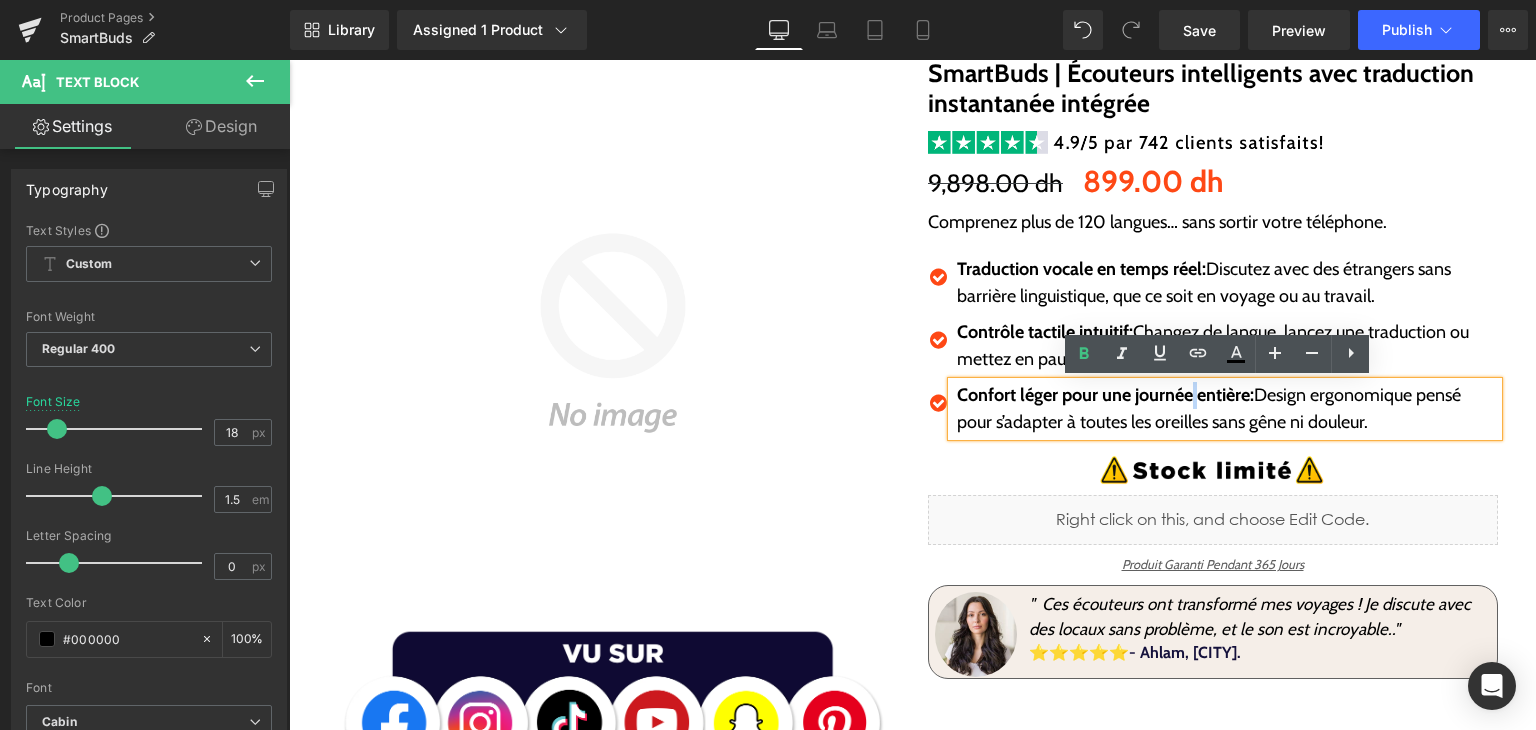 click on "Confort léger pour une journée entière:" at bounding box center [1105, 395] 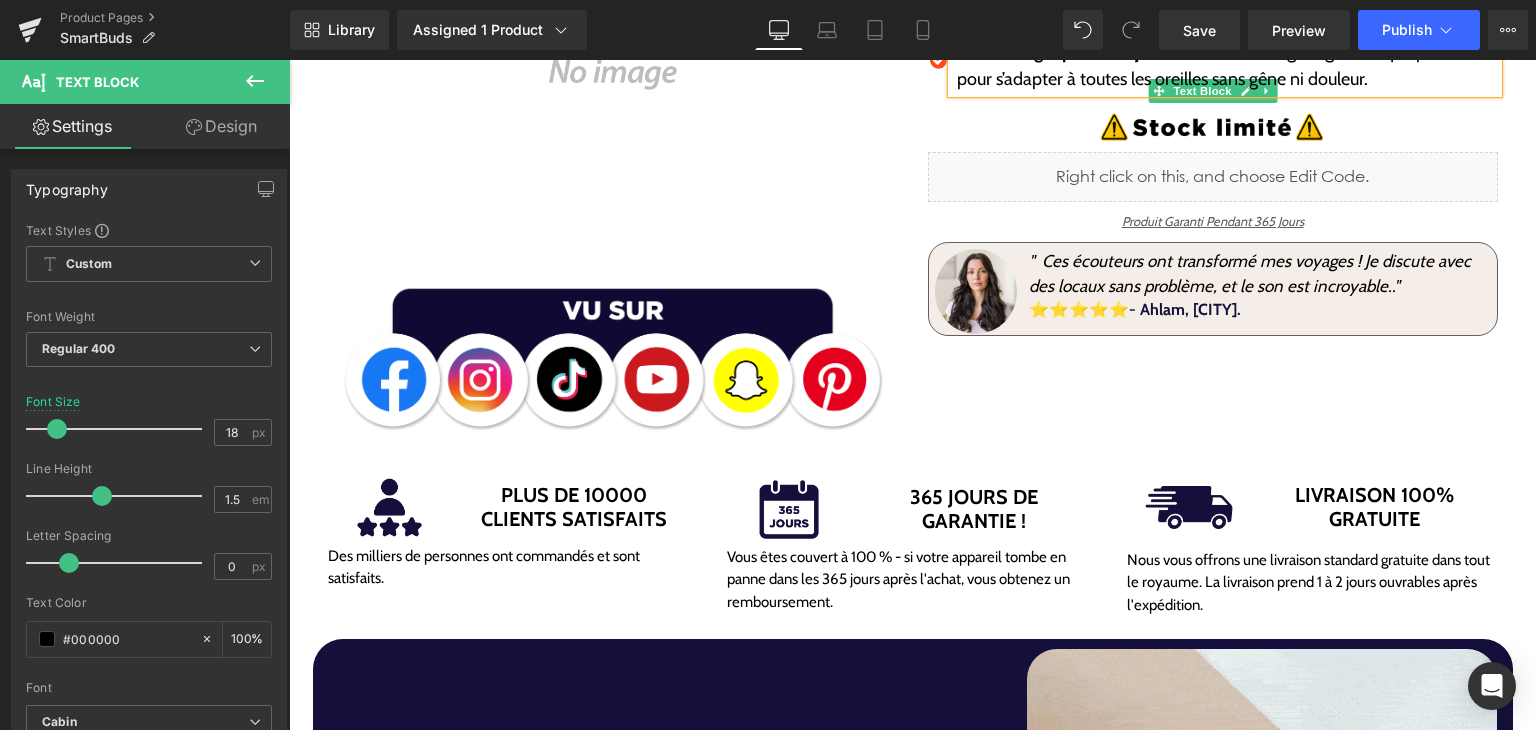 scroll, scrollTop: 526, scrollLeft: 0, axis: vertical 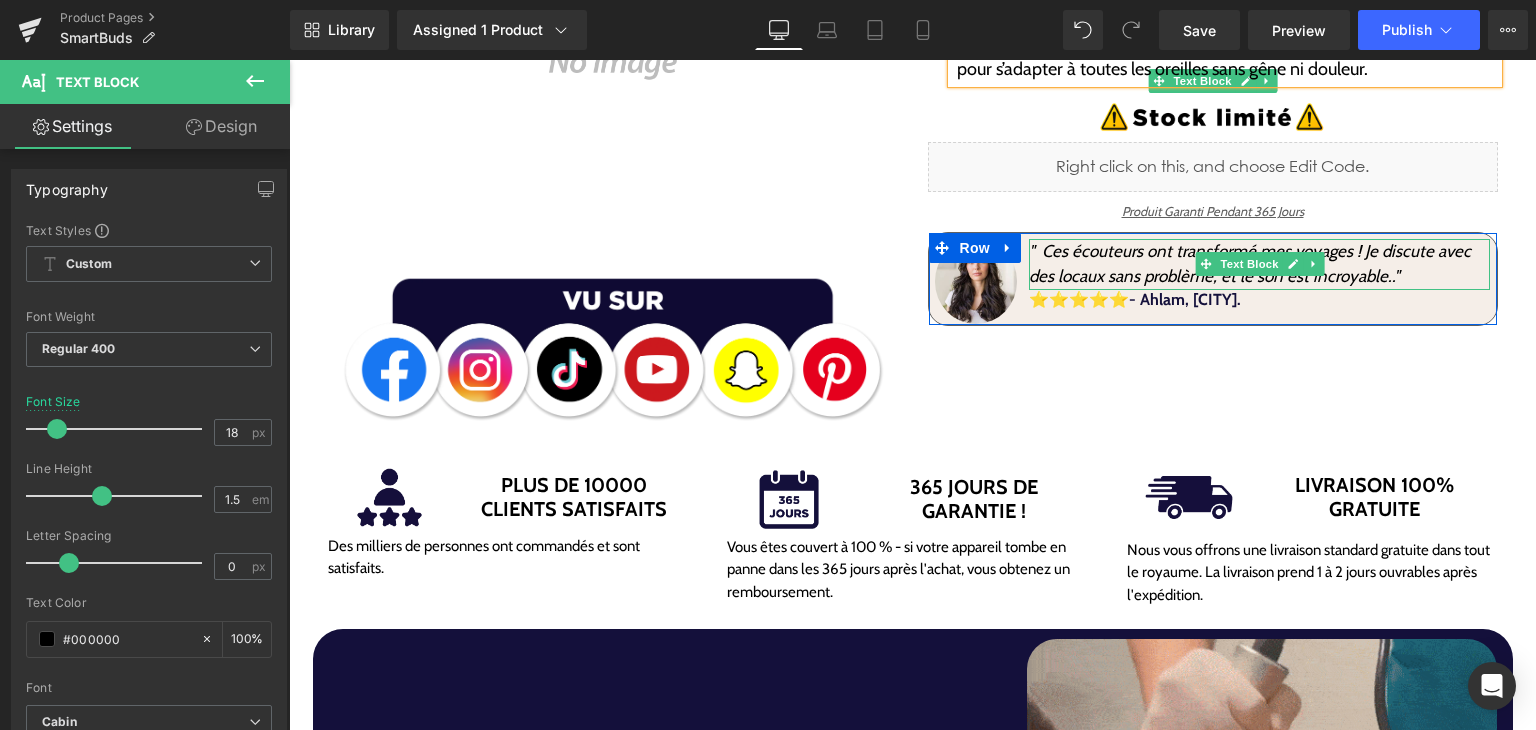 click on "" Ces écouteurs ont transformé mes voyages ! Je discute avec des locaux sans problème, et le son est incroyable.. "" at bounding box center (1259, 264) 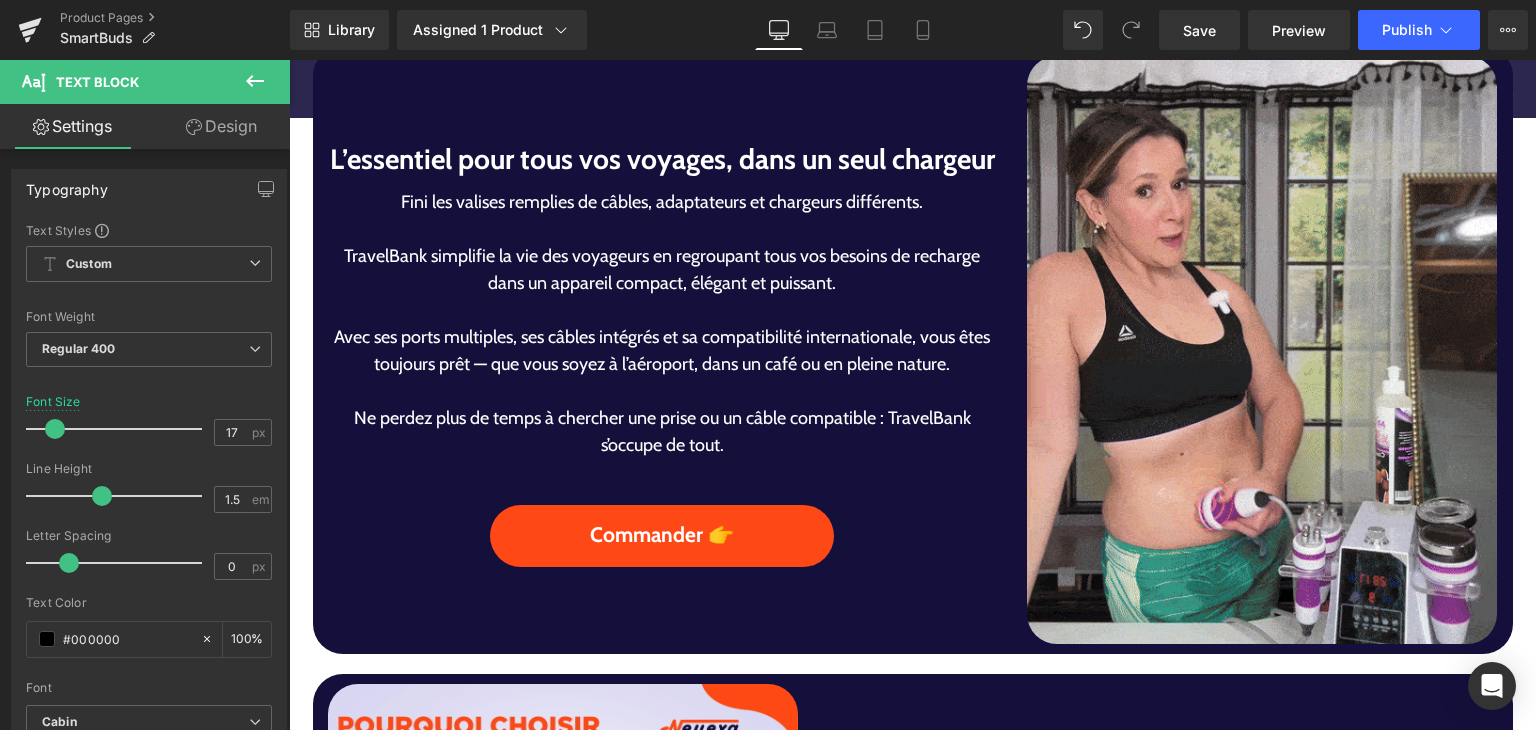 scroll, scrollTop: 1016, scrollLeft: 0, axis: vertical 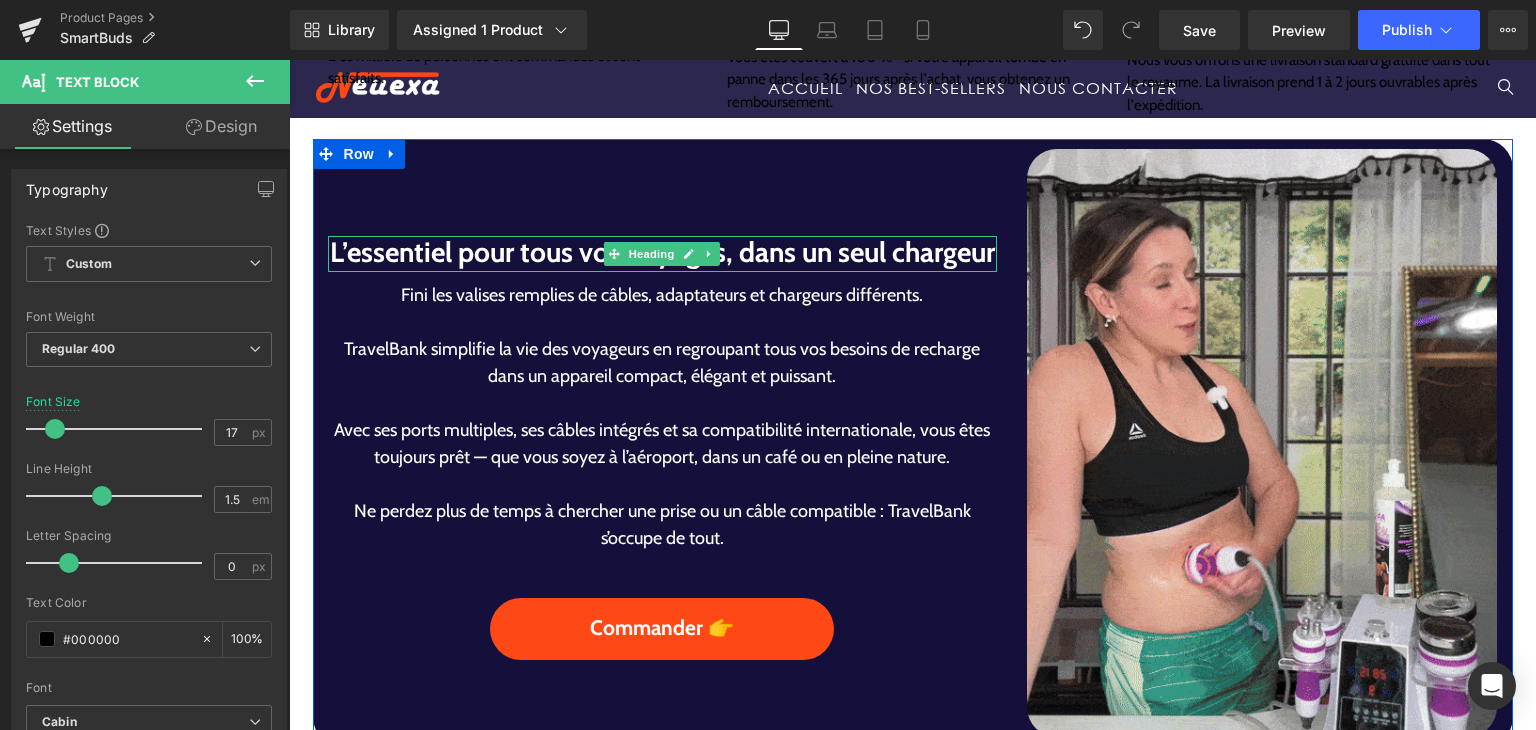 click on "L’essentiel pour tous vos voyages, dans un seul chargeur" at bounding box center [663, 253] 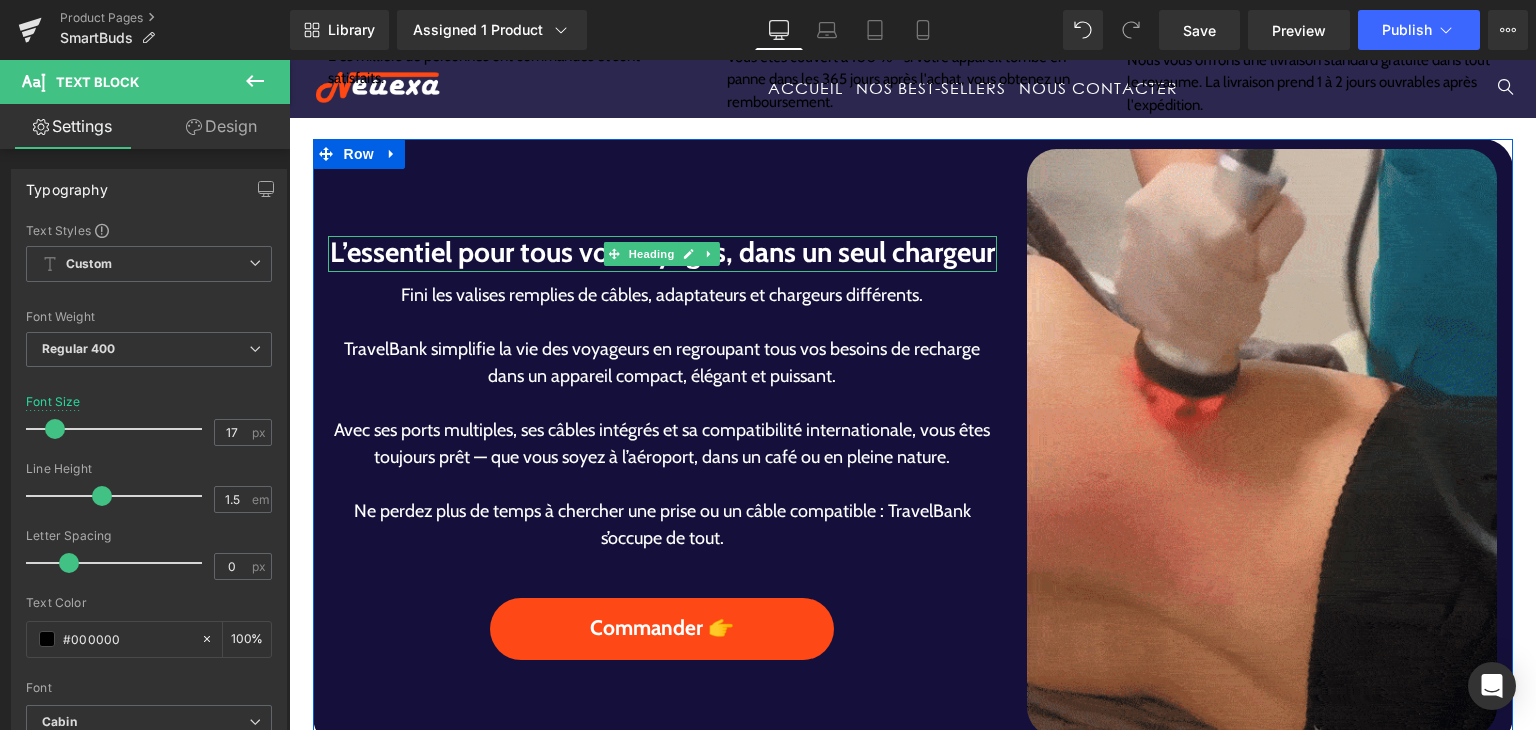 click on "L’essentiel pour tous vos voyages, dans un seul chargeur" at bounding box center [663, 253] 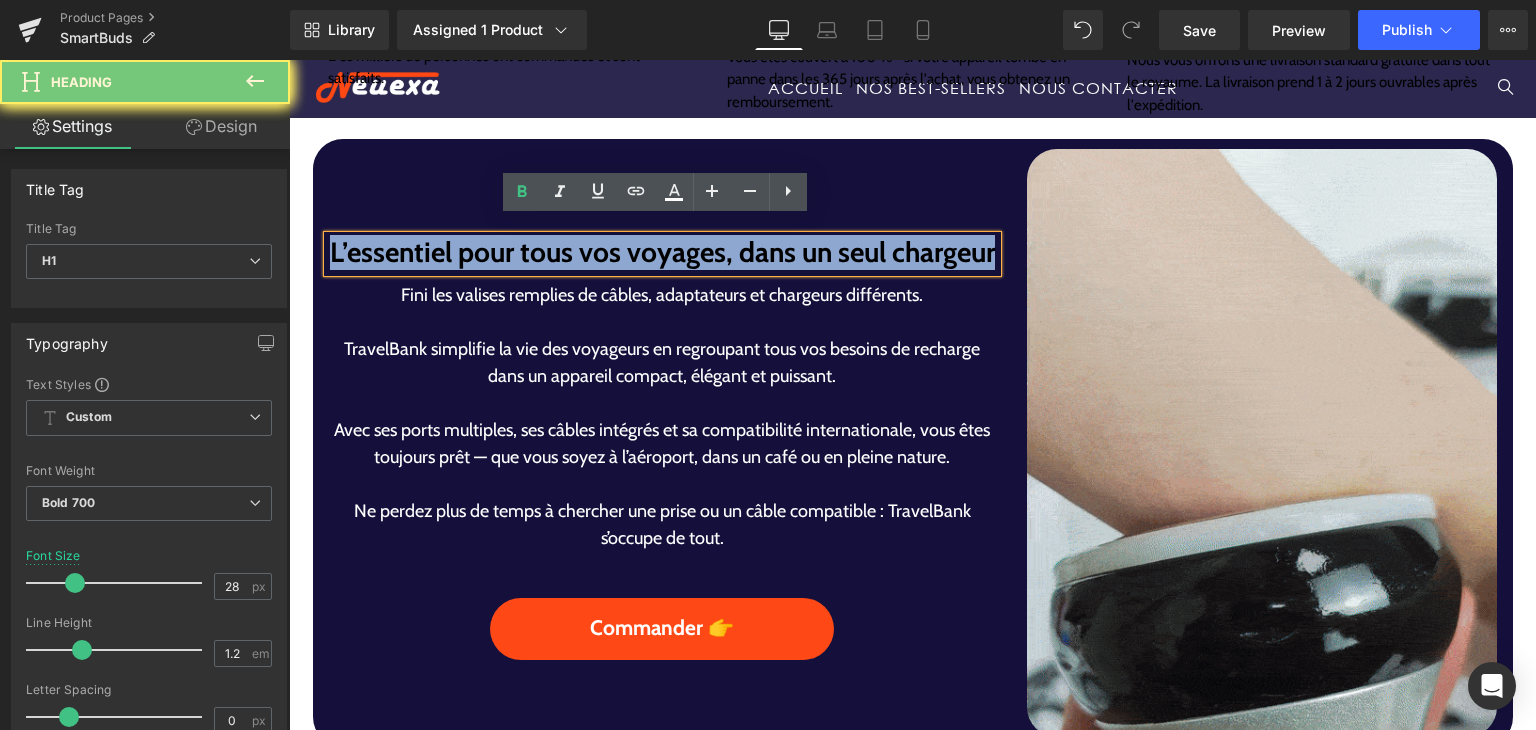 click on "L’essentiel pour tous vos voyages, dans un seul chargeur" at bounding box center (663, 253) 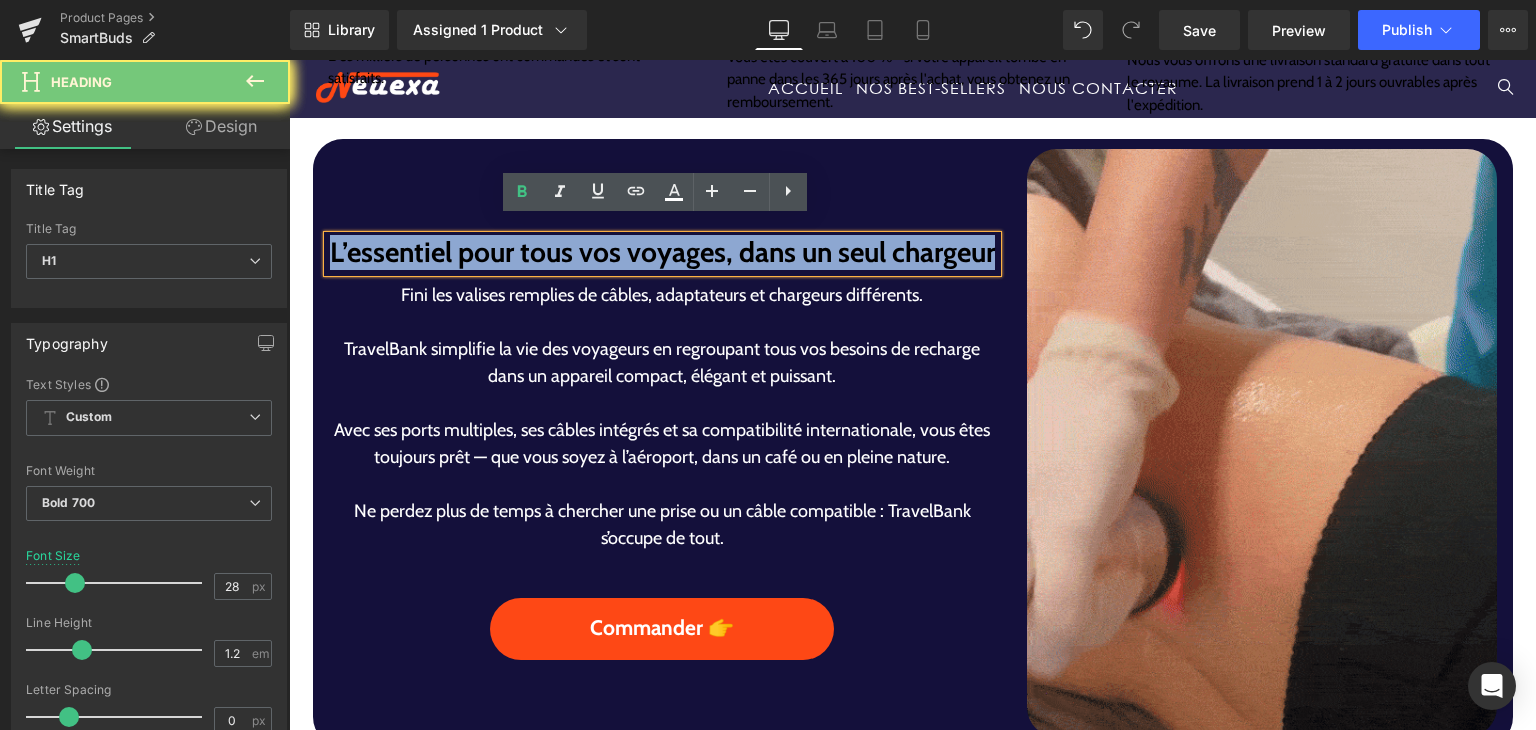 paste 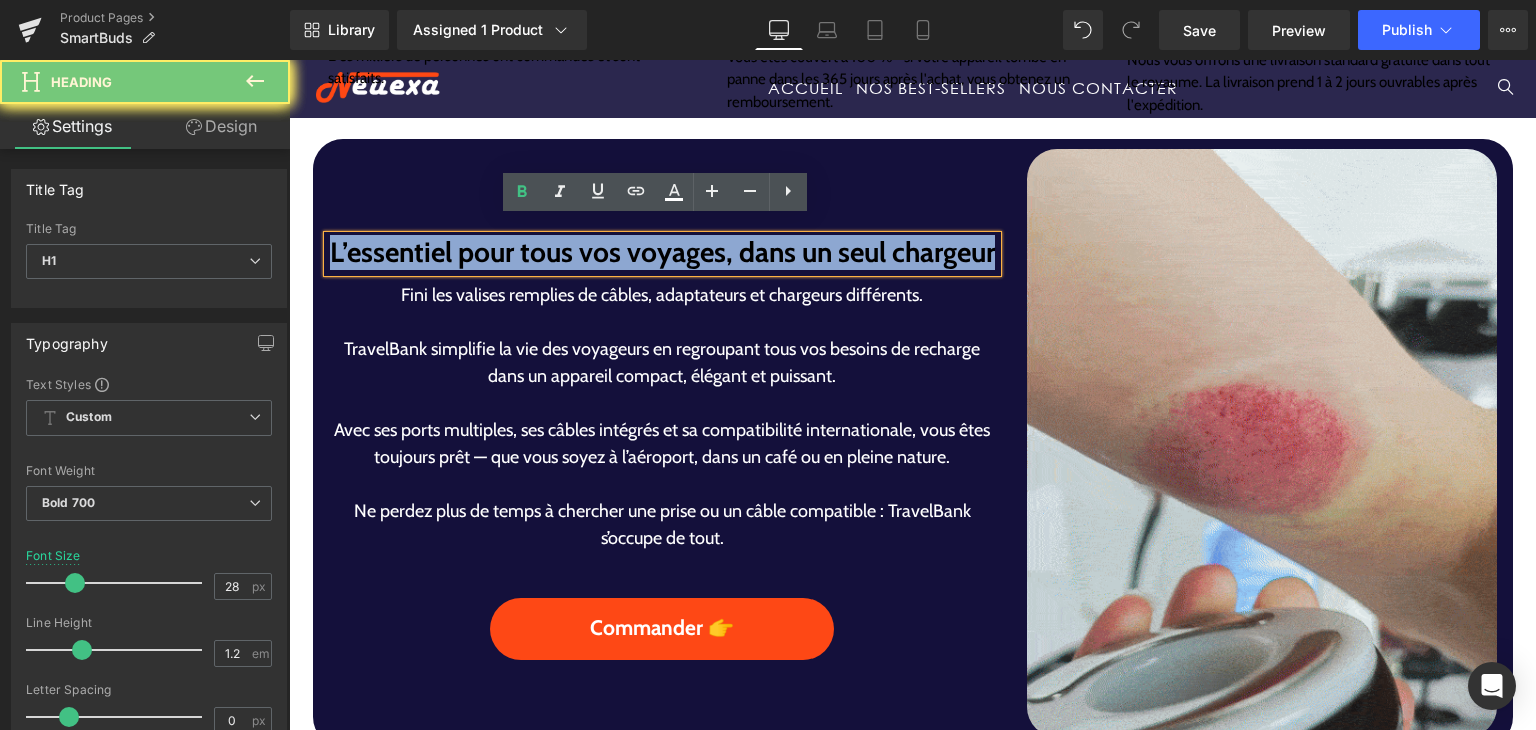 scroll, scrollTop: 1020, scrollLeft: 0, axis: vertical 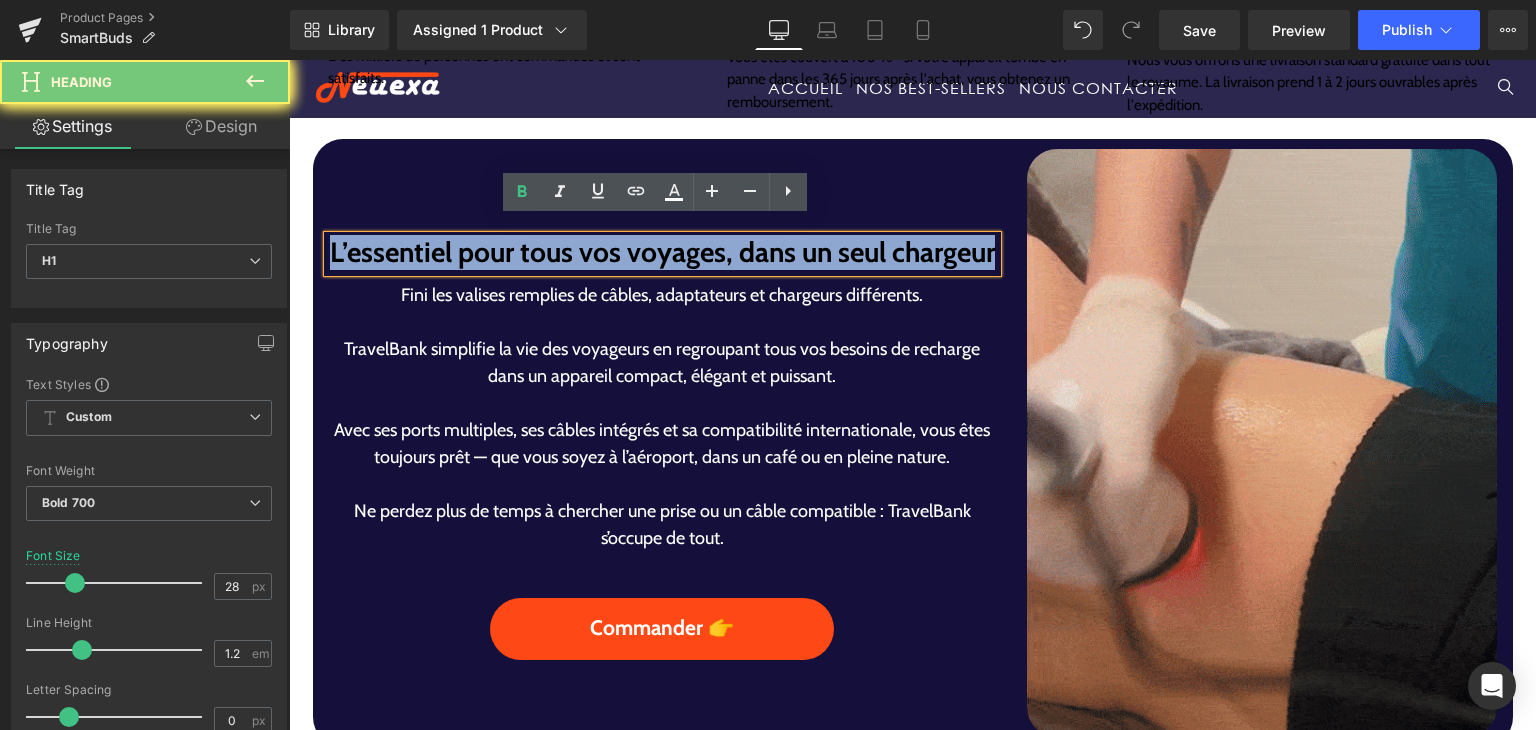 type 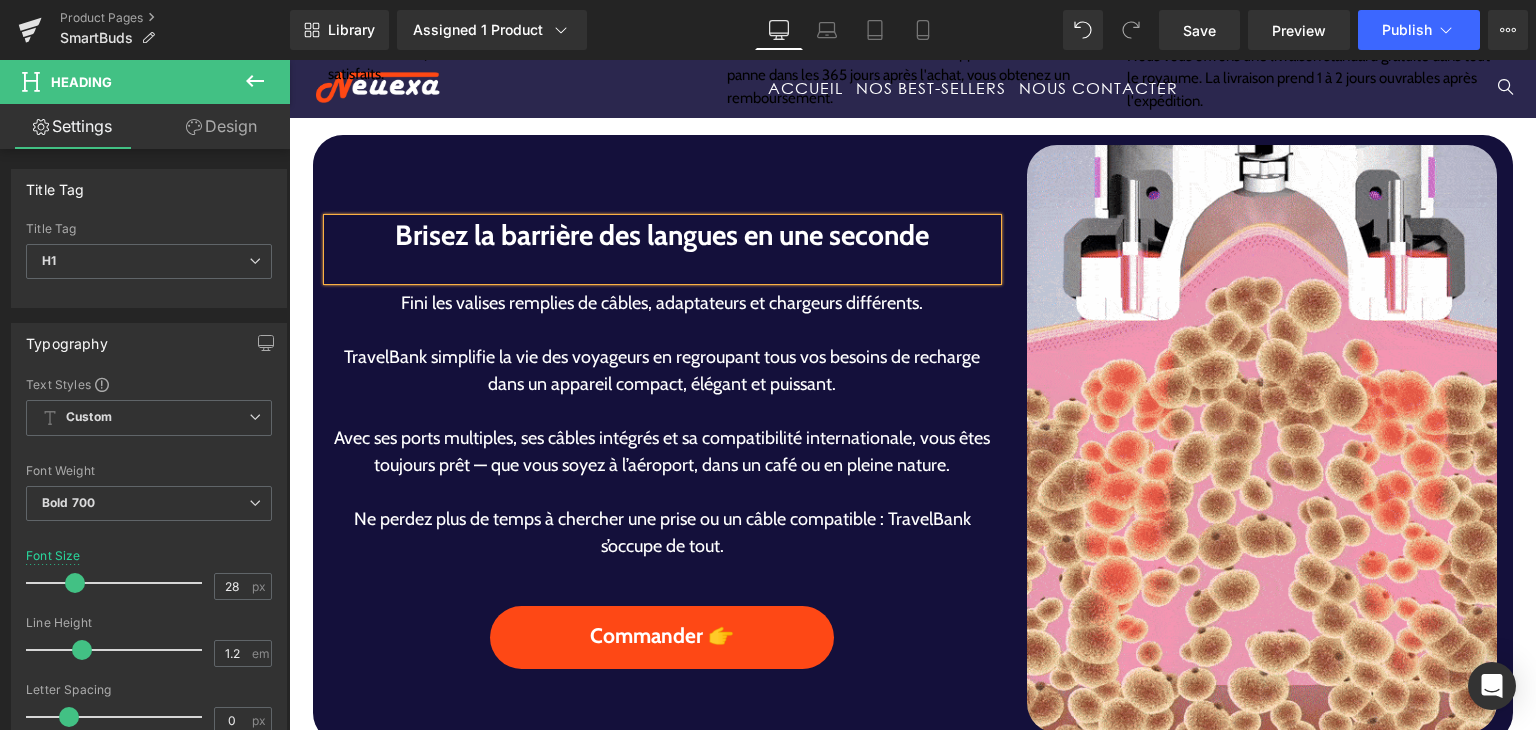 click on "Fini les valises remplies de câbles, adaptateurs et chargeurs différents." at bounding box center (663, 303) 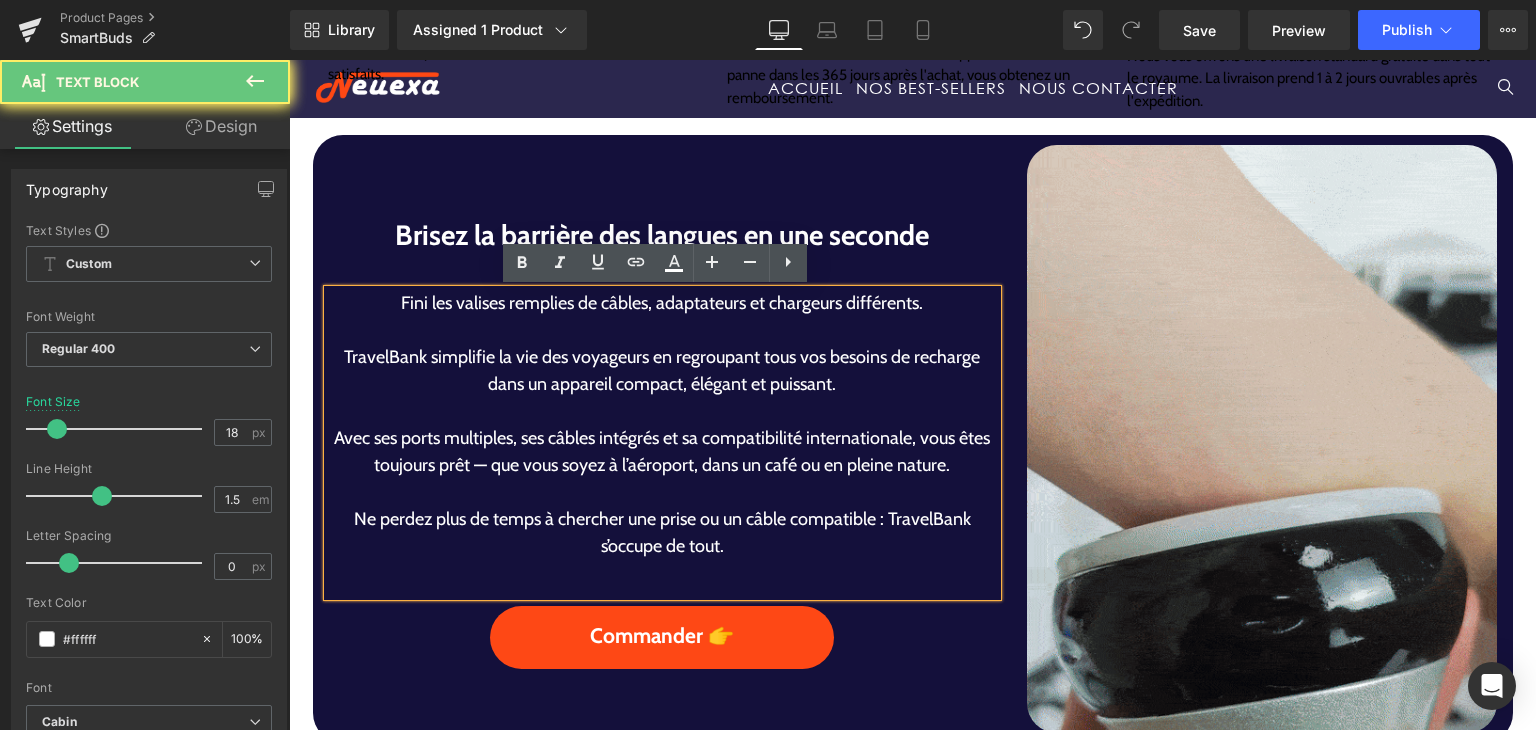 drag, startPoint x: 576, startPoint y: 359, endPoint x: 628, endPoint y: 391, distance: 61.05735 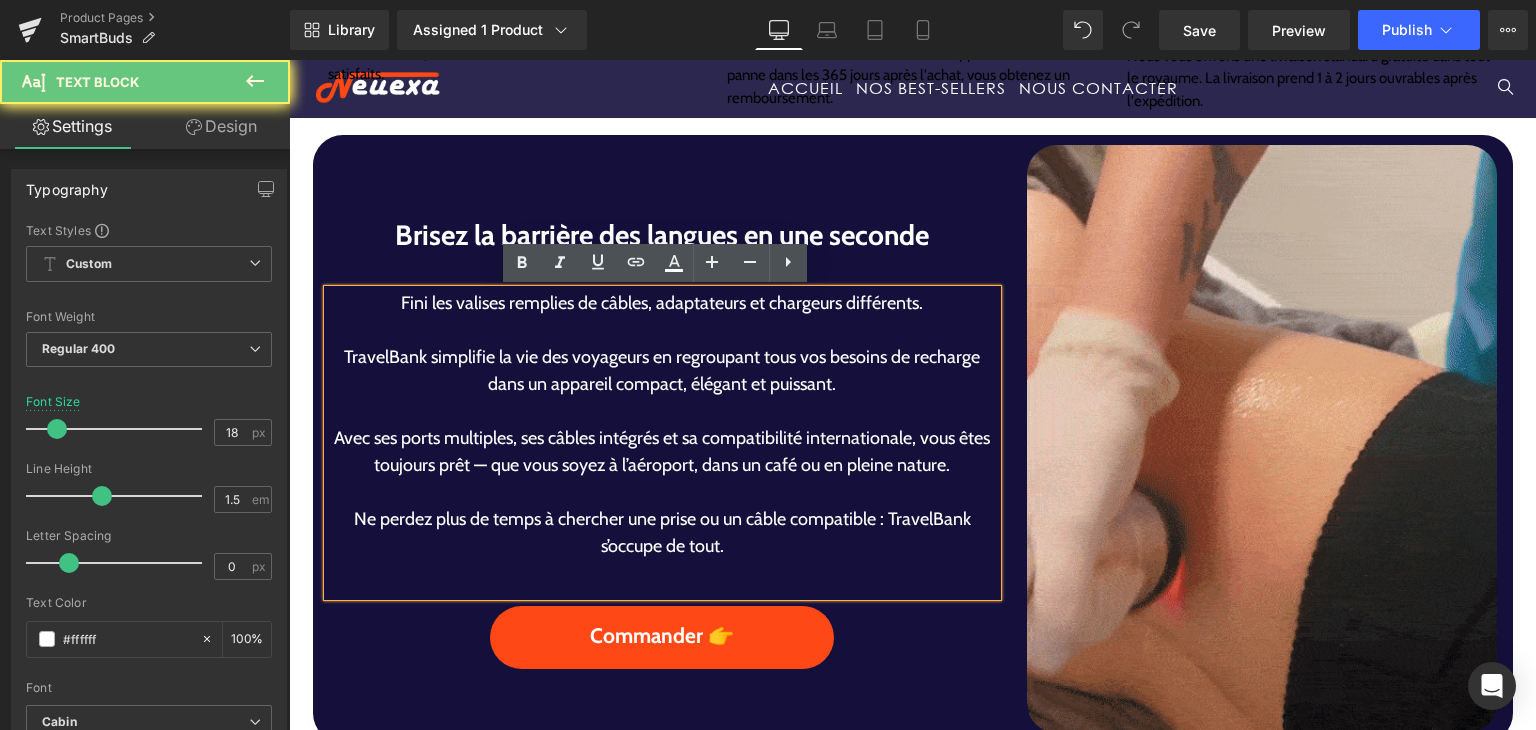 click on "TravelBank simplifie la vie des voyageurs en regroupant tous vos besoins de recharge dans un appareil compact, élégant et puissant." at bounding box center [663, 371] 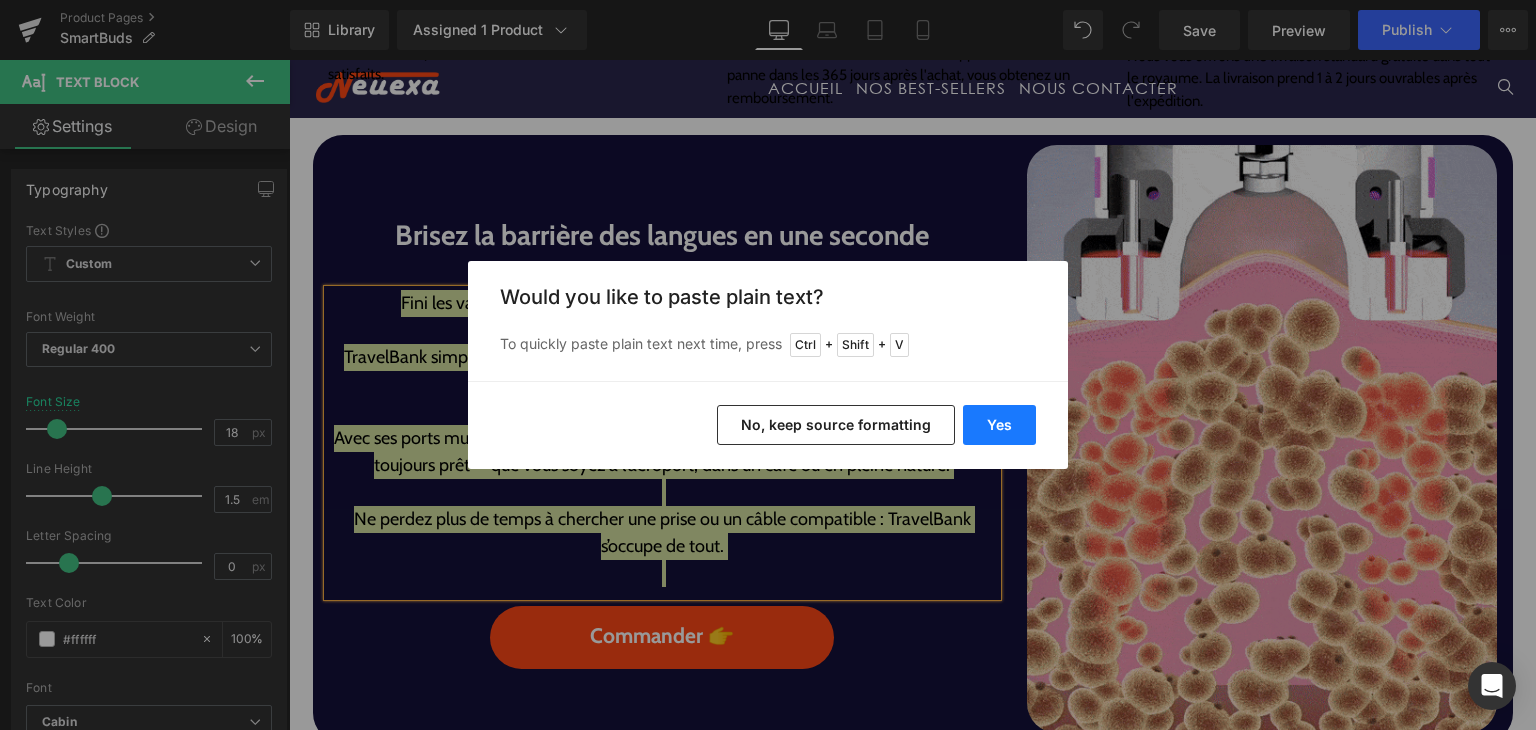 drag, startPoint x: 986, startPoint y: 434, endPoint x: 688, endPoint y: 372, distance: 304.38135 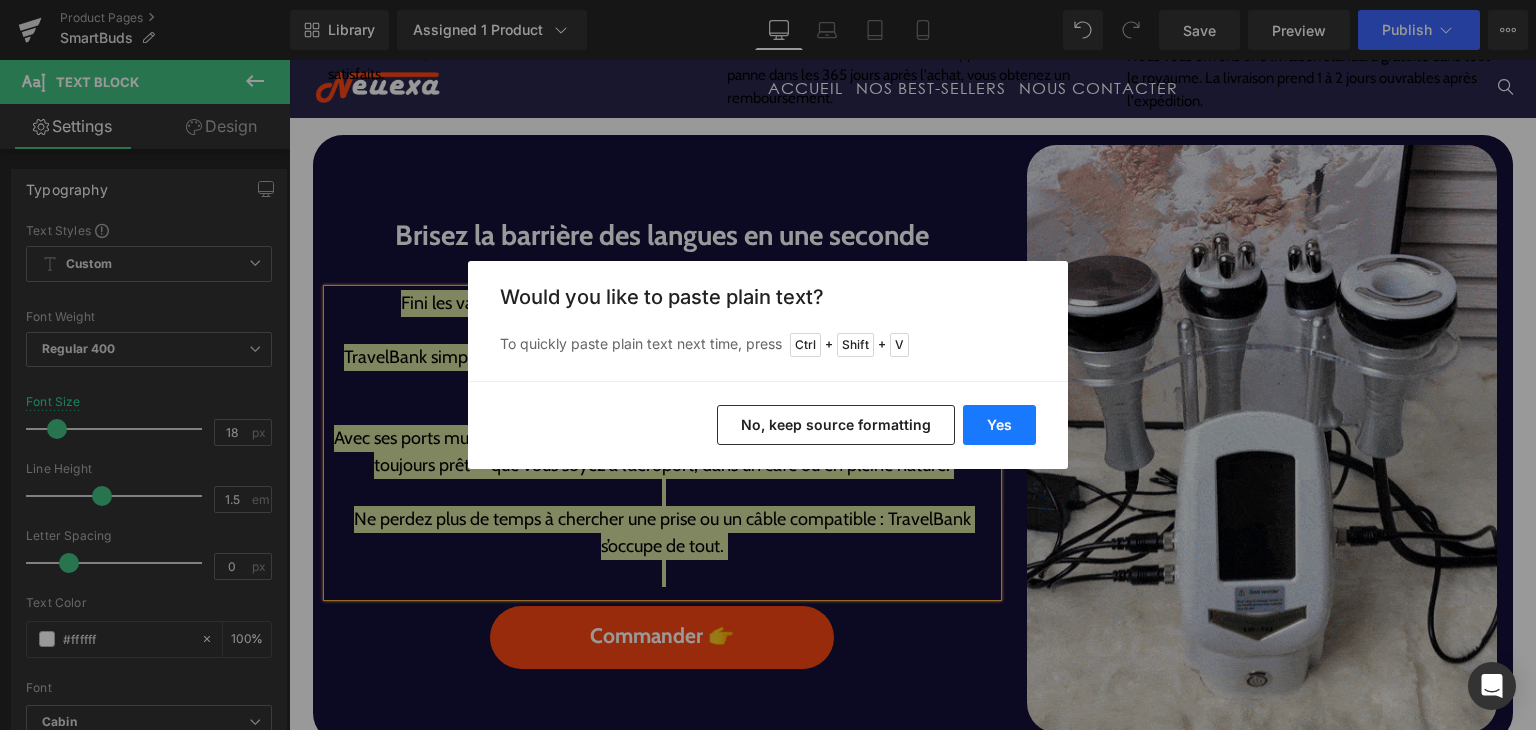 click on "Yes" at bounding box center [999, 425] 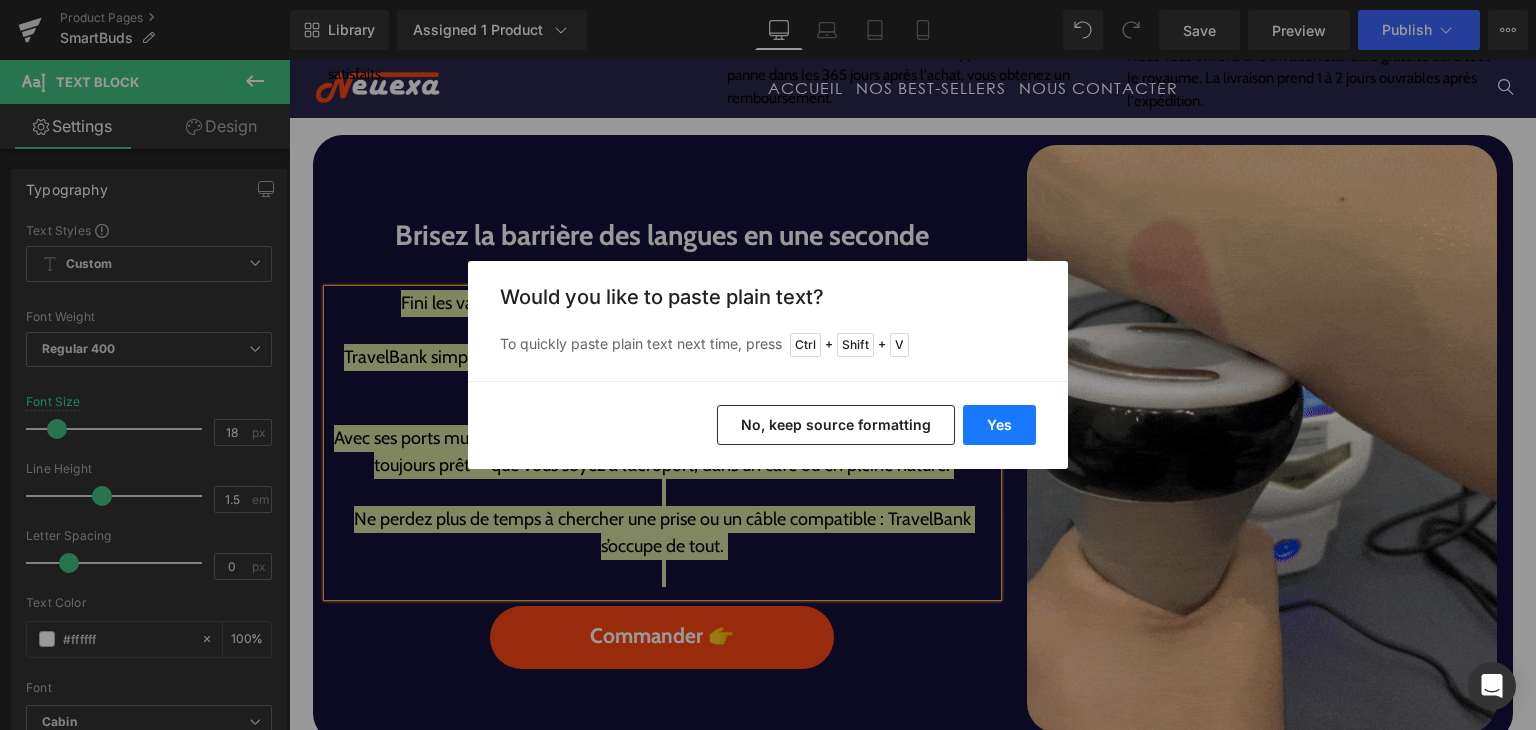 type 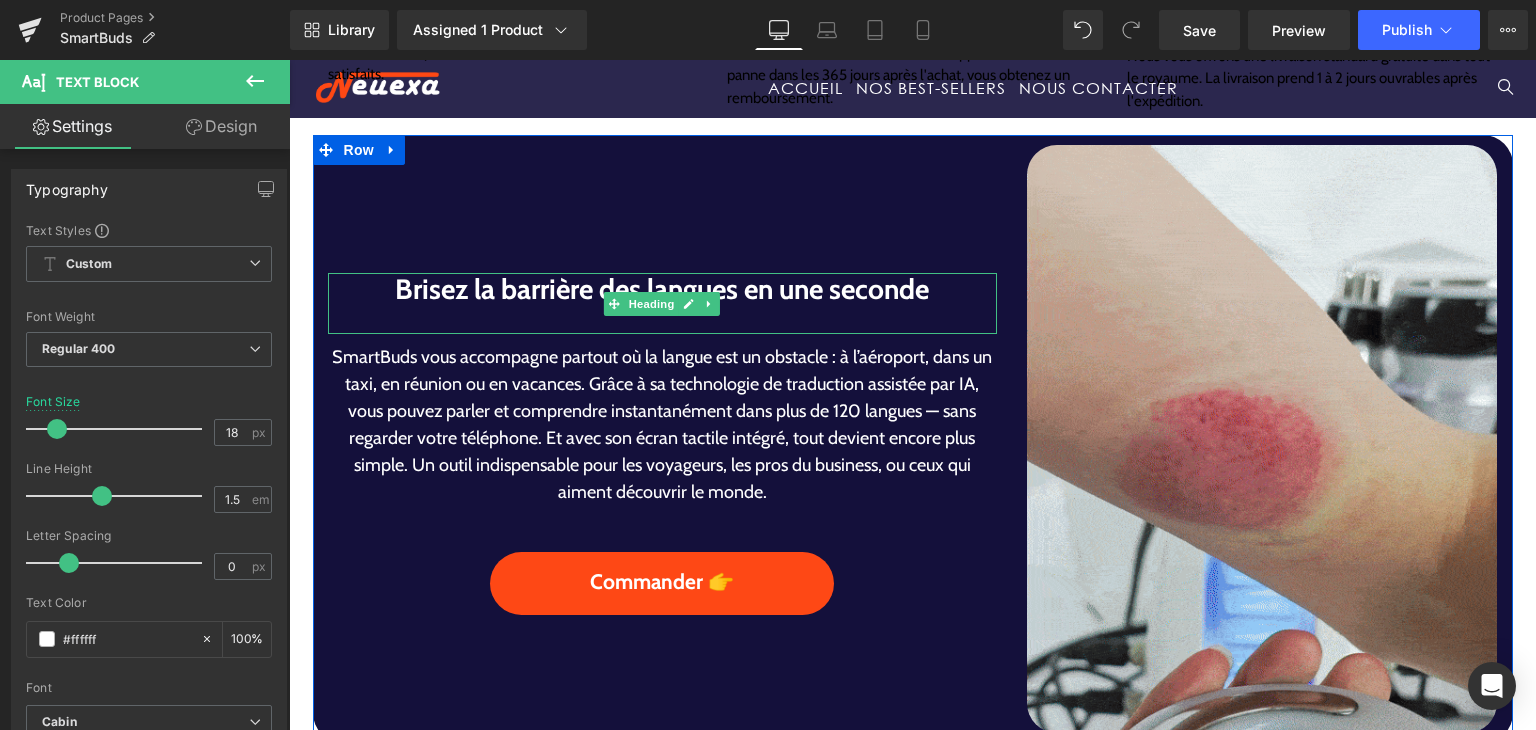 click at bounding box center (663, 320) 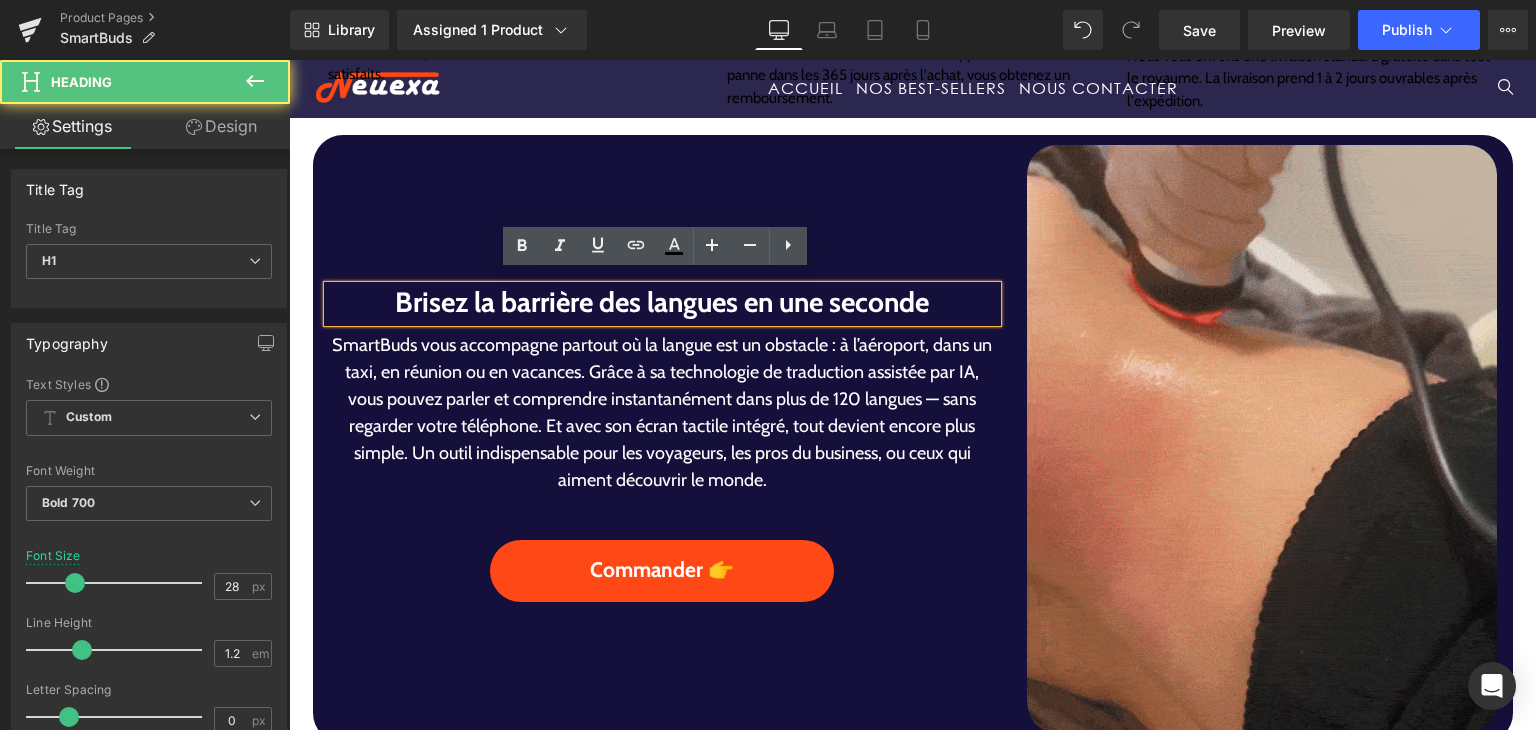 scroll, scrollTop: 1032, scrollLeft: 0, axis: vertical 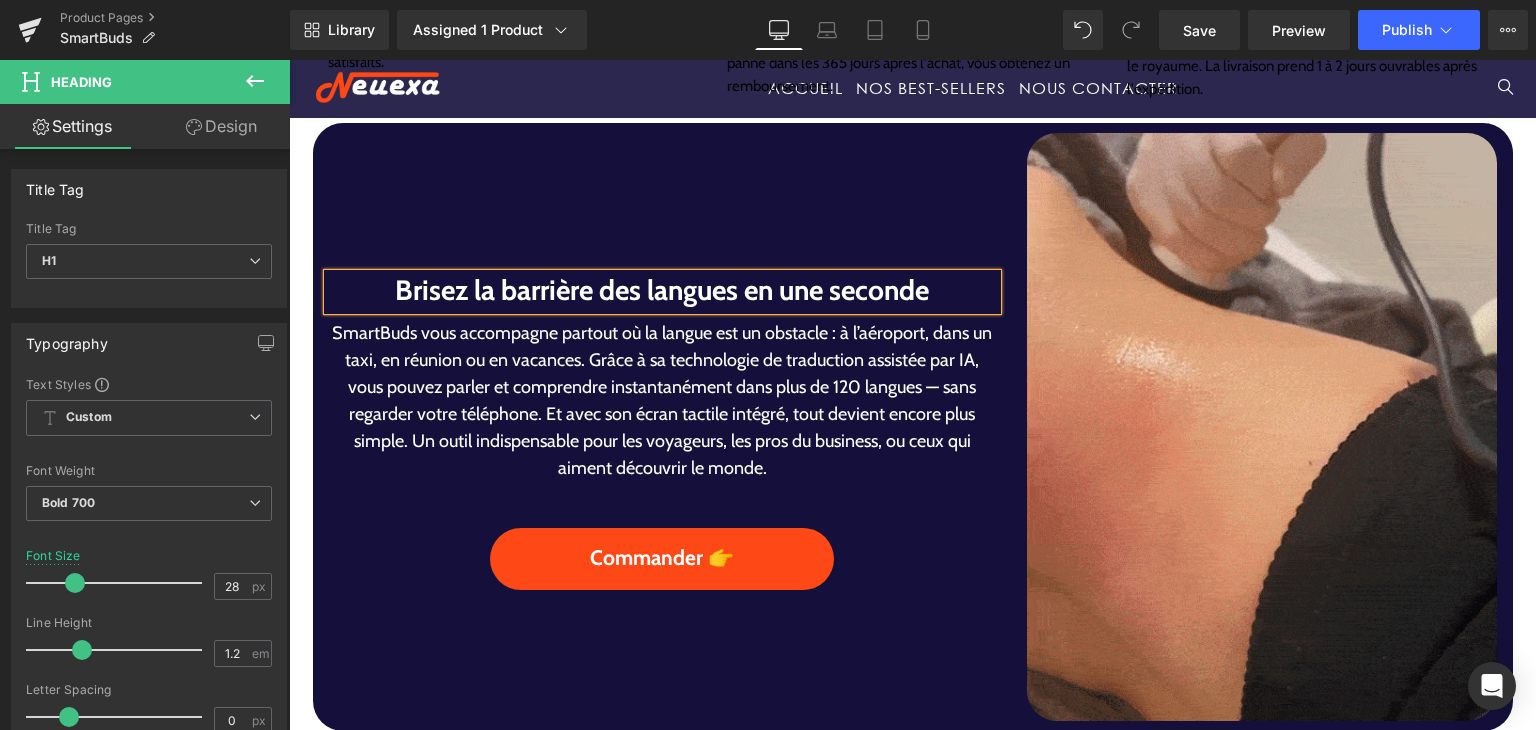 click on "SmartBuds vous accompagne partout où la langue est un obstacle : à l’aéroport, dans un taxi, en réunion ou en vacances. Grâce à sa technologie de traduction assistée par IA, vous pouvez parler et comprendre instantanément dans plus de 120 langues — sans regarder votre téléphone. Et avec son écran tactile intégré, tout devient encore plus simple. Un outil indispensable pour les voyageurs, les pros du business, ou ceux qui aiment découvrir le monde." at bounding box center (663, 401) 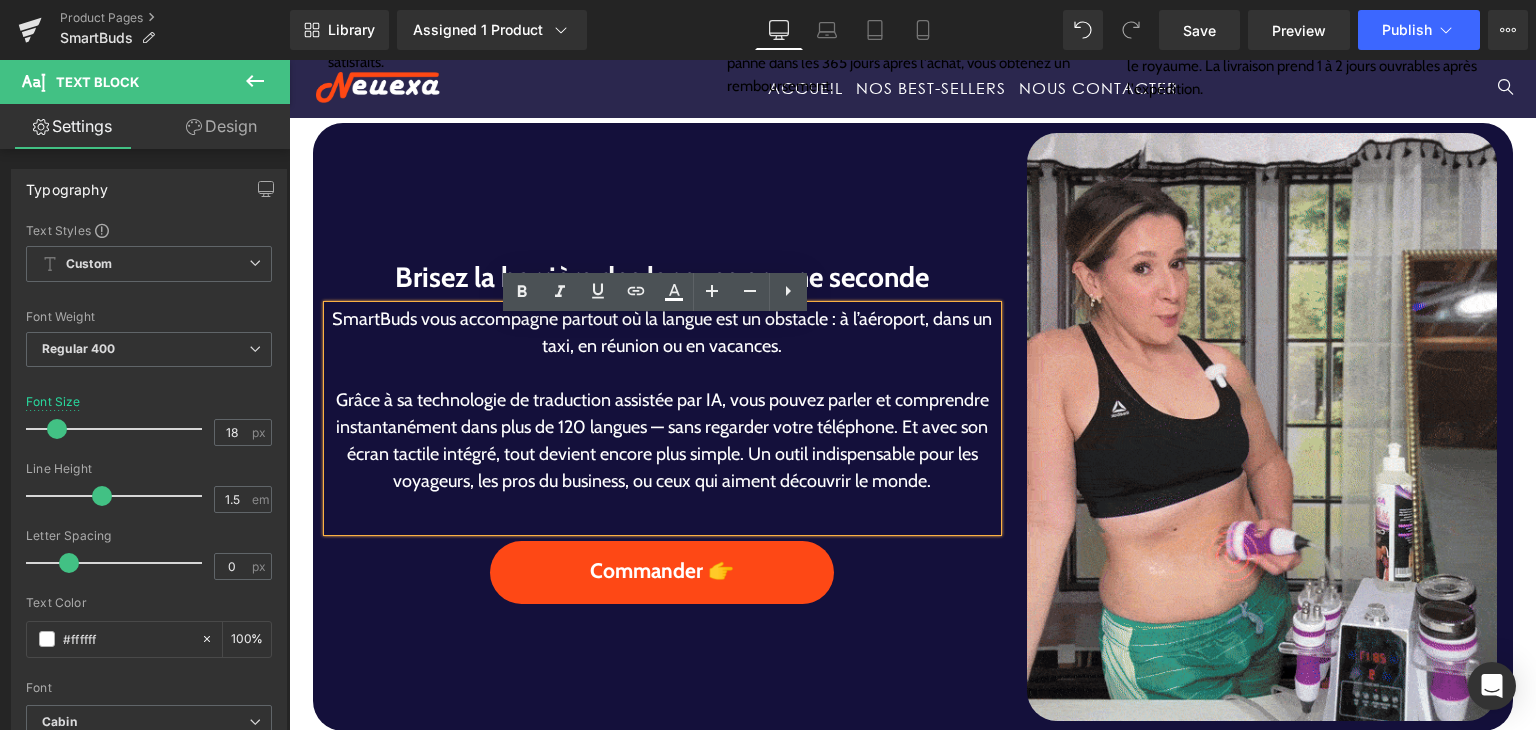 scroll, scrollTop: 1019, scrollLeft: 0, axis: vertical 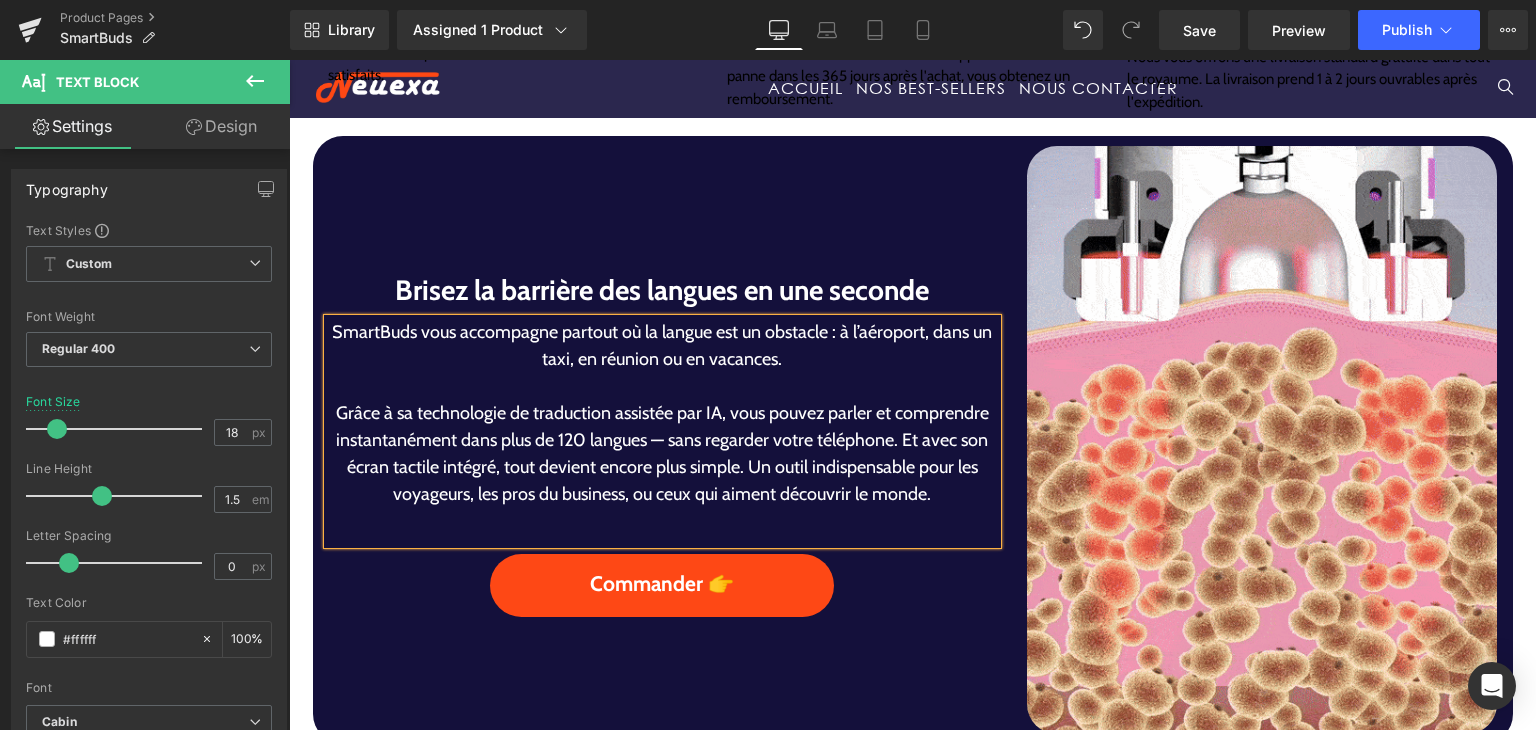 click on "Grâce à sa technologie de traduction assistée par IA, vous pouvez parler et comprendre instantanément dans plus de 120 langues — sans regarder votre téléphone. Et avec son écran tactile intégré, tout devient encore plus simple. Un outil indispensable pour les voyageurs, les pros du business, ou ceux qui aiment découvrir le monde." at bounding box center [663, 454] 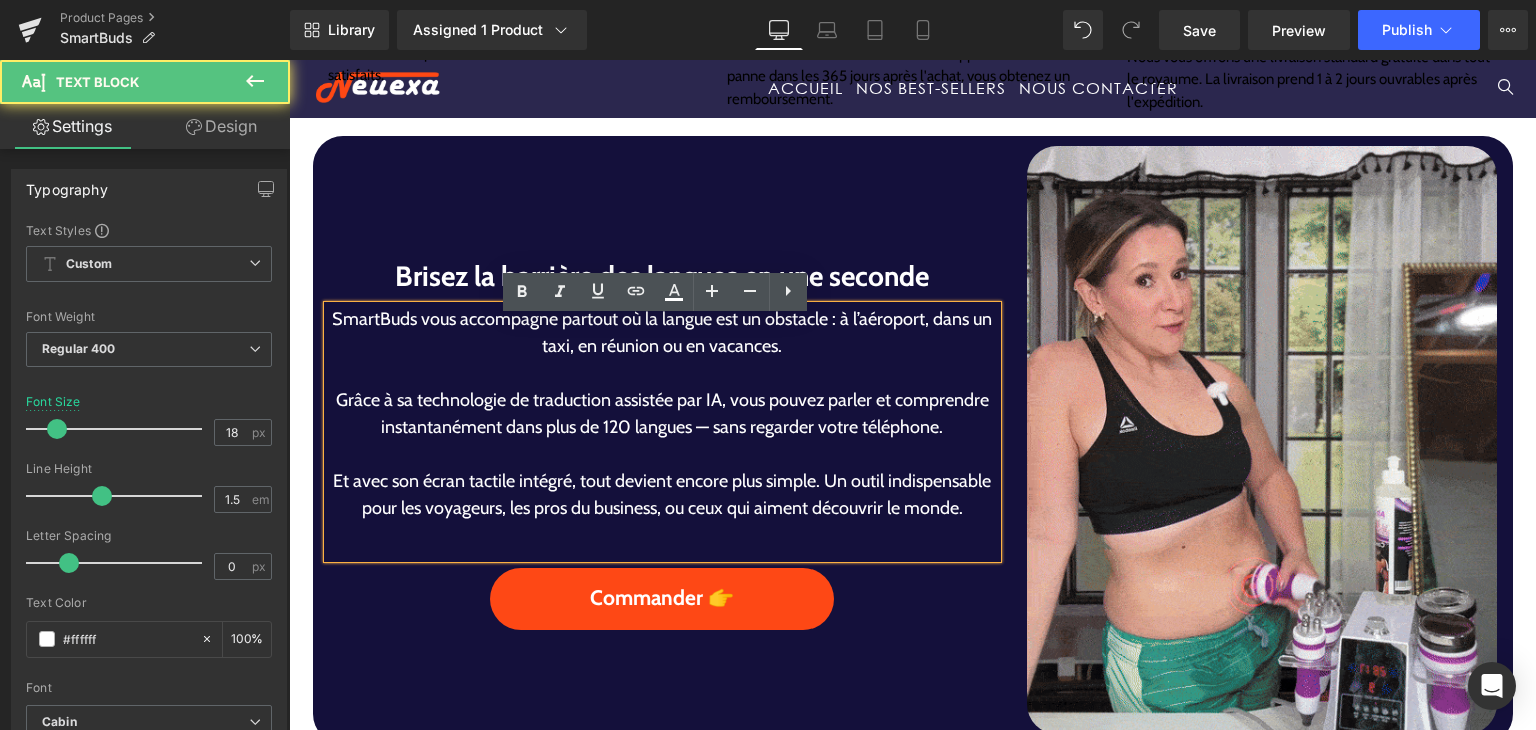 scroll, scrollTop: 1006, scrollLeft: 0, axis: vertical 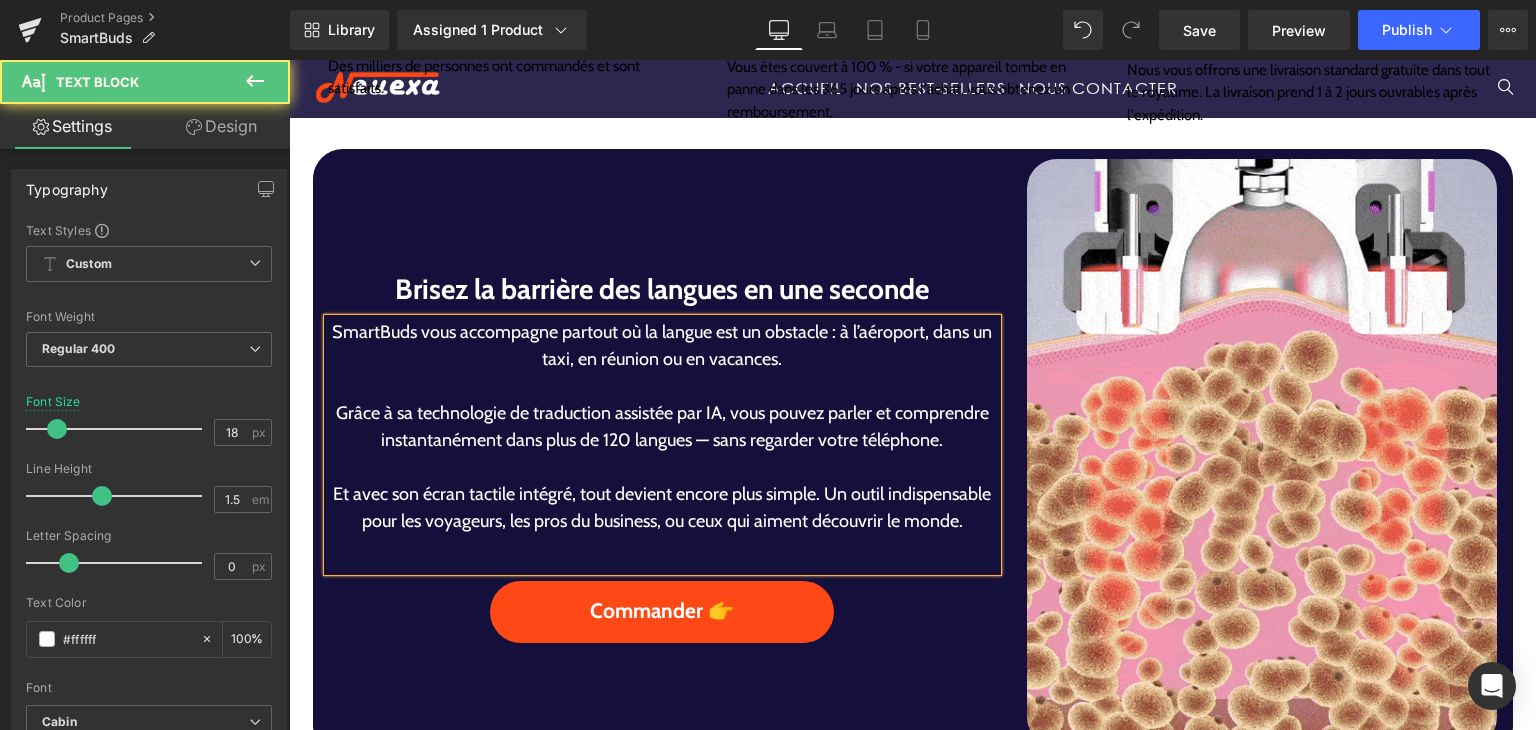 click on "Et avec son écran tactile intégré, tout devient encore plus simple. Un outil indispensable pour les voyageurs, les pros du business, ou ceux qui aiment découvrir le monde." at bounding box center [663, 508] 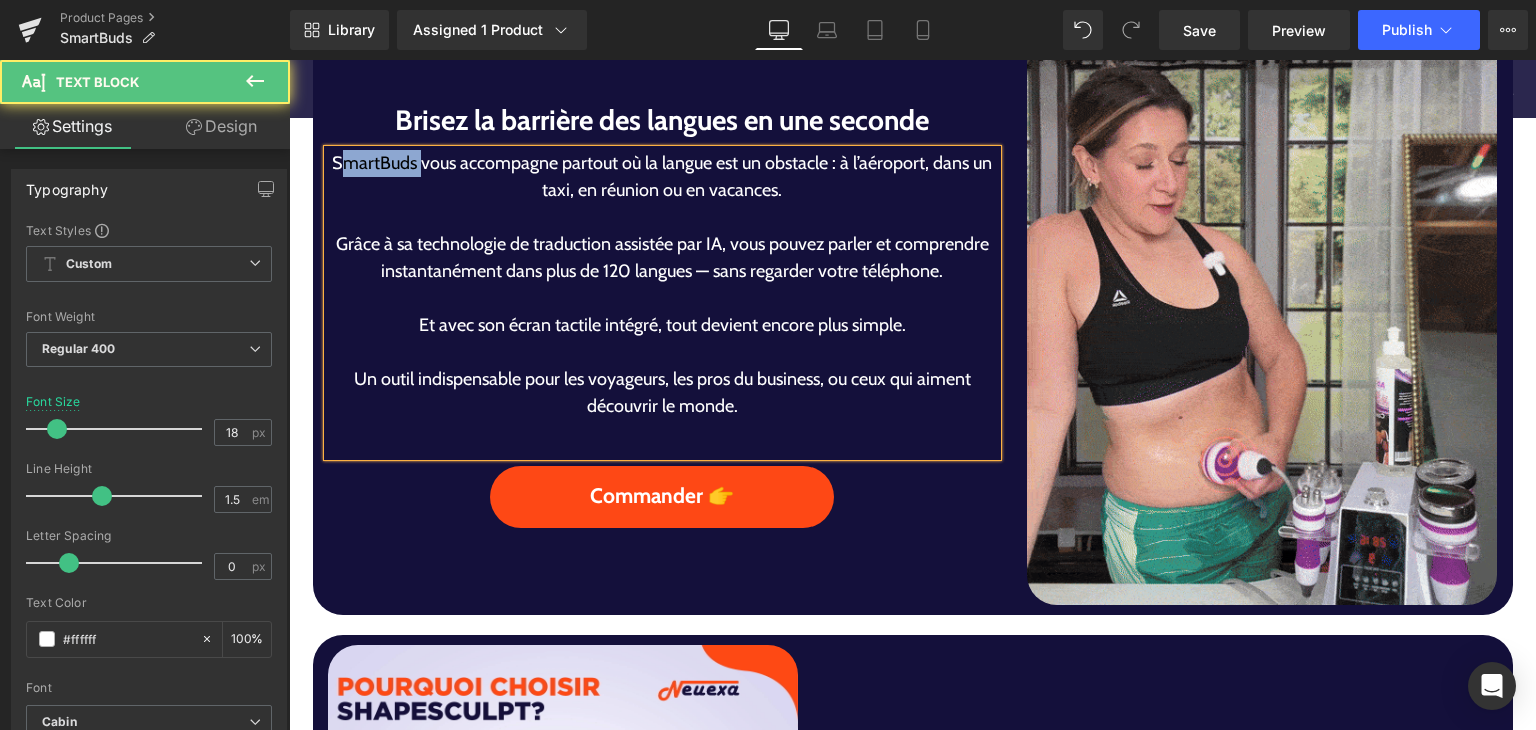 scroll, scrollTop: 1117, scrollLeft: 0, axis: vertical 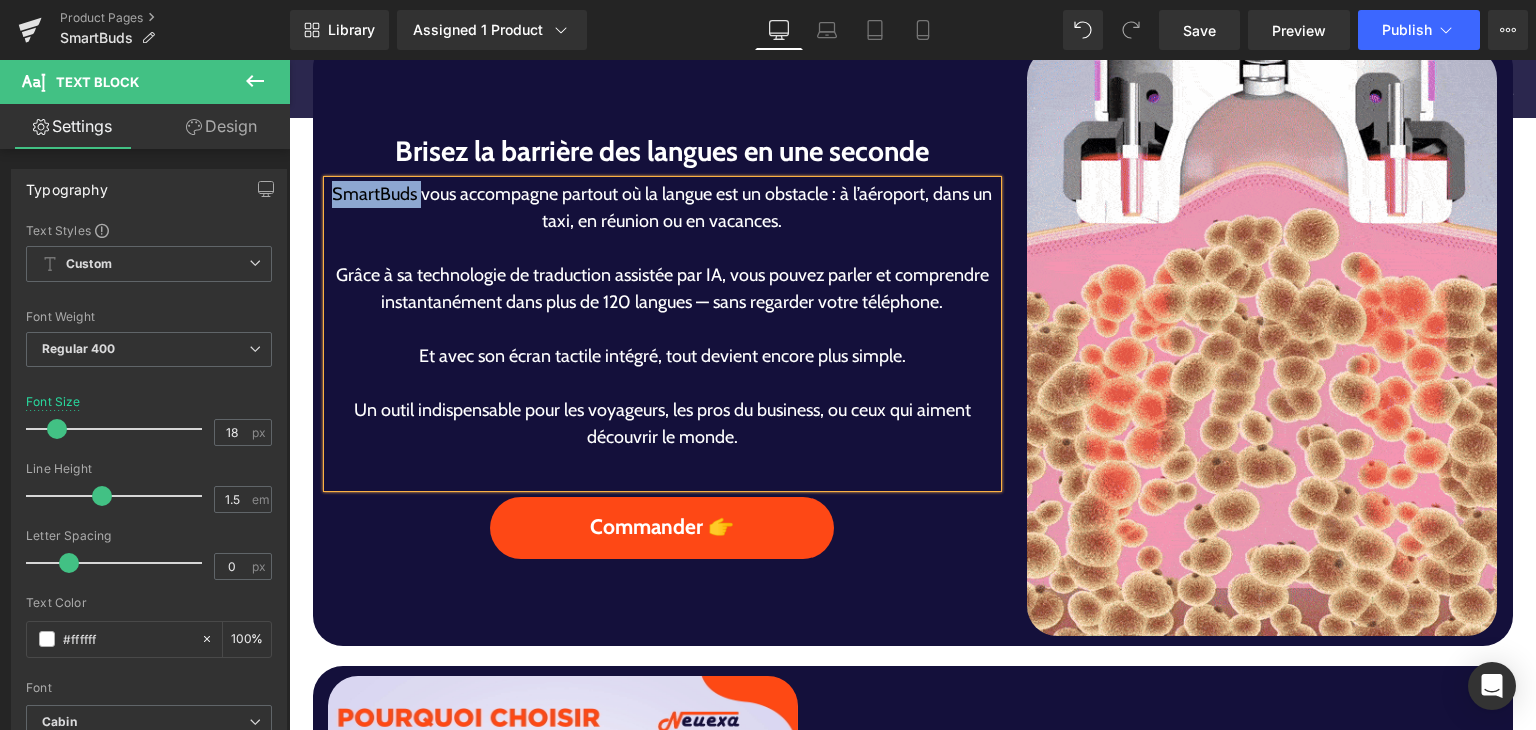 drag, startPoint x: 409, startPoint y: 80, endPoint x: 328, endPoint y: 192, distance: 138.22084 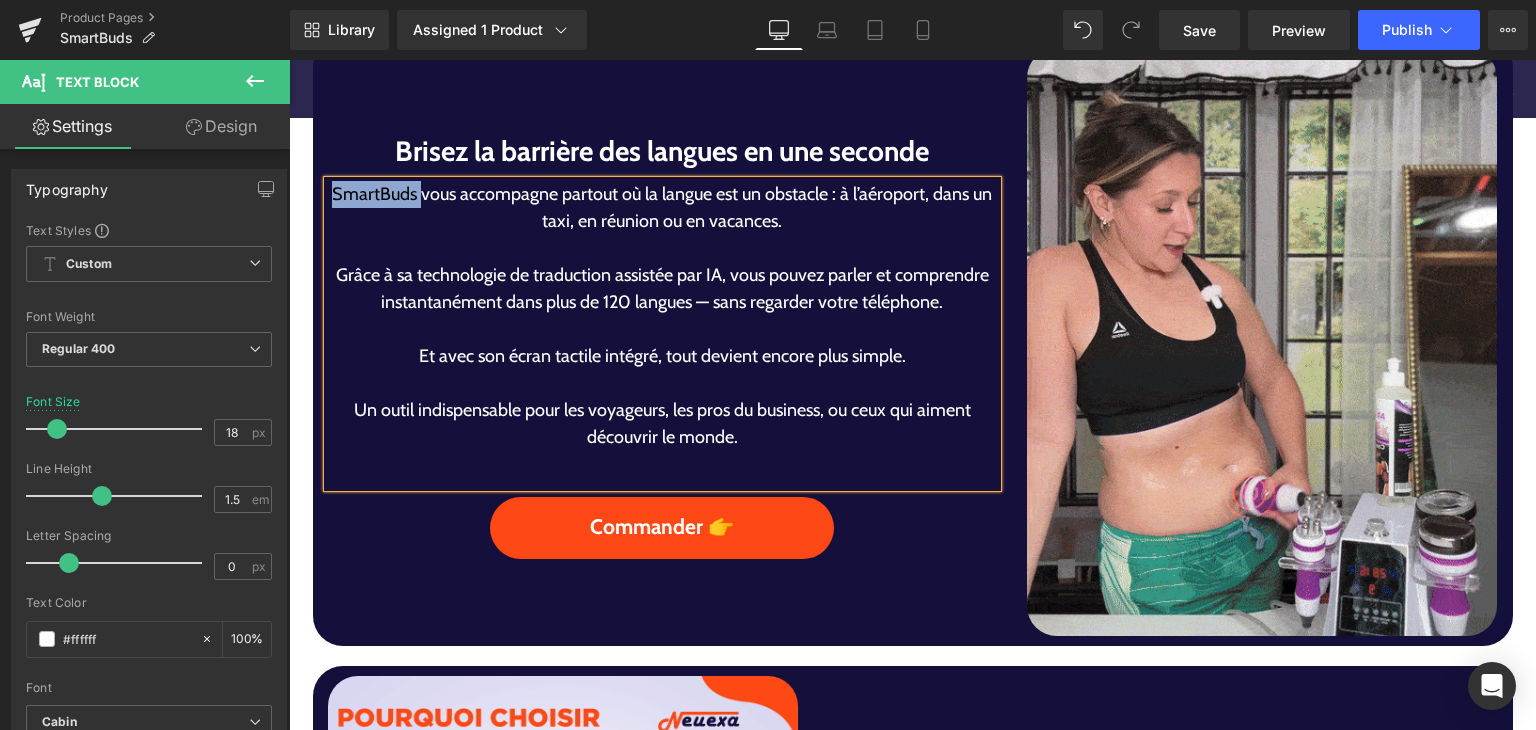 click on "SmartBuds vous accompagne partout où la langue est un obstacle : à l’aéroport, dans un taxi, en réunion ou en vacances." at bounding box center (663, 208) 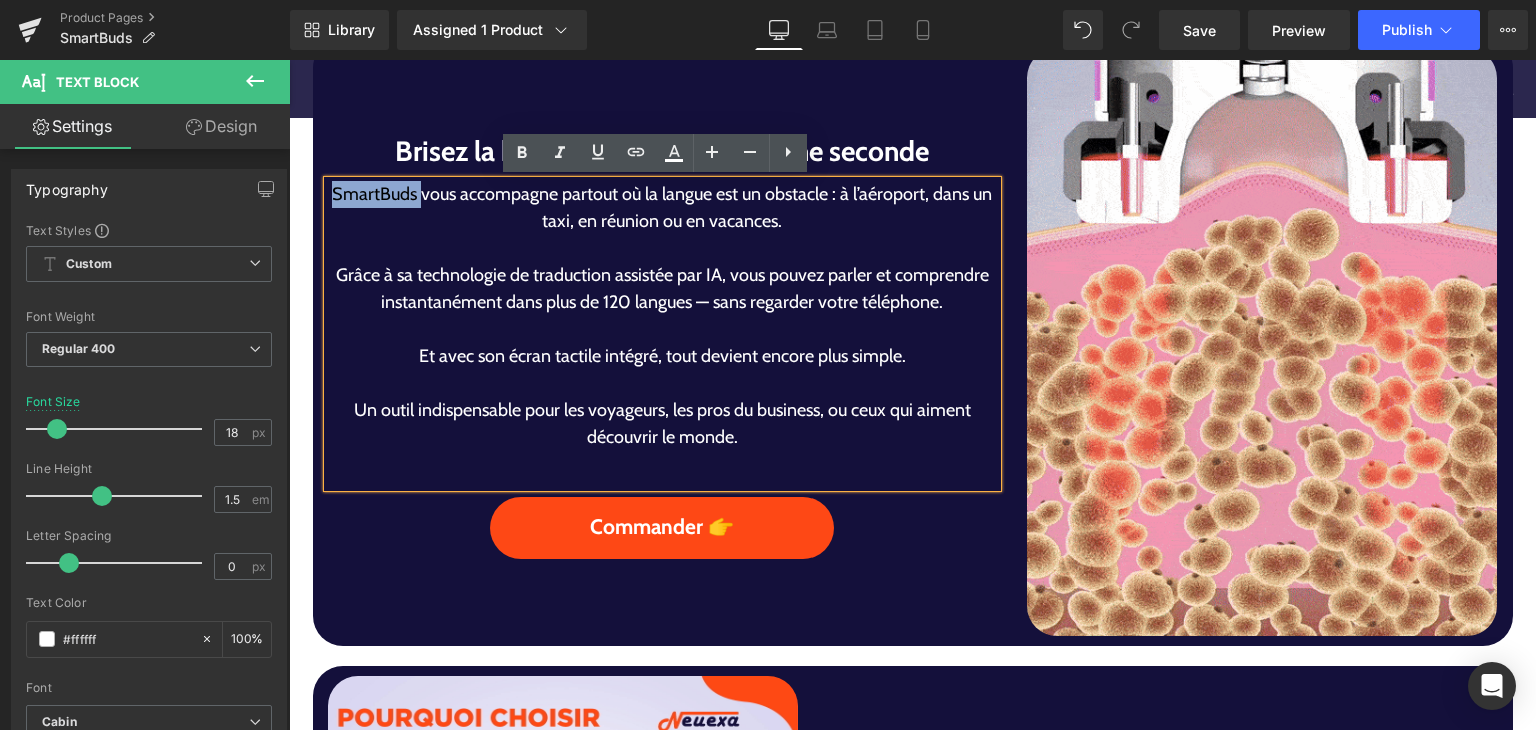 copy on "SmartBuds" 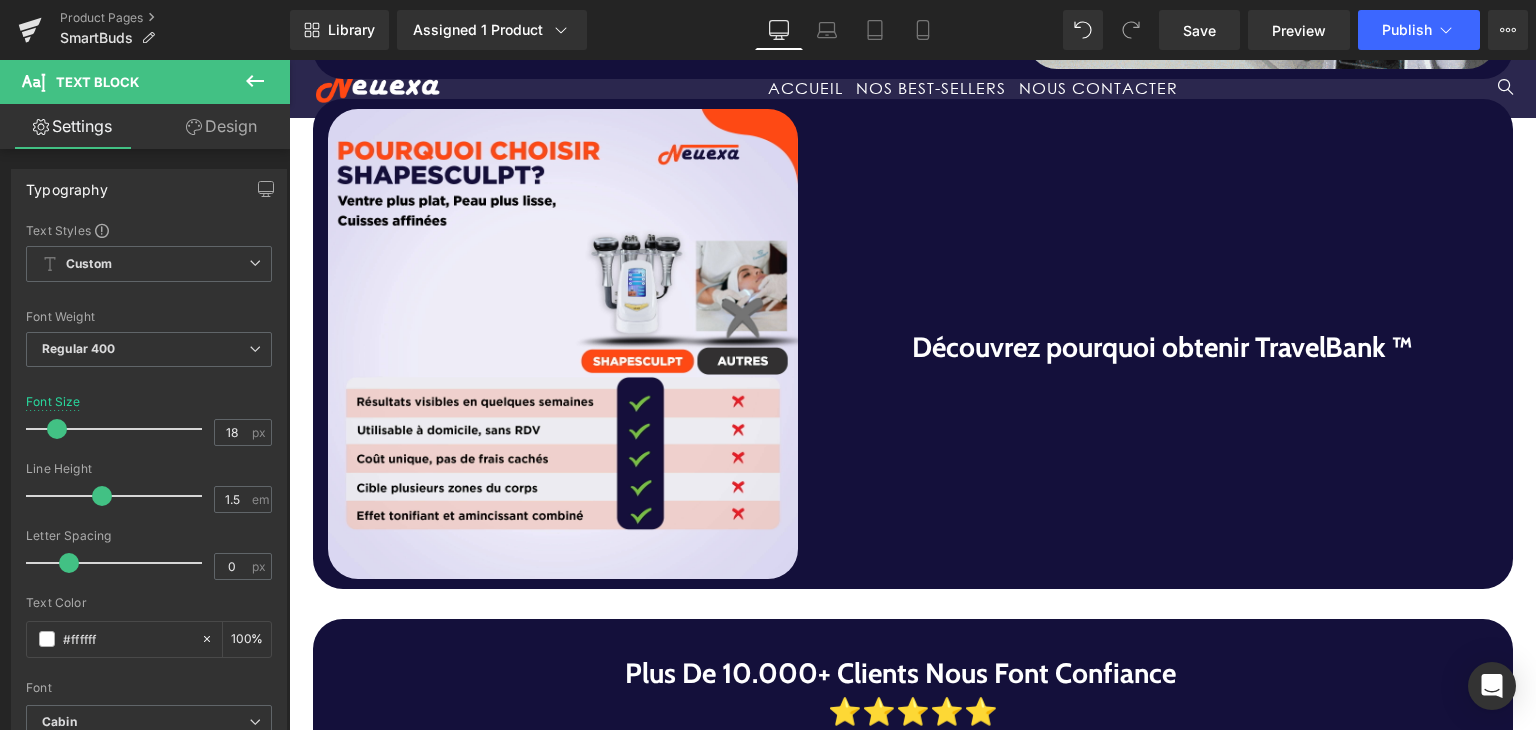 scroll, scrollTop: 1740, scrollLeft: 0, axis: vertical 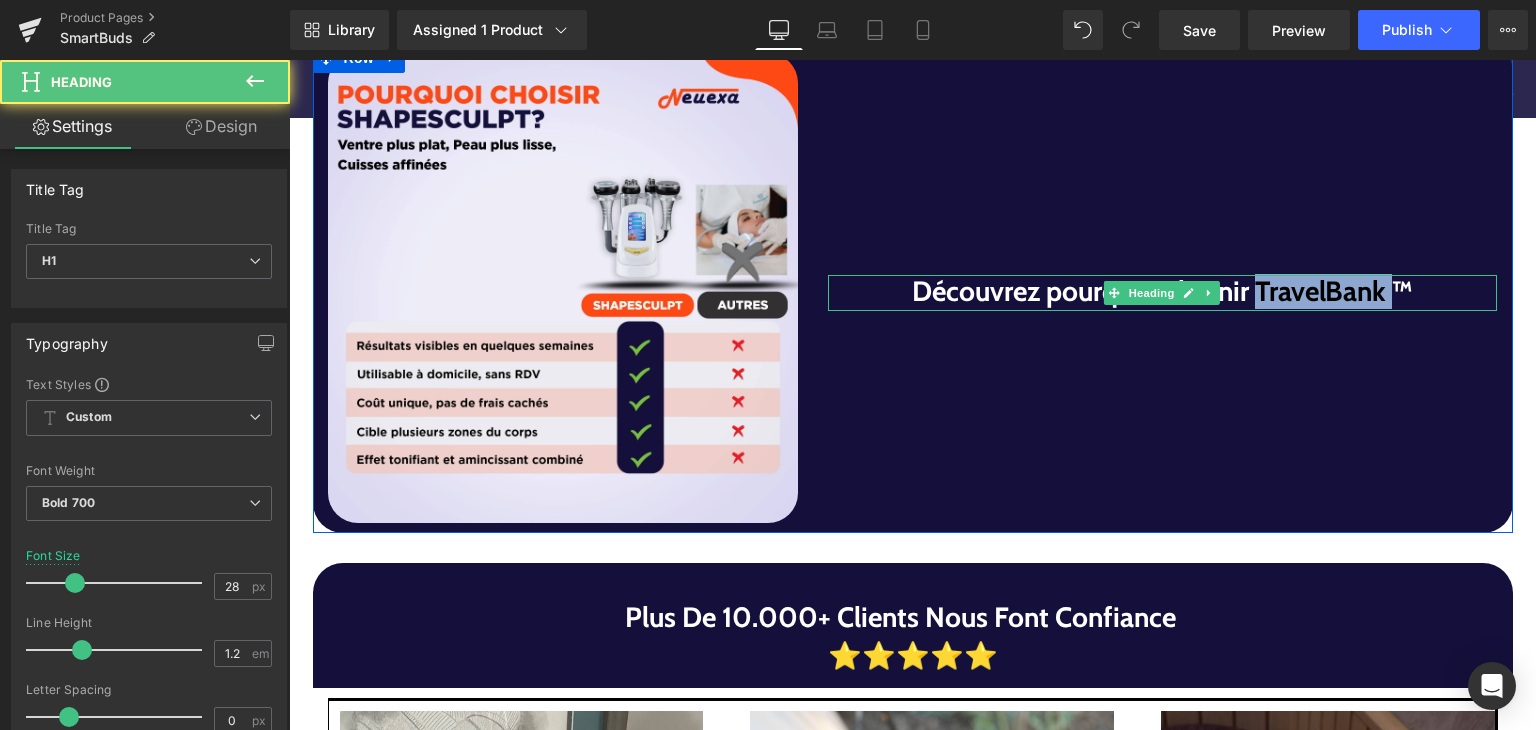 drag, startPoint x: 1247, startPoint y: 289, endPoint x: 1388, endPoint y: 296, distance: 141.17365 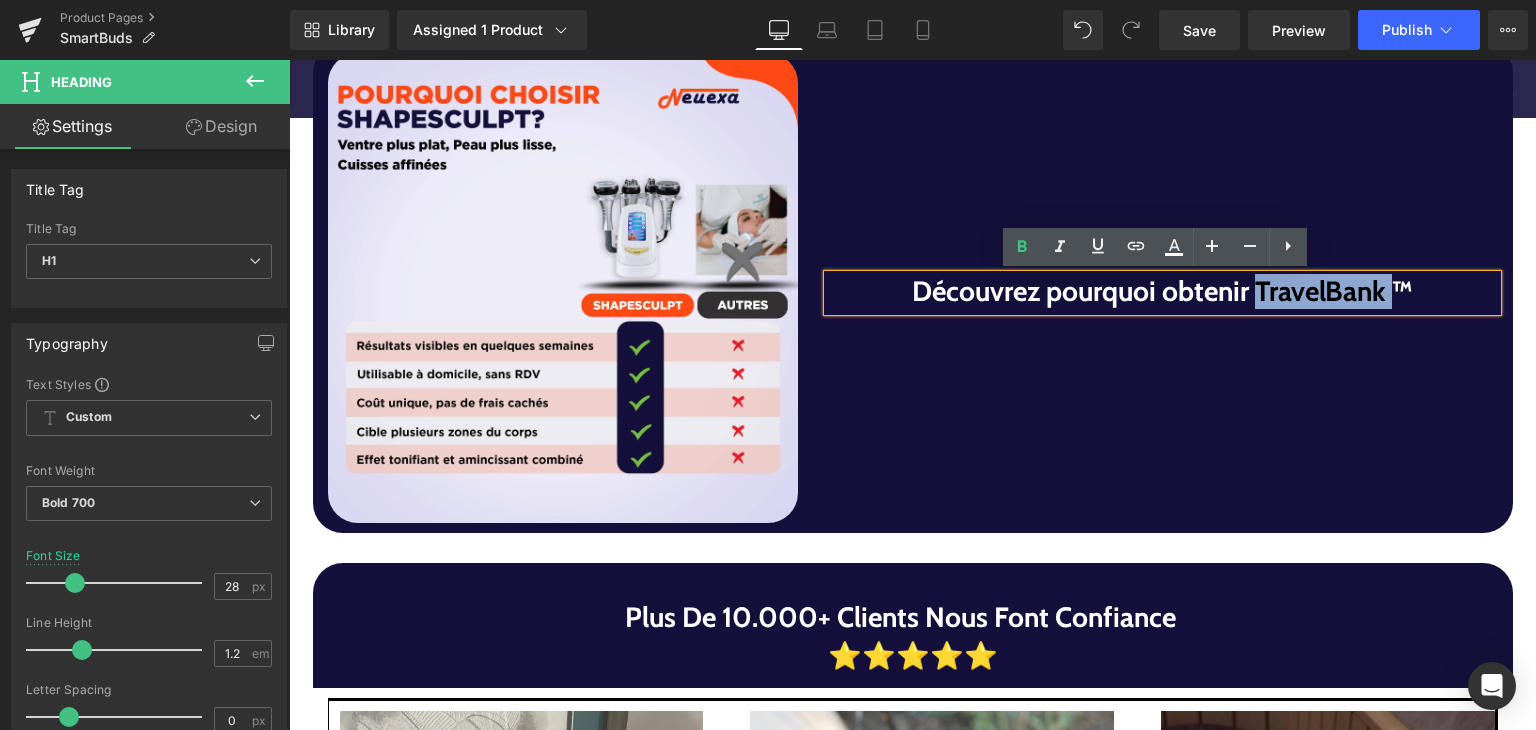 paste 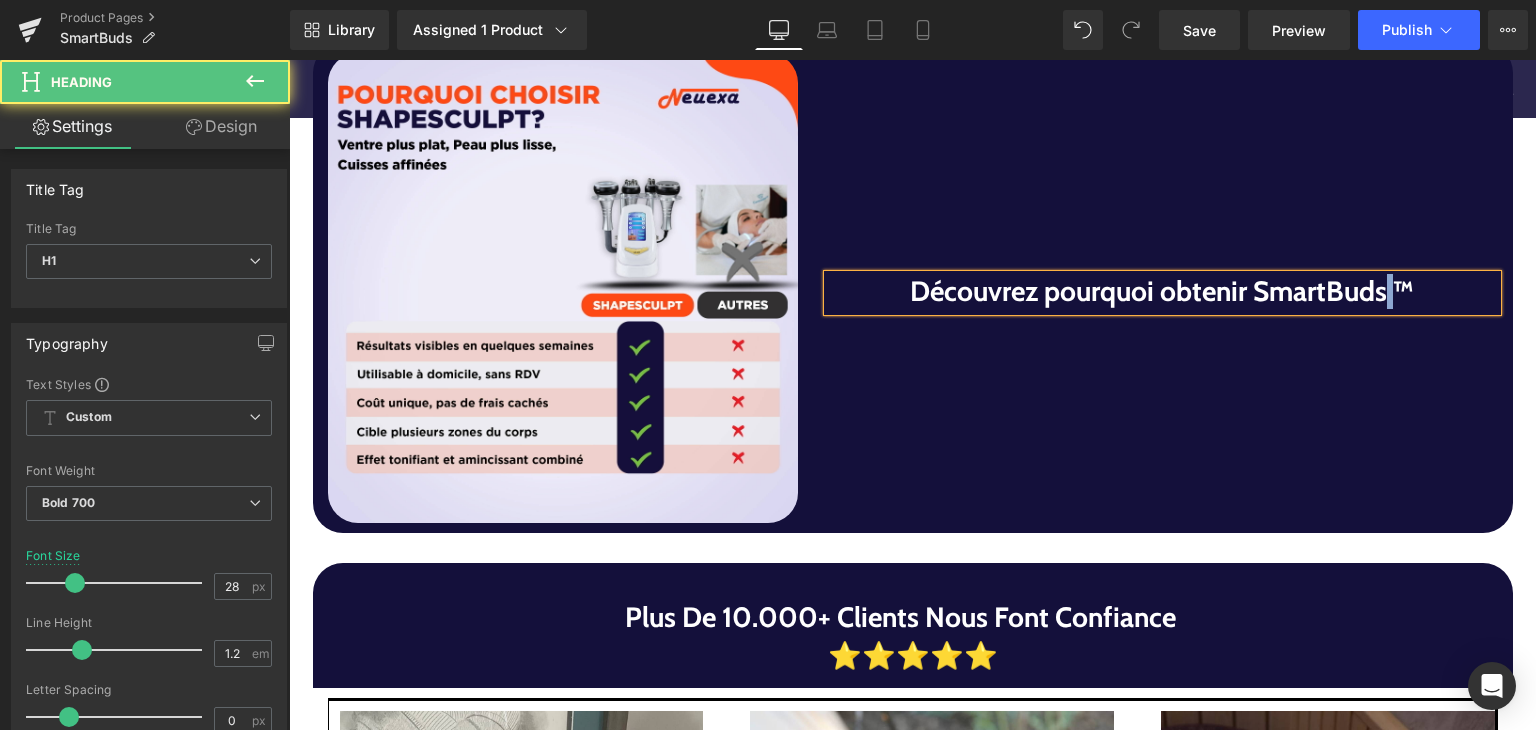 click on "Découvrez pourquoi obtenir SmartBuds ™" at bounding box center [1163, 292] 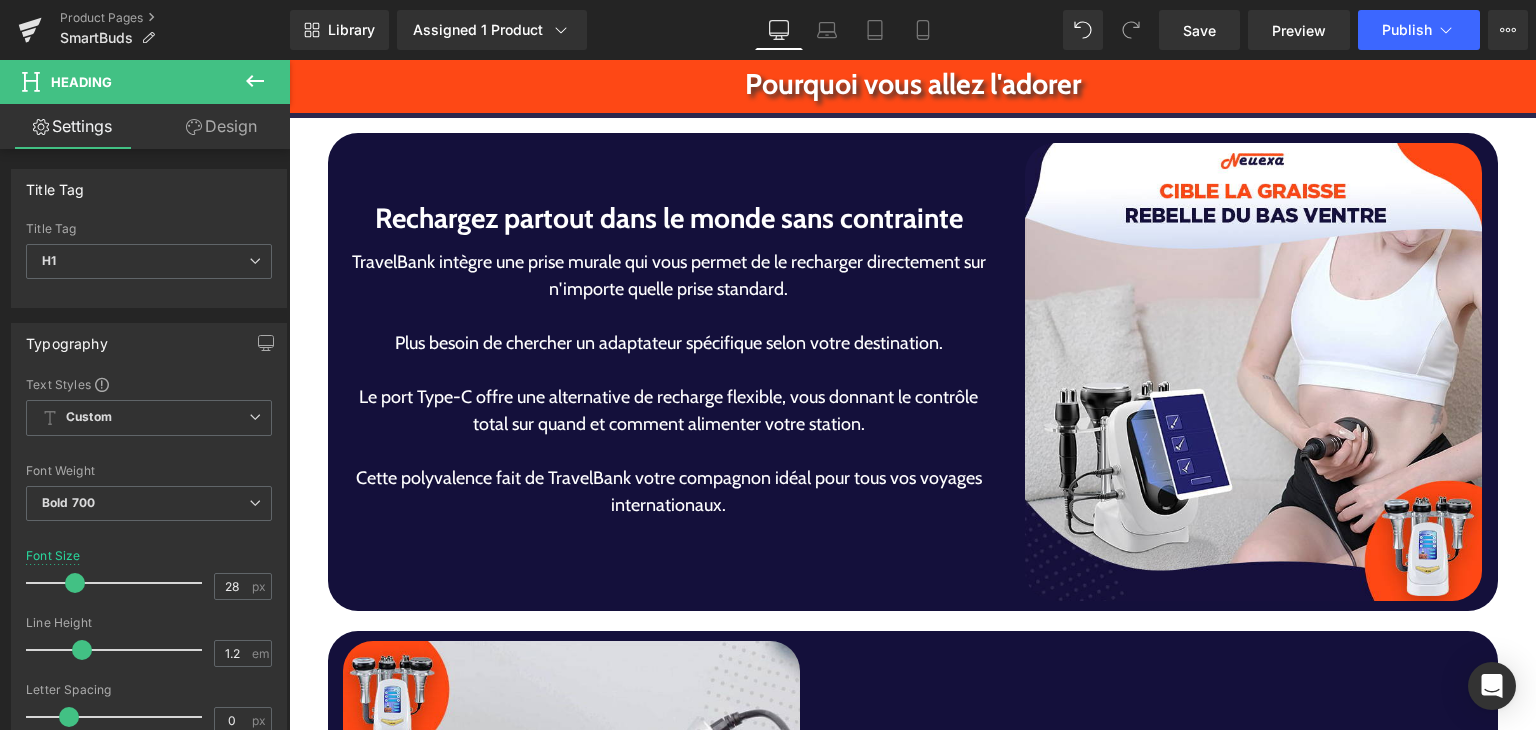 scroll, scrollTop: 3558, scrollLeft: 0, axis: vertical 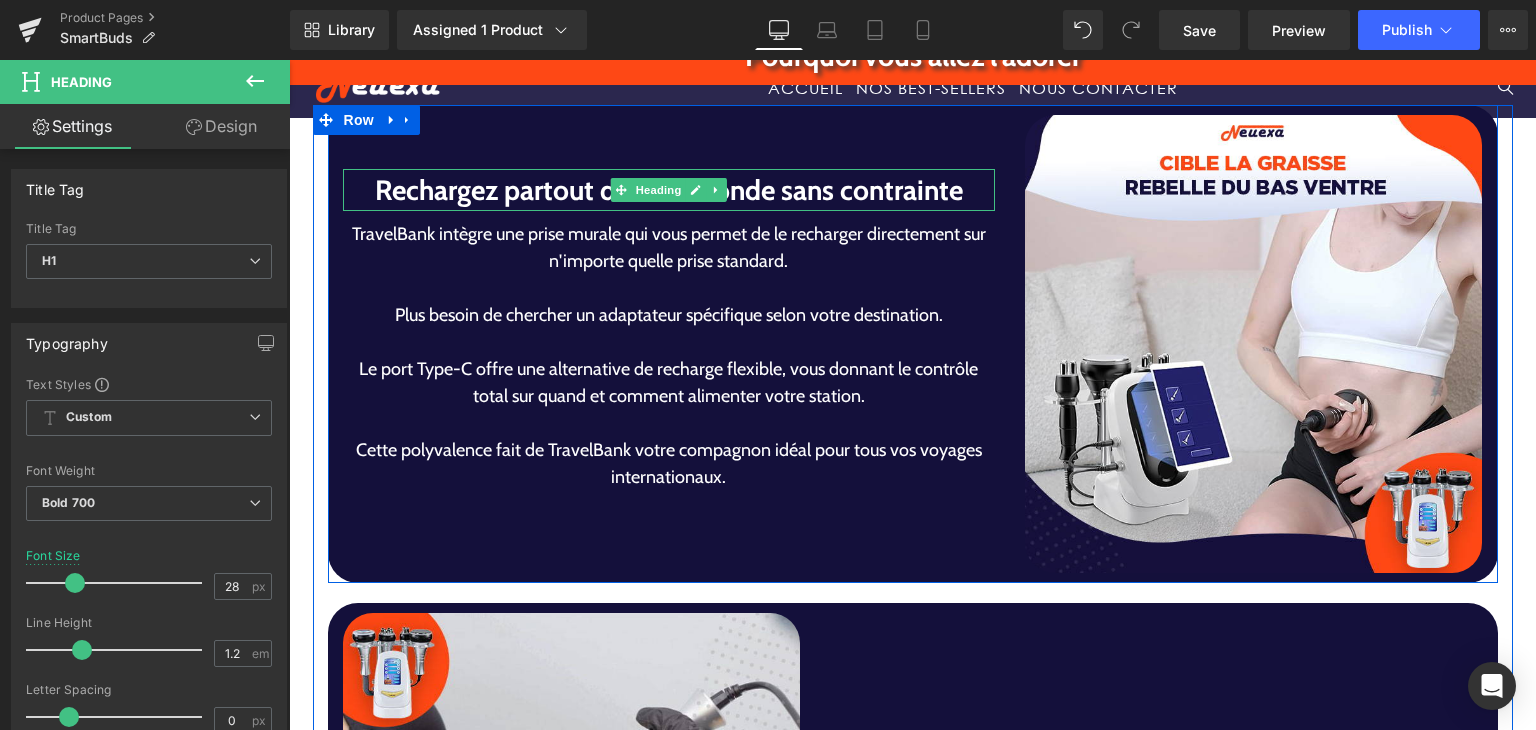 click on "Rechargez partout dans le monde sans contrainte" at bounding box center (669, 190) 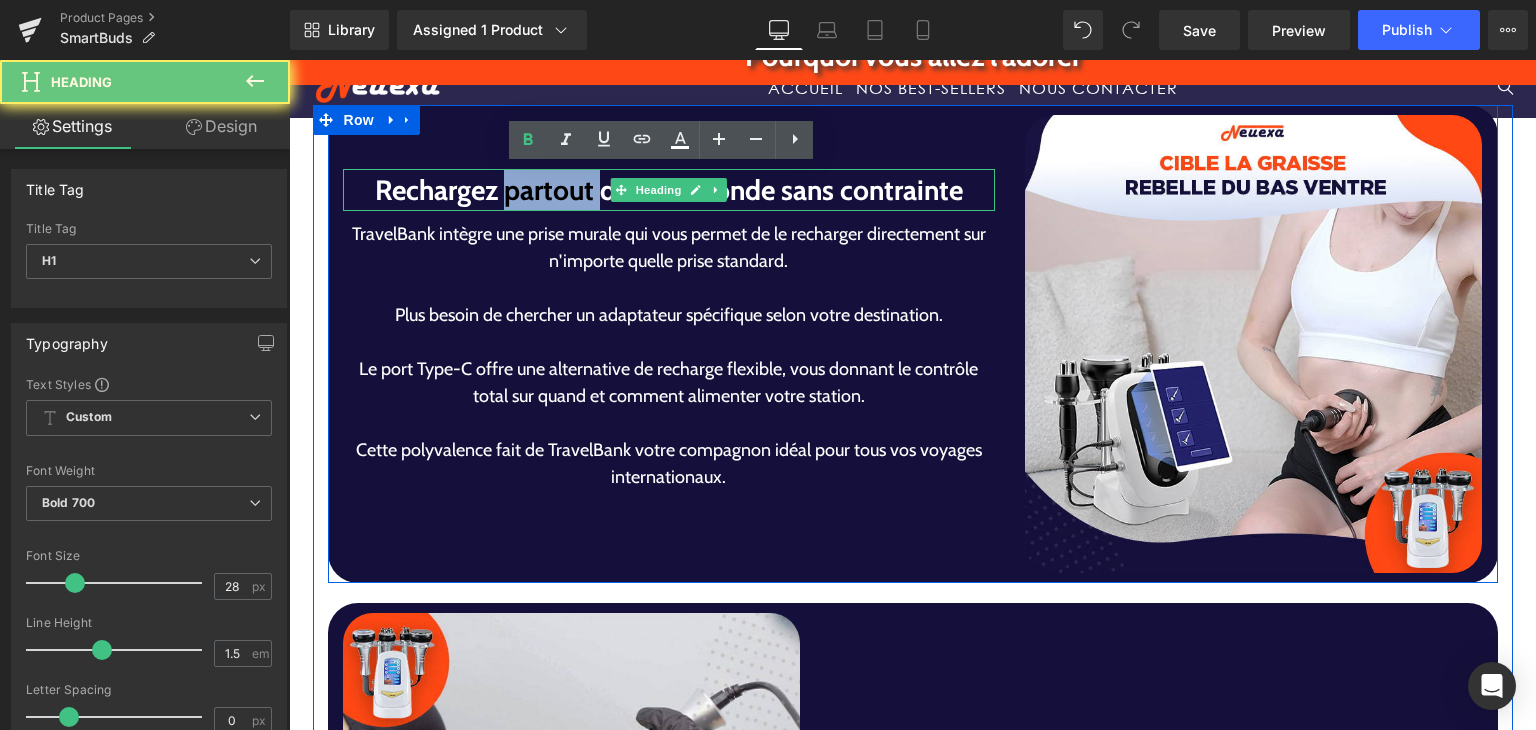 click on "Rechargez partout dans le monde sans contrainte" at bounding box center (669, 190) 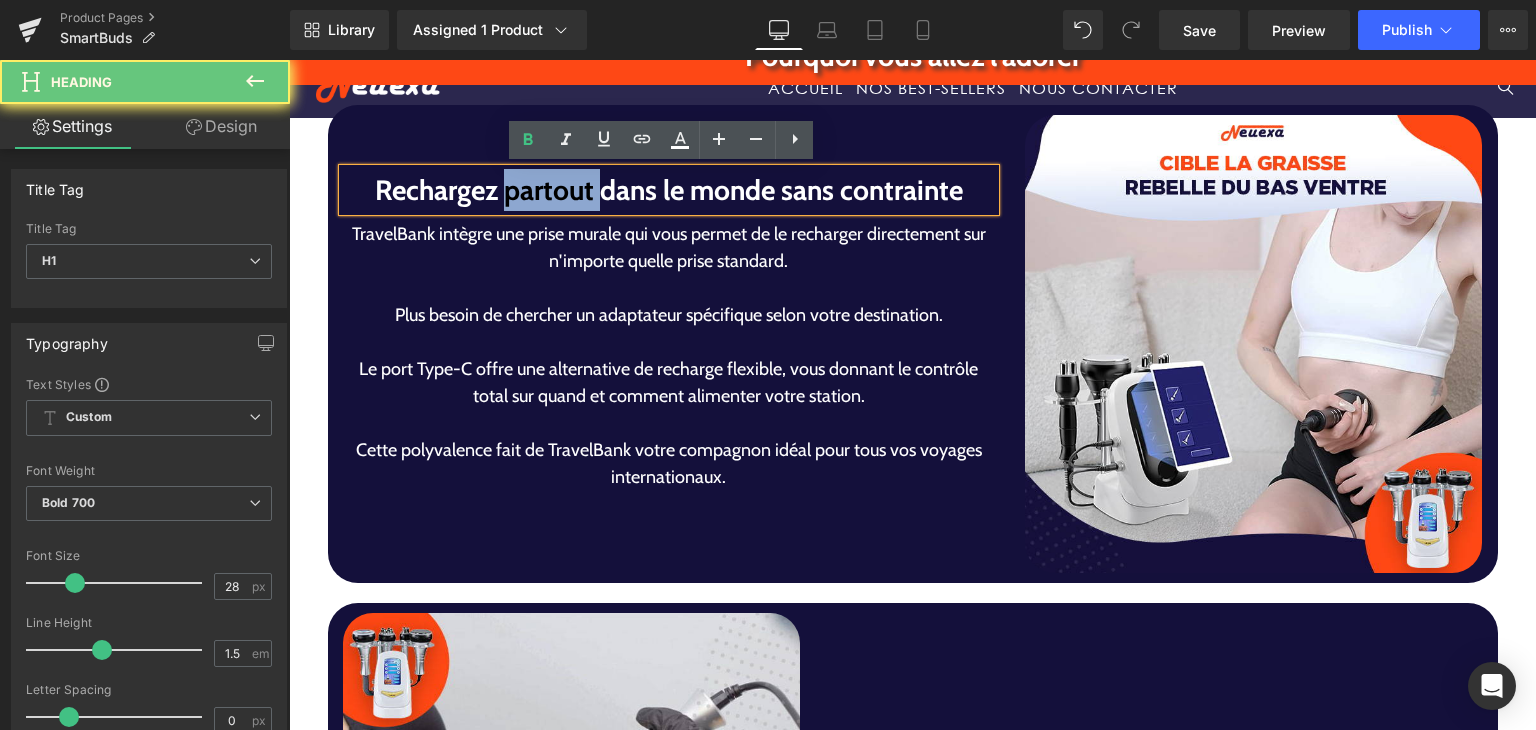 click on "Rechargez partout dans le monde sans contrainte" at bounding box center [669, 190] 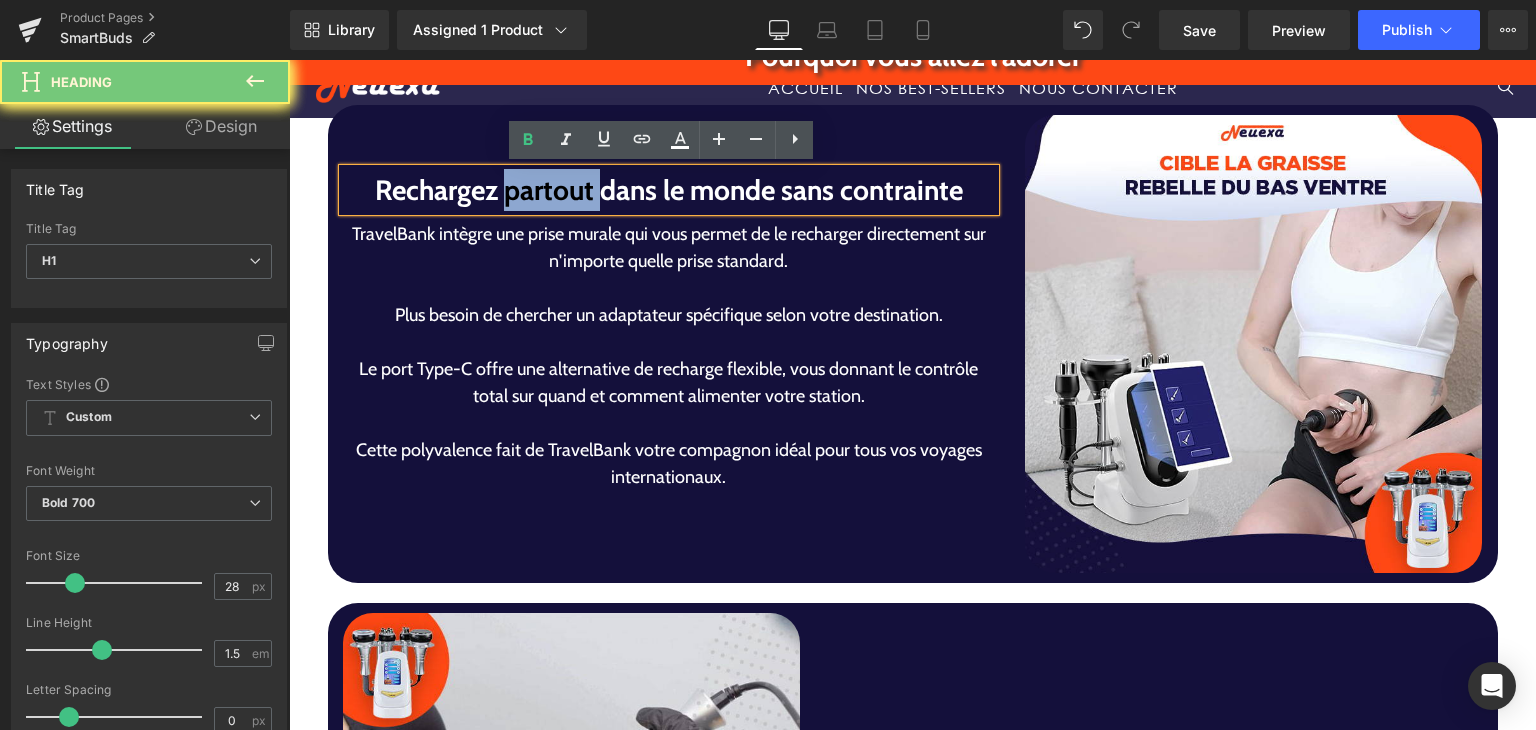 paste 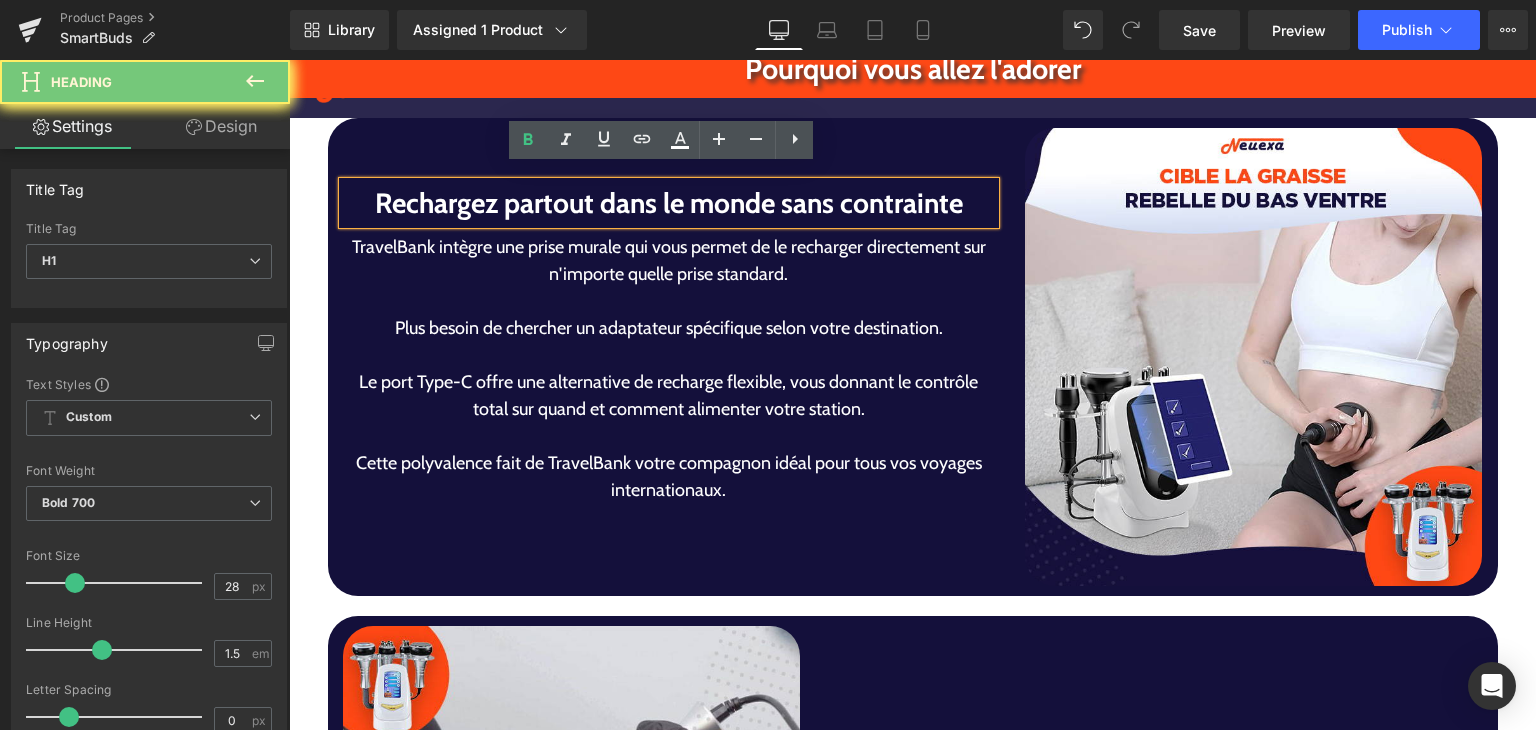 type 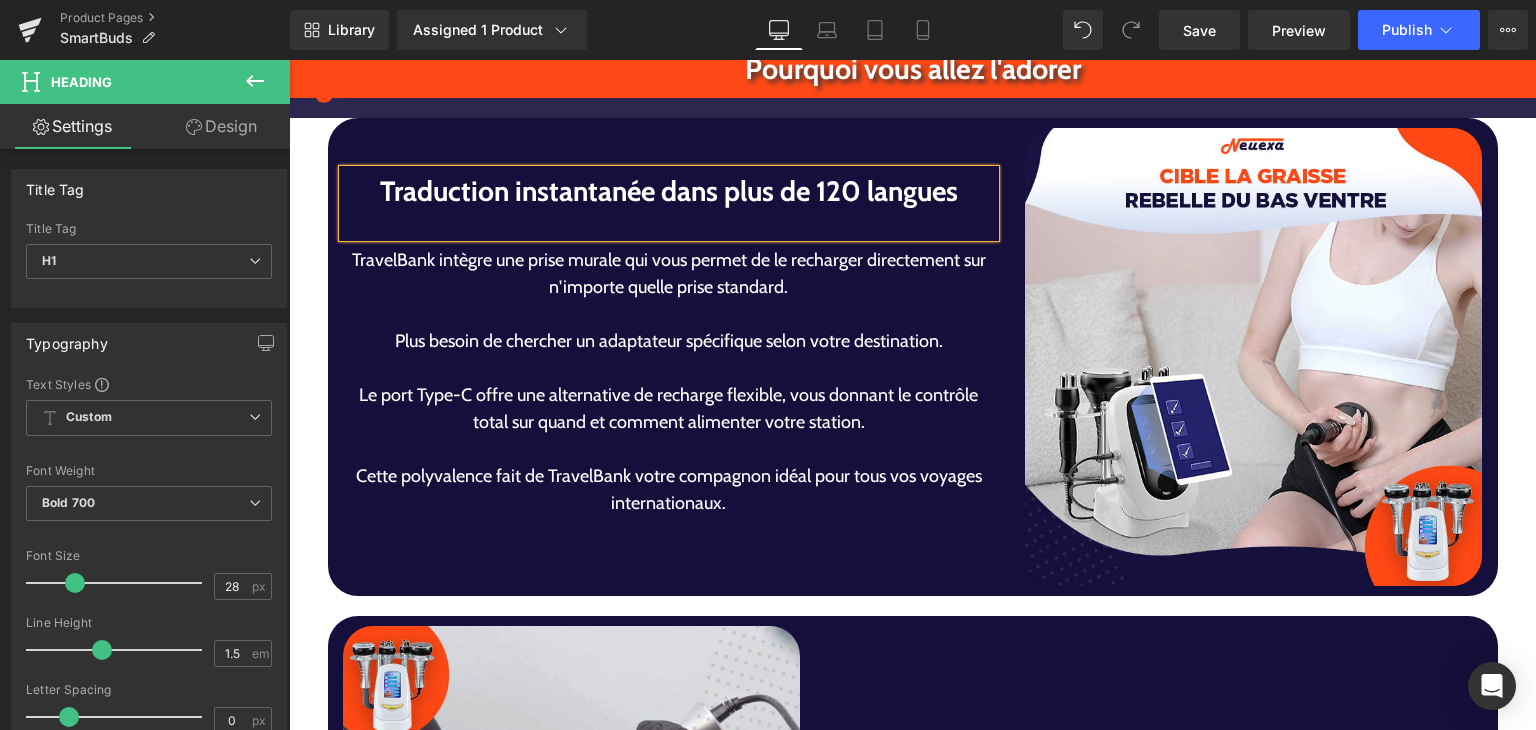 click at bounding box center (669, 314) 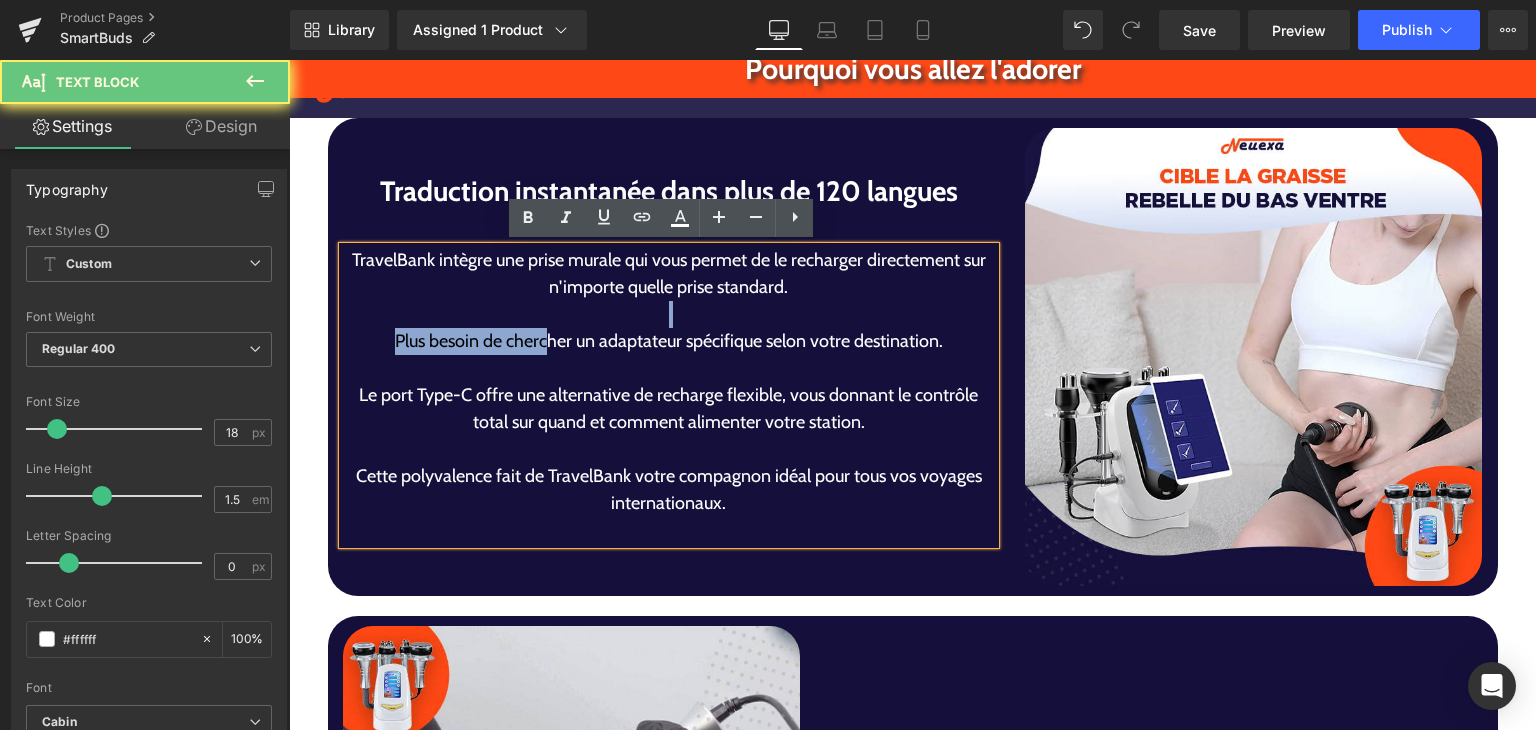 drag, startPoint x: 511, startPoint y: 323, endPoint x: 570, endPoint y: 341, distance: 61.68468 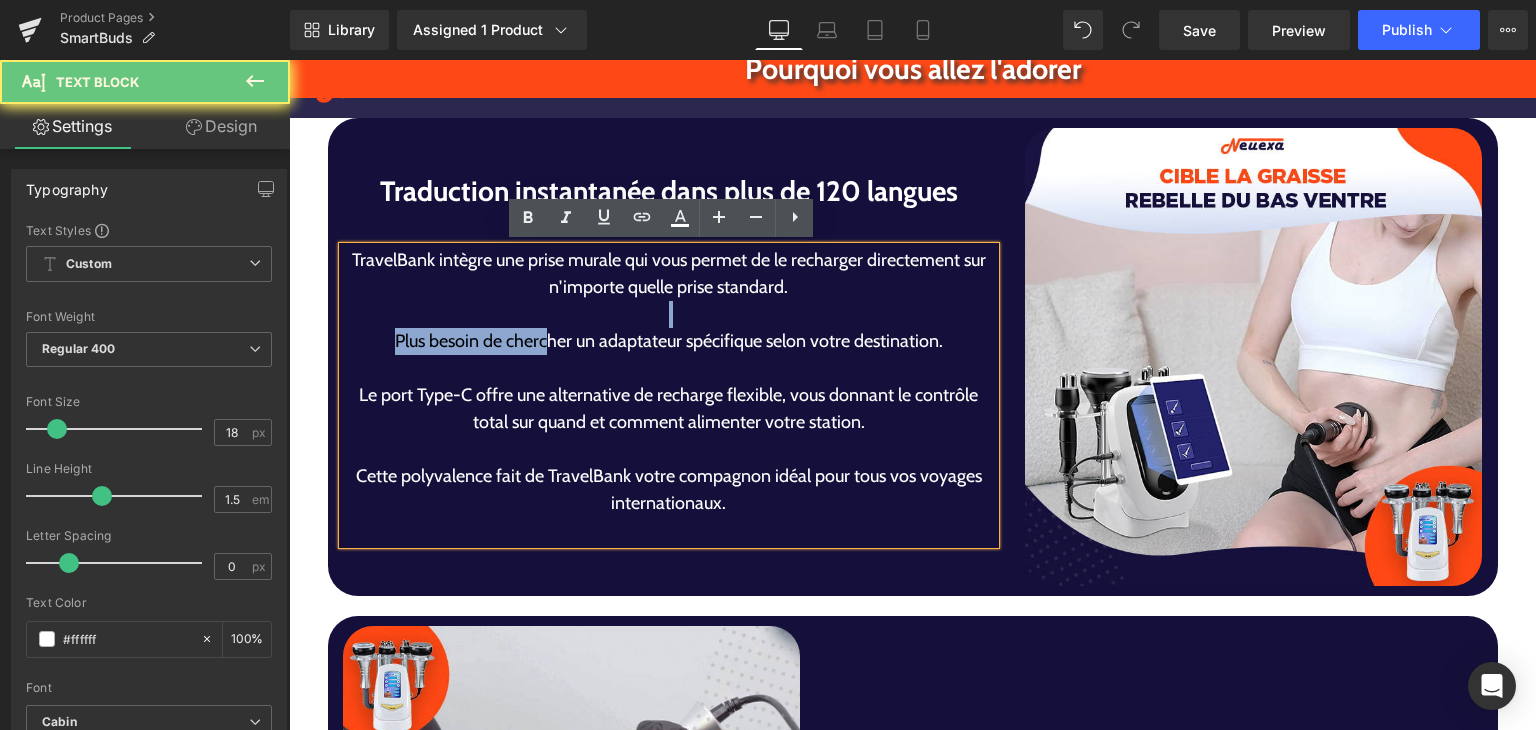 click on "TravelBank intègre une prise murale qui vous permet de le recharger directement sur n'importe quelle prise standard.  Plus besoin de chercher un adaptateur spécifique selon votre destination.  Le port Type-C offre une alternative de recharge flexible, vous donnant le contrôle total sur quand et comment alimenter votre station.  Cette polyvalence fait de TravelBank votre compagnon idéal pour tous vos voyages internationaux." at bounding box center (669, 395) 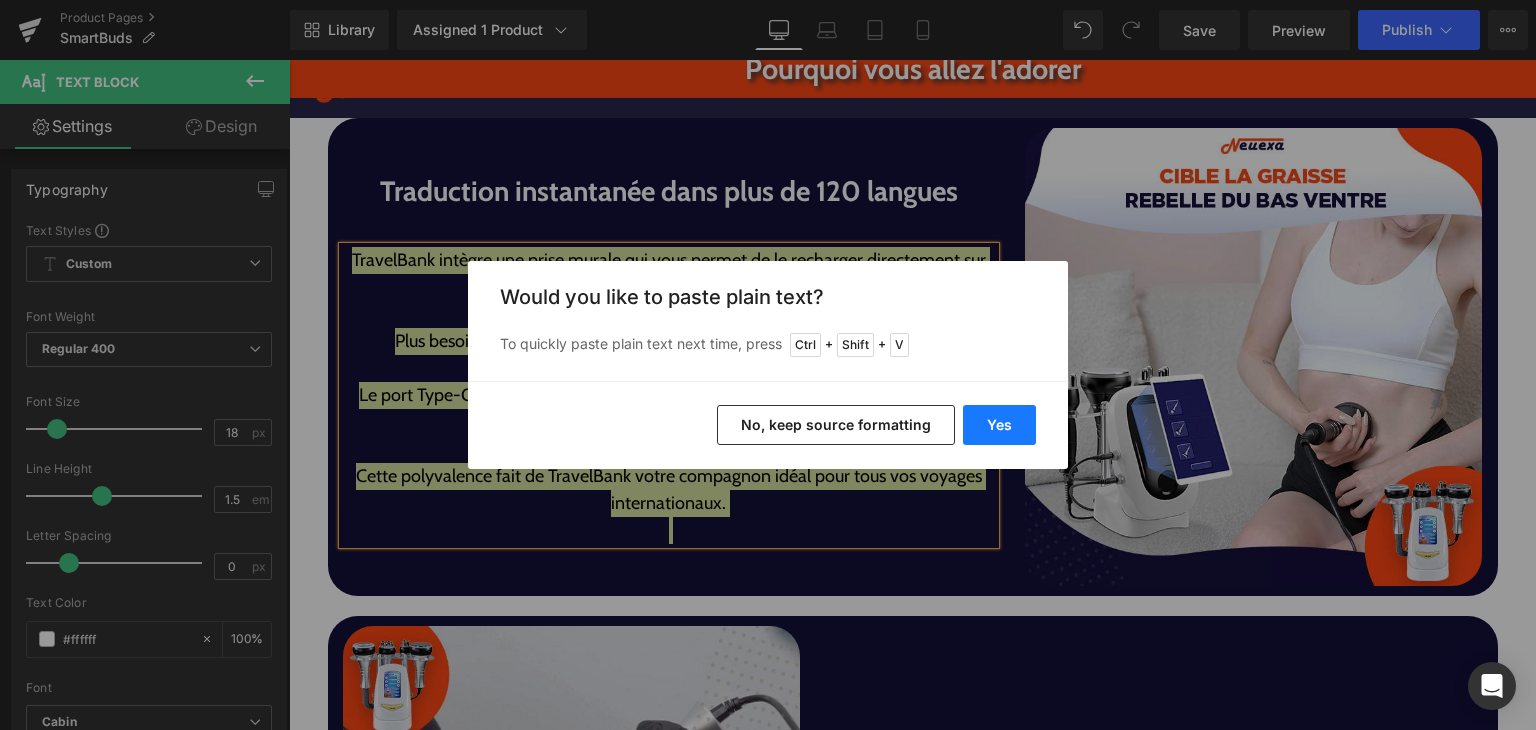 drag, startPoint x: 981, startPoint y: 428, endPoint x: 432, endPoint y: 198, distance: 595.2319 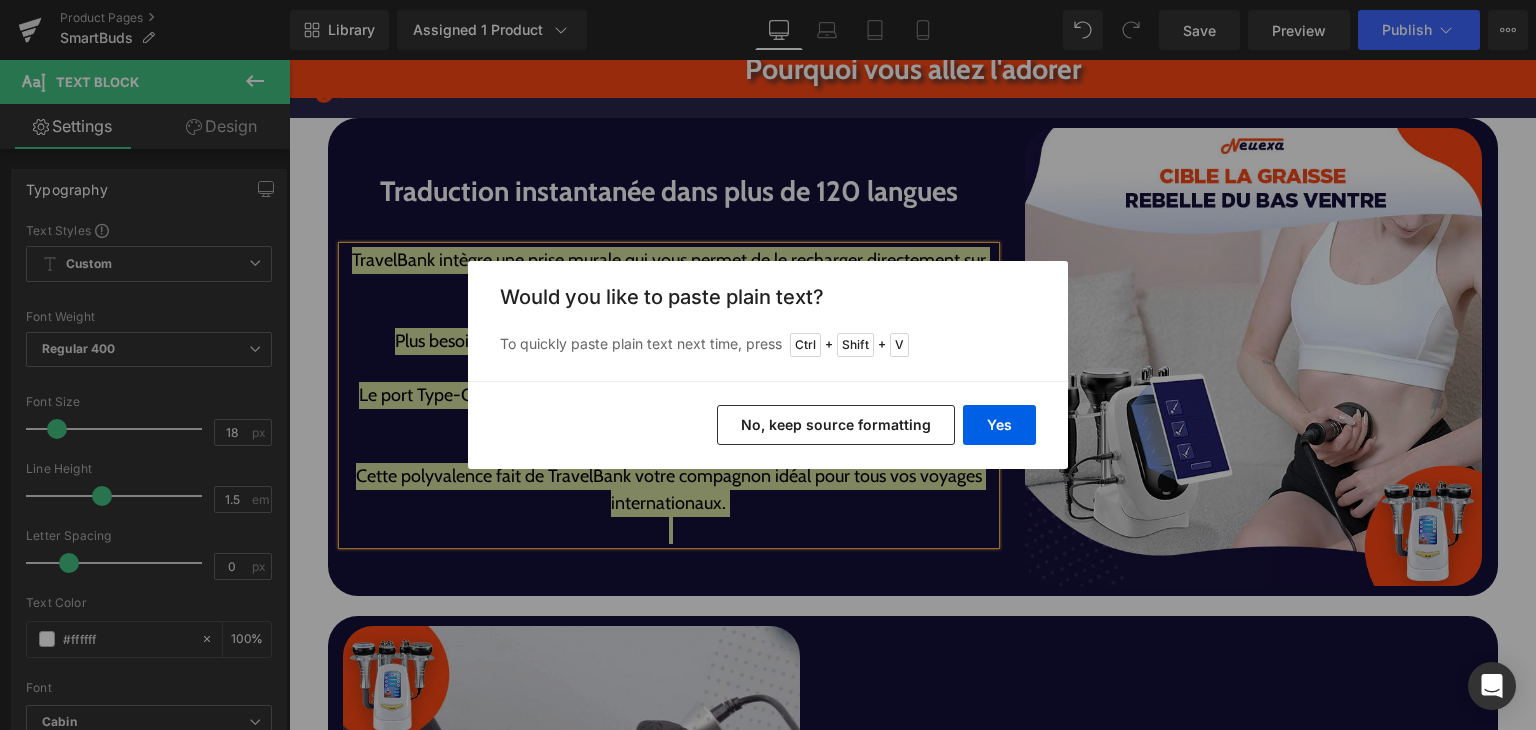 type 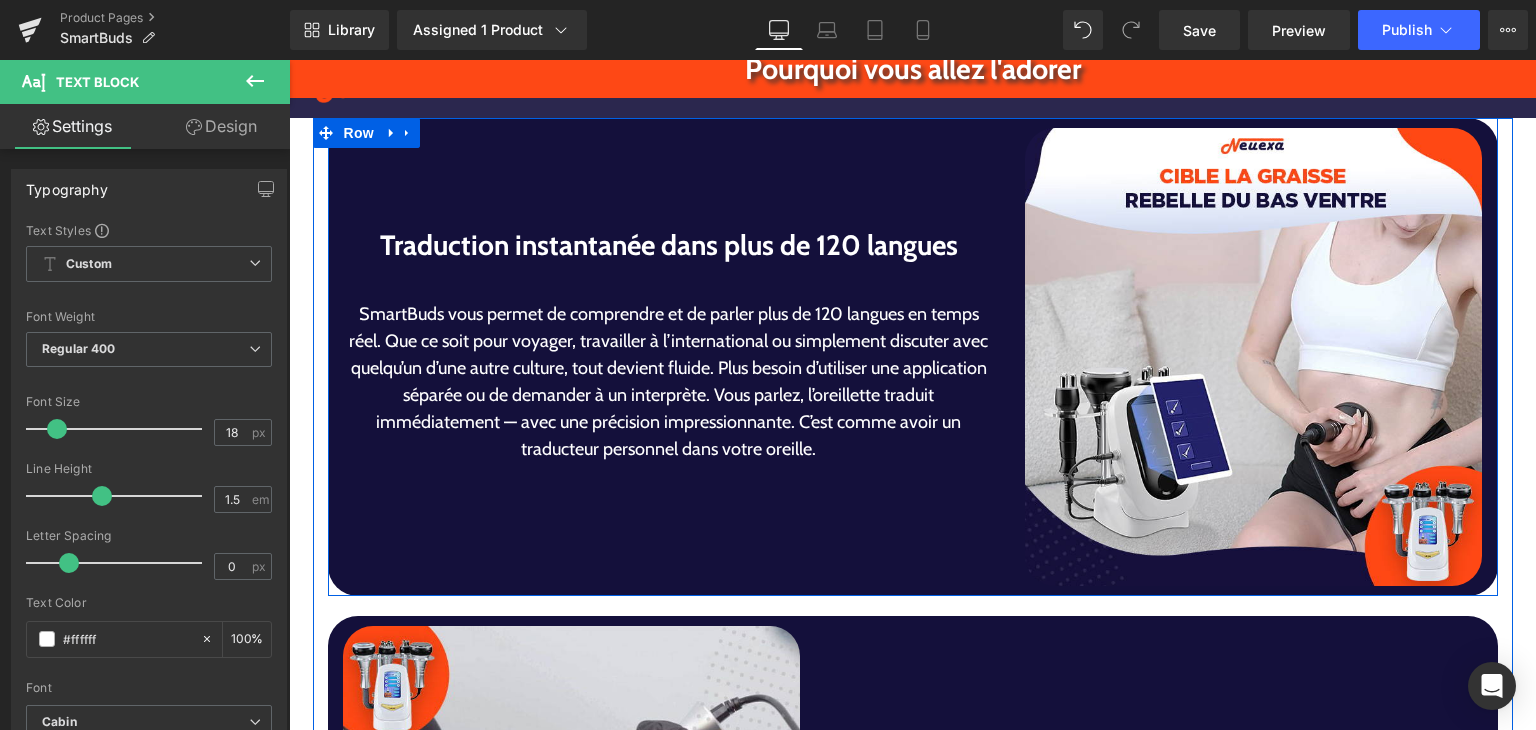 click at bounding box center [669, 279] 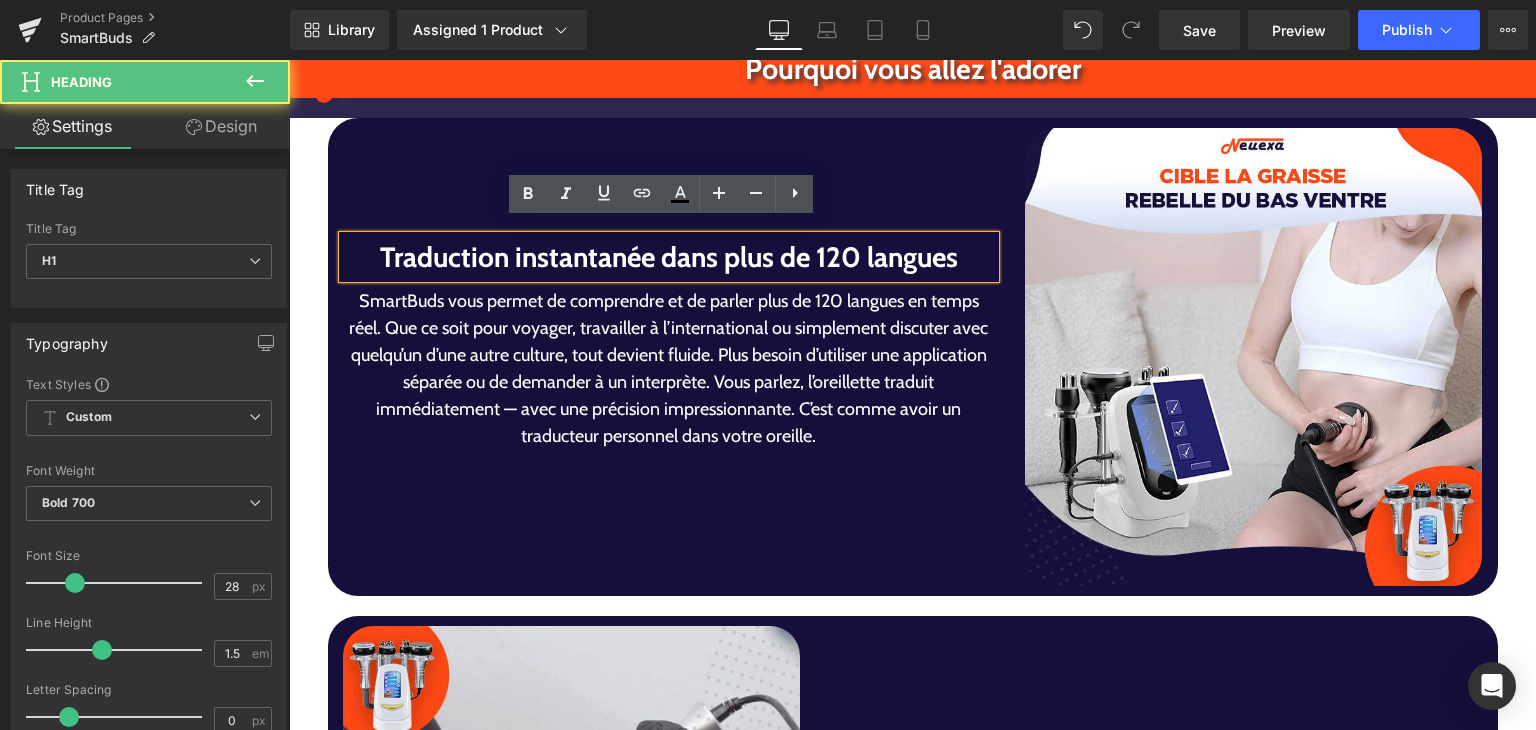 scroll, scrollTop: 3558, scrollLeft: 0, axis: vertical 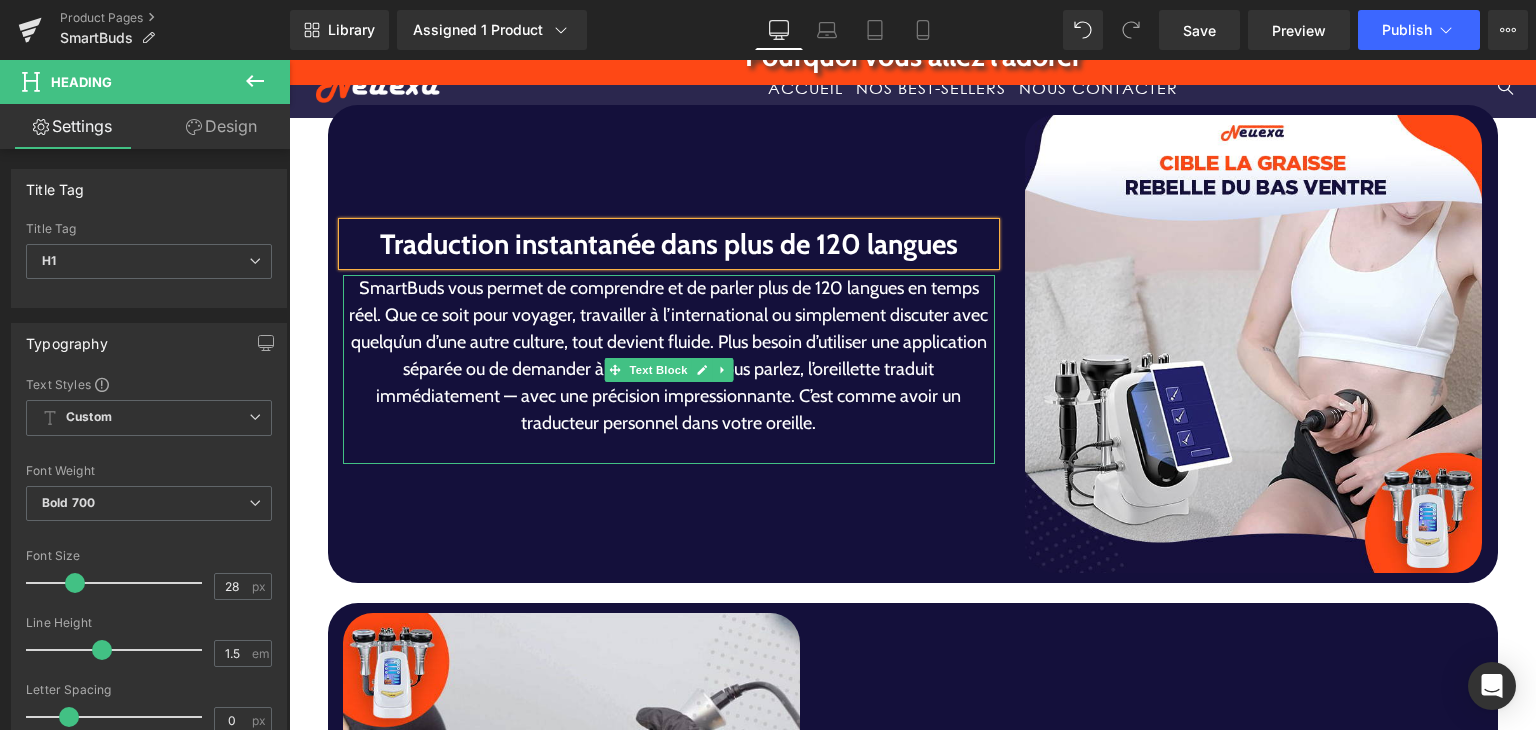 click on "SmartBuds vous permet de comprendre et de parler plus de 120 langues en temps réel. Que ce soit pour voyager, travailler à l’international ou simplement discuter avec quelqu’un d’une autre culture, tout devient fluide. Plus besoin d’utiliser une application séparée ou de demander à un interprète. Vous parlez, l’oreillette traduit immédiatement — avec une précision impressionnante. C’est comme avoir un traducteur personnel dans votre oreille." at bounding box center [669, 356] 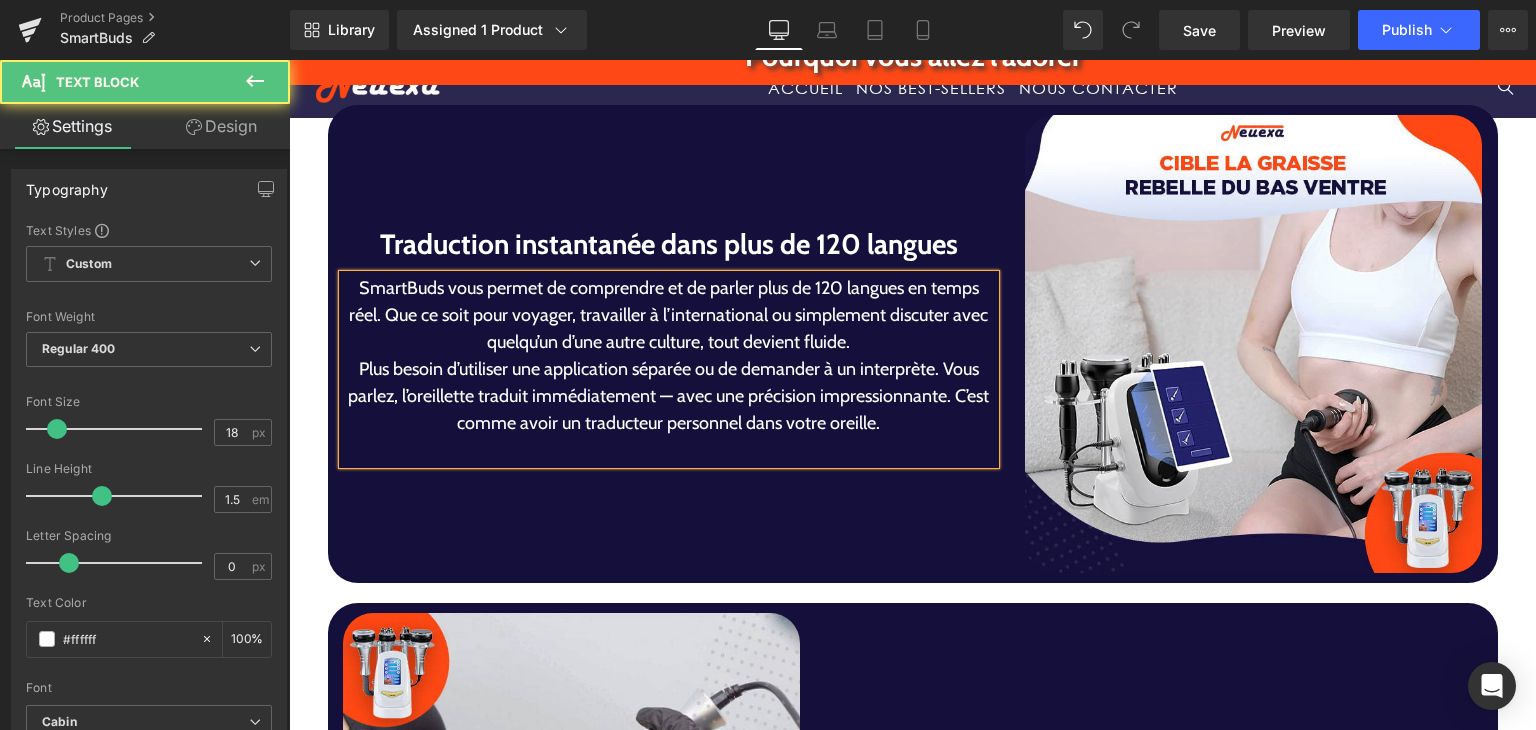 scroll, scrollTop: 3544, scrollLeft: 0, axis: vertical 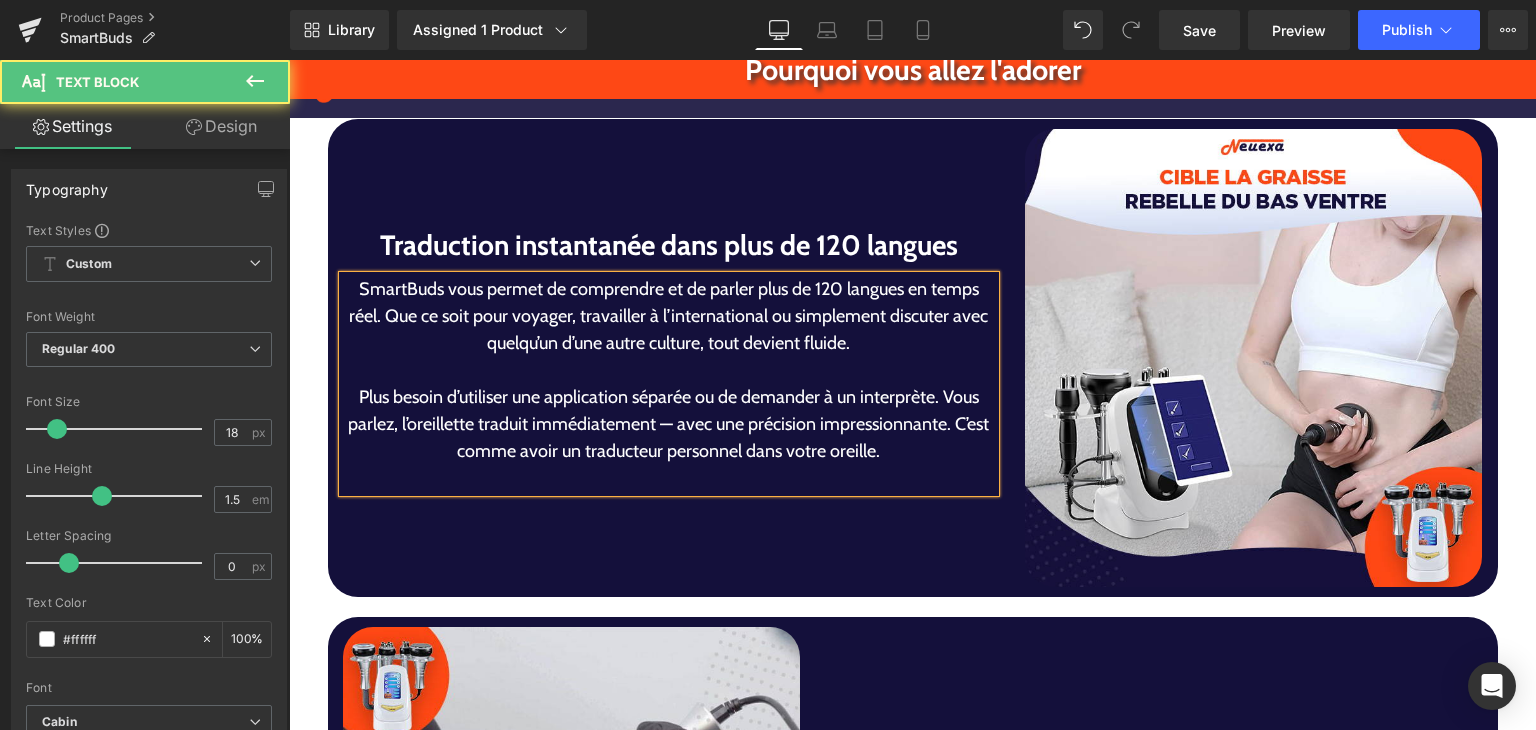 click on "Plus besoin d’utiliser une application séparée ou de demander à un interprète. Vous parlez, l’oreillette traduit immédiatement — avec une précision impressionnante. C’est comme avoir un traducteur personnel dans votre oreille." at bounding box center (669, 424) 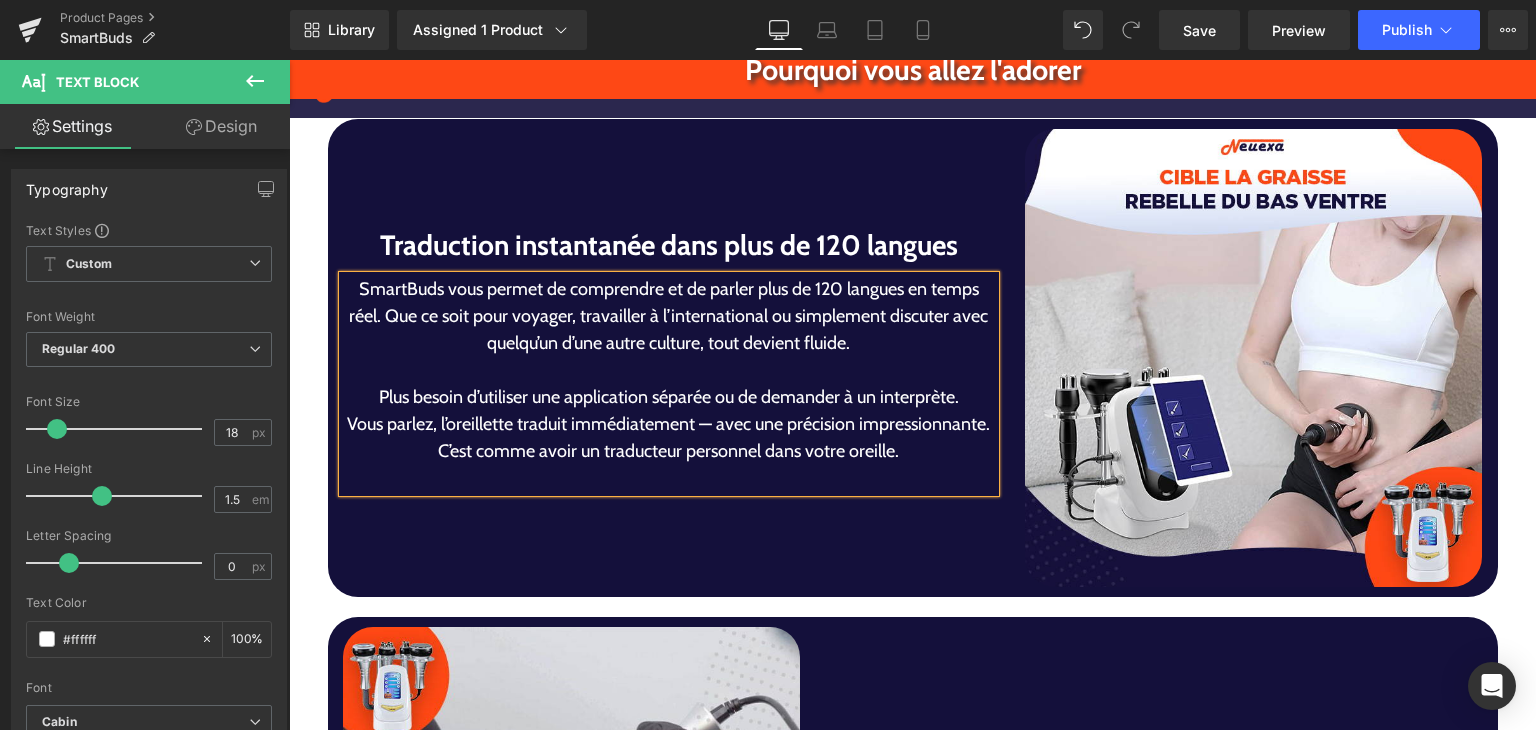 scroll, scrollTop: 3531, scrollLeft: 0, axis: vertical 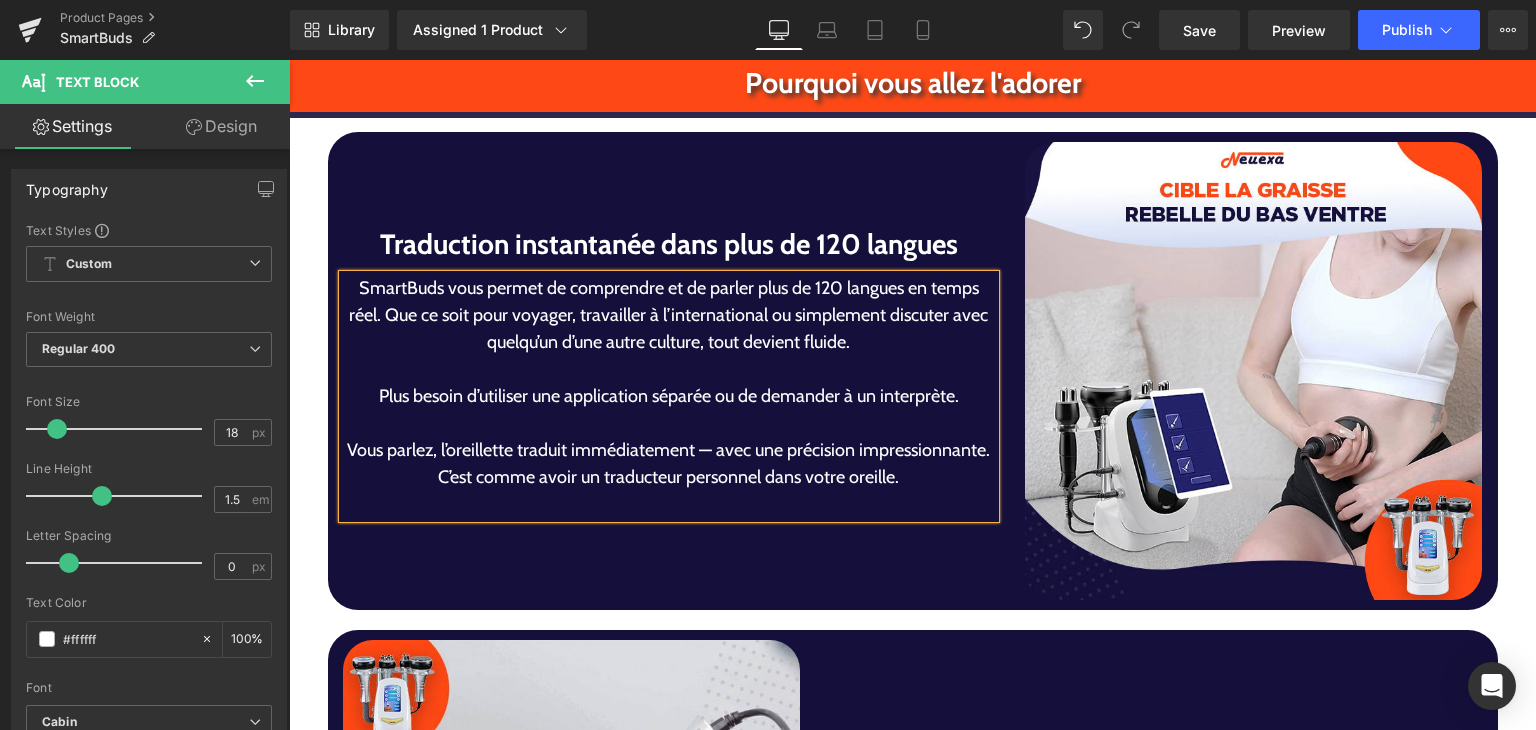 click on "Vous parlez, l’oreillette traduit immédiatement — avec une précision impressionnante. C’est comme avoir un traducteur personnel dans votre oreille." at bounding box center [669, 464] 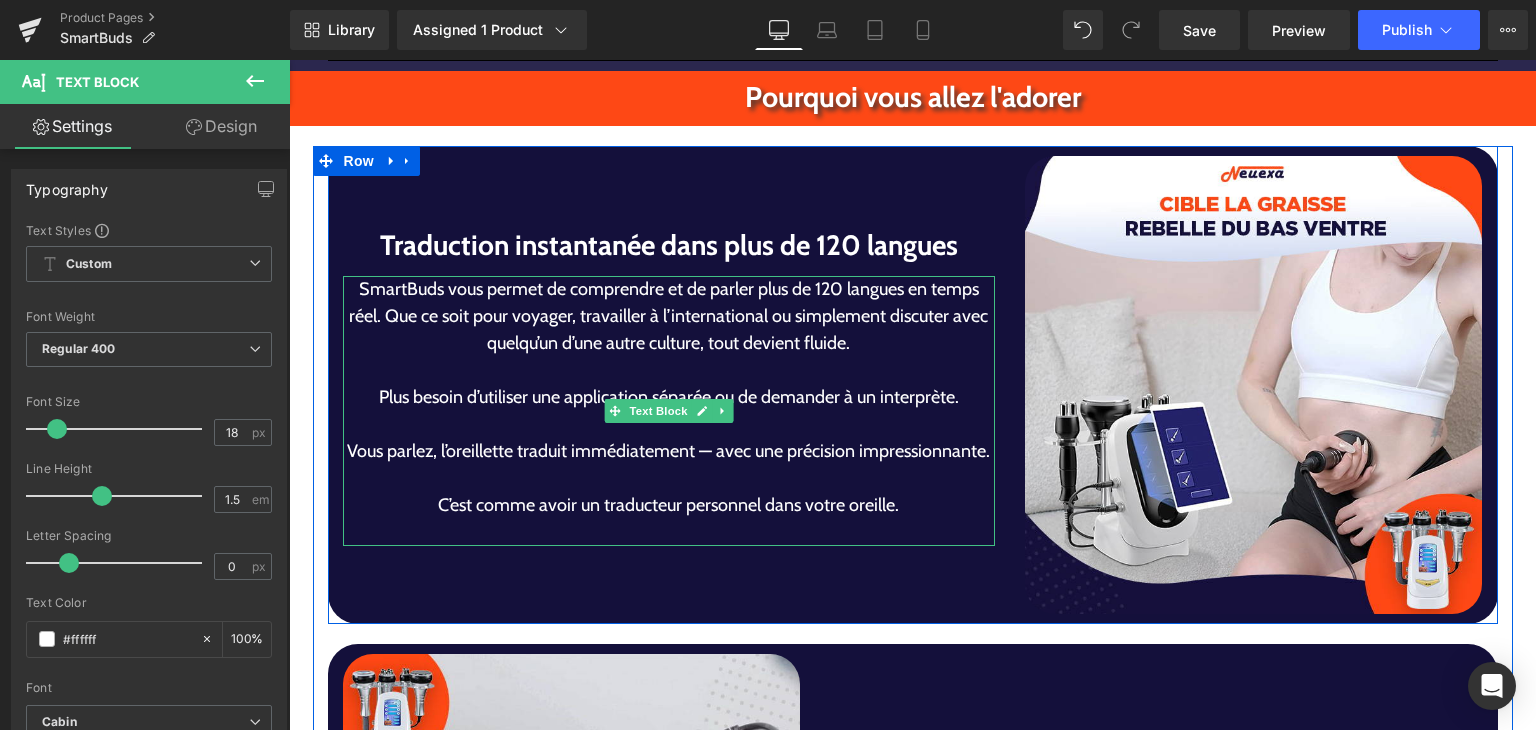 click on "SmartBuds vous permet de comprendre et de parler plus de 120 langues en temps réel. Que ce soit pour voyager, travailler à l’international ou simplement discuter avec quelqu’un d’une autre culture, tout devient fluide." at bounding box center [669, 316] 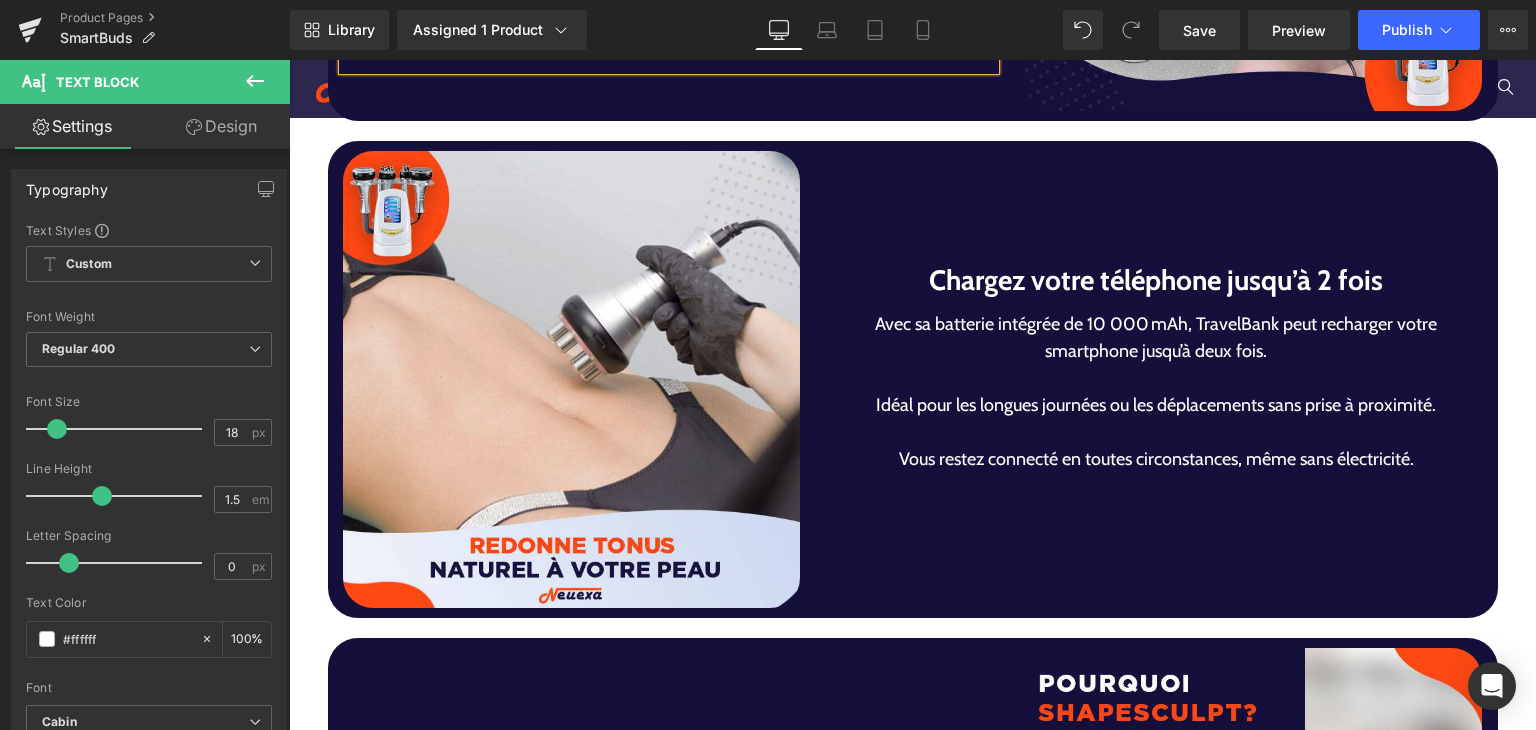 scroll, scrollTop: 4011, scrollLeft: 0, axis: vertical 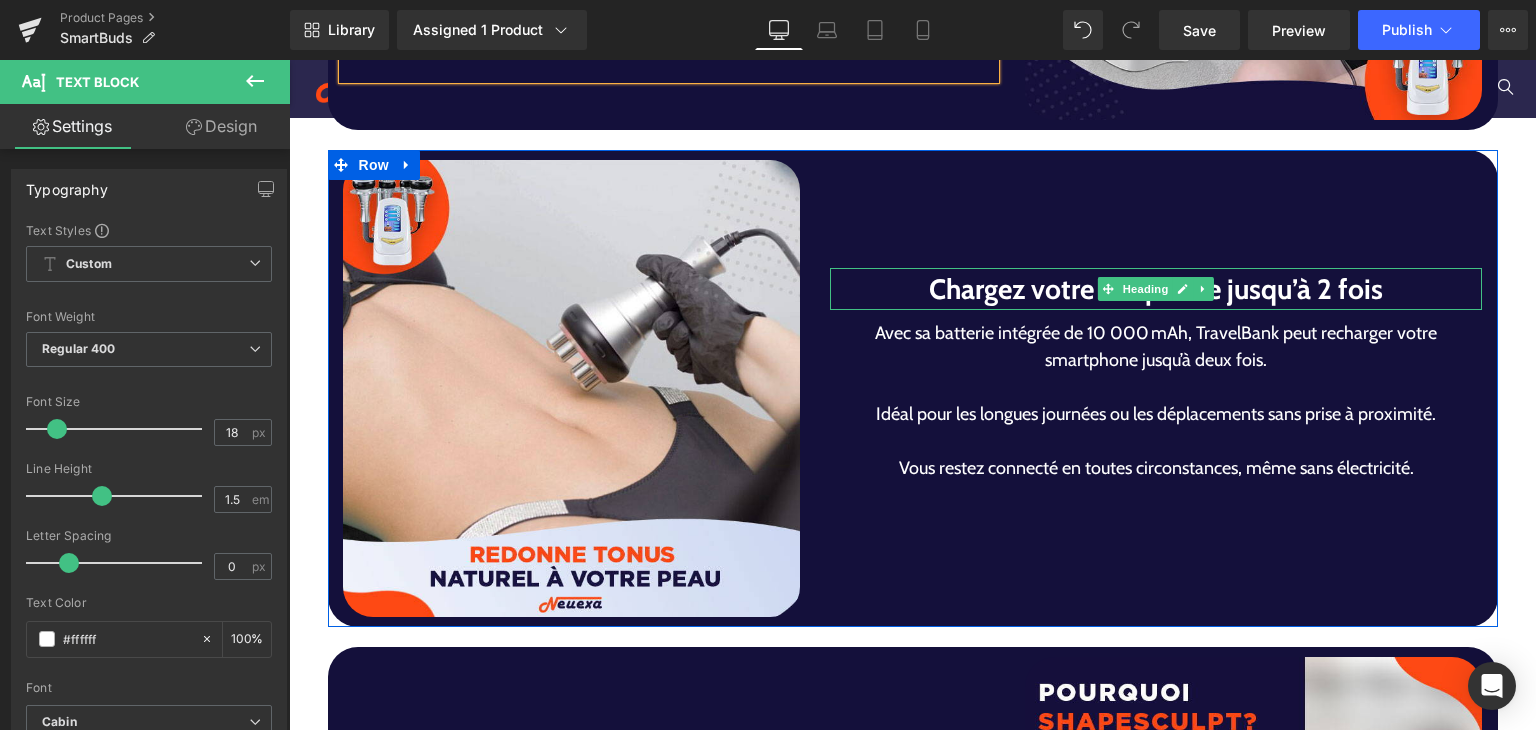 click on "Chargez votre téléphone jusqu’à 2 fois" at bounding box center (1156, 289) 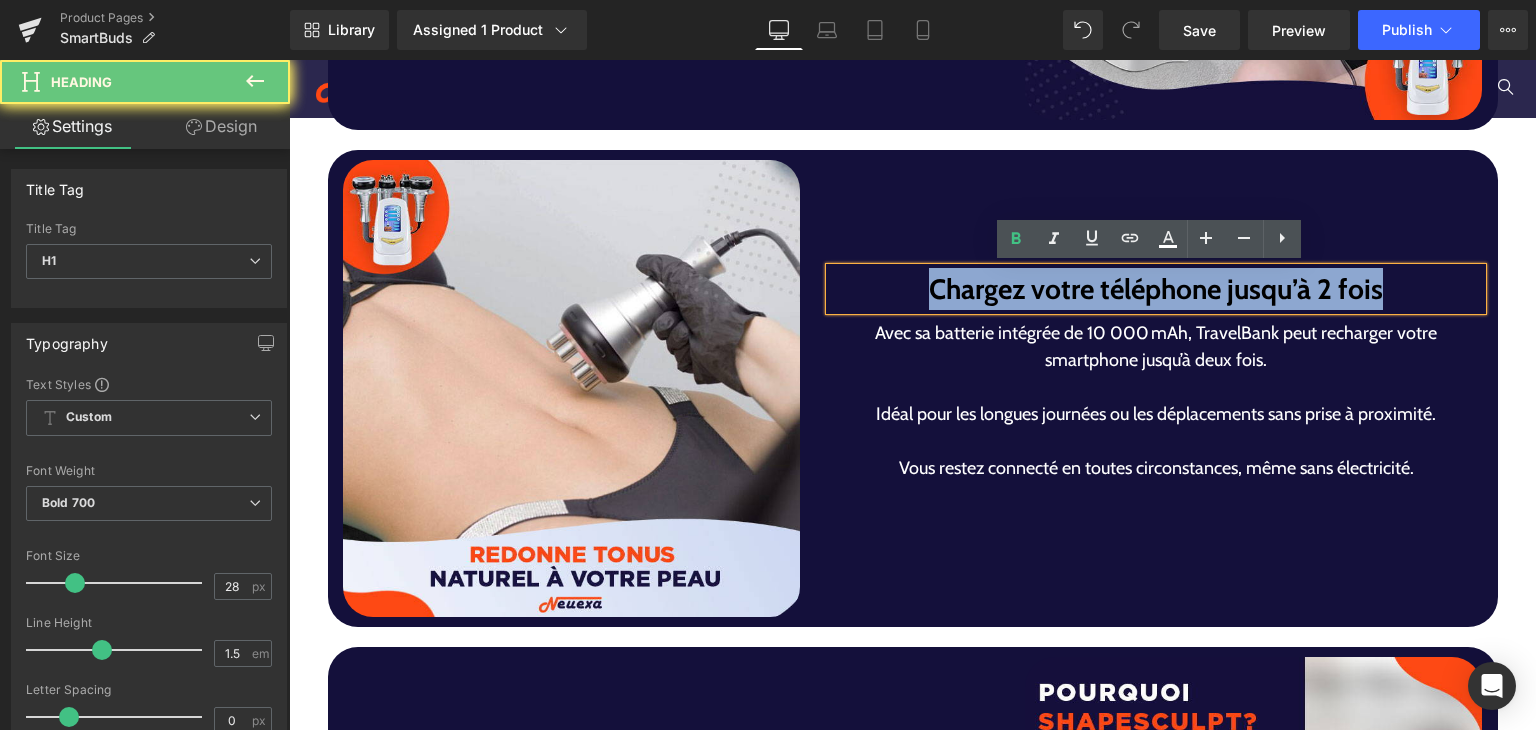 click on "Chargez votre téléphone jusqu’à 2 fois" at bounding box center [1156, 289] 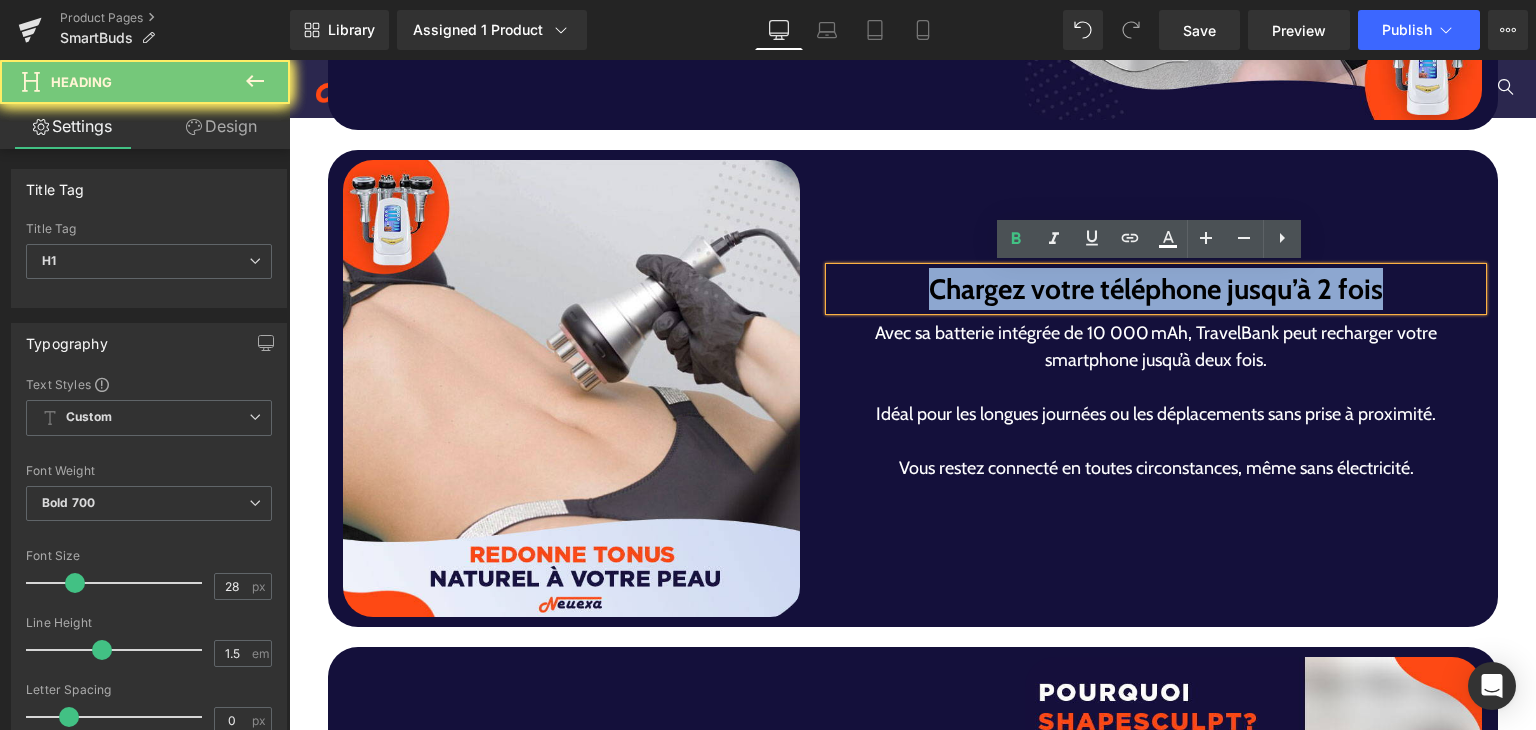 paste 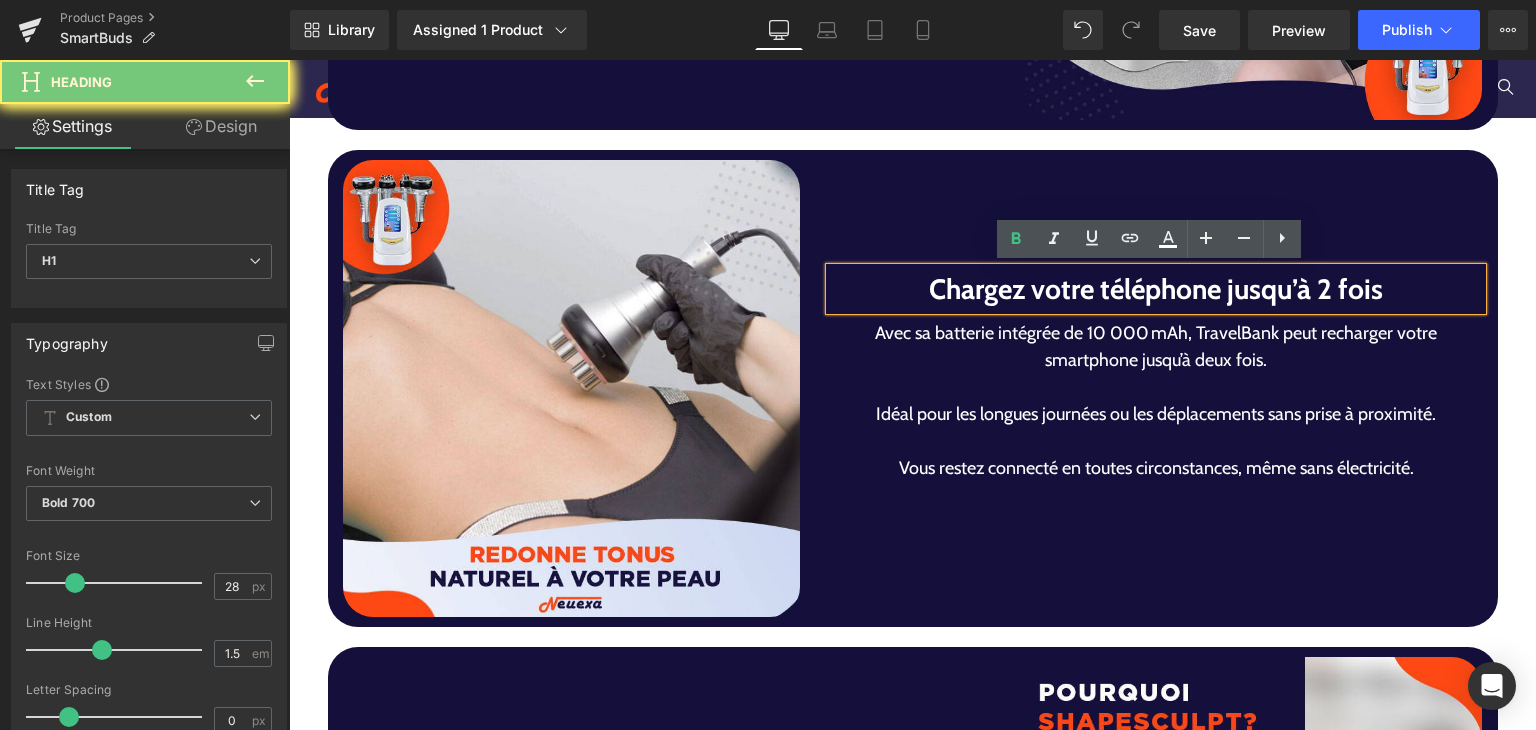 scroll, scrollTop: 3977, scrollLeft: 0, axis: vertical 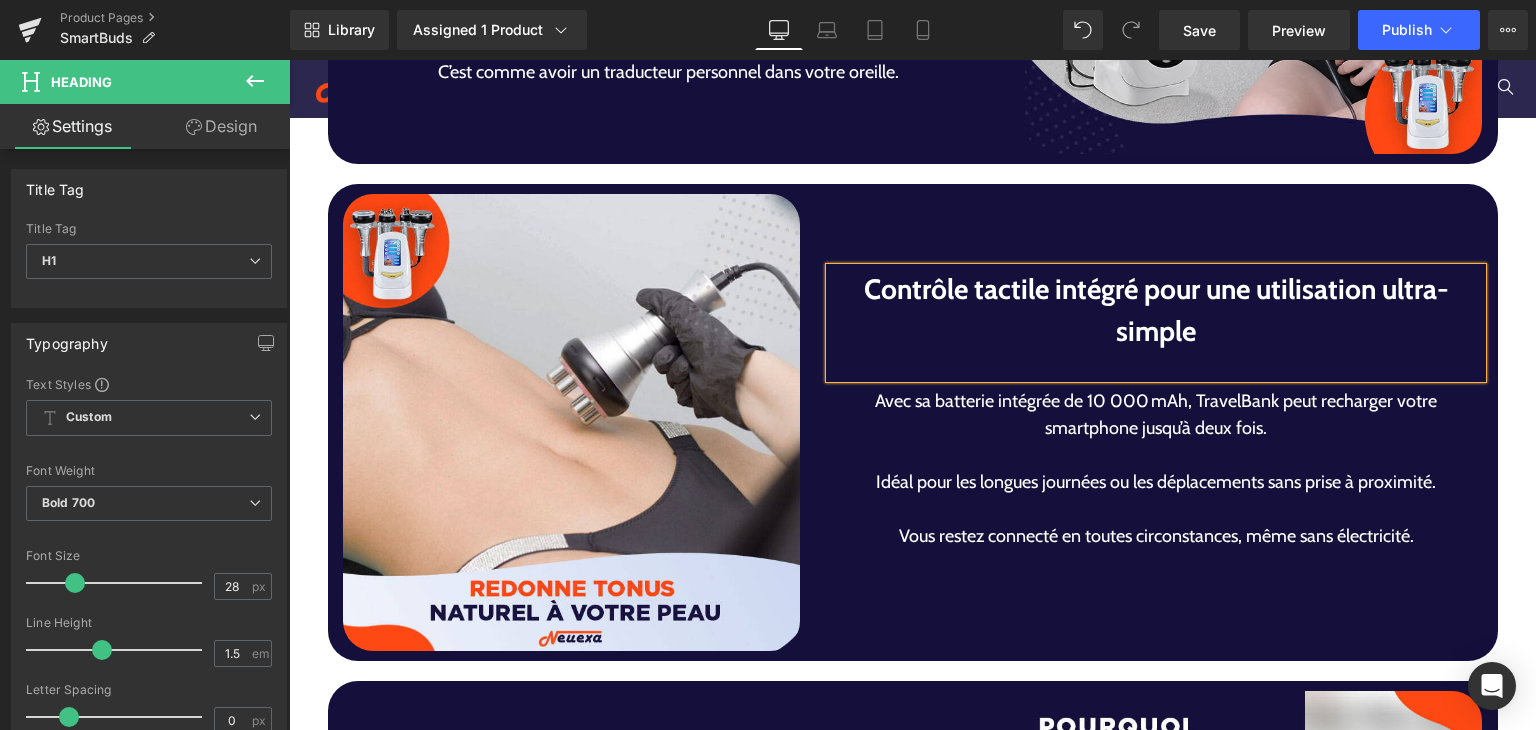 click at bounding box center [1156, 455] 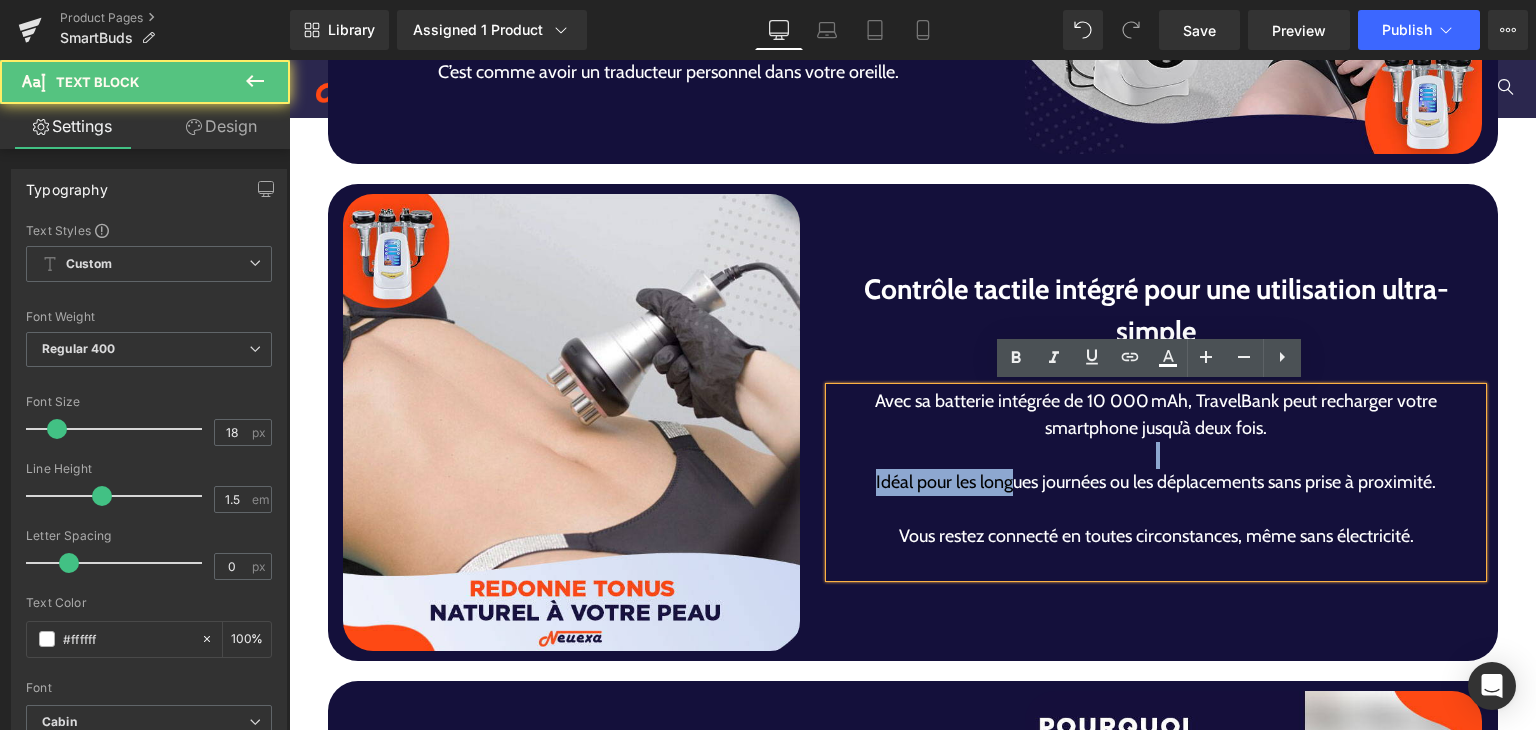 drag, startPoint x: 983, startPoint y: 459, endPoint x: 1007, endPoint y: 476, distance: 29.410883 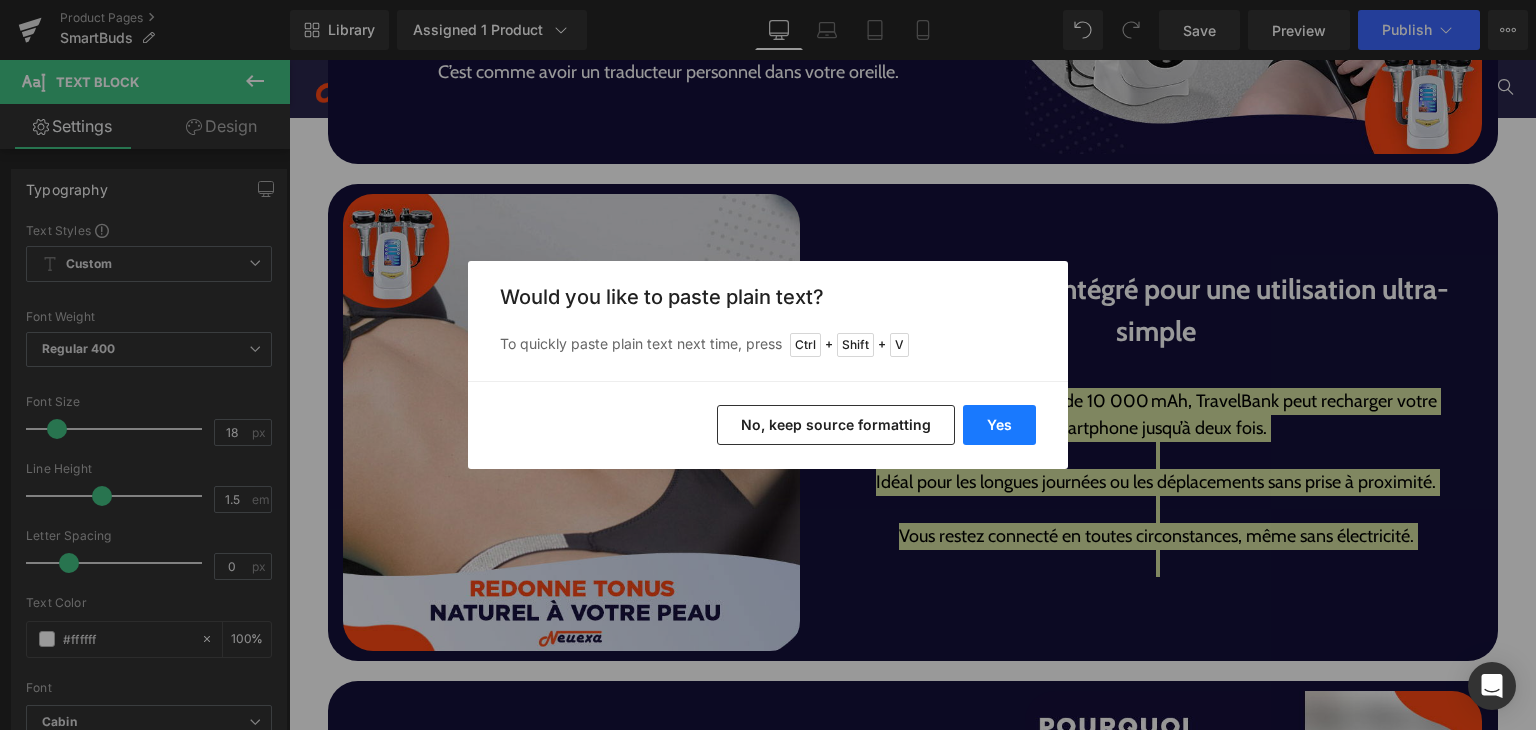 click on "Yes" at bounding box center [999, 425] 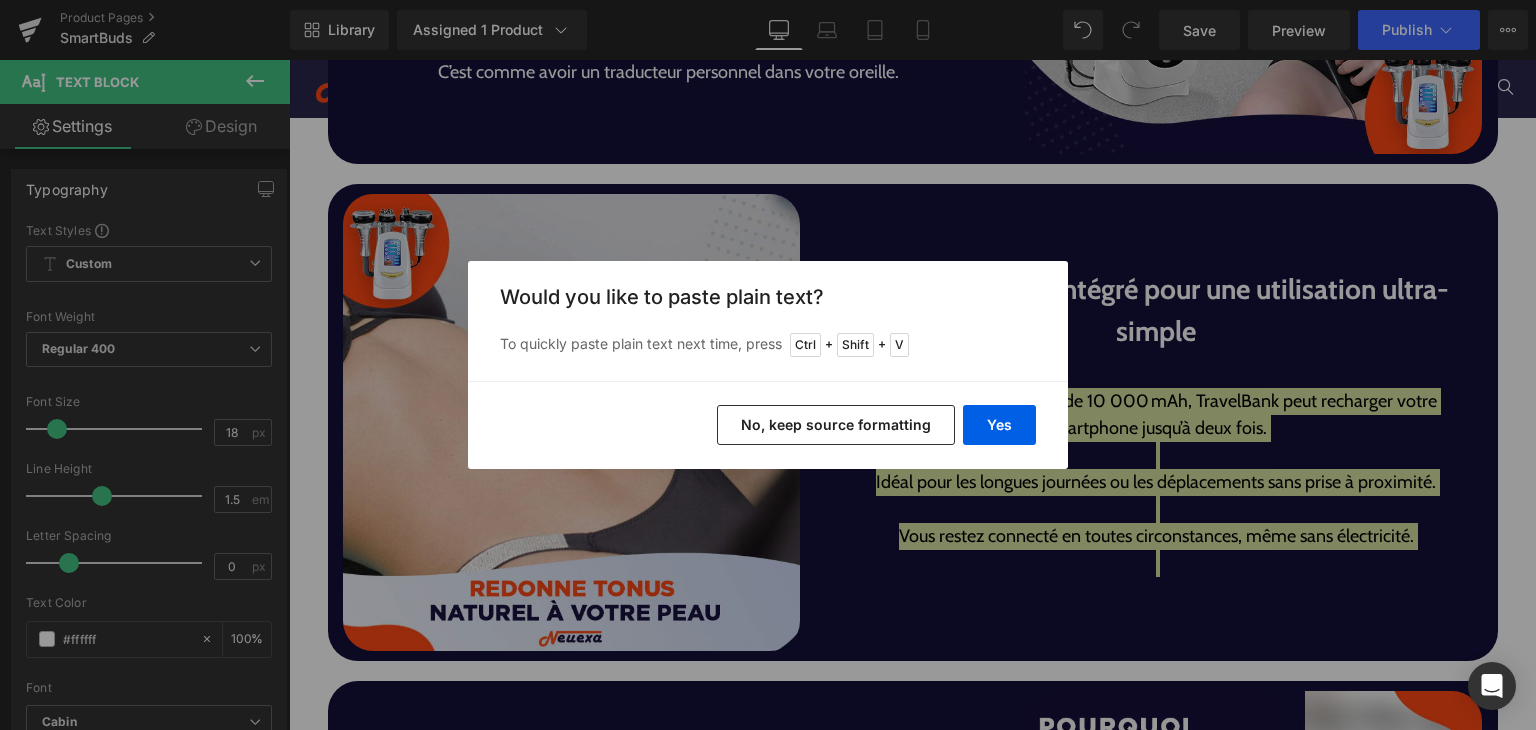 type 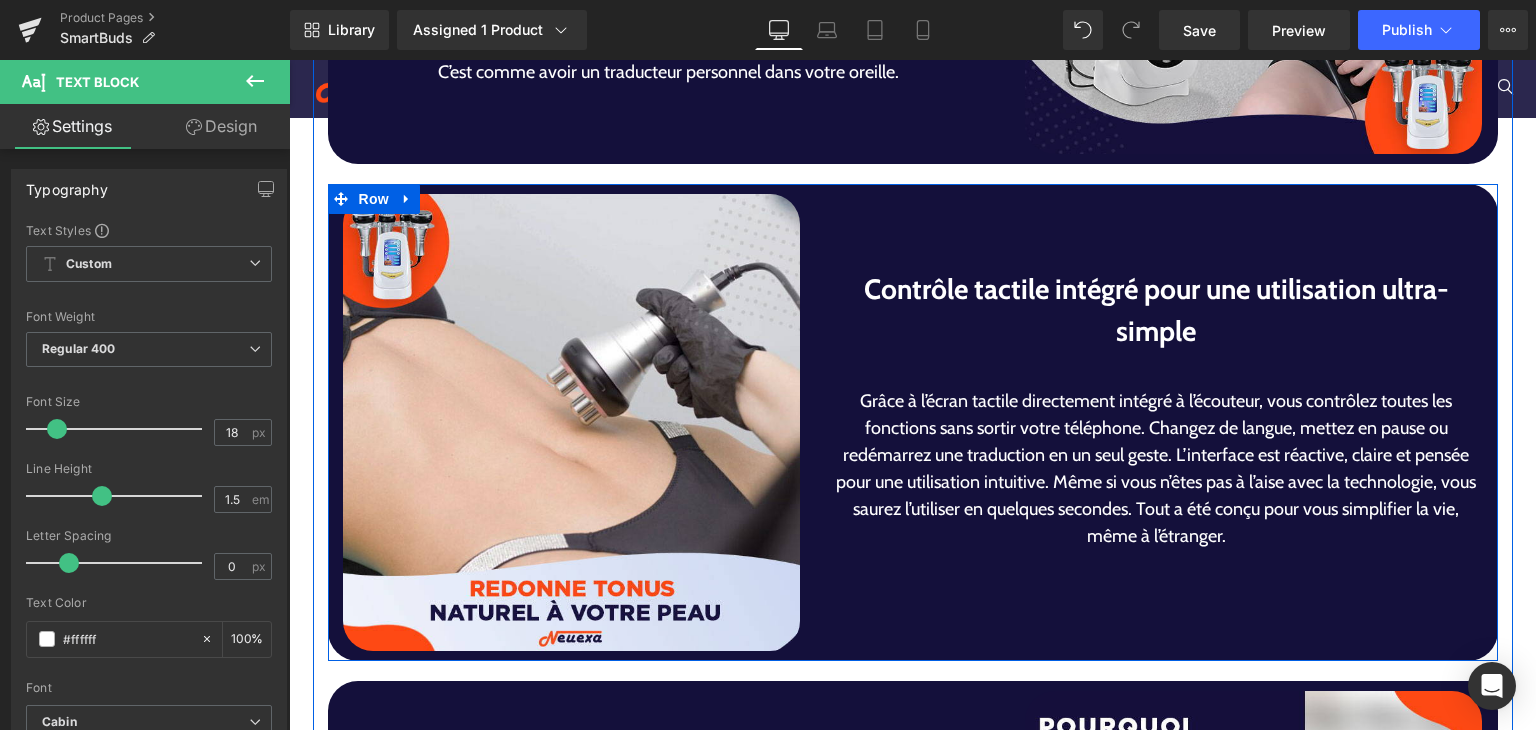 click at bounding box center [1156, 365] 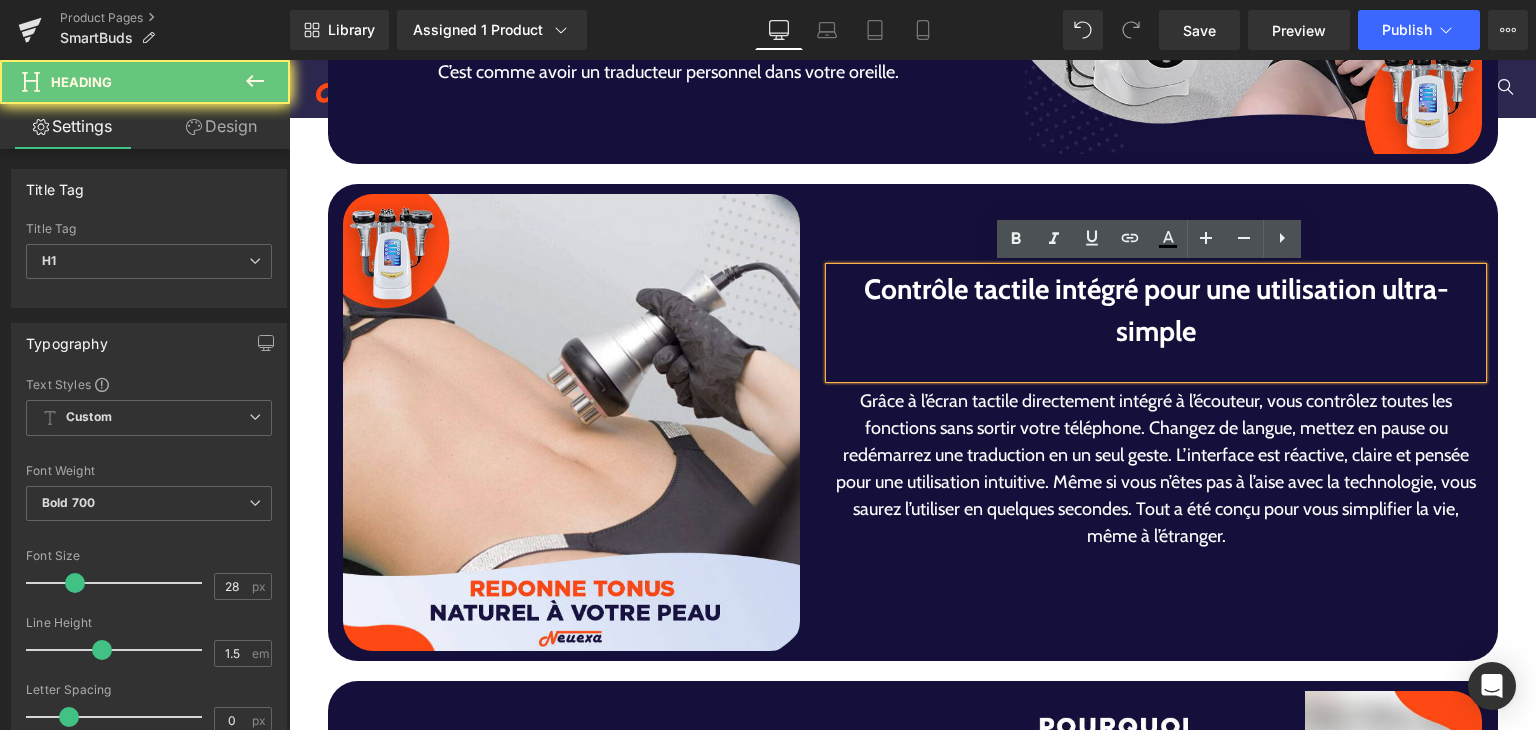 click at bounding box center [1156, 365] 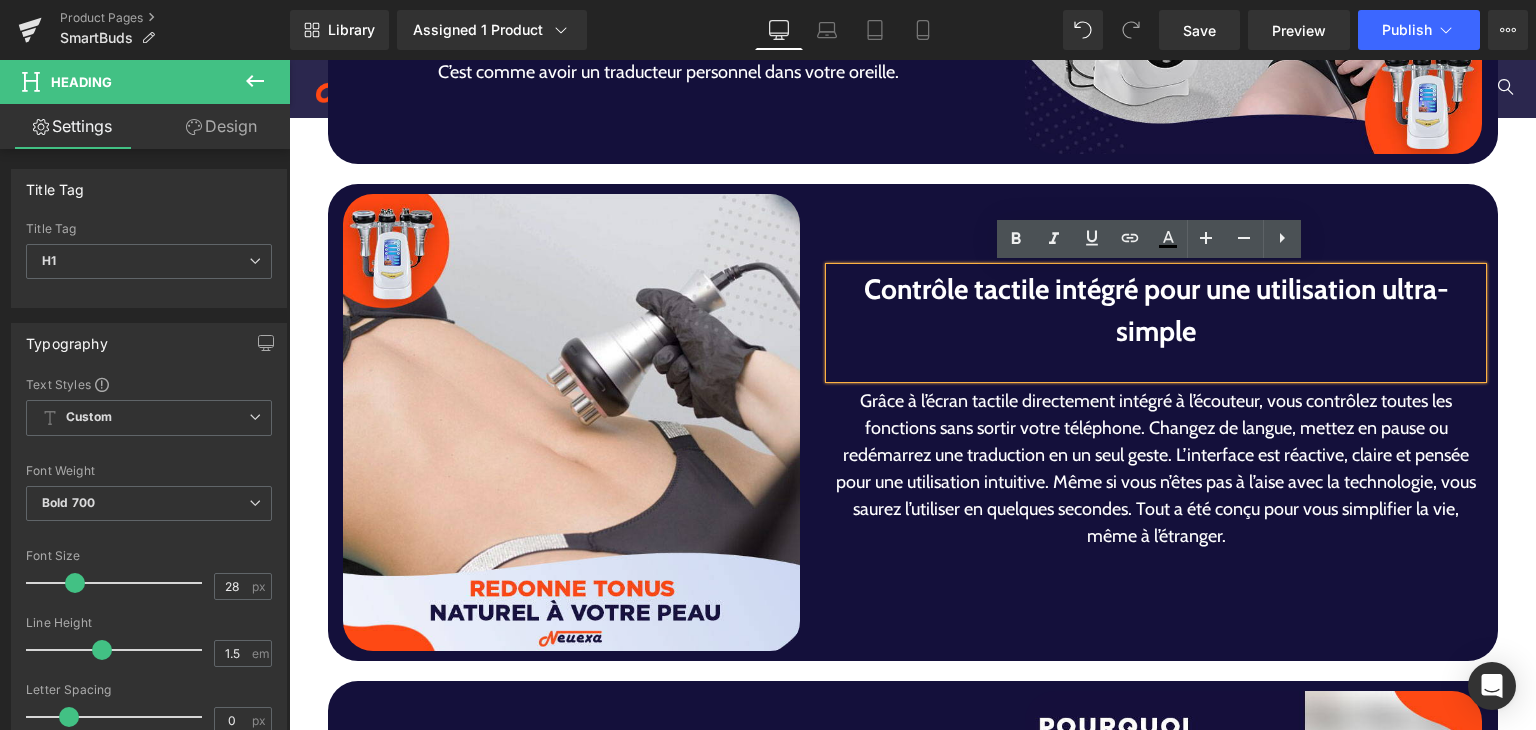 scroll, scrollTop: 3990, scrollLeft: 0, axis: vertical 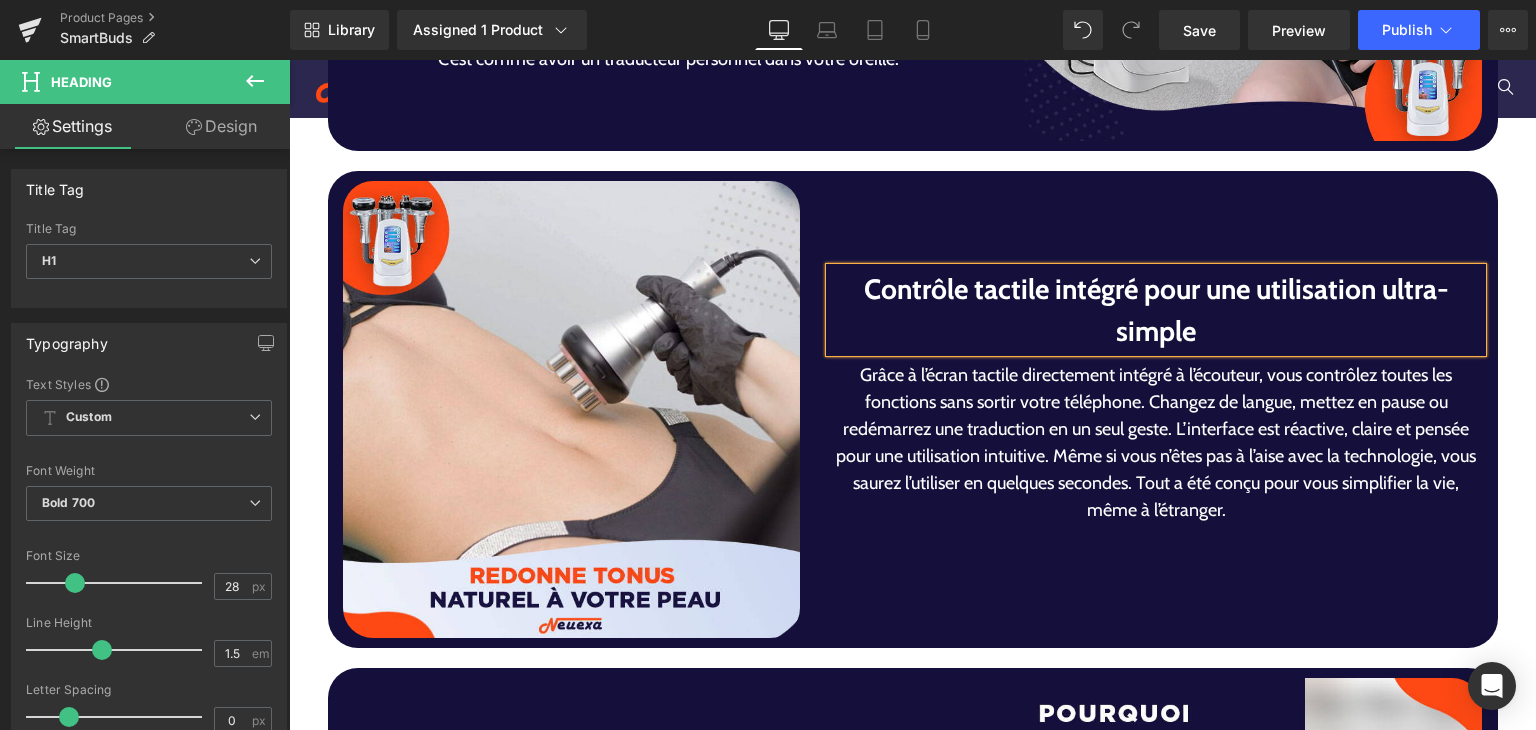 click on "Grâce à l’écran tactile directement intégré à l’écouteur, vous contrôlez toutes les fonctions sans sortir votre téléphone. Changez de langue, mettez en pause ou redémarrez une traduction en un seul geste. L’interface est réactive, claire et pensée pour une utilisation intuitive. Même si vous n’êtes pas à l’aise avec la technologie, vous saurez l’utiliser en quelques secondes. Tout a été conçu pour vous simplifier la vie, même à l’étranger." at bounding box center [1156, 443] 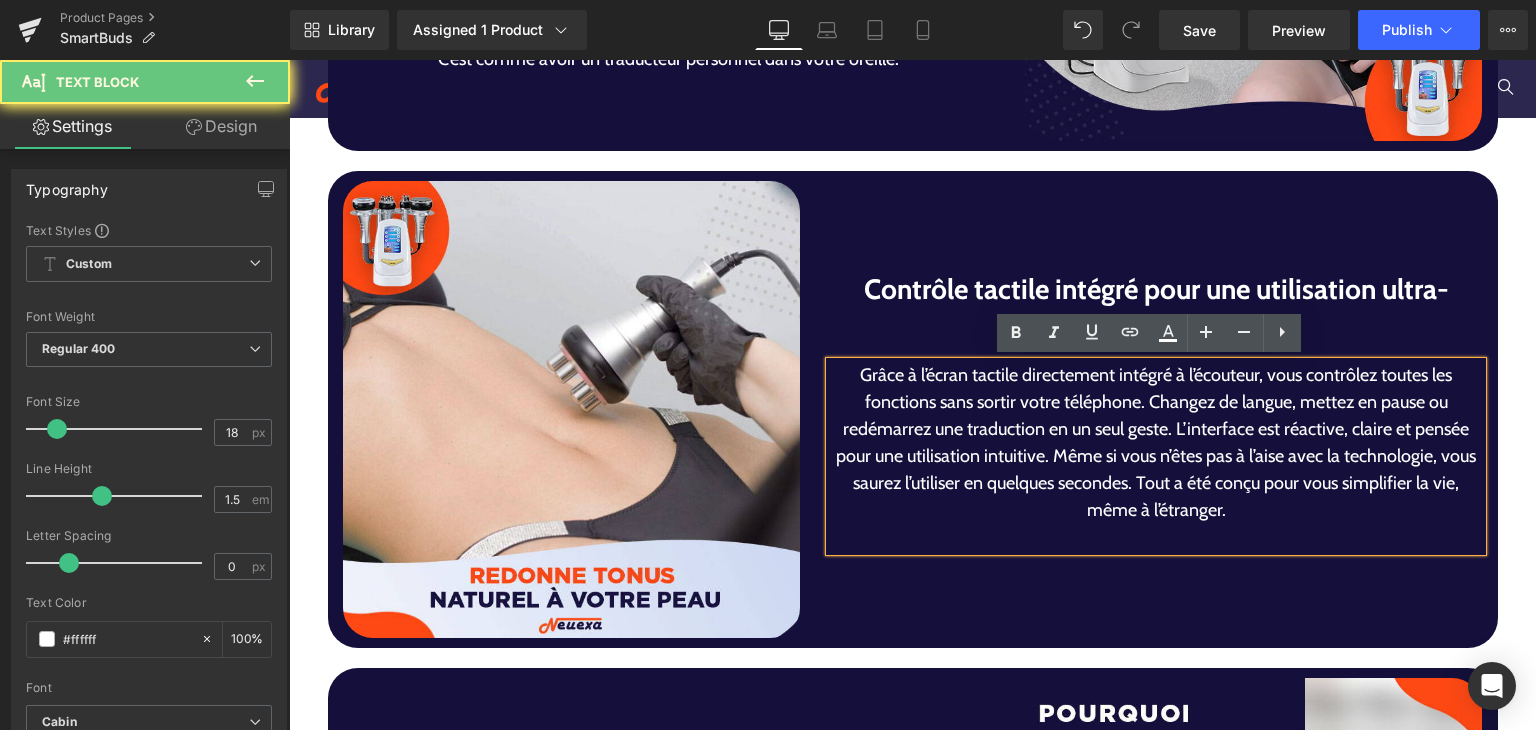 click on "Grâce à l’écran tactile directement intégré à l’écouteur, vous contrôlez toutes les fonctions sans sortir votre téléphone. Changez de langue, mettez en pause ou redémarrez une traduction en un seul geste. L’interface est réactive, claire et pensée pour une utilisation intuitive. Même si vous n’êtes pas à l’aise avec la technologie, vous saurez l’utiliser en quelques secondes. Tout a été conçu pour vous simplifier la vie, même à l’étranger." at bounding box center (1156, 443) 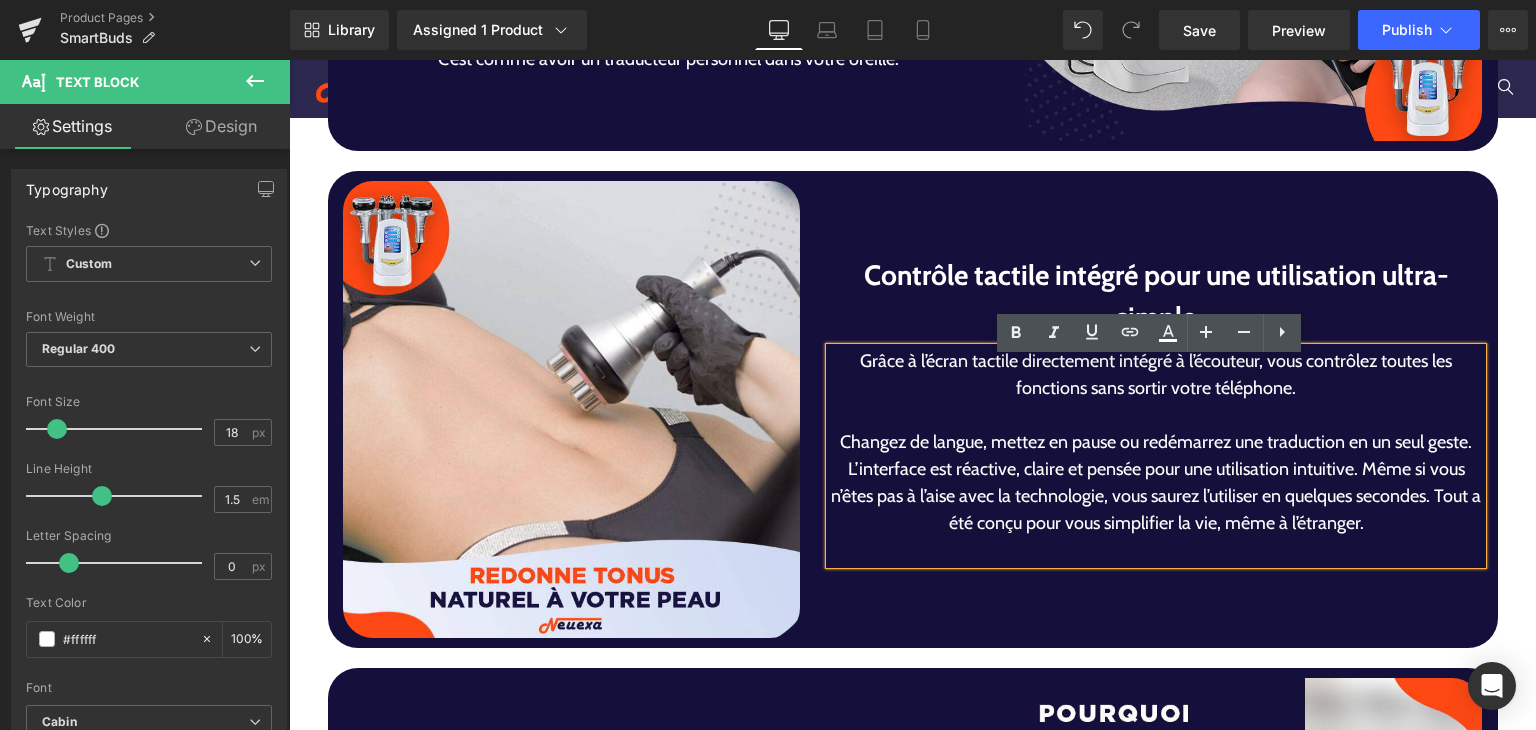 scroll, scrollTop: 3976, scrollLeft: 0, axis: vertical 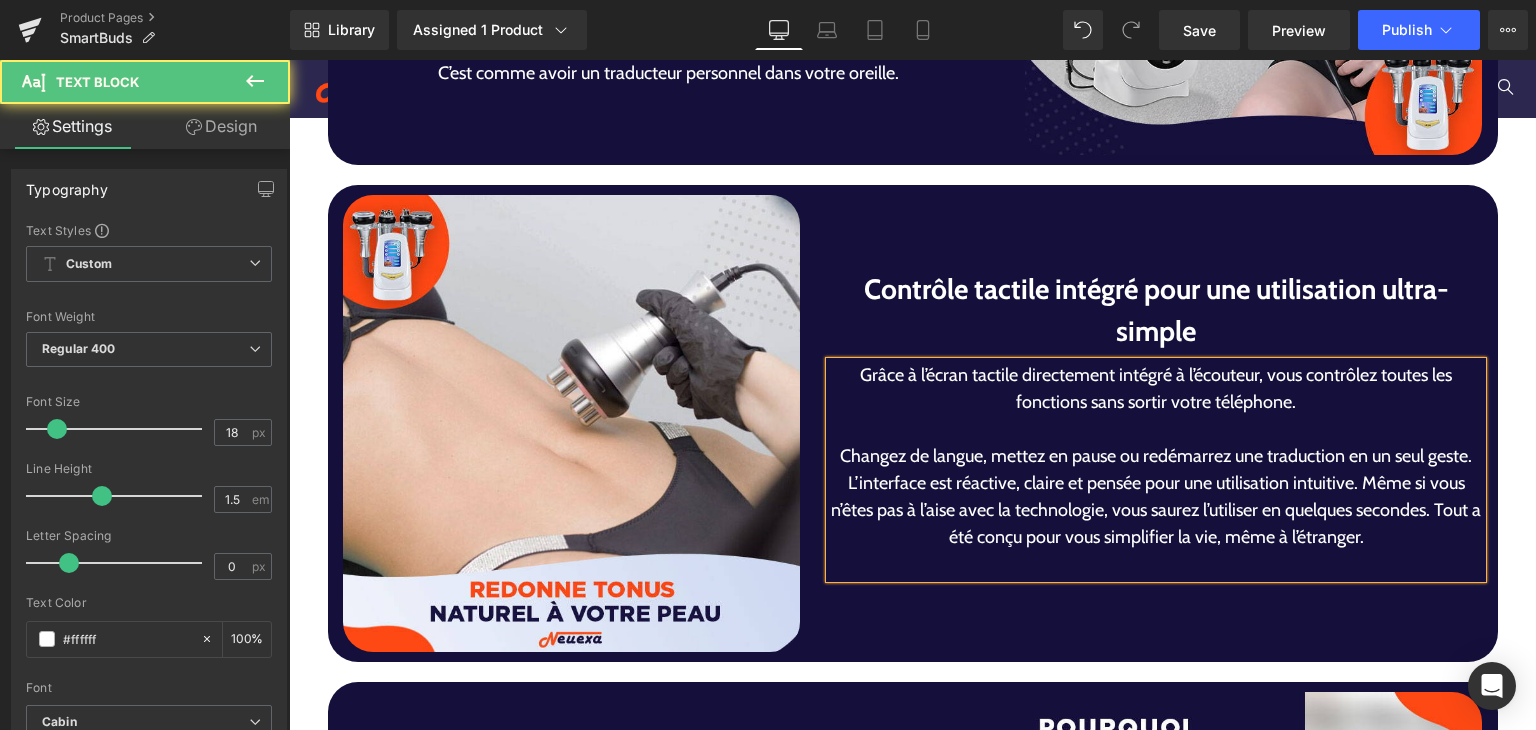 click on "Changez de langue, mettez en pause ou redémarrez une traduction en un seul geste. L’interface est réactive, claire et pensée pour une utilisation intuitive. Même si vous n’êtes pas à l’aise avec la technologie, vous saurez l’utiliser en quelques secondes. Tout a été conçu pour vous simplifier la vie, même à l’étranger." at bounding box center (1156, 497) 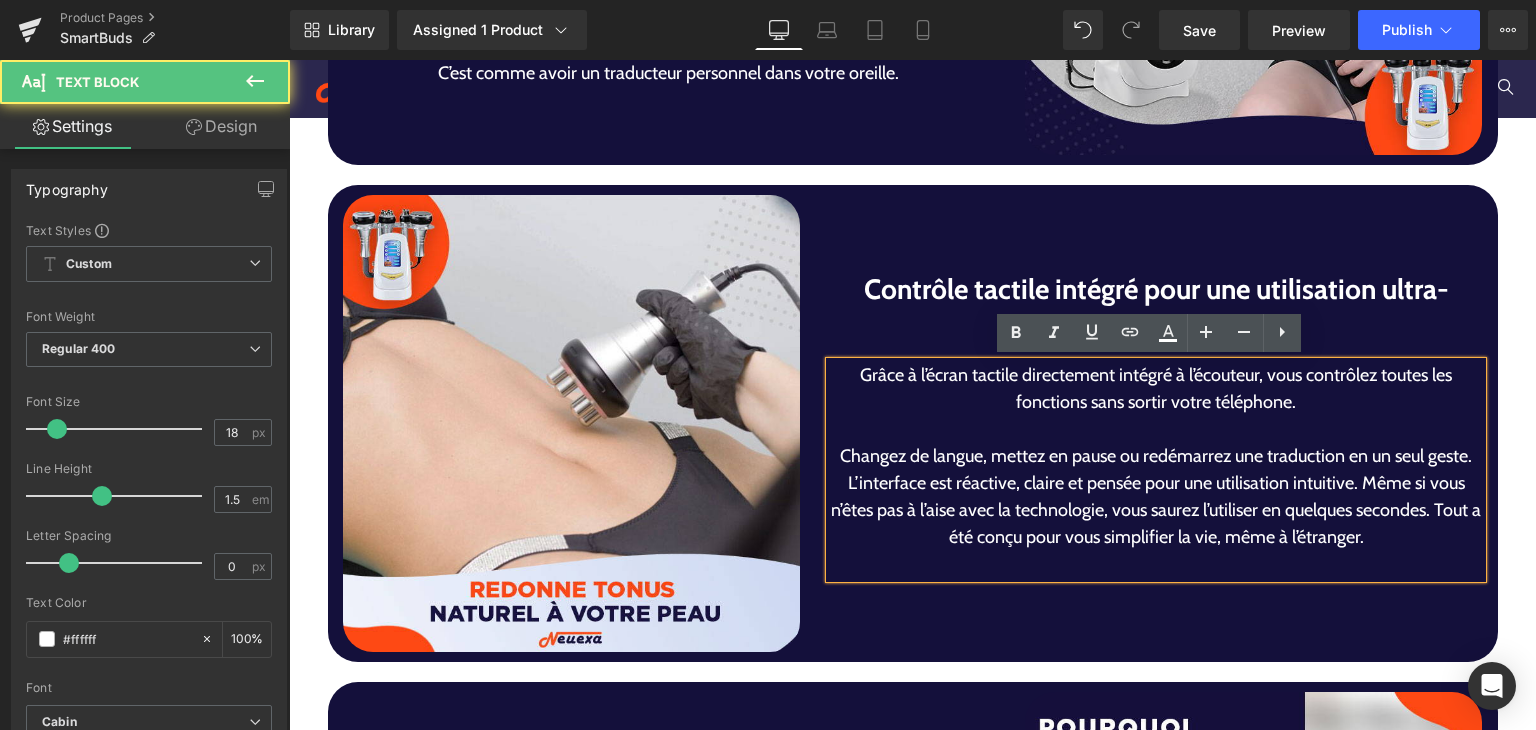 click on "Changez de langue, mettez en pause ou redémarrez une traduction en un seul geste. L’interface est réactive, claire et pensée pour une utilisation intuitive. Même si vous n’êtes pas à l’aise avec la technologie, vous saurez l’utiliser en quelques secondes. Tout a été conçu pour vous simplifier la vie, même à l’étranger." at bounding box center (1156, 497) 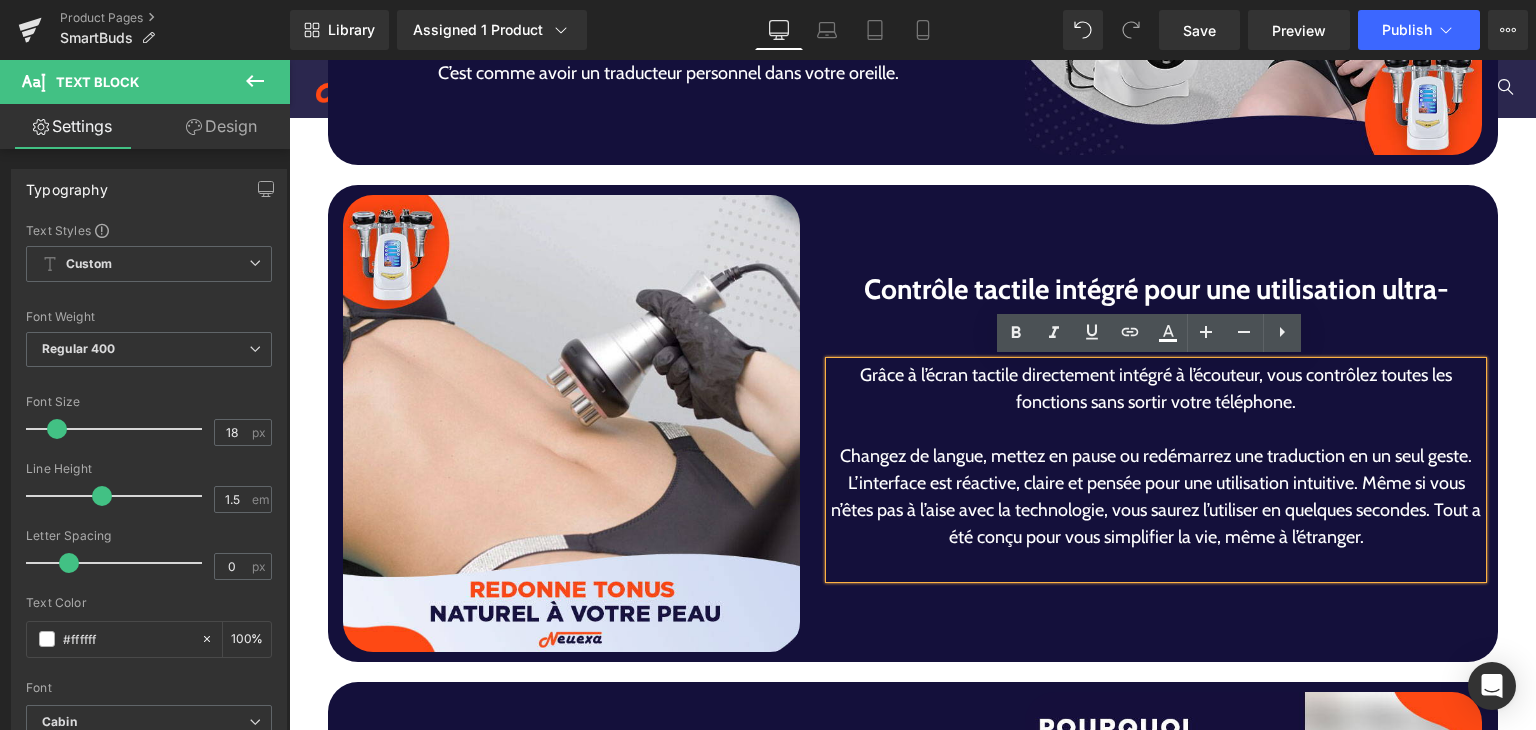 click on "Changez de langue, mettez en pause ou redémarrez une traduction en un seul geste. L’interface est réactive, claire et pensée pour une utilisation intuitive. Même si vous n’êtes pas à l’aise avec la technologie, vous saurez l’utiliser en quelques secondes. Tout a été conçu pour vous simplifier la vie, même à l’étranger." at bounding box center [1156, 497] 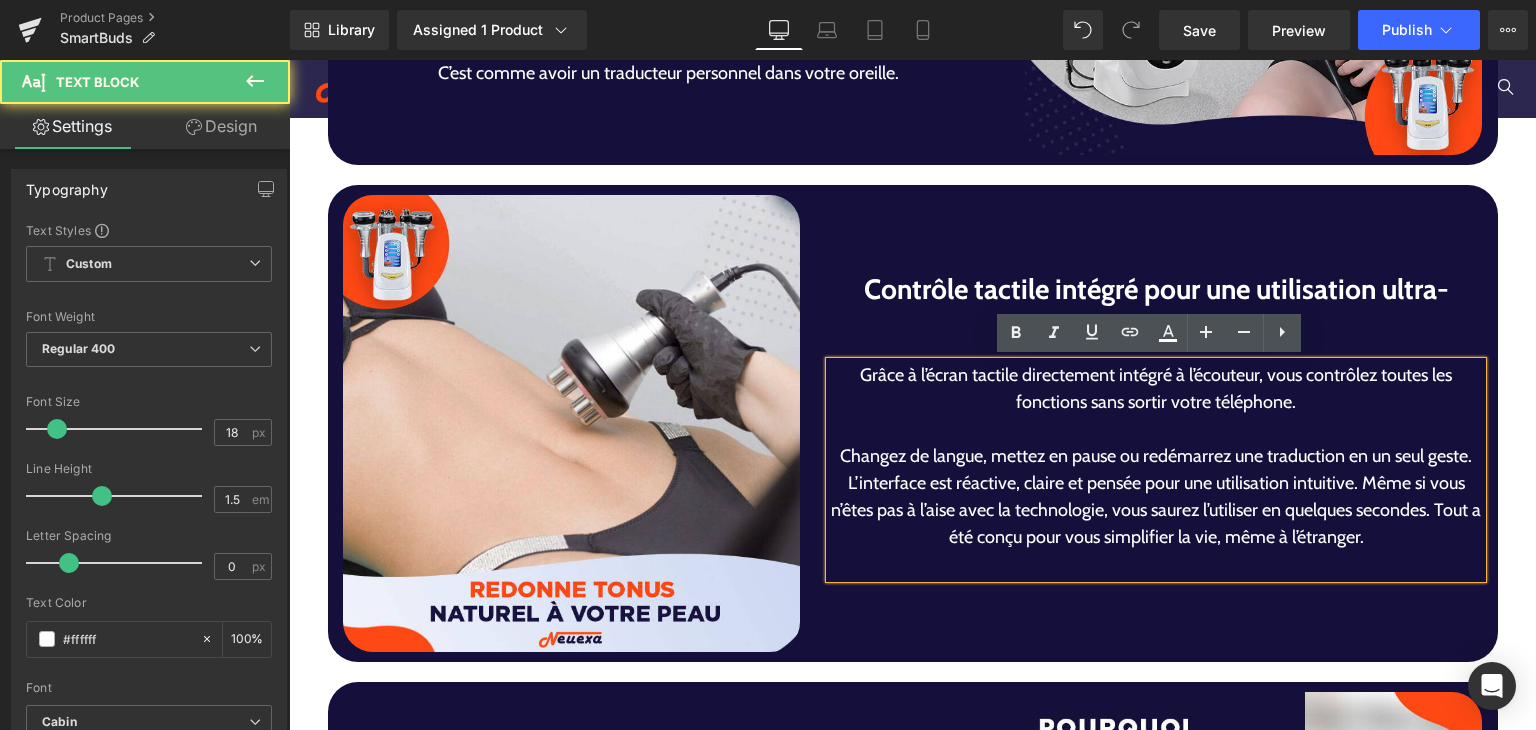 click on "Changez de langue, mettez en pause ou redémarrez une traduction en un seul geste. L’interface est réactive, claire et pensée pour une utilisation intuitive. Même si vous n’êtes pas à l’aise avec la technologie, vous saurez l’utiliser en quelques secondes. Tout a été conçu pour vous simplifier la vie, même à l’étranger." at bounding box center (1156, 497) 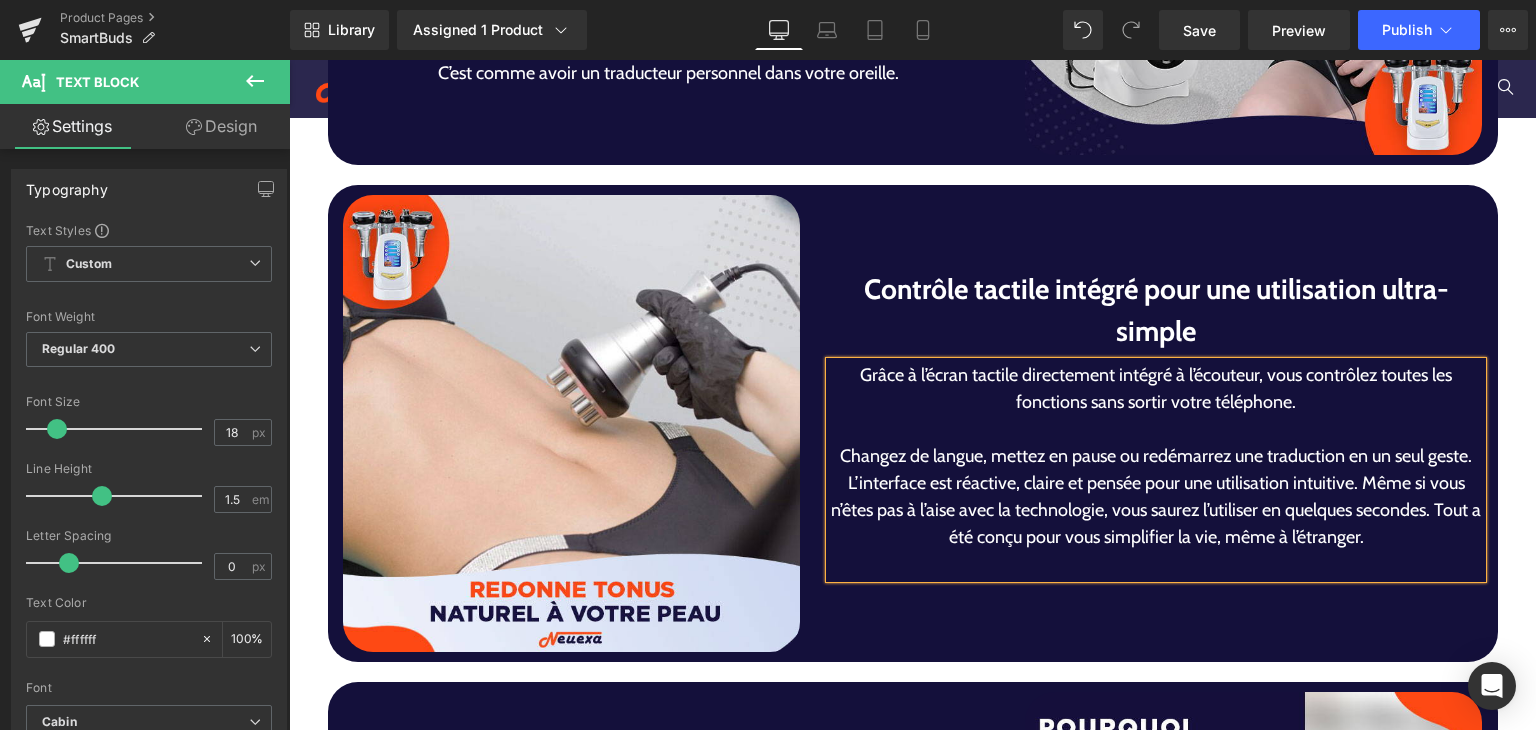 scroll, scrollTop: 3963, scrollLeft: 0, axis: vertical 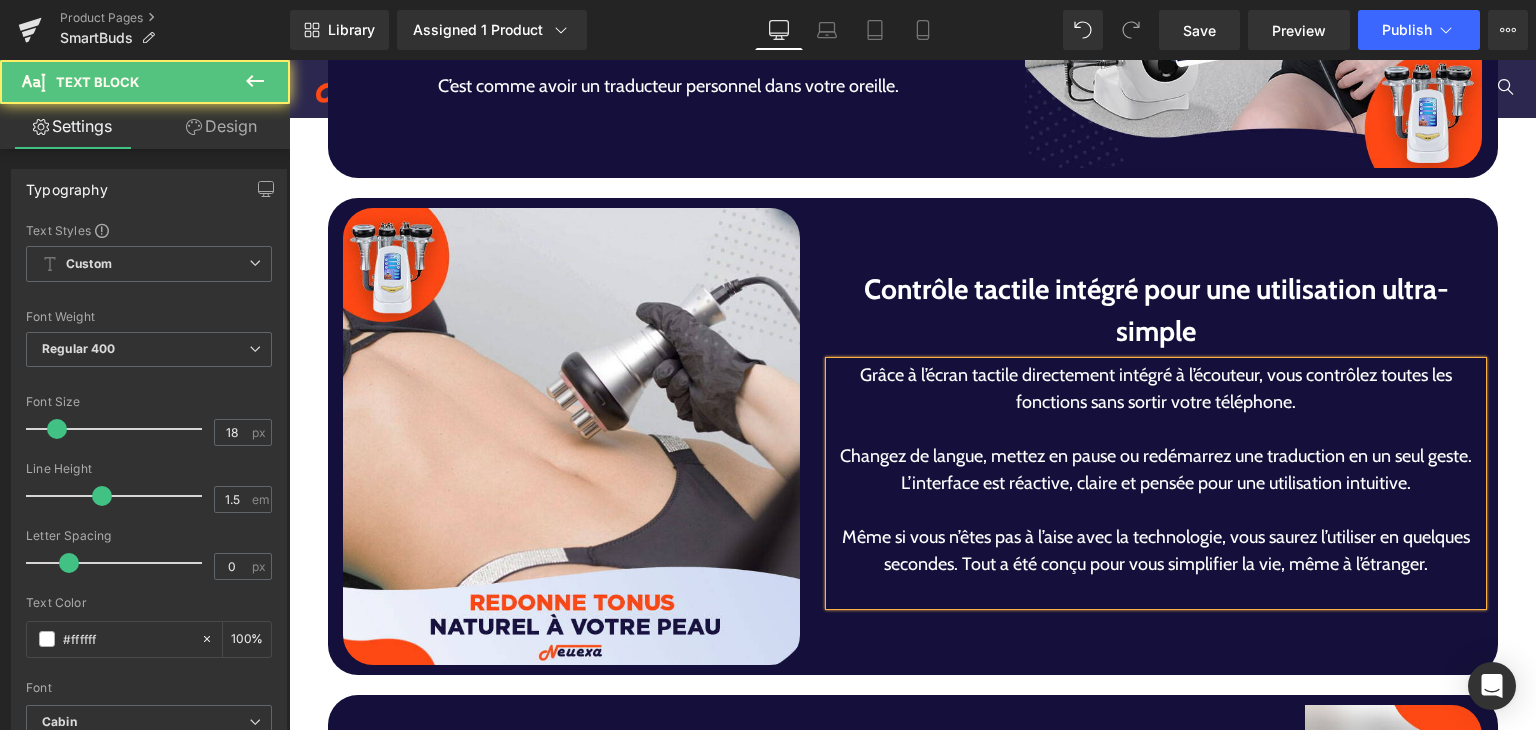 click on "Même si vous n’êtes pas à l’aise avec la technologie, vous saurez l’utiliser en quelques secondes. Tout a été conçu pour vous simplifier la vie, même à l’étranger." at bounding box center (1156, 551) 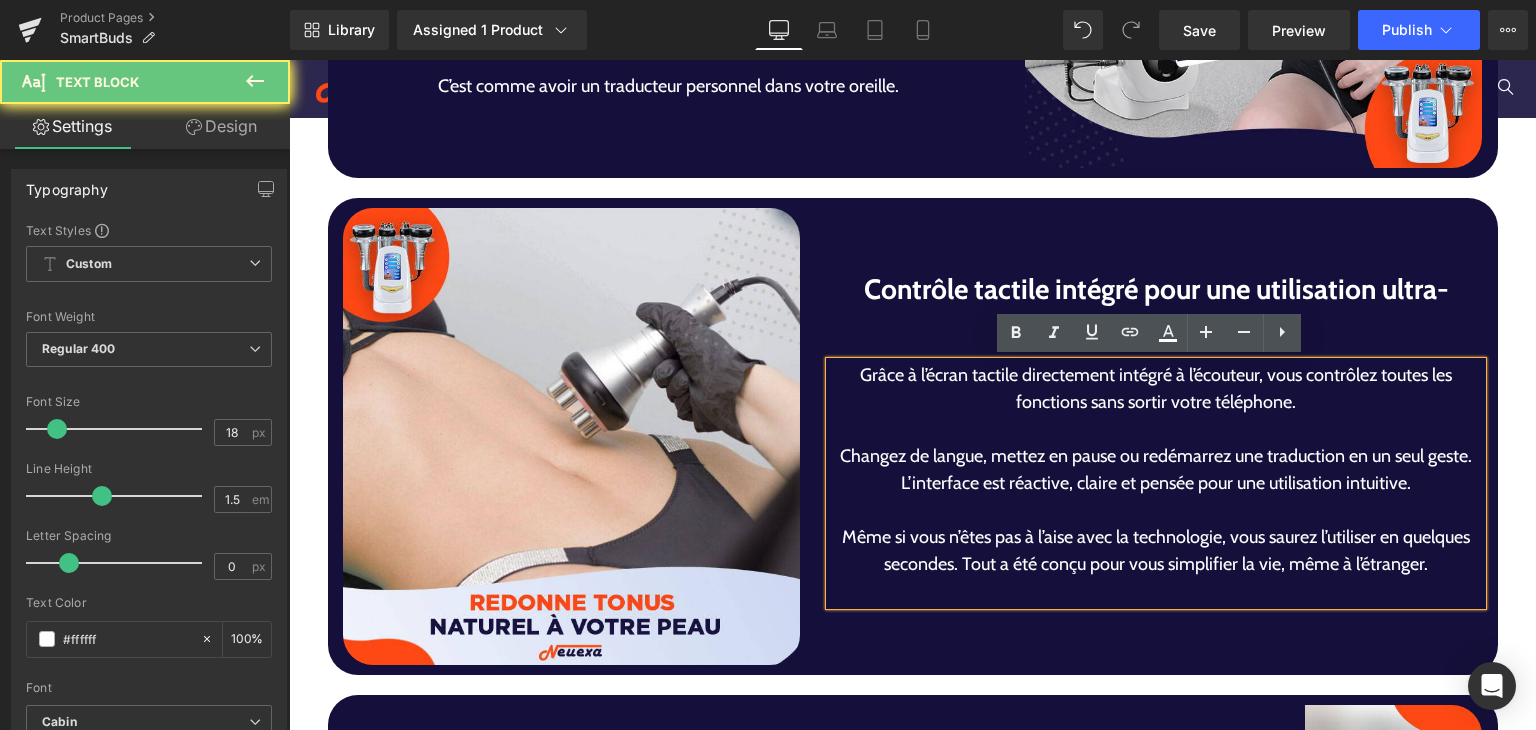click on "Même si vous n’êtes pas à l’aise avec la technologie, vous saurez l’utiliser en quelques secondes. Tout a été conçu pour vous simplifier la vie, même à l’étranger." at bounding box center (1156, 551) 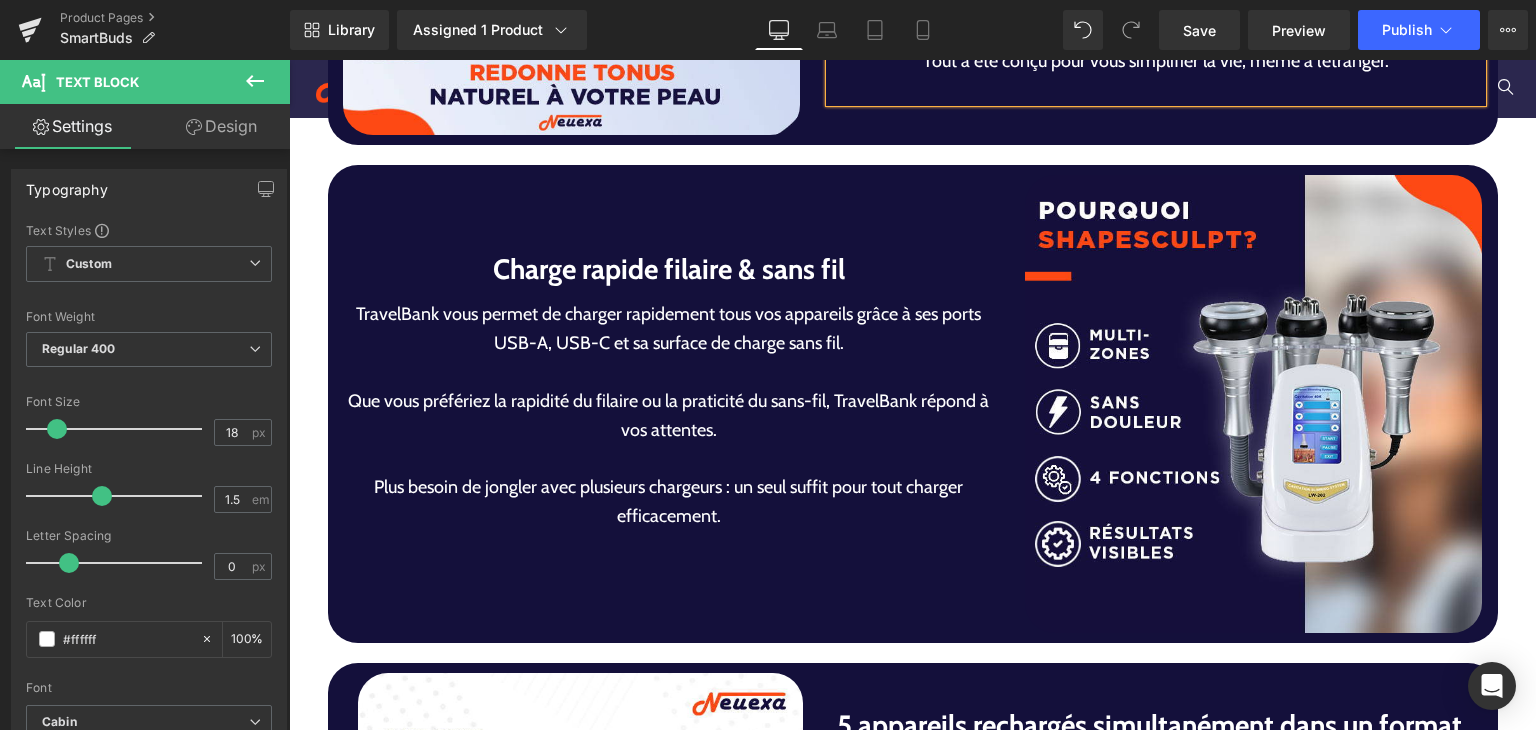 scroll, scrollTop: 4502, scrollLeft: 0, axis: vertical 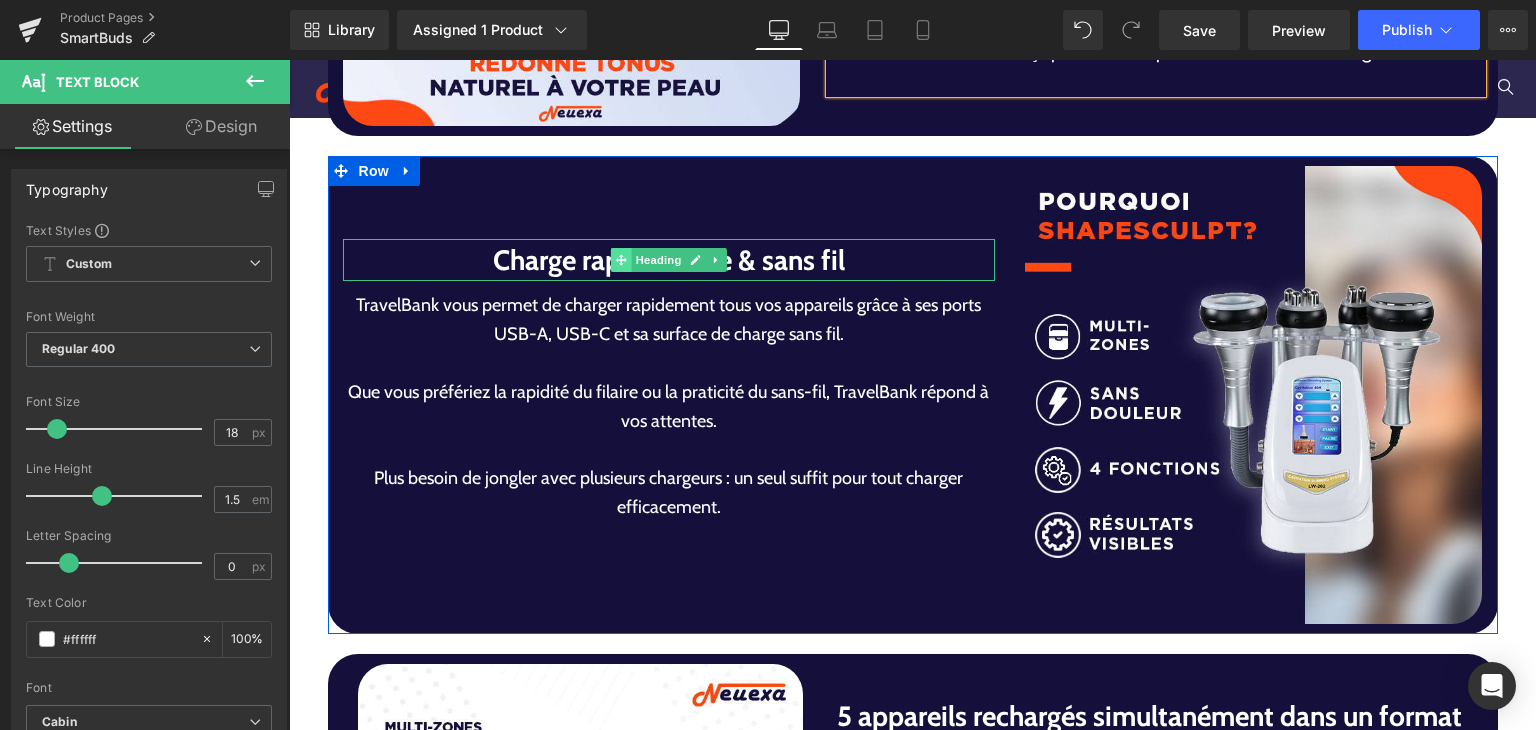 click 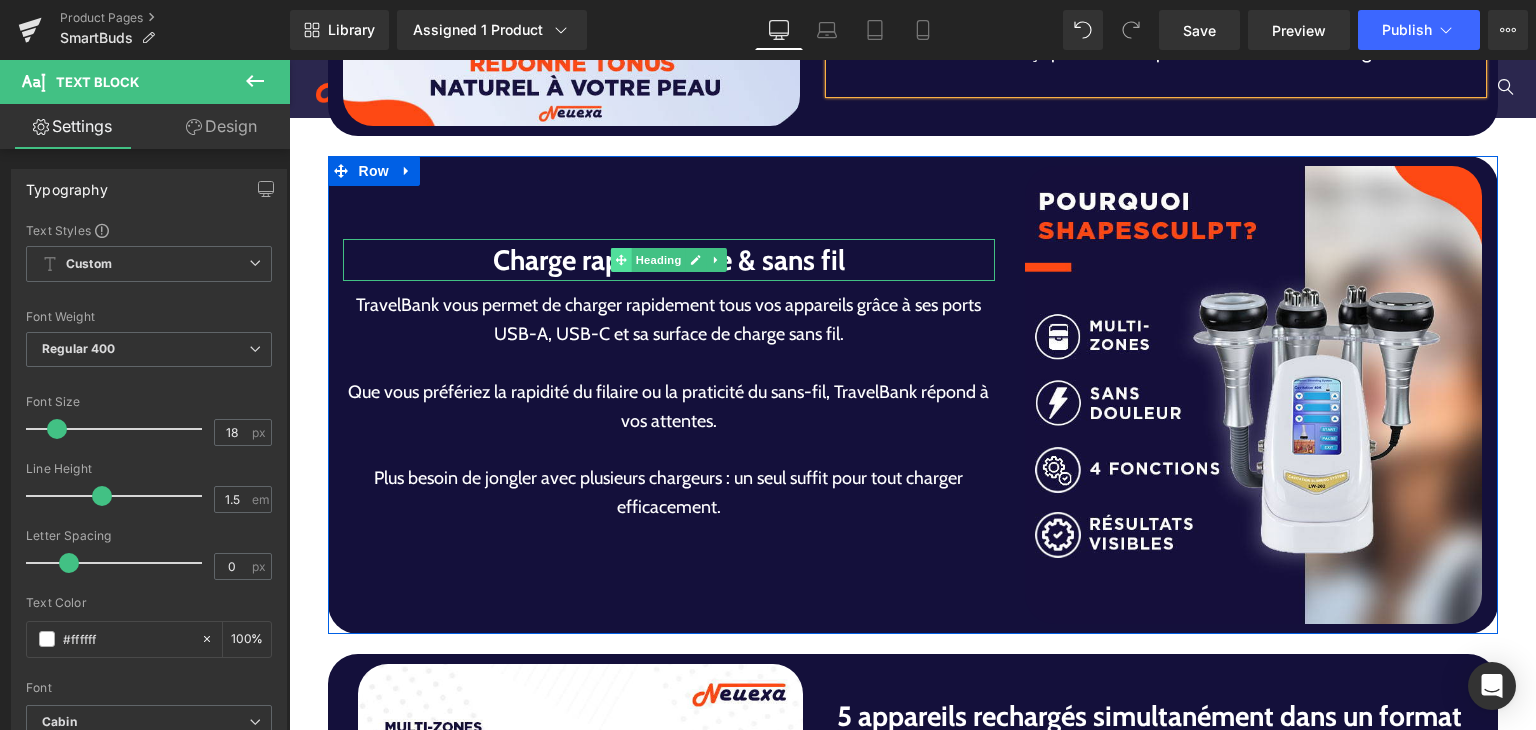 click 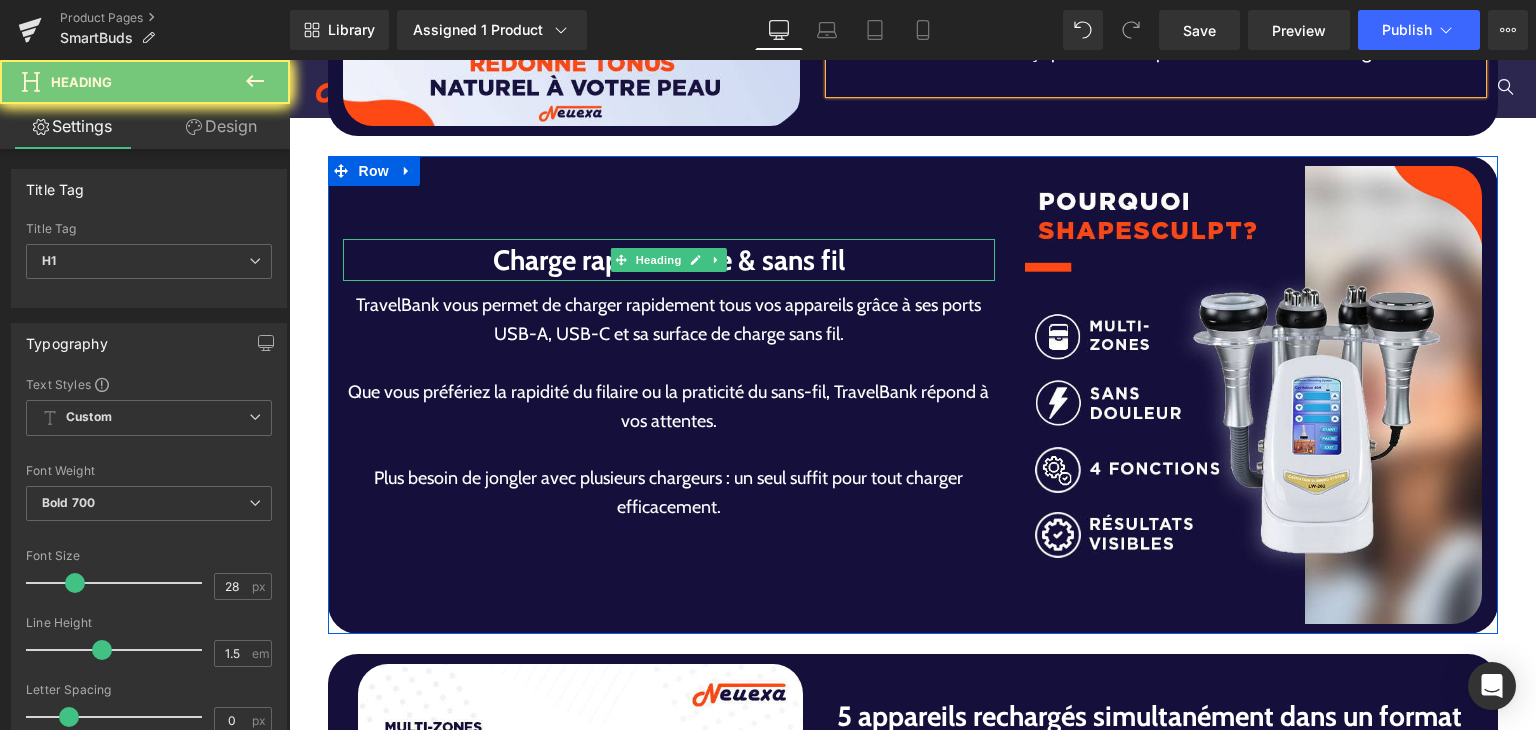 click on "Charge rapide filaire & sans fil" at bounding box center [669, 260] 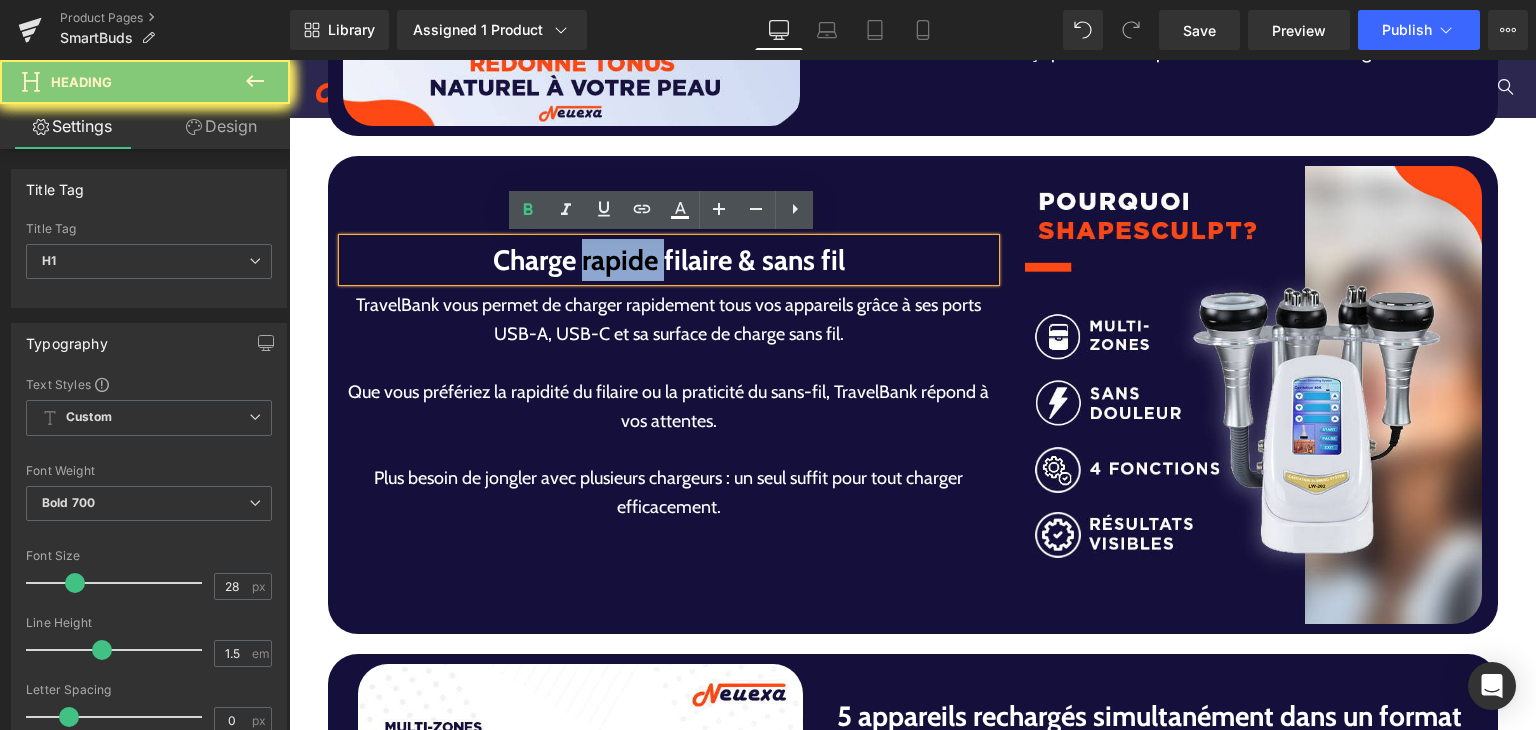 click on "Charge rapide filaire & sans fil" at bounding box center [669, 260] 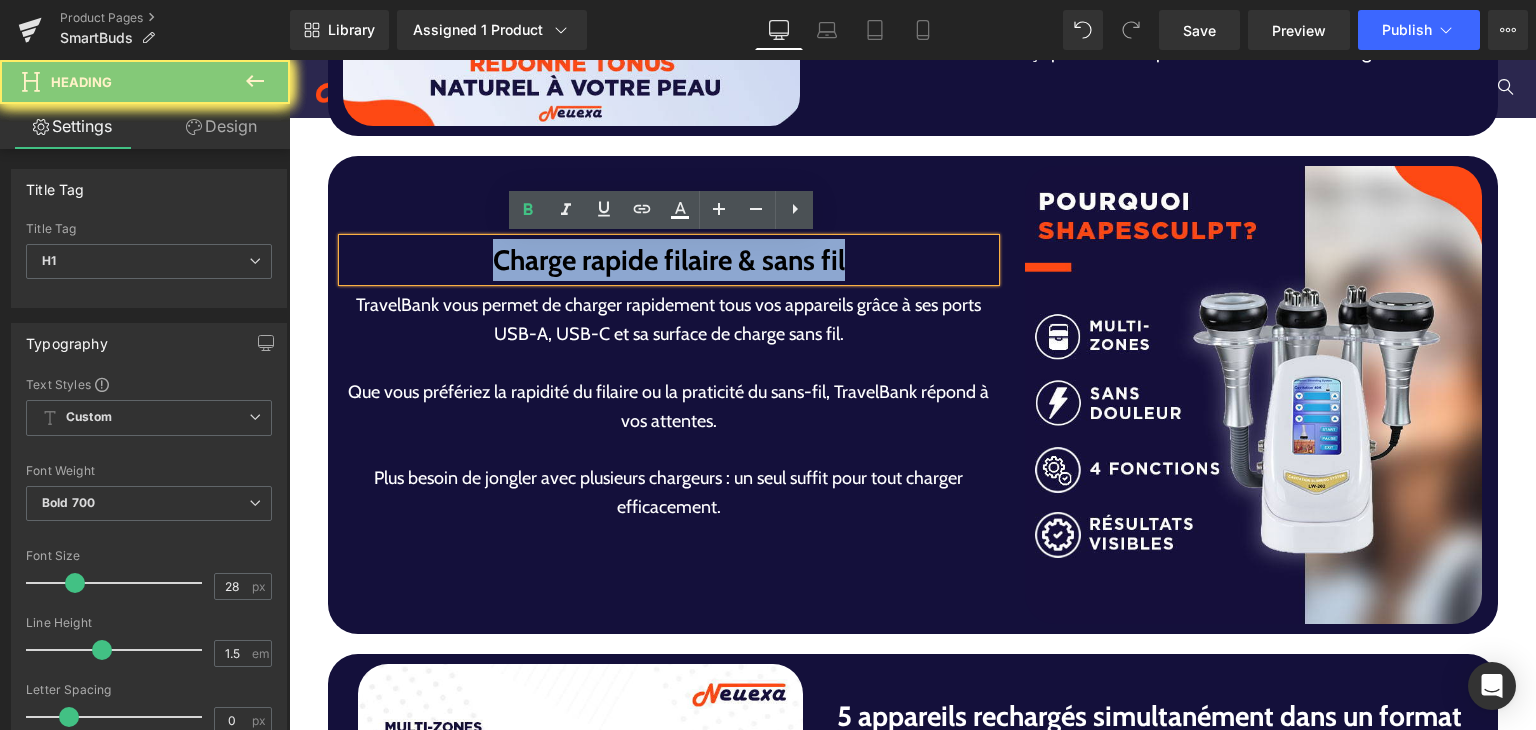 click on "Charge rapide filaire & sans fil" at bounding box center (669, 260) 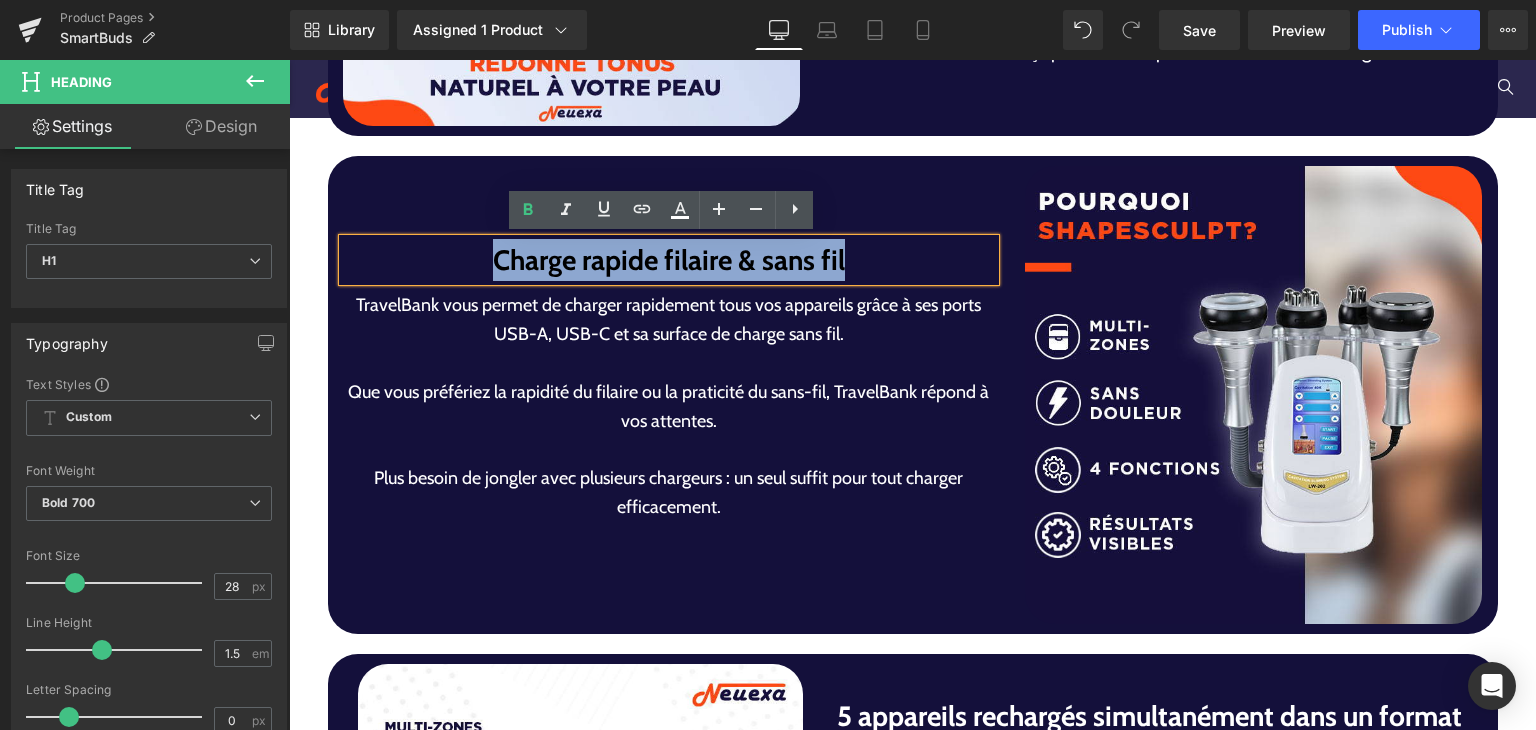 paste 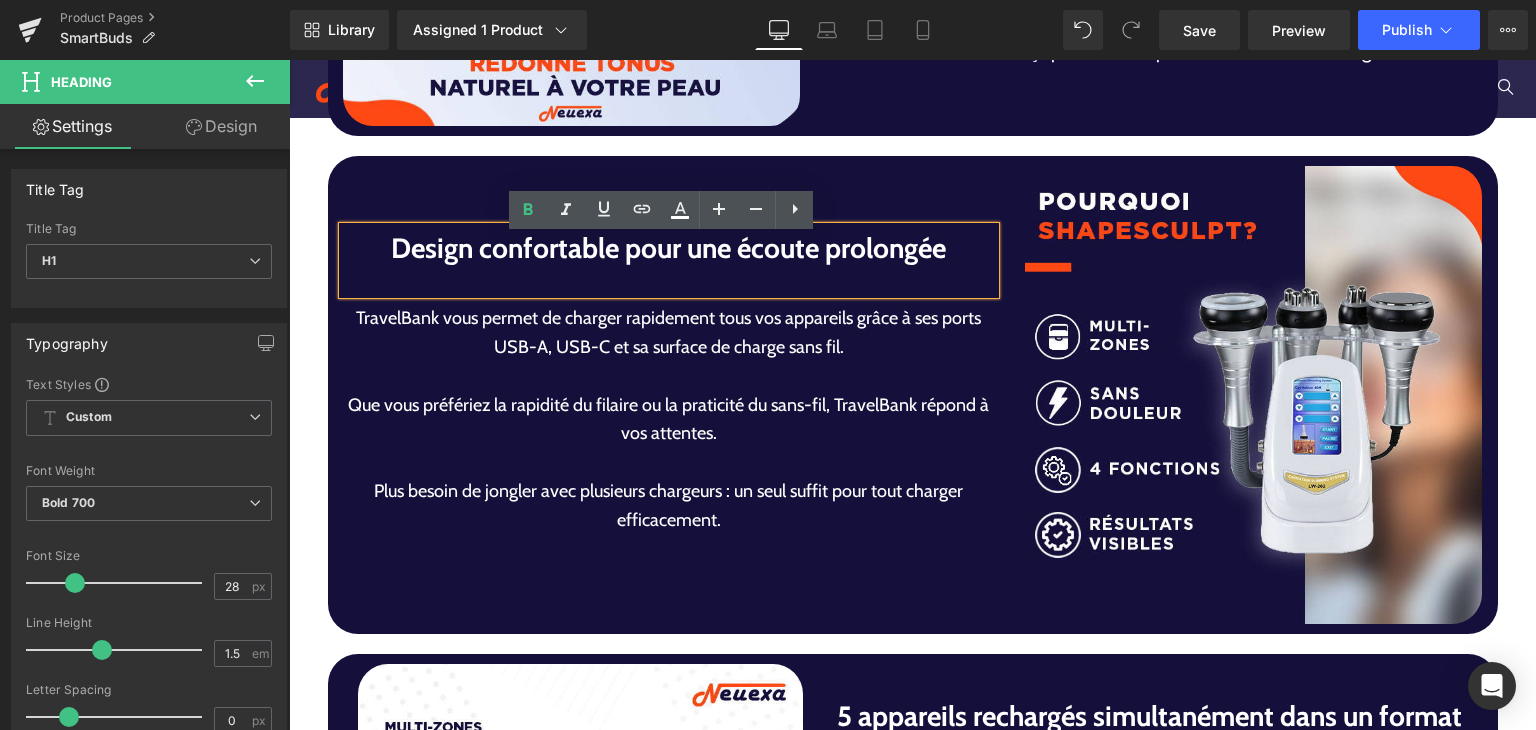 scroll, scrollTop: 4489, scrollLeft: 0, axis: vertical 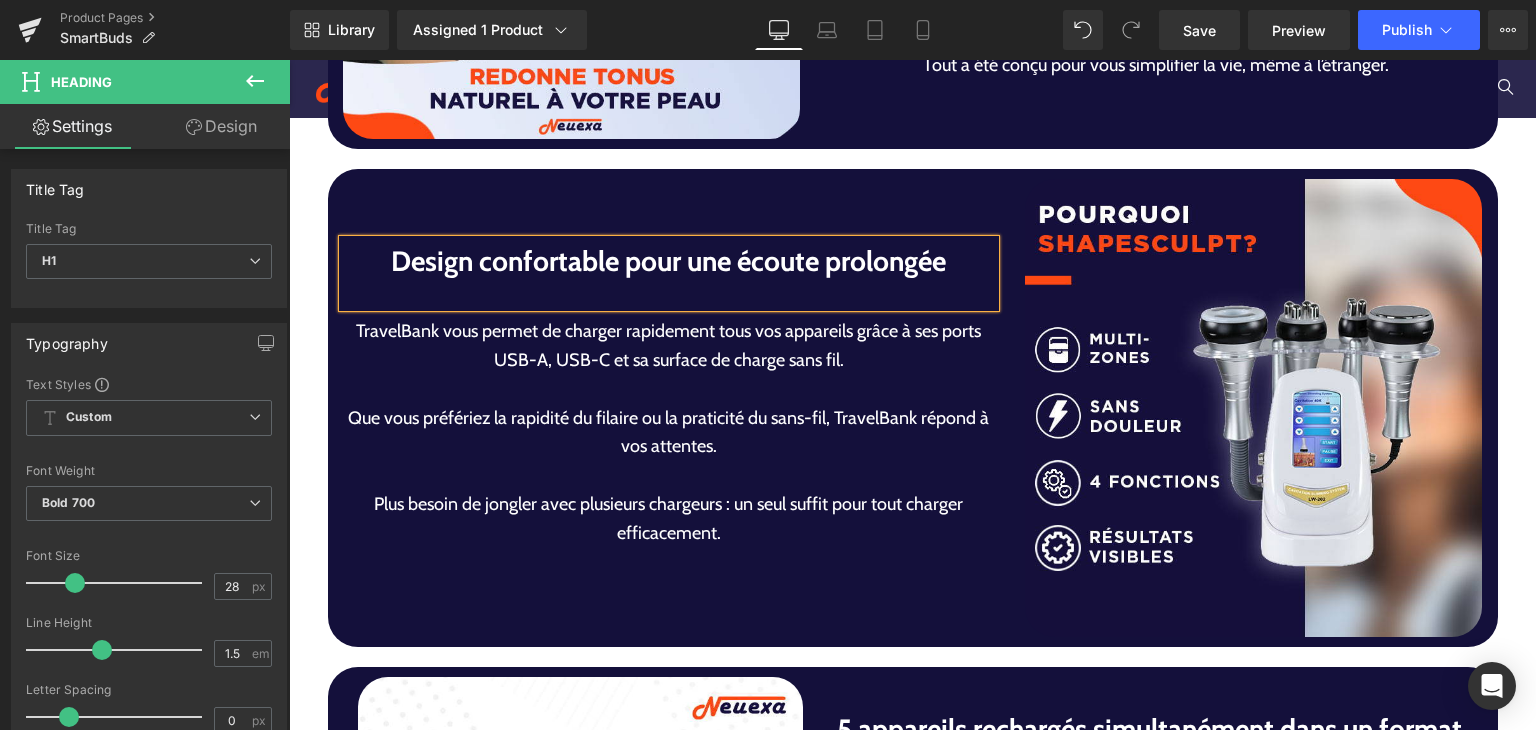 click on "Que vous préfériez la rapidité du filaire ou la praticité du sans-fil, TravelBank répond à vos attentes." at bounding box center [669, 433] 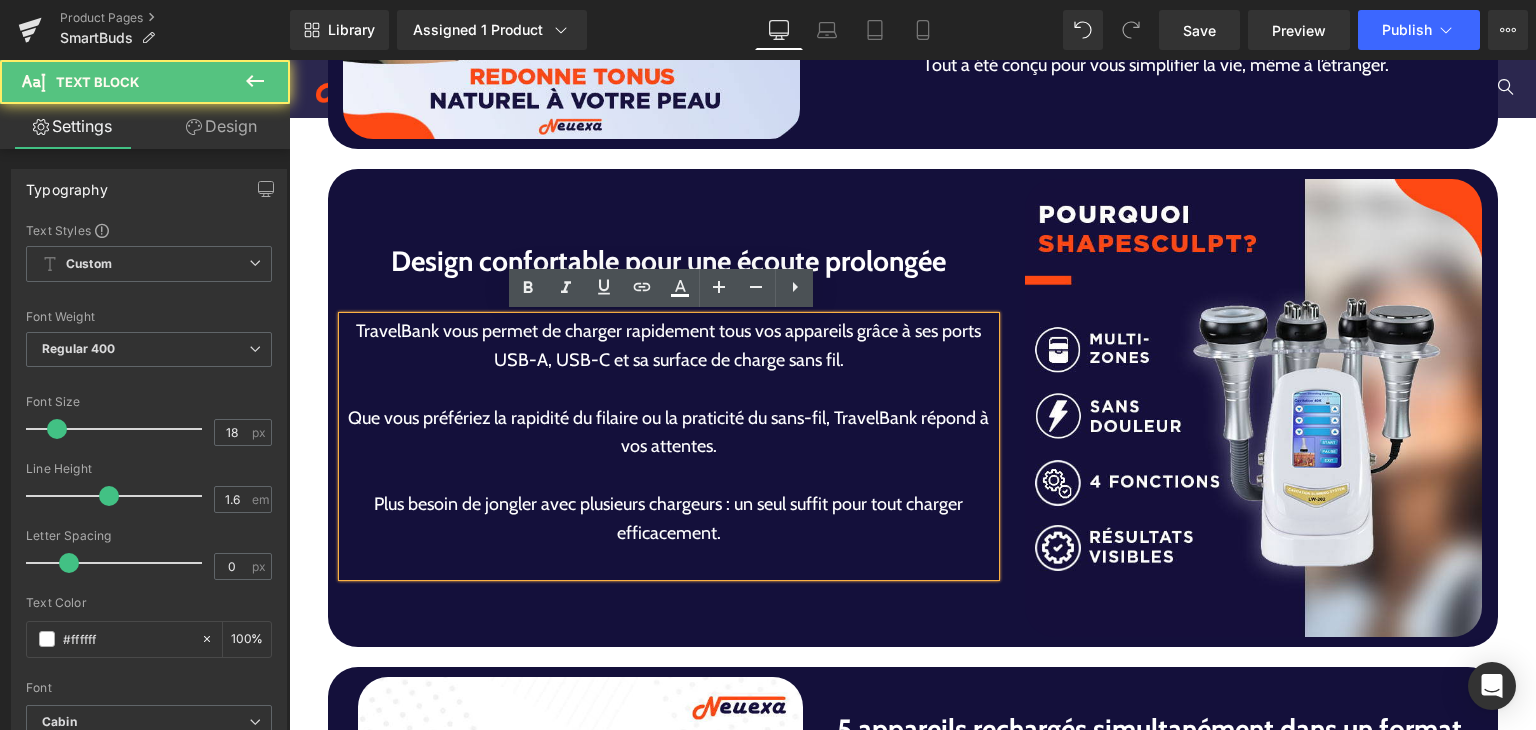 drag, startPoint x: 514, startPoint y: 397, endPoint x: 560, endPoint y: 436, distance: 60.307545 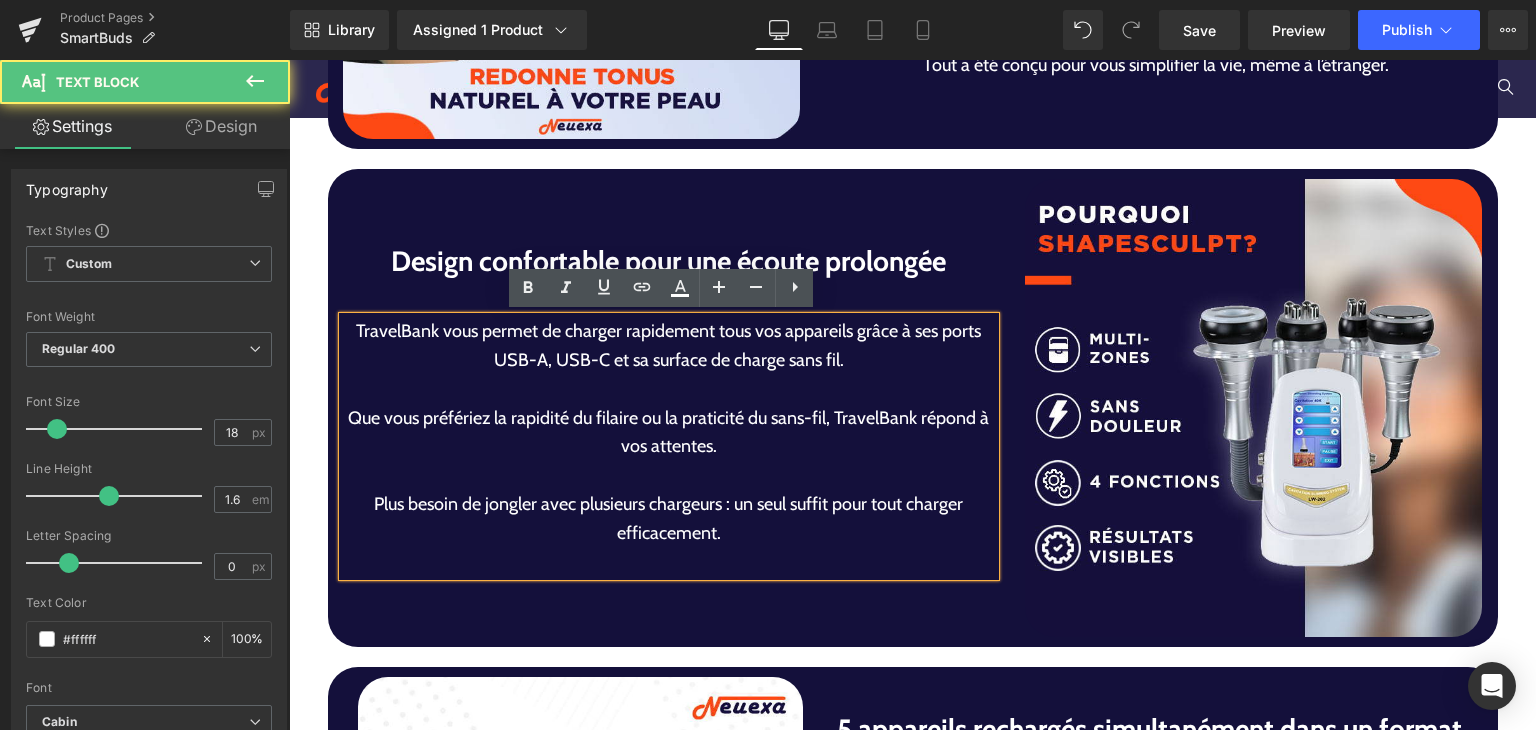 click on "TravelBank vous permet de charger rapidement tous vos appareils grâce à ses ports USB-A, USB-C et sa surface de charge sans fil.  Que vous préfériez la rapidité du filaire ou la praticité du sans-fil, TravelBank répond à vos attentes.  Plus besoin de jongler avec plusieurs chargeurs : un seul suffit pour tout charger efficacement." at bounding box center [669, 446] 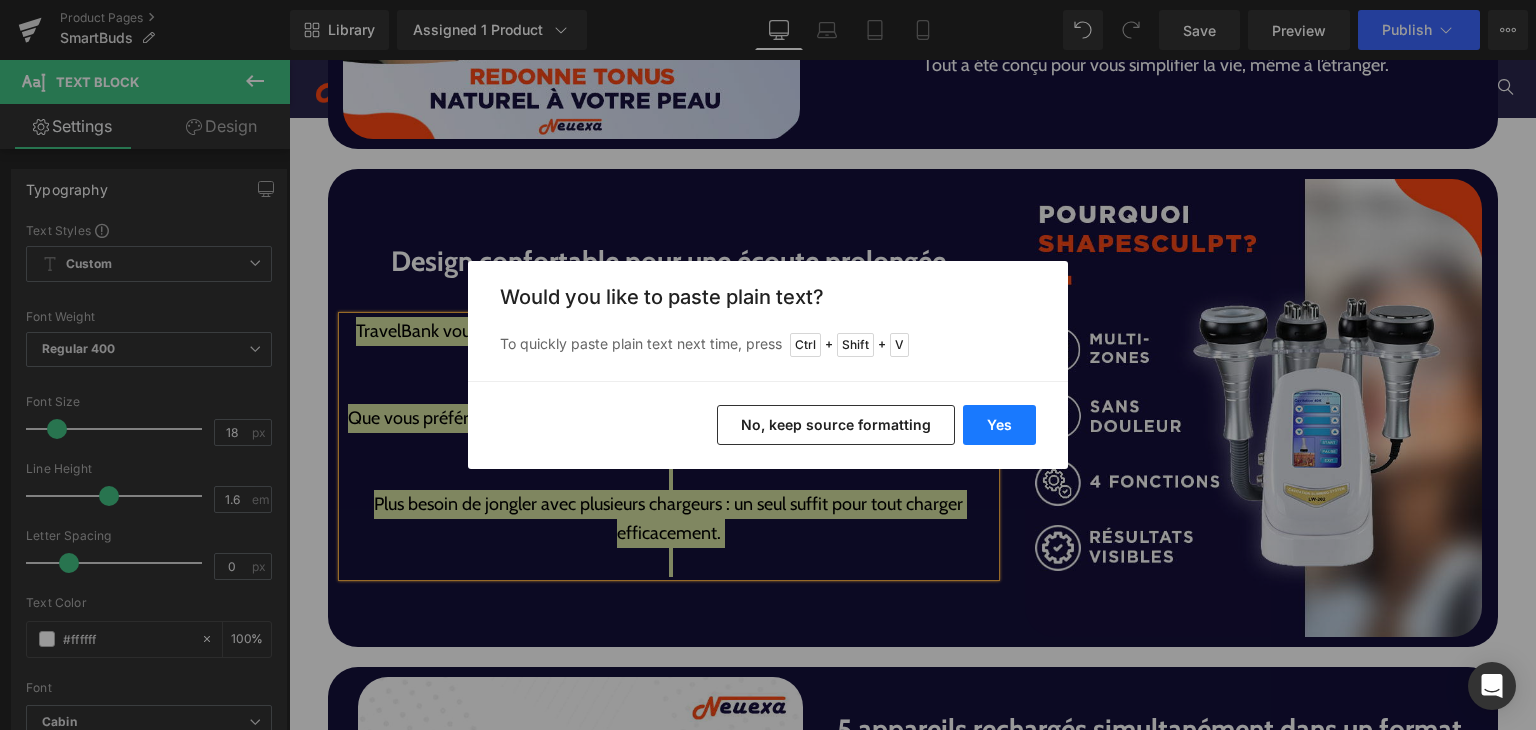 drag, startPoint x: 993, startPoint y: 420, endPoint x: 675, endPoint y: 340, distance: 327.90854 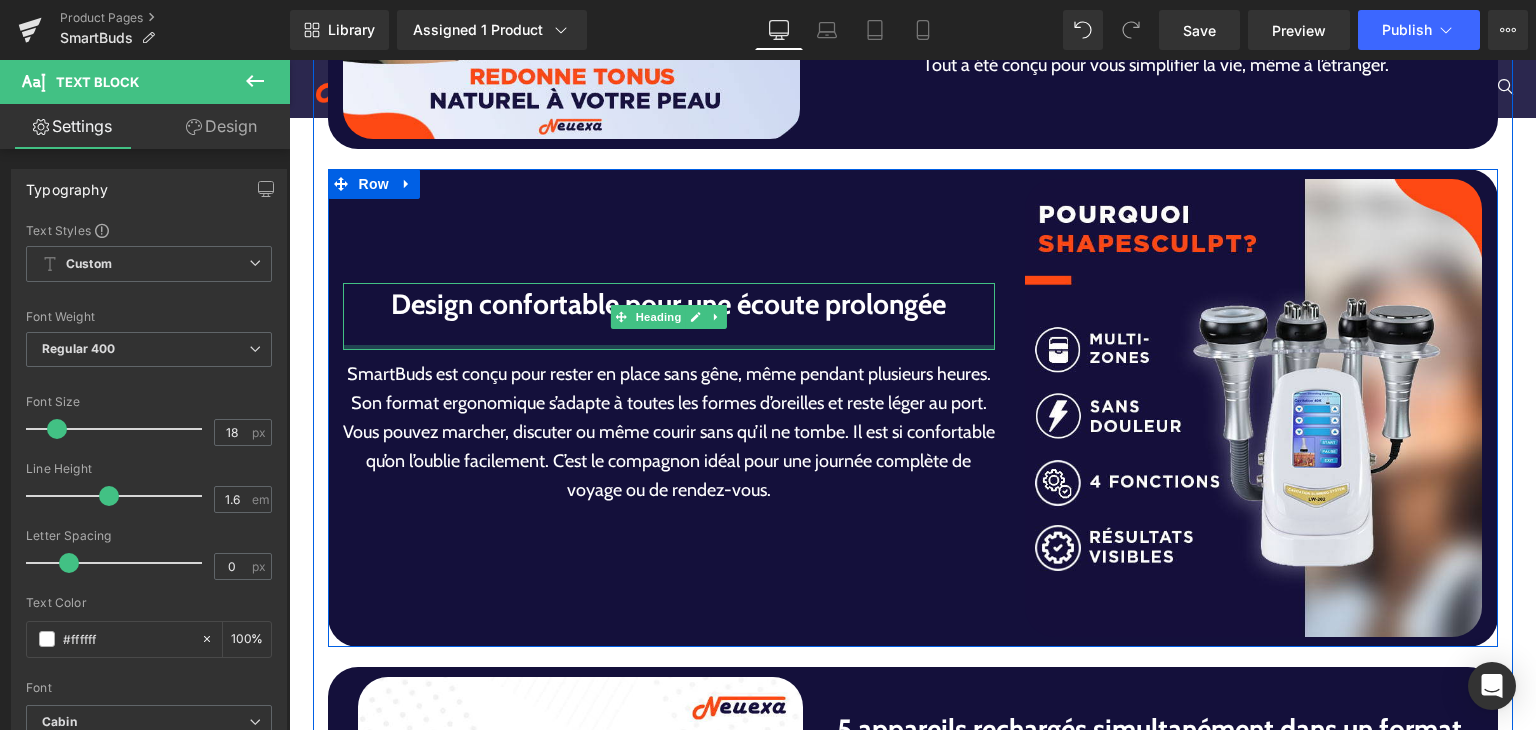 click at bounding box center (669, 347) 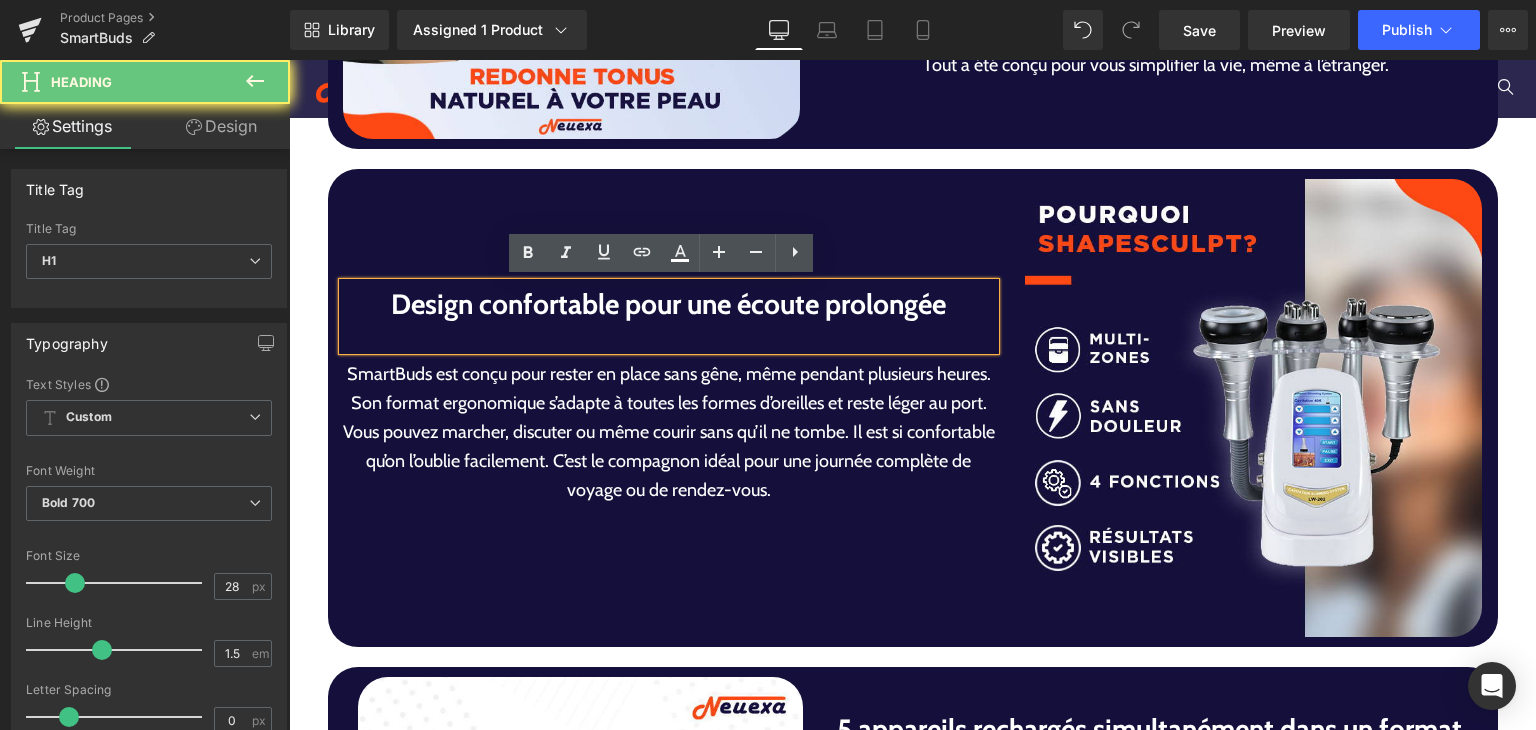click at bounding box center (669, 338) 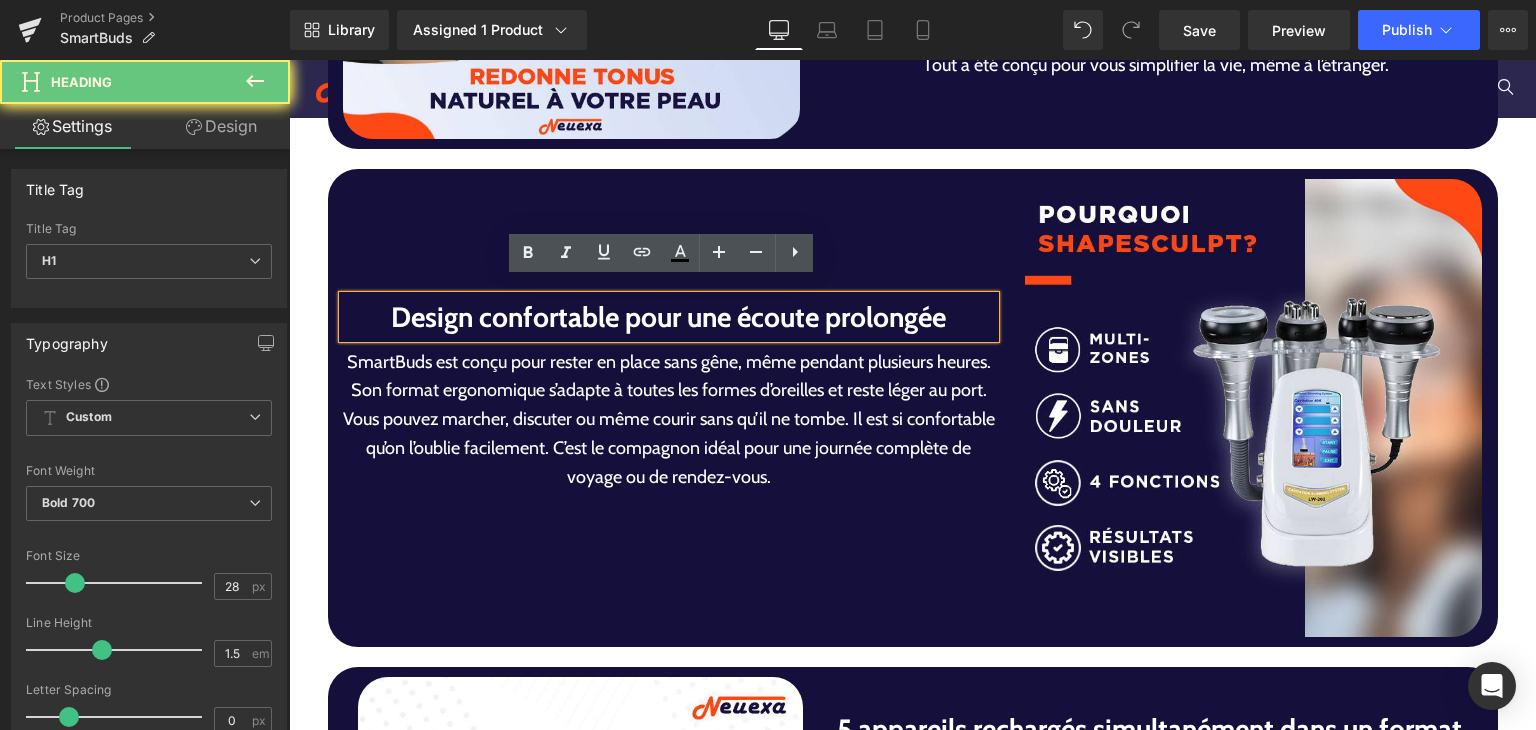 scroll, scrollTop: 4502, scrollLeft: 0, axis: vertical 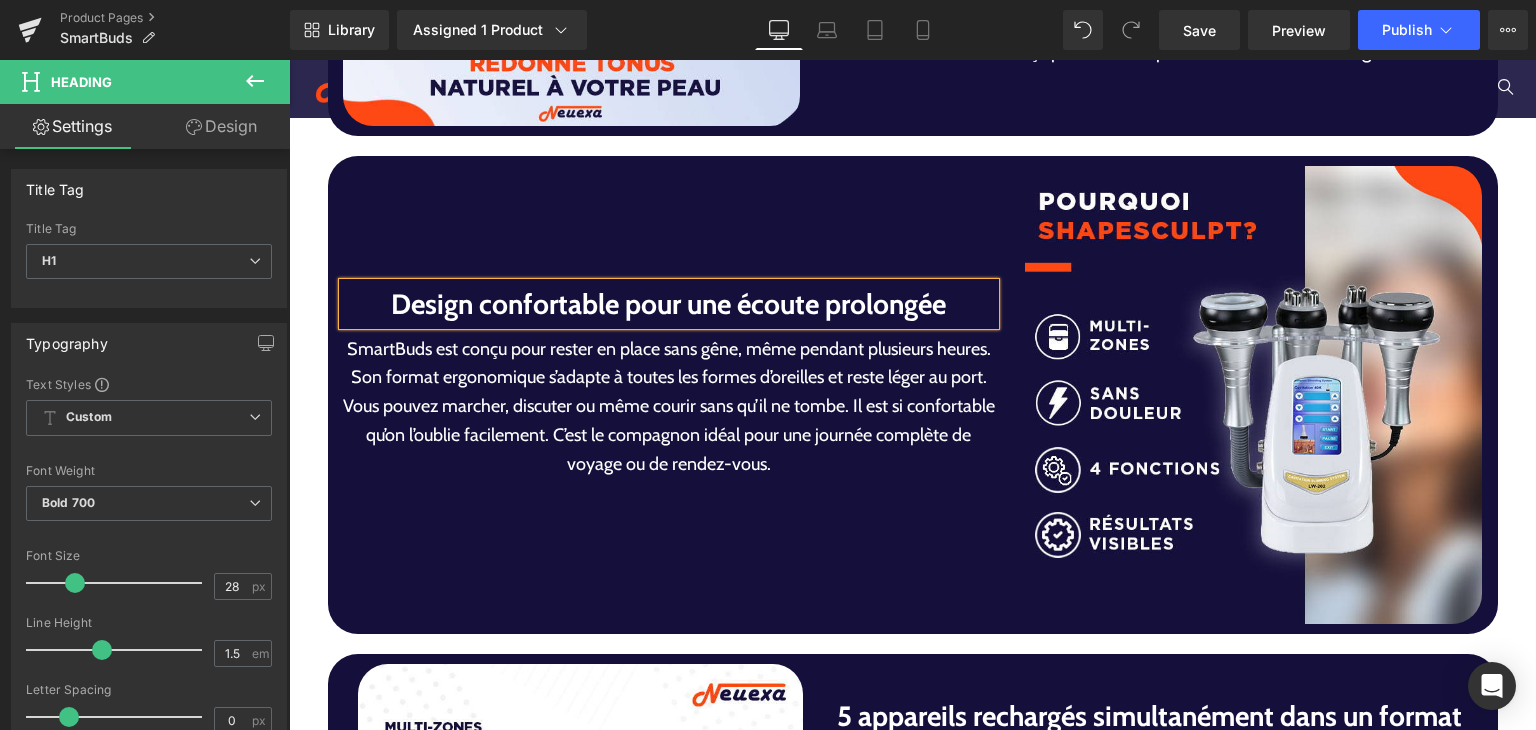 click at bounding box center [289, 60] 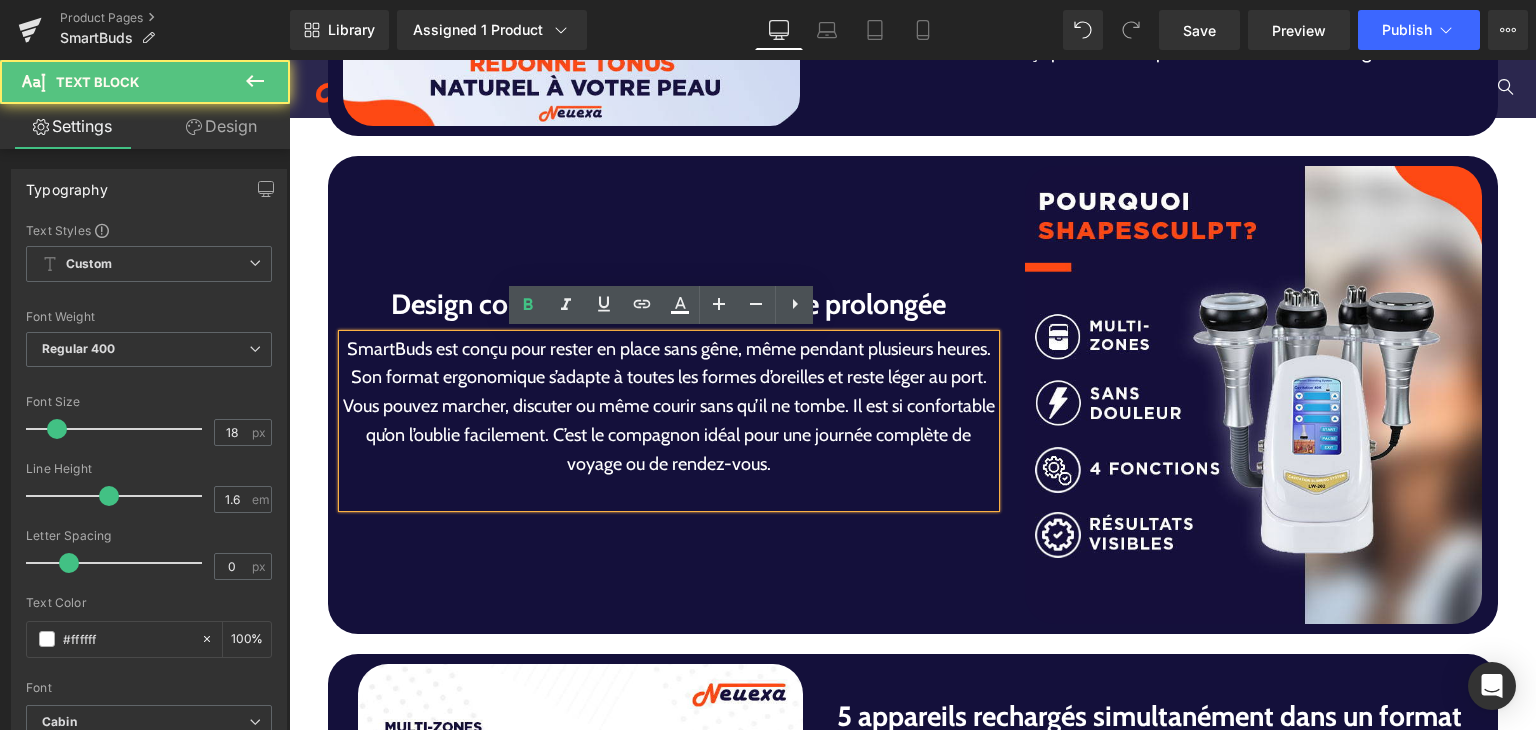 click on "SmartBuds est conçu pour rester en place sans gêne, même pendant plusieurs heures. Son format ergonomique s’adapte à toutes les formes d’oreilles et reste léger au port. Vous pouvez marcher, discuter ou même courir sans qu’il ne tombe. Il est si confortable qu’on l’oublie facilement. C’est le compagnon idéal pour une journée complète de voyage ou de rendez-vous." at bounding box center [669, 407] 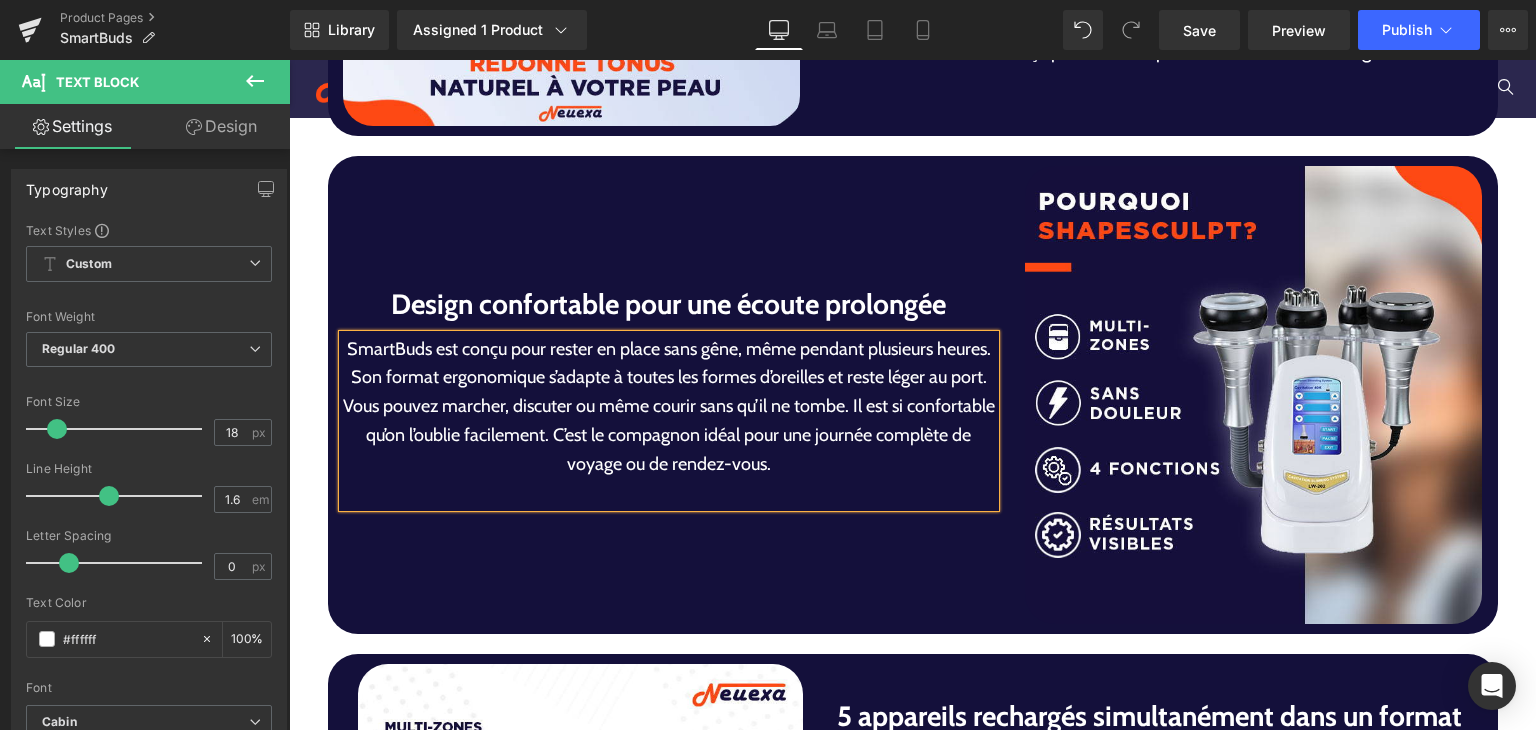scroll, scrollTop: 4488, scrollLeft: 0, axis: vertical 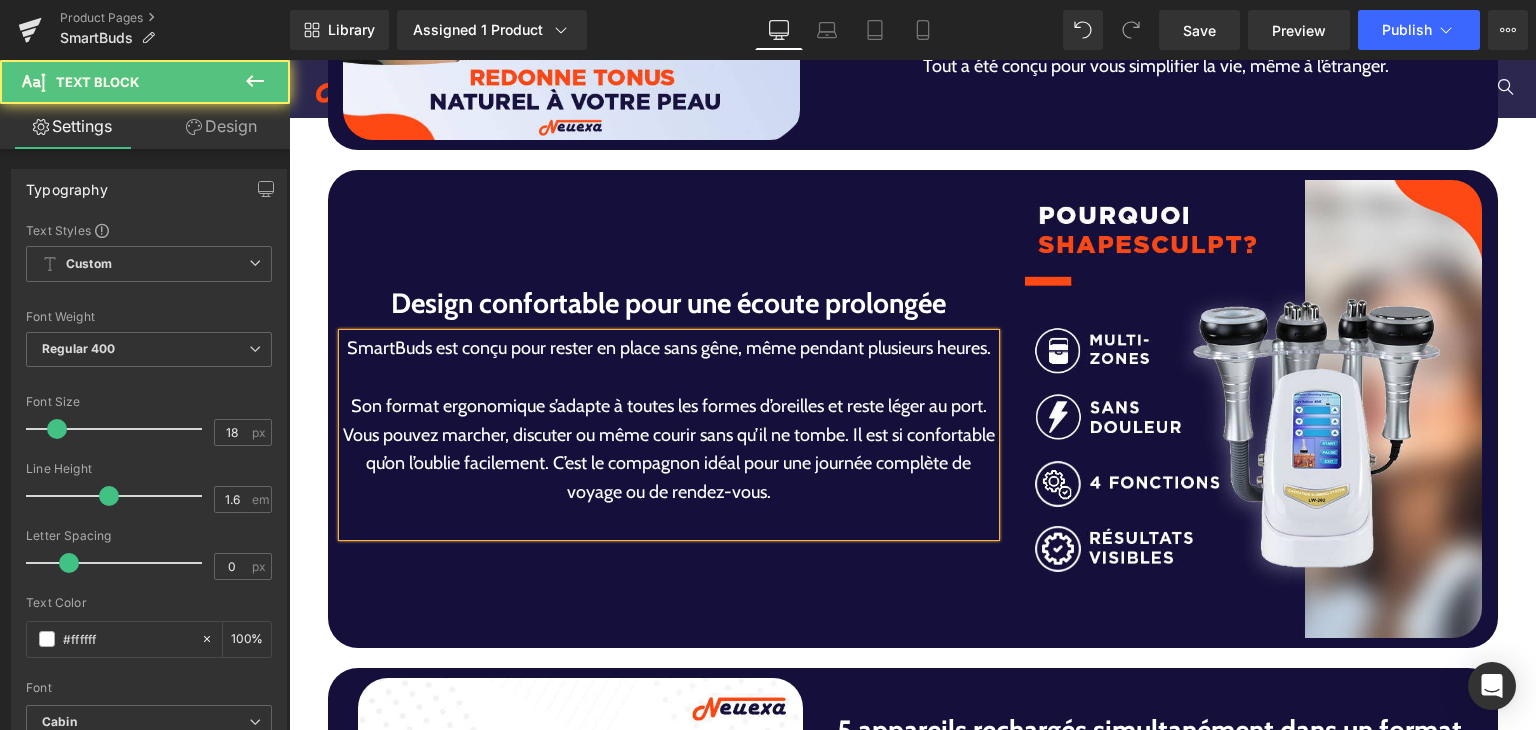 click on "Son format ergonomique s’adapte à toutes les formes d’oreilles et reste léger au port. Vous pouvez marcher, discuter ou même courir sans qu’il ne tombe. Il est si confortable qu’on l’oublie facilement. C’est le compagnon idéal pour une journée complète de voyage ou de rendez-vous." at bounding box center (669, 449) 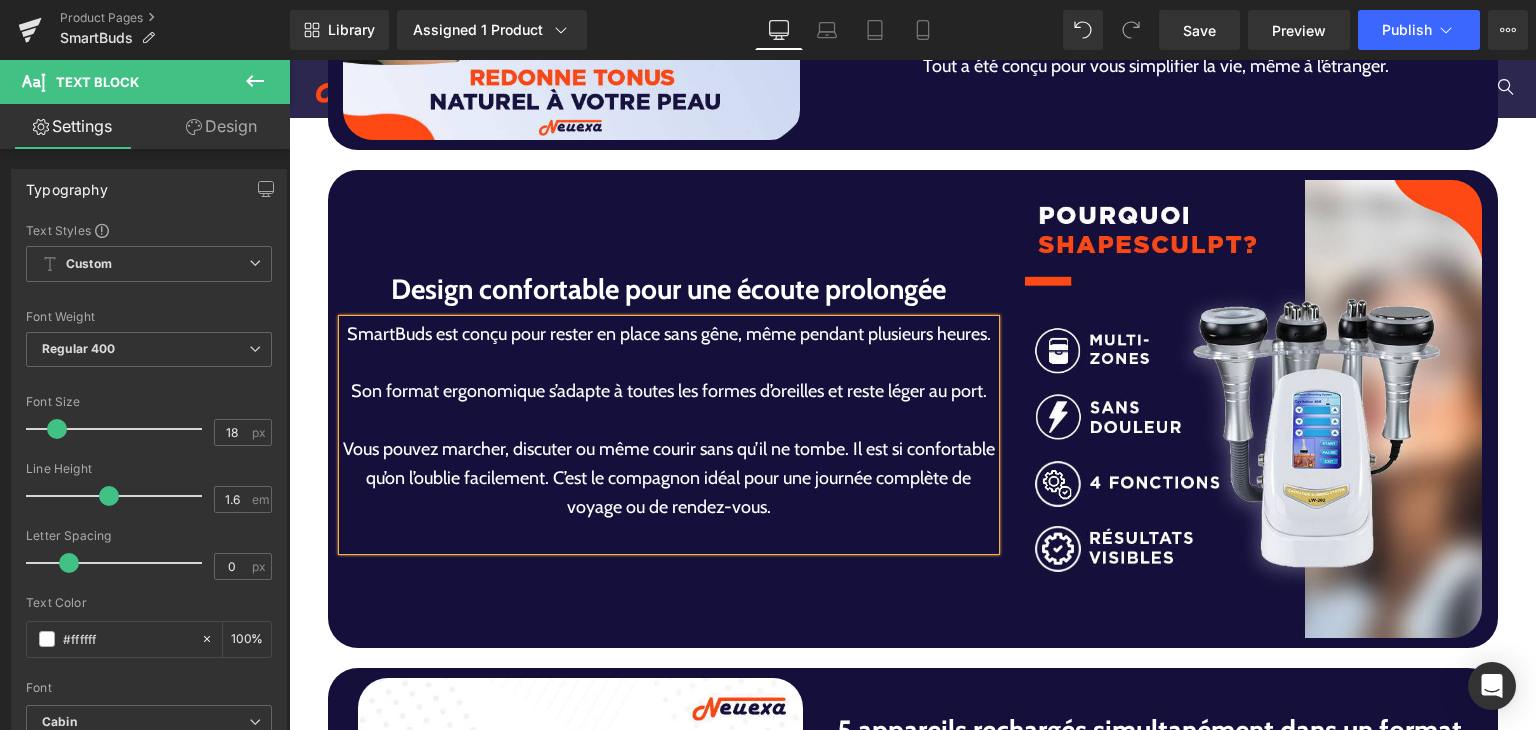 scroll, scrollTop: 4473, scrollLeft: 0, axis: vertical 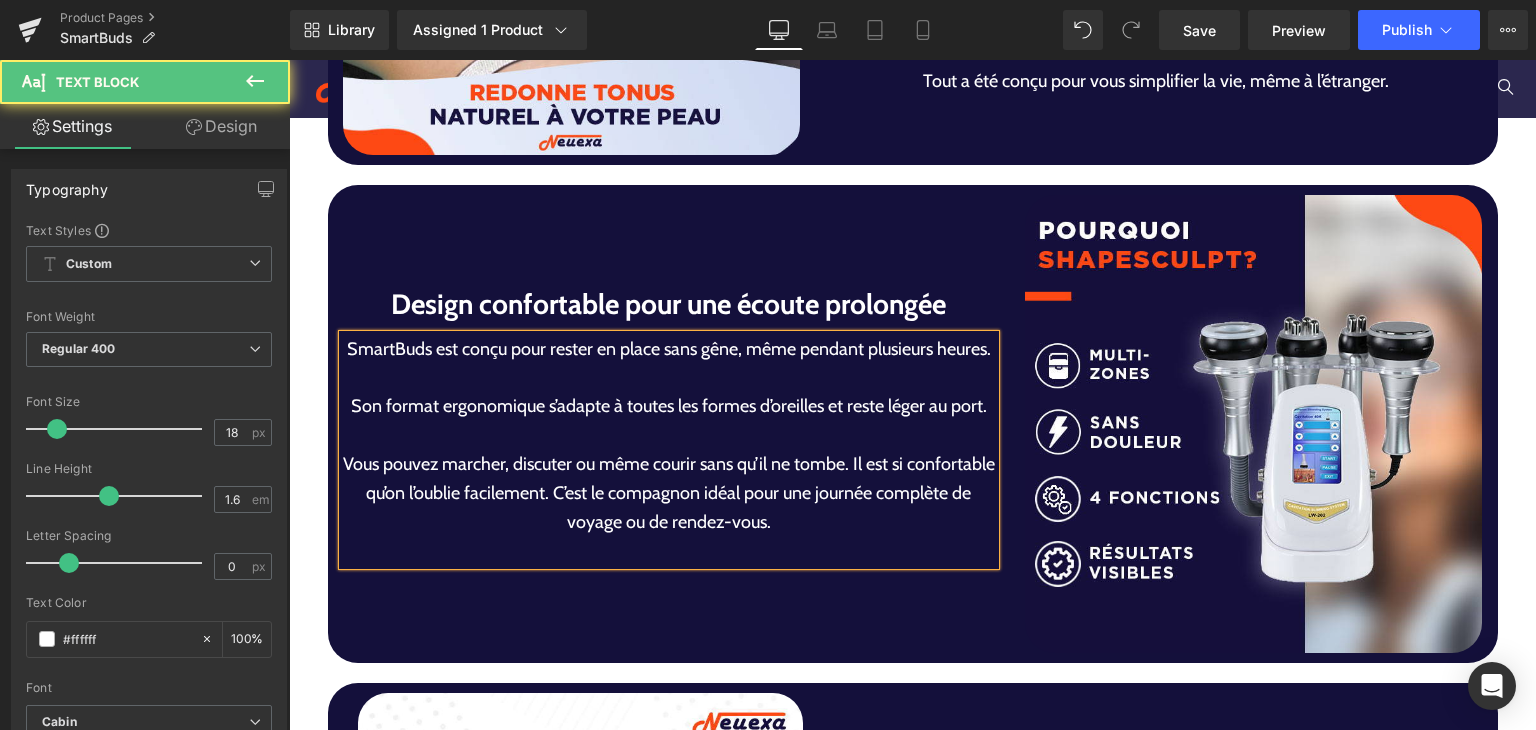 click on "Vous pouvez marcher, discuter ou même courir sans qu’il ne tombe. Il est si confortable qu’on l’oublie facilement. C’est le compagnon idéal pour une journée complète de voyage ou de rendez-vous." at bounding box center [669, 493] 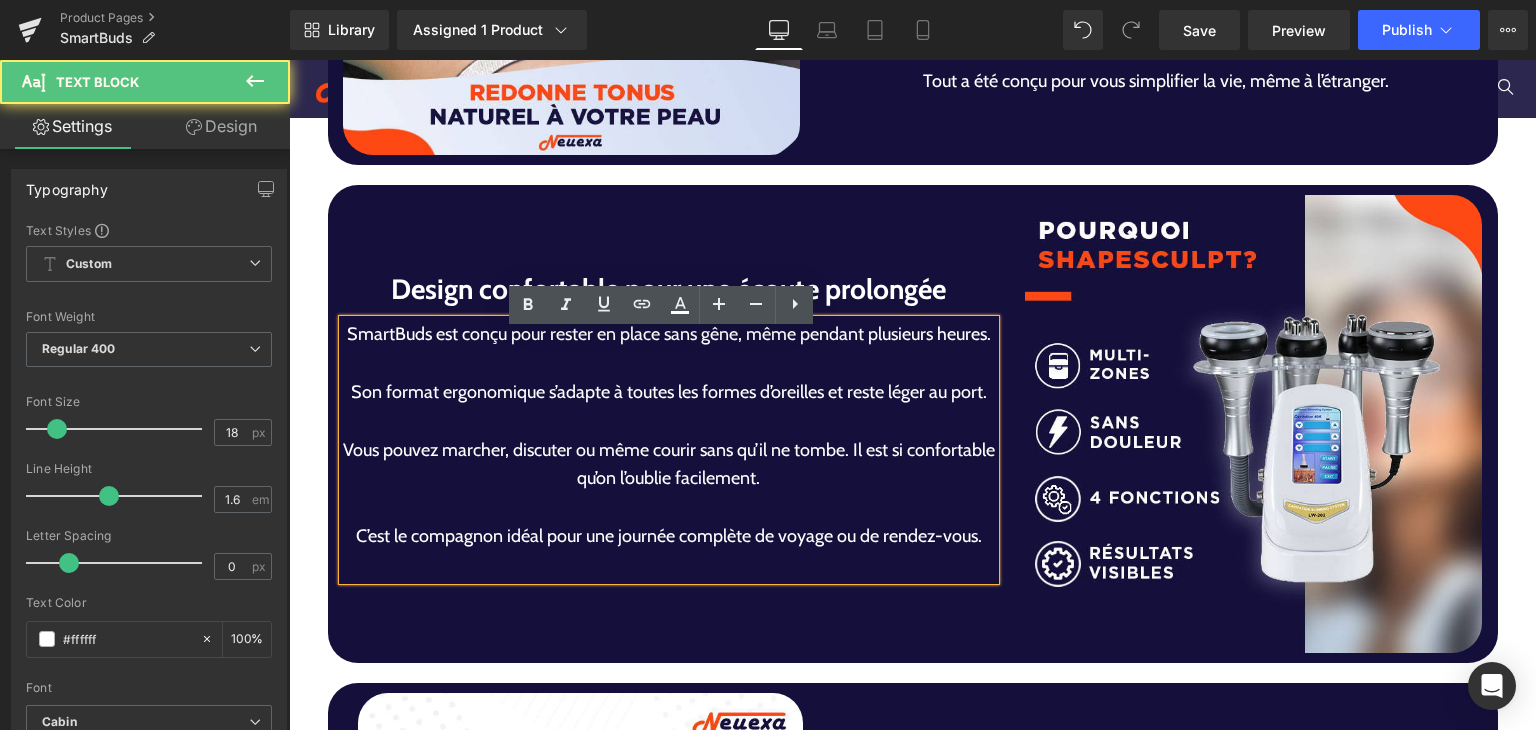 scroll, scrollTop: 4459, scrollLeft: 0, axis: vertical 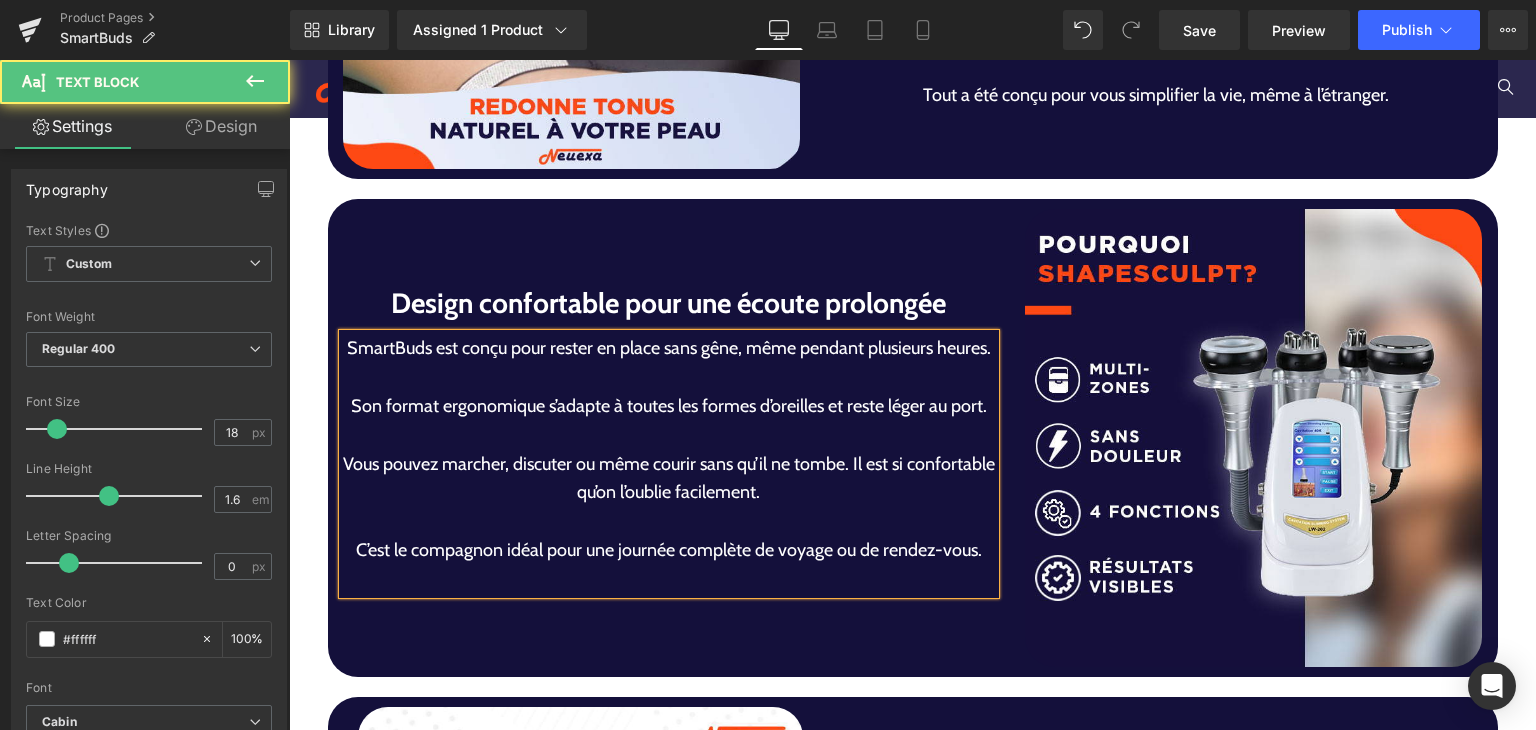 click on "Vous pouvez marcher, discuter ou même courir sans qu’il ne tombe. Il est si confortable qu’on l’oublie facilement." at bounding box center [669, 479] 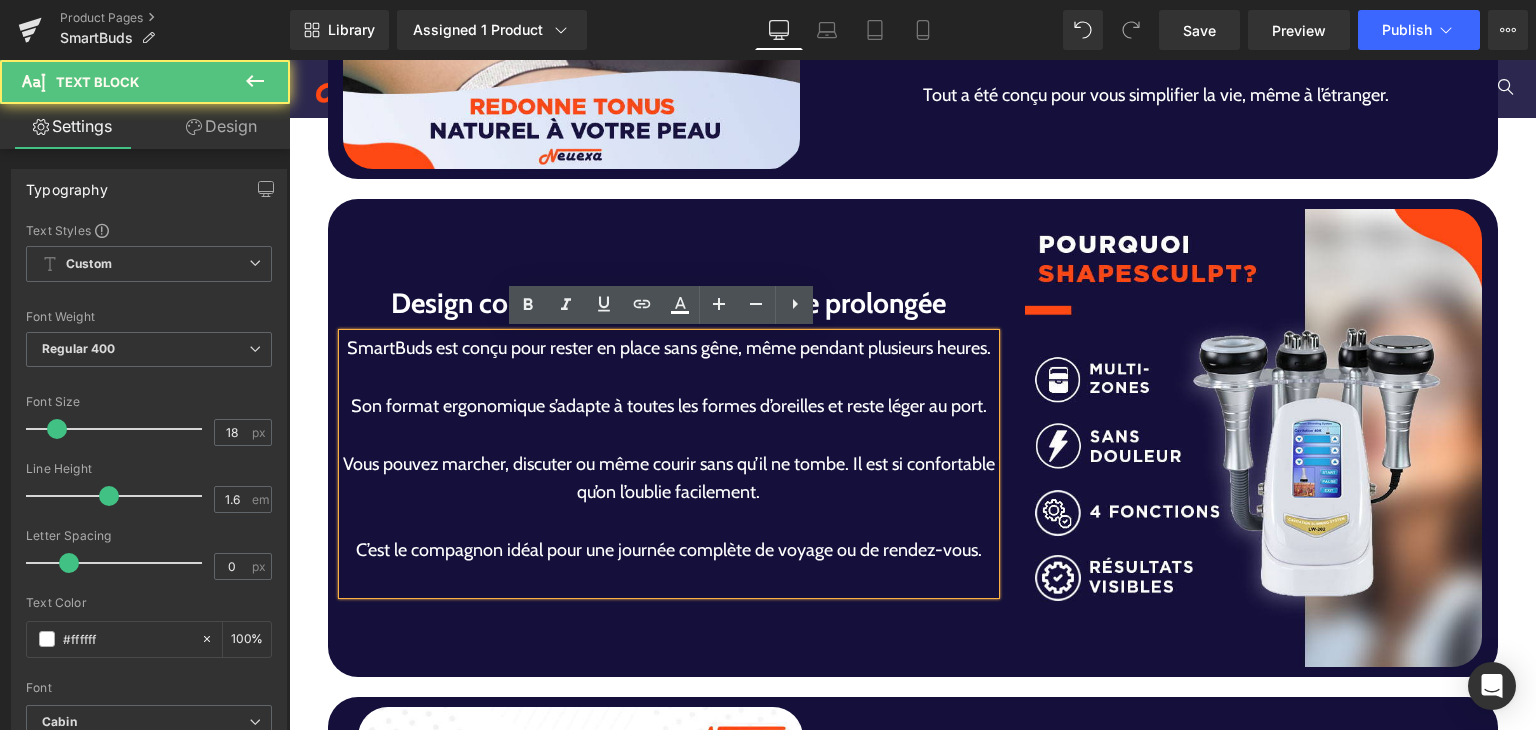 click on "Vous pouvez marcher, discuter ou même courir sans qu’il ne tombe. Il est si confortable qu’on l’oublie facilement." at bounding box center [669, 479] 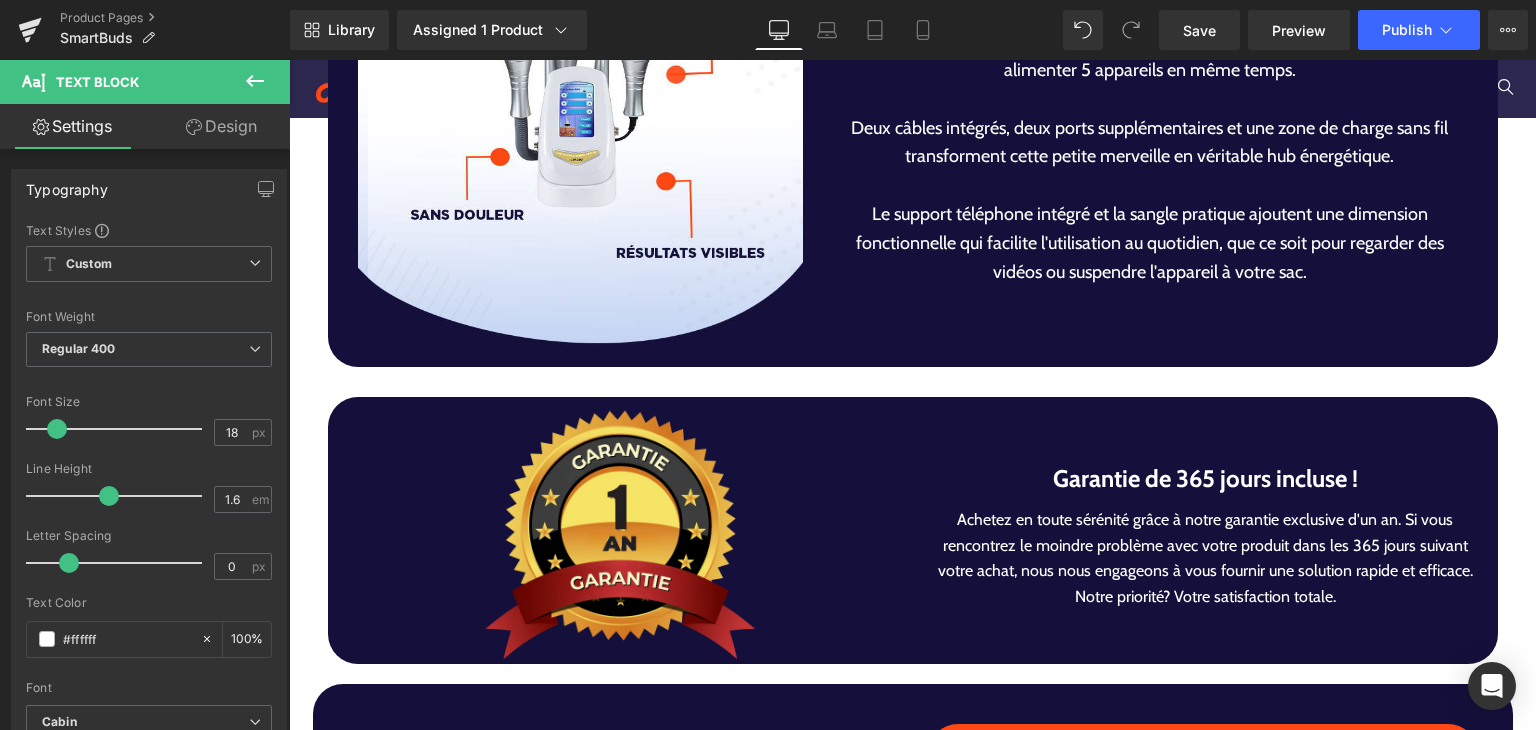scroll, scrollTop: 4975, scrollLeft: 0, axis: vertical 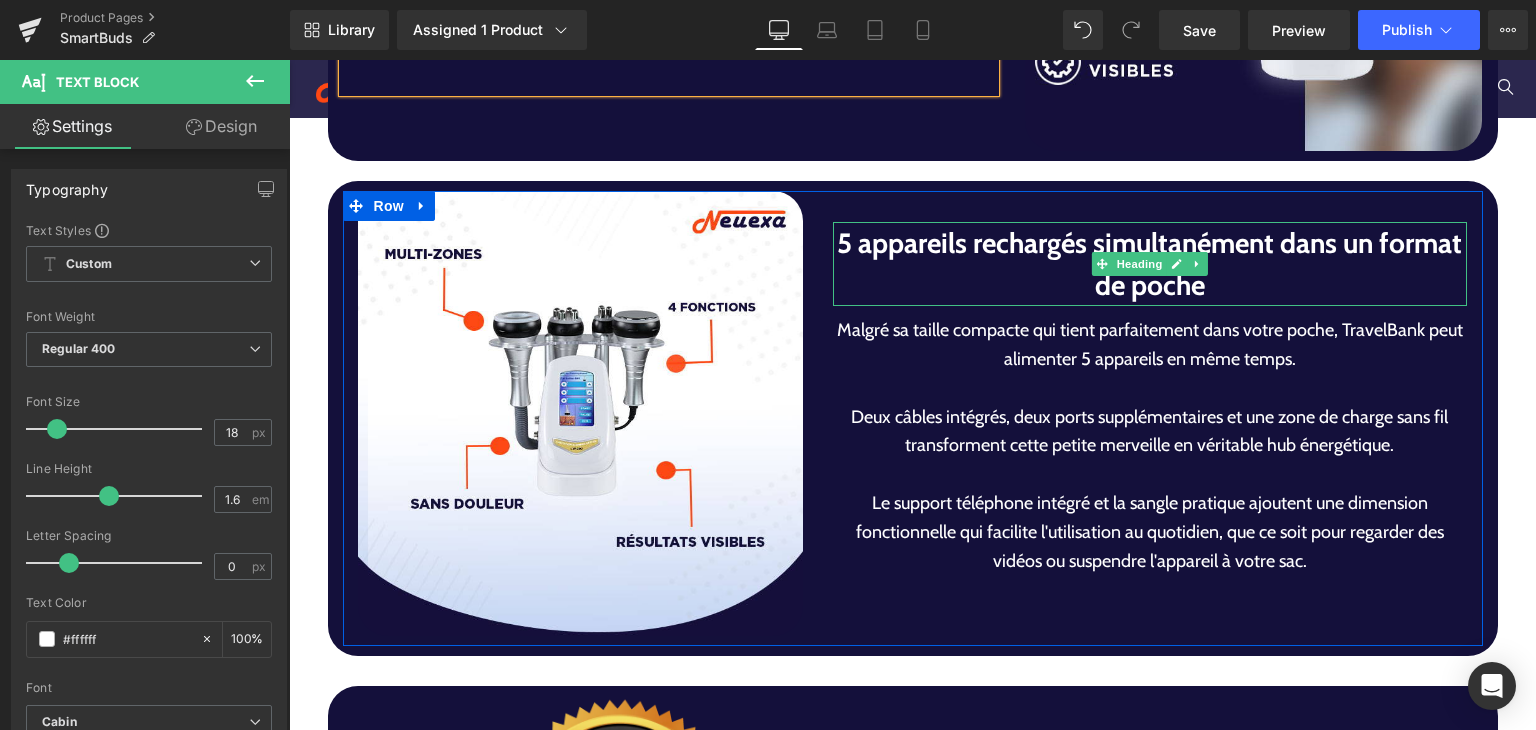 click on "5 appareils rechargés simultanément dans un format de poche" at bounding box center [1150, 264] 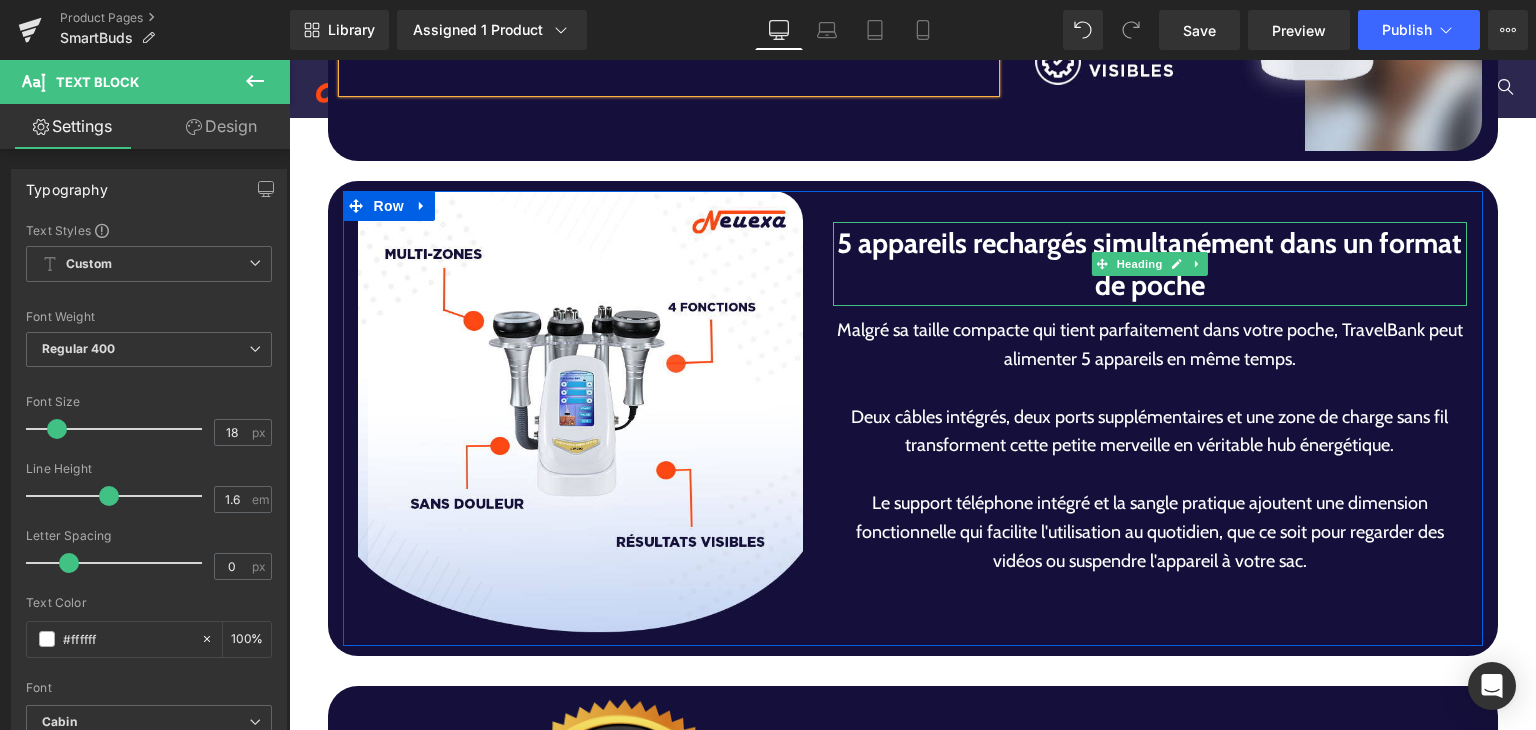 click on "5 appareils rechargés simultanément dans un format de poche" at bounding box center [1150, 264] 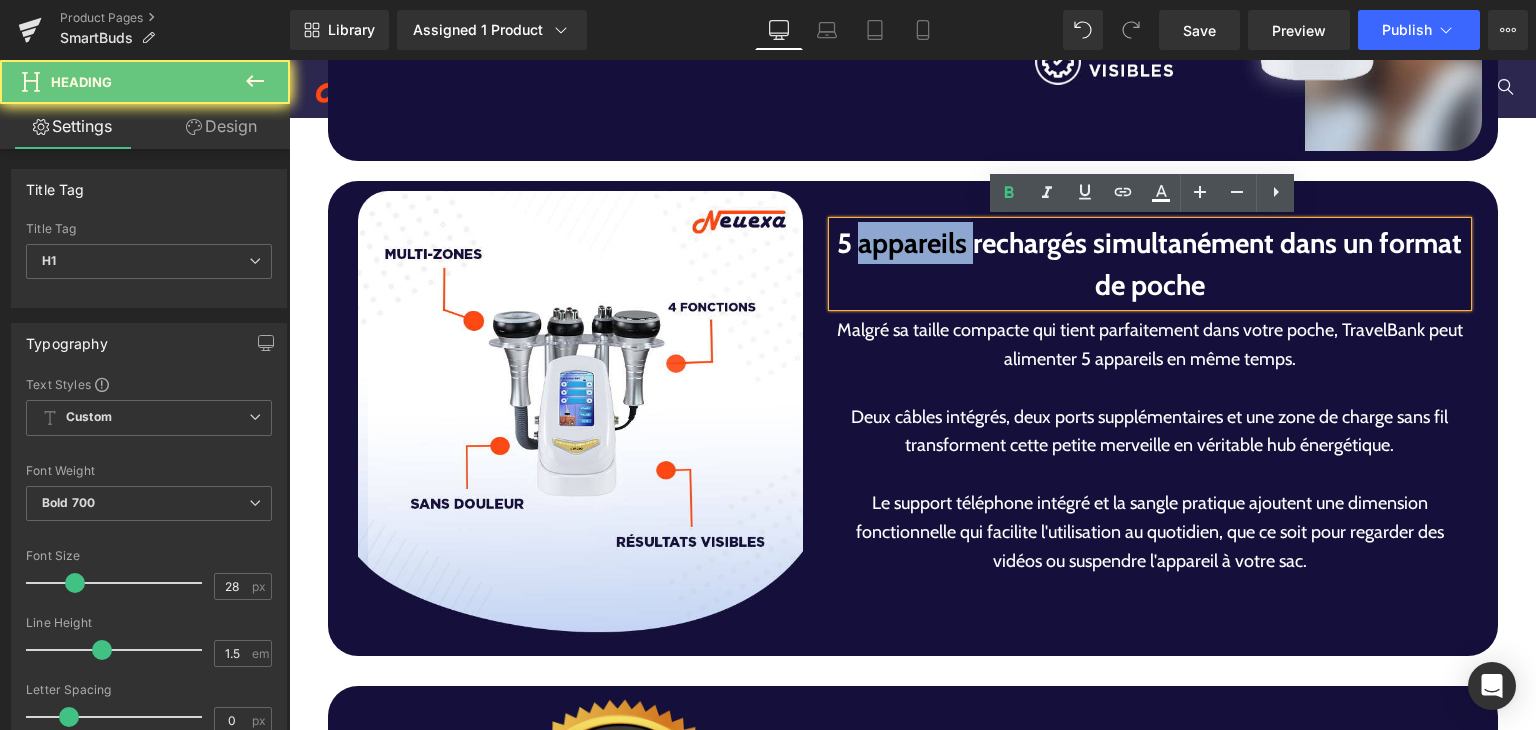 click on "5 appareils rechargés simultanément dans un format de poche" at bounding box center (1150, 264) 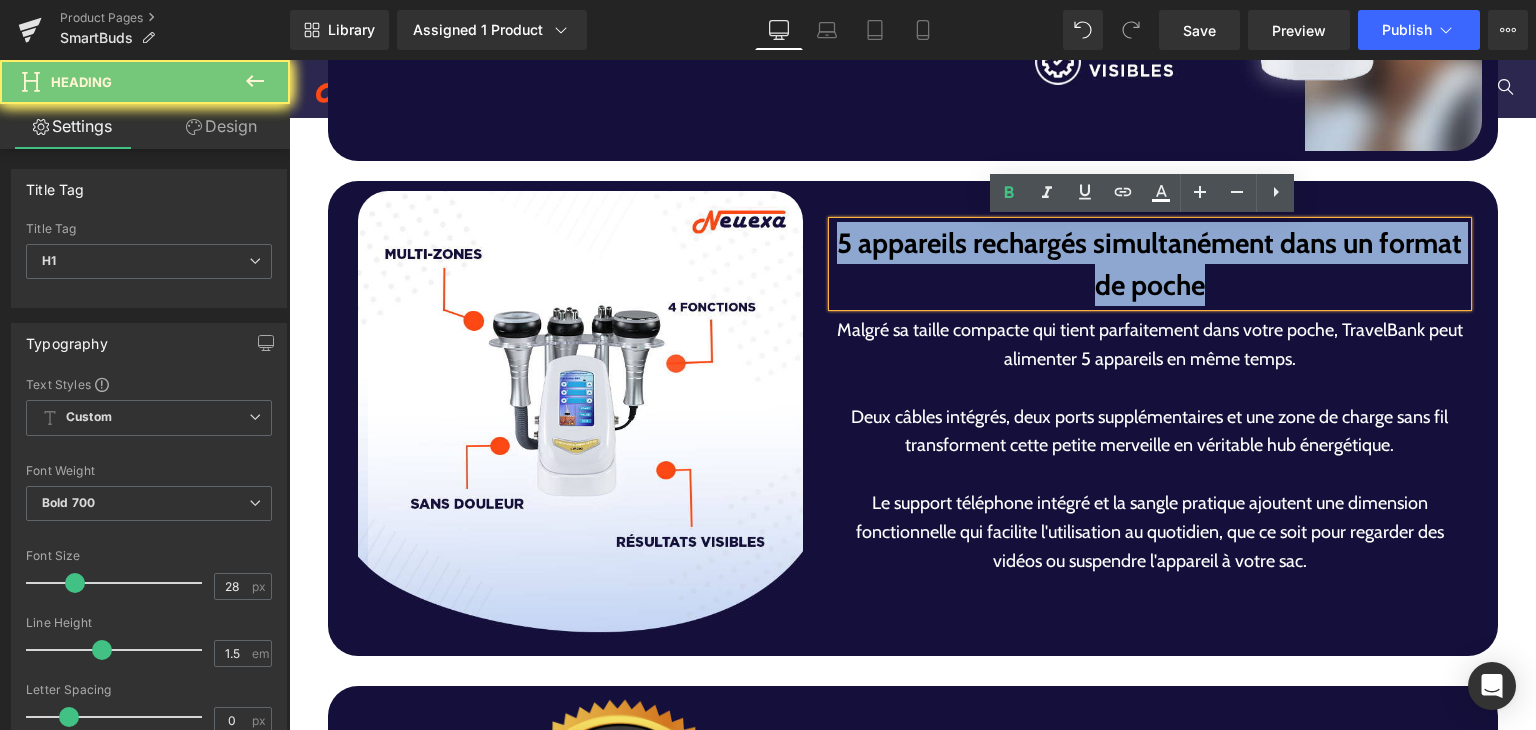 click on "5 appareils rechargés simultanément dans un format de poche" at bounding box center (1150, 264) 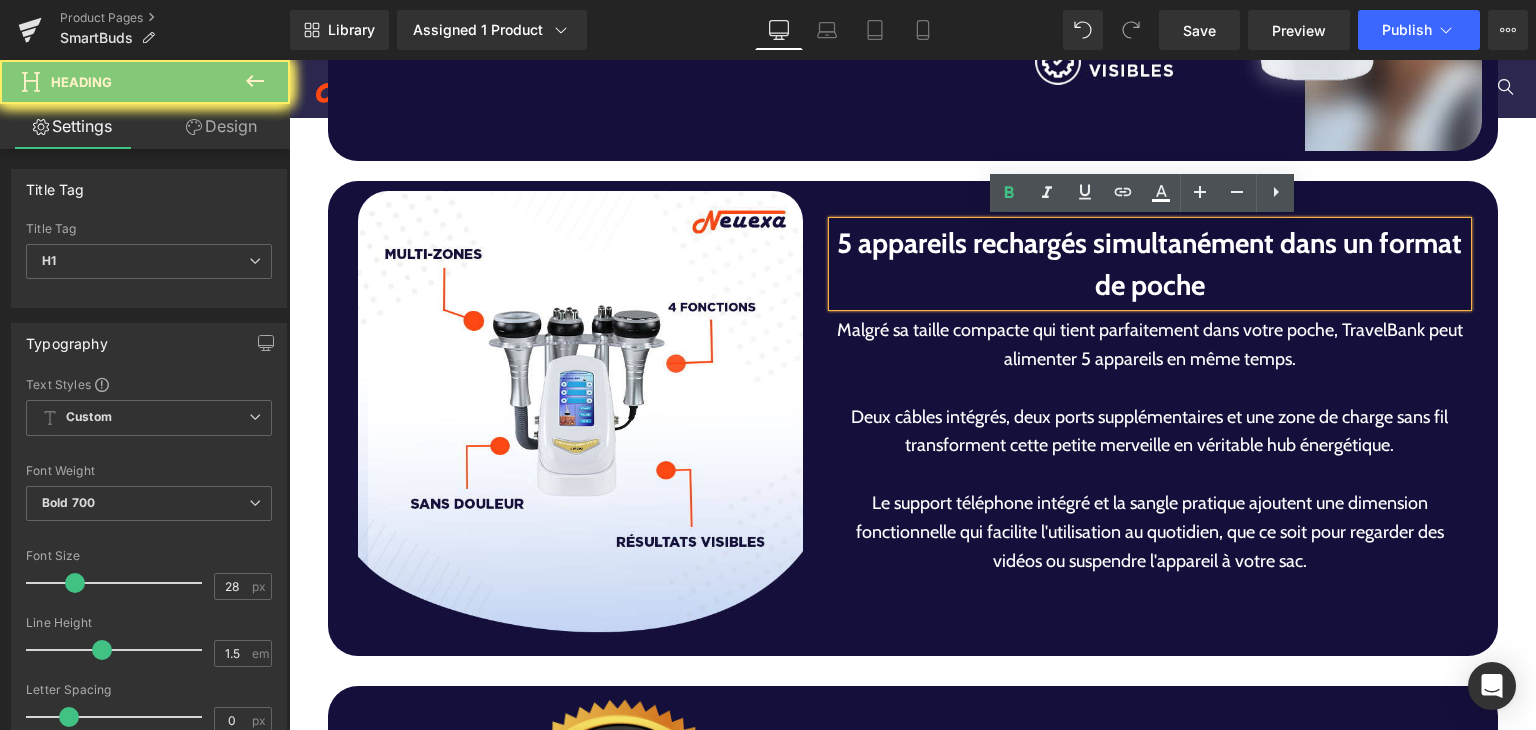 scroll, scrollTop: 4984, scrollLeft: 0, axis: vertical 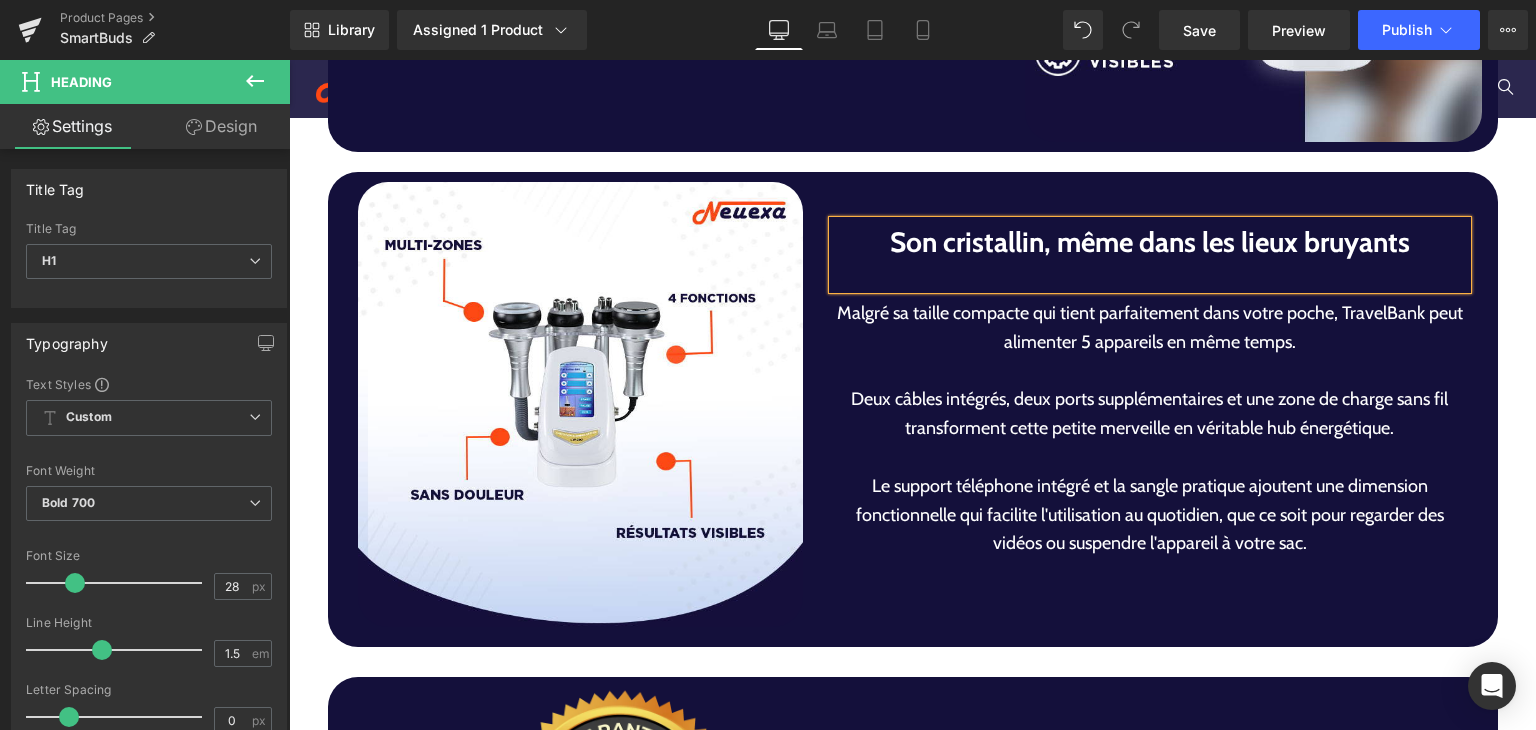 click on "Deux câbles intégrés, deux ports supplémentaires et une zone de charge sans fil transforment cette petite merveille en véritable hub énergétique." at bounding box center [1150, 414] 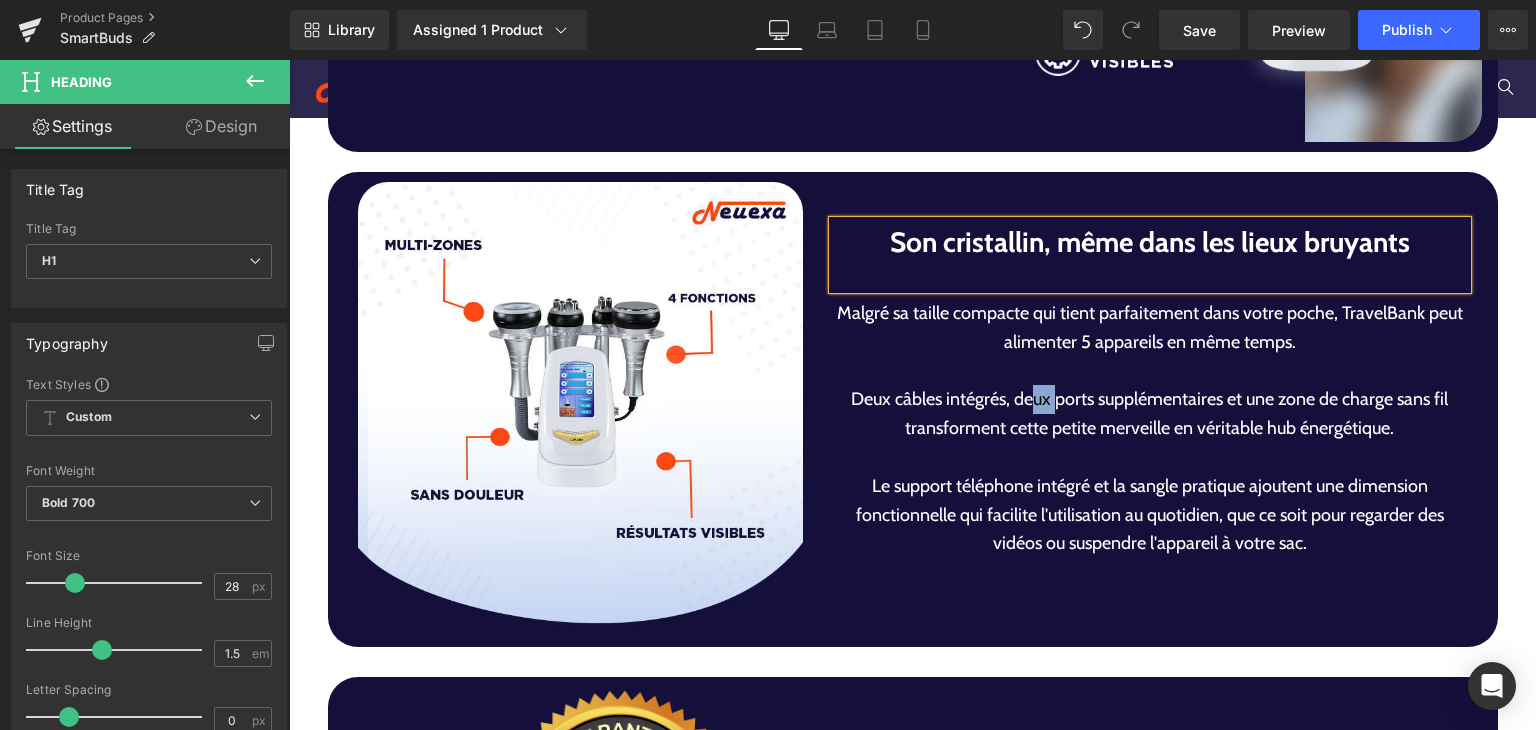 click on "Deux câbles intégrés, deux ports supplémentaires et une zone de charge sans fil transforment cette petite merveille en véritable hub énergétique." at bounding box center [1150, 414] 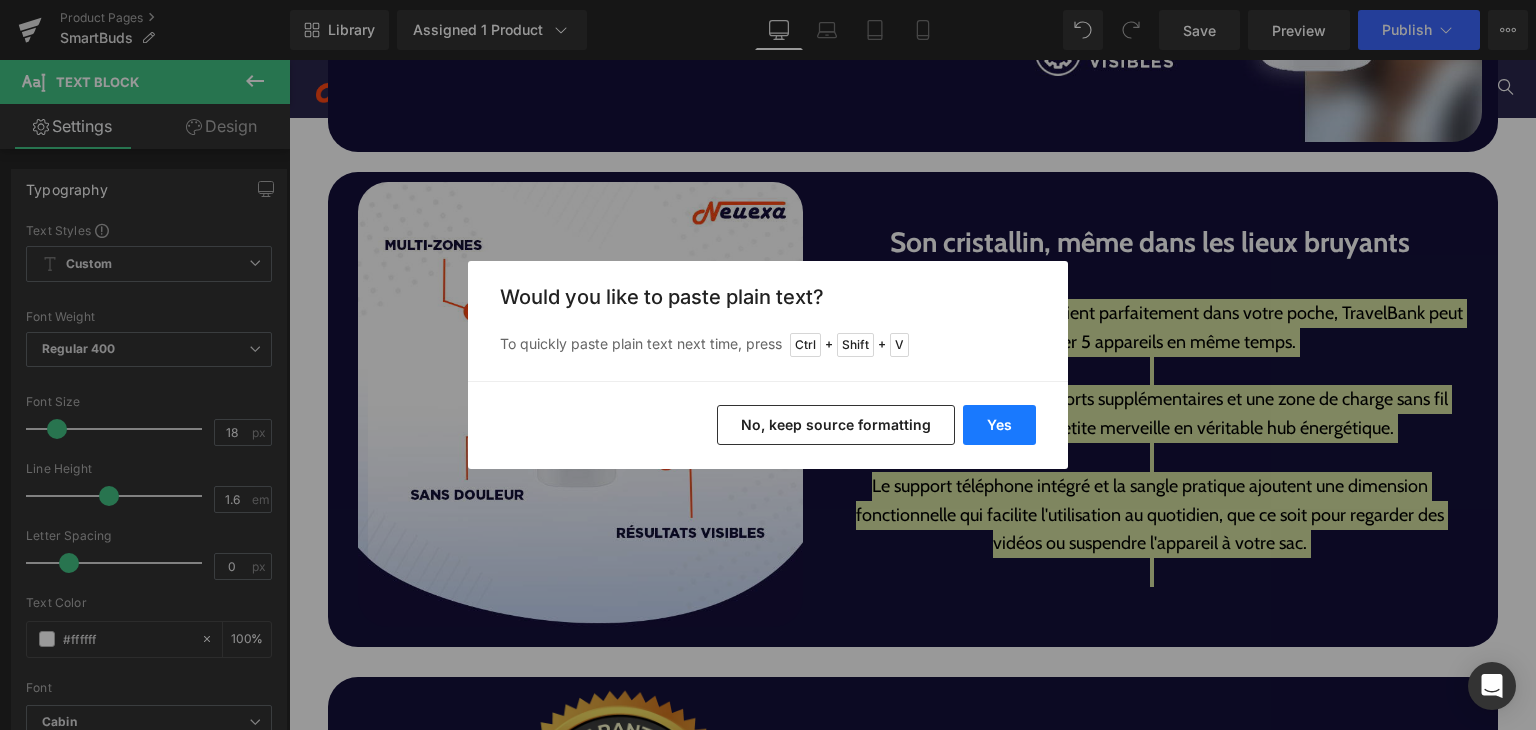 click on "Yes" at bounding box center (999, 425) 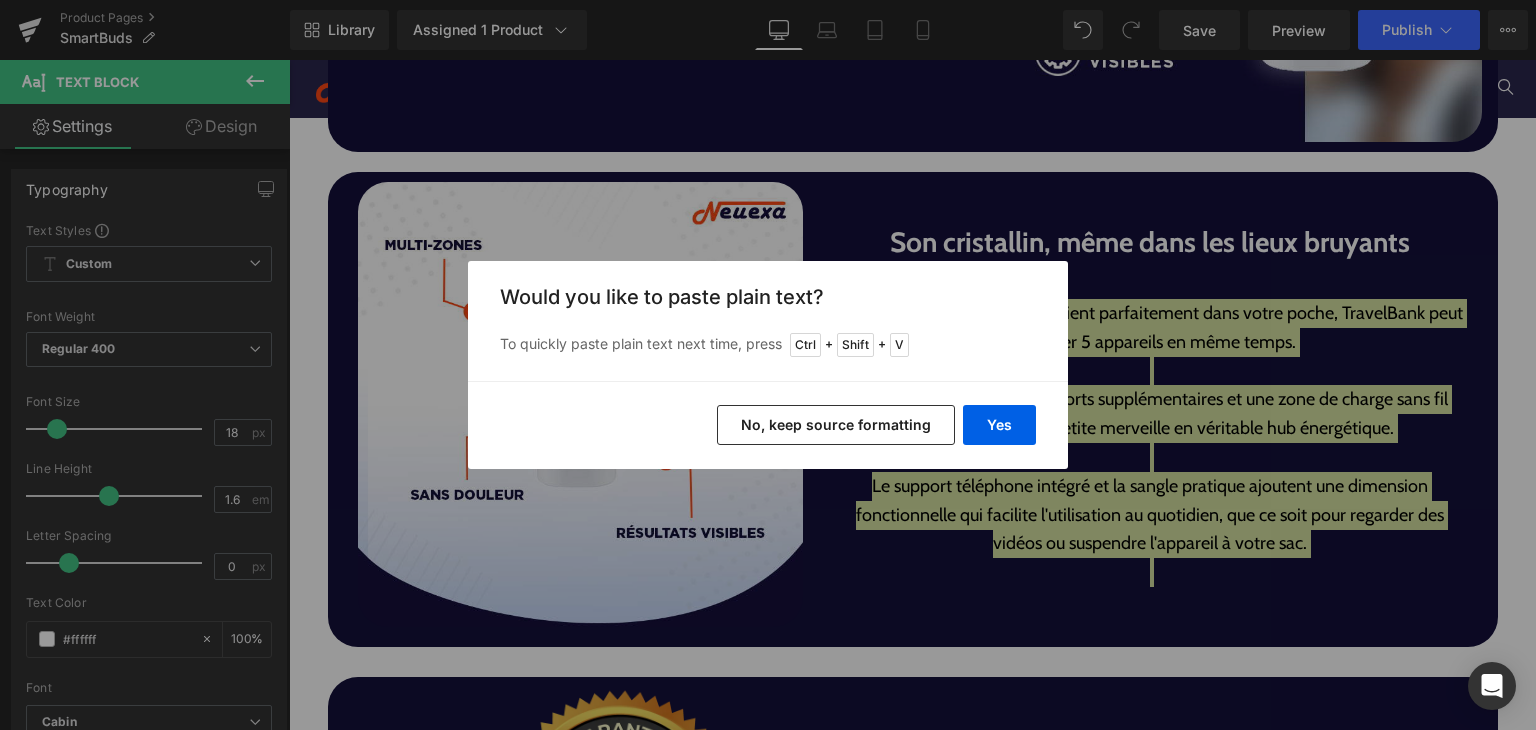 type 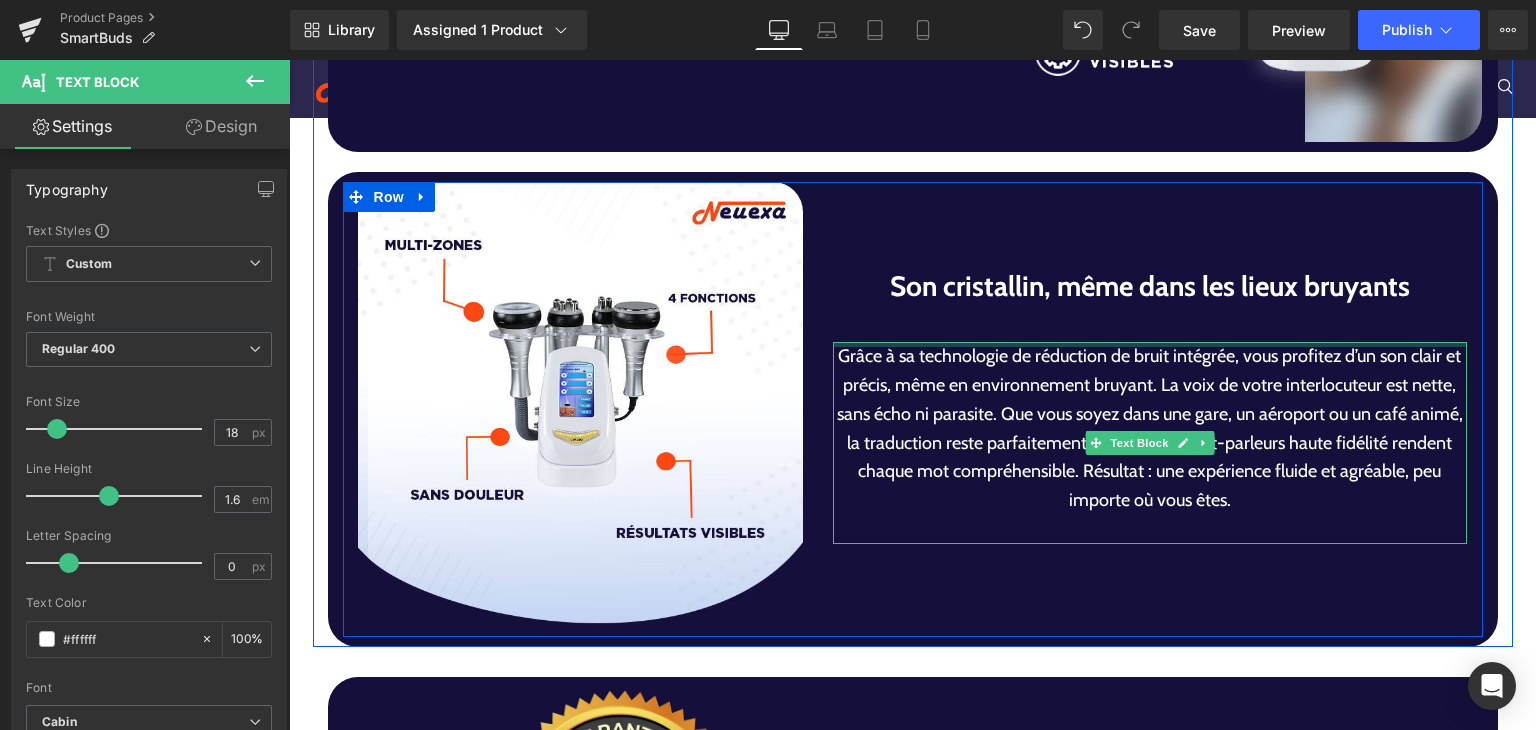 click on "Son cristallin, même dans les lieux bruyants Heading" at bounding box center (1150, 299) 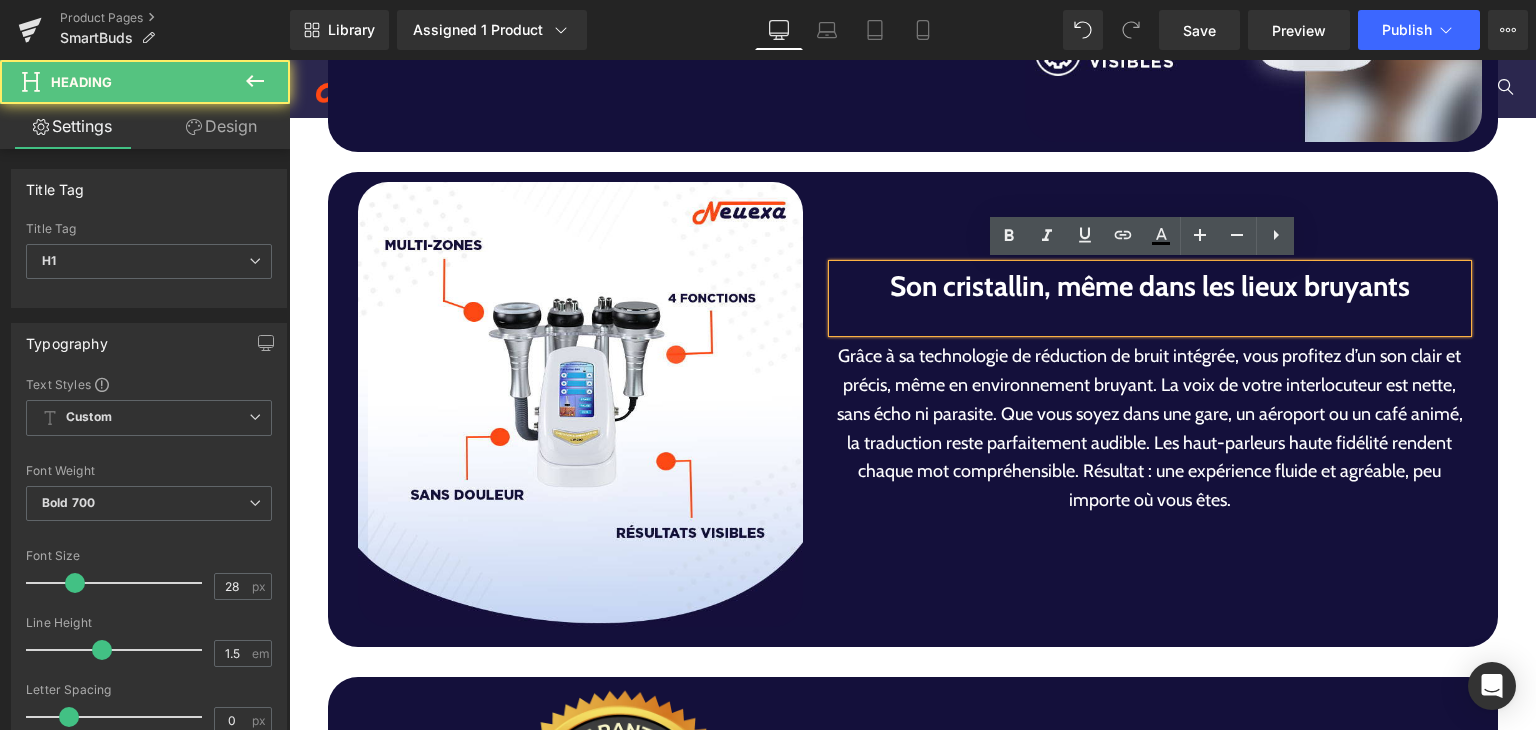 click on "Son cristallin, même dans les lieux bruyants Heading" at bounding box center (1150, 299) 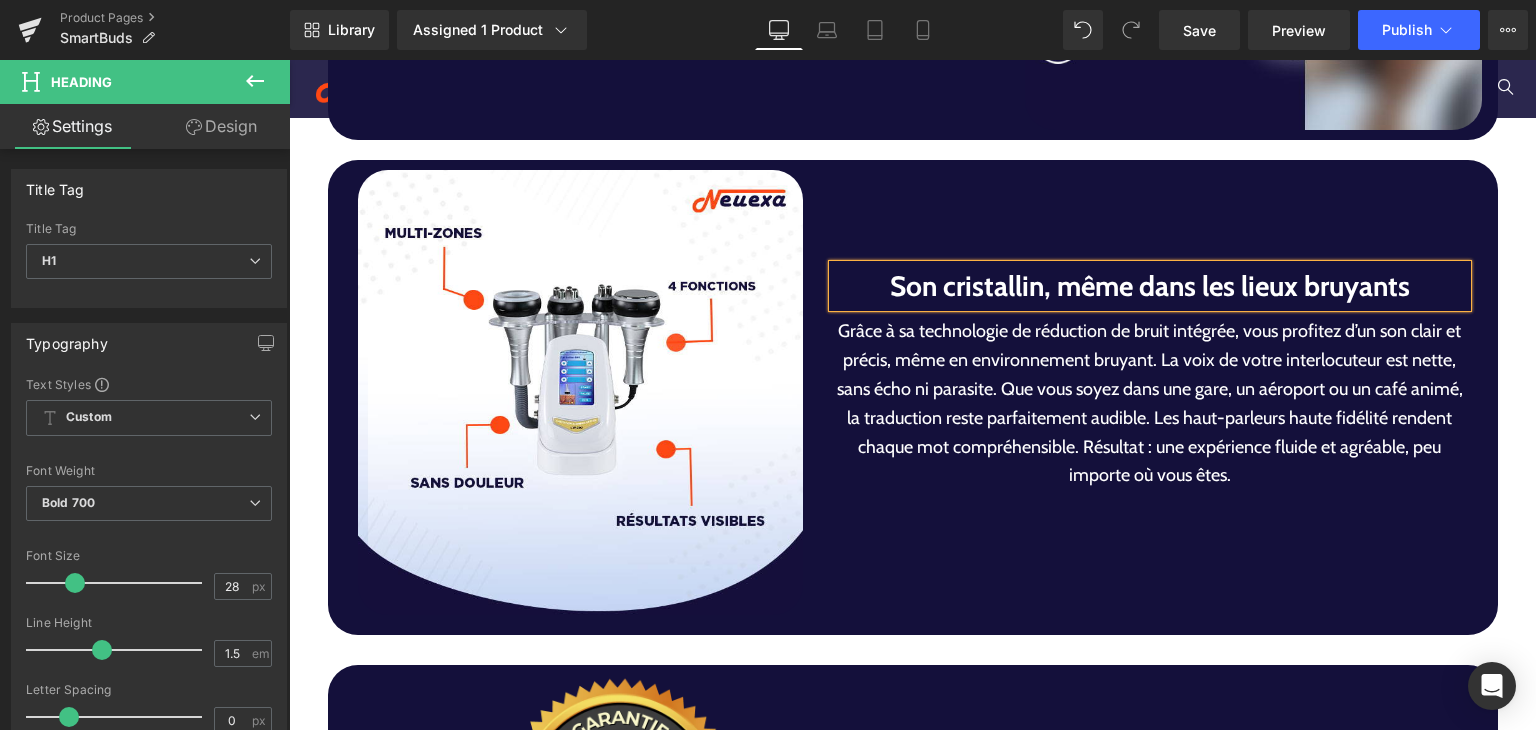 click on "Grâce à sa technologie de réduction de bruit intégrée, vous profitez d’un son clair et précis, même en environnement bruyant. La voix de votre interlocuteur est nette, sans écho ni parasite. Que vous soyez dans une gare, un aéroport ou un café animé, la traduction reste parfaitement audible. Les haut-parleurs haute fidélité rendent chaque mot compréhensible. Résultat : une expérience fluide et agréable, peu importe où vous êtes." at bounding box center (1150, 403) 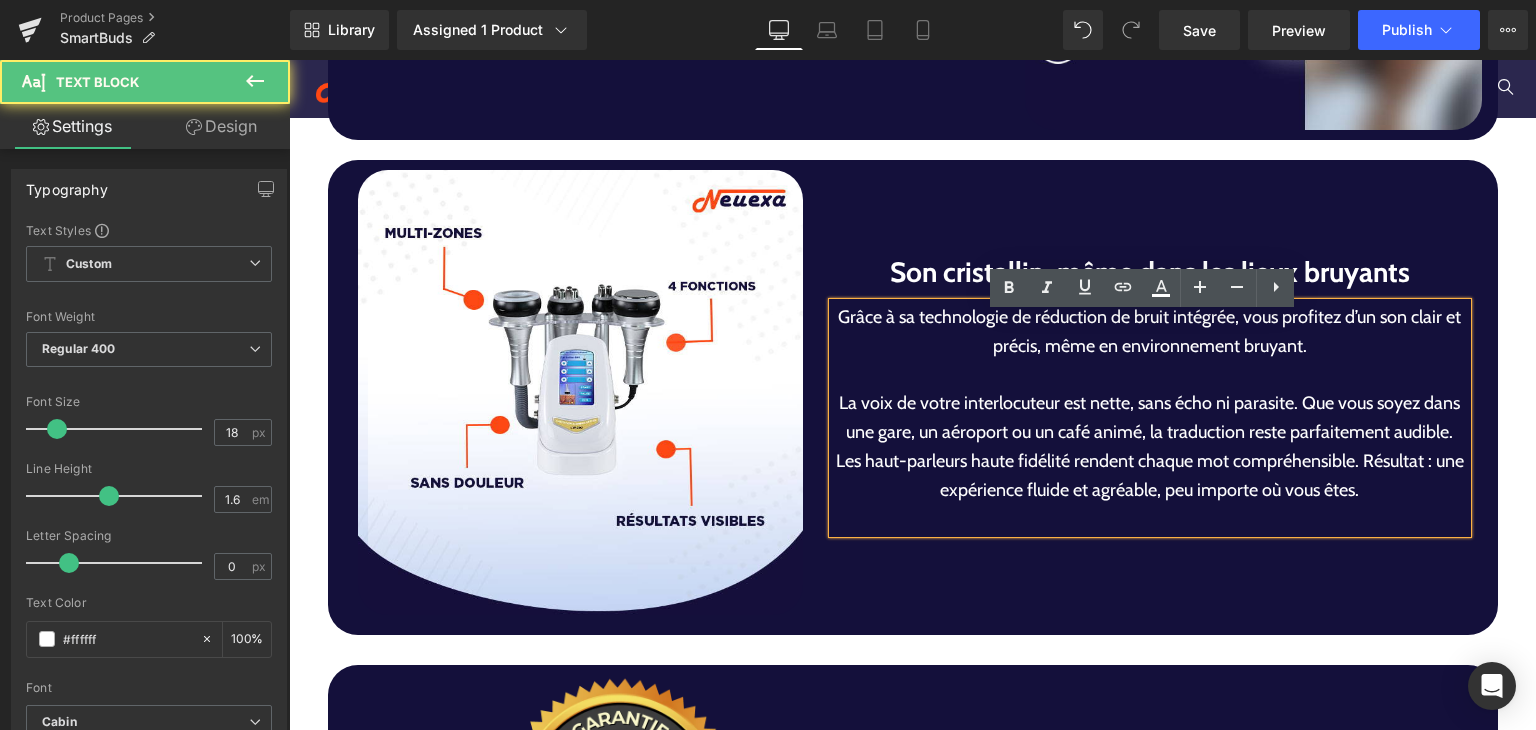scroll, scrollTop: 4982, scrollLeft: 0, axis: vertical 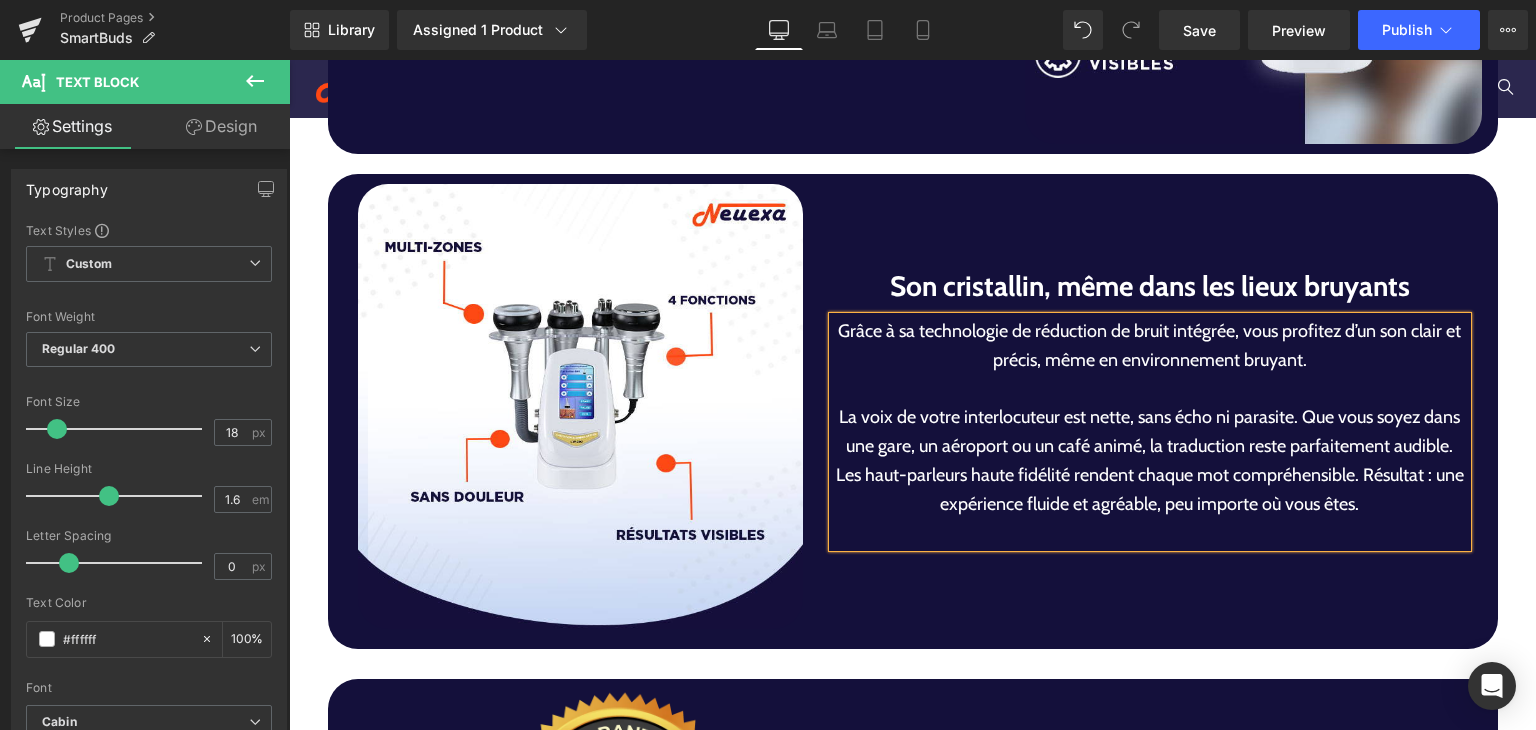 click on "La voix de votre interlocuteur est nette, sans écho ni parasite. Que vous soyez dans une gare, un aéroport ou un café animé, la traduction reste parfaitement audible. Les haut-parleurs haute fidélité rendent chaque mot compréhensible. Résultat : une expérience fluide et agréable, peu importe où vous êtes." at bounding box center (1150, 460) 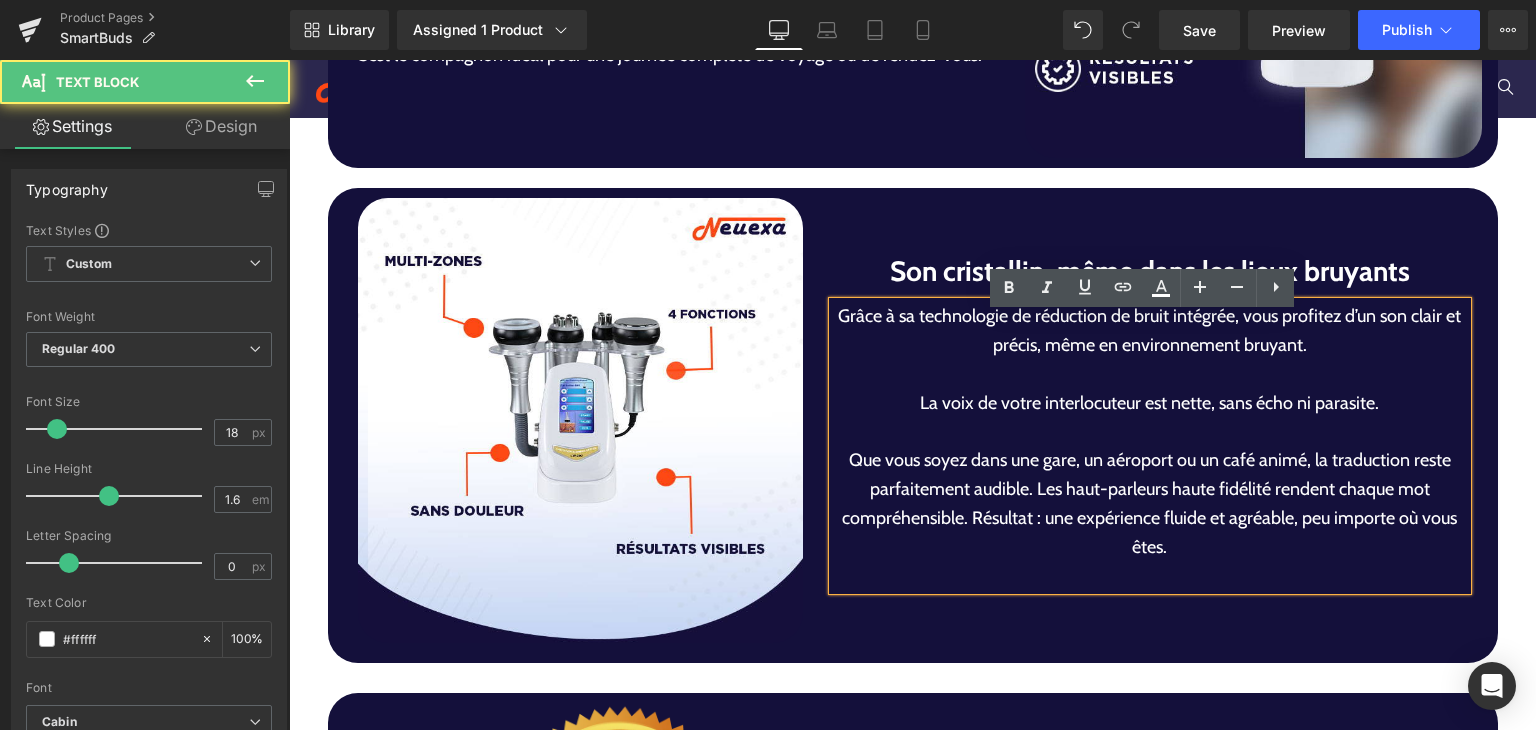 scroll, scrollTop: 4953, scrollLeft: 0, axis: vertical 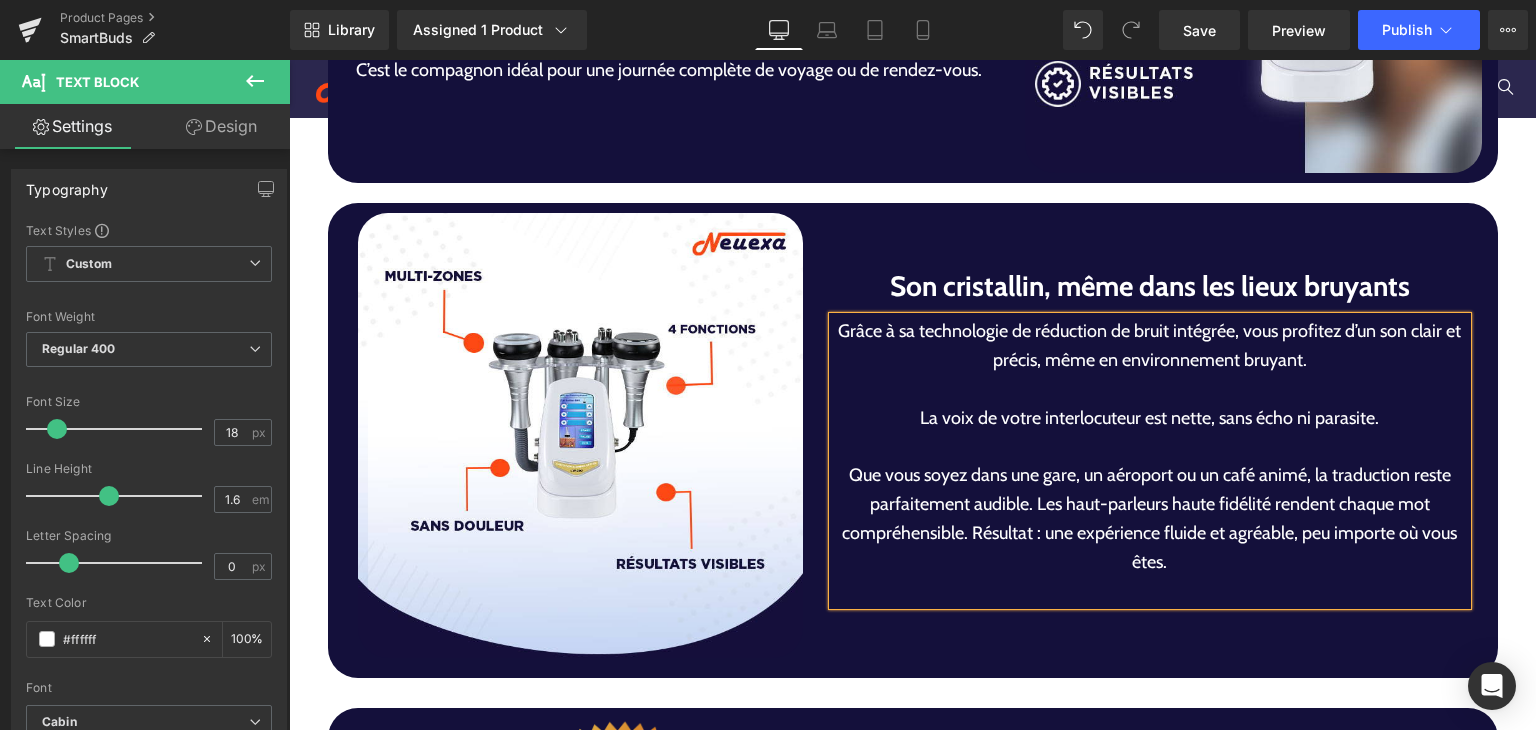 click on "Que vous soyez dans une gare, un aéroport ou un café animé, la traduction reste parfaitement audible. Les haut-parleurs haute fidélité rendent chaque mot compréhensible. Résultat : une expérience fluide et agréable, peu importe où vous êtes." at bounding box center (1150, 518) 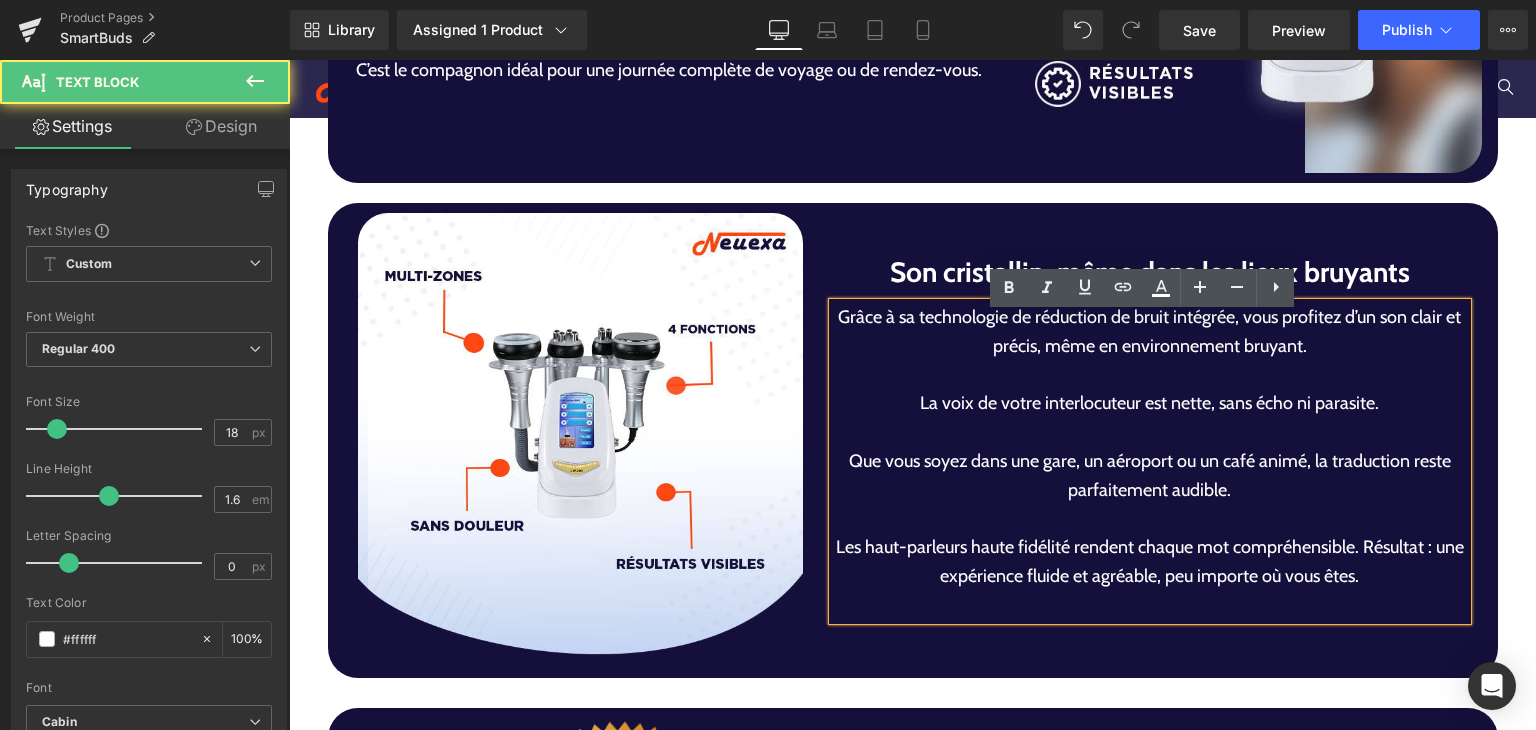 scroll, scrollTop: 4939, scrollLeft: 0, axis: vertical 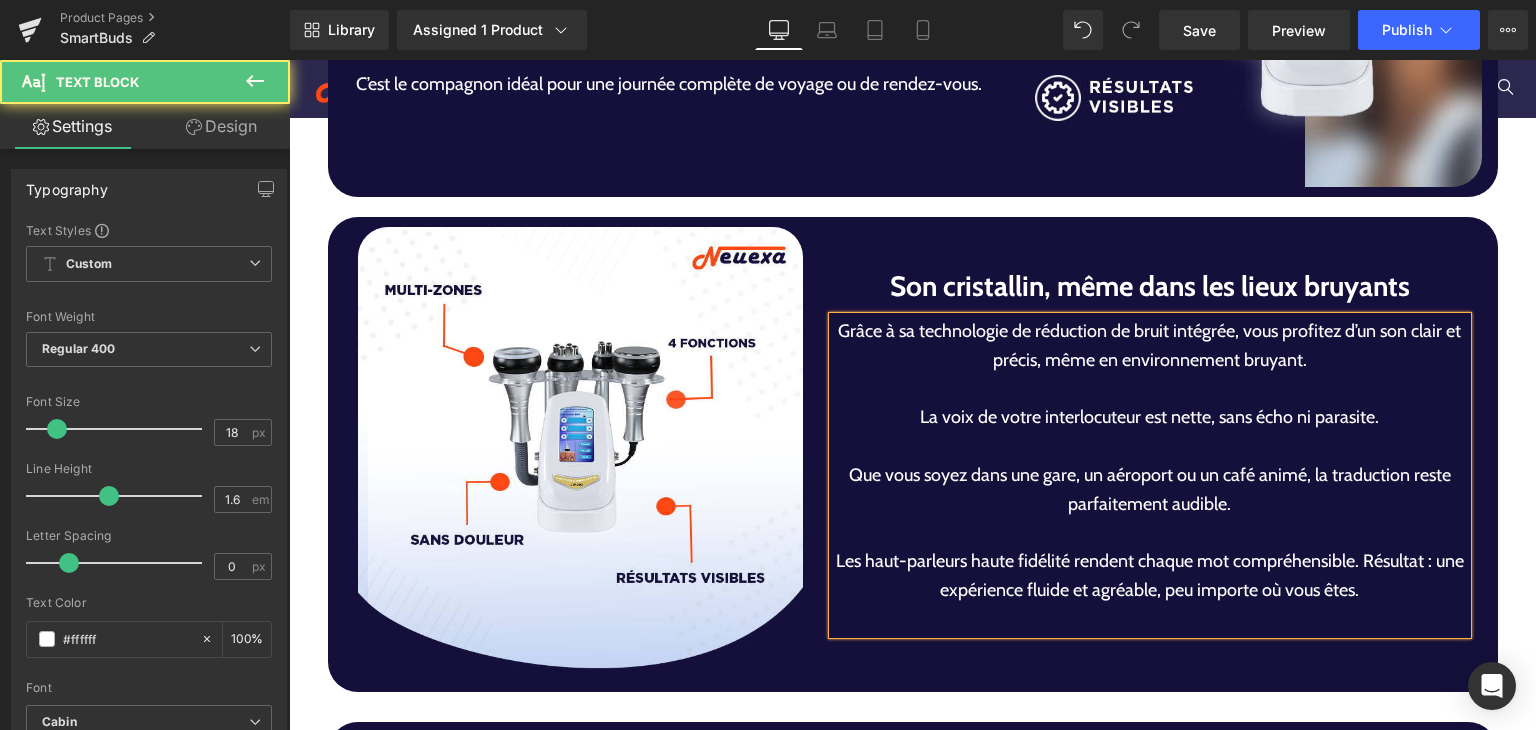 click on "Les haut-parleurs haute fidélité rendent chaque mot compréhensible. Résultat : une expérience fluide et agréable, peu importe où vous êtes." at bounding box center [1150, 576] 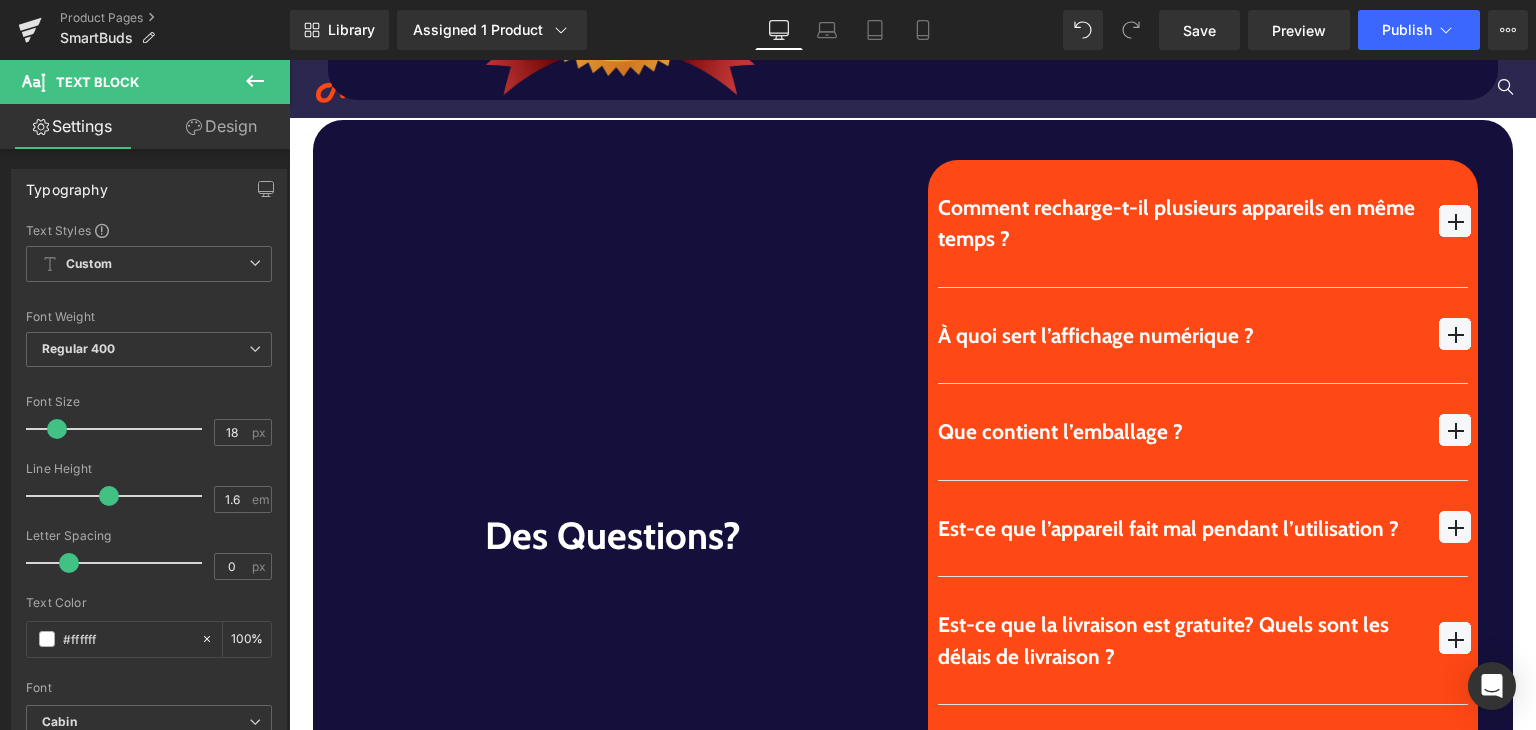 scroll, scrollTop: 5847, scrollLeft: 0, axis: vertical 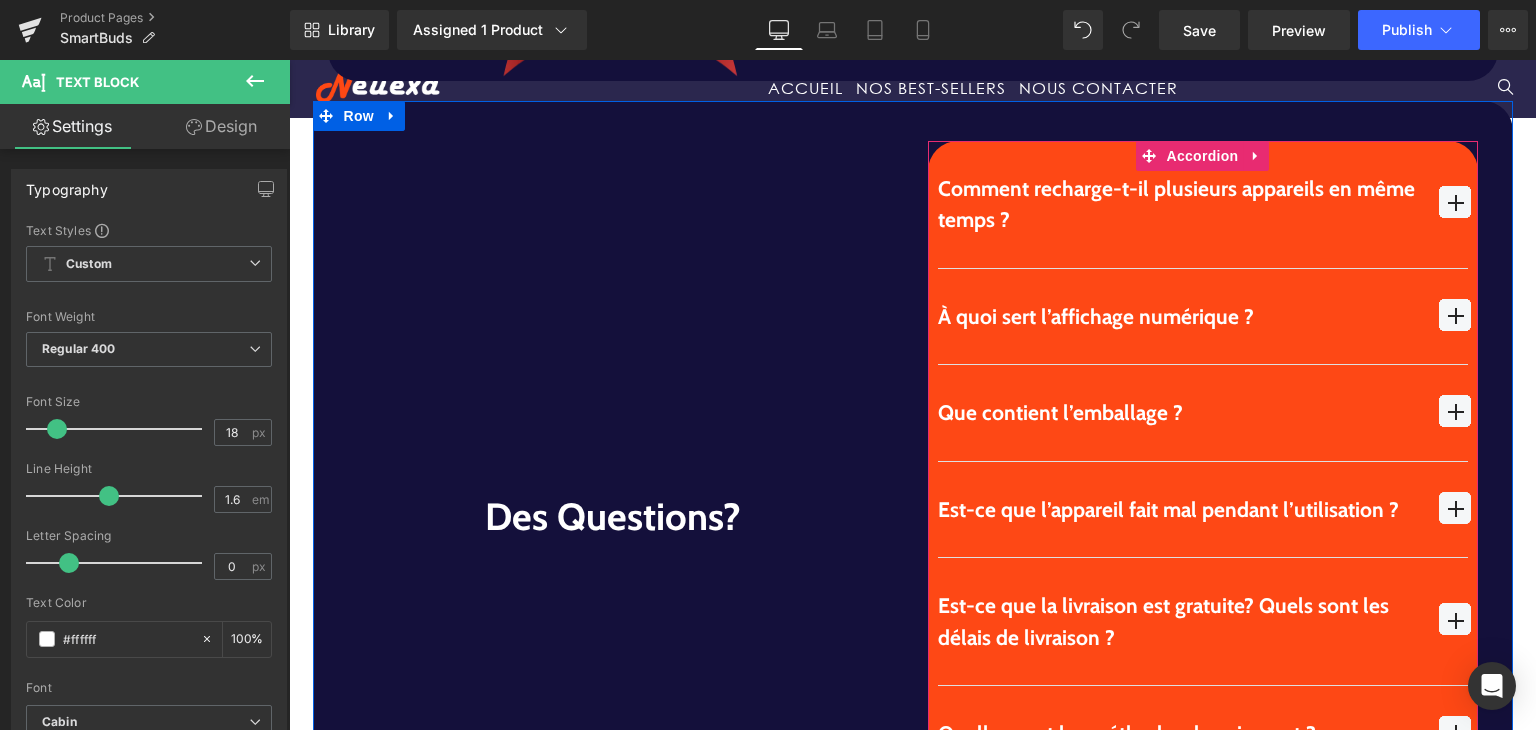 click on "Comment recharge-t-il plusieurs appareils en même temps ?
Text Block" at bounding box center (1203, 204) 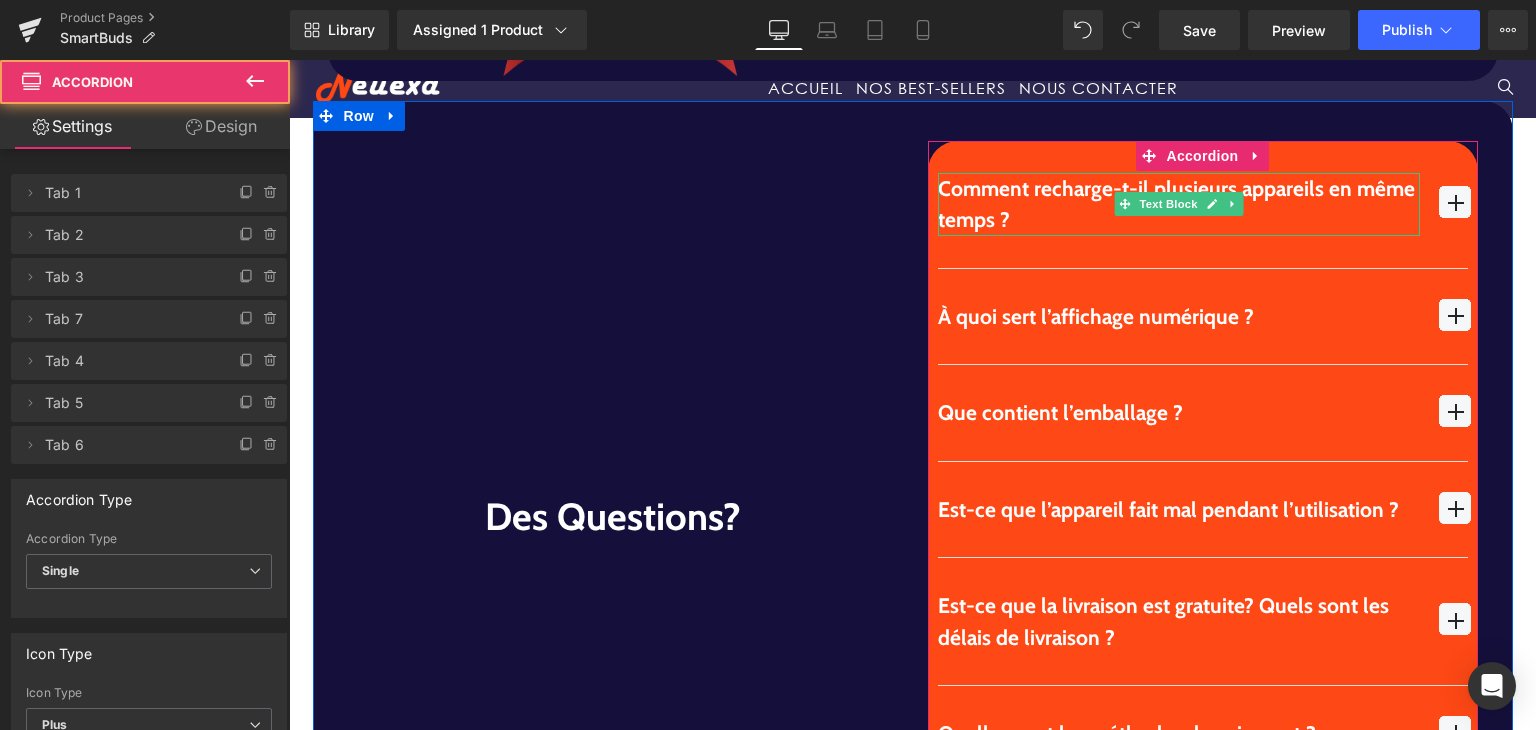 click on "Comment recharge-t-il plusieurs appareils en même temps ?" at bounding box center (1179, 204) 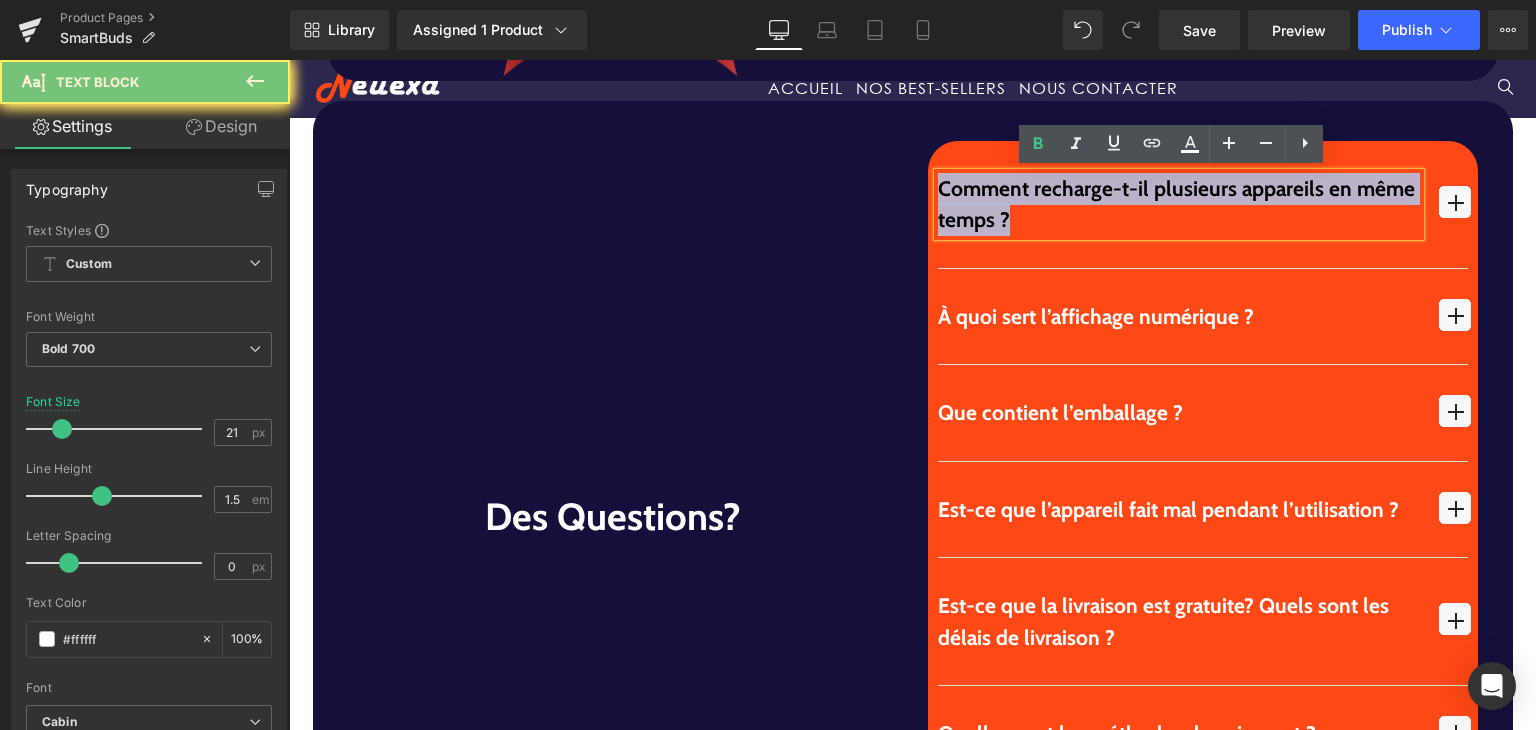 click on "Comment recharge-t-il plusieurs appareils en même temps ?" at bounding box center [1179, 204] 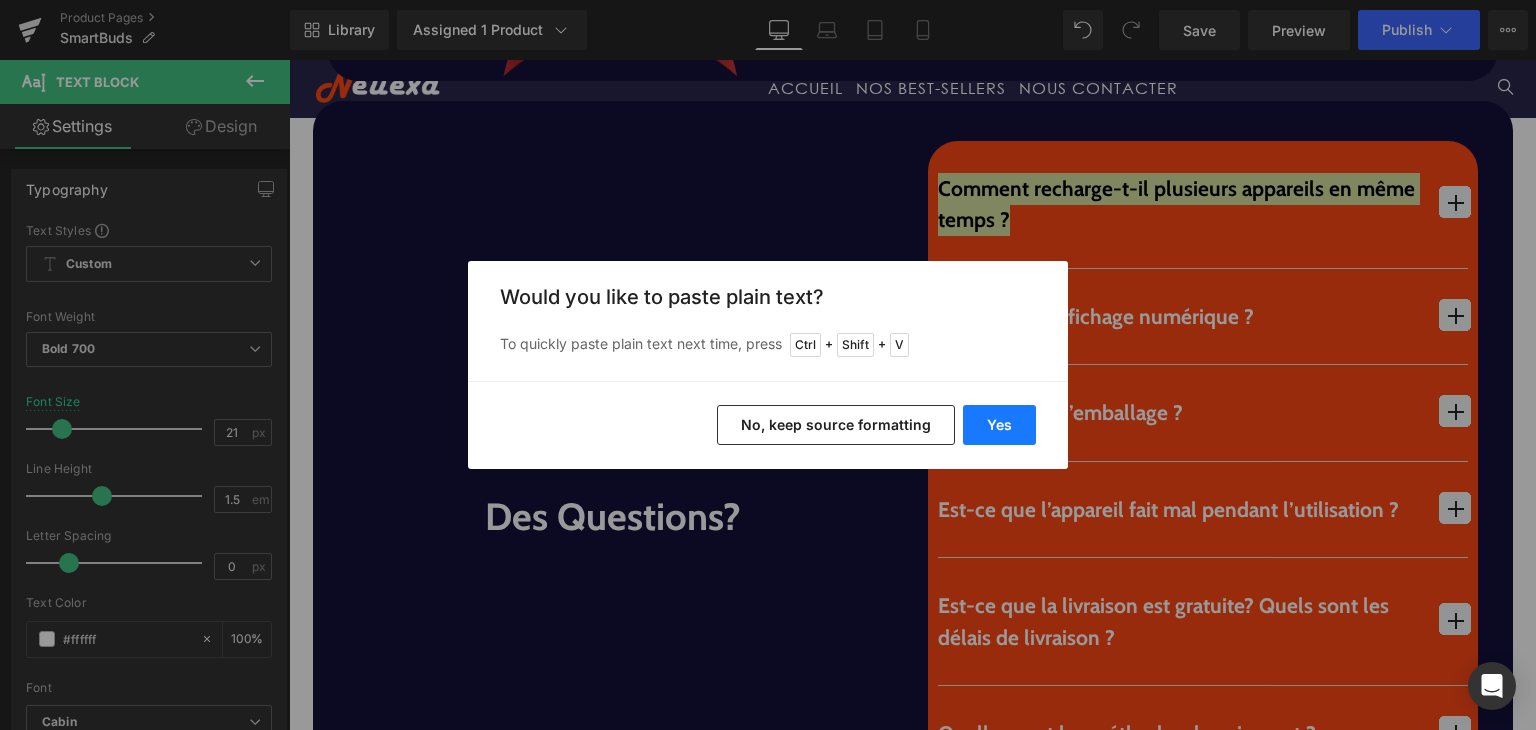 click on "Yes" at bounding box center (999, 425) 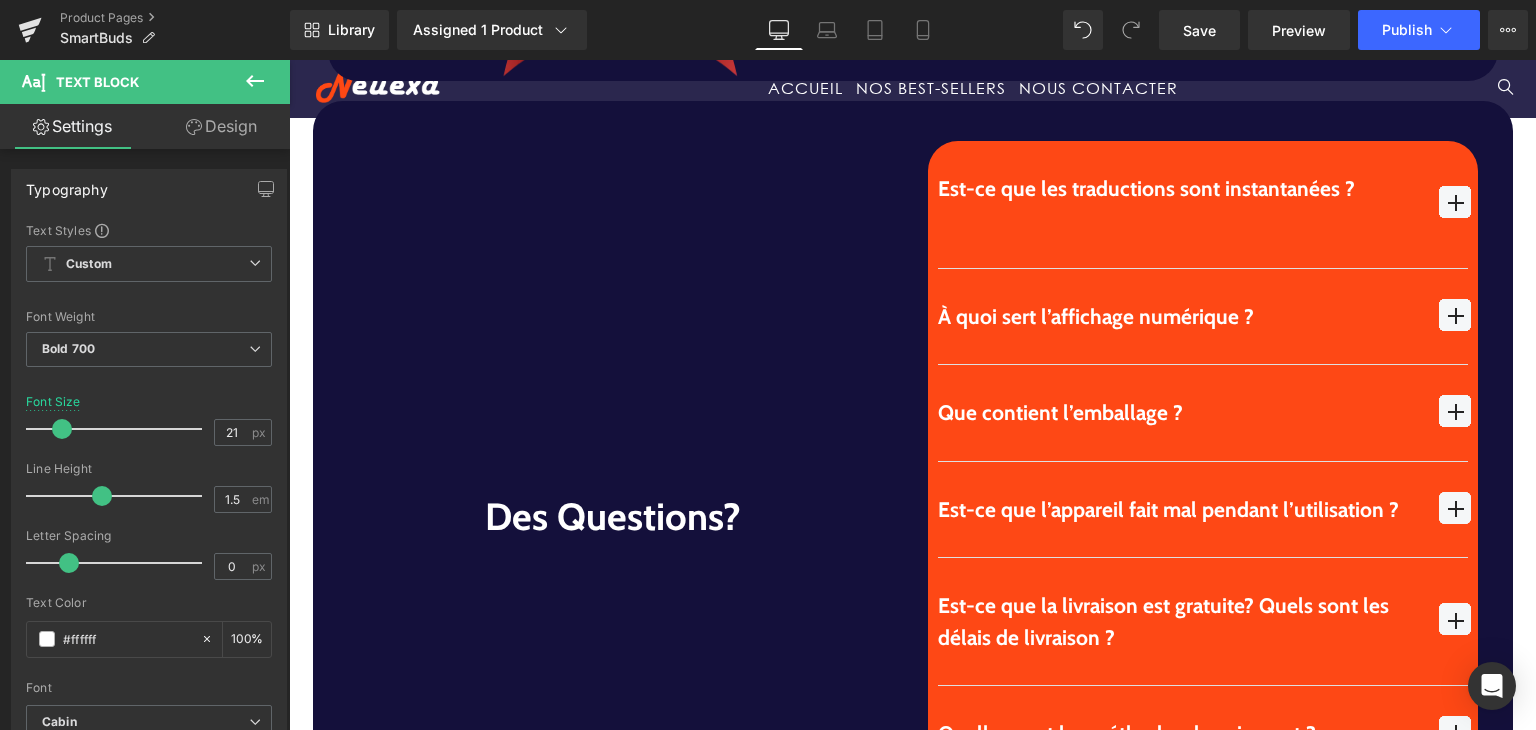 click at bounding box center (1455, 202) 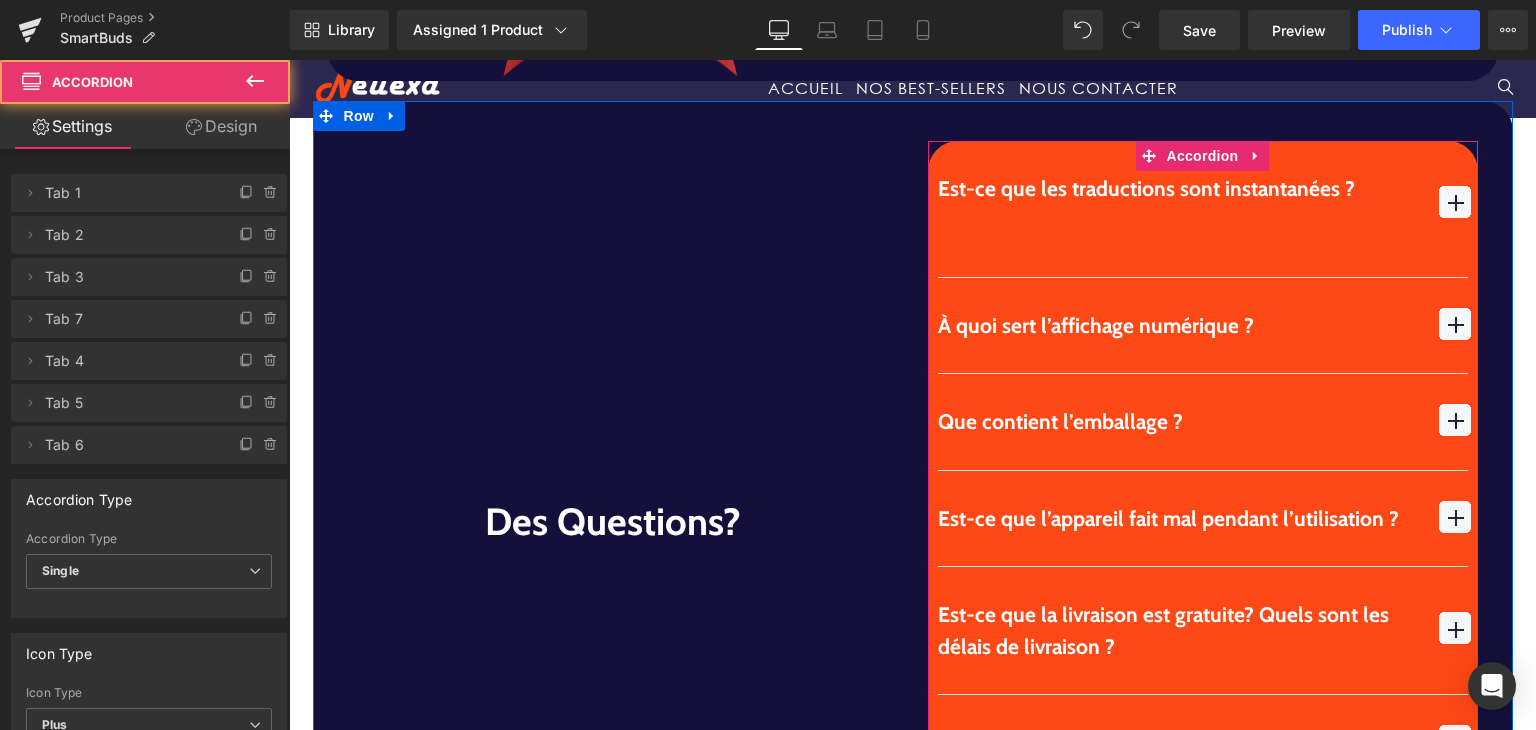 type 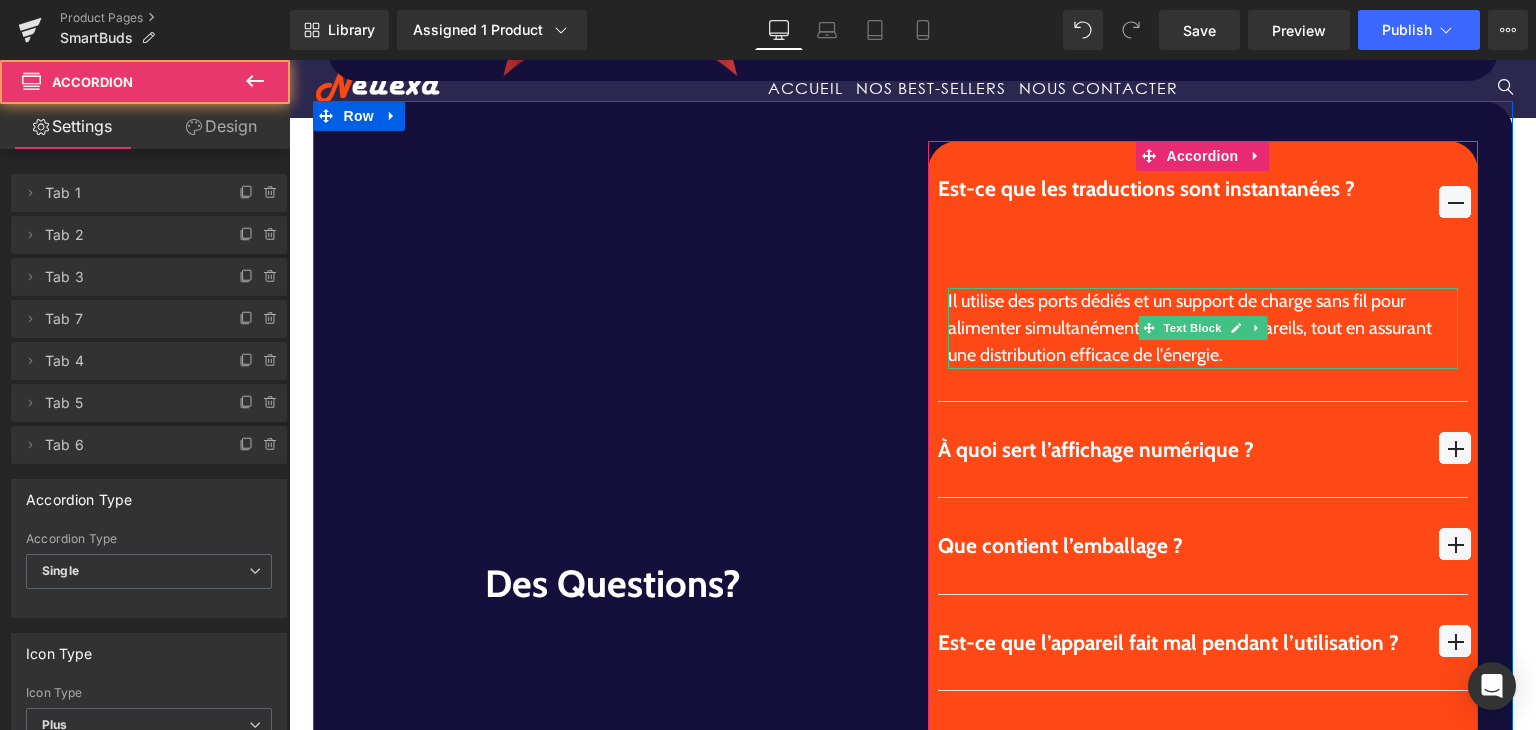 click on "Il utilise des ports dédiés et un support de charge sans fil pour alimenter simultanément jusqu'à cinq appareils, tout en assurant une distribution efficace de l'énergie." at bounding box center [1203, 328] 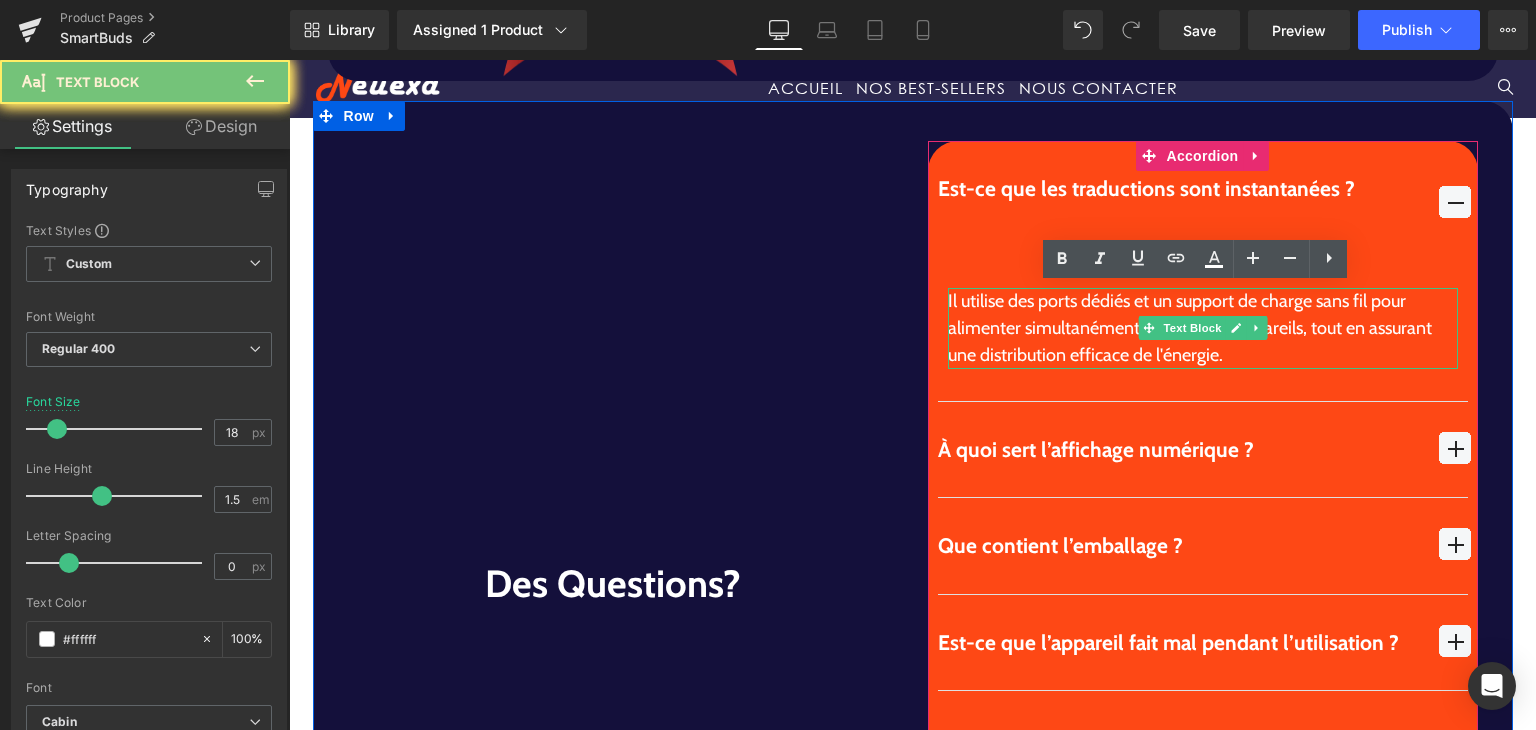 click on "Il utilise des ports dédiés et un support de charge sans fil pour alimenter simultanément jusqu'à cinq appareils, tout en assurant une distribution efficace de l'énergie." at bounding box center [1203, 328] 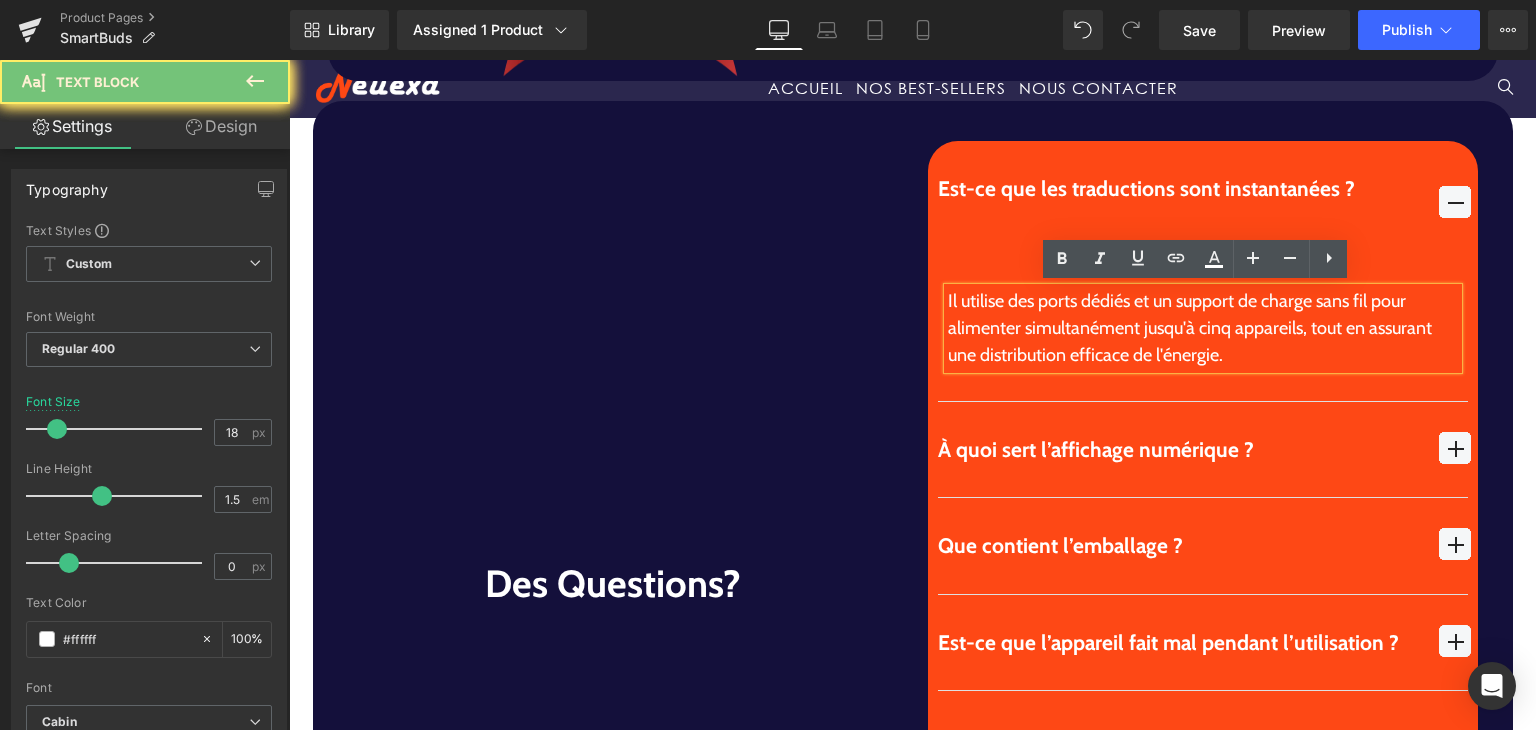 click on "Il utilise des ports dédiés et un support de charge sans fil pour alimenter simultanément jusqu'à cinq appareils, tout en assurant une distribution efficace de l'énergie." at bounding box center (1203, 328) 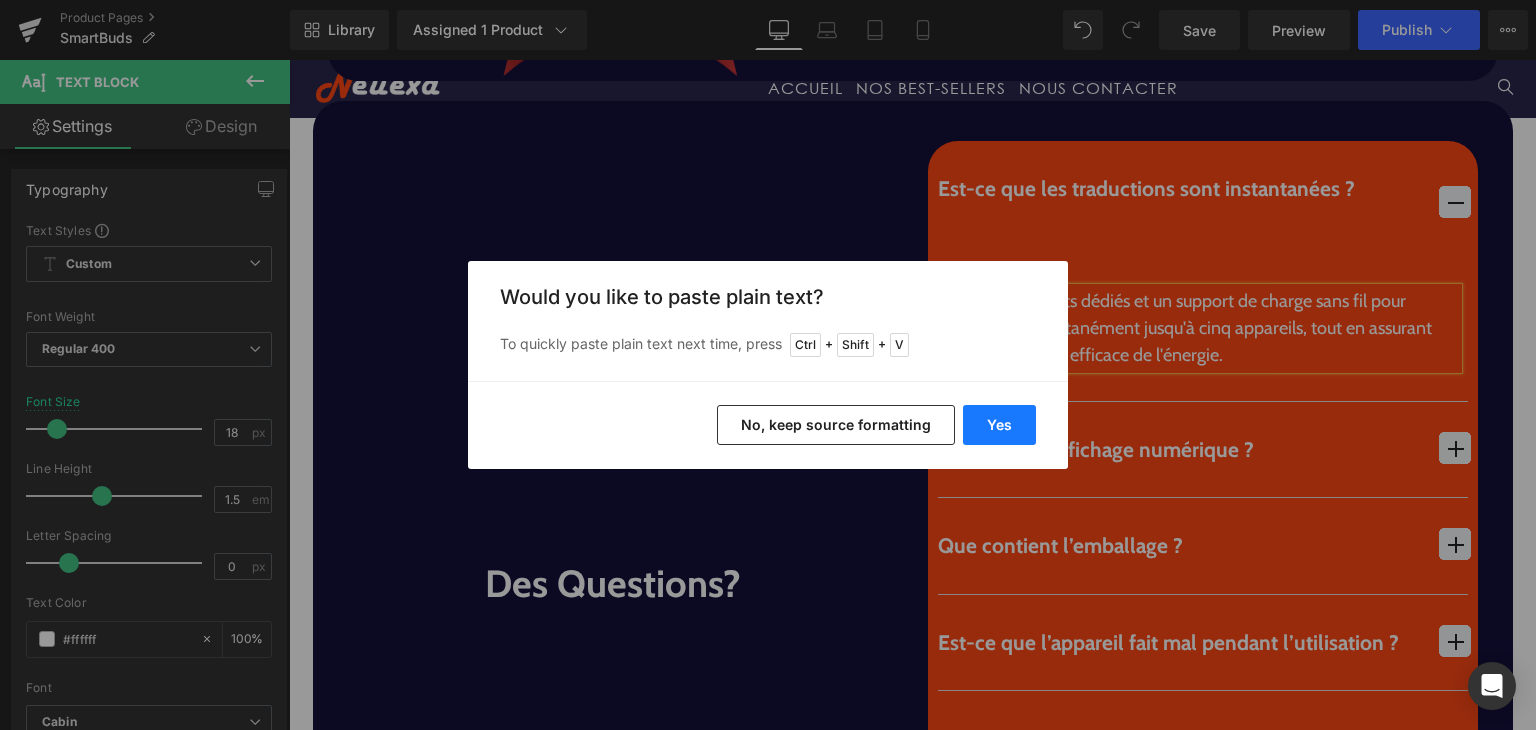 click on "Yes" at bounding box center (999, 425) 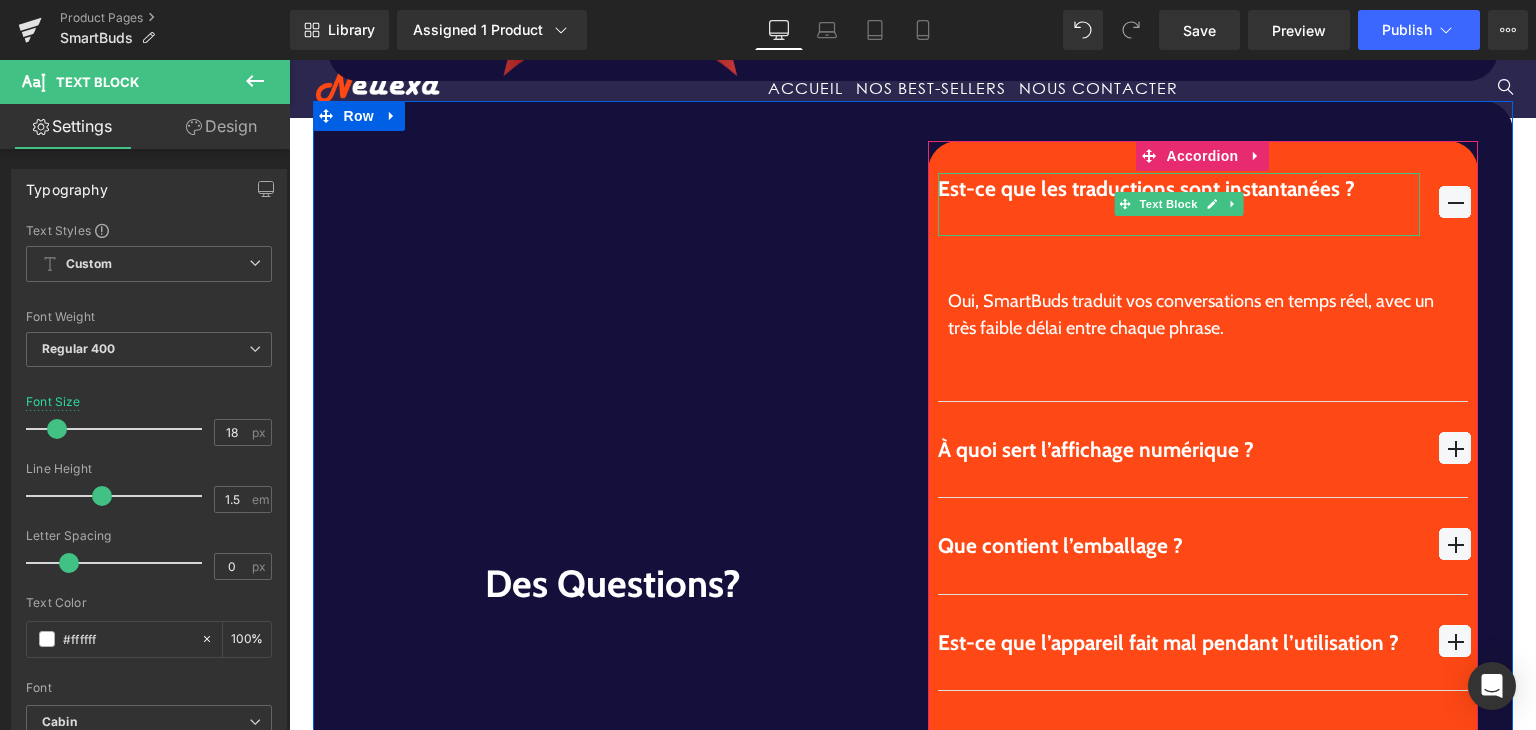 click at bounding box center (1179, 220) 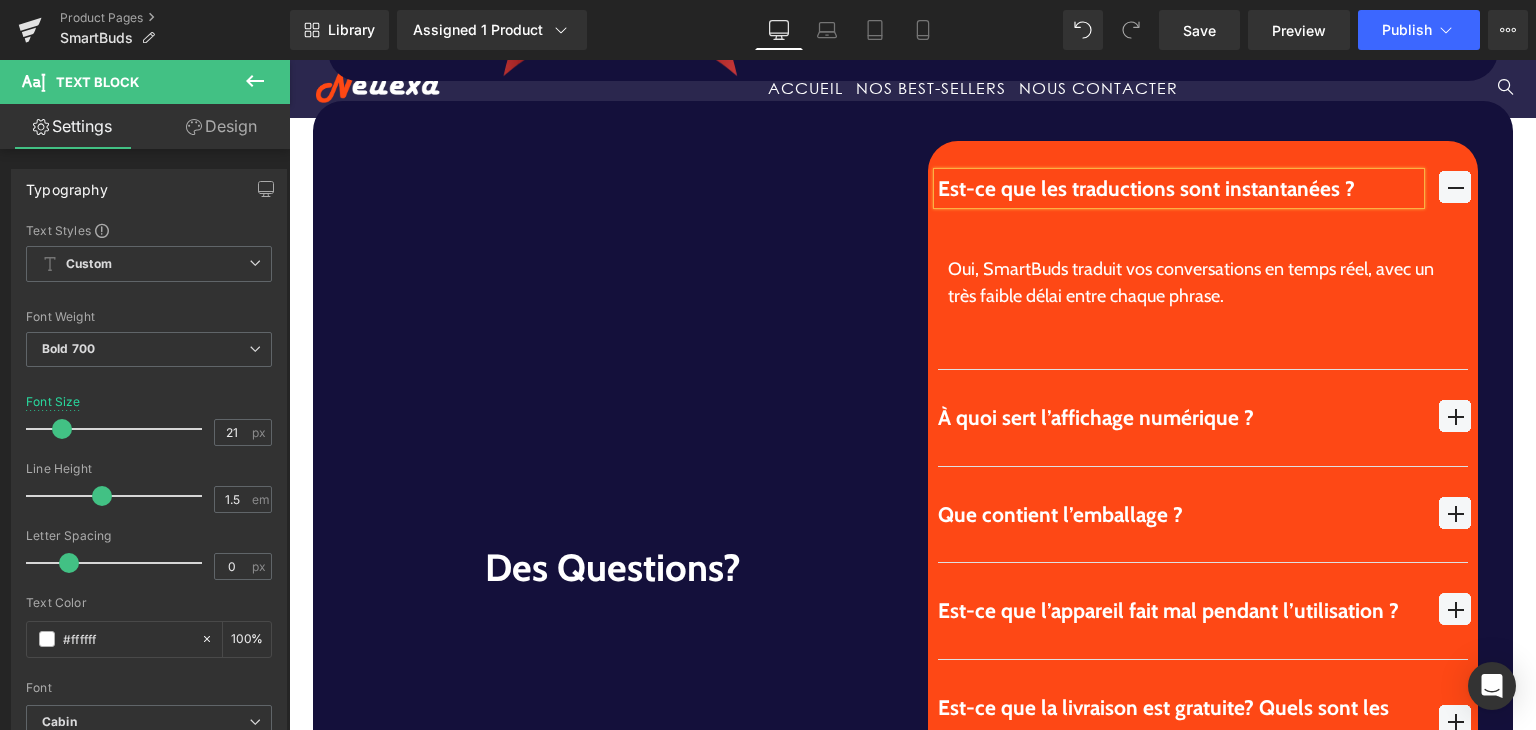 click on "Oui, SmartBuds traduit vos conversations en temps réel, avec un très faible délai entre chaque phrase.
Text Block" at bounding box center [1203, 302] 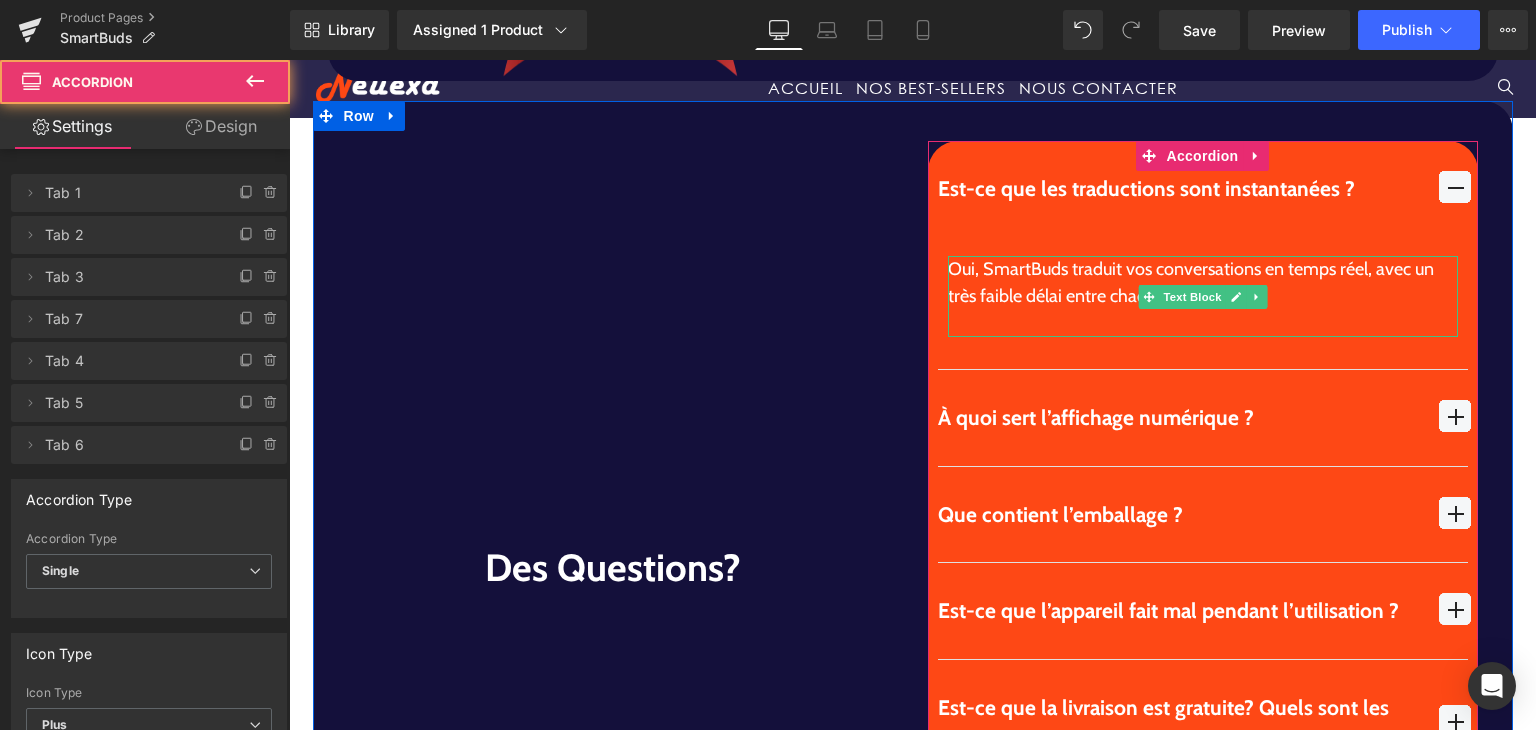 click at bounding box center (1203, 323) 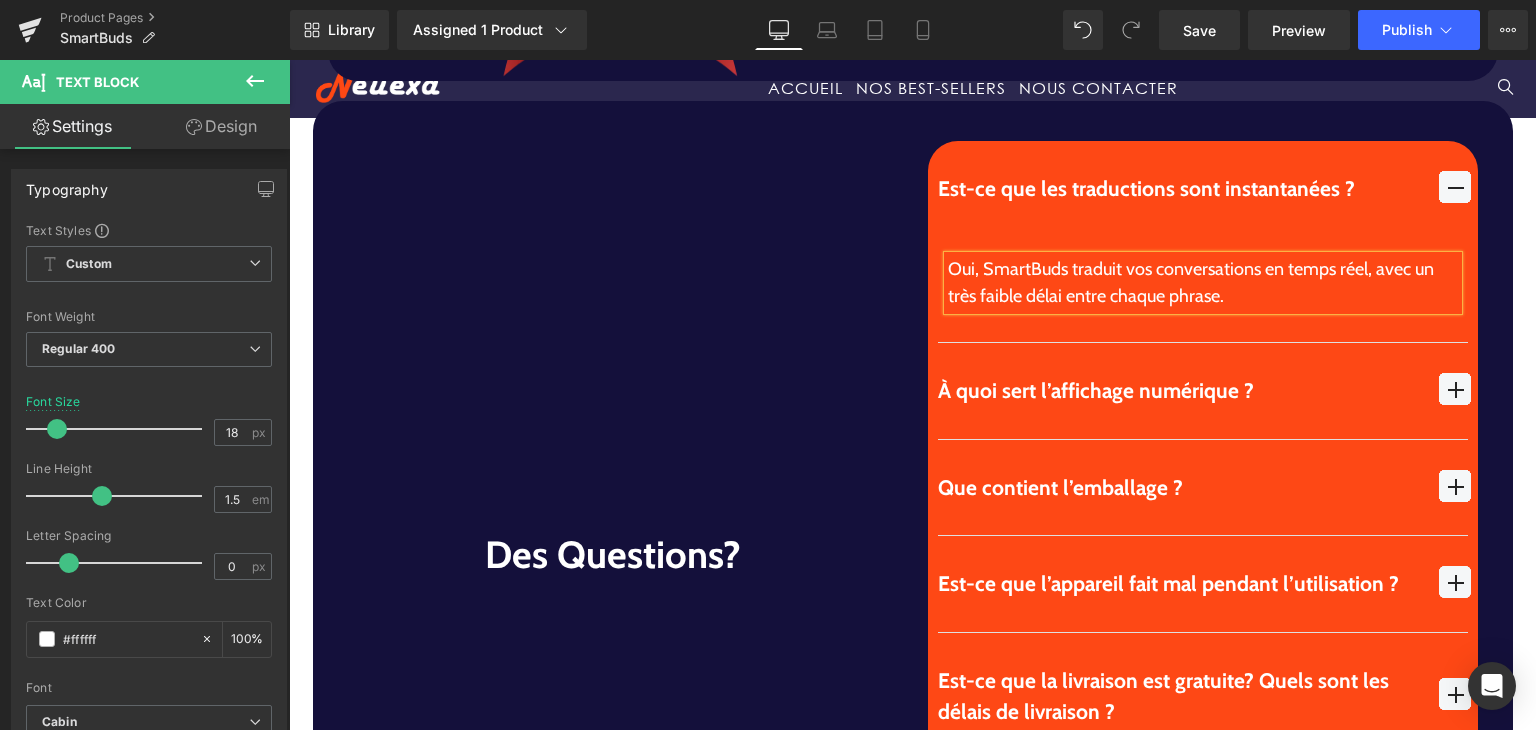 click at bounding box center [1455, 389] 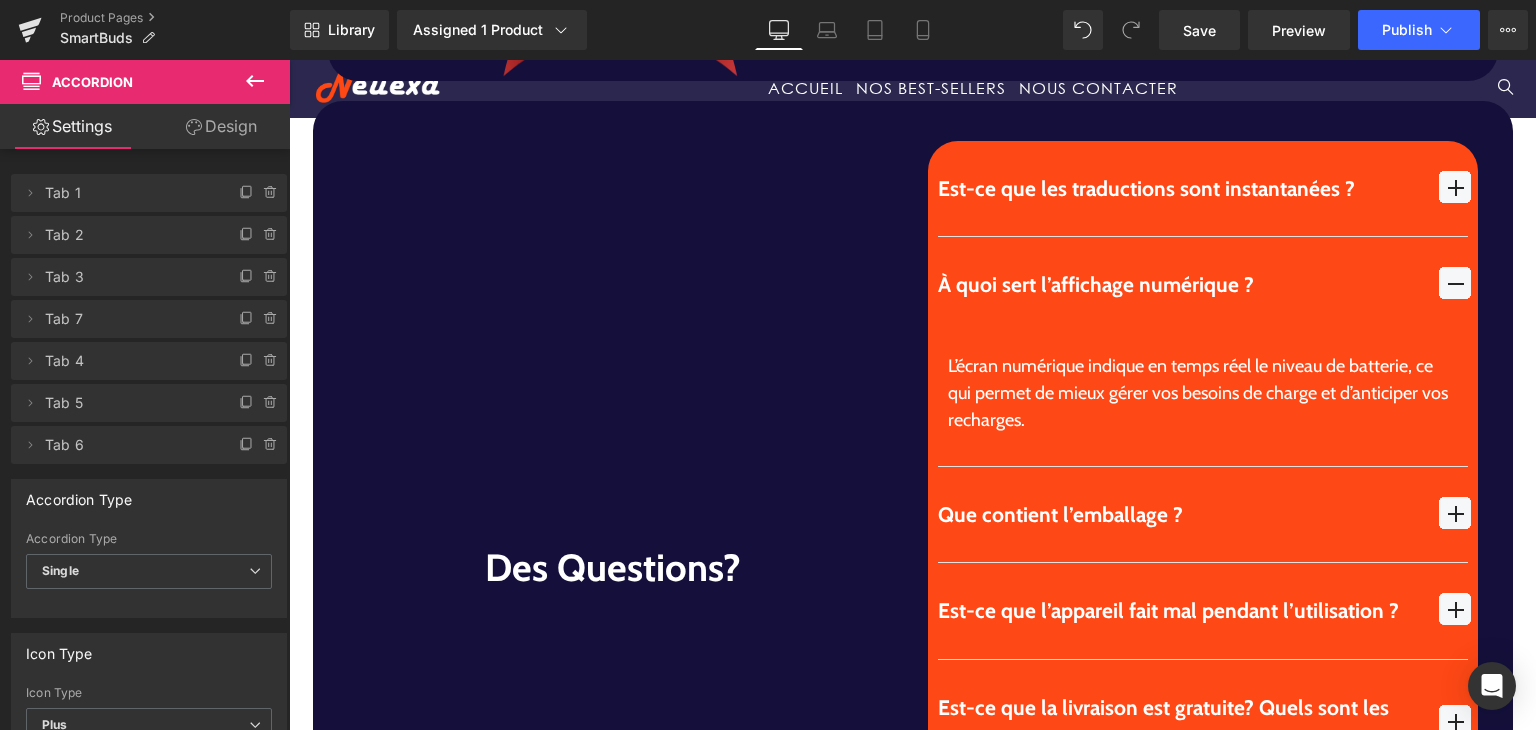 type 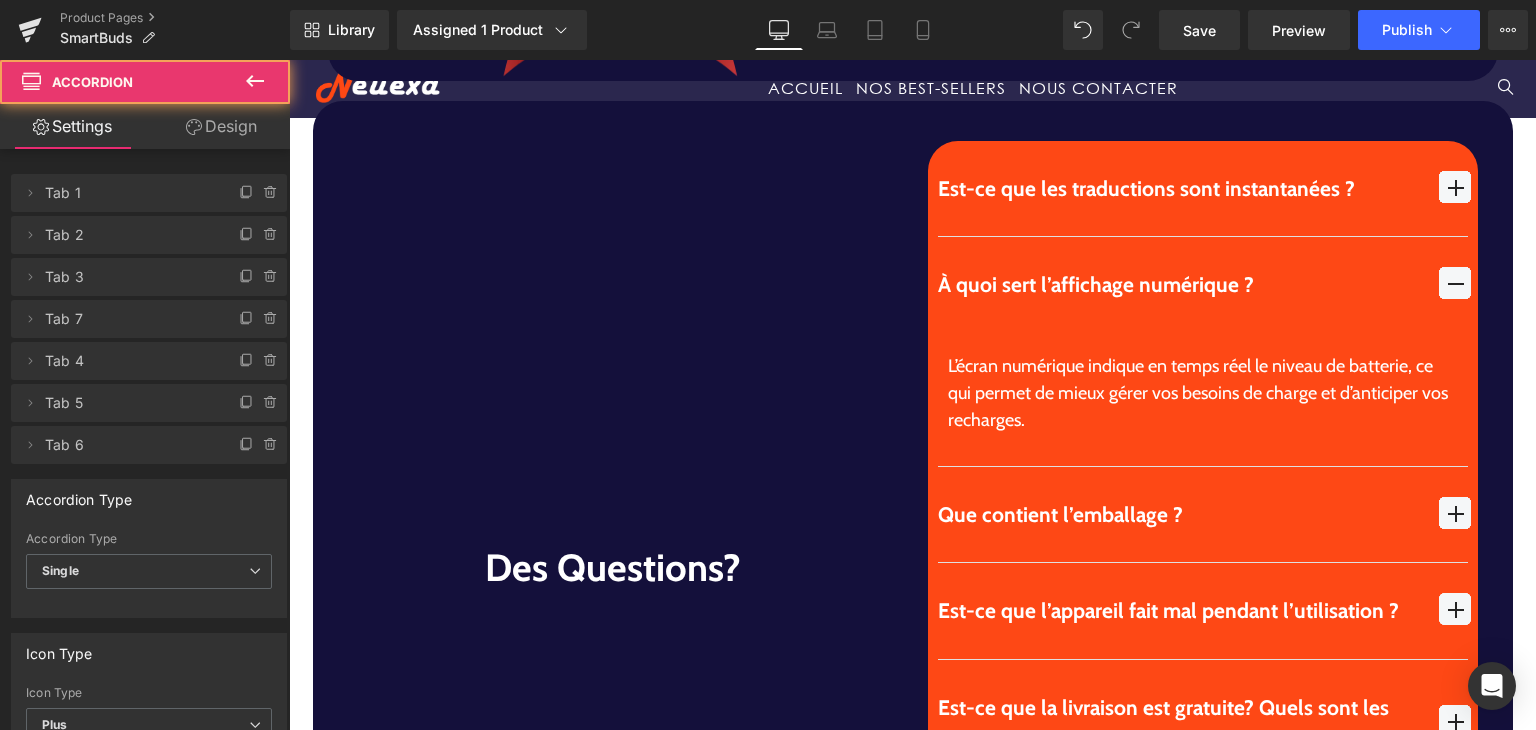click on "À quoi sert l’affichage numérique ?" at bounding box center [1179, 285] 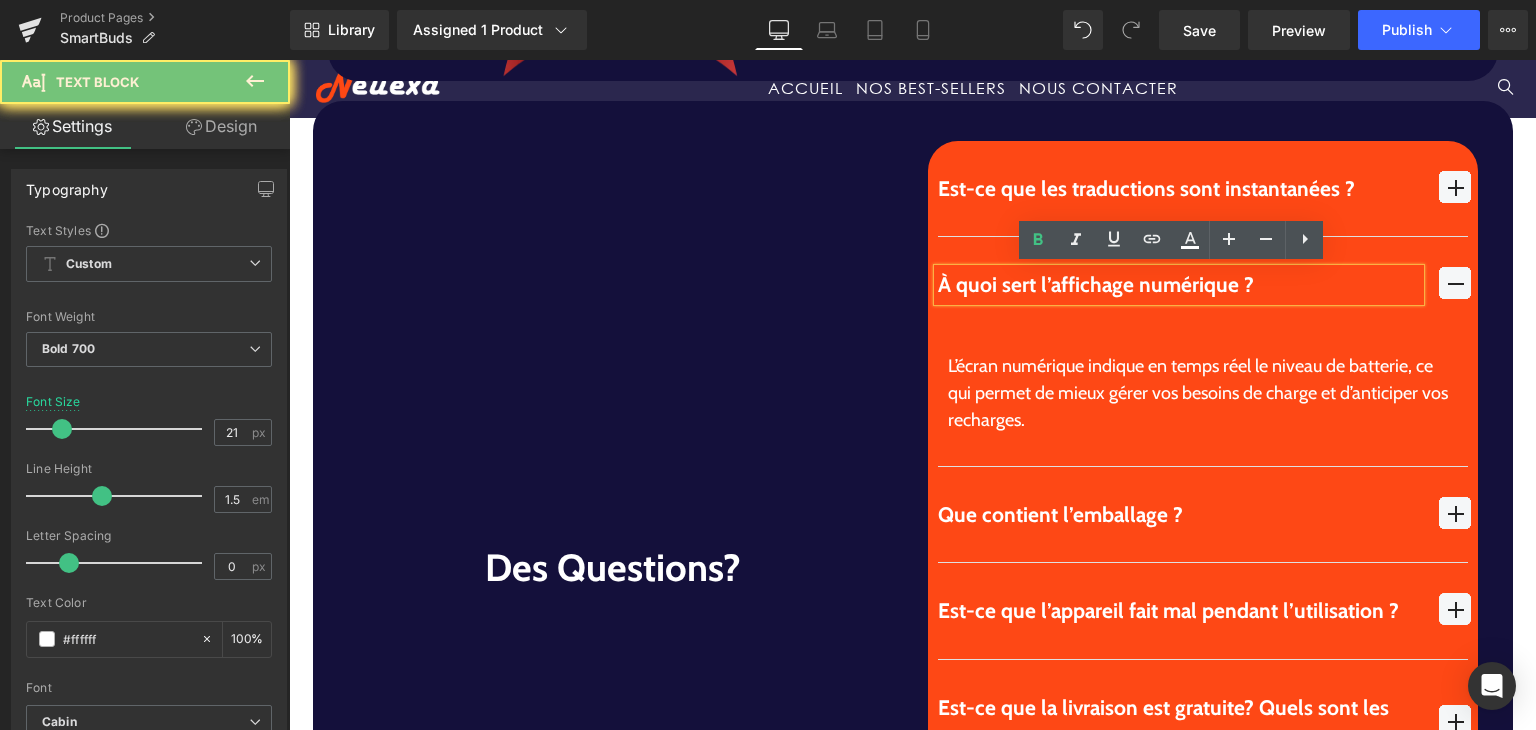 click on "À quoi sert l’affichage numérique ?" at bounding box center [1179, 285] 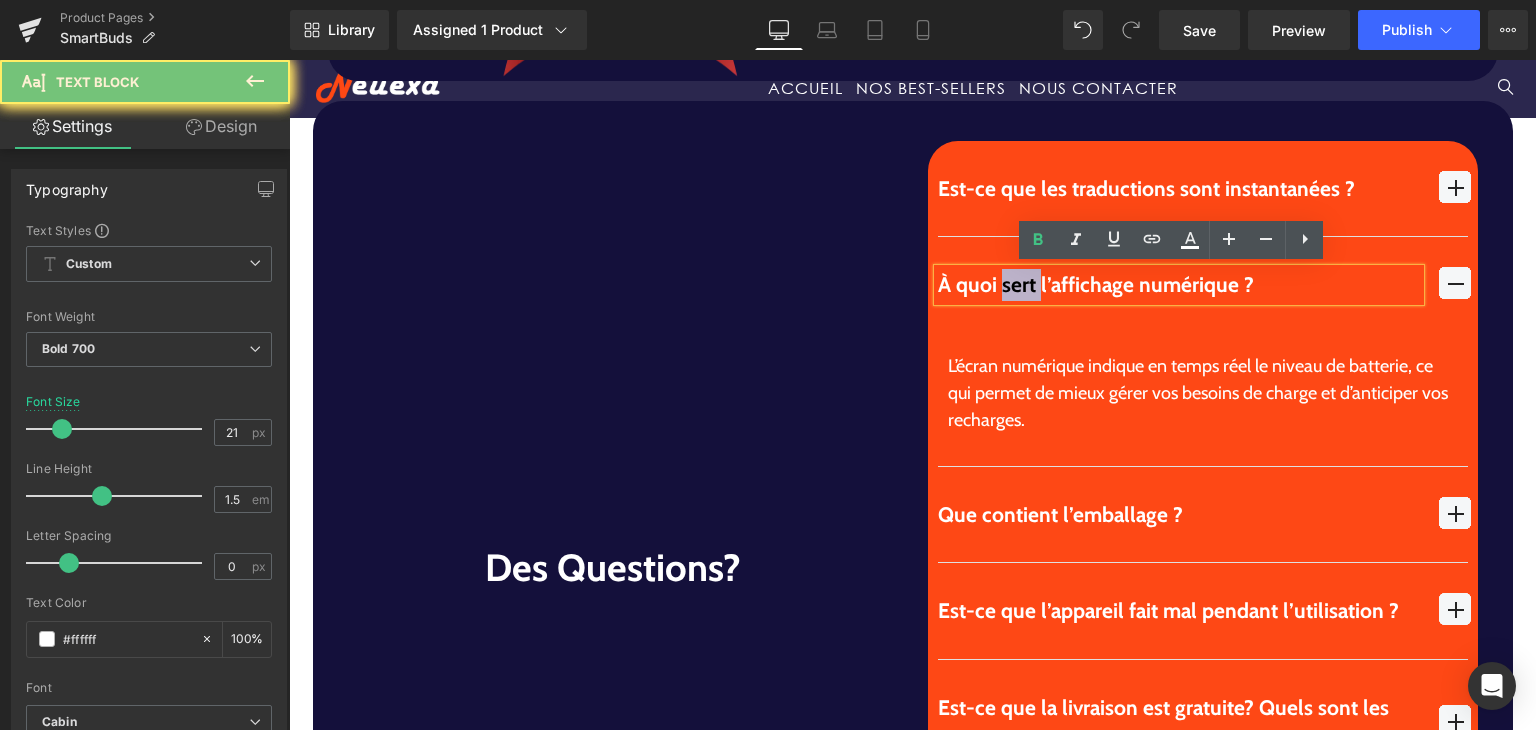 click on "À quoi sert l’affichage numérique ?" at bounding box center (1179, 285) 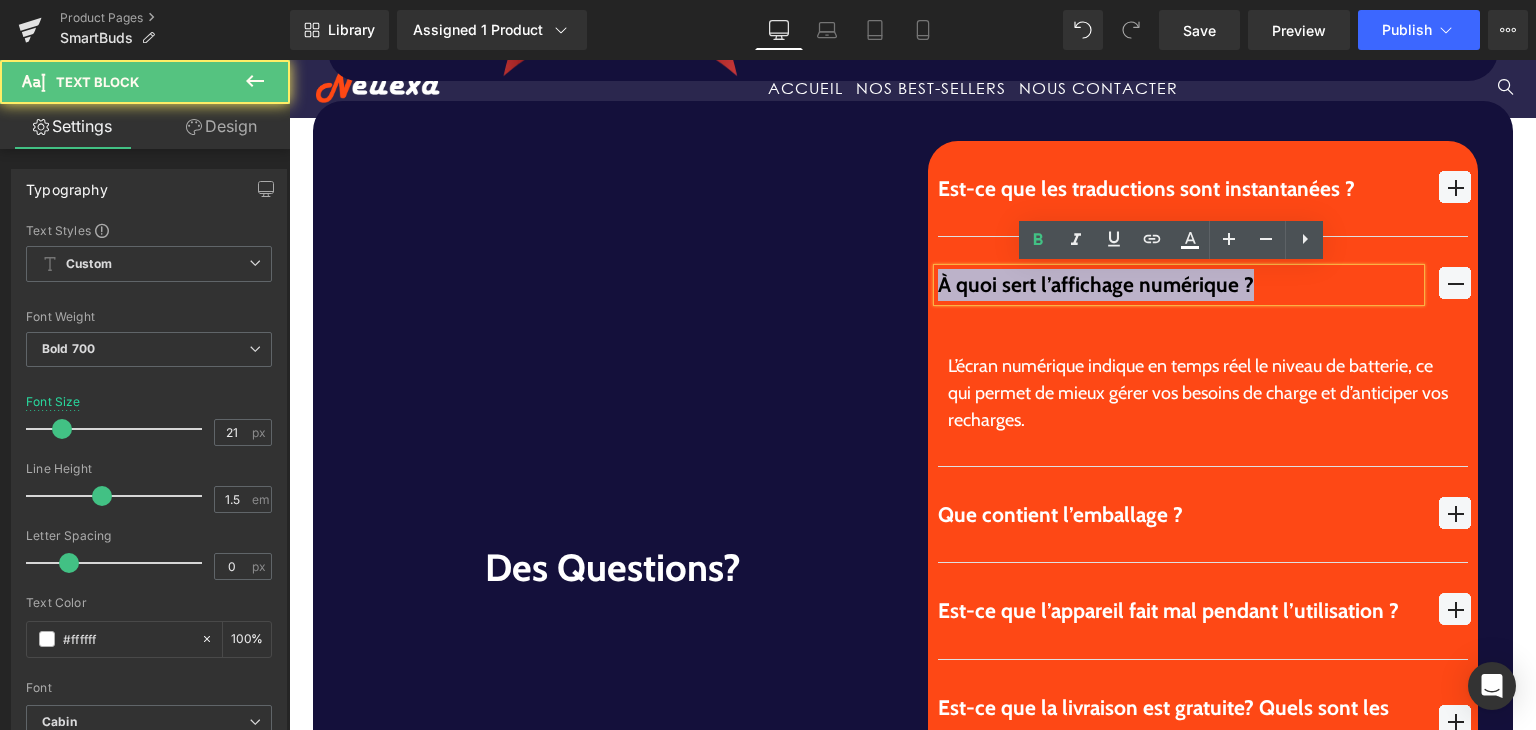 click on "À quoi sert l’affichage numérique ?" at bounding box center [1179, 285] 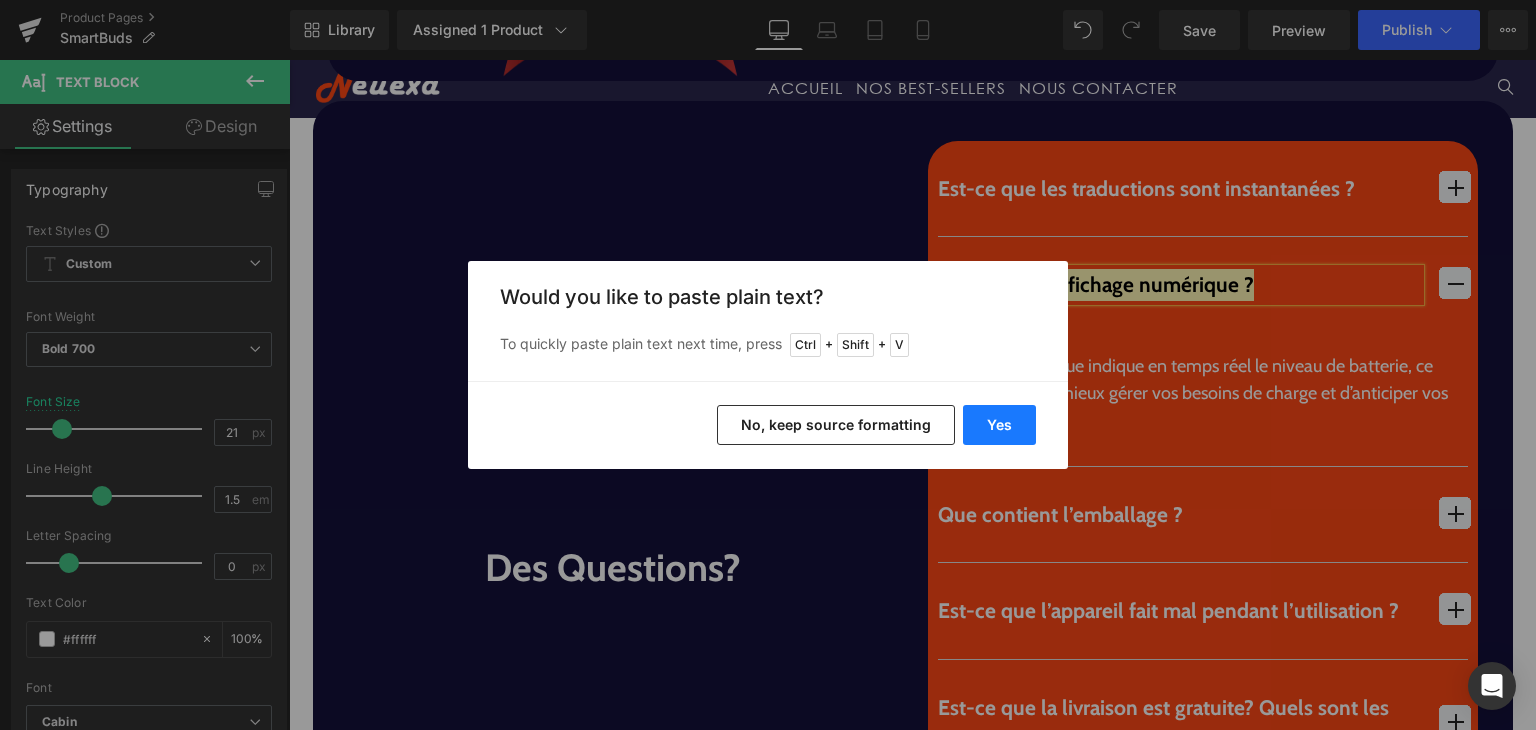 click on "Yes" at bounding box center (999, 425) 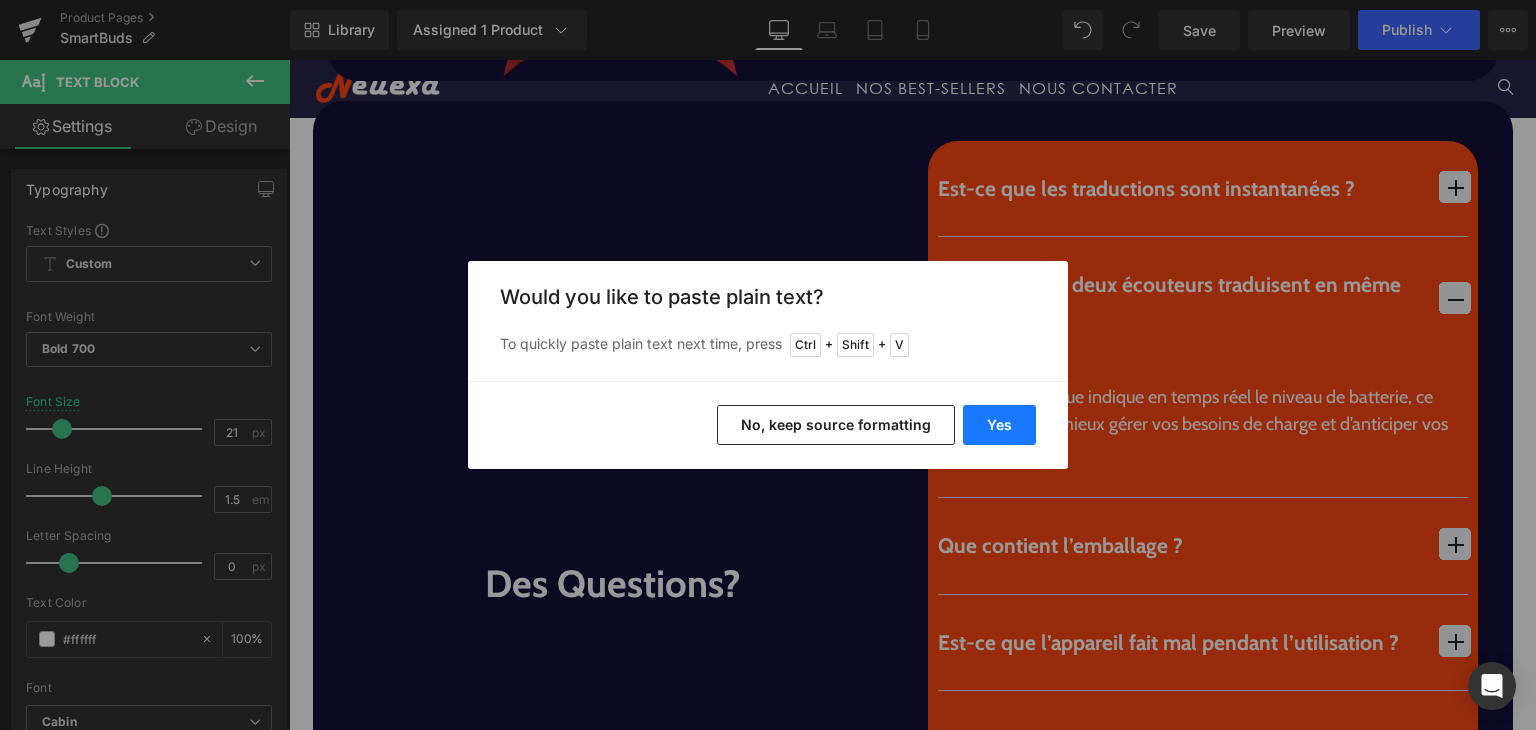 type 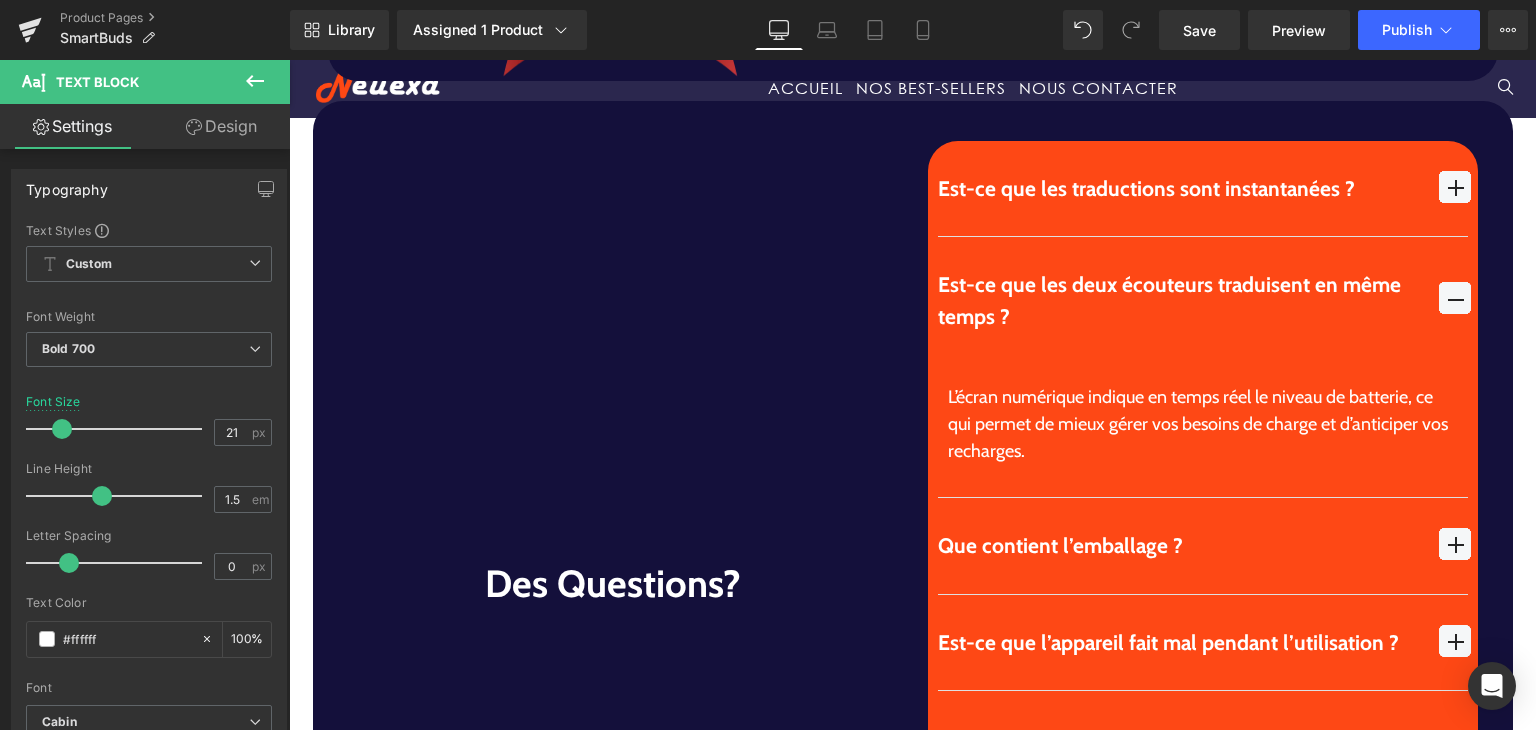 click on "L’écran numérique indique en temps réel le niveau de batterie, ce qui permet de mieux gérer vos besoins de charge et d’anticiper vos recharges." at bounding box center (1203, 424) 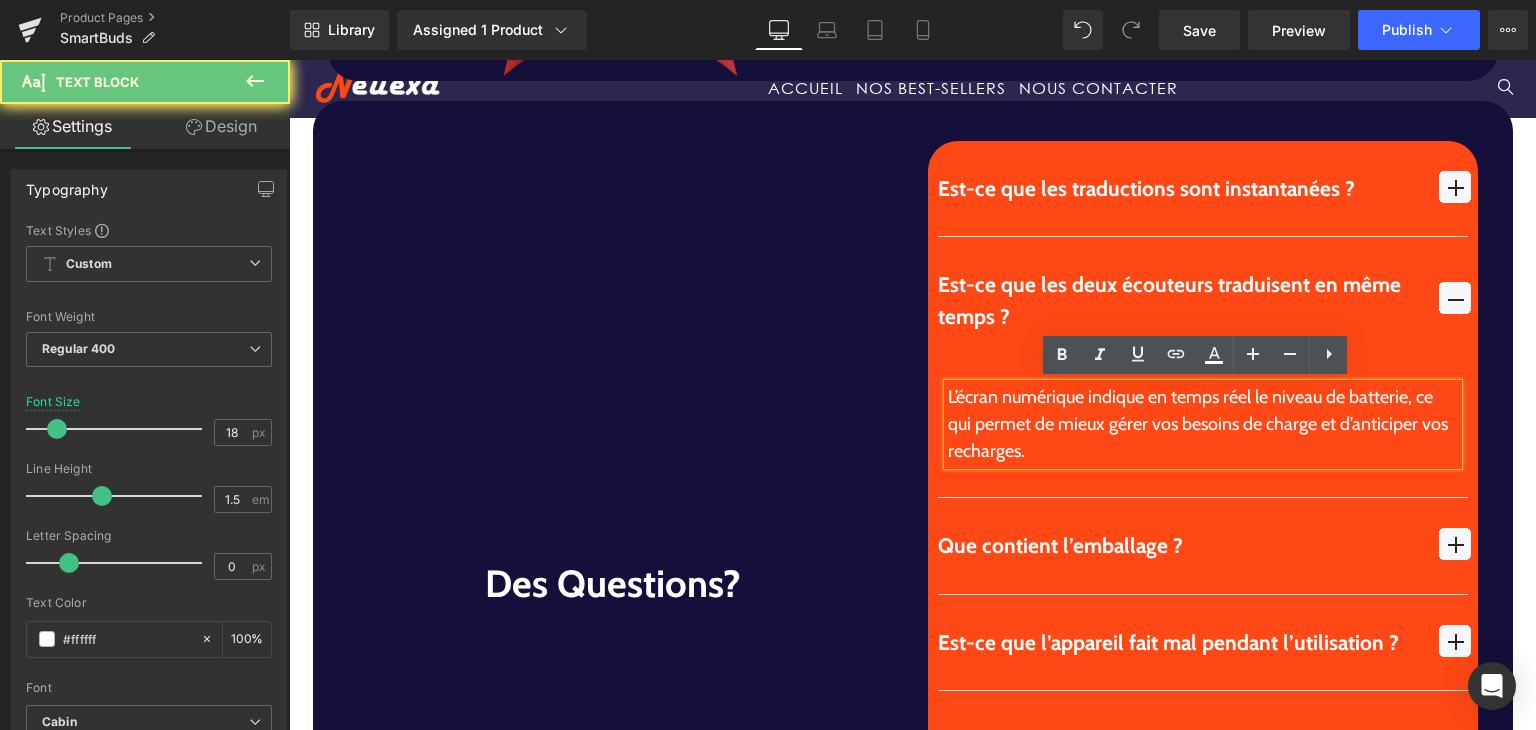 click on "L’écran numérique indique en temps réel le niveau de batterie, ce qui permet de mieux gérer vos besoins de charge et d’anticiper vos recharges." at bounding box center (1203, 424) 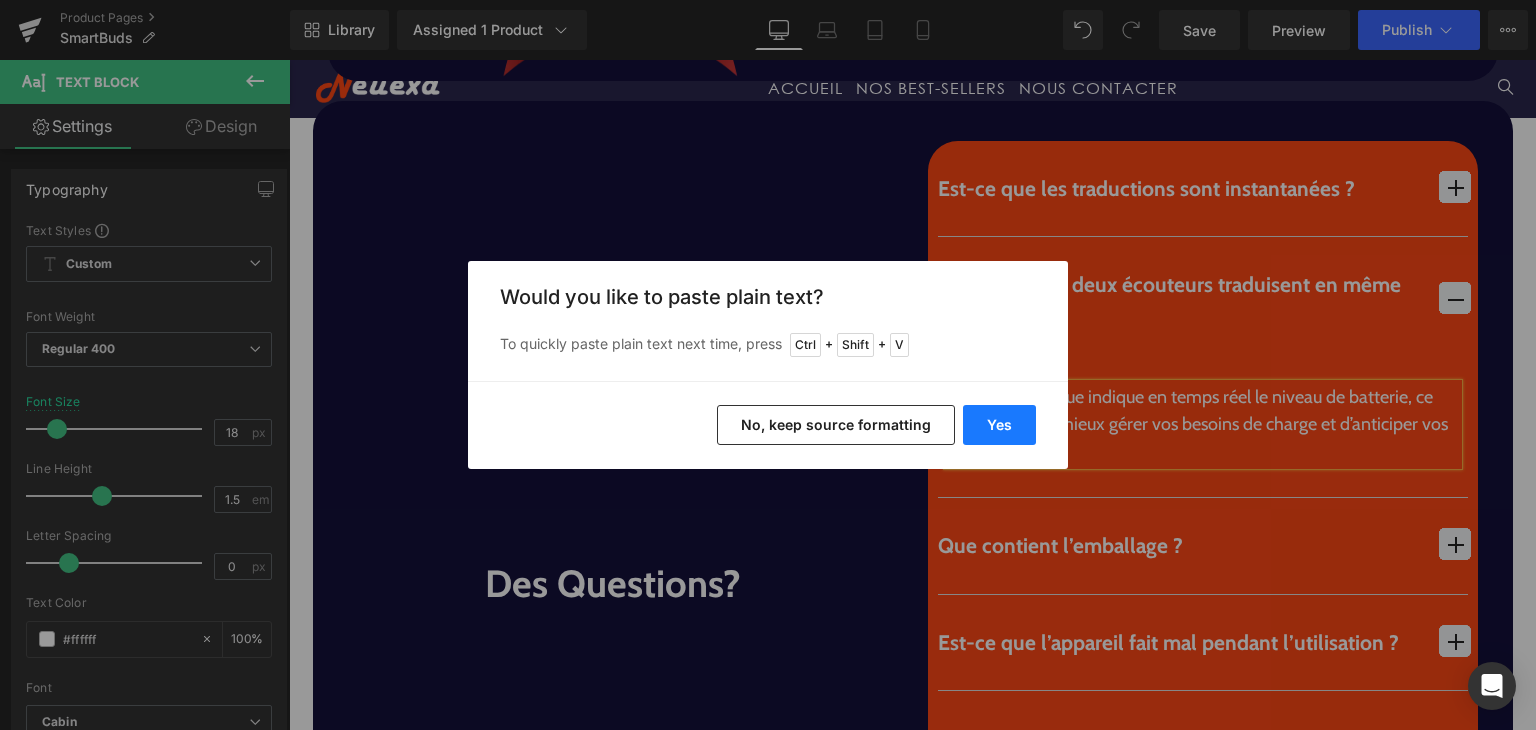 click on "Yes" at bounding box center [999, 425] 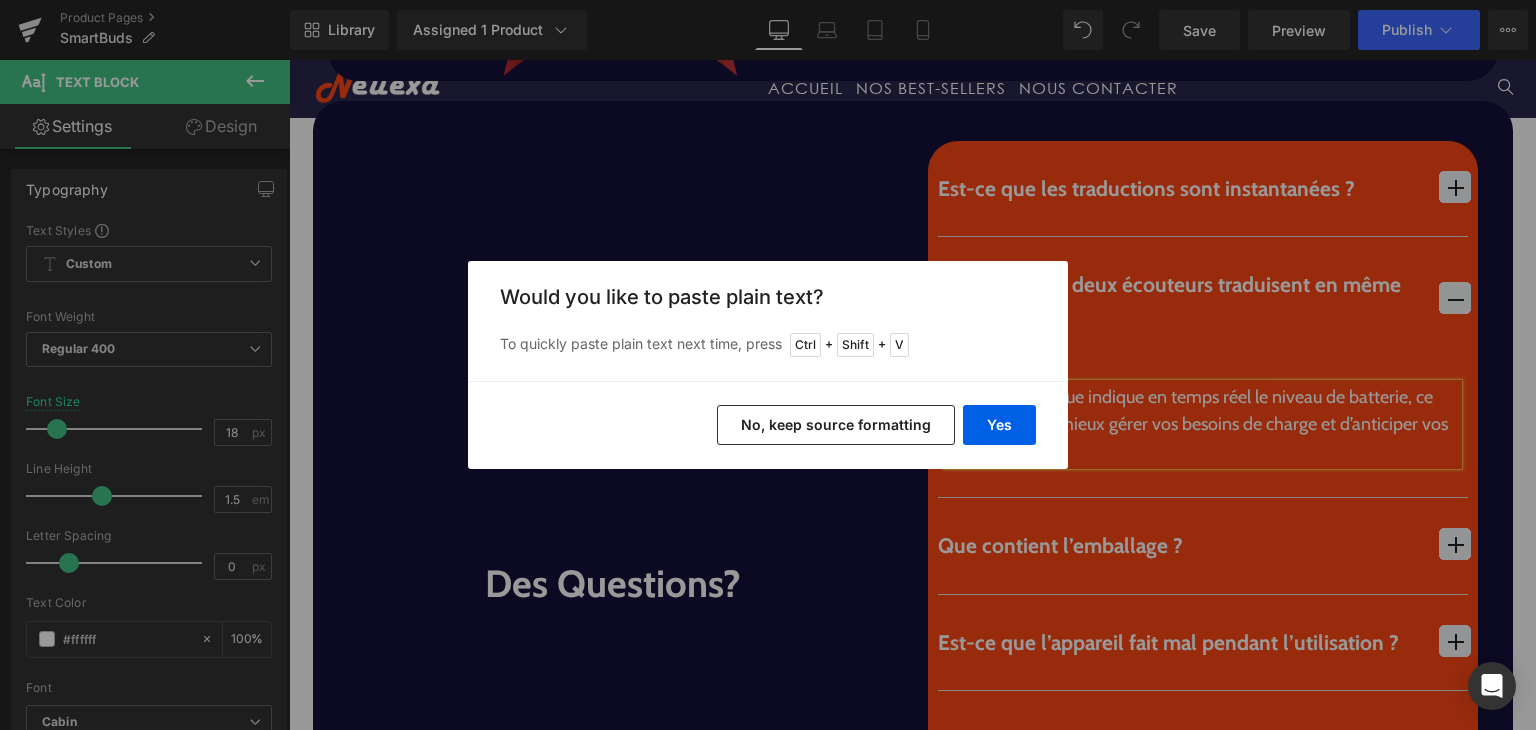 type 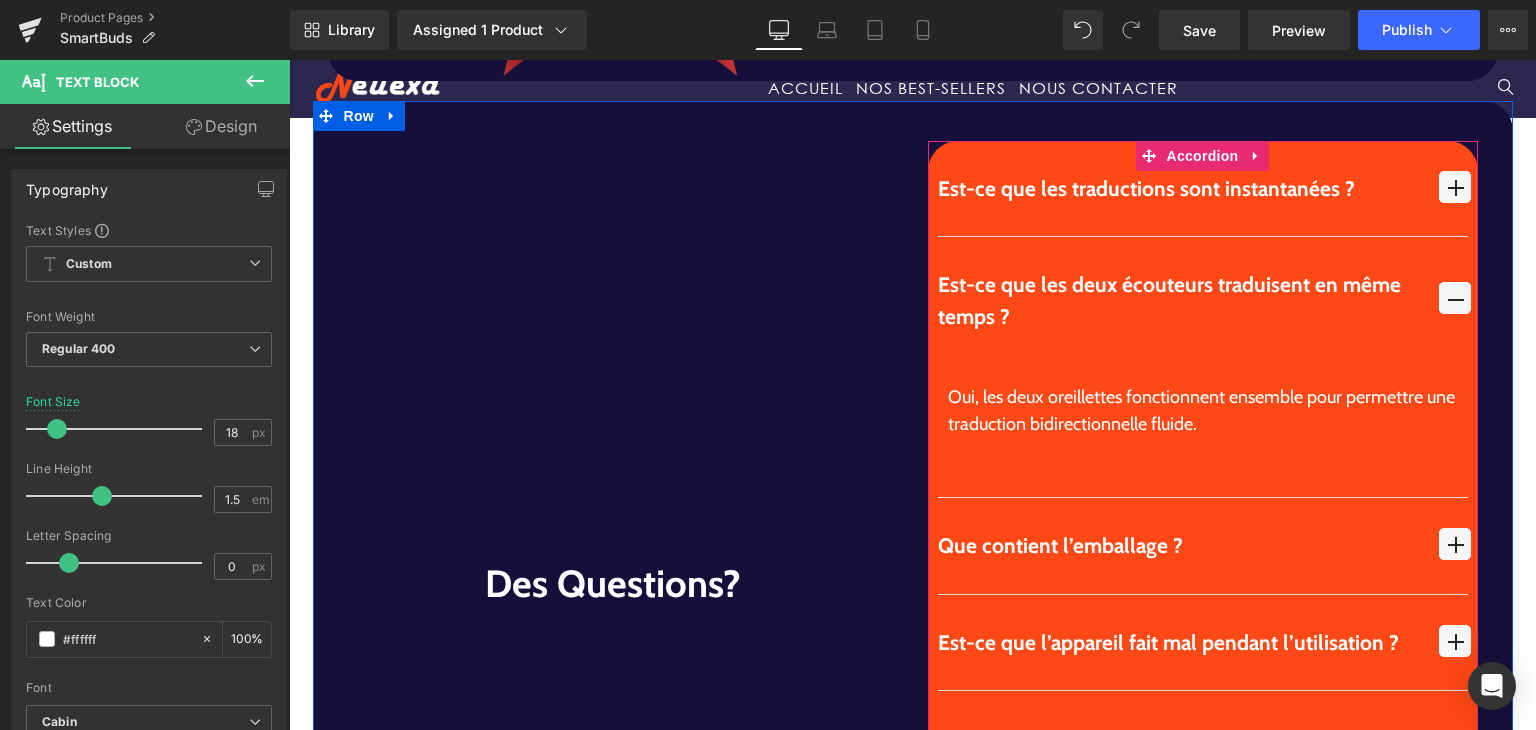 click on "Est-ce que les deux écouteurs traduisent en même temps ? Text Block" at bounding box center [1203, 300] 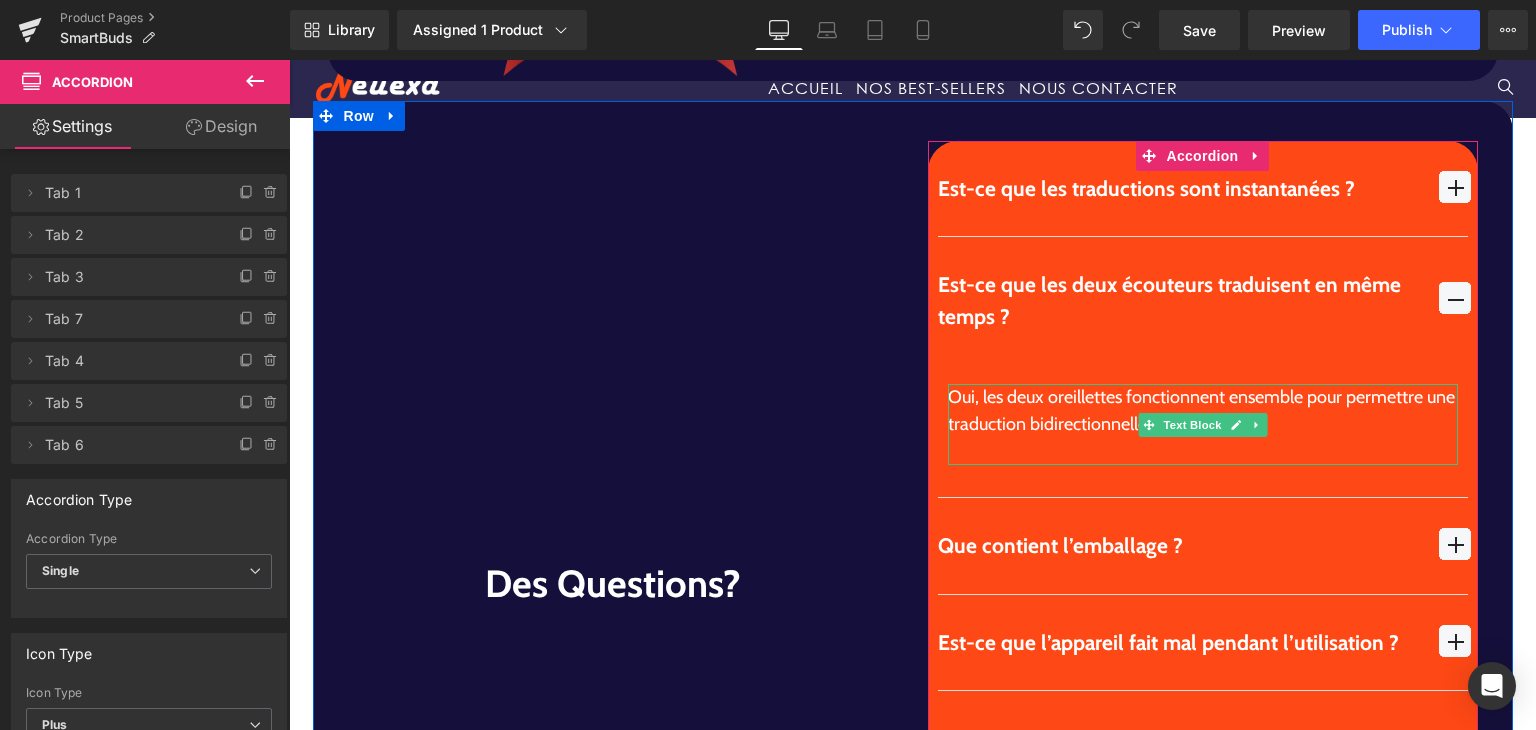 click at bounding box center [1203, 451] 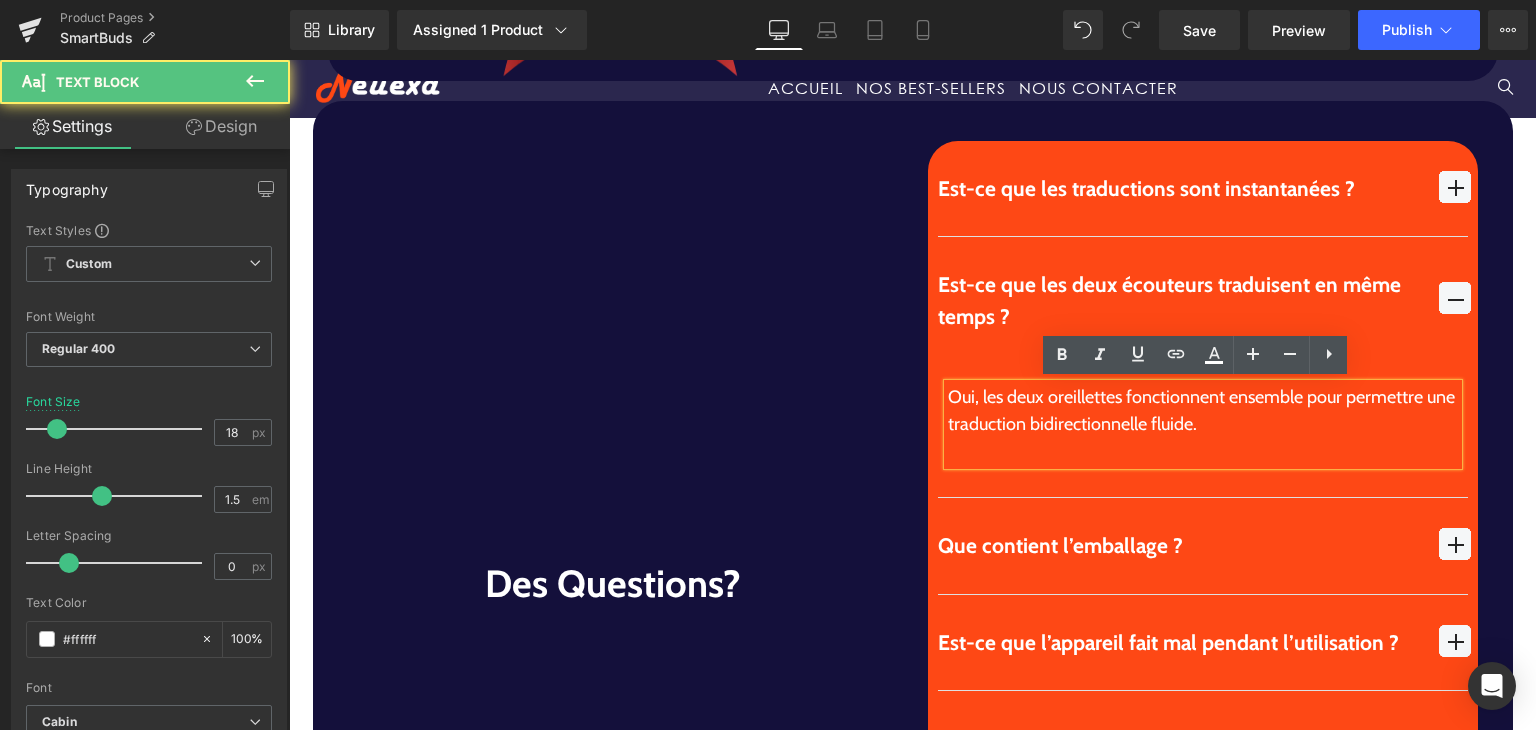 click at bounding box center [1203, 451] 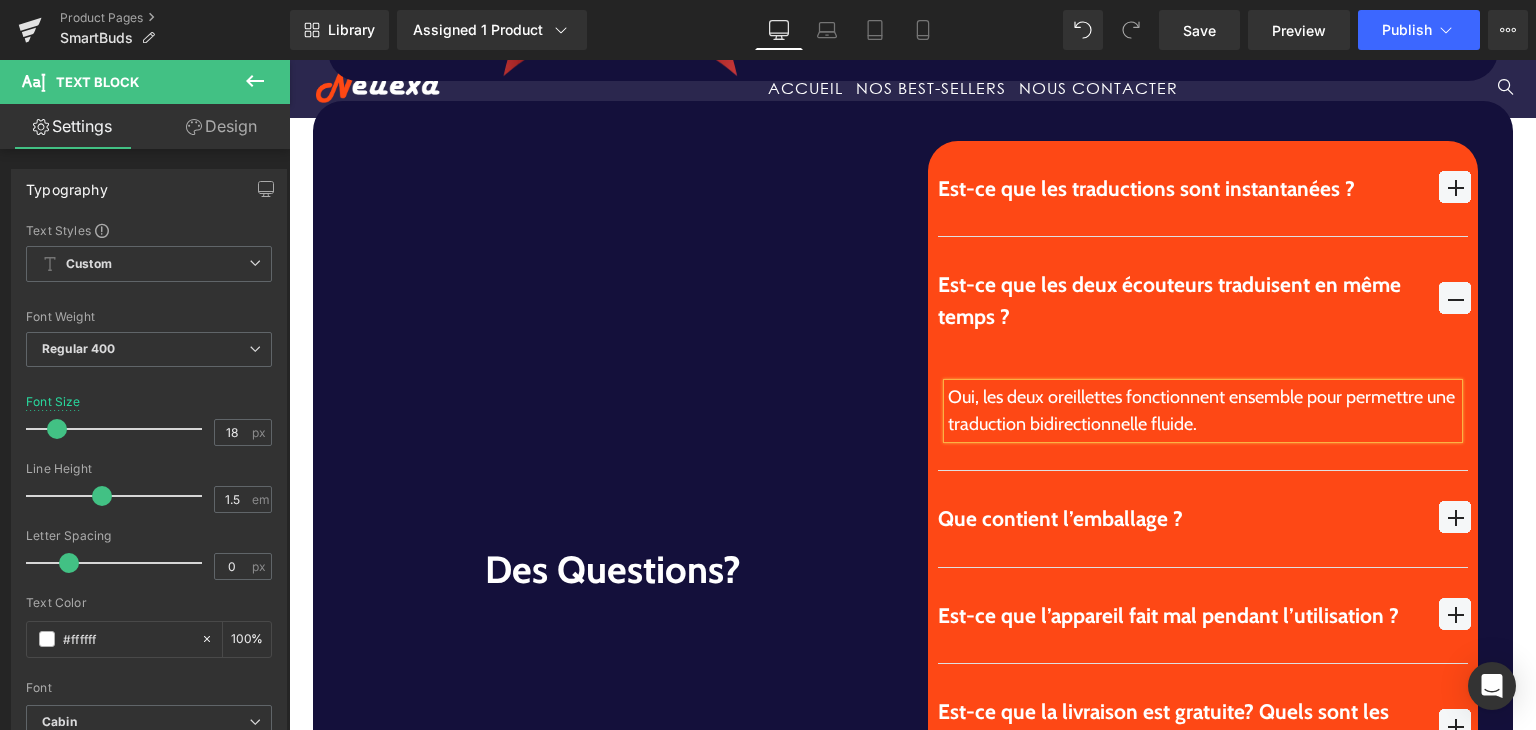 click at bounding box center [1455, 517] 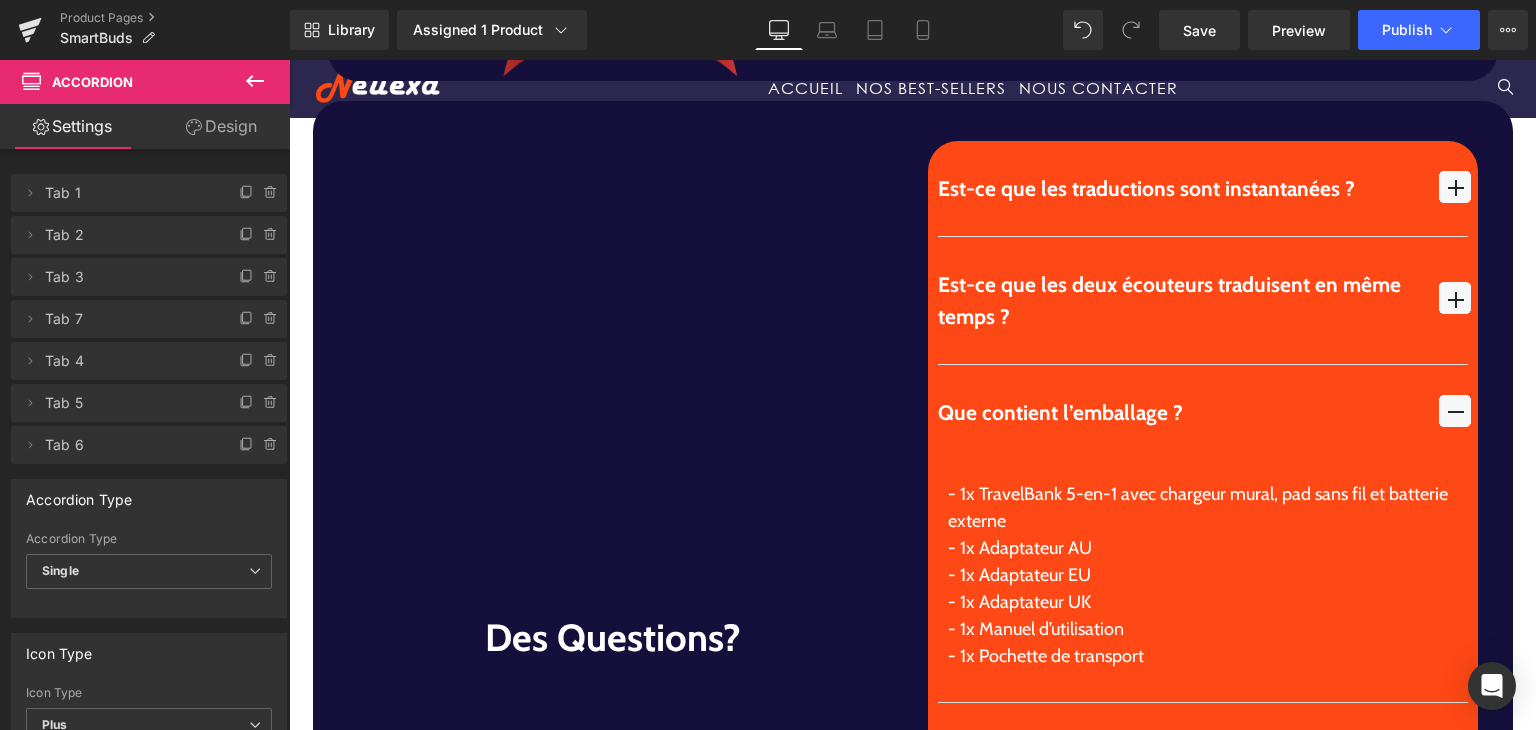type 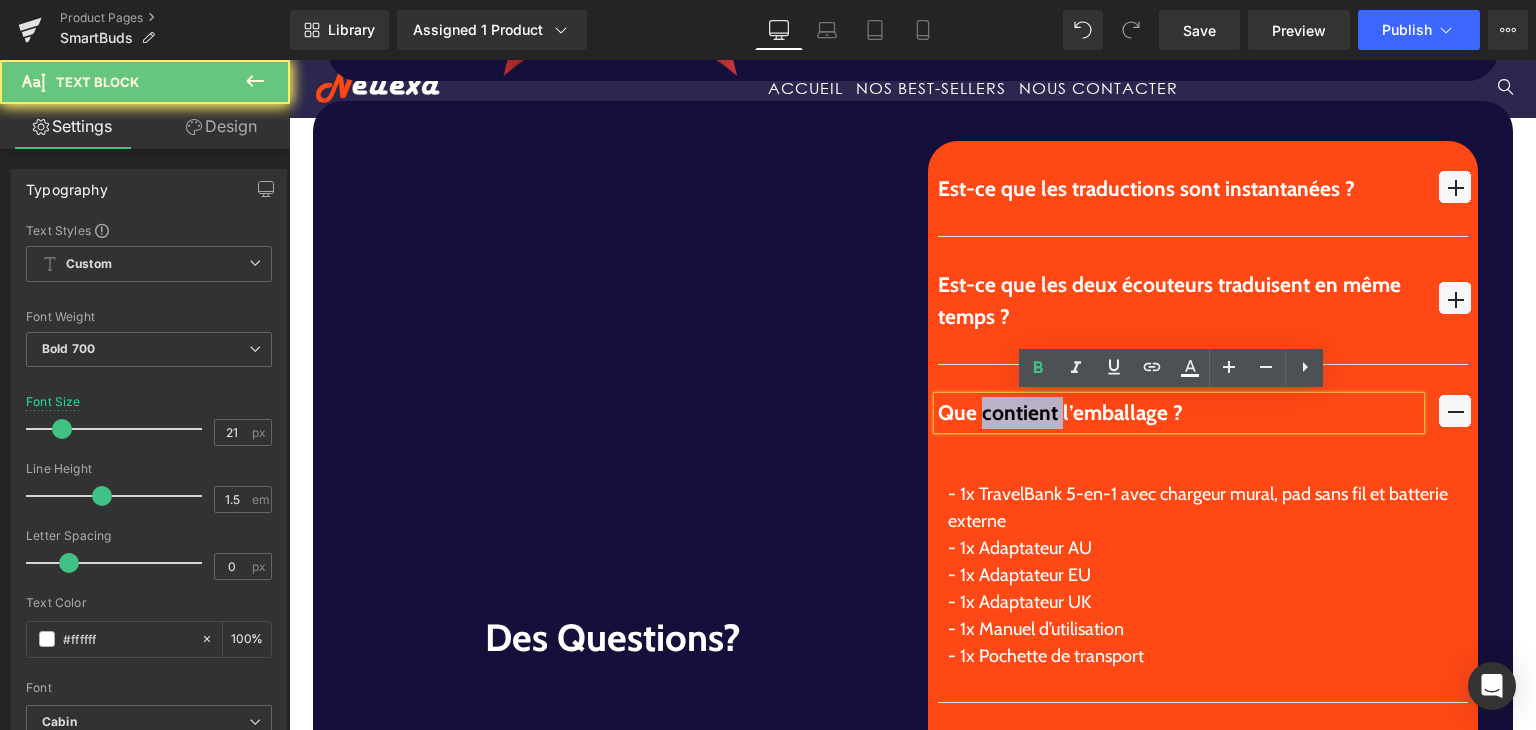click on "Que contient l’emballage ?" at bounding box center [1179, 413] 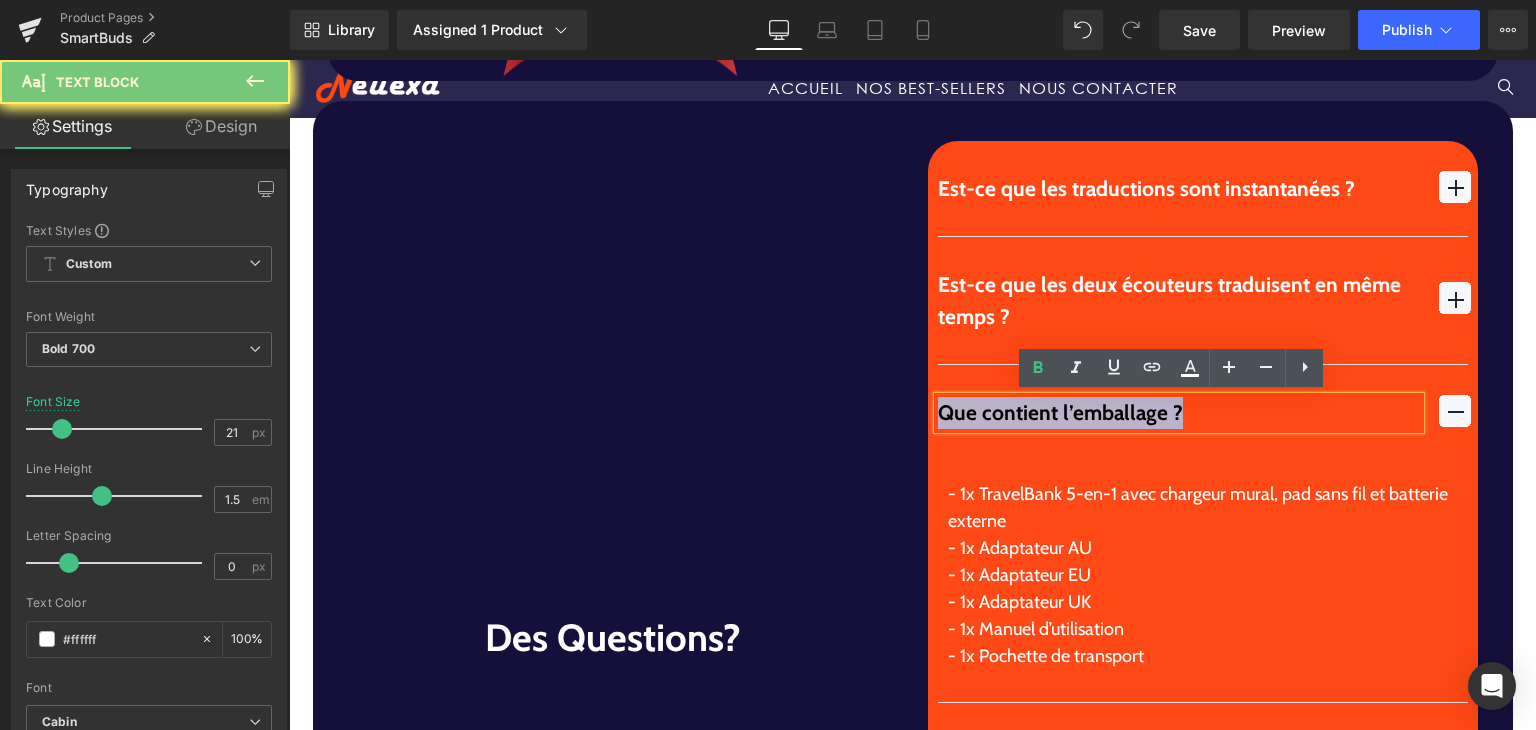 click on "Que contient l’emballage ?" at bounding box center (1179, 413) 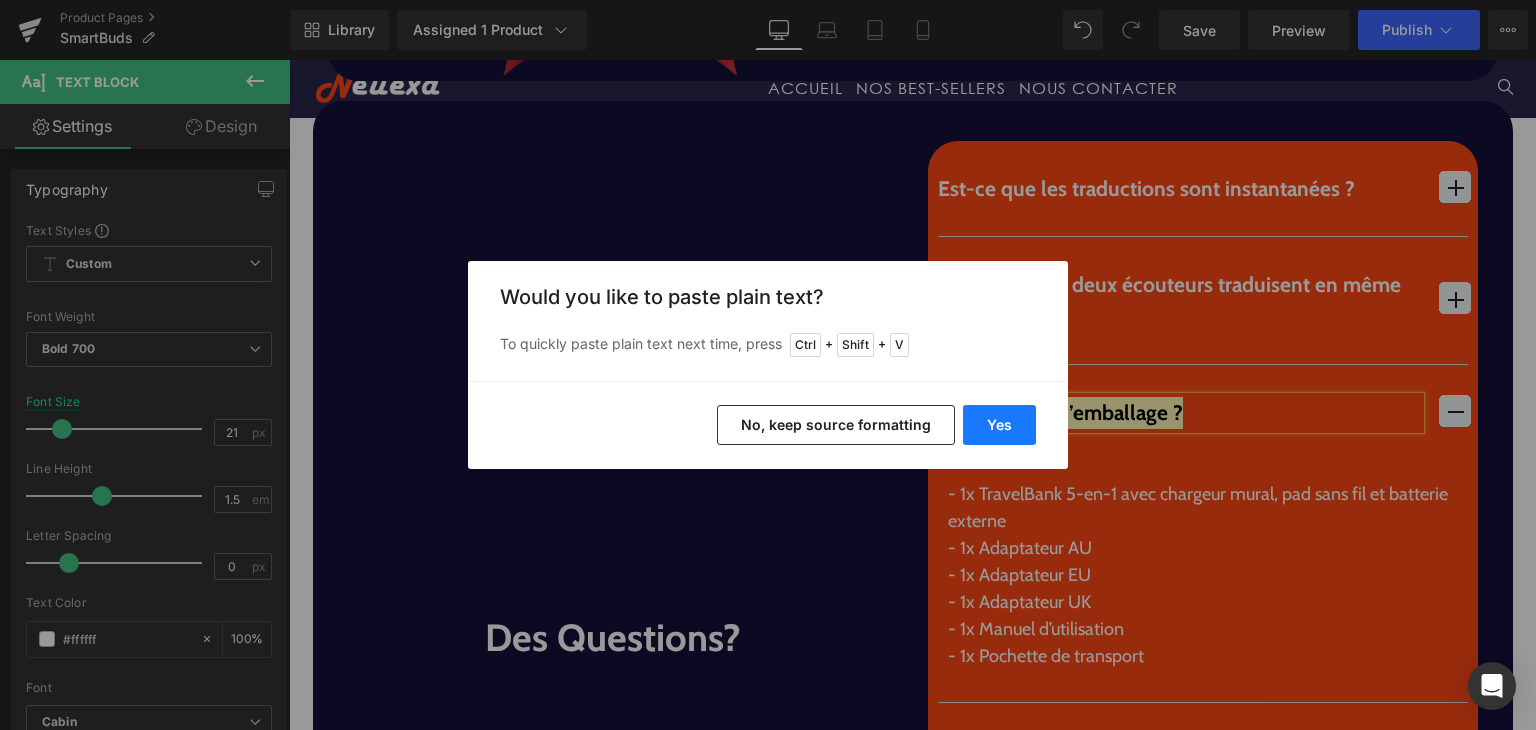 click on "Yes" at bounding box center (999, 425) 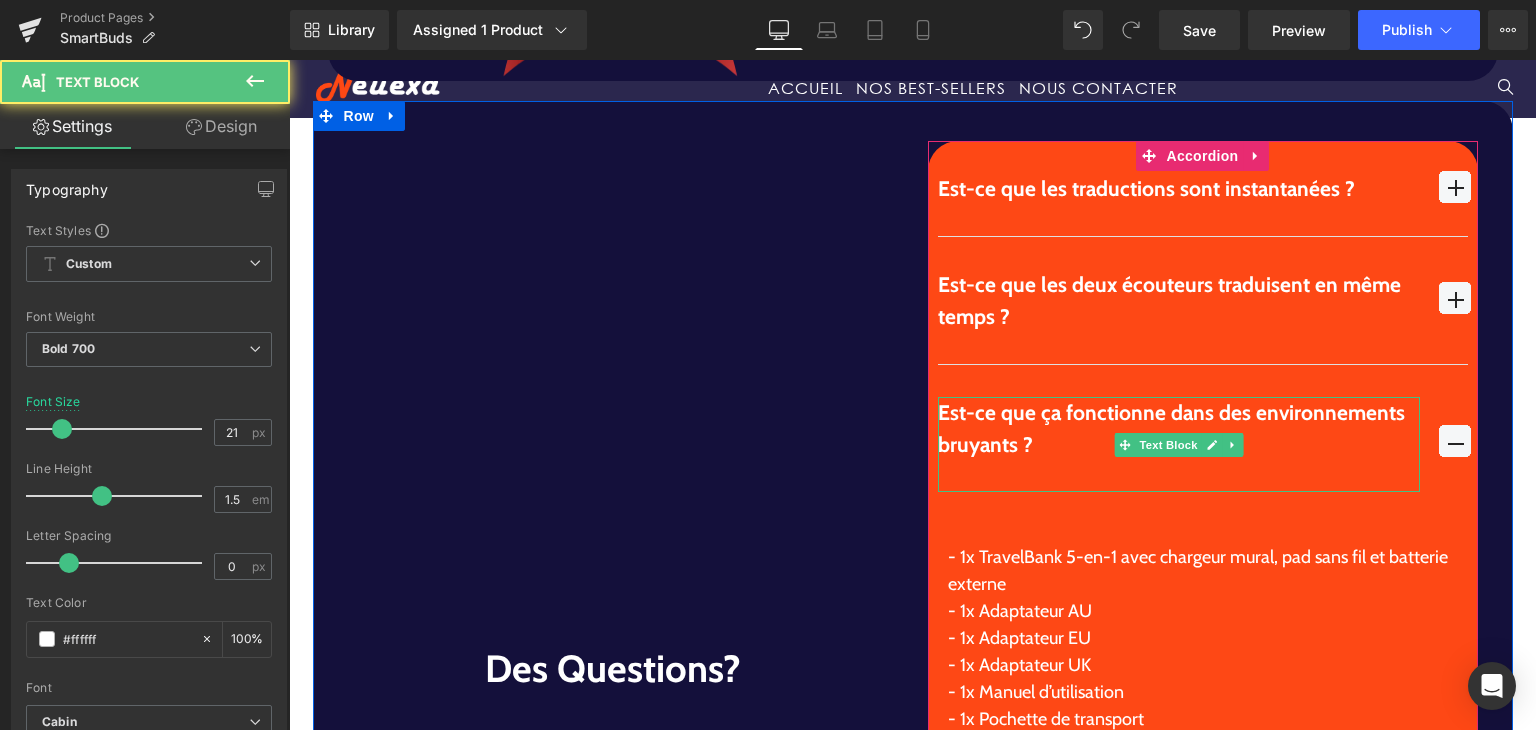 click at bounding box center (1179, 476) 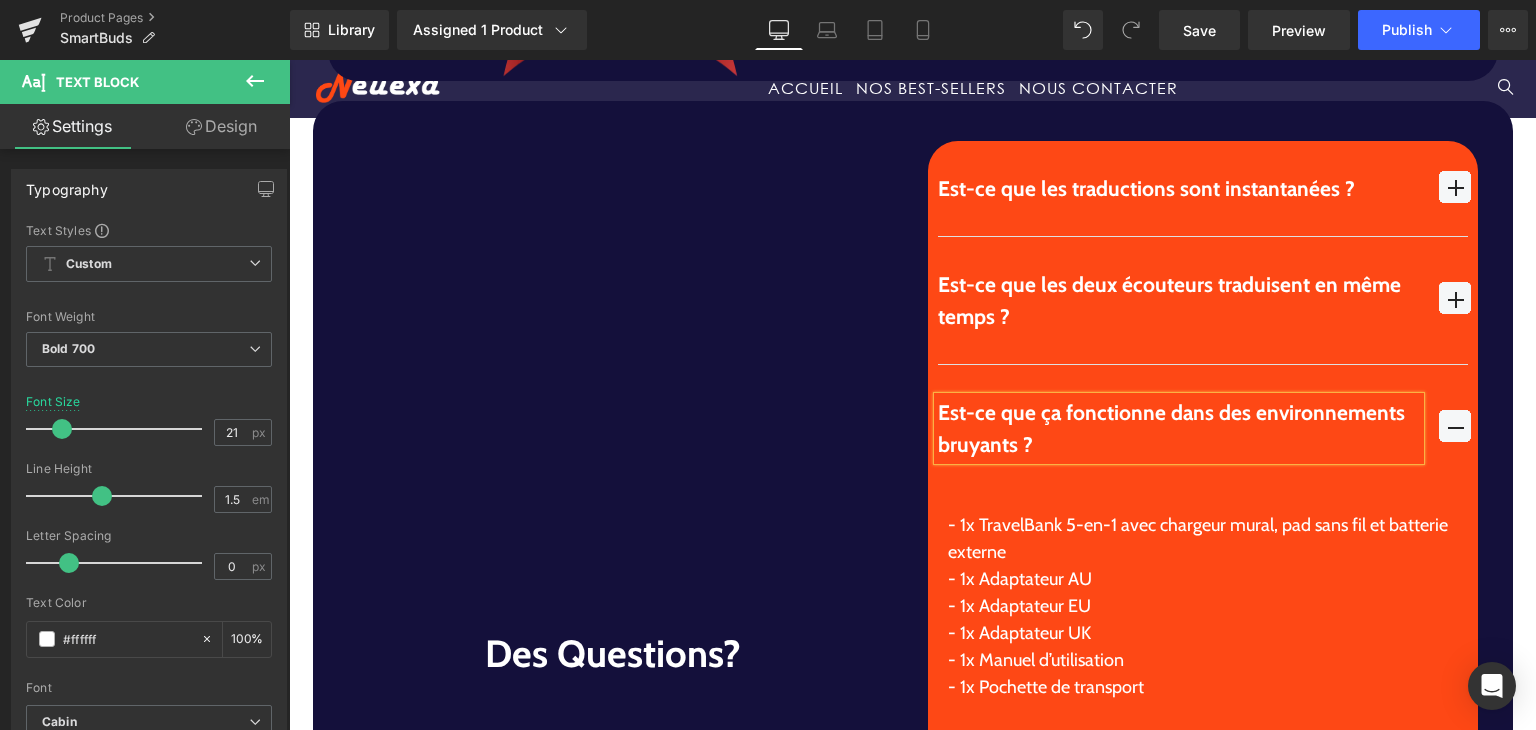 click on "- 1x Adaptateur UK" at bounding box center [1203, 633] 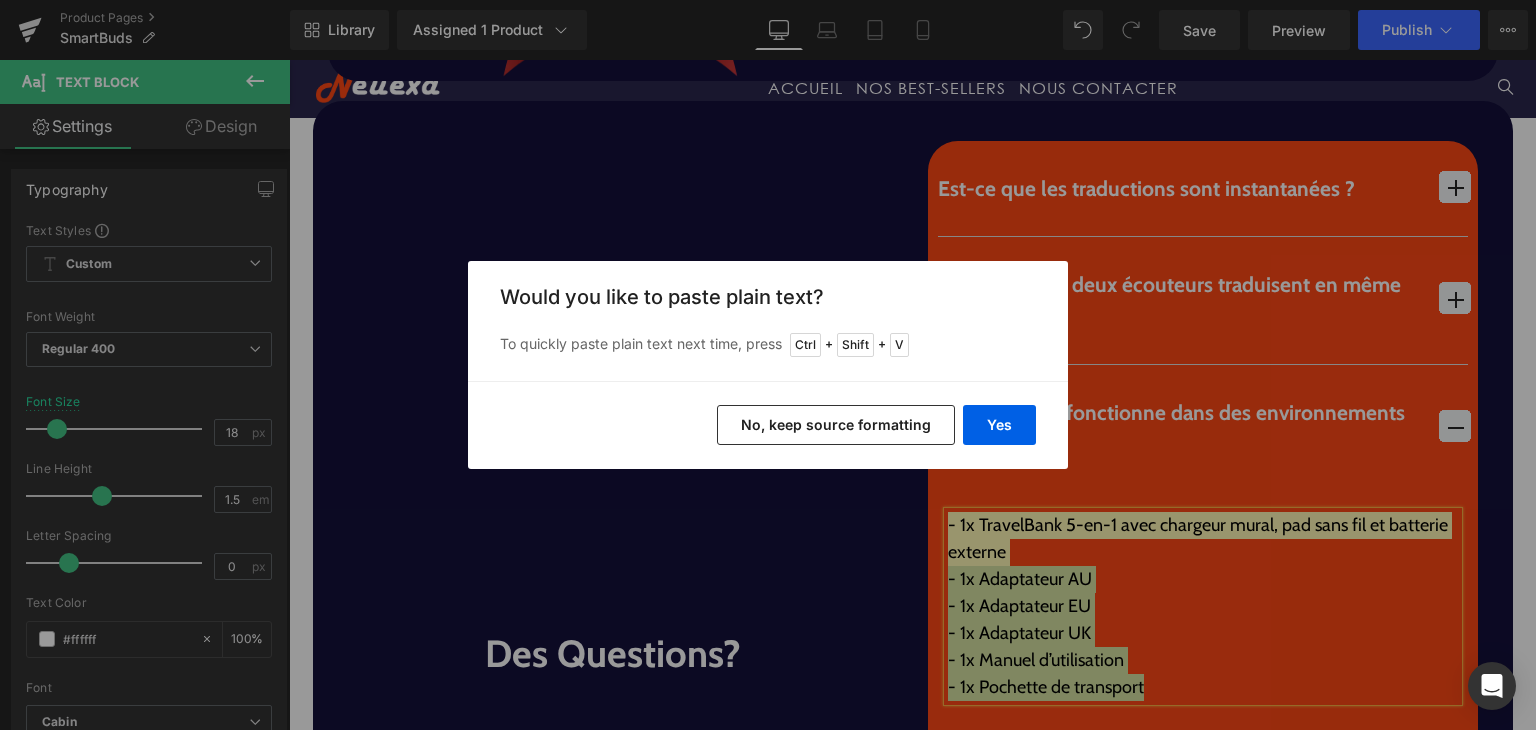 click on "Yes No, keep source formatting" at bounding box center [768, 425] 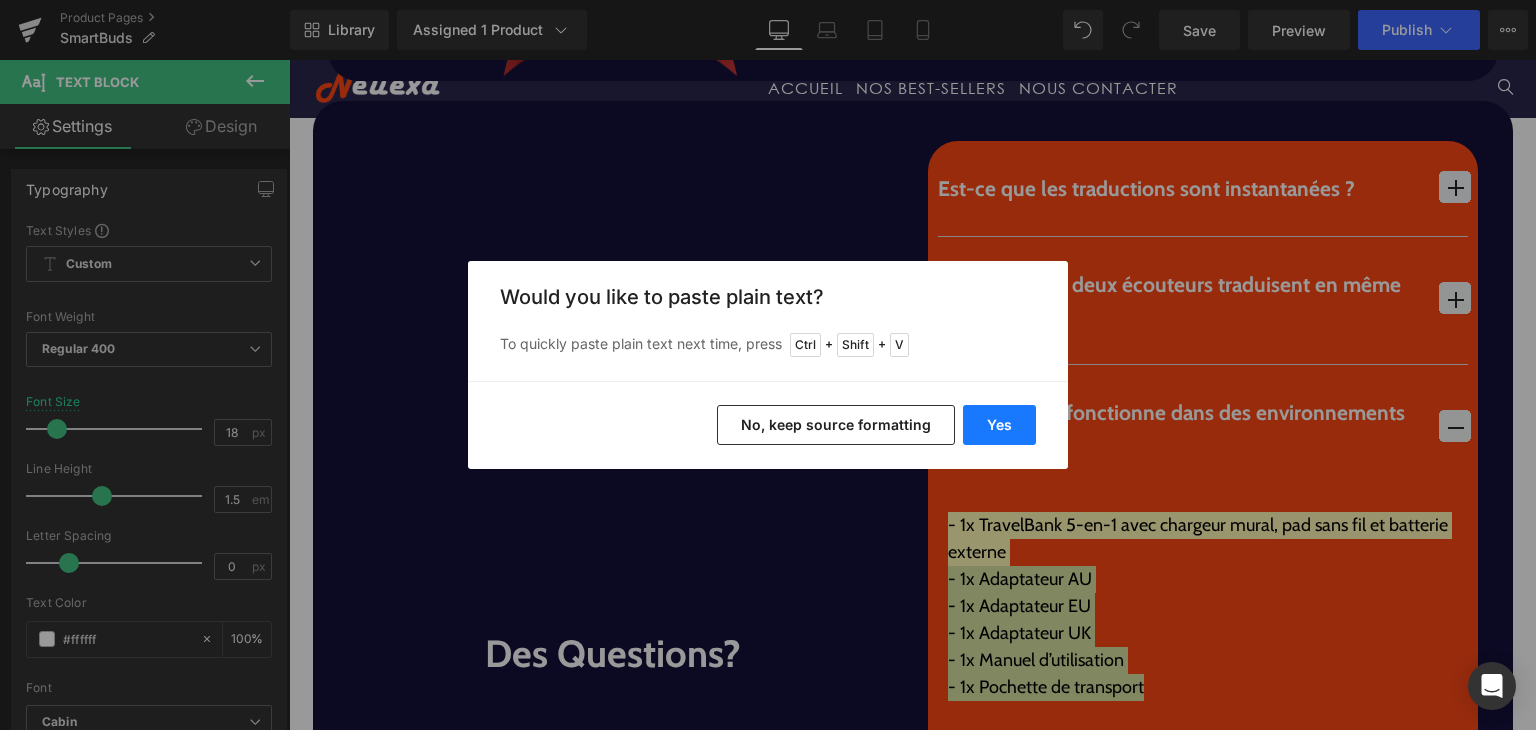 click on "Yes" at bounding box center (999, 425) 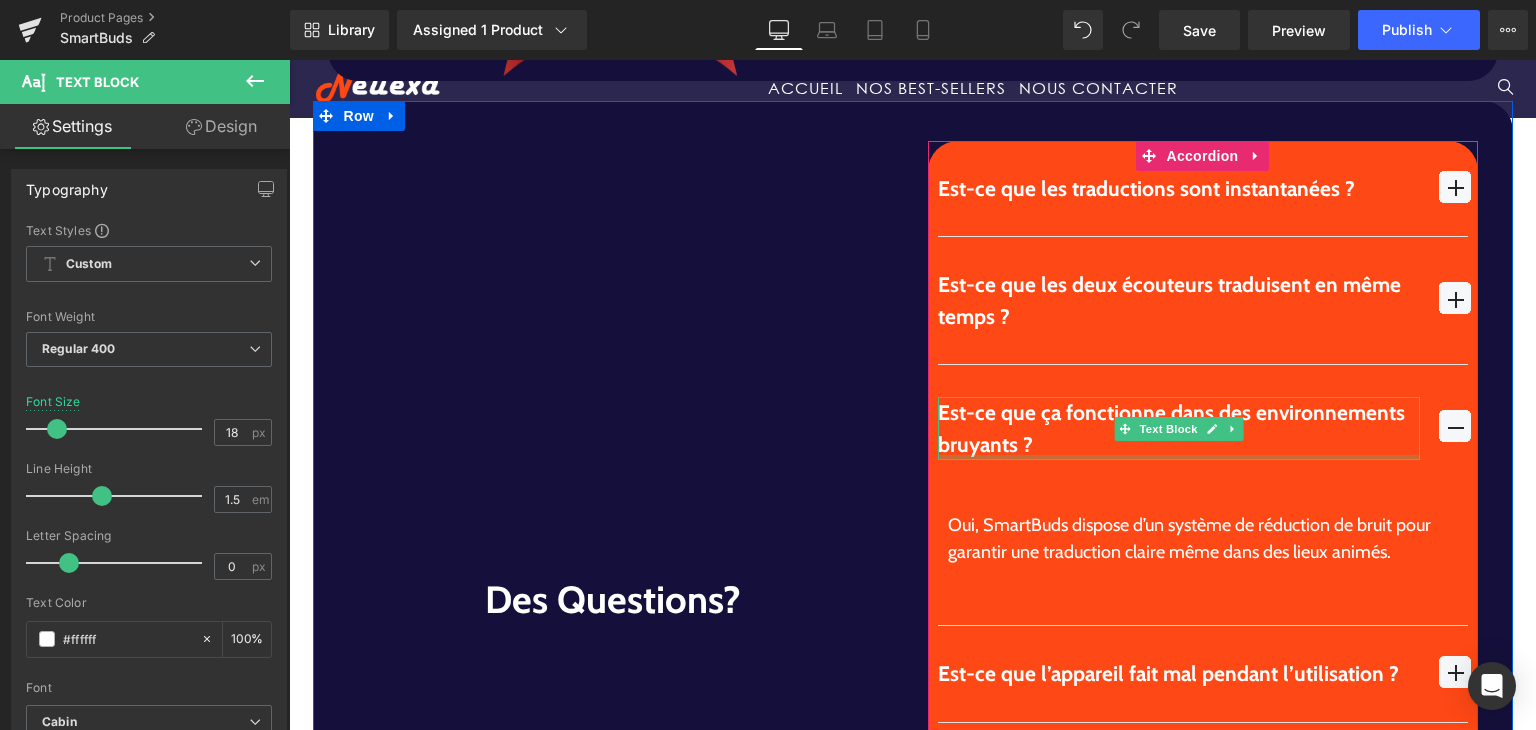 click at bounding box center (1179, 457) 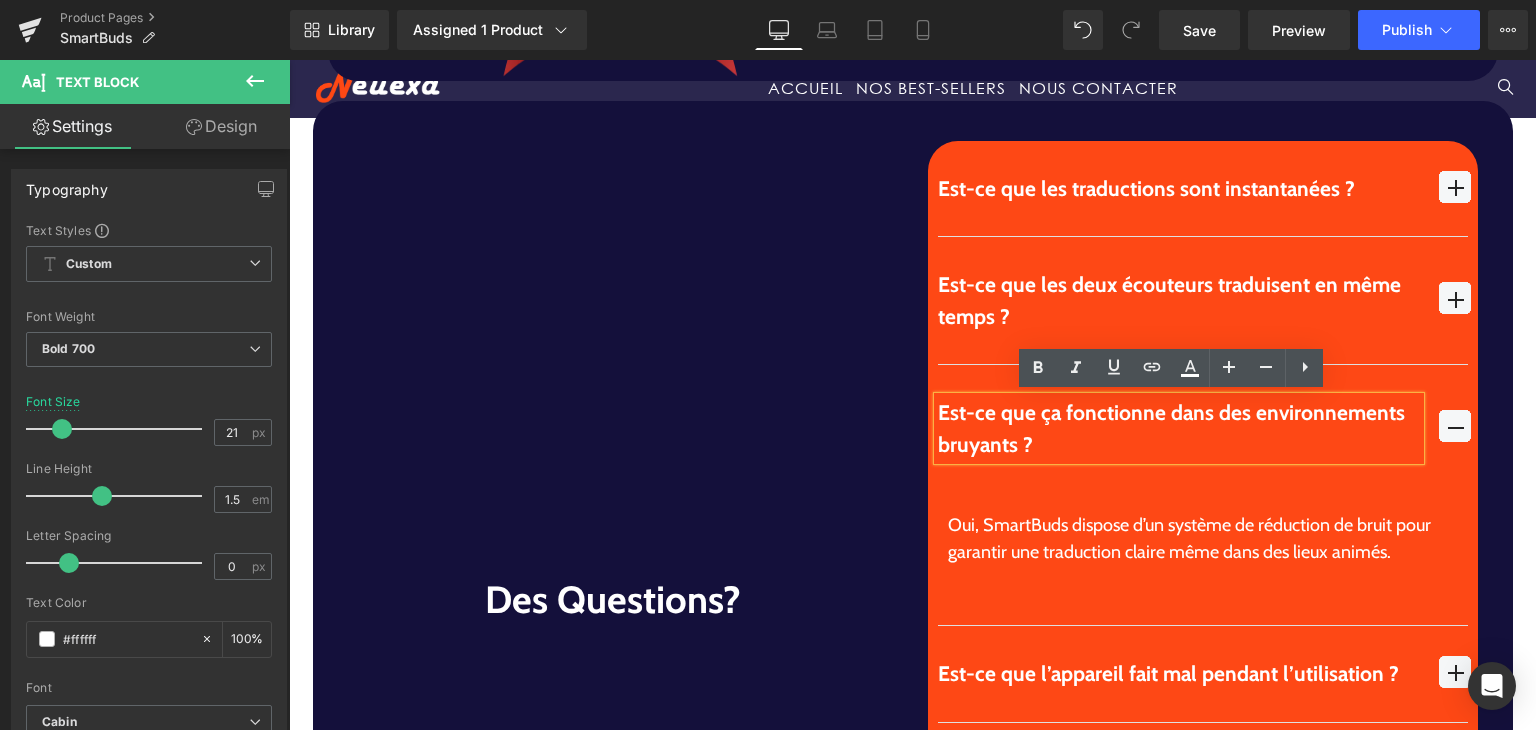 click at bounding box center [1203, 579] 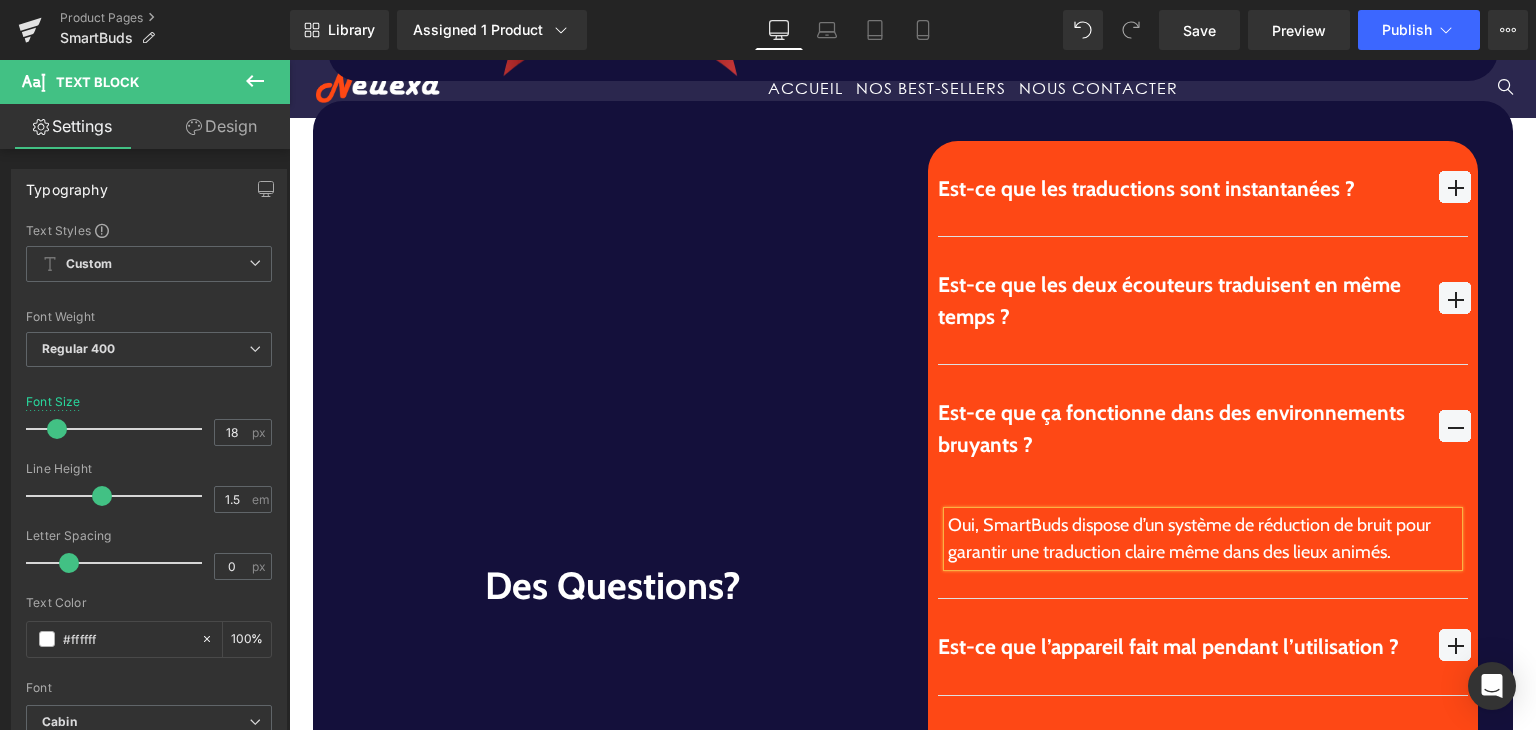 click at bounding box center (1455, 426) 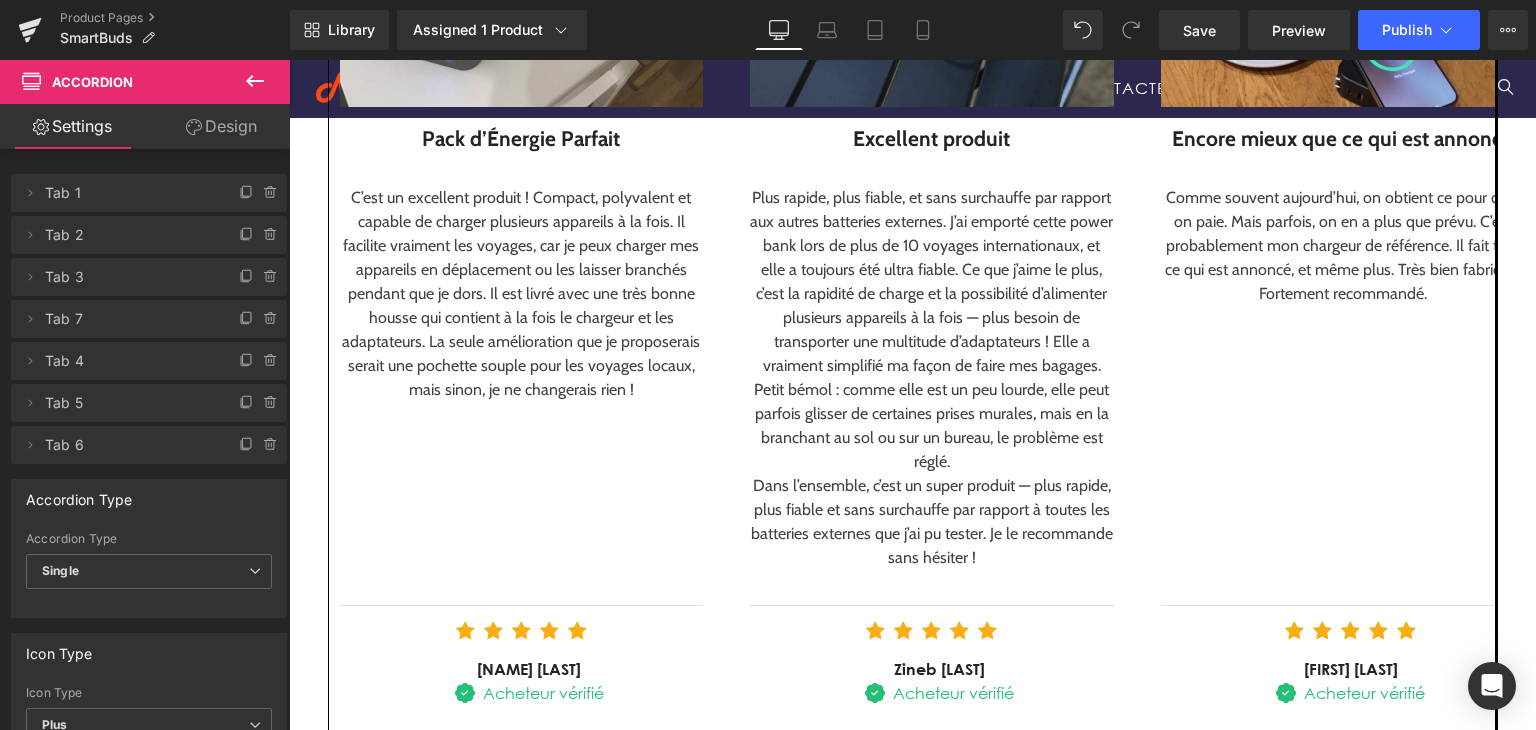 scroll, scrollTop: 2714, scrollLeft: 0, axis: vertical 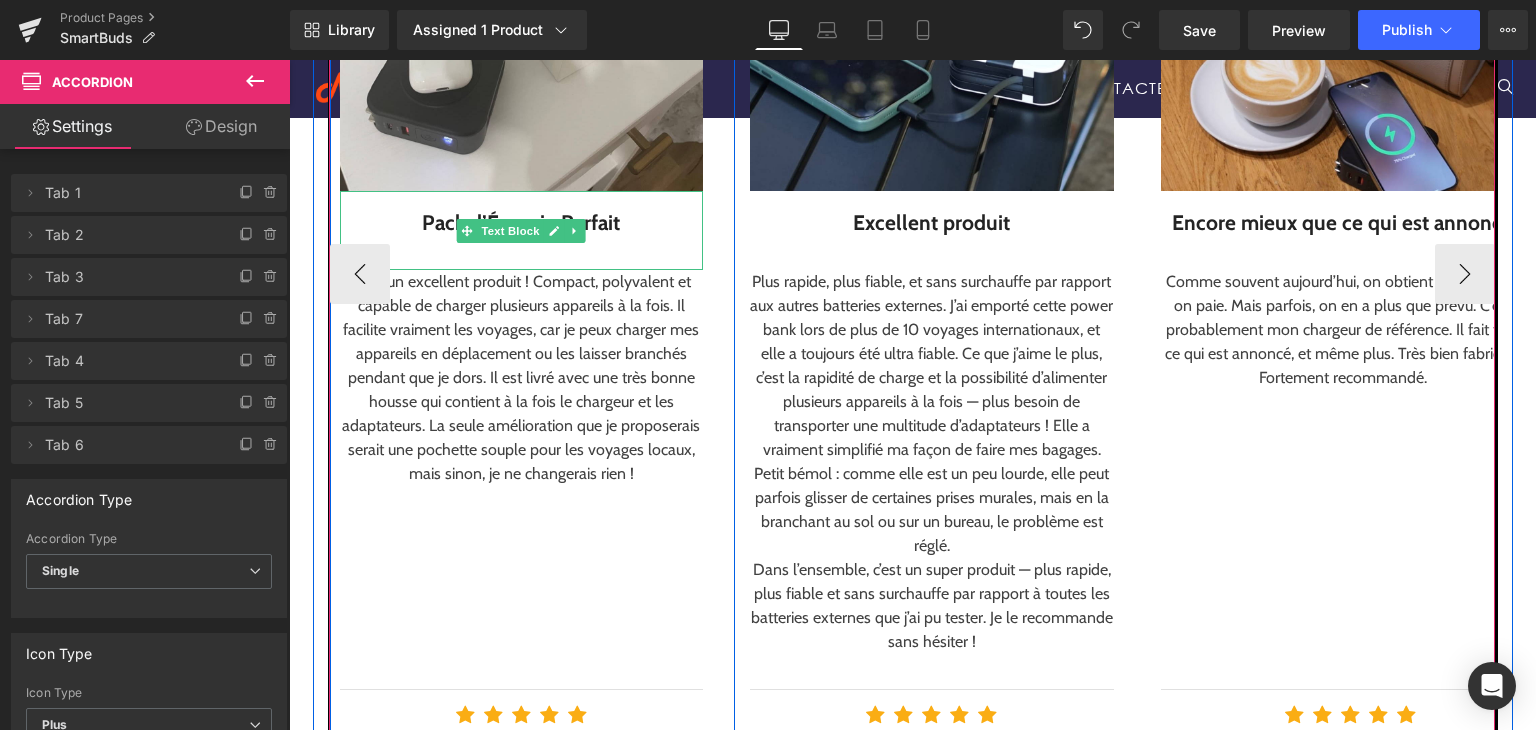 click on "Pack d’Énergie Parfait" at bounding box center (522, 223) 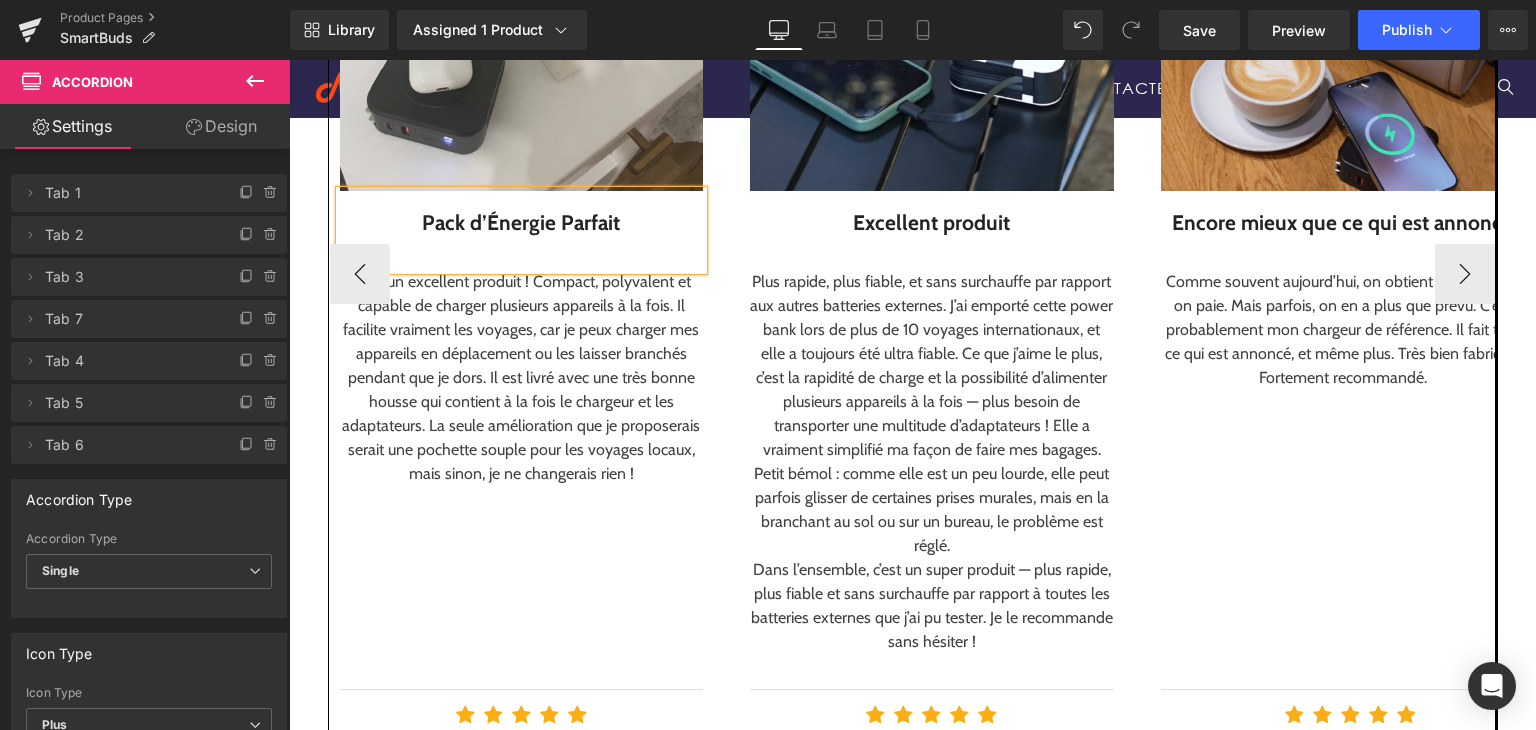click on "Pack d’Énergie Parfait" at bounding box center [522, 223] 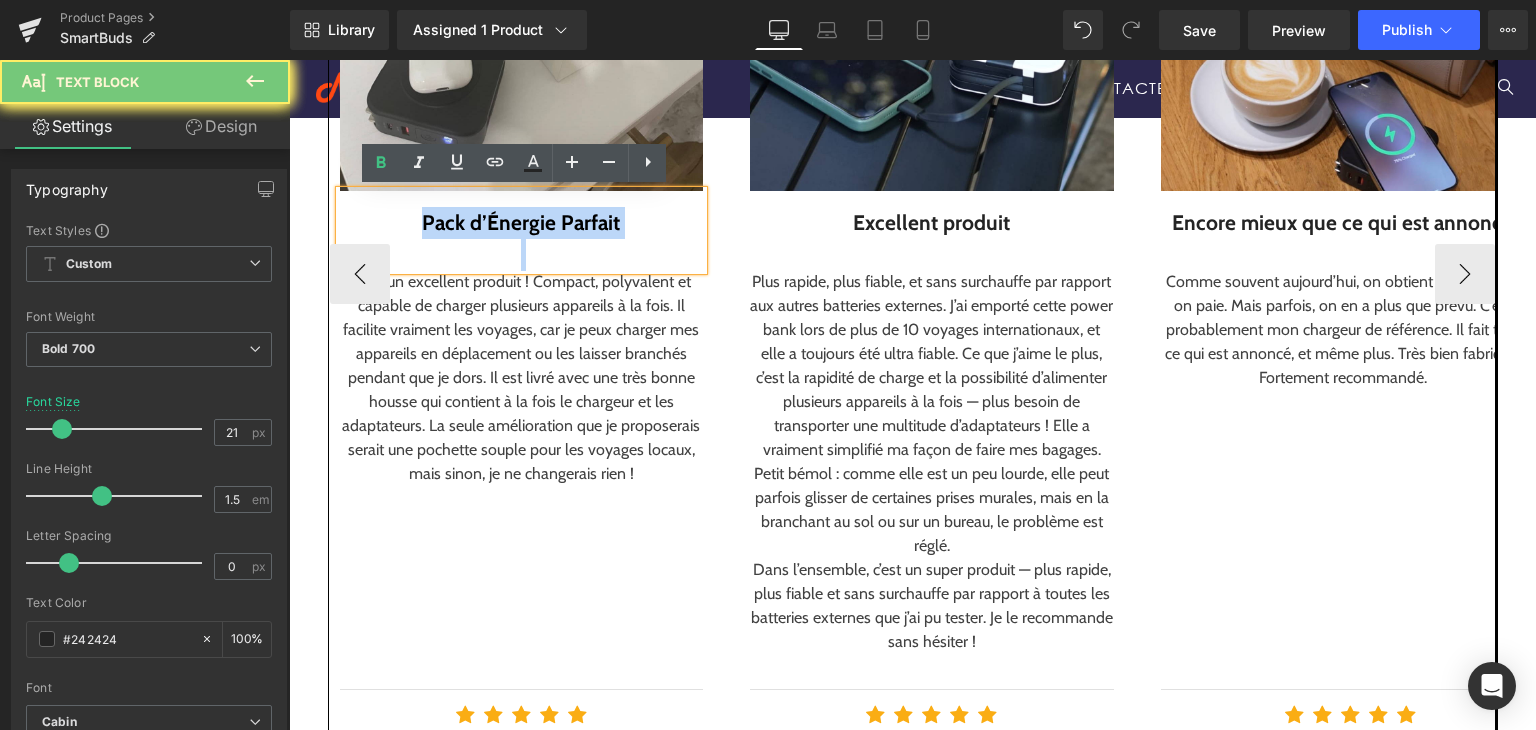 click on "Pack d’Énergie Parfait" at bounding box center (522, 223) 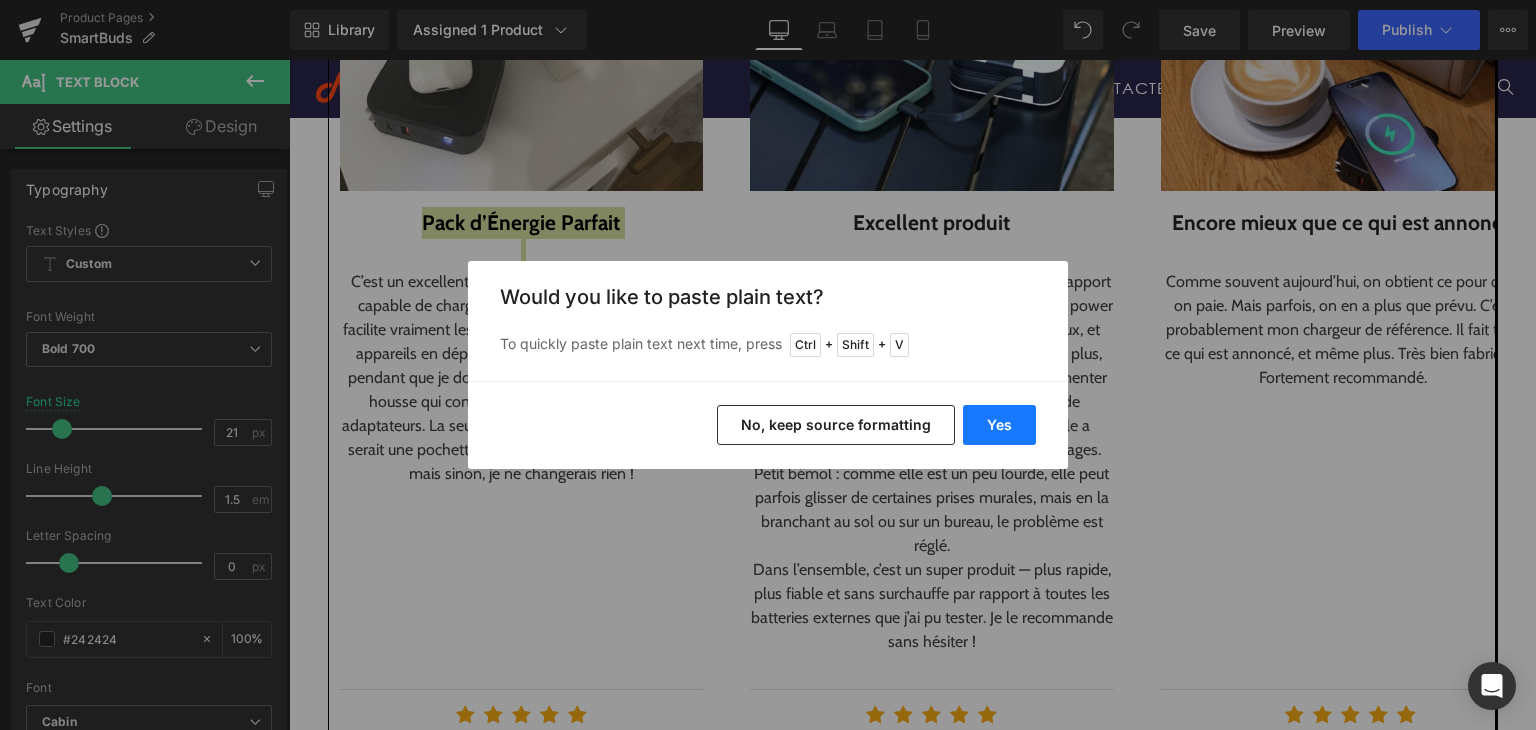 click on "Yes" at bounding box center [999, 425] 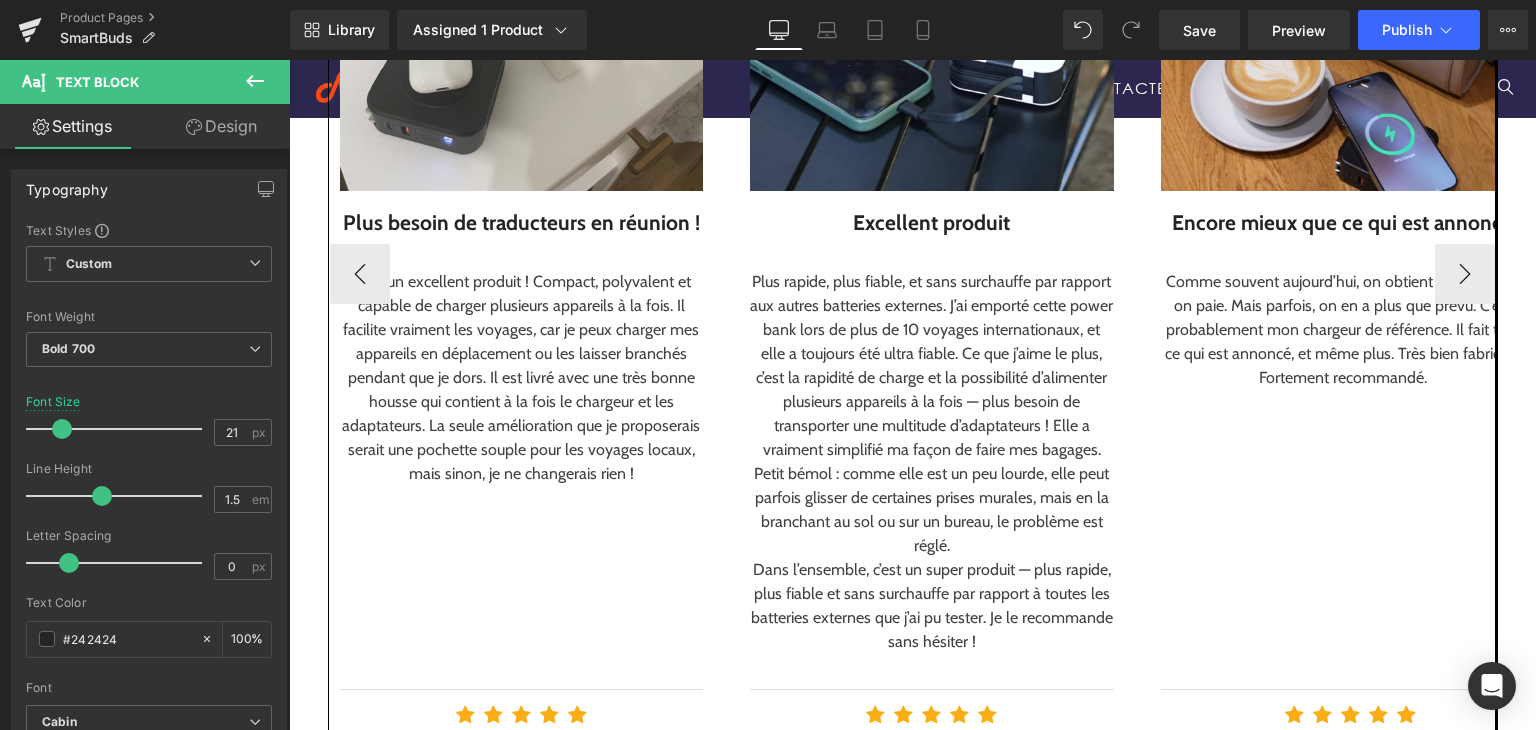 click on "C’est un excellent produit ! Compact, polyvalent et capable de charger plusieurs appareils à la fois. Il facilite vraiment les voyages, car je peux charger mes appareils en déplacement ou les laisser branchés pendant que je dors. Il est livré avec une très bonne housse qui contient à la fois le chargeur et les adaptateurs. La seule amélioration que je proposerais serait une pochette souple pour les voyages locaux, mais sinon, je ne changerais rien !" at bounding box center [522, 378] 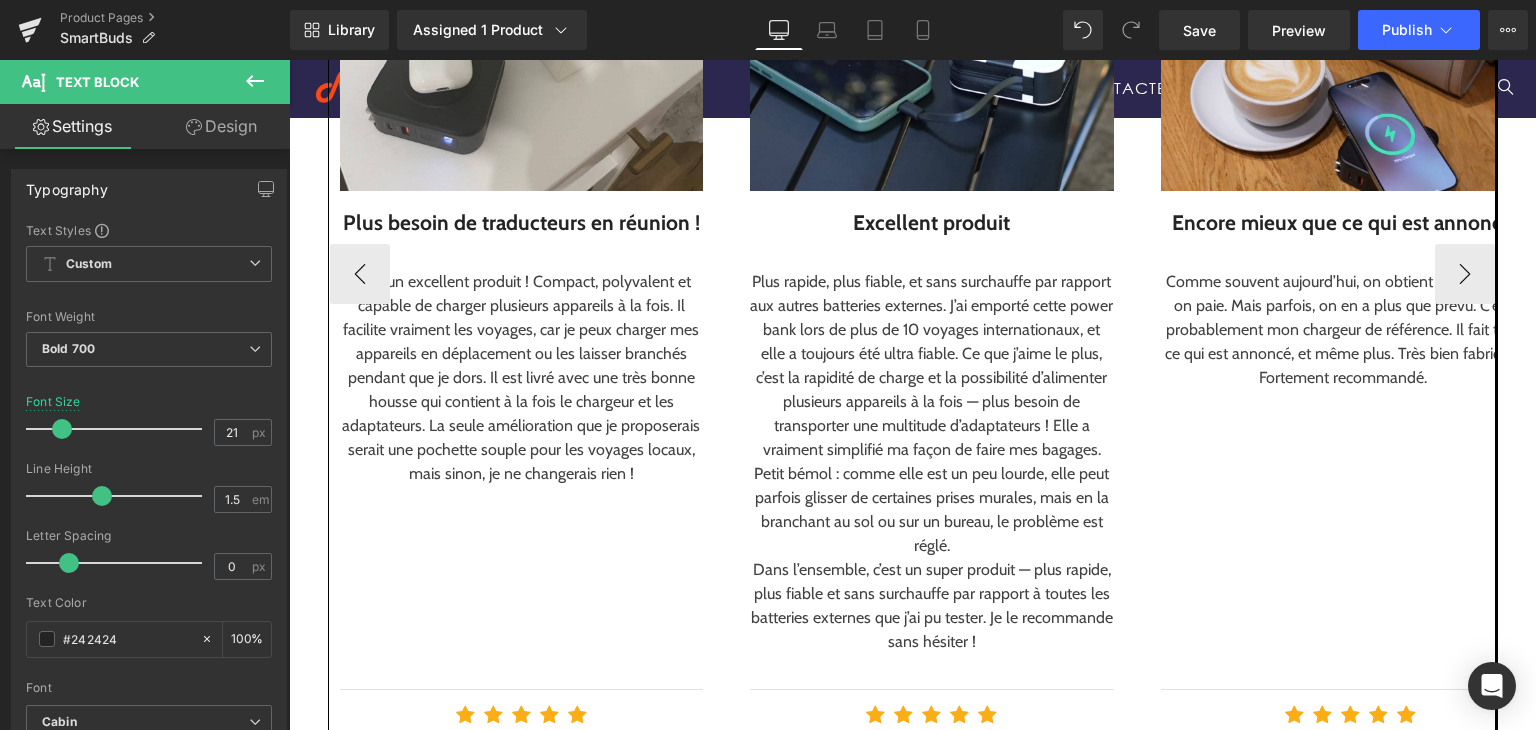 drag, startPoint x: 496, startPoint y: 321, endPoint x: 527, endPoint y: 349, distance: 41.773197 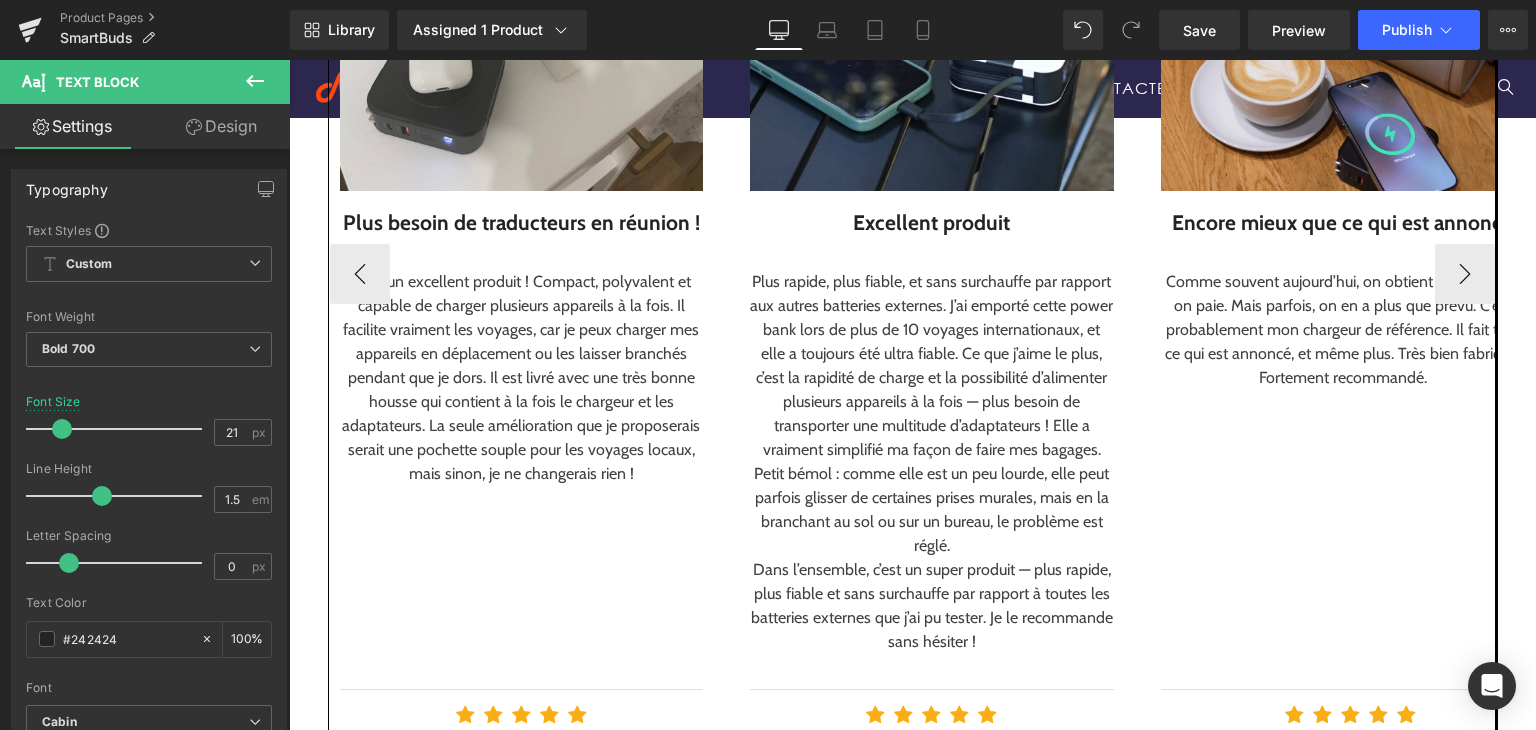 click on "C’est un excellent produit ! Compact, polyvalent et capable de charger plusieurs appareils à la fois. Il facilite vraiment les voyages, car je peux charger mes appareils en déplacement ou les laisser branchés pendant que je dors. Il est livré avec une très bonne housse qui contient à la fois le chargeur et les adaptateurs. La seule amélioration que je proposerais serait une pochette souple pour les voyages locaux, mais sinon, je ne changerais rien !" at bounding box center (522, 378) 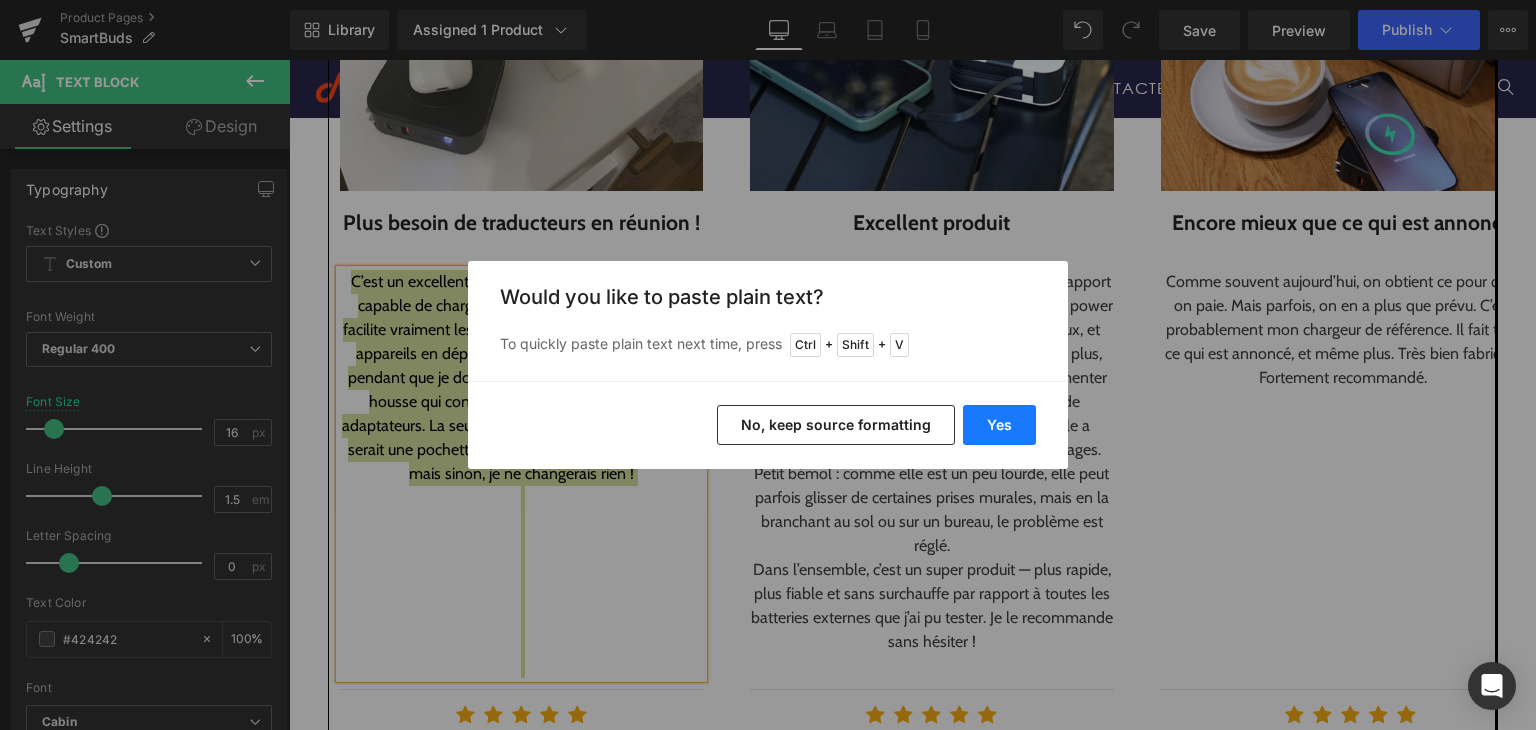 drag, startPoint x: 1000, startPoint y: 416, endPoint x: 710, endPoint y: 356, distance: 296.14185 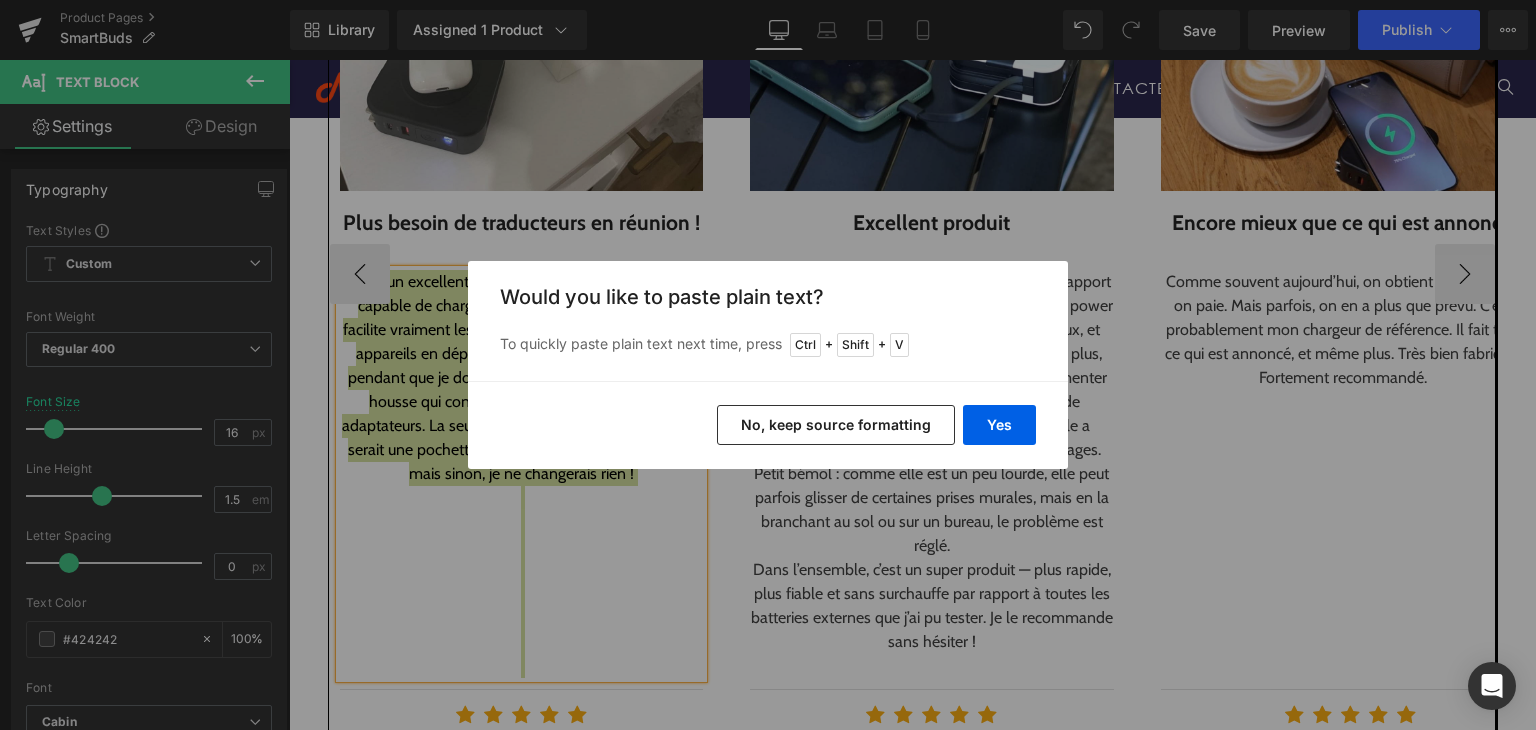 type 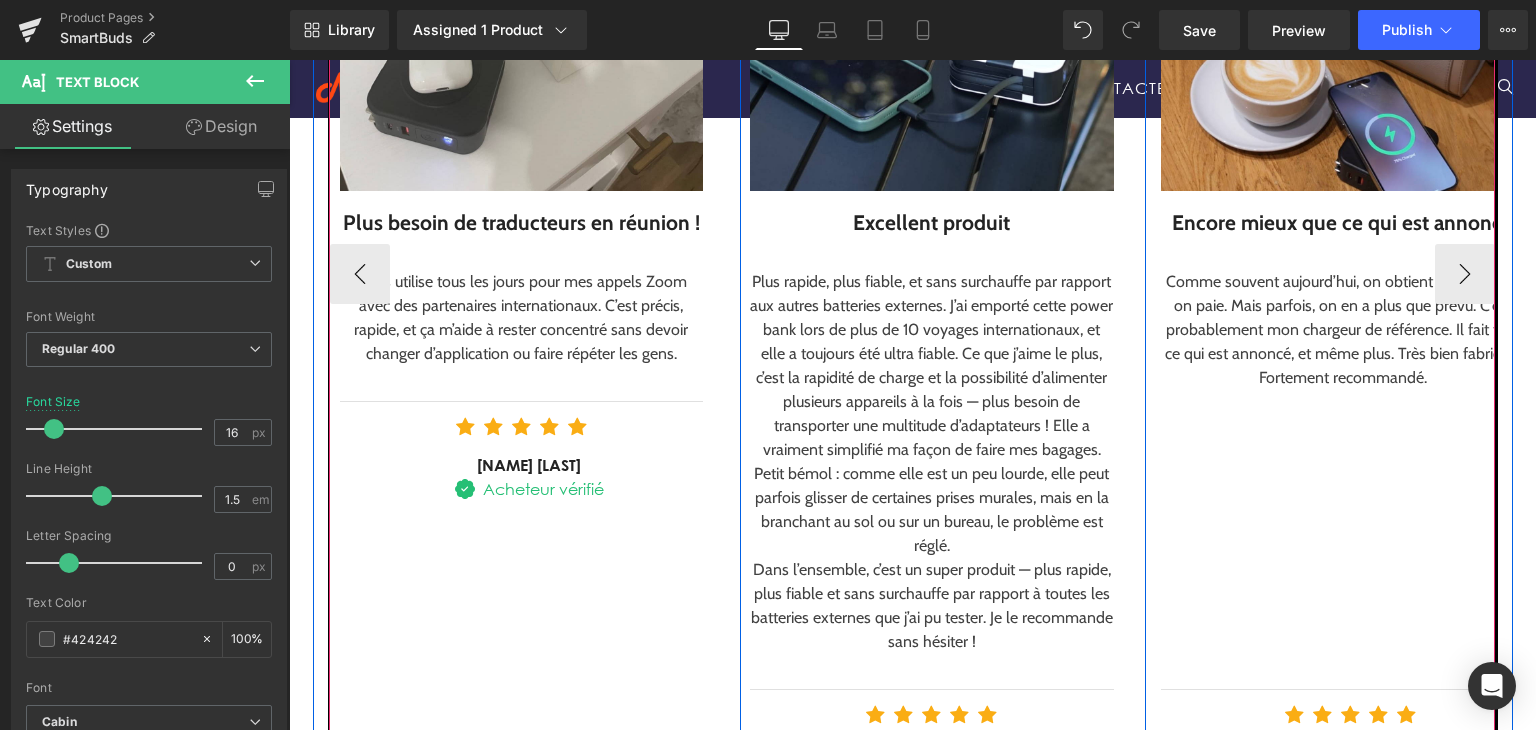click at bounding box center (878, 231) 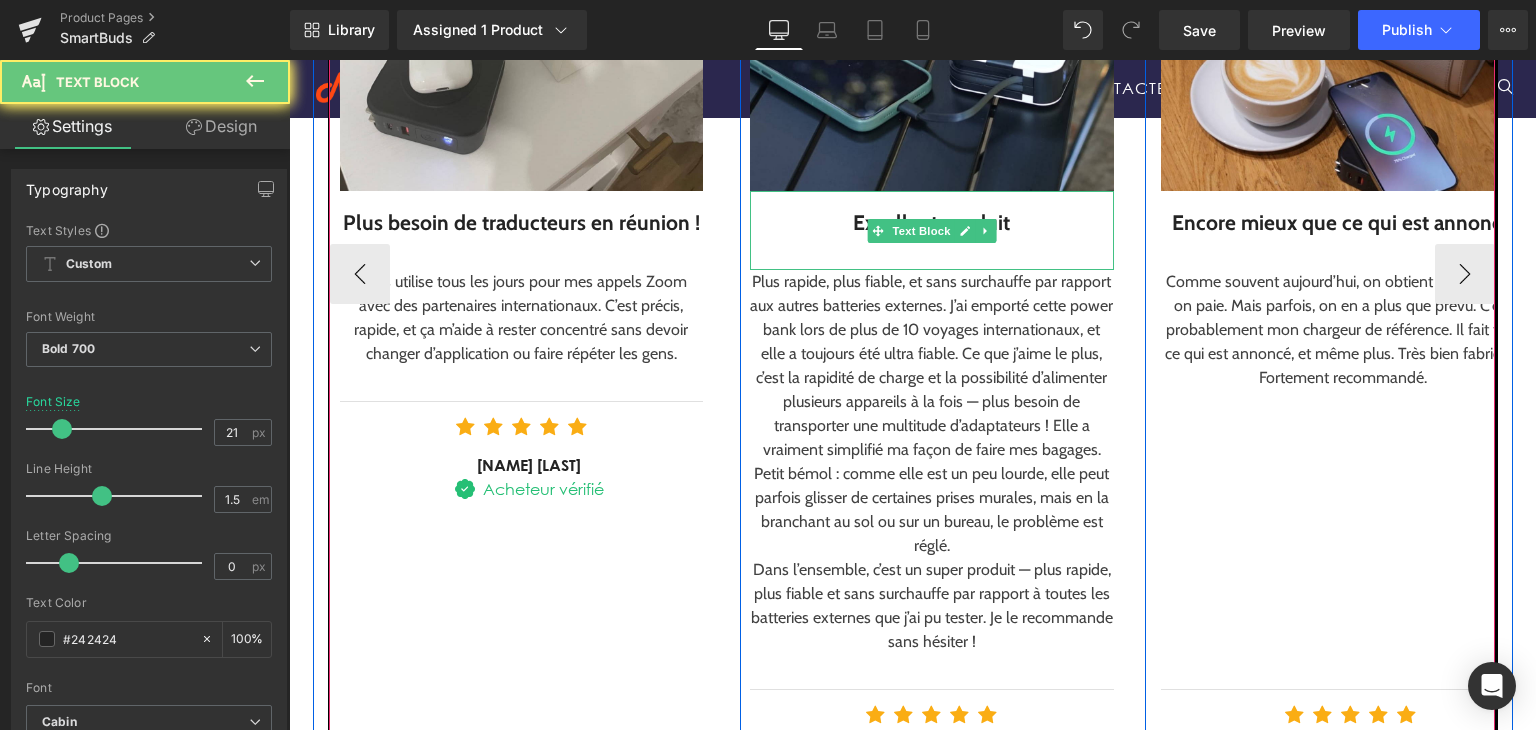 click on "Excellent produit" at bounding box center (932, 223) 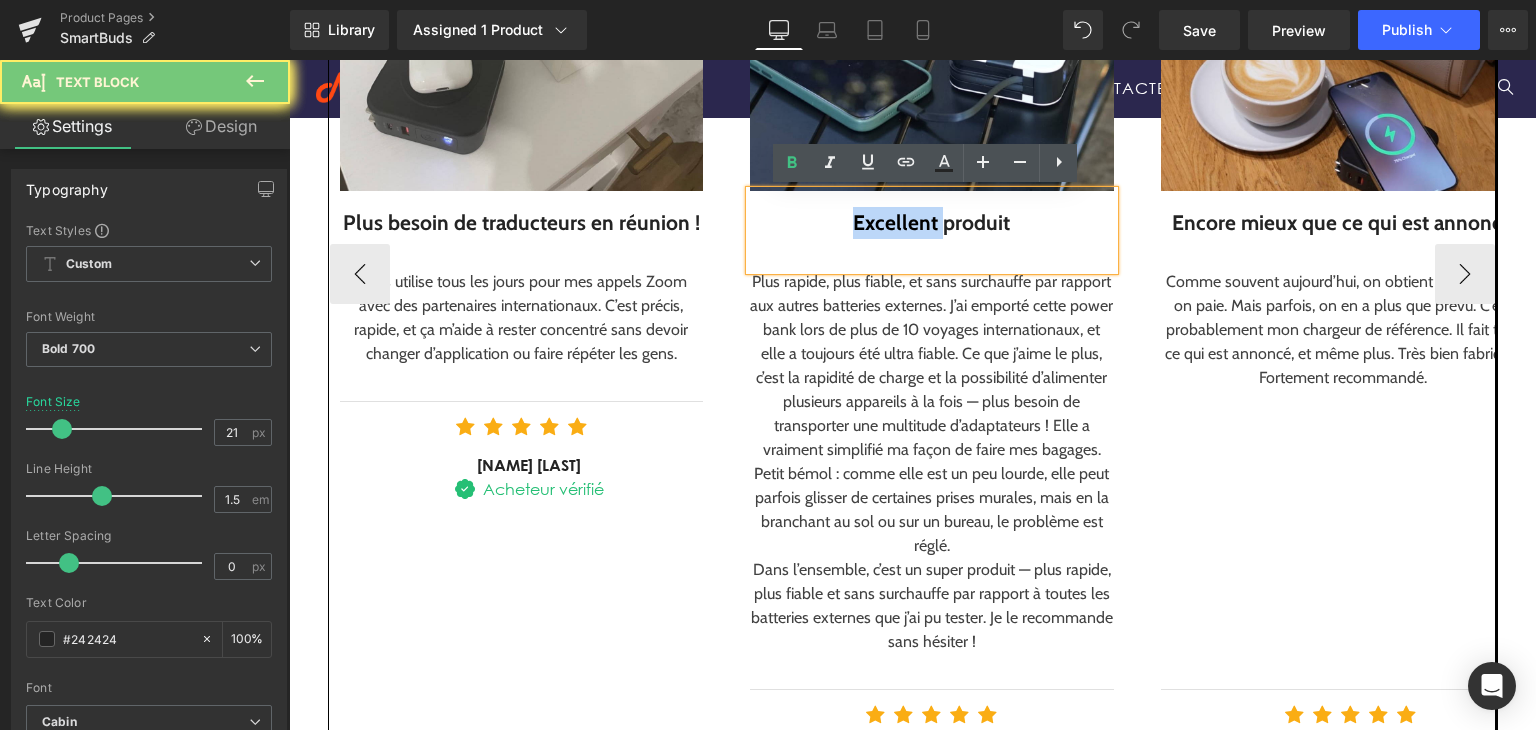 click on "Excellent produit" at bounding box center (932, 223) 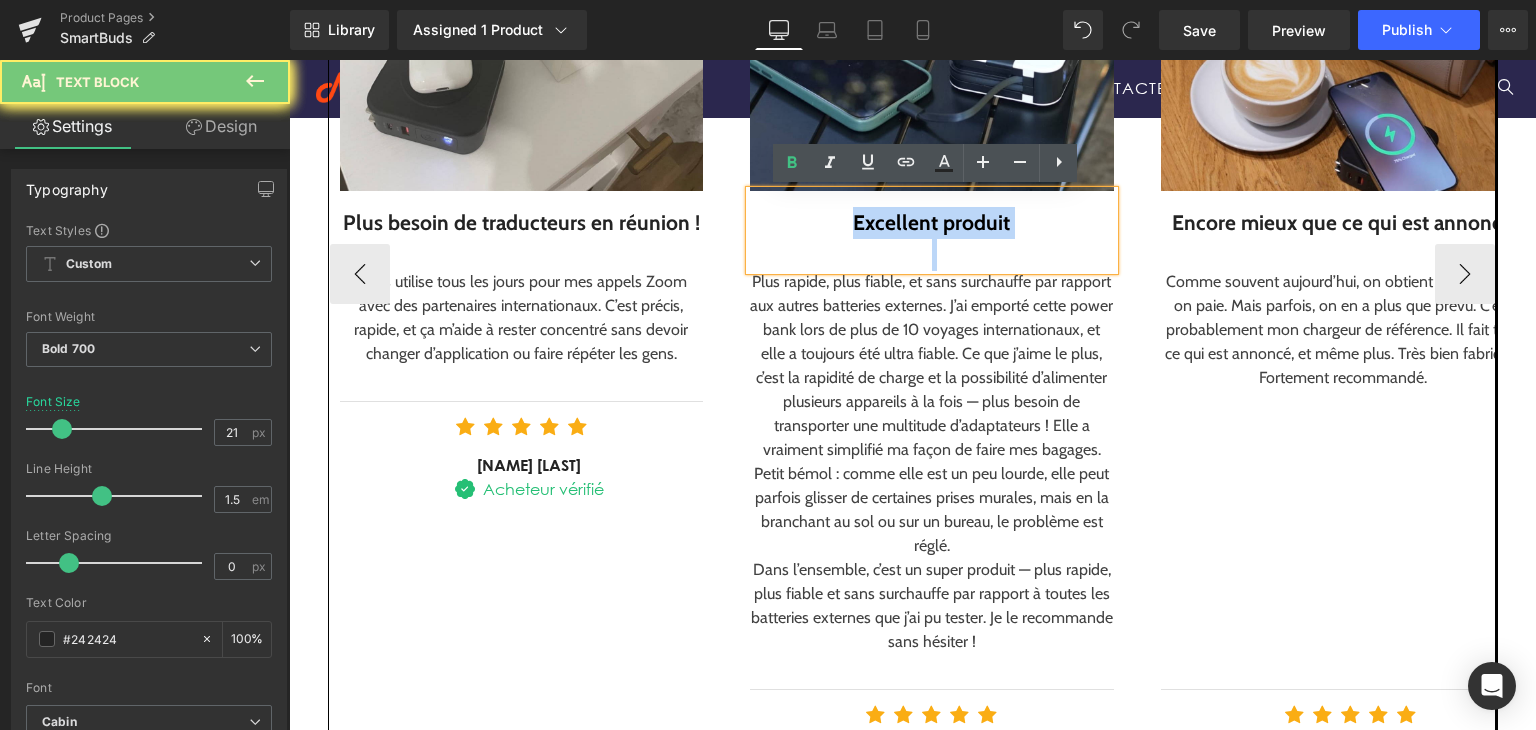click on "Excellent produit" at bounding box center (932, 223) 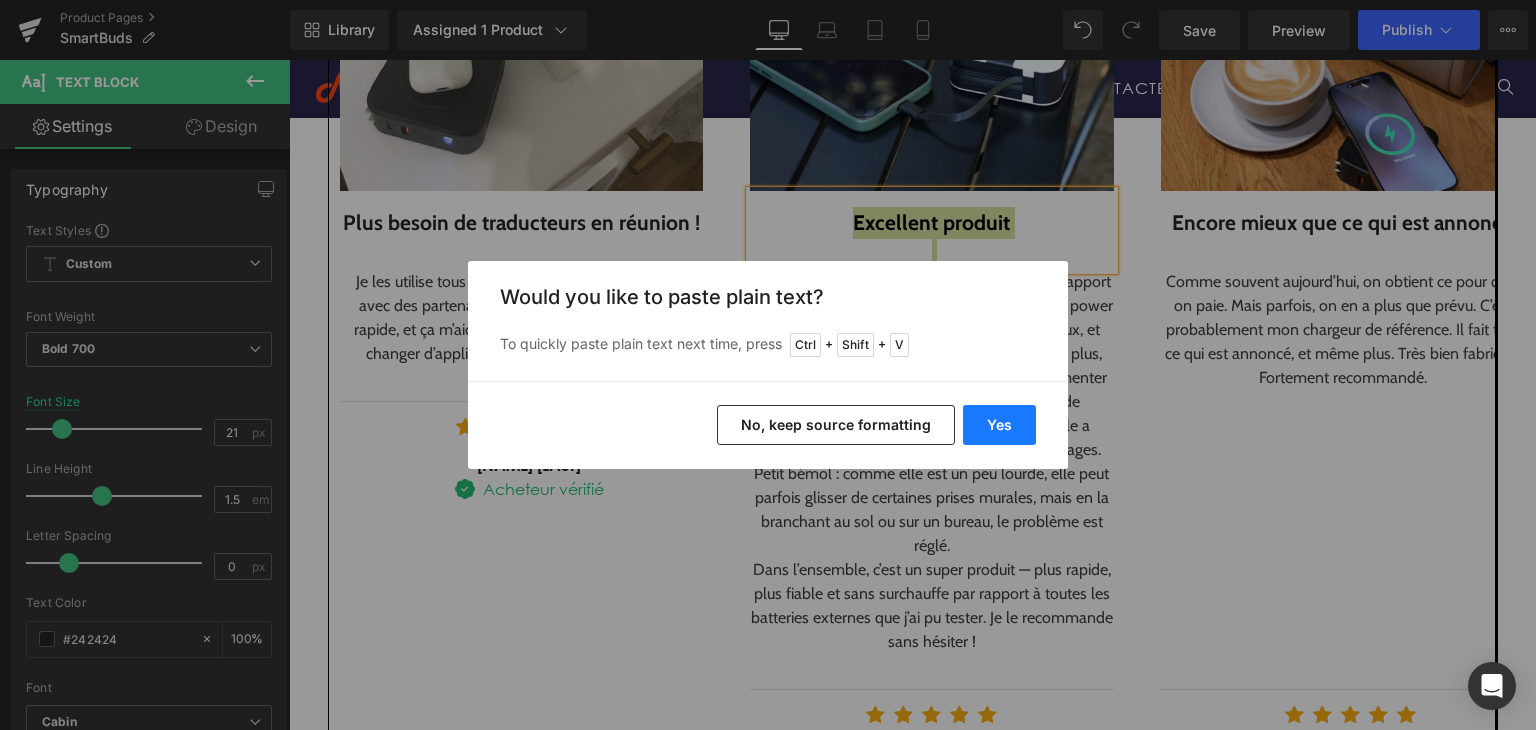 click on "Yes" at bounding box center (999, 425) 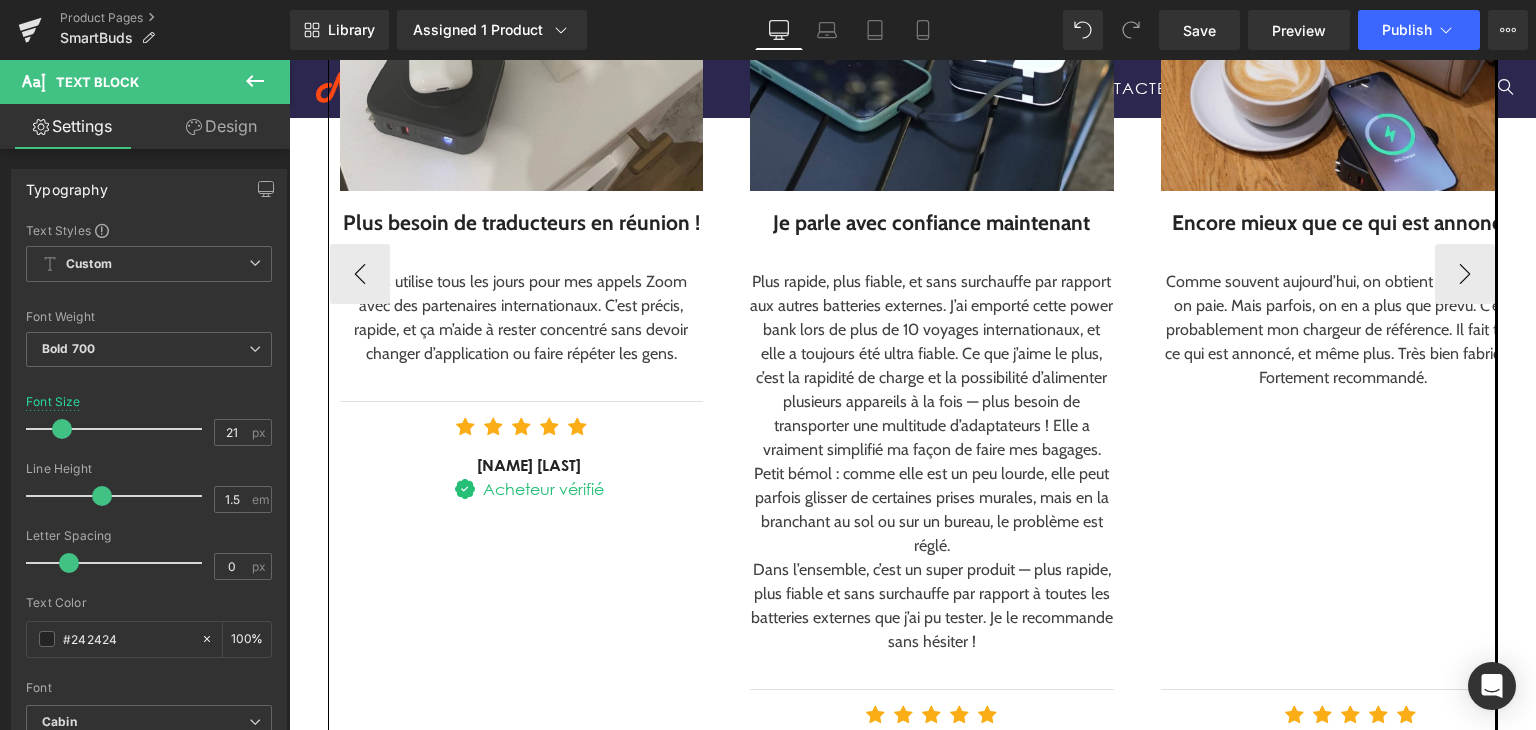 click on "Plus rapide, plus fiable, et sans surchauffe par rapport aux autres batteries externes. J’ai emporté cette power bank lors de plus de 10 voyages internationaux, et elle a toujours été ultra fiable. Ce que j’aime le plus, c’est la rapidité de charge et la possibilité d’alimenter plusieurs appareils à la fois — plus besoin de transporter une multitude d’adaptateurs ! Elle a vraiment simplifié ma façon de faire mes bagages. Petit bémol : comme elle est un peu lourde, elle peut parfois glisser de certaines prises murales, mais en la branchant au sol ou sur un bureau, le problème est réglé." at bounding box center [932, 414] 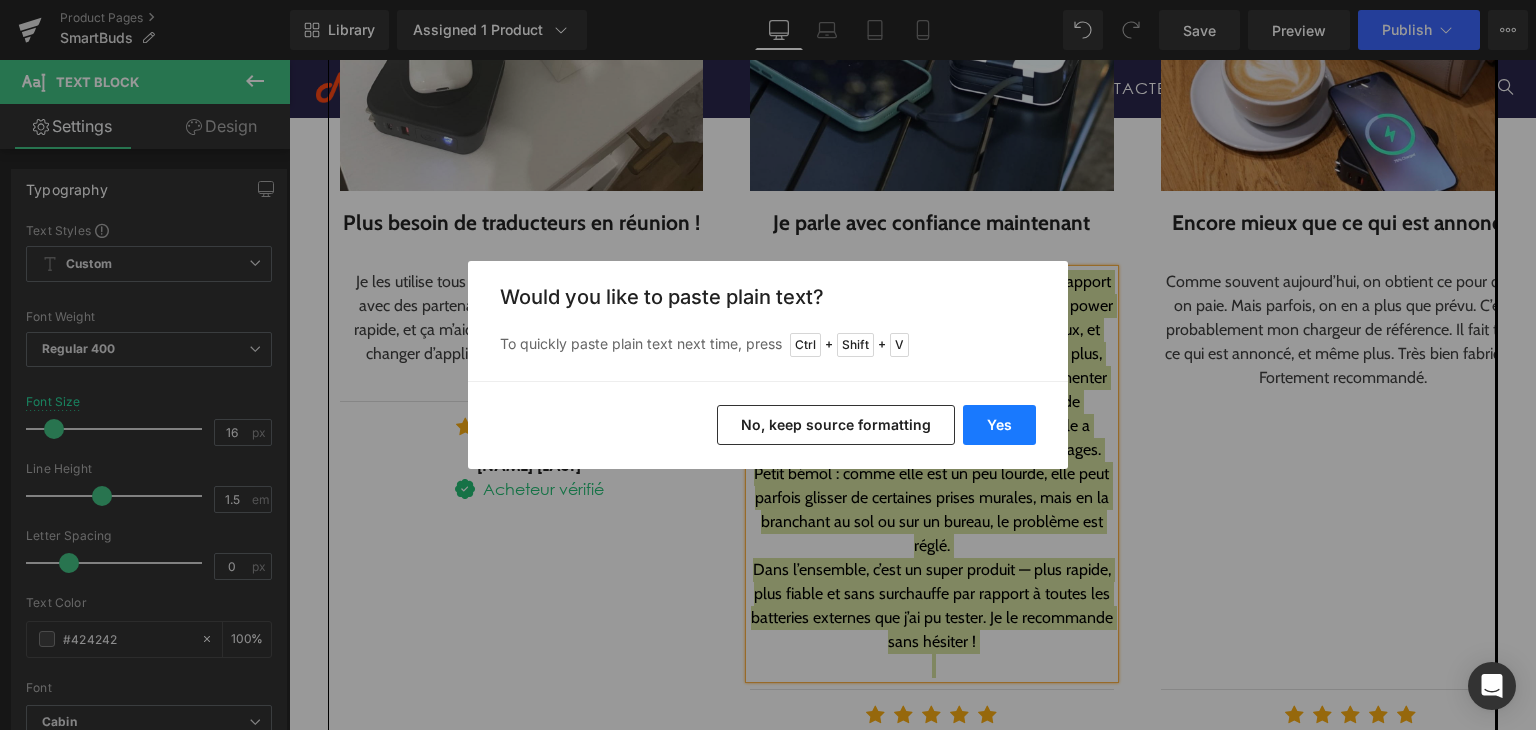 drag, startPoint x: 968, startPoint y: 420, endPoint x: 679, endPoint y: 349, distance: 297.5937 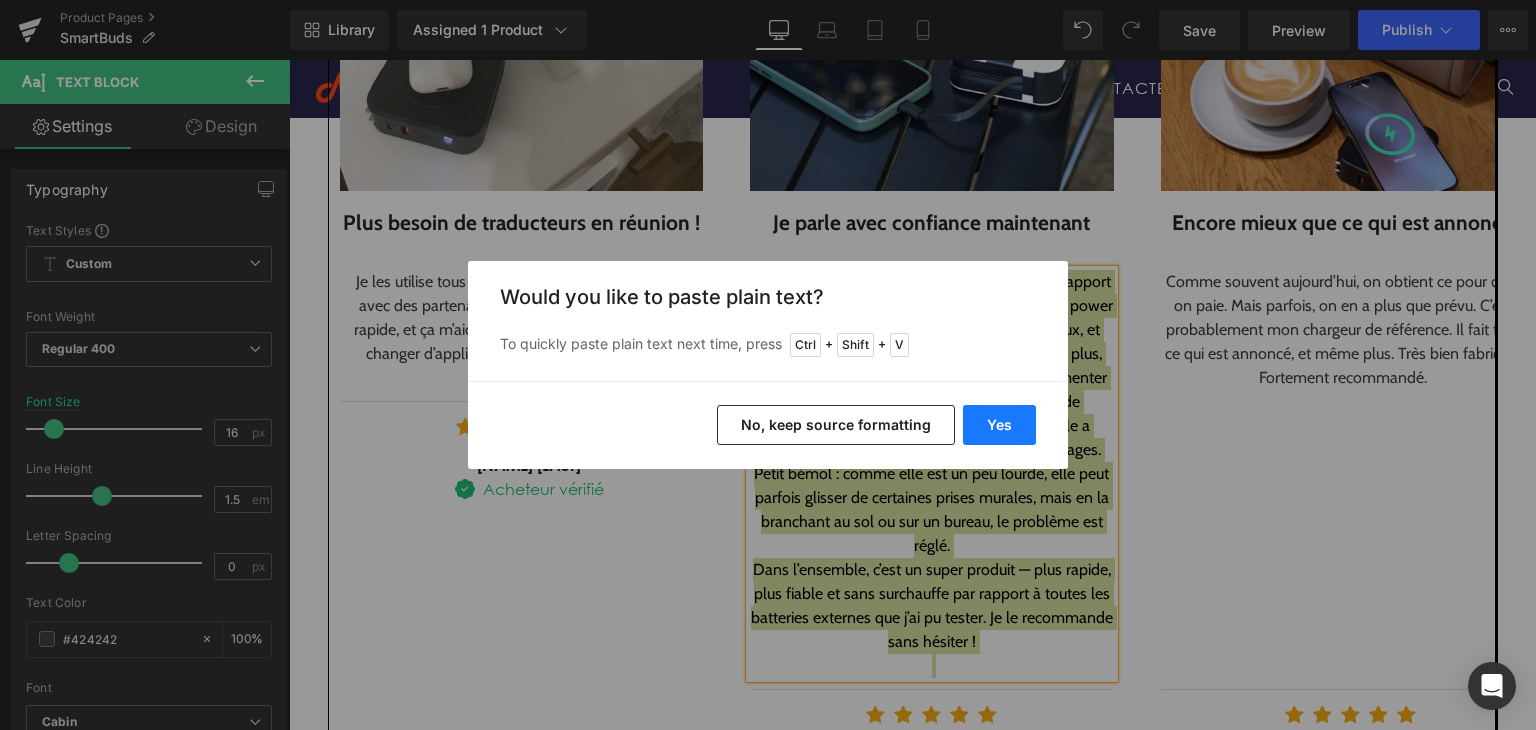 type 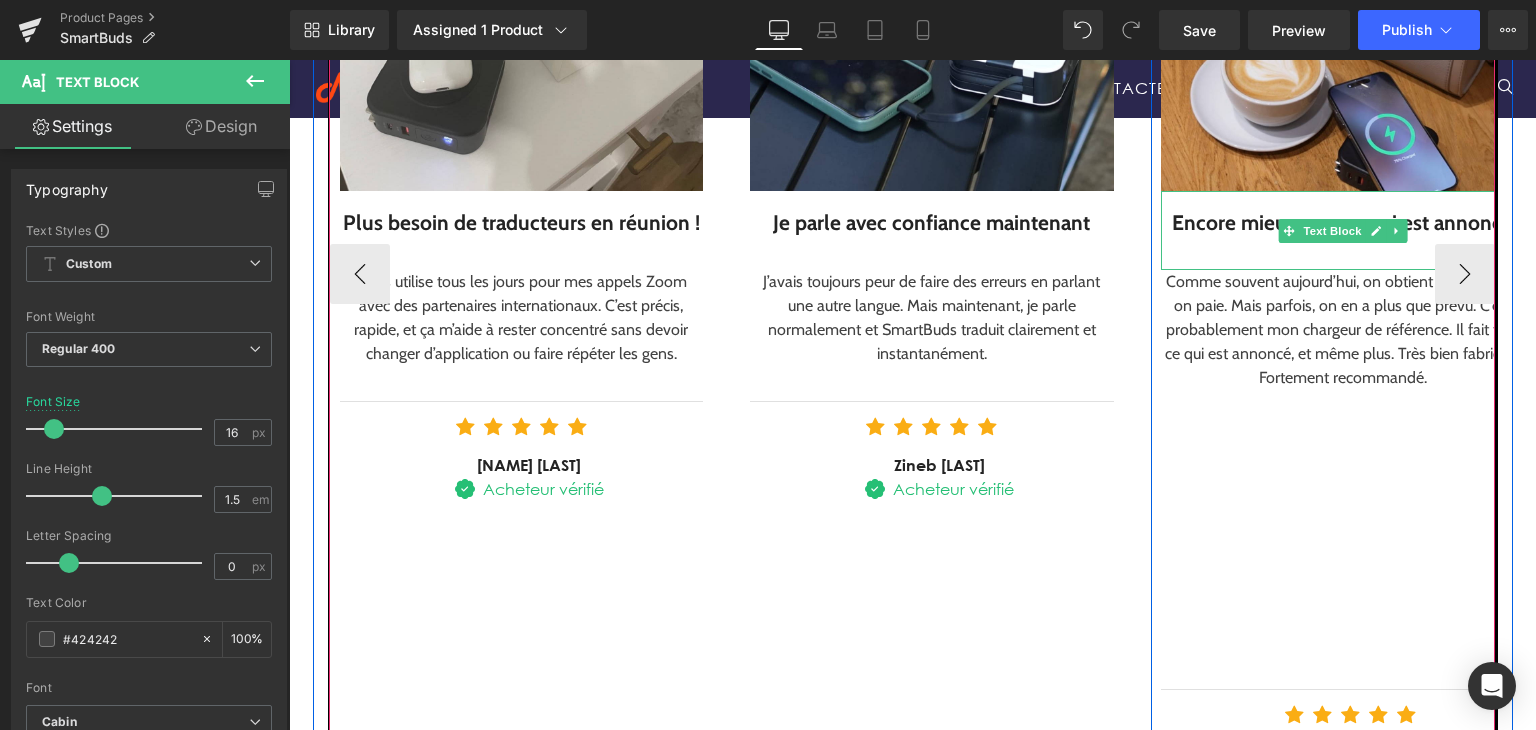 click on "Encore mieux que ce qui est annoncé" at bounding box center (1343, 223) 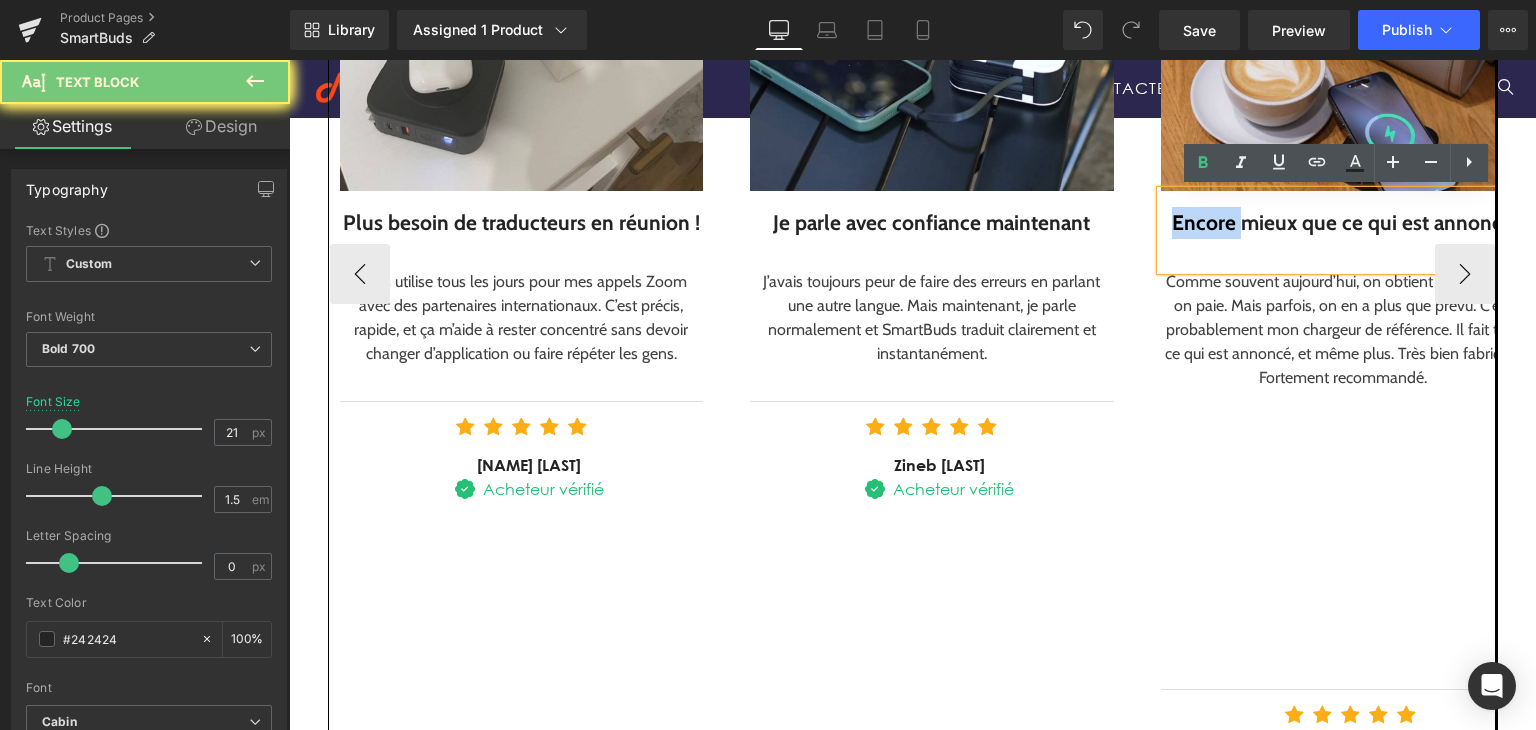 click on "Encore mieux que ce qui est annoncé" at bounding box center (1343, 223) 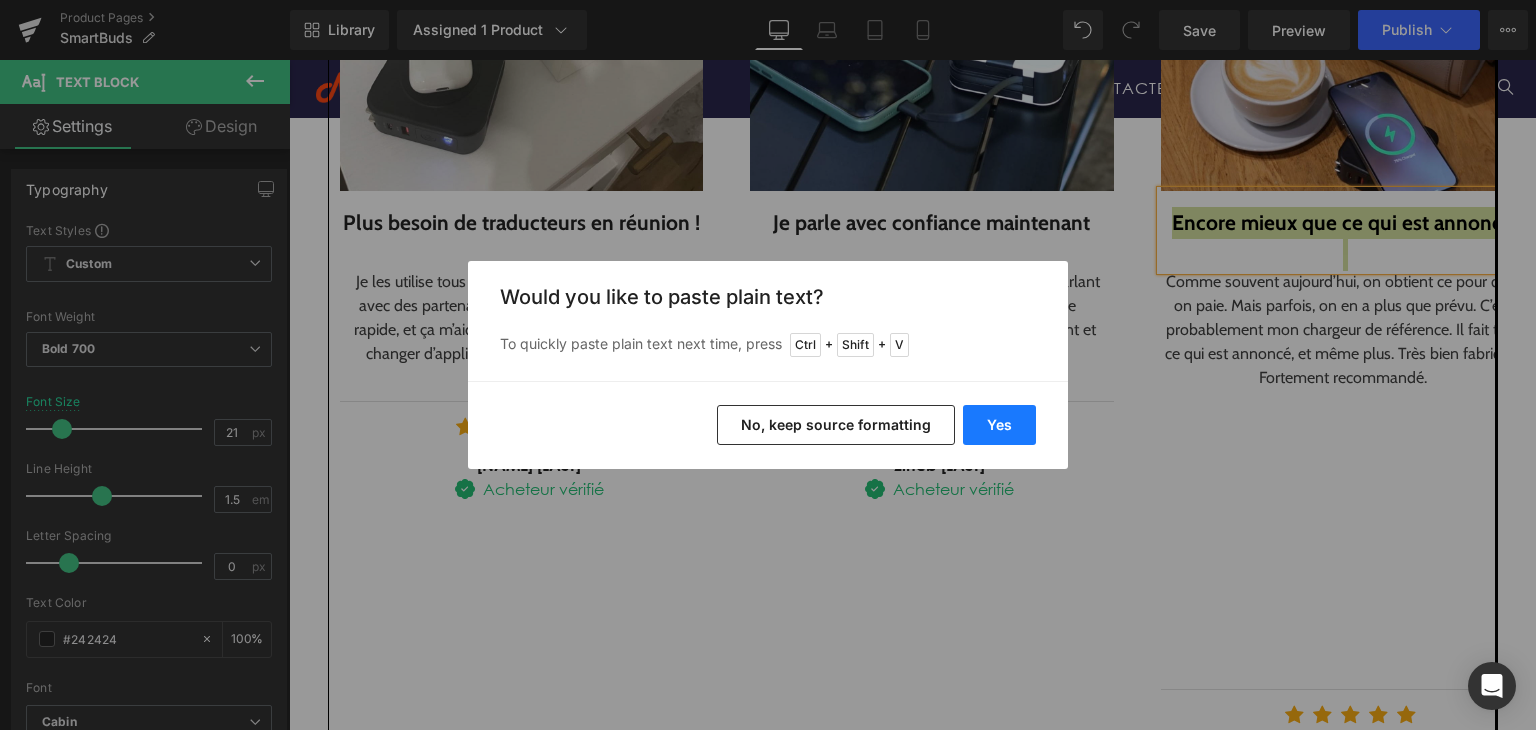 drag, startPoint x: 1004, startPoint y: 416, endPoint x: 694, endPoint y: 349, distance: 317.15768 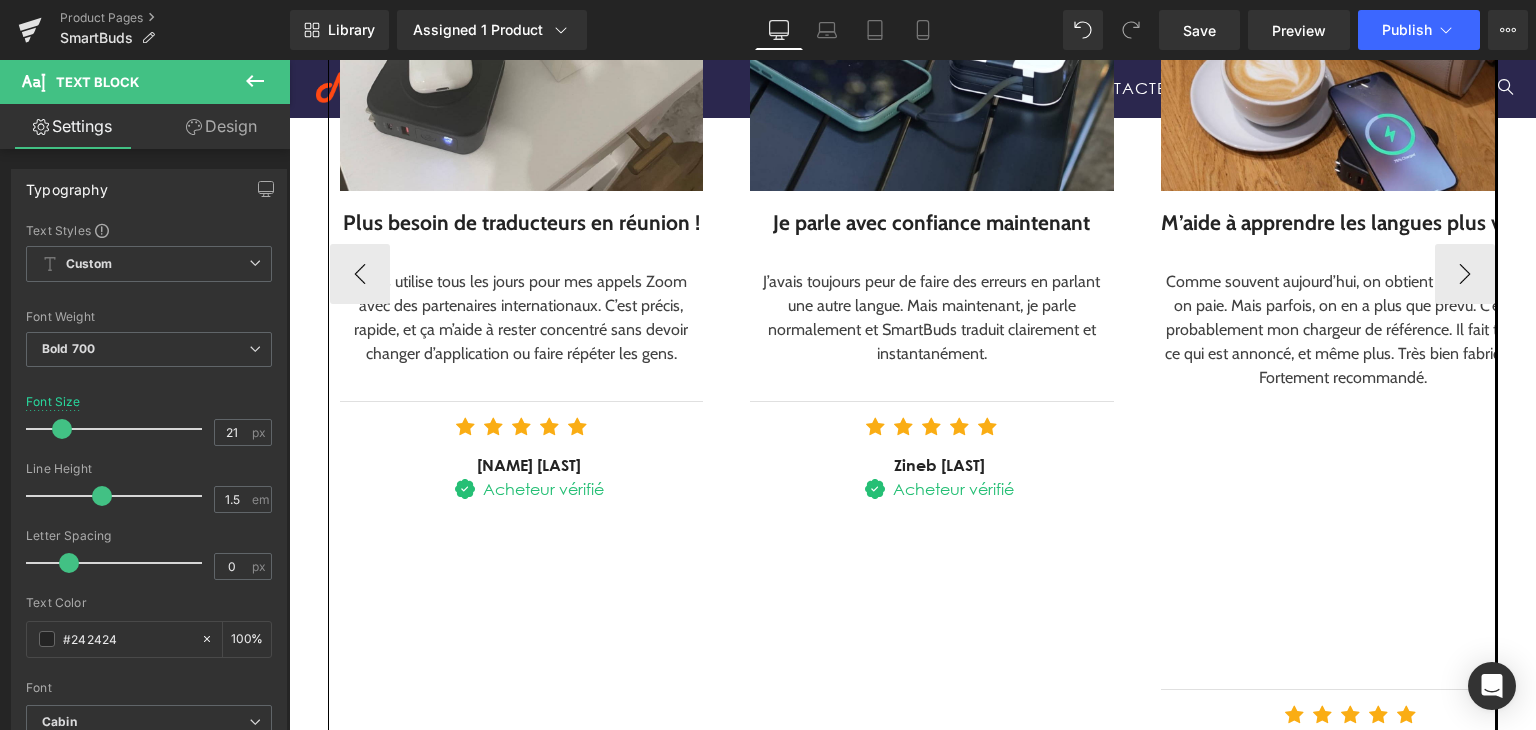 click on "Comme souvent aujourd’hui, on obtient ce pour quoi on paie. Mais parfois, on en a plus que prévu. C’est probablement mon chargeur de référence. Il fait tout ce qui est annoncé, et même plus. Très bien fabriqué. Fortement recommandé." at bounding box center (1343, 330) 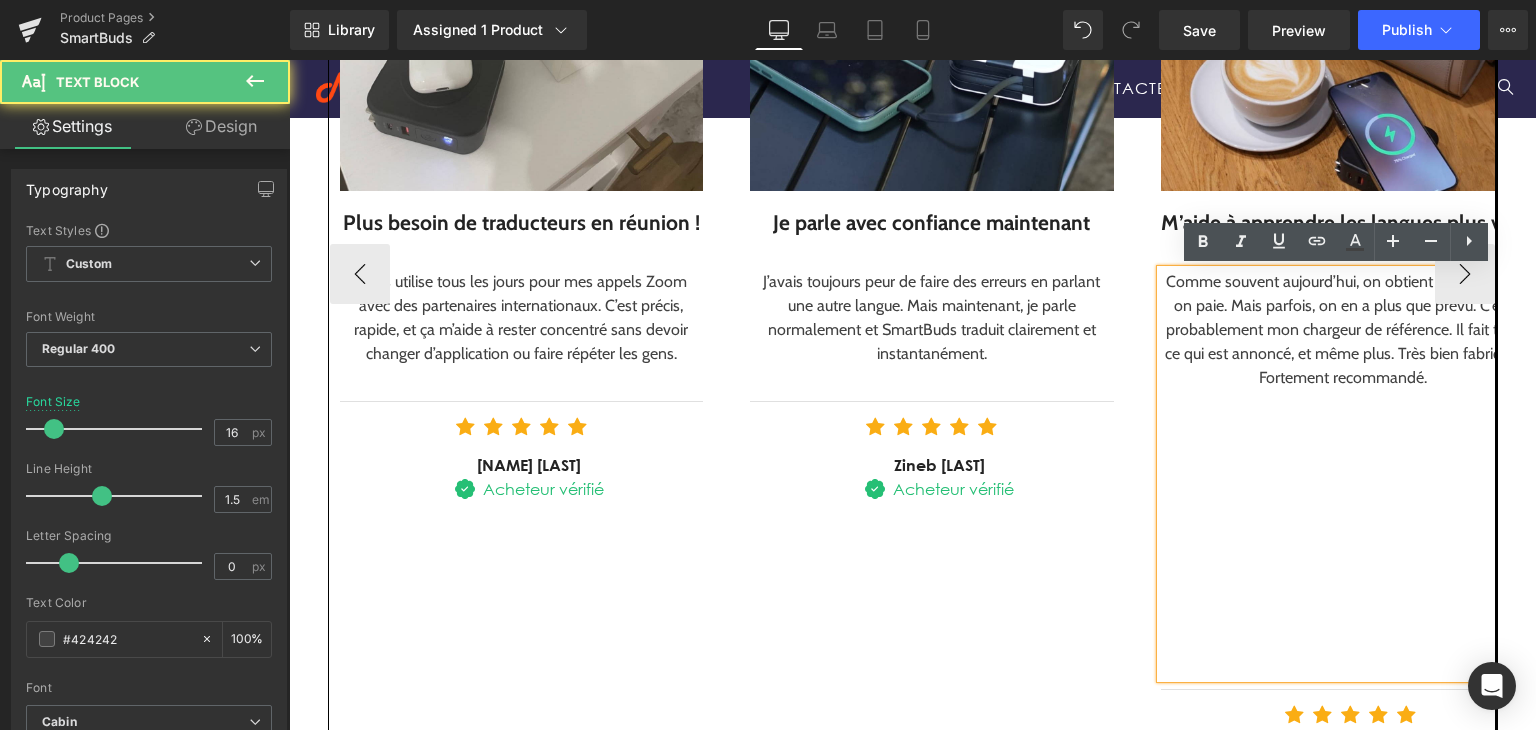 click on "Comme souvent aujourd’hui, on obtient ce pour quoi on paie. Mais parfois, on en a plus que prévu. C’est probablement mon chargeur de référence. Il fait tout ce qui est annoncé, et même plus. Très bien fabriqué. Fortement recommandé." at bounding box center [1343, 330] 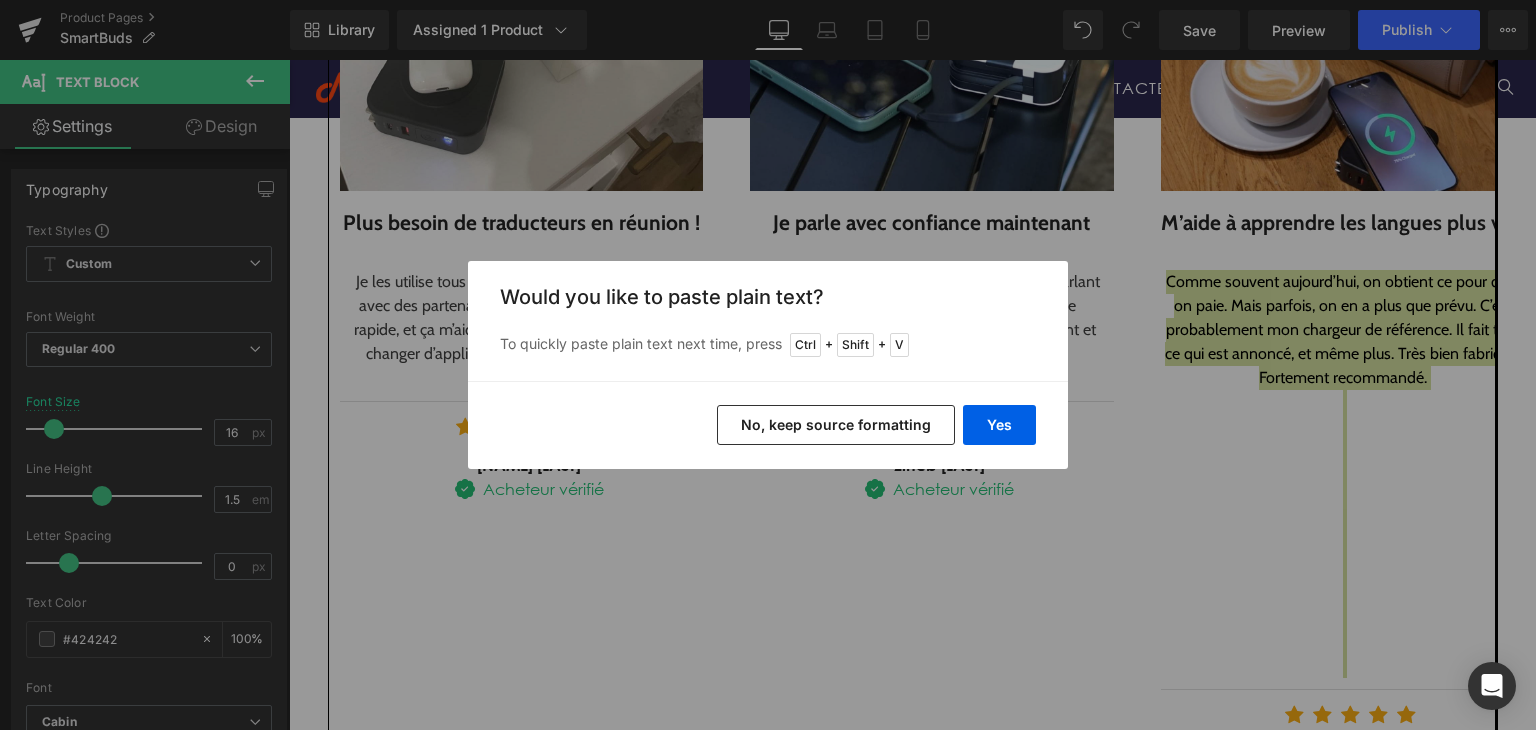 click on "Yes No, keep source formatting" at bounding box center (768, 425) 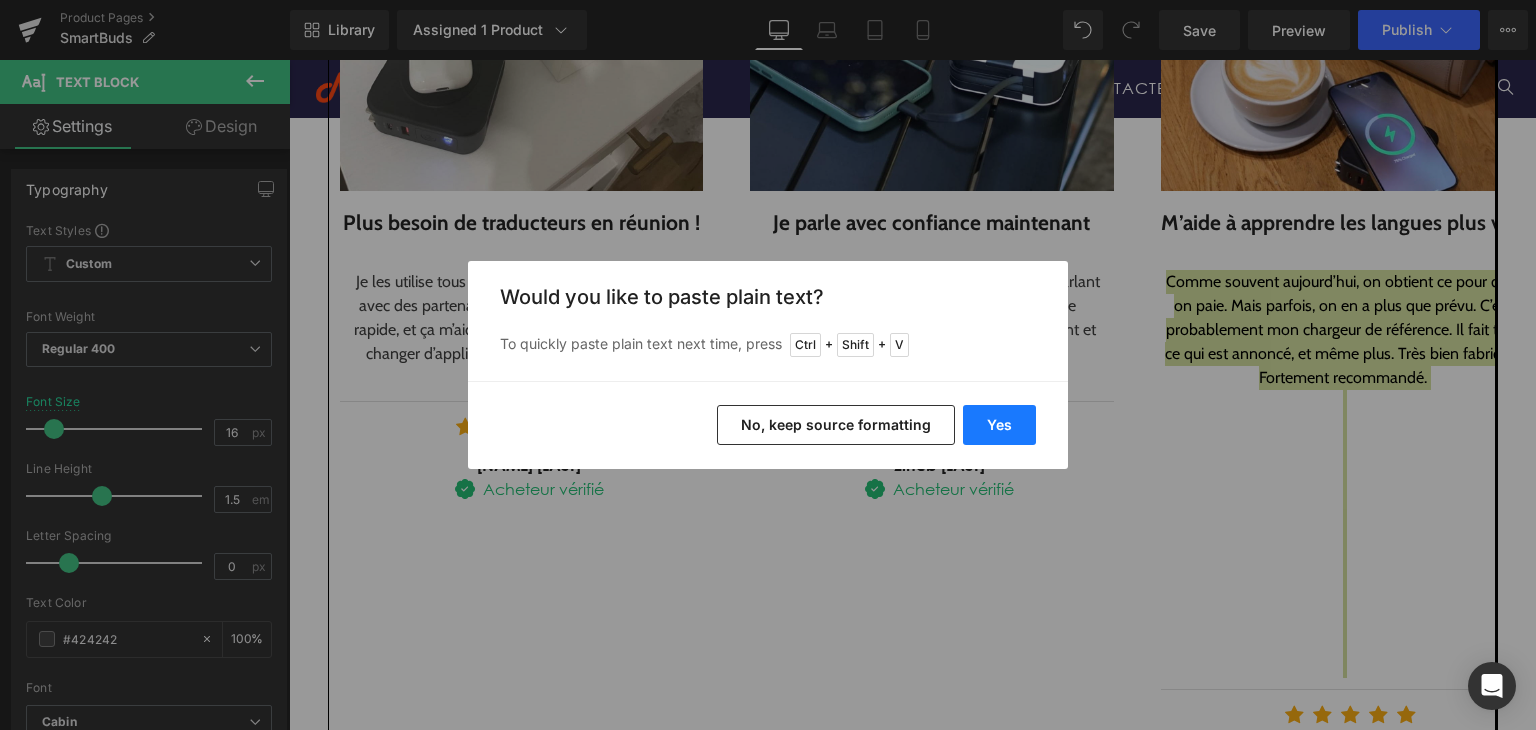 click on "Yes" at bounding box center (999, 425) 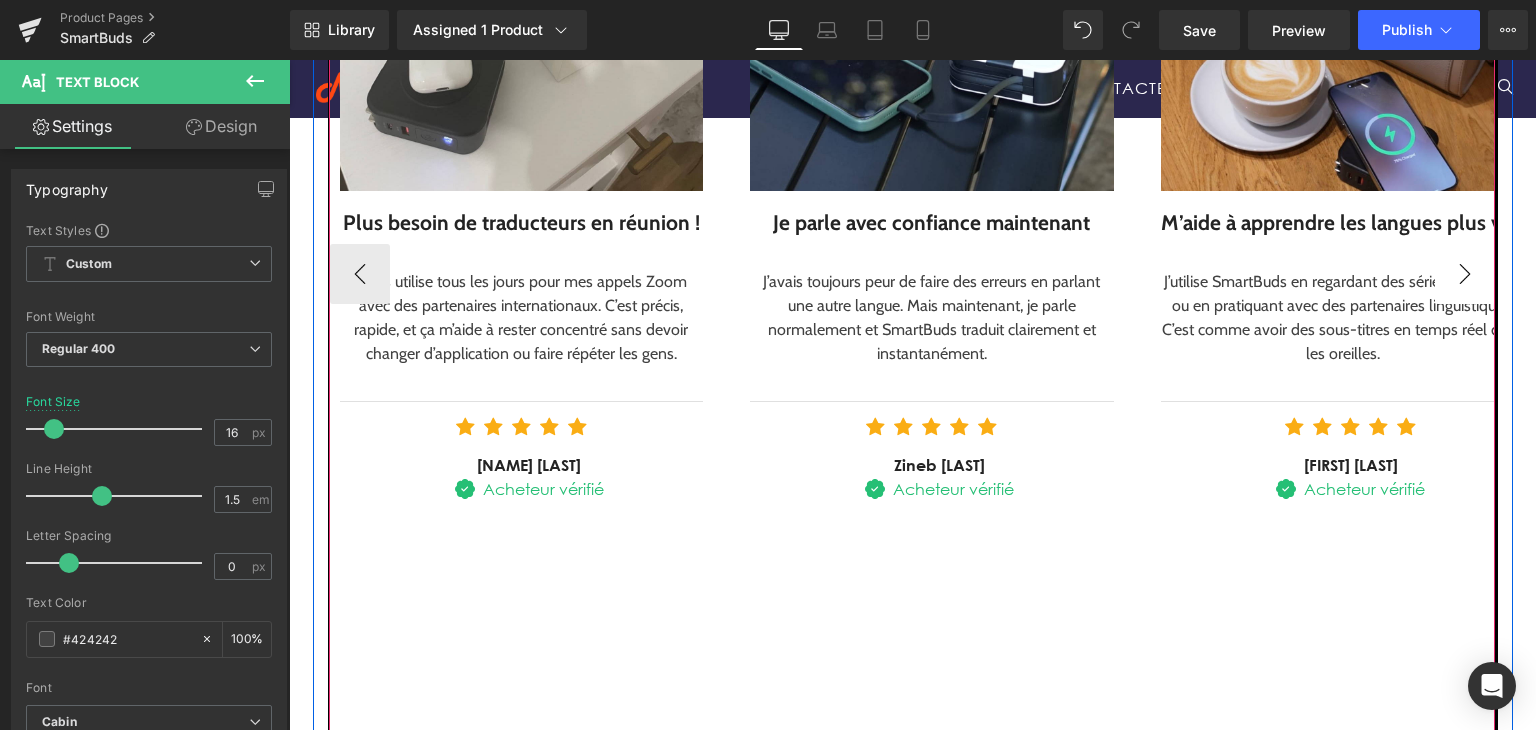 click on "›" at bounding box center [1465, 274] 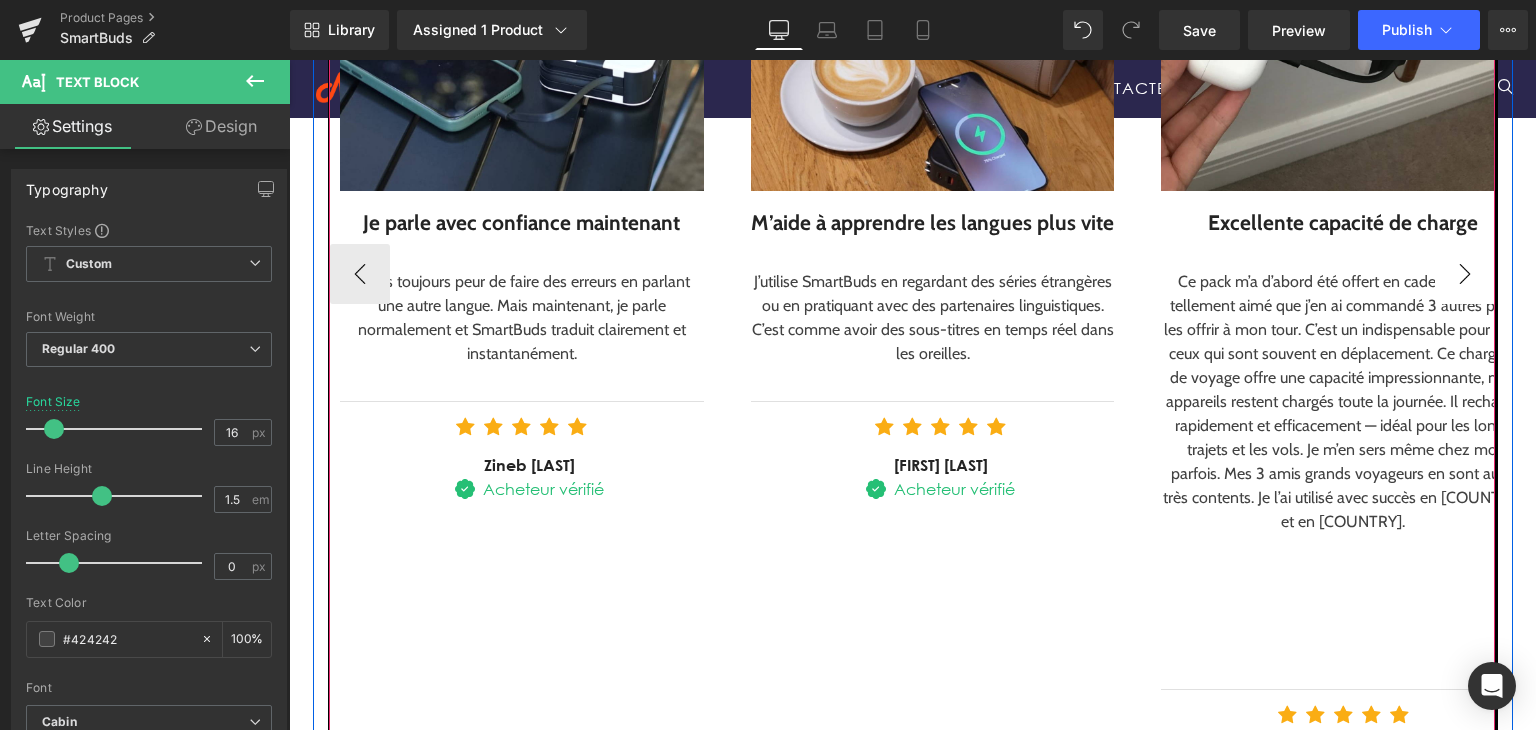 click on "›" at bounding box center (1465, 274) 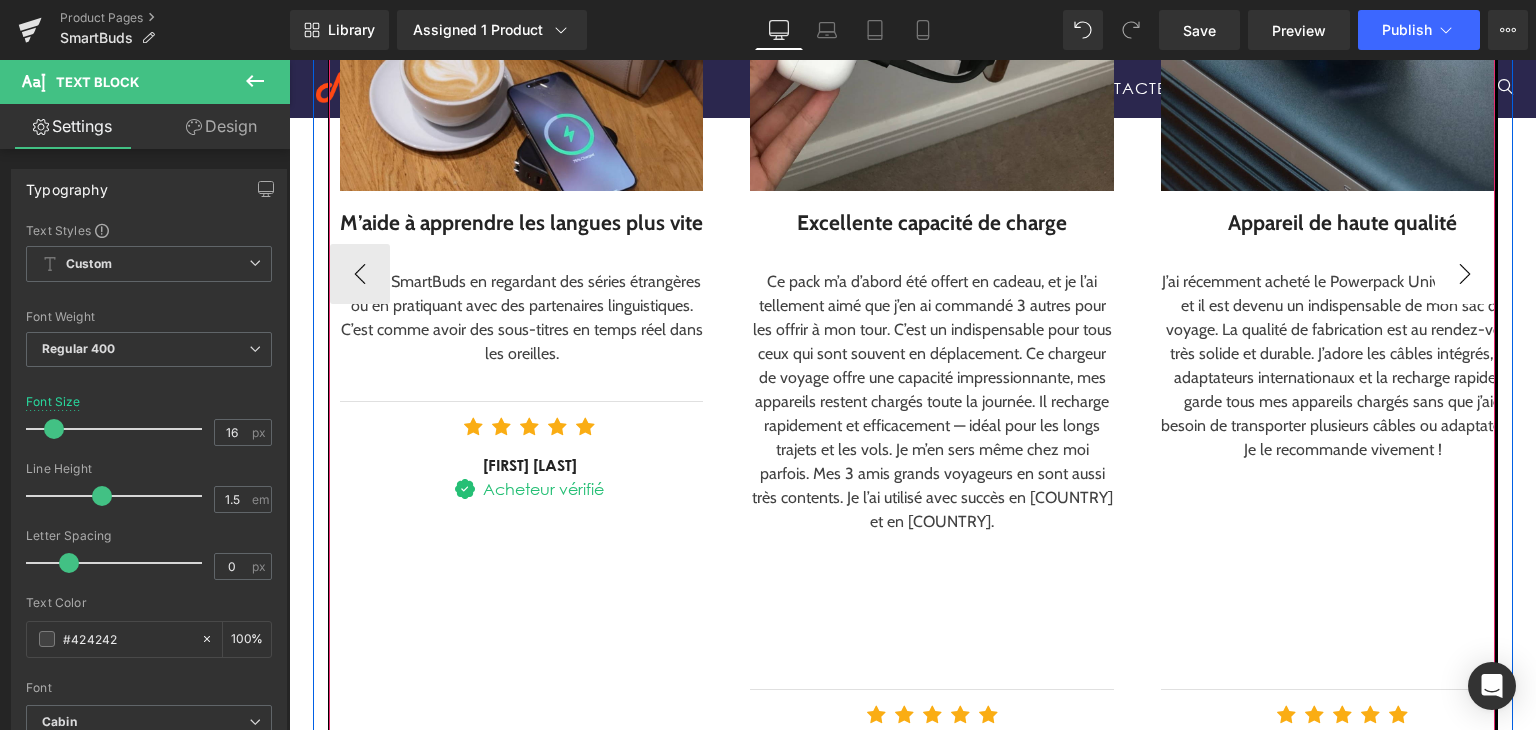 click on "›" at bounding box center (1465, 274) 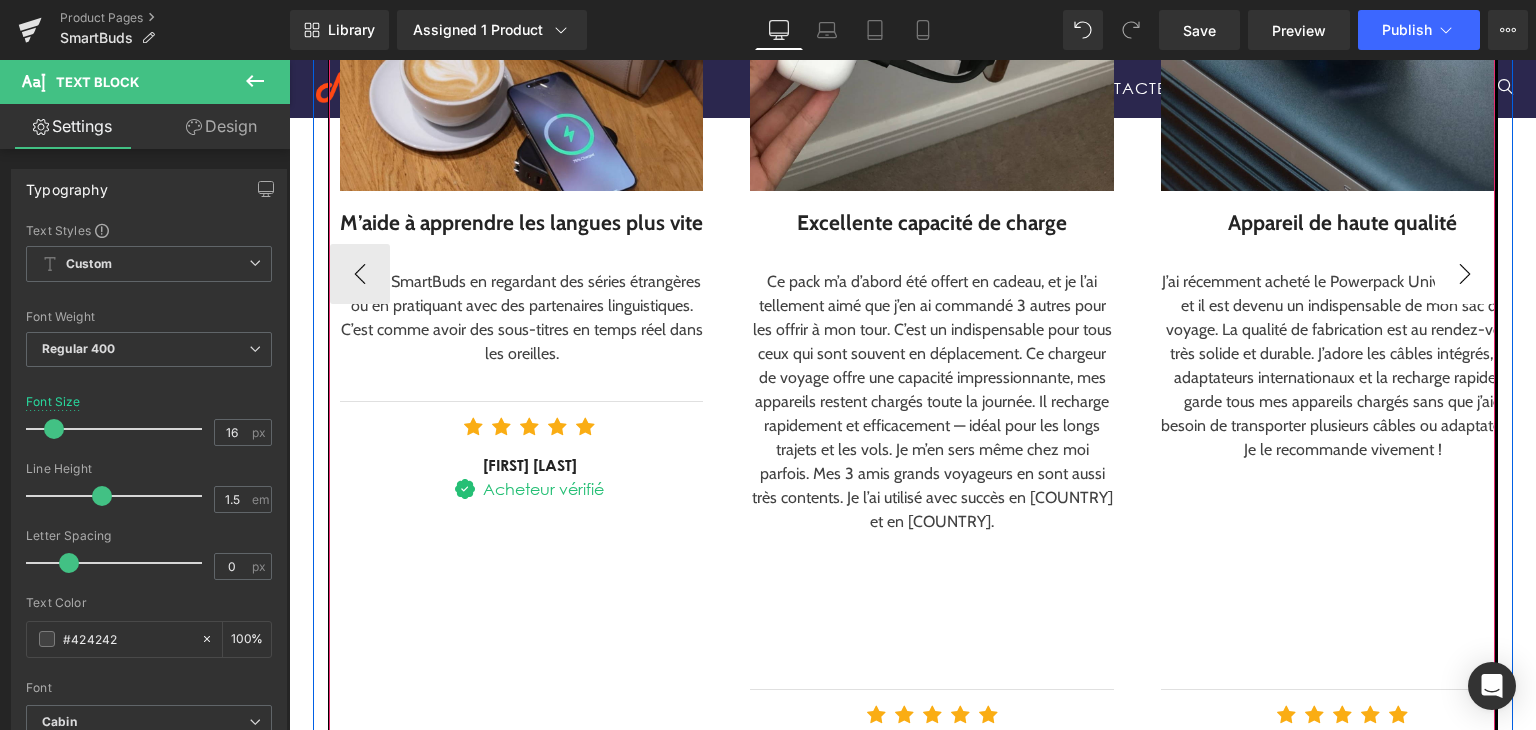 click on "Image         Plus besoin de traducteurs en réunion ! Text Block         Je les utilise tous les jours pour mes appels Zoom avec des partenaires internationaux. C’est précis, rapide, et ça m’aide à rester concentré sans devoir changer d’application ou faire répéter les gens. Text Block         Separator
Icon
Icon
Icon
Icon
Icon
Icon
Traduction vocale en temps réel:  Discutez avec des étrangers sans barrière linguistique, que ce soit en voyage ou au travail.
Text Block
Icon
Contrôle tactile intuitif: Changez de langue, lancez une traduction ou mettez en pause — tout se fait du bout des doigts." at bounding box center (741, 274) 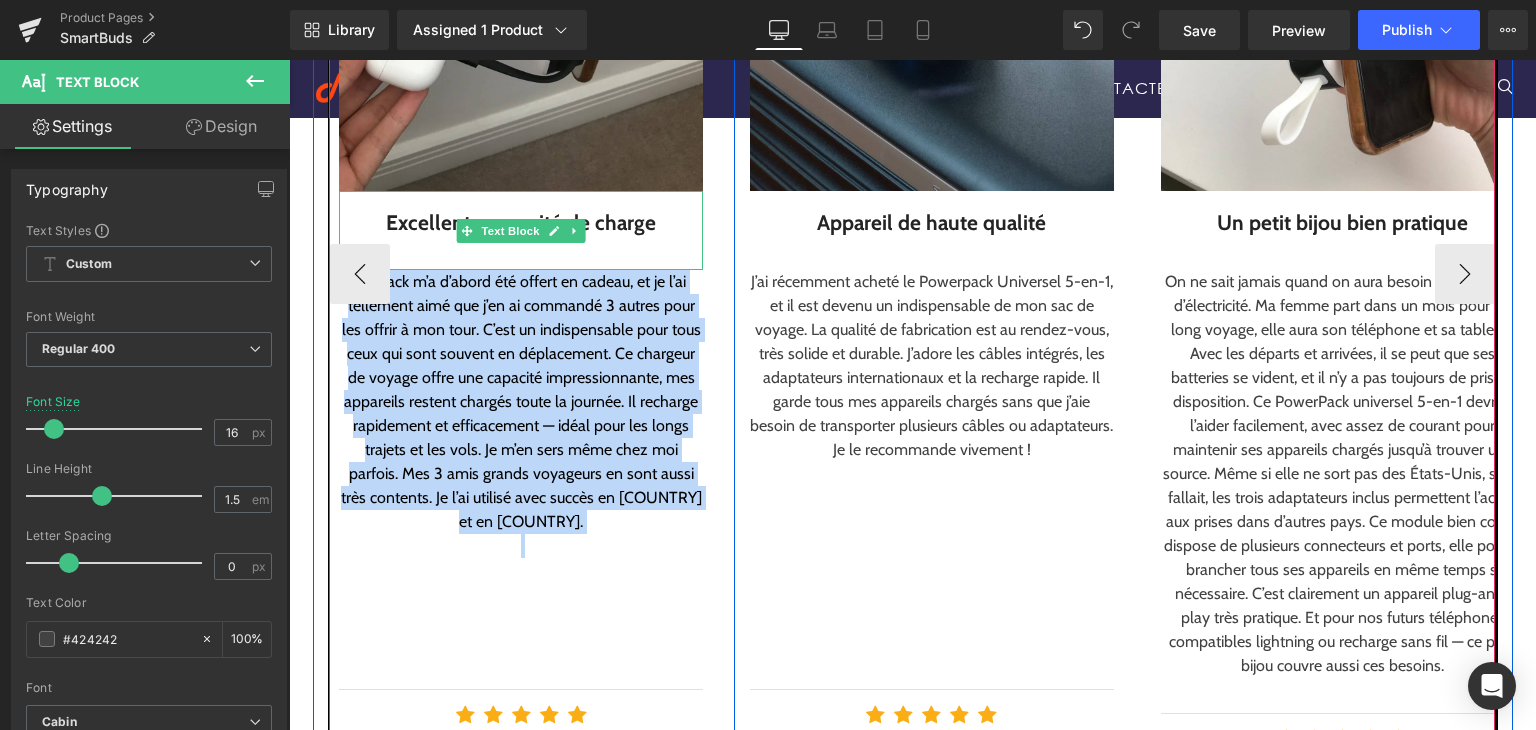 click on "Excellente capacité de charge" at bounding box center (521, 223) 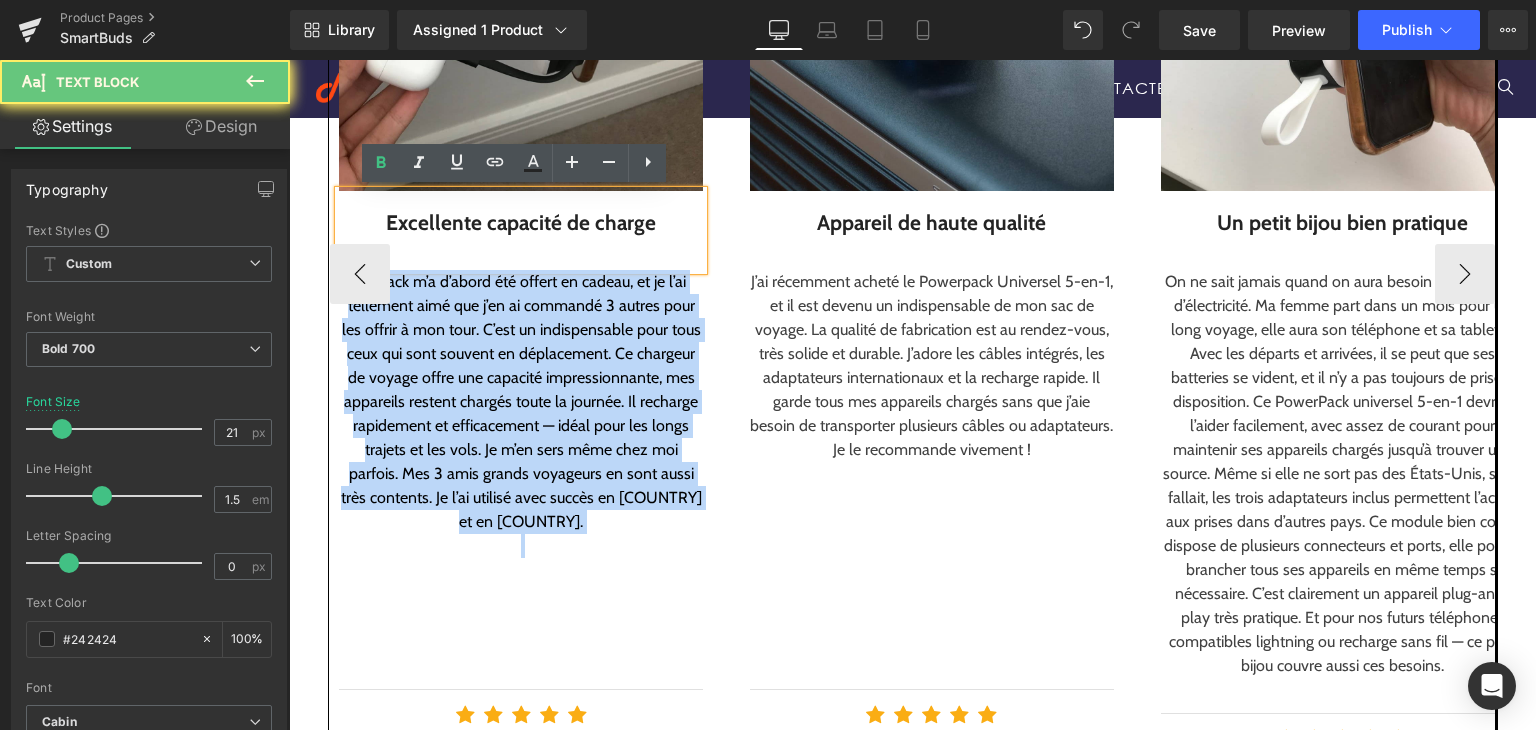 click on "Excellente capacité de charge" at bounding box center (521, 223) 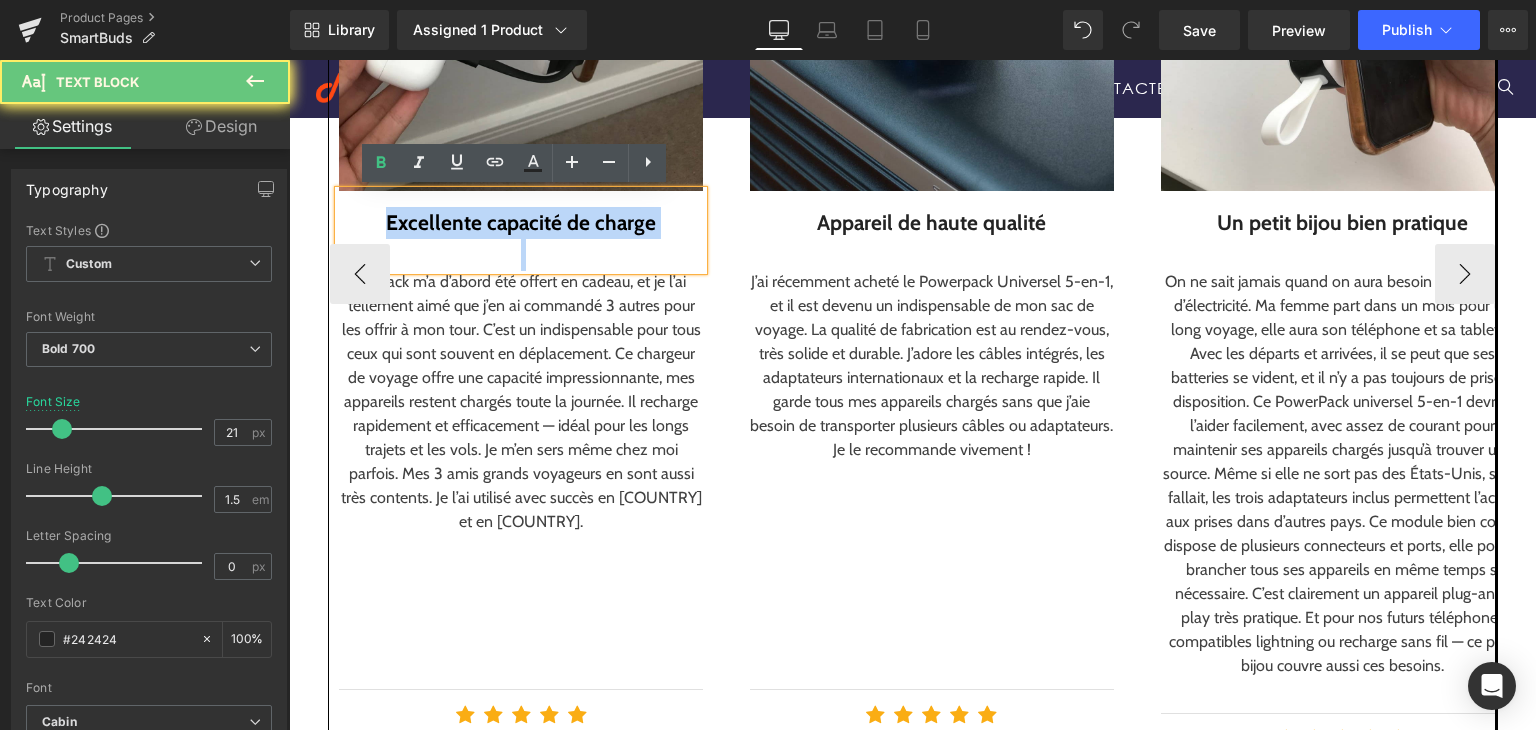 click on "Excellente capacité de charge" at bounding box center (521, 223) 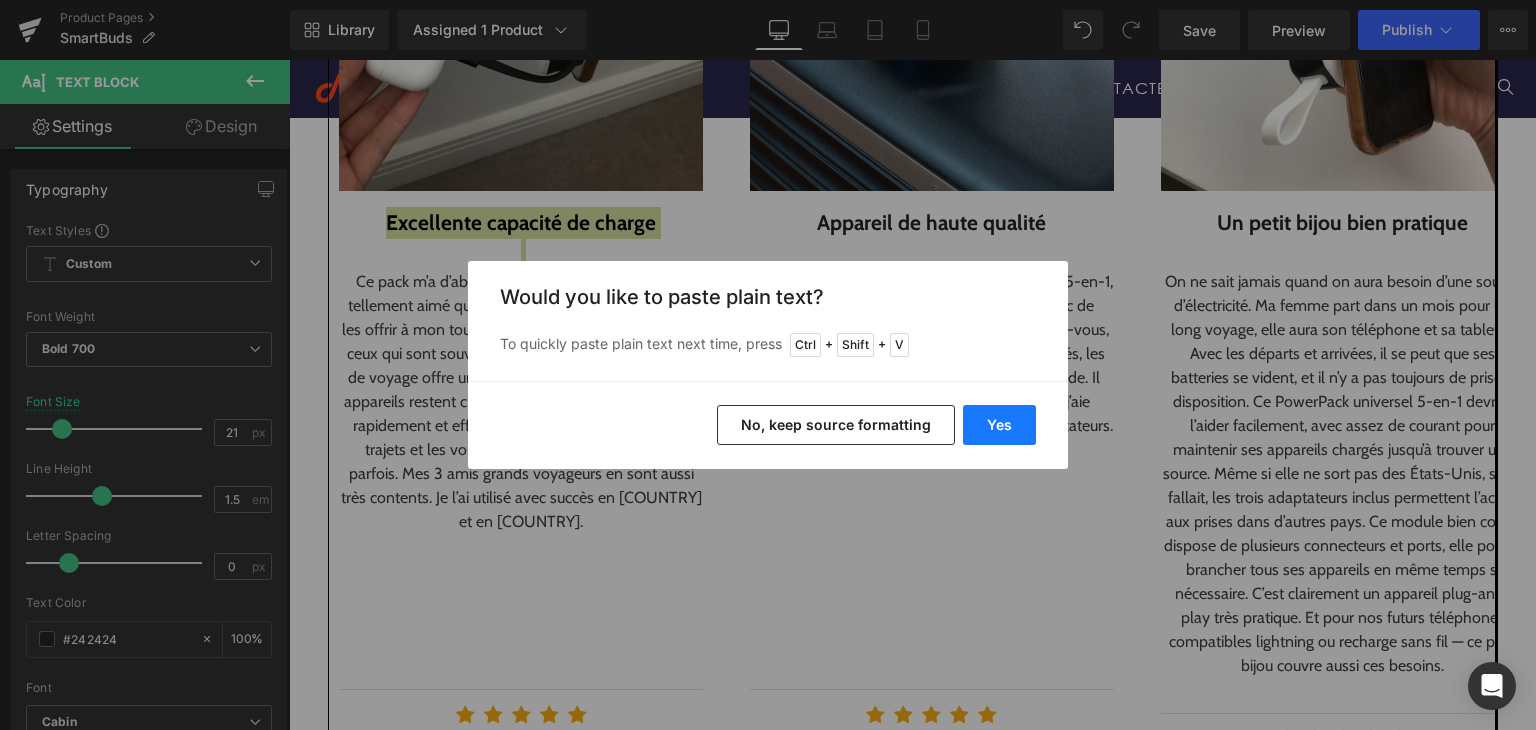 click on "Yes" at bounding box center (999, 425) 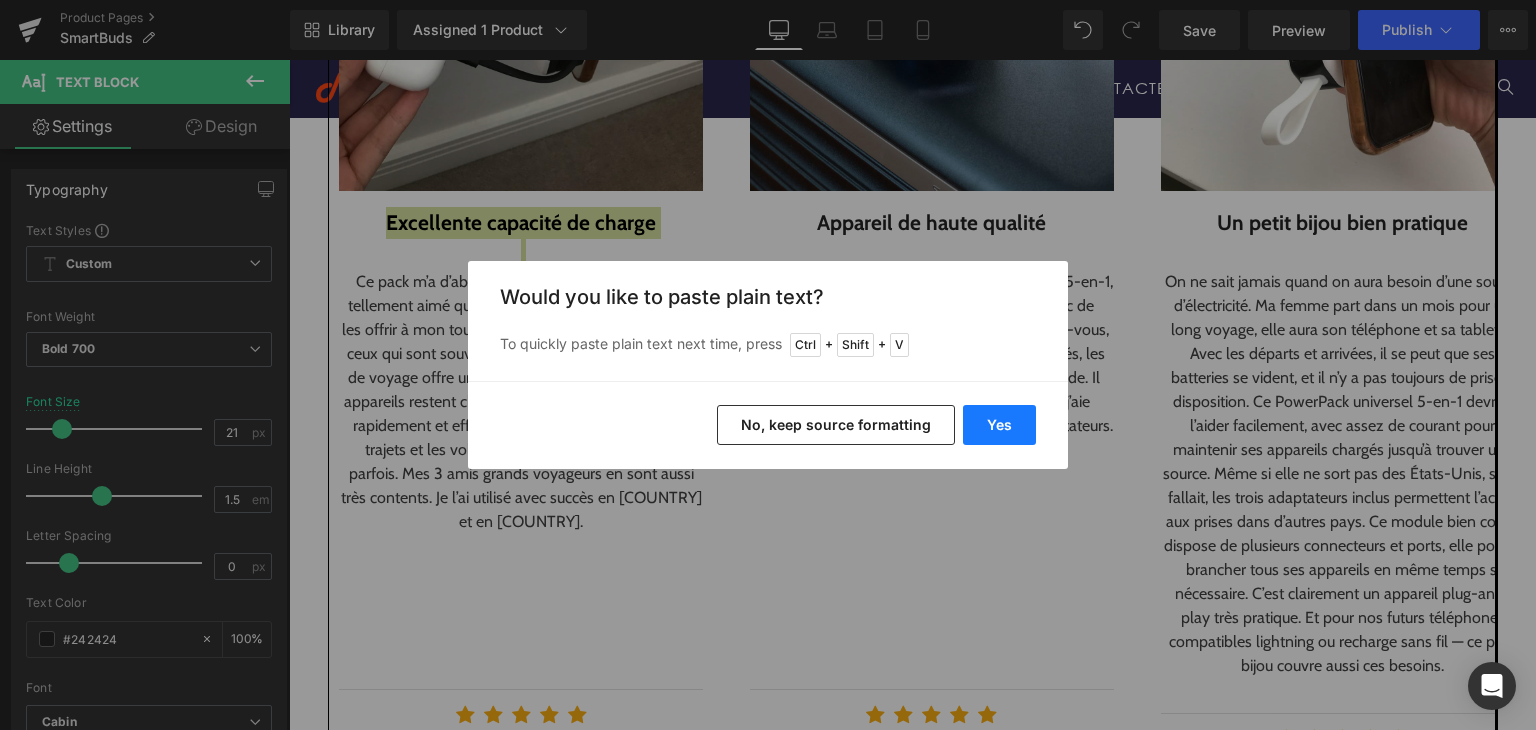 type 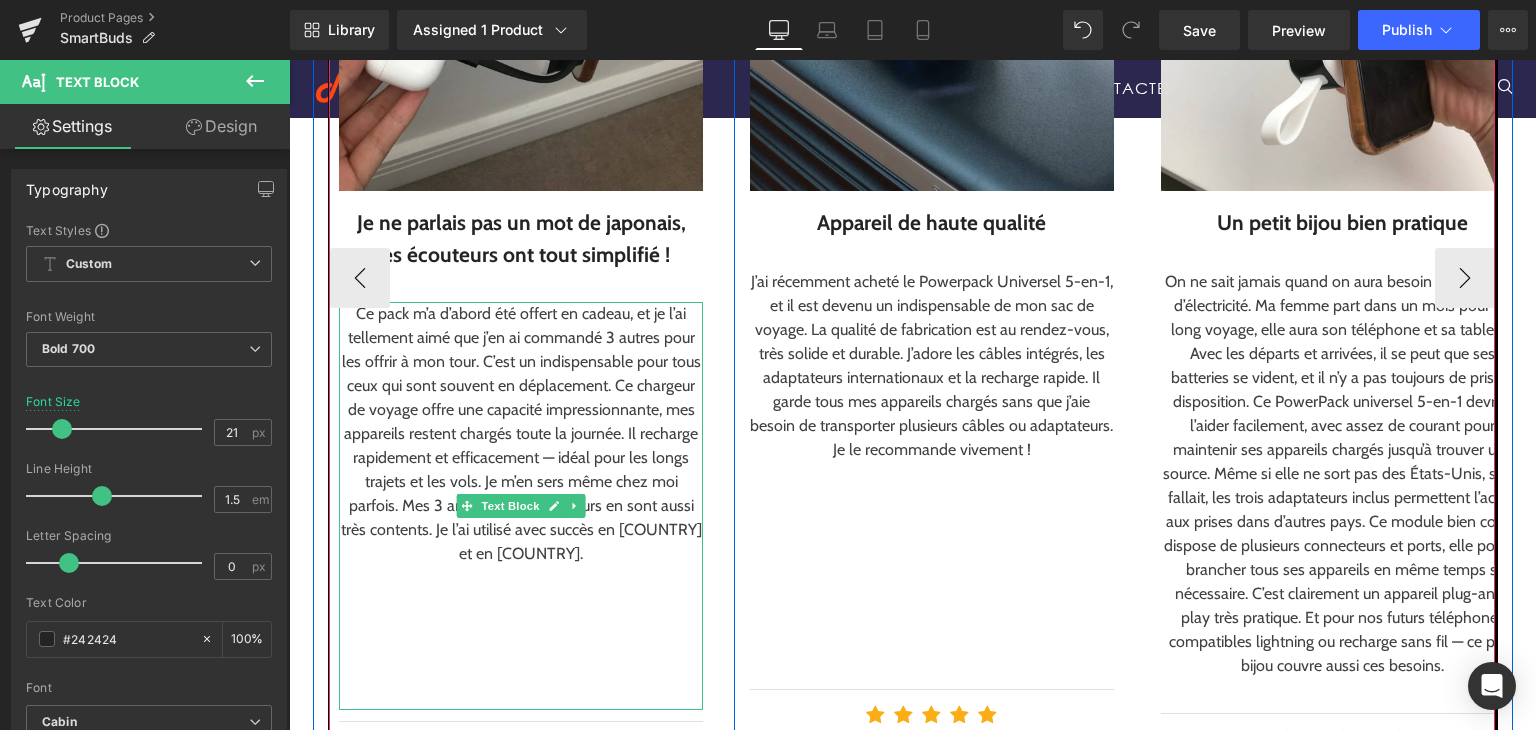 click on "Ce pack m’a d’abord été offert en cadeau, et je l’ai tellement aimé que j’en ai commandé 3 autres pour les offrir à mon tour. C’est un indispensable pour tous ceux qui sont souvent en déplacement. Ce chargeur de voyage offre une capacité impressionnante, mes appareils restent chargés toute la journée. Il recharge rapidement et efficacement — idéal pour les longs trajets et les vols. Je m’en sers même chez moi parfois. Mes 3 amis grands voyageurs en sont aussi très contents. Je l’ai utilisé avec succès en [COUNTRY] et en [COUNTRY]." at bounding box center (521, 434) 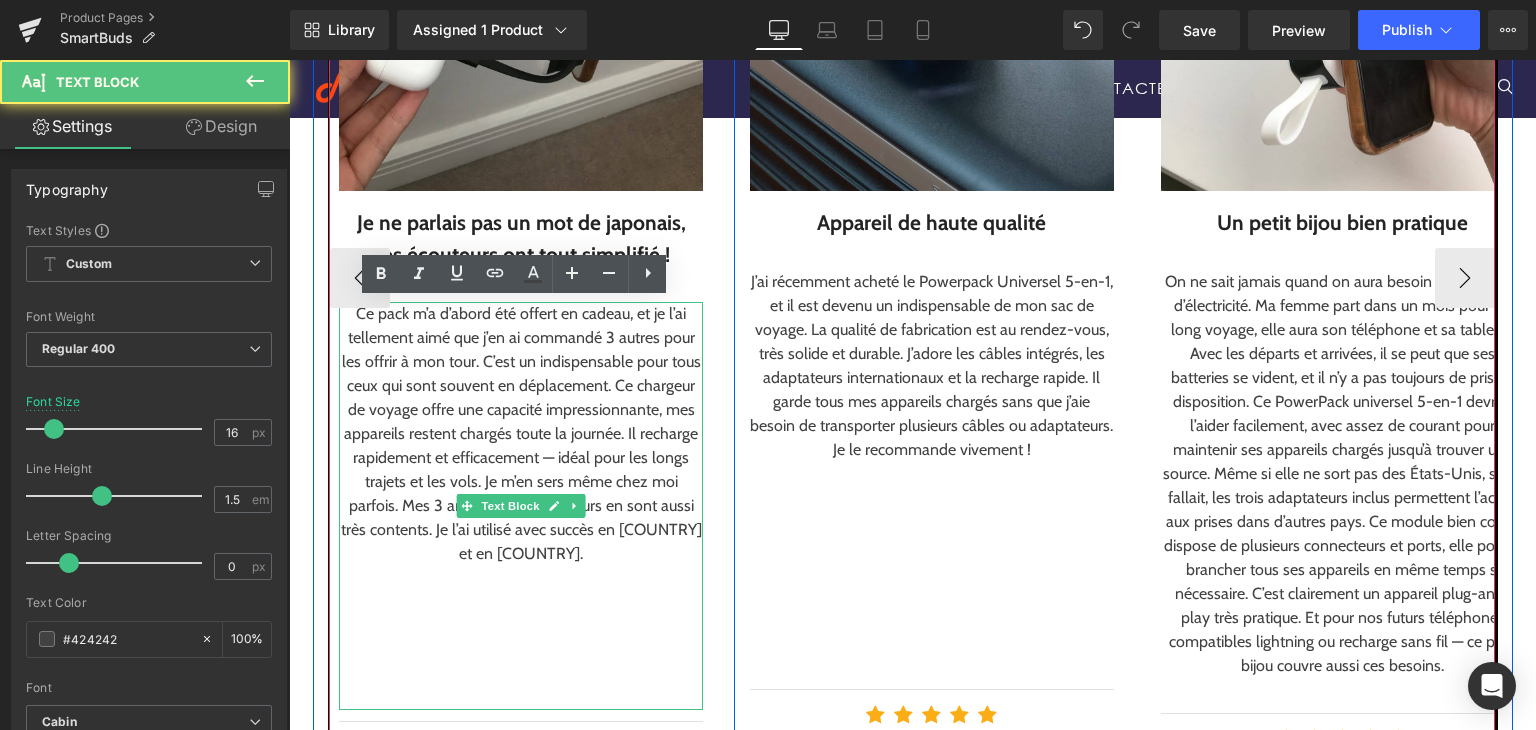 drag, startPoint x: 428, startPoint y: 377, endPoint x: 461, endPoint y: 393, distance: 36.67424 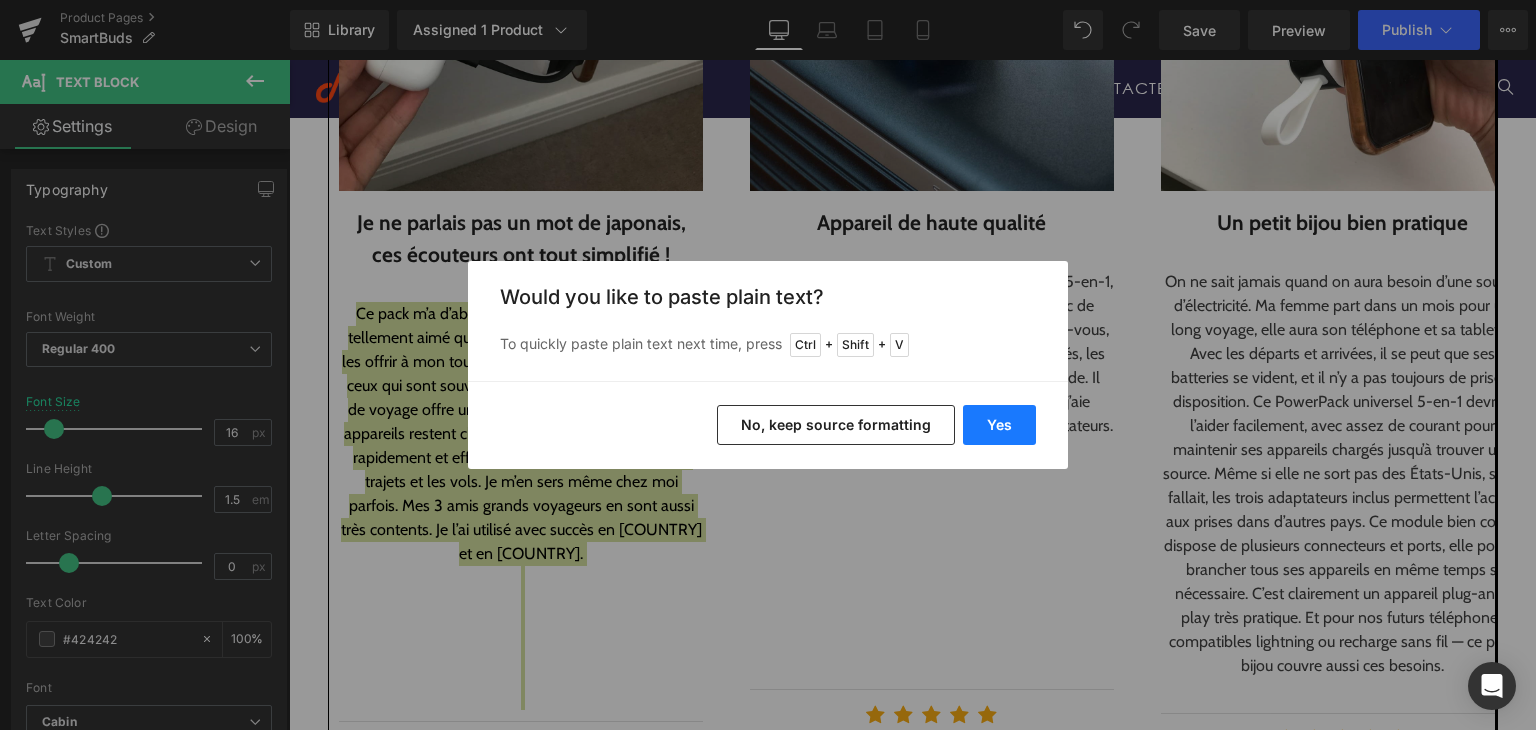 click on "Yes" at bounding box center (999, 425) 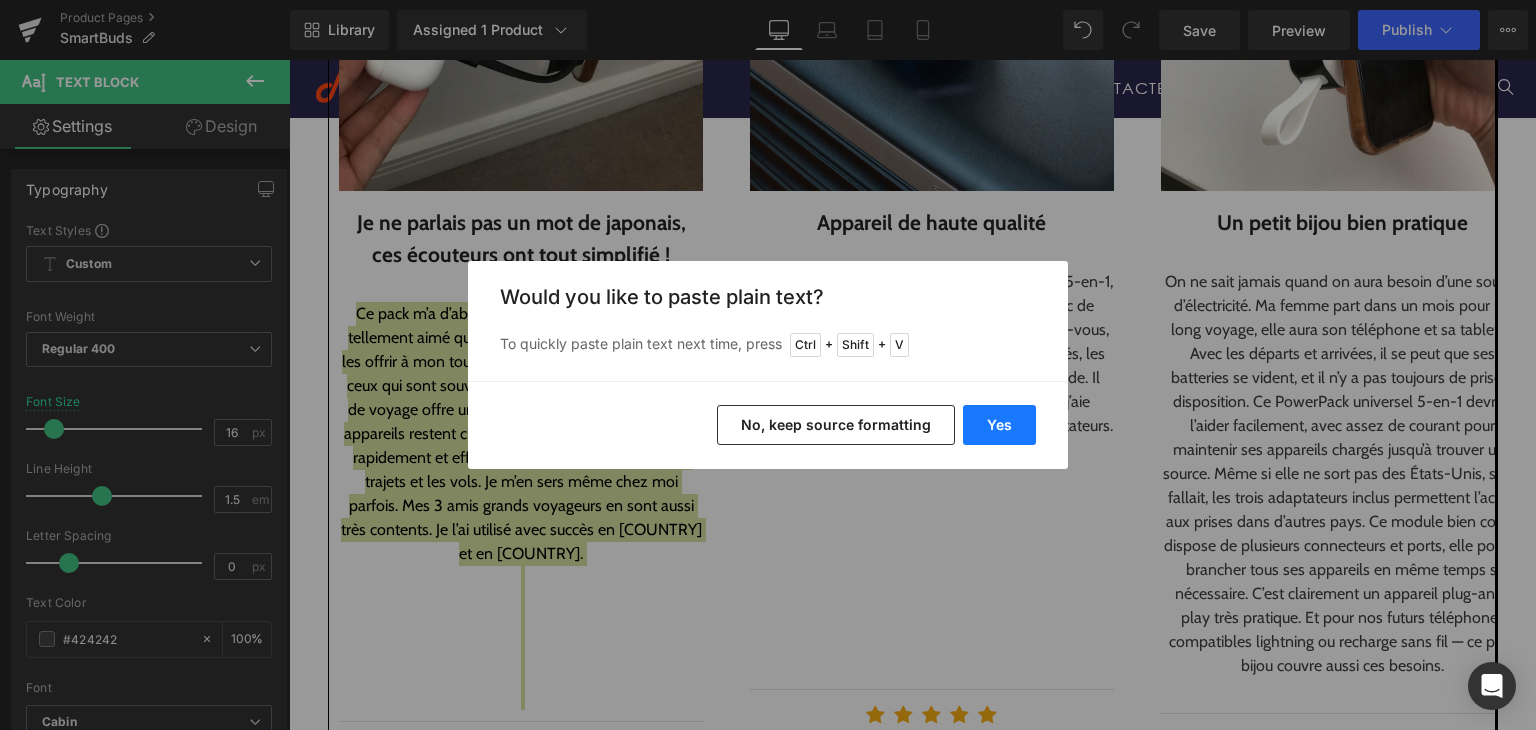 type 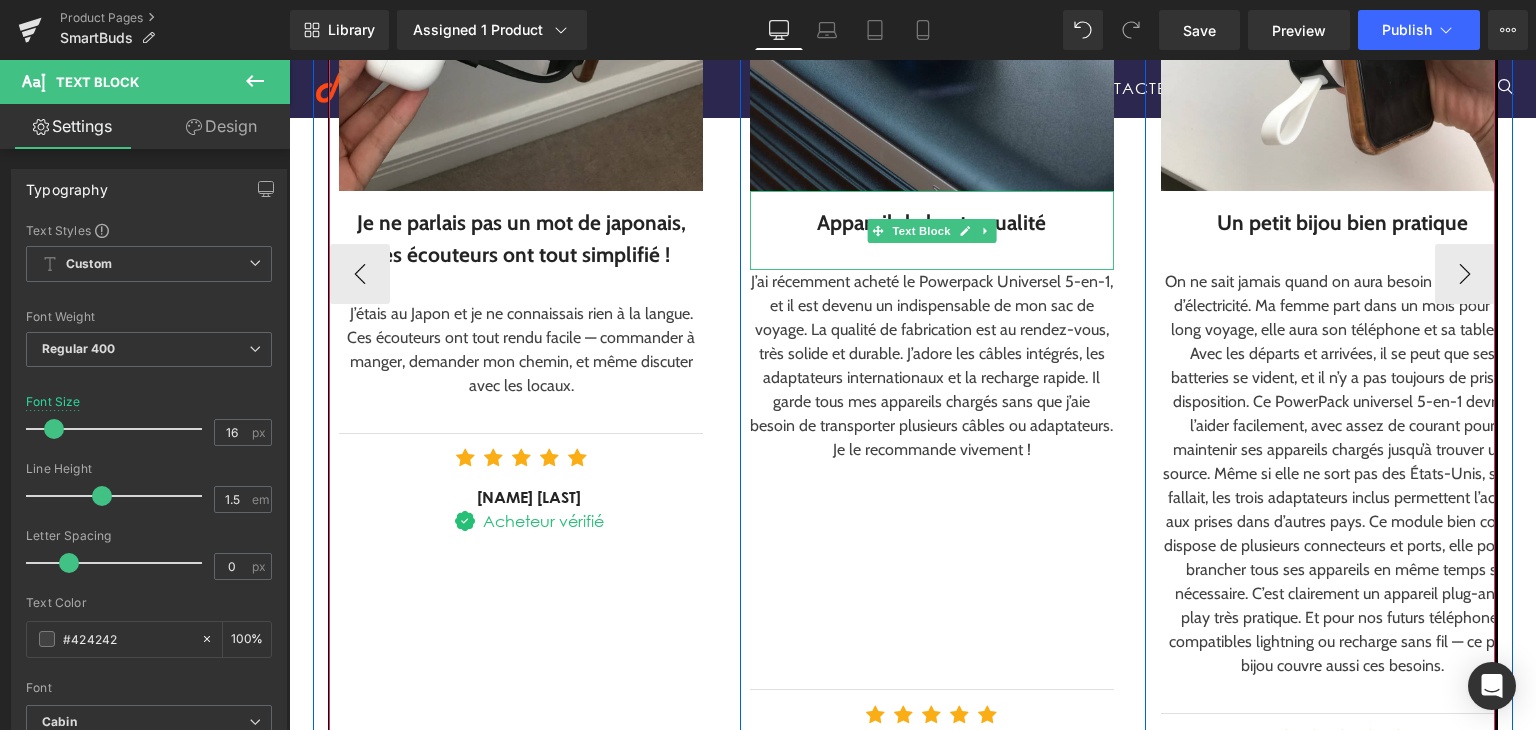 click on "Appareil de haute qualité" at bounding box center (932, 223) 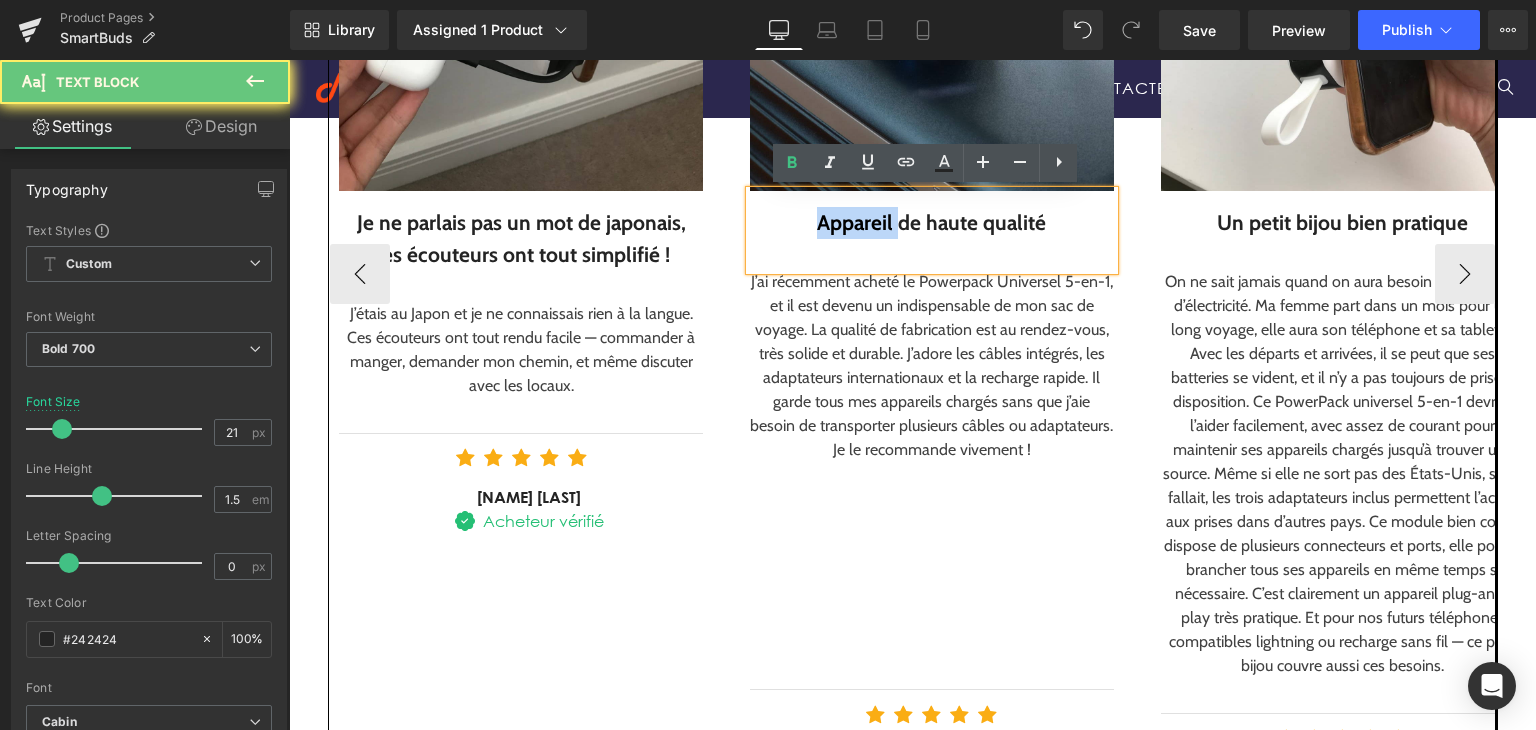 click on "Appareil de haute qualité" at bounding box center [932, 223] 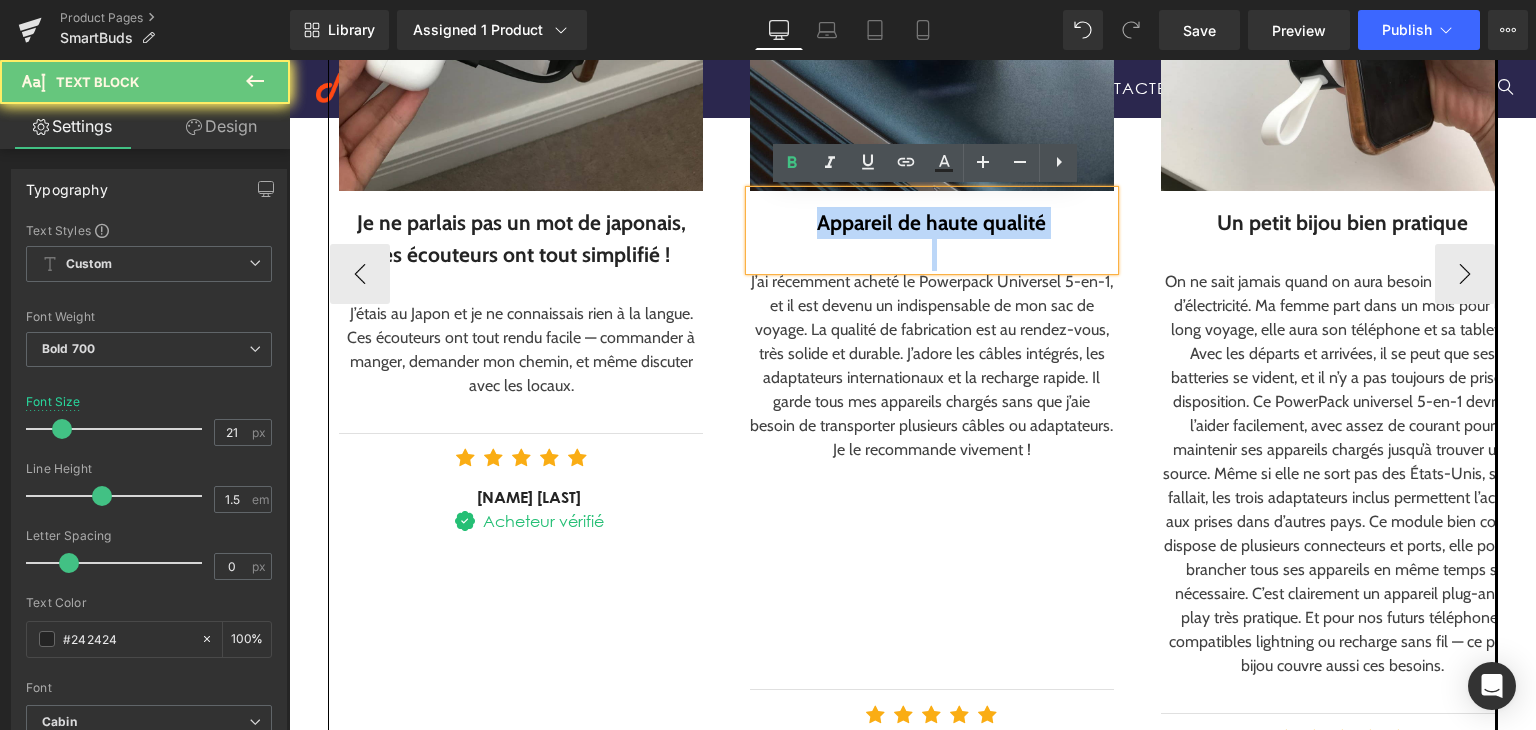 click on "Appareil de haute qualité" at bounding box center (932, 223) 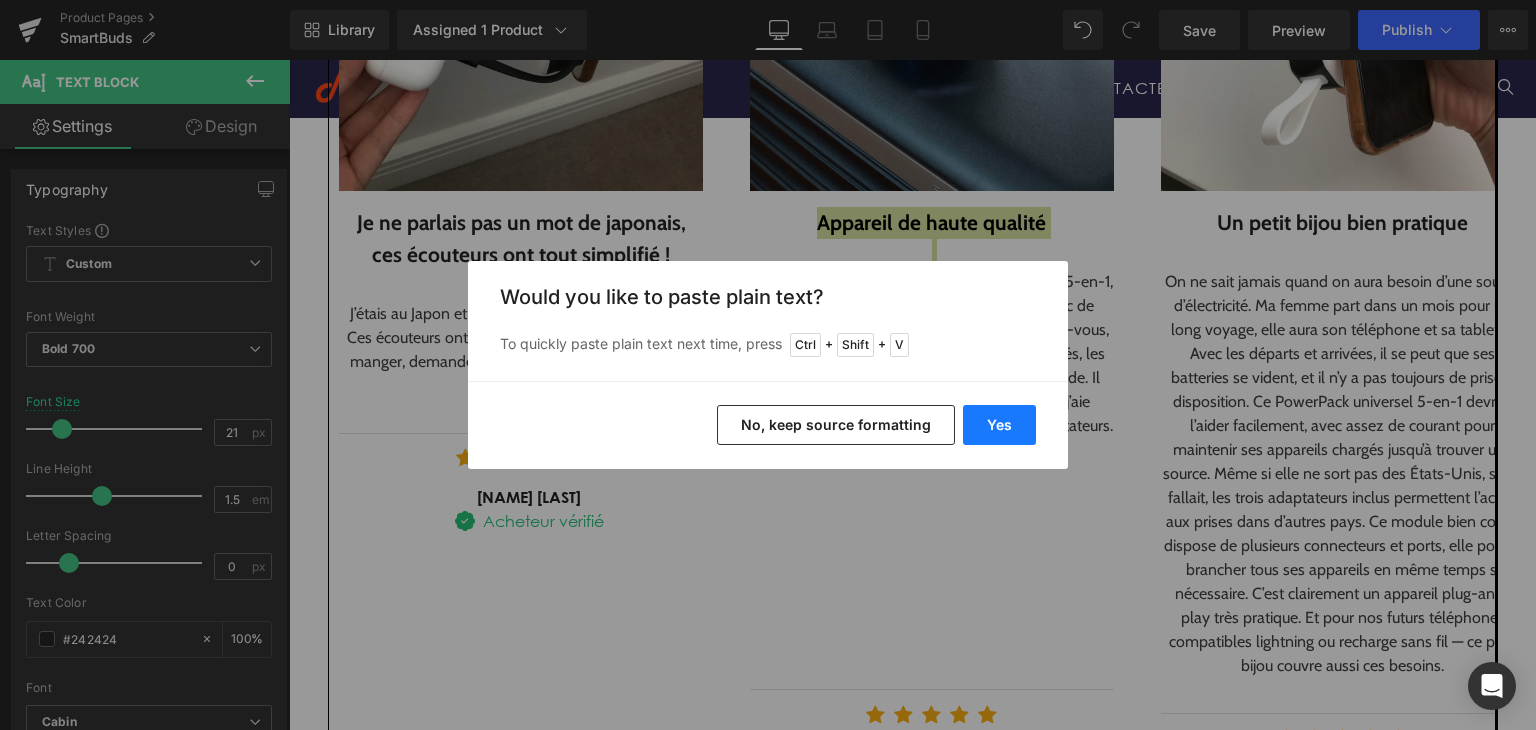 click on "Yes" at bounding box center [999, 425] 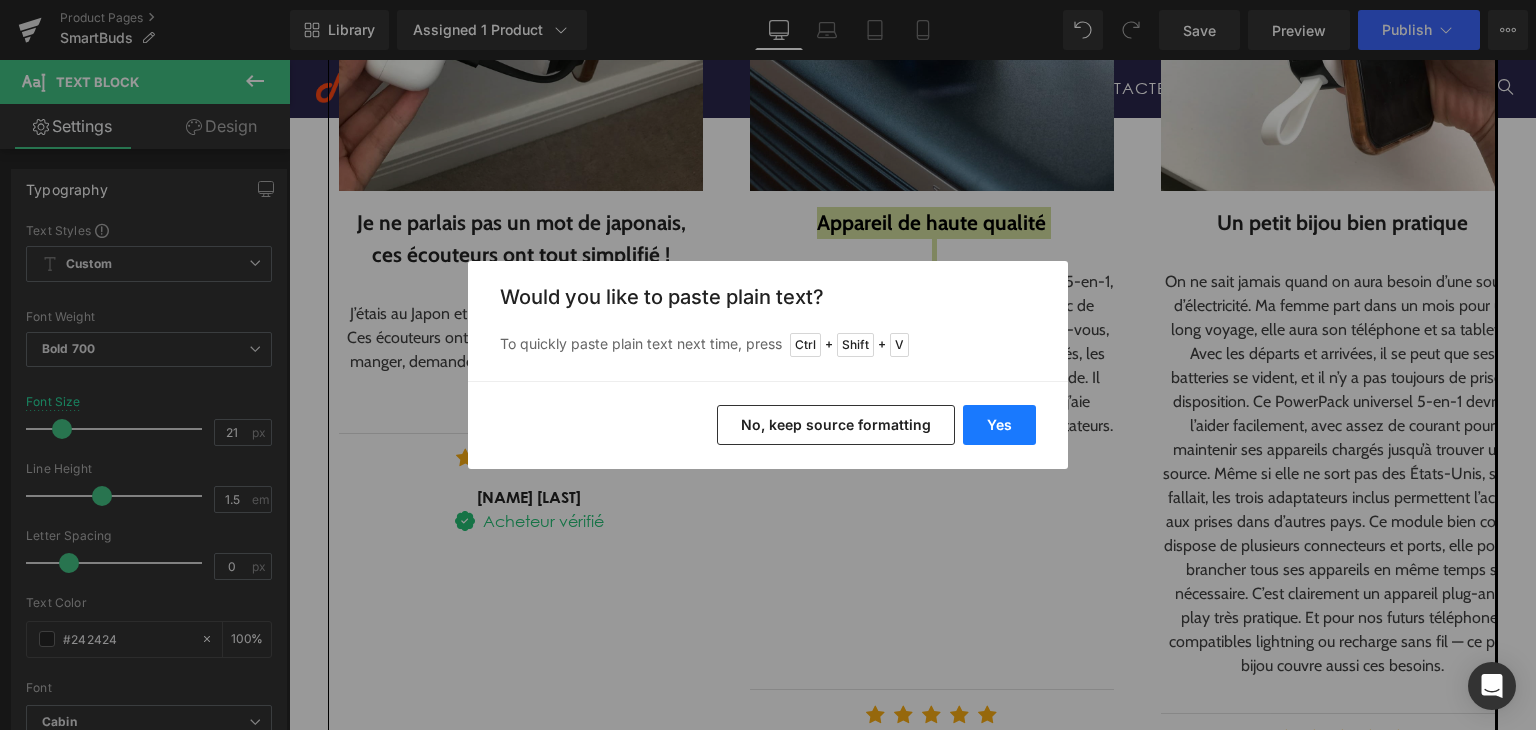 type 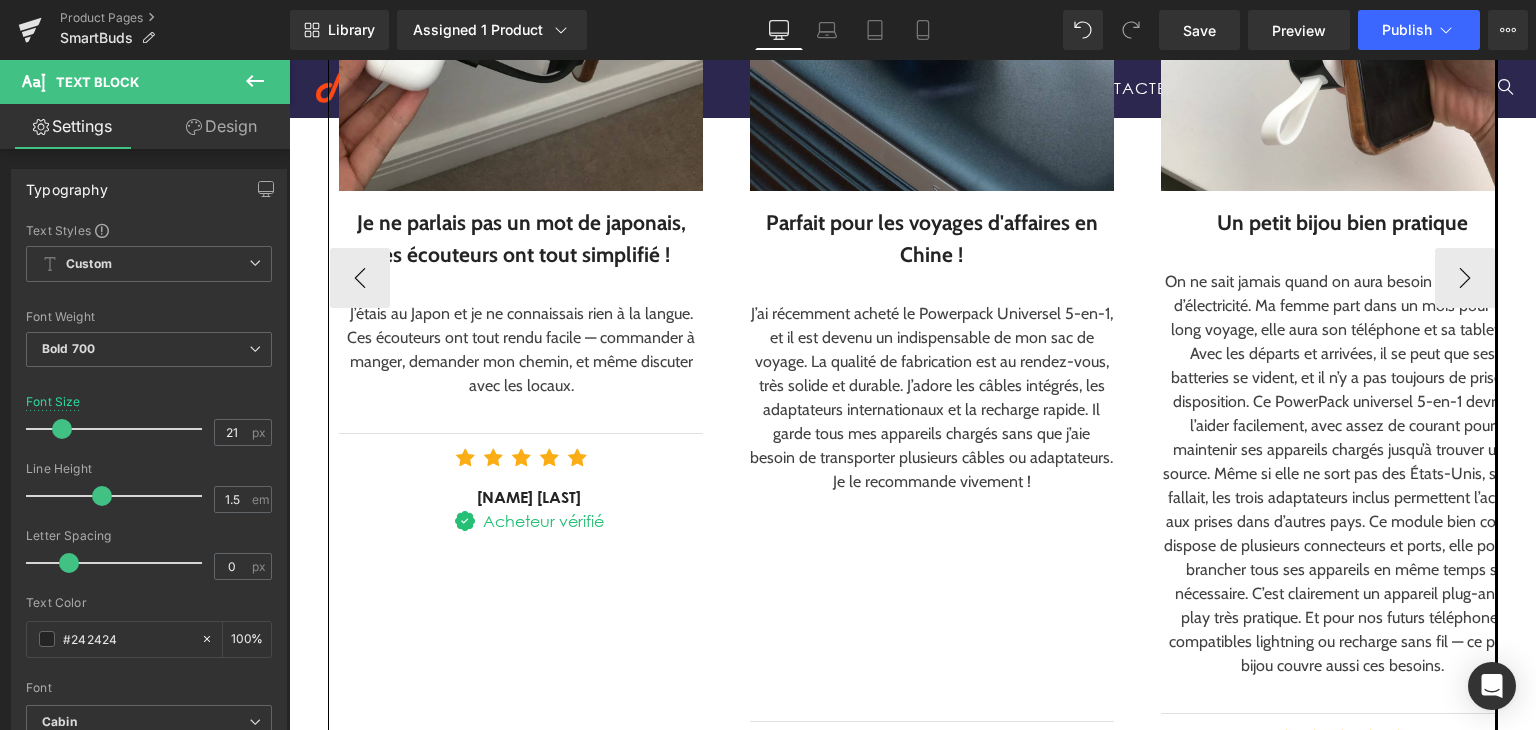 click on "Image         Parfait pour les voyages d'affaires en Chine ! Text Block         J’ai récemment acheté le Powerpack Universel 5-en-1, et il est devenu un indispensable de mon sac de voyage. La qualité de fabrication est au rendez-vous, très solide et durable. J’adore les câbles intégrés, les adaptateurs internationaux et la recharge rapide. Il garde tous mes appareils chargés sans que j’aie besoin de transporter plusieurs câbles ou adaptateurs. Je le recommande vivement !
Text Block         Separator
Icon
Icon
Icon
Icon
Icon
Icon List Hoz         Sofia [LAST] Text Block" at bounding box center [943, 278] 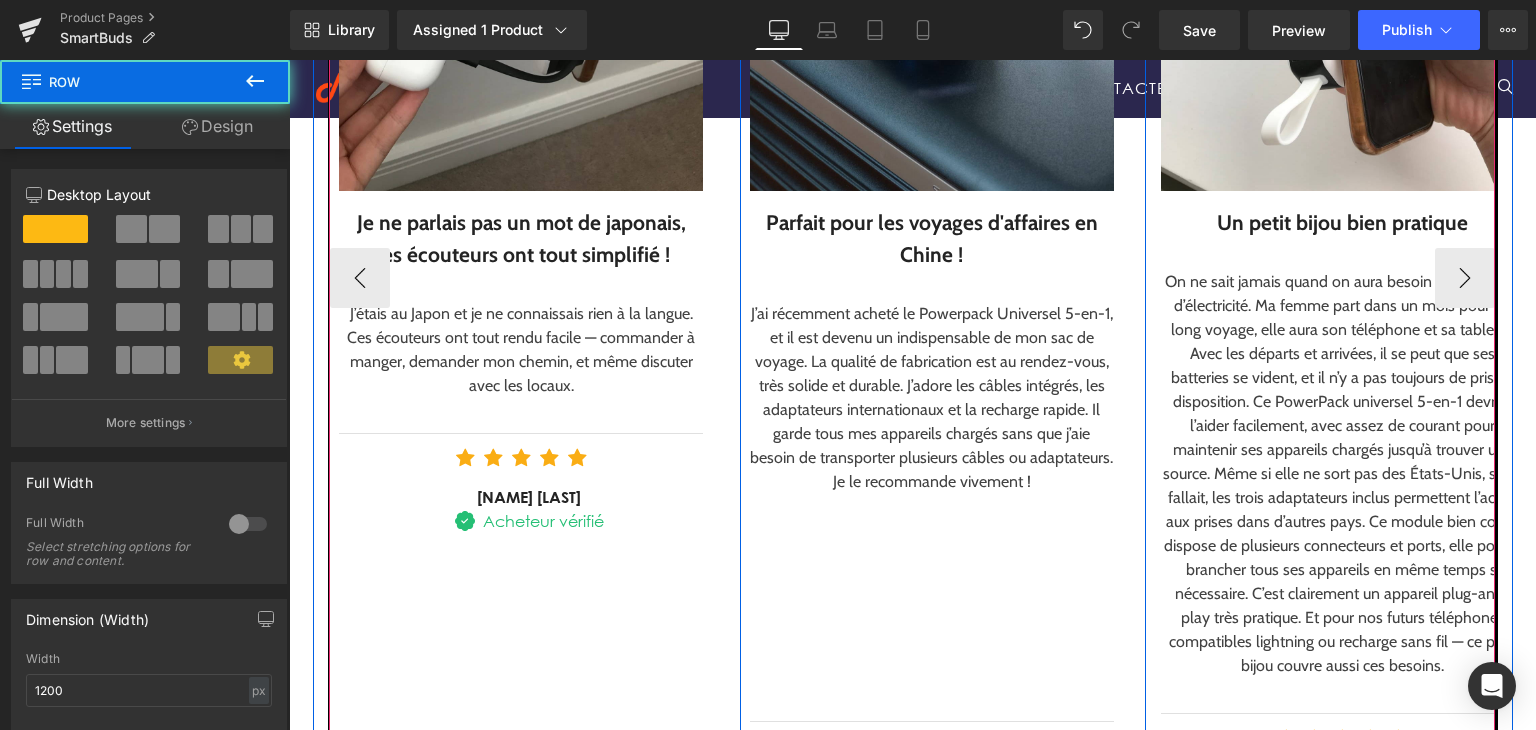 click on "J’ai récemment acheté le Powerpack Universel 5-en-1, et il est devenu un indispensable de mon sac de voyage. La qualité de fabrication est au rendez-vous, très solide et durable. J’adore les câbles intégrés, les adaptateurs internationaux et la recharge rapide. Il garde tous mes appareils chargés sans que j’aie besoin de transporter plusieurs câbles ou adaptateurs. Je le recommande vivement !" at bounding box center [932, 398] 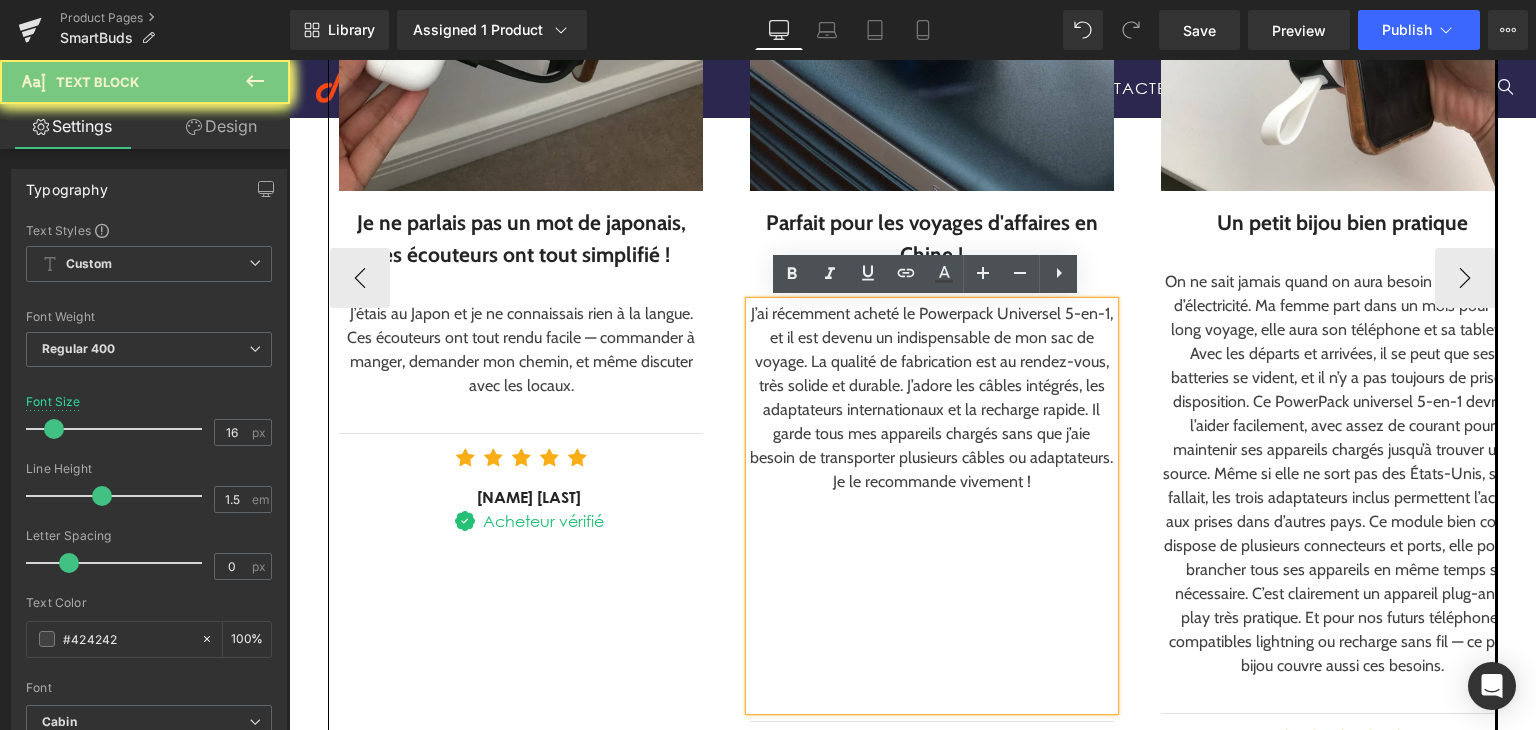 click on "J’ai récemment acheté le Powerpack Universel 5-en-1, et il est devenu un indispensable de mon sac de voyage. La qualité de fabrication est au rendez-vous, très solide et durable. J’adore les câbles intégrés, les adaptateurs internationaux et la recharge rapide. Il garde tous mes appareils chargés sans que j’aie besoin de transporter plusieurs câbles ou adaptateurs. Je le recommande vivement !" at bounding box center (932, 398) 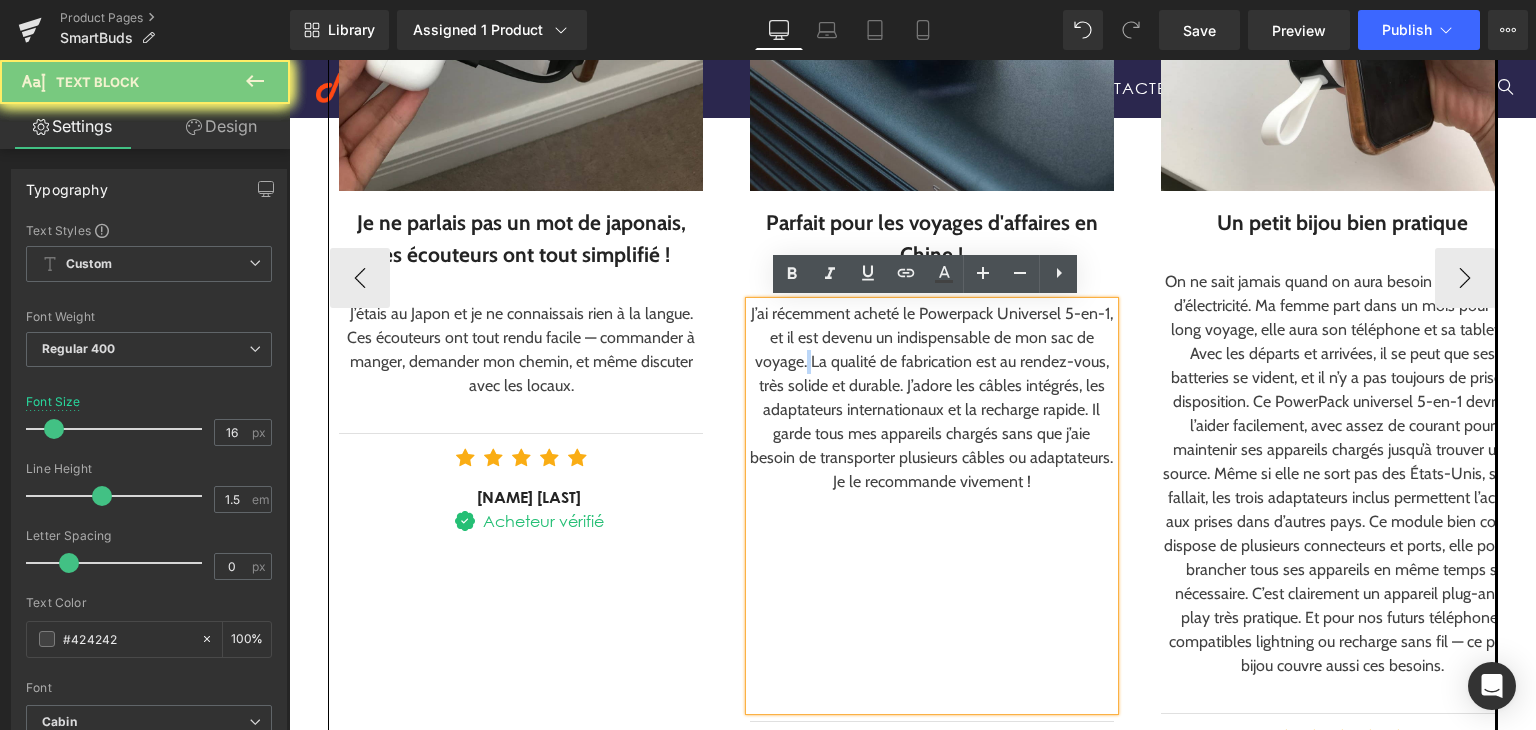 click on "J’ai récemment acheté le Powerpack Universel 5-en-1, et il est devenu un indispensable de mon sac de voyage. La qualité de fabrication est au rendez-vous, très solide et durable. J’adore les câbles intégrés, les adaptateurs internationaux et la recharge rapide. Il garde tous mes appareils chargés sans que j’aie besoin de transporter plusieurs câbles ou adaptateurs. Je le recommande vivement !" at bounding box center (932, 398) 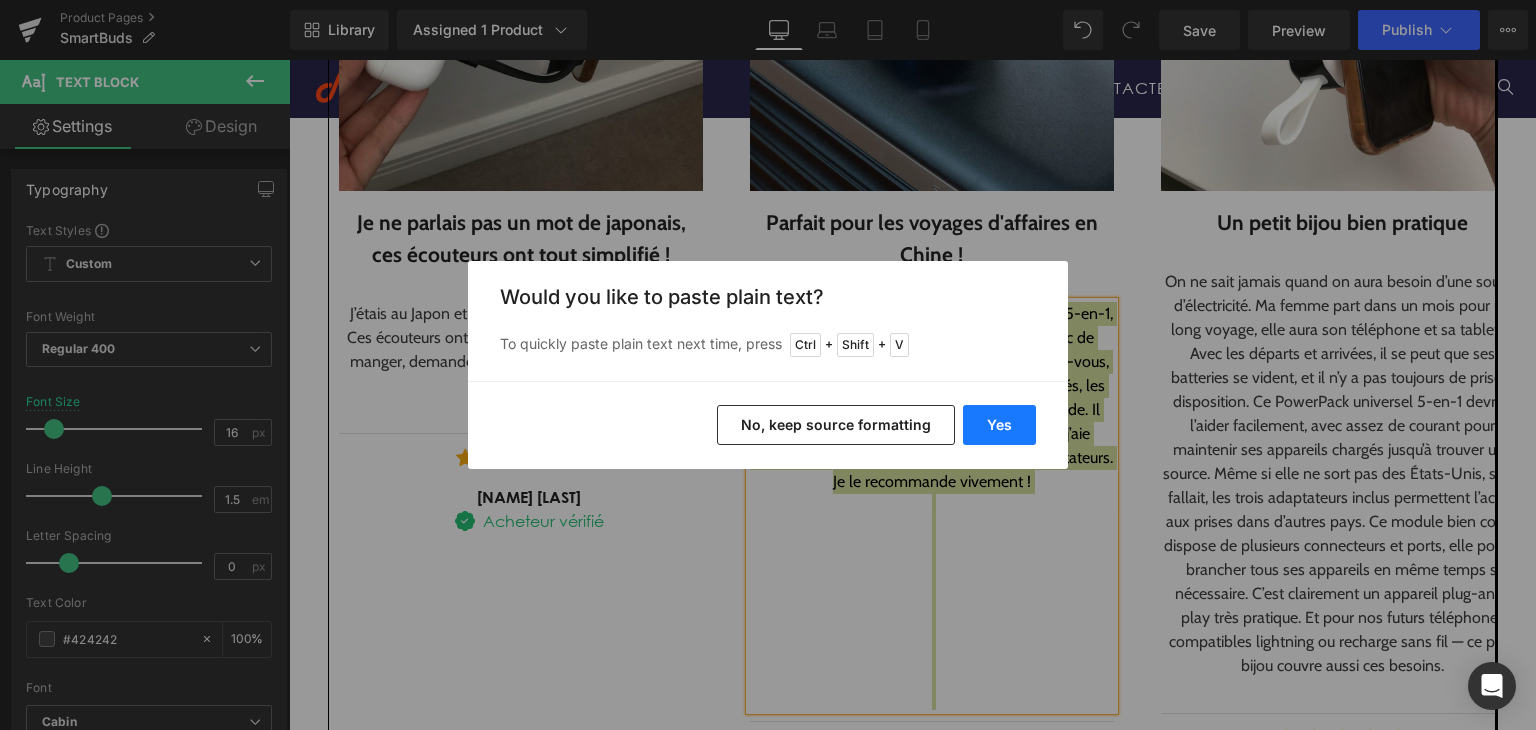 click on "Yes" at bounding box center [999, 425] 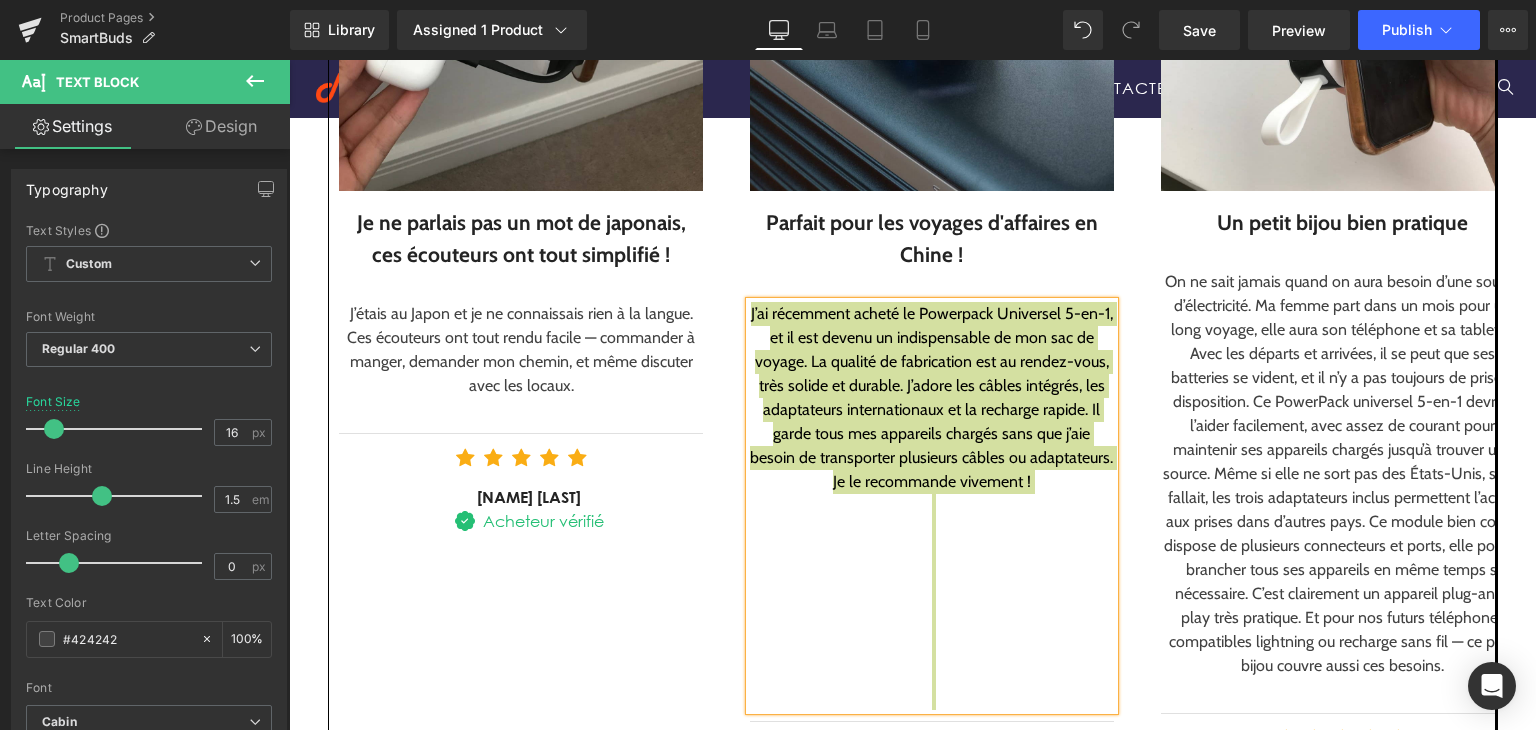 type 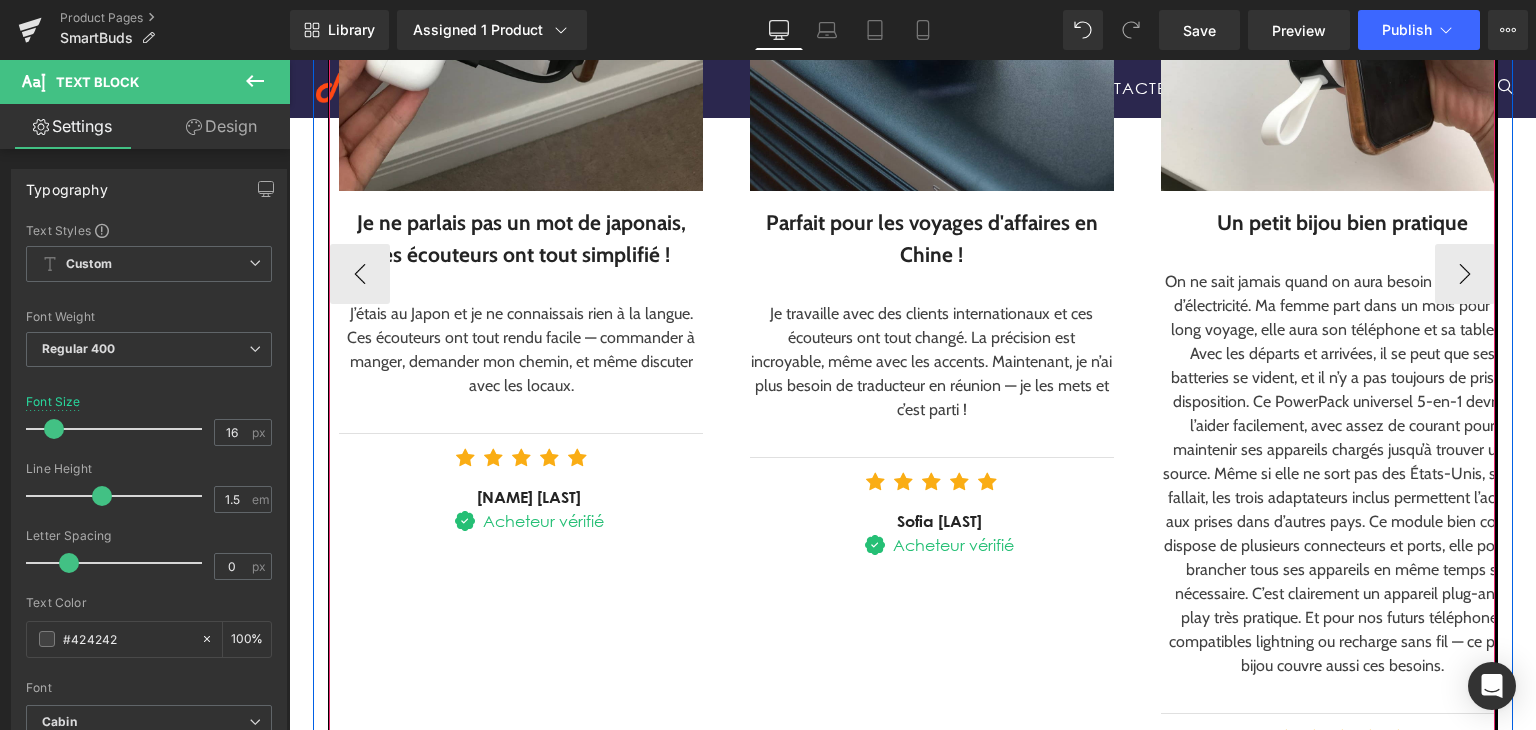 click on "Un petit bijou bien pratique" at bounding box center [1343, 223] 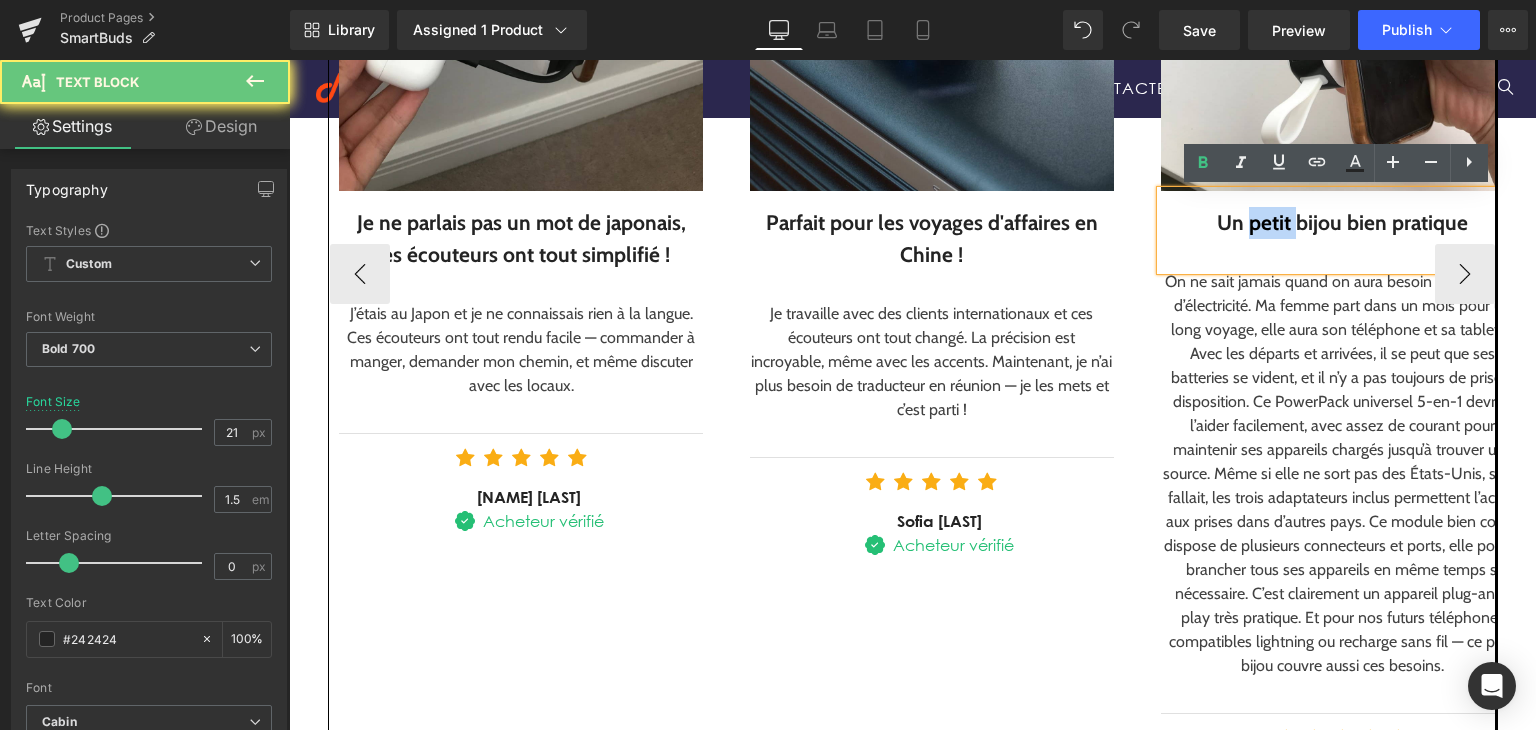 click on "Un petit bijou bien pratique" at bounding box center (1343, 223) 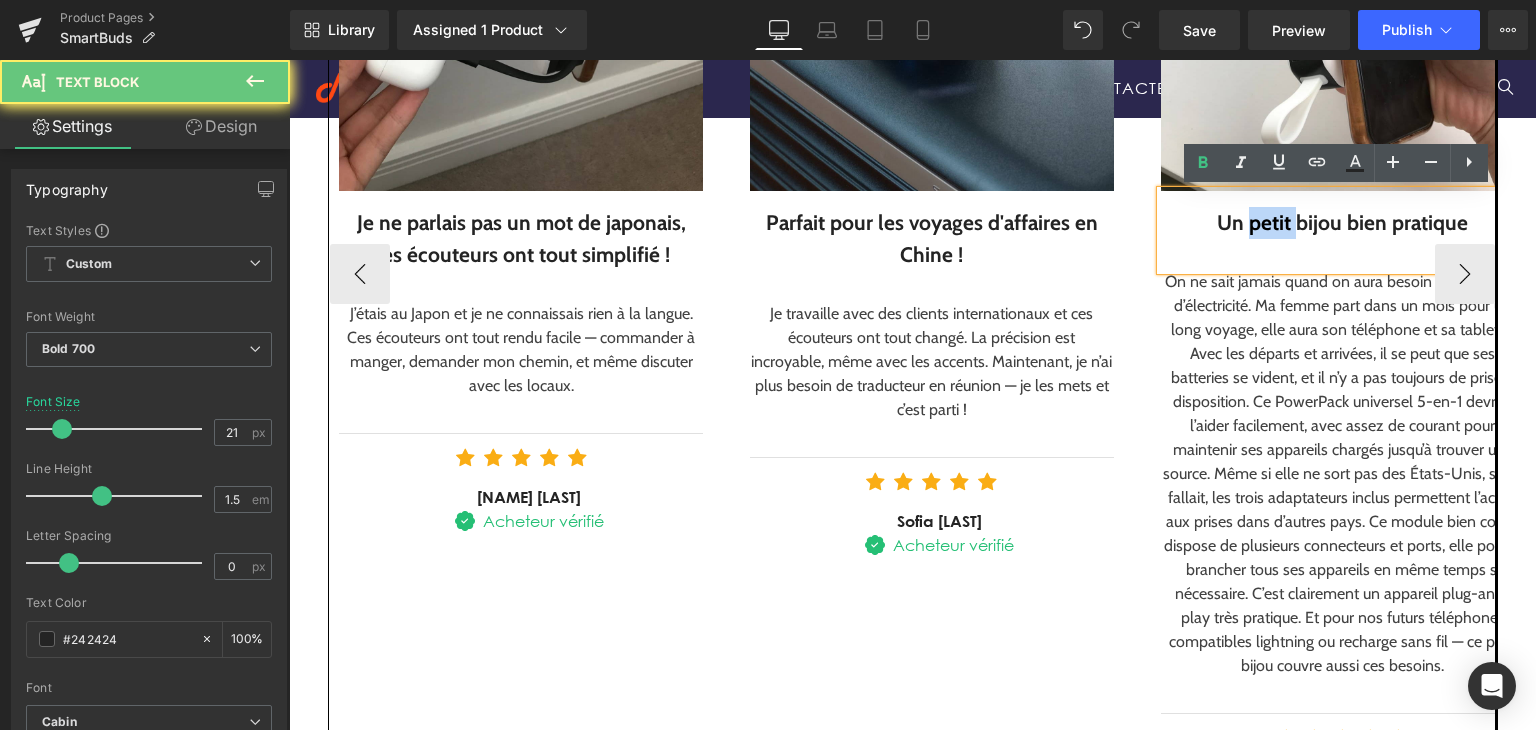 click on "Un petit bijou bien pratique" at bounding box center [1343, 223] 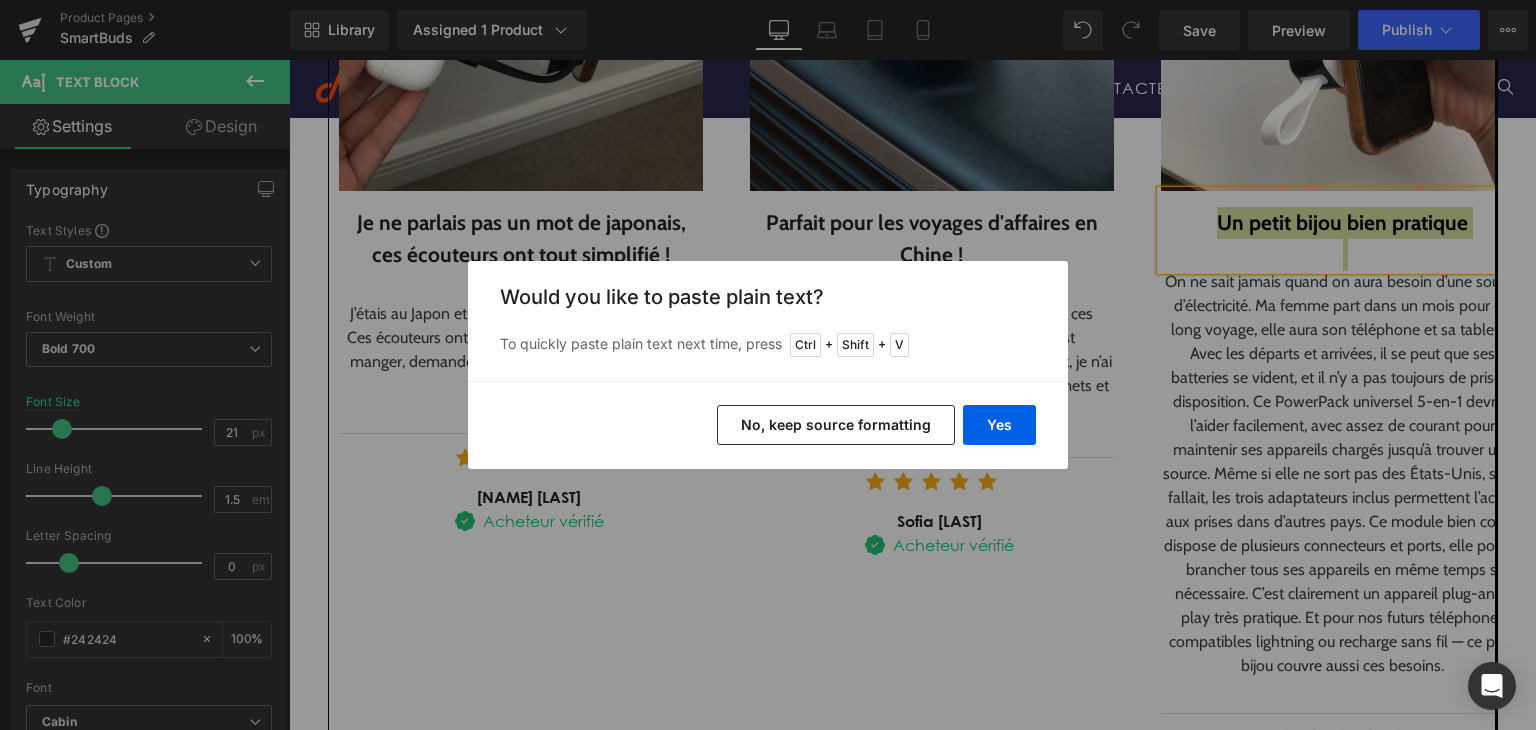 click on "Yes No, keep source formatting" at bounding box center (768, 425) 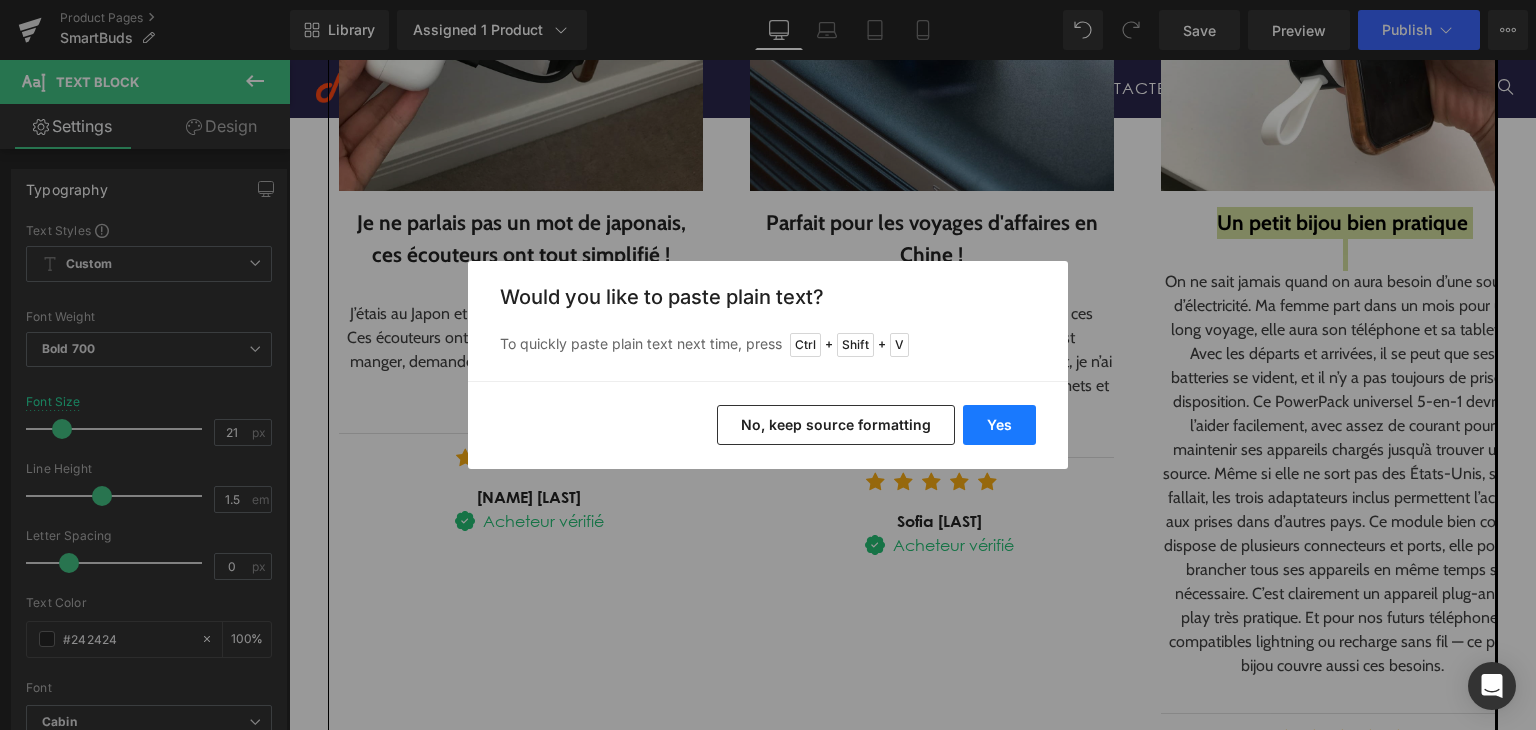 click on "Yes" at bounding box center (999, 425) 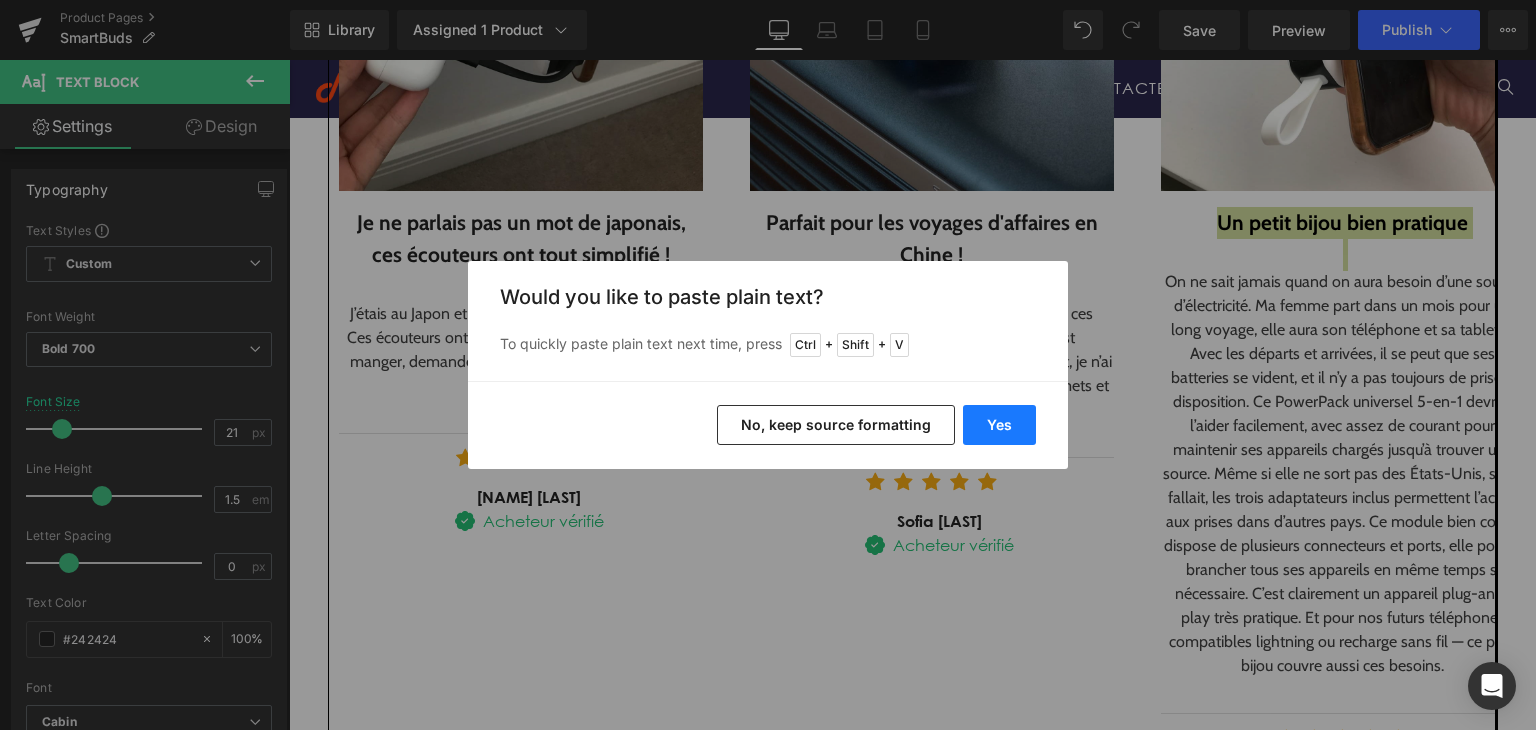 type 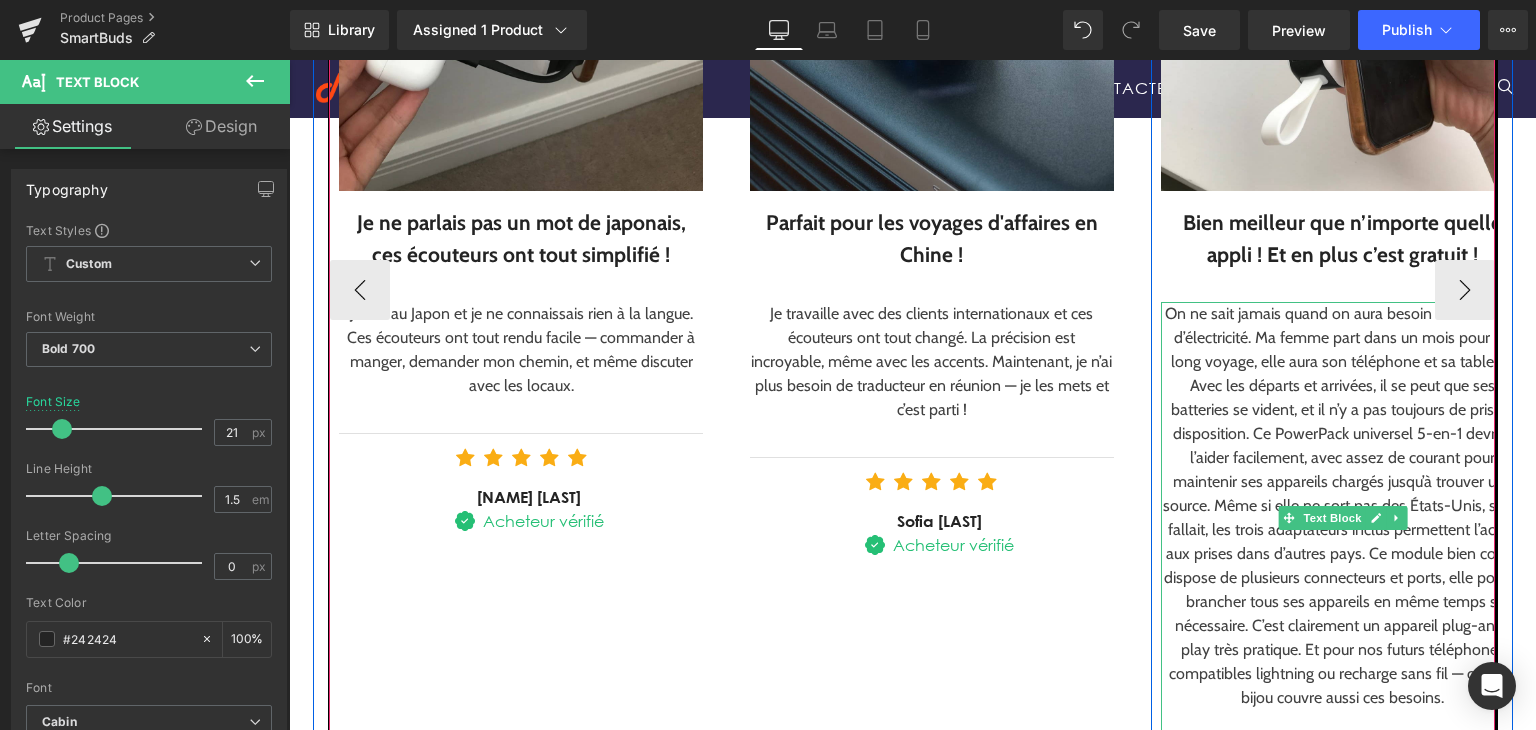 drag, startPoint x: 1294, startPoint y: 384, endPoint x: 1312, endPoint y: 409, distance: 30.805843 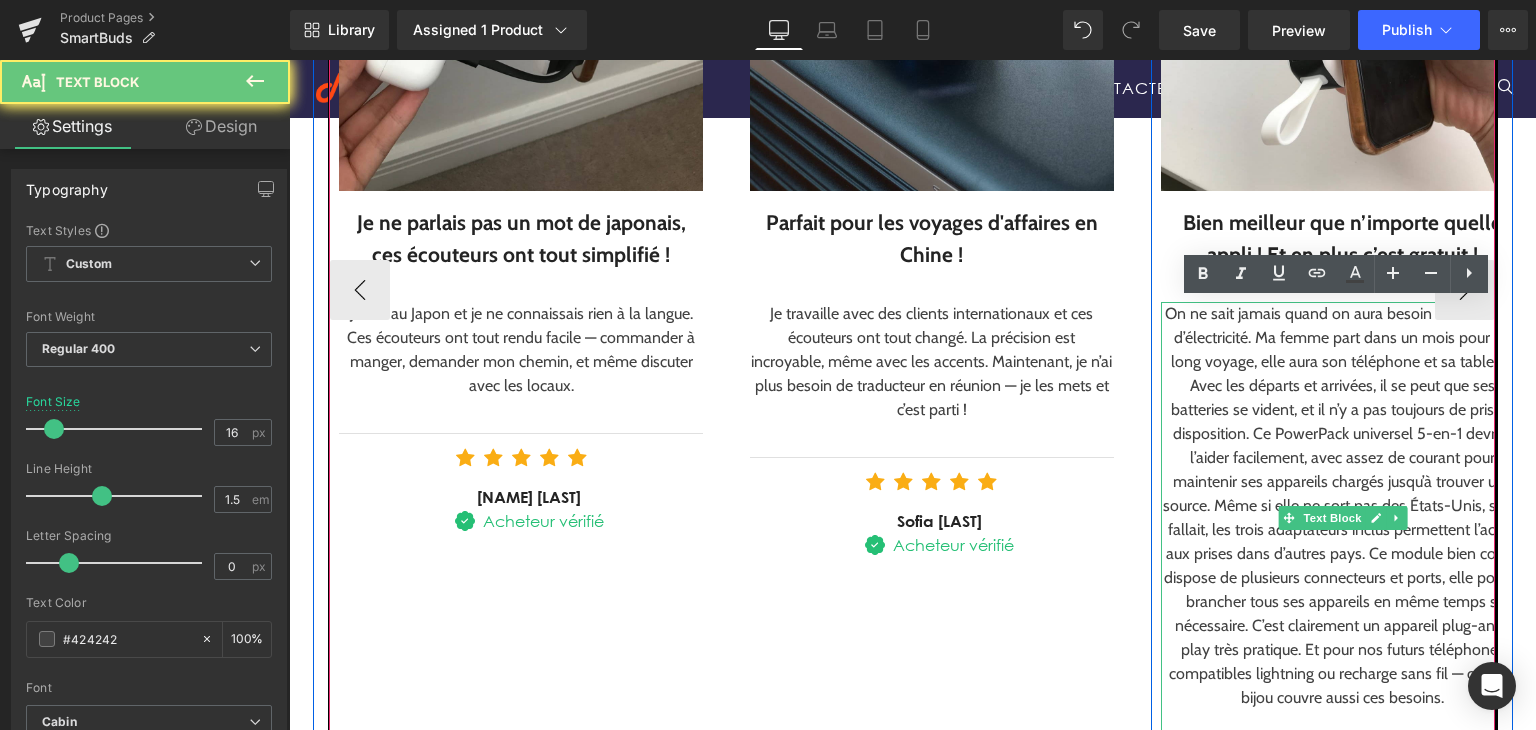 click on "On ne sait jamais quand on aura besoin d’une source d’électricité. Ma femme part dans un mois pour un long voyage, elle aura son téléphone et sa tablette. Avec les départs et arrivées, il se peut que ses batteries se vident, et il n’y a pas toujours de prise à disposition. Ce PowerPack universel 5-en-1 devrait l’aider facilement, avec assez de courant pour maintenir ses appareils chargés jusqu’à trouver une source. Même si elle ne sort pas des États-Unis, s’il le fallait, les trois adaptateurs inclus permettent l’accès aux prises dans d’autres pays. Ce module bien conçu dispose de plusieurs connecteurs et ports, elle pourra brancher tous ses appareils en même temps si nécessaire. C’est clairement un appareil plug-and-play très pratique. Et pour nos futurs téléphones compatibles lightning ou recharge sans fil — ce petit bijou couvre aussi ces besoins." at bounding box center [1343, 506] 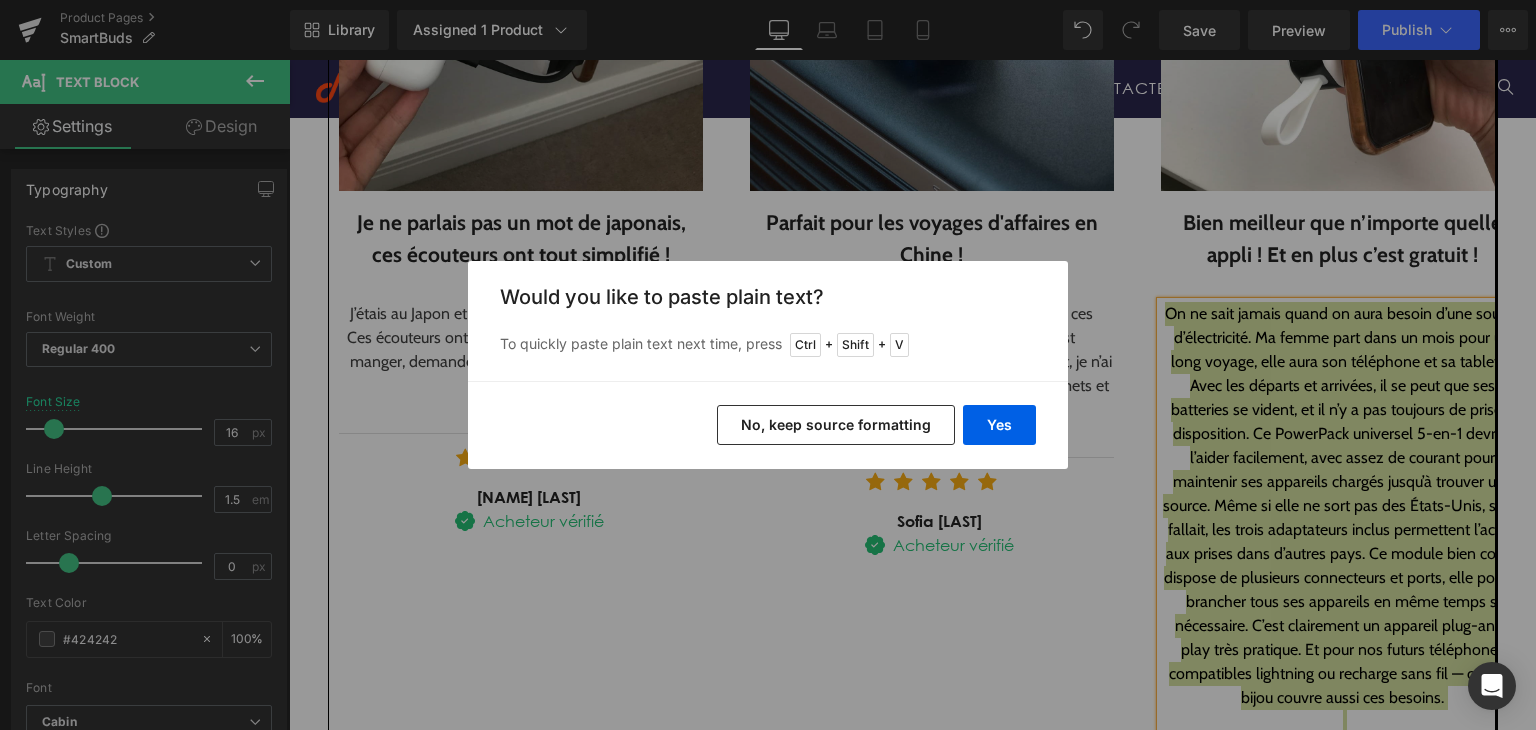 drag, startPoint x: 1018, startPoint y: 393, endPoint x: 1014, endPoint y: 413, distance: 20.396078 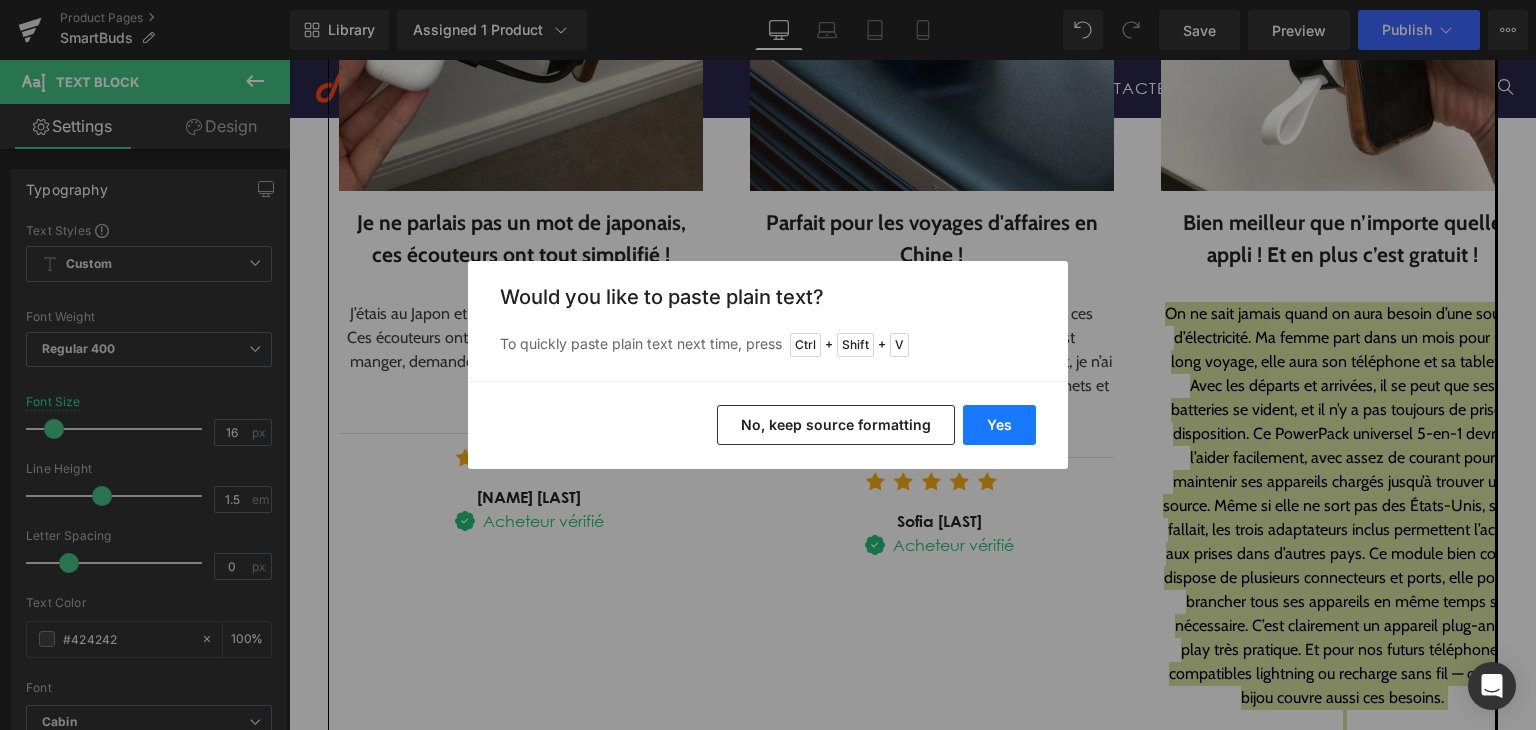 click on "Yes" at bounding box center (999, 425) 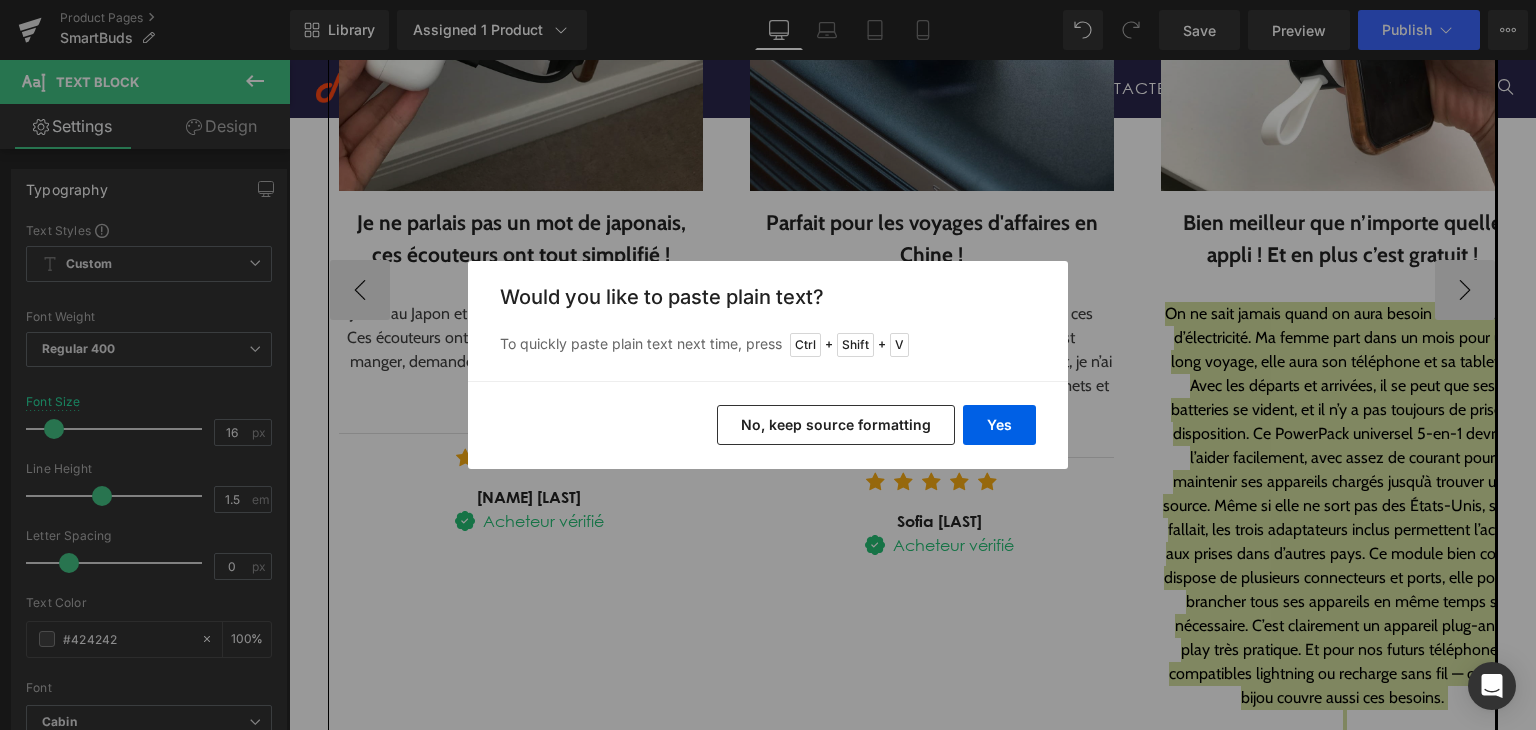 type 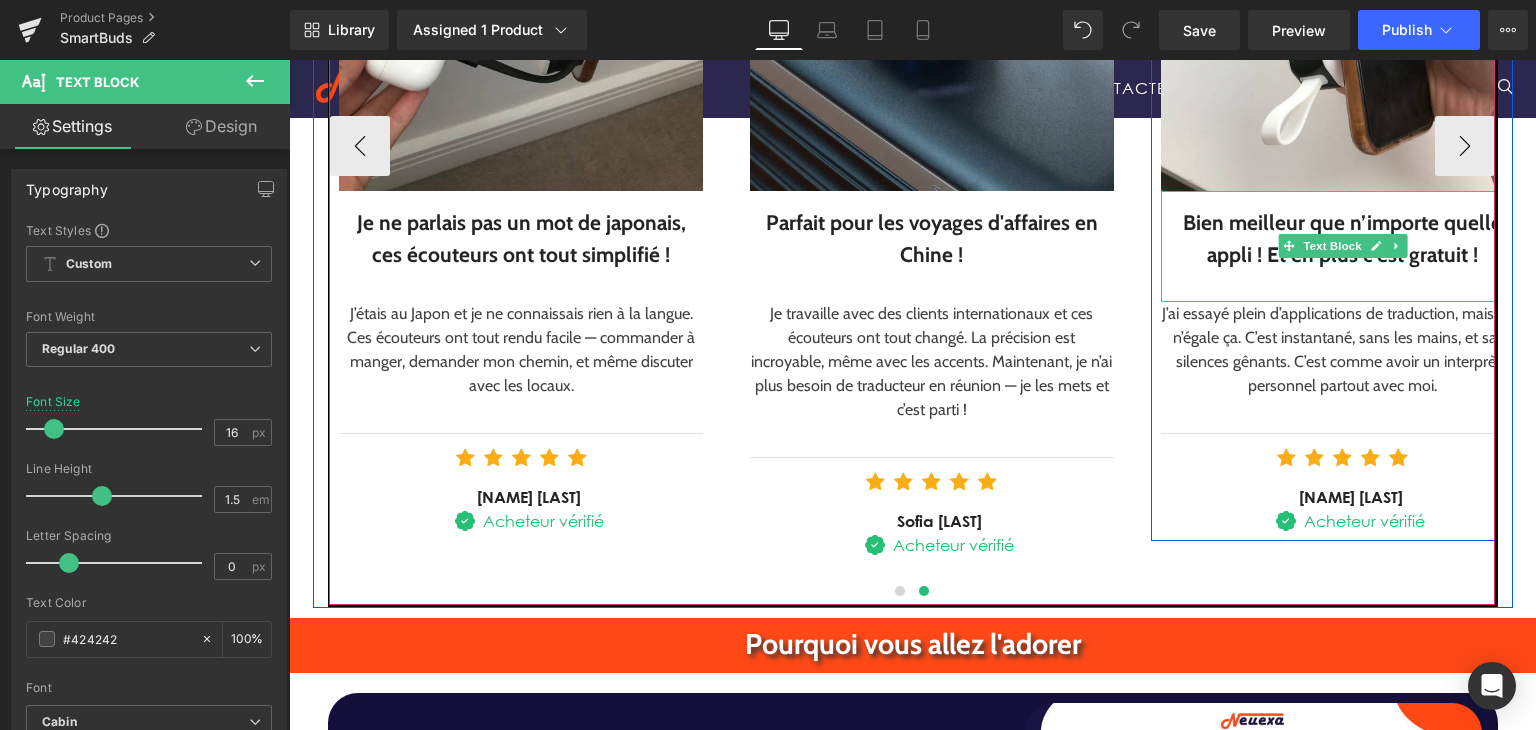 click at bounding box center [1343, 286] 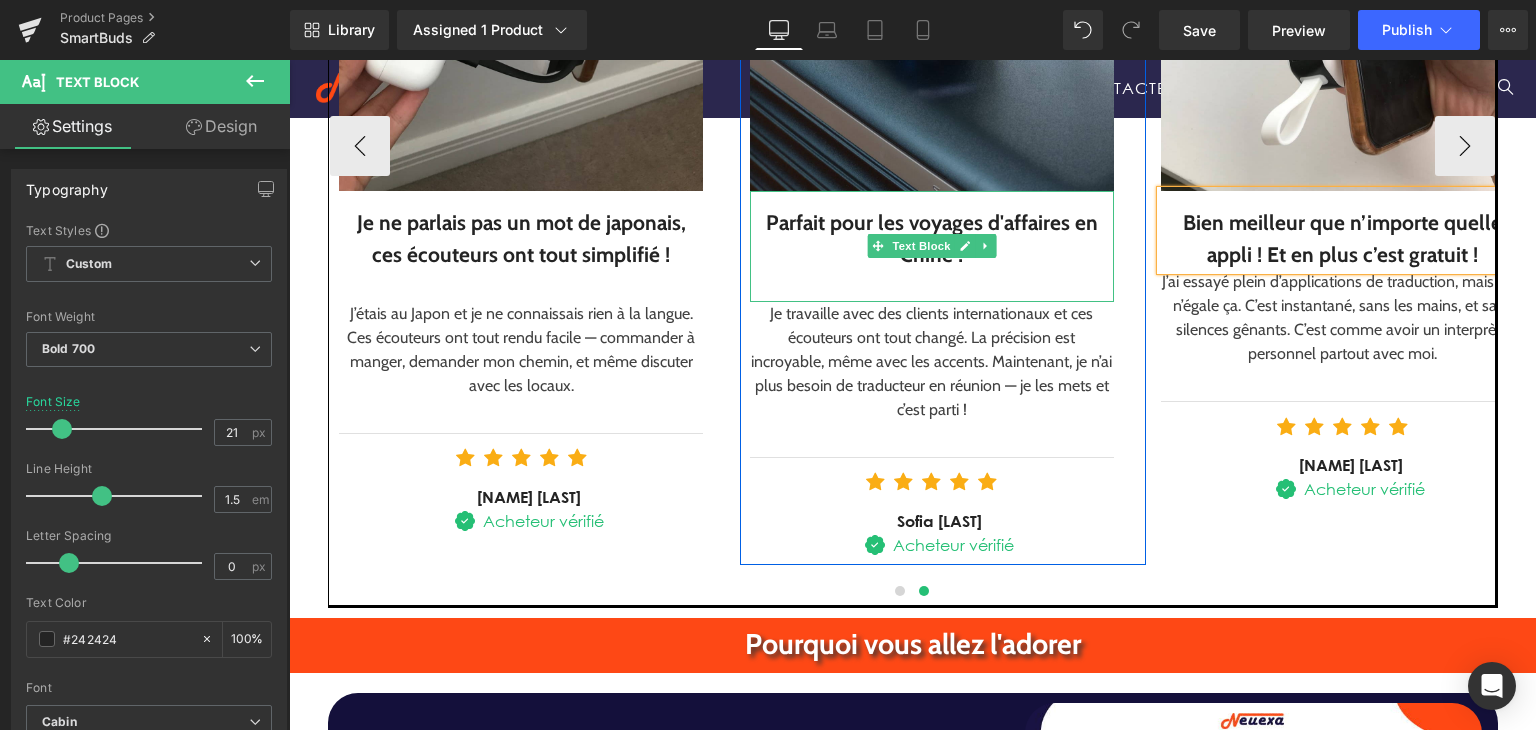 click at bounding box center [932, 286] 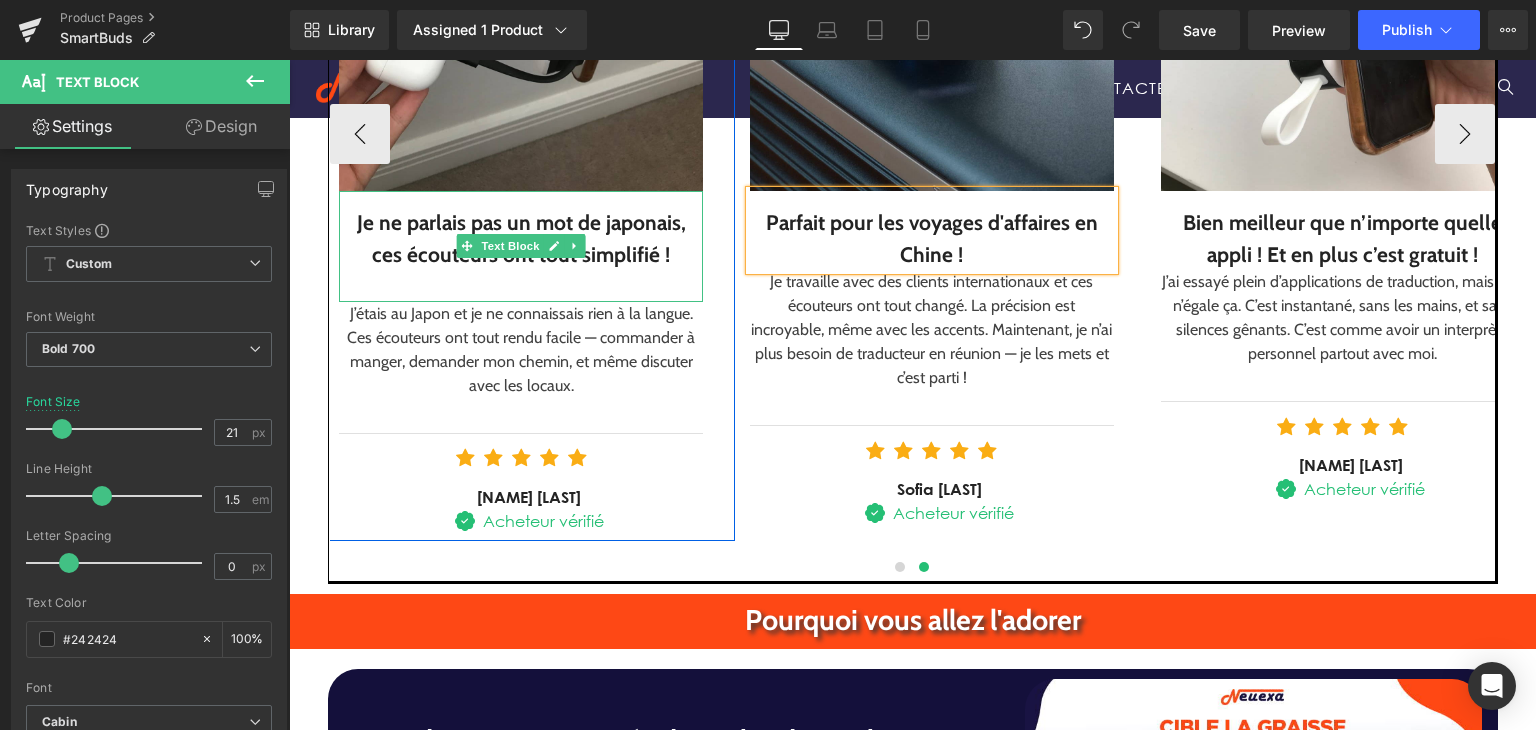 click at bounding box center (521, 286) 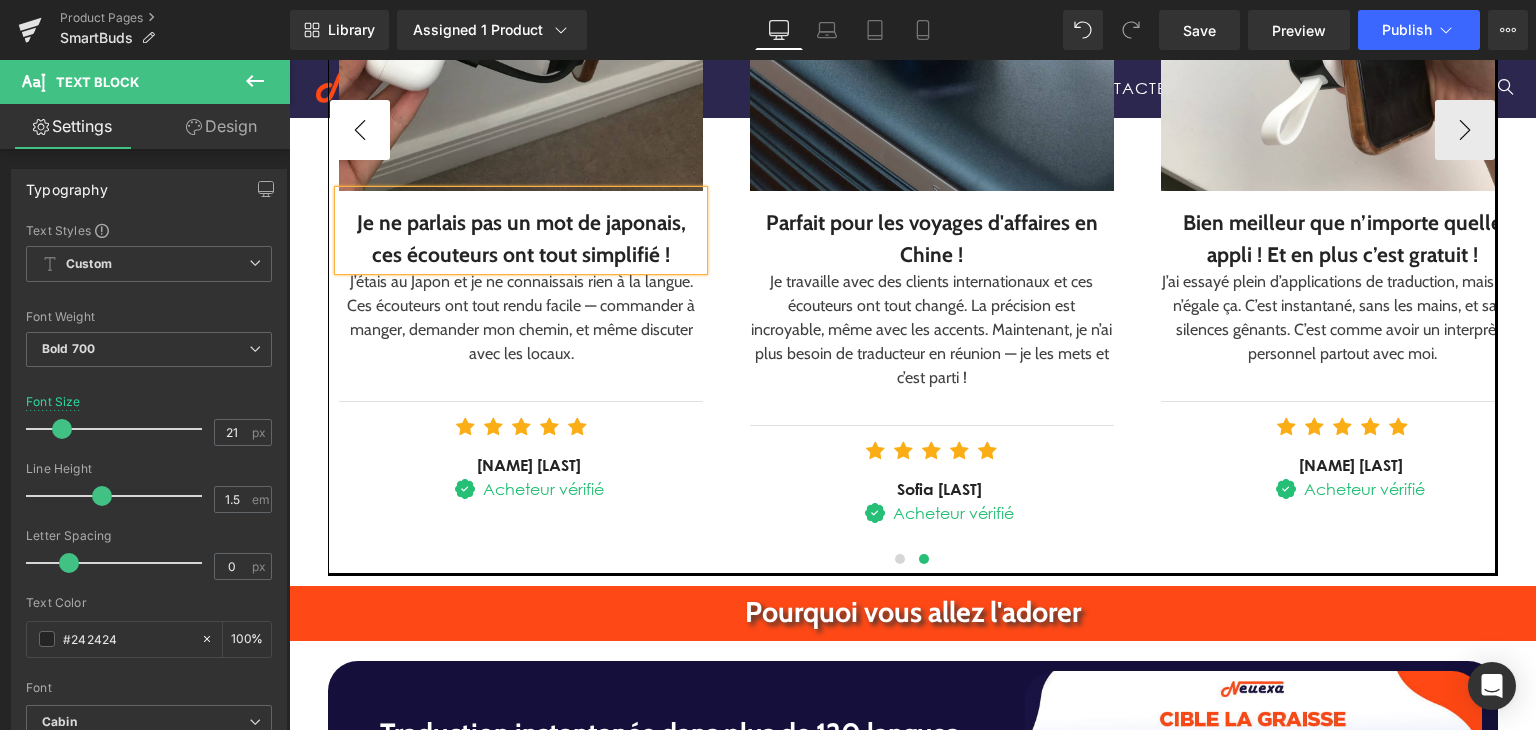 click on "‹" at bounding box center (360, 130) 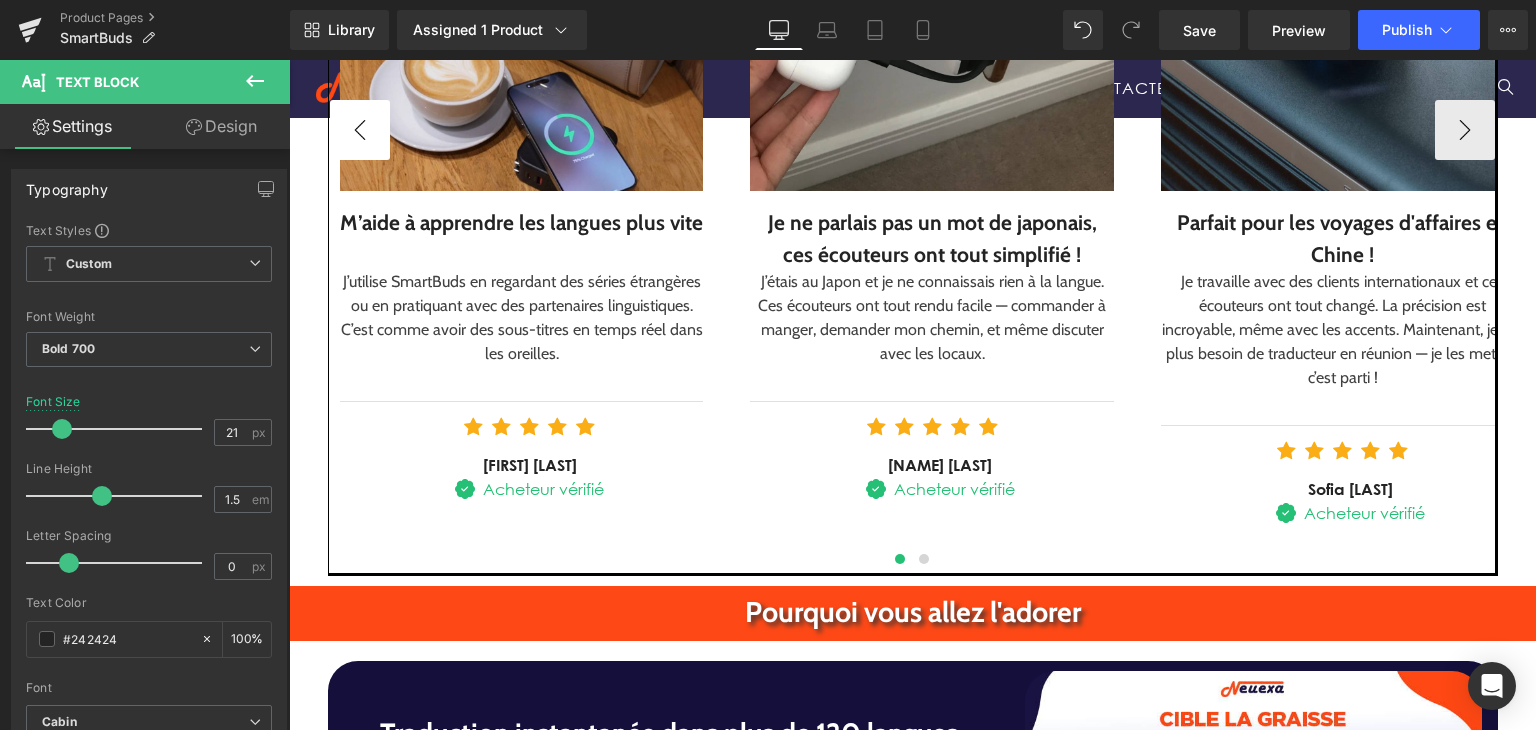 click on "‹" at bounding box center (360, 130) 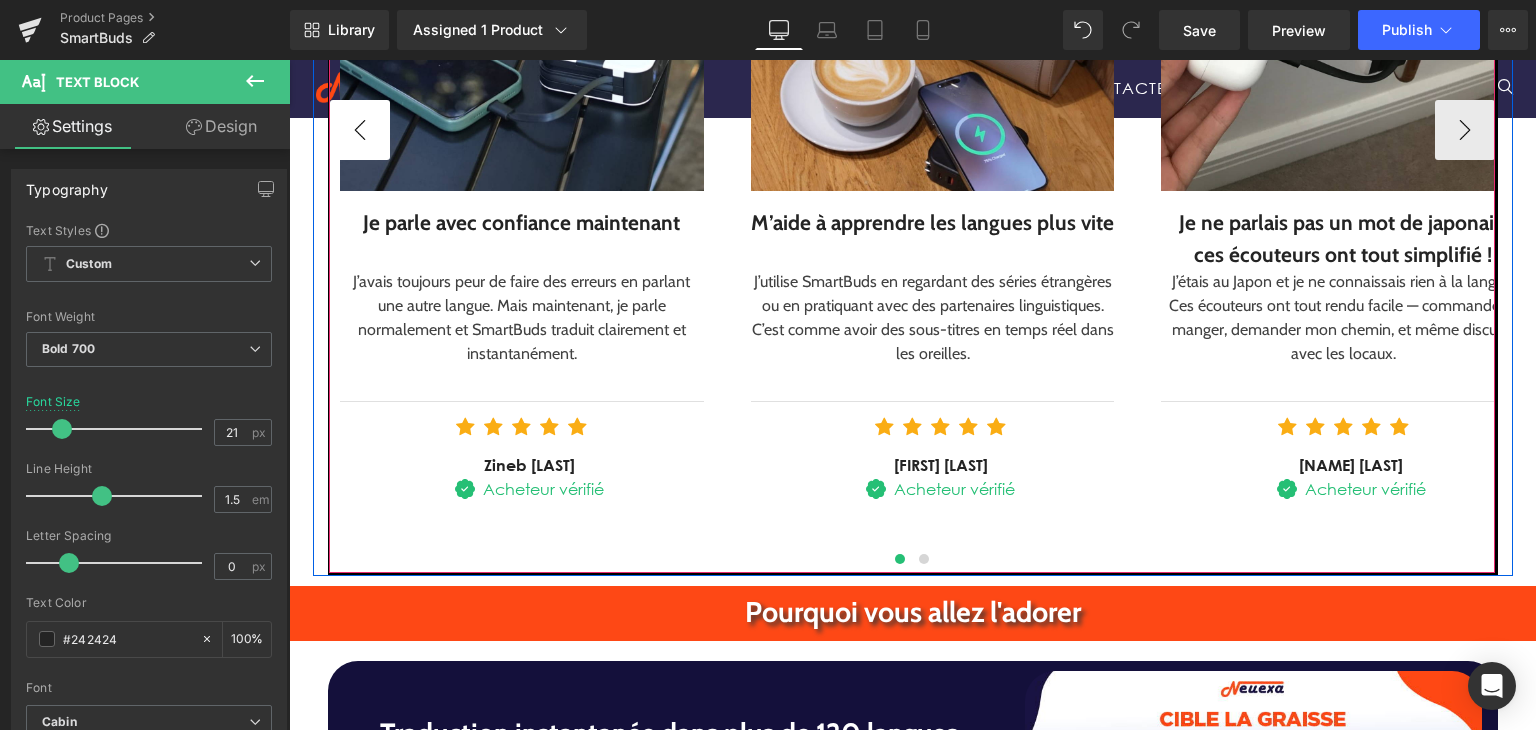 click on "‹" at bounding box center (360, 130) 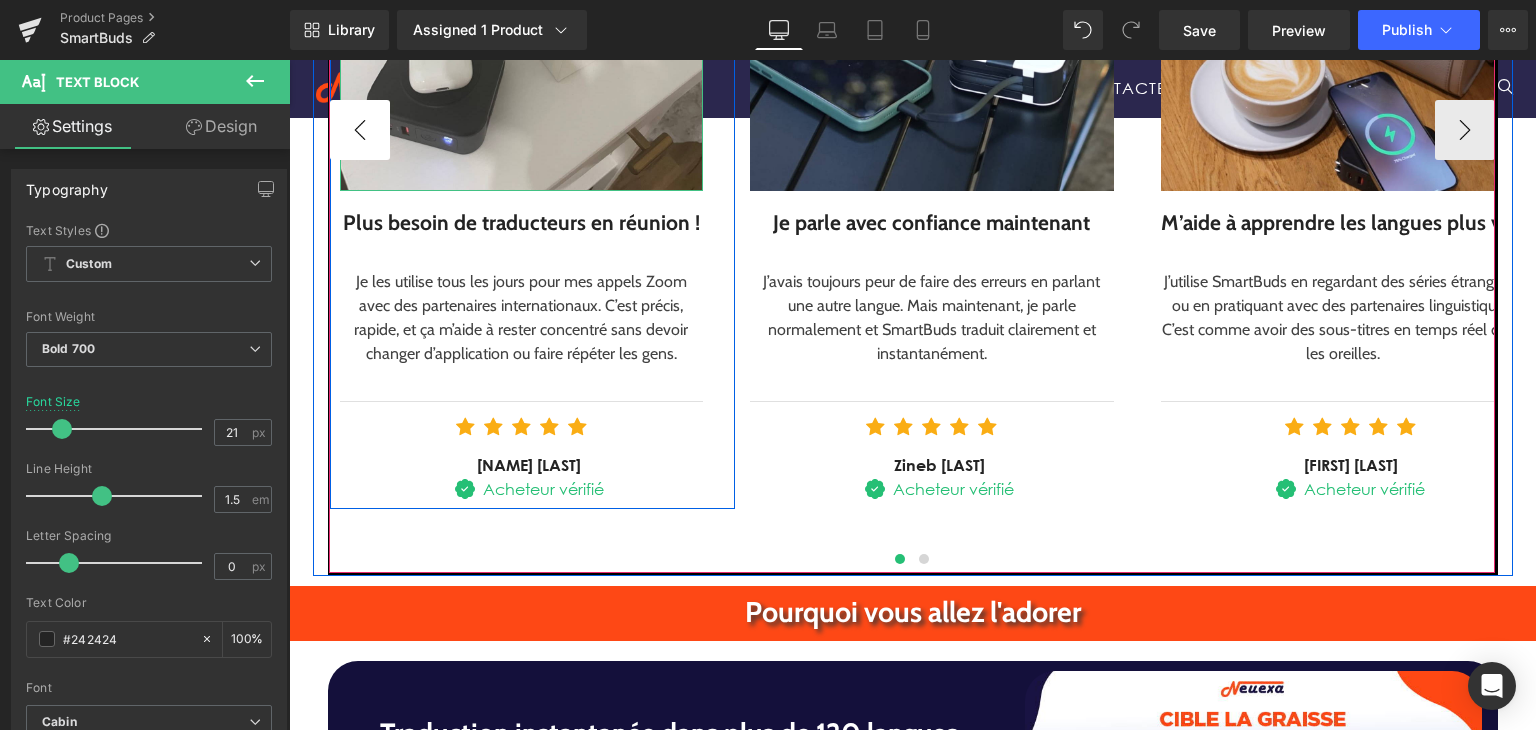 click at bounding box center (522, -36) 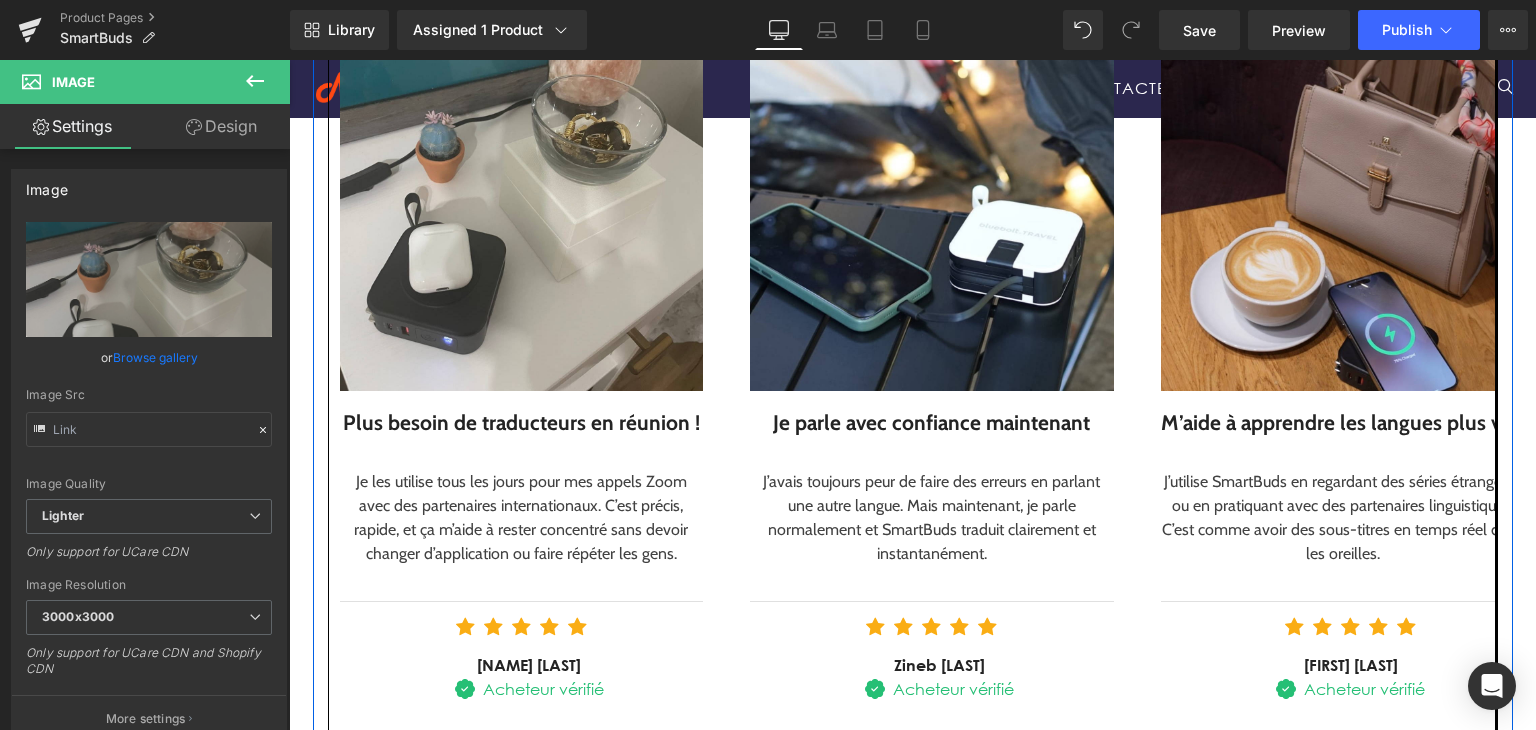 scroll, scrollTop: 2614, scrollLeft: 0, axis: vertical 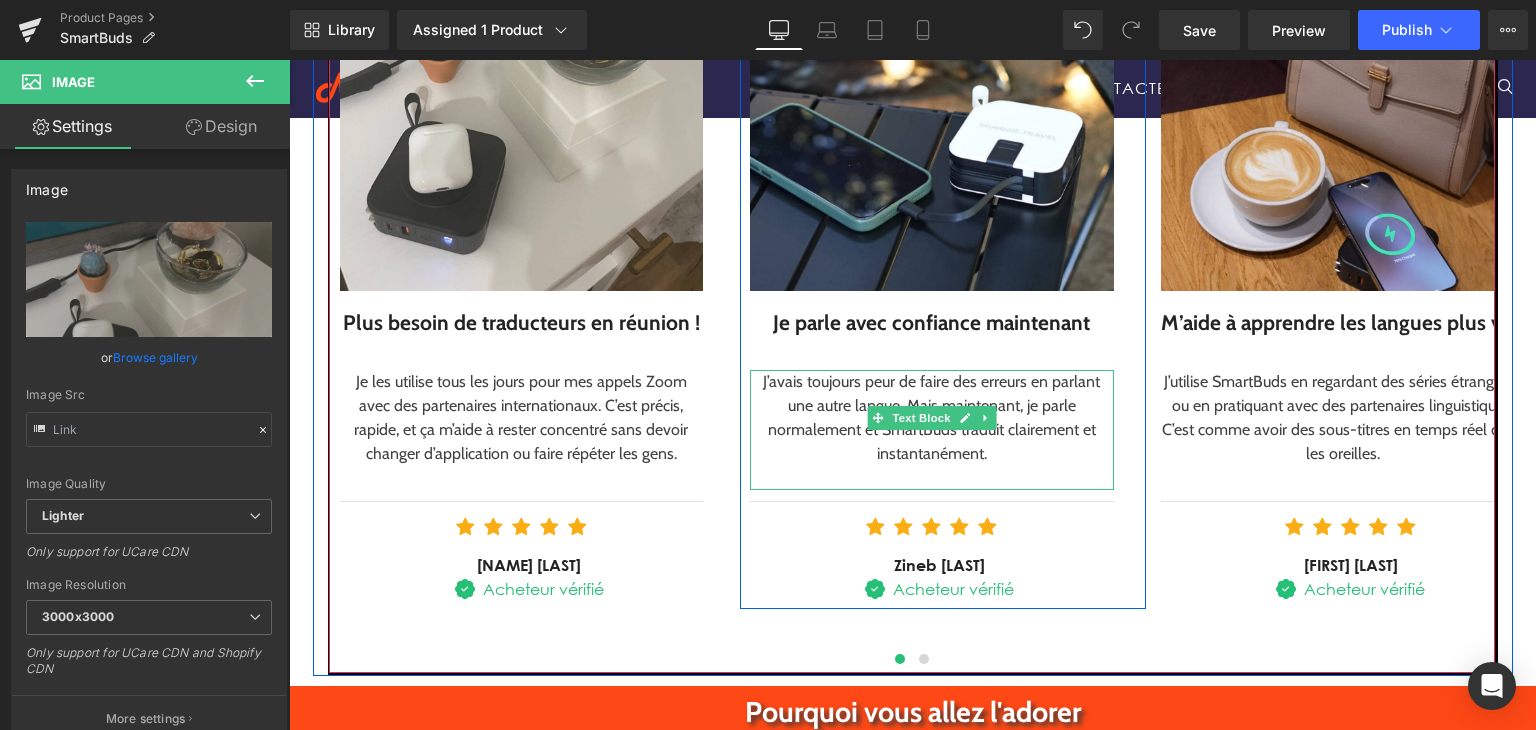 click at bounding box center (932, 478) 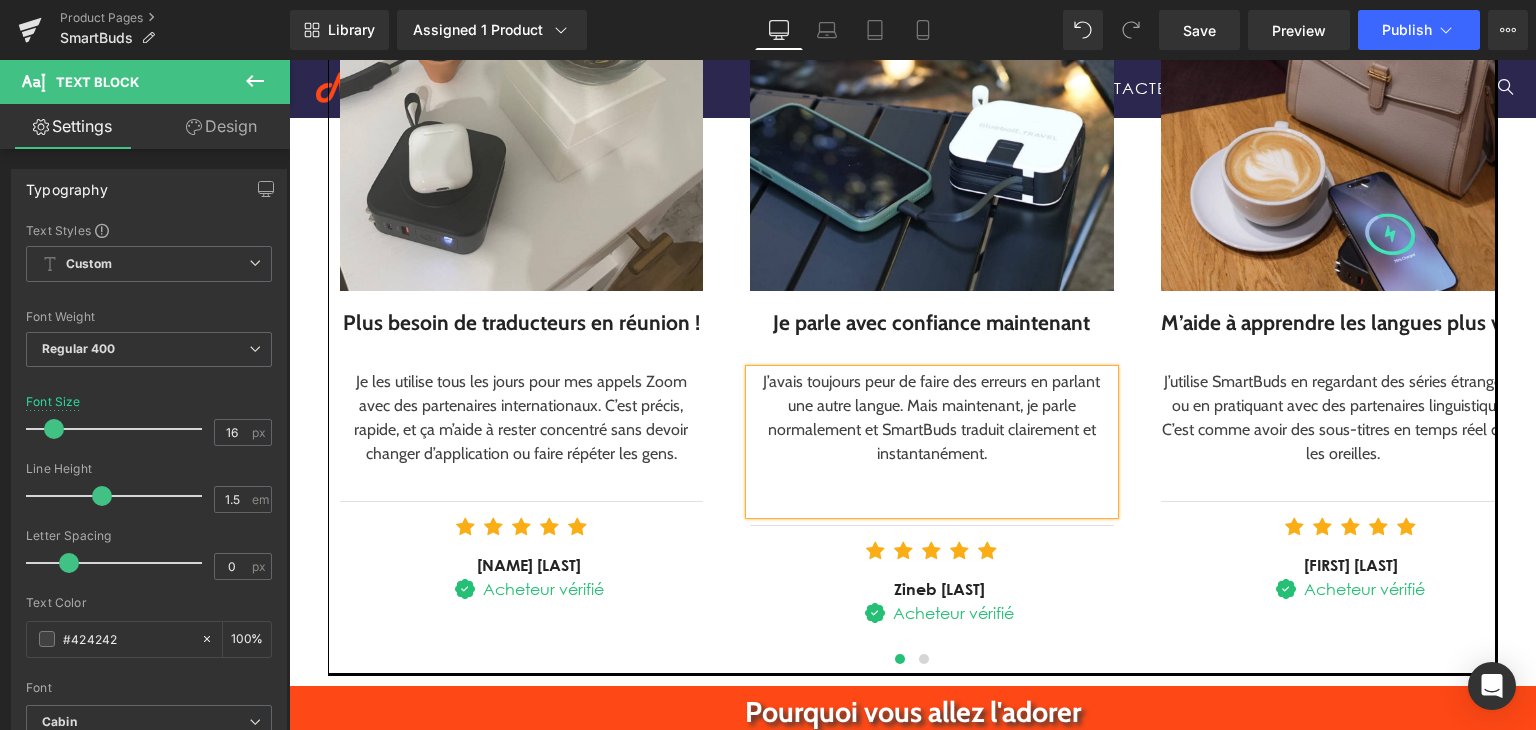 click on "›" at bounding box center (1525, 230) 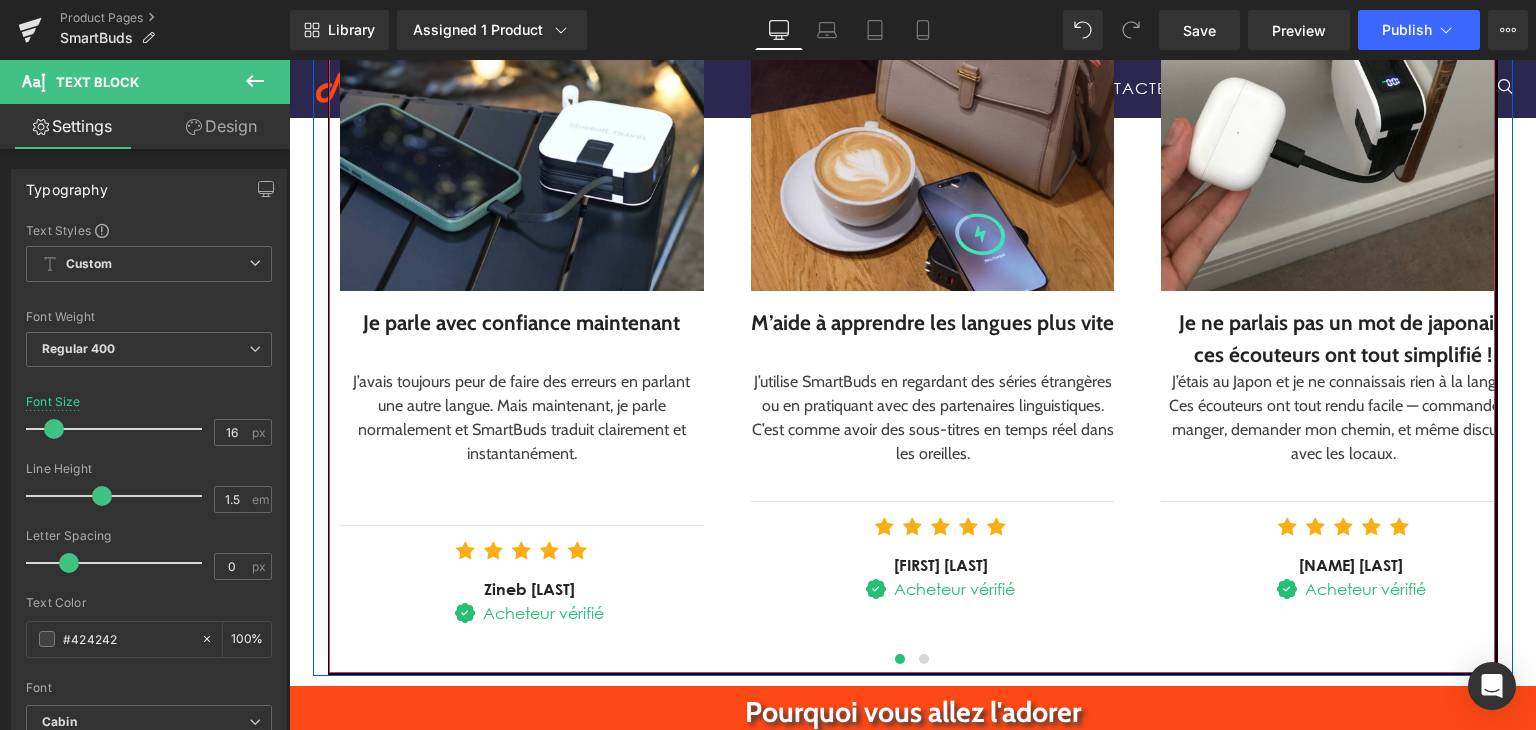 click on "›" at bounding box center (1525, 230) 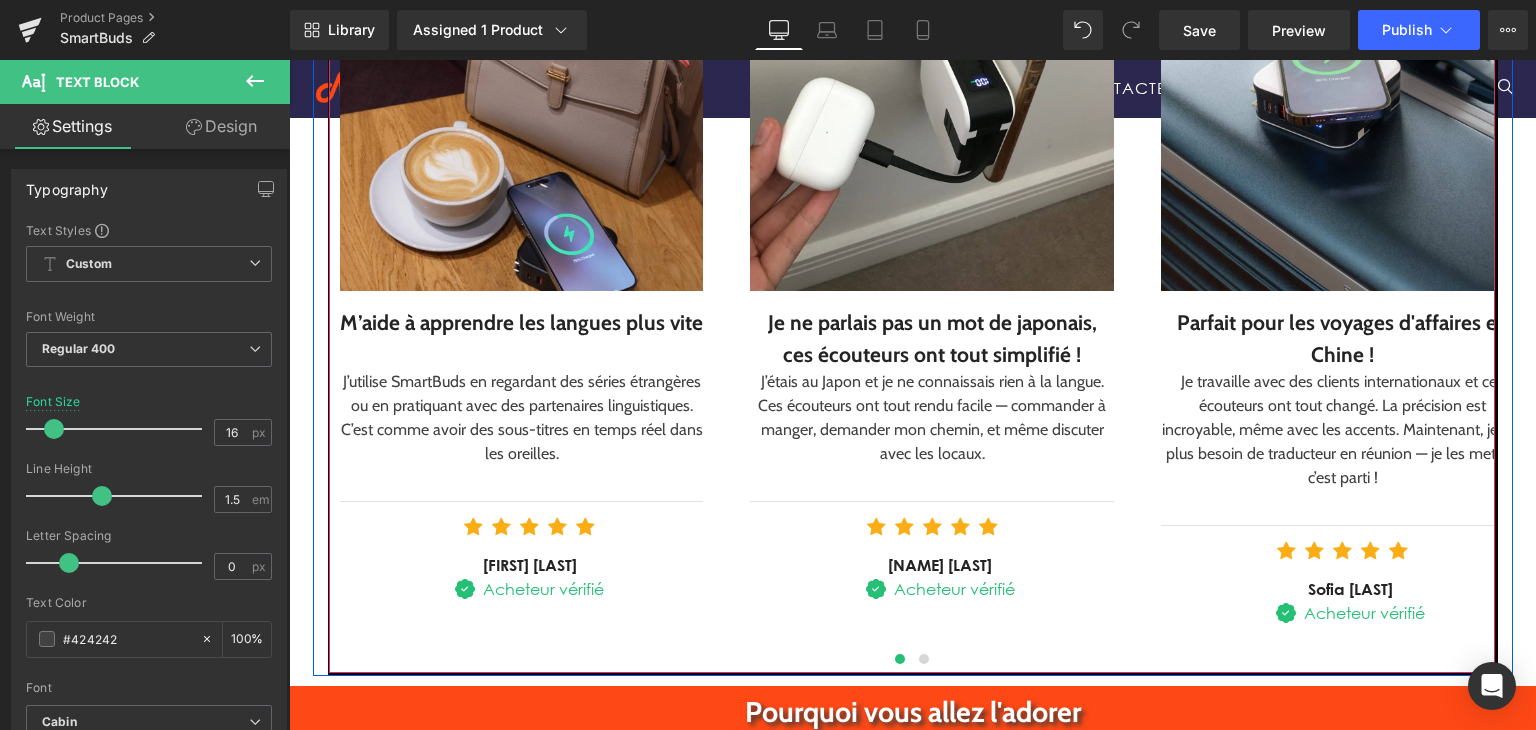 click on "›" at bounding box center [1525, 230] 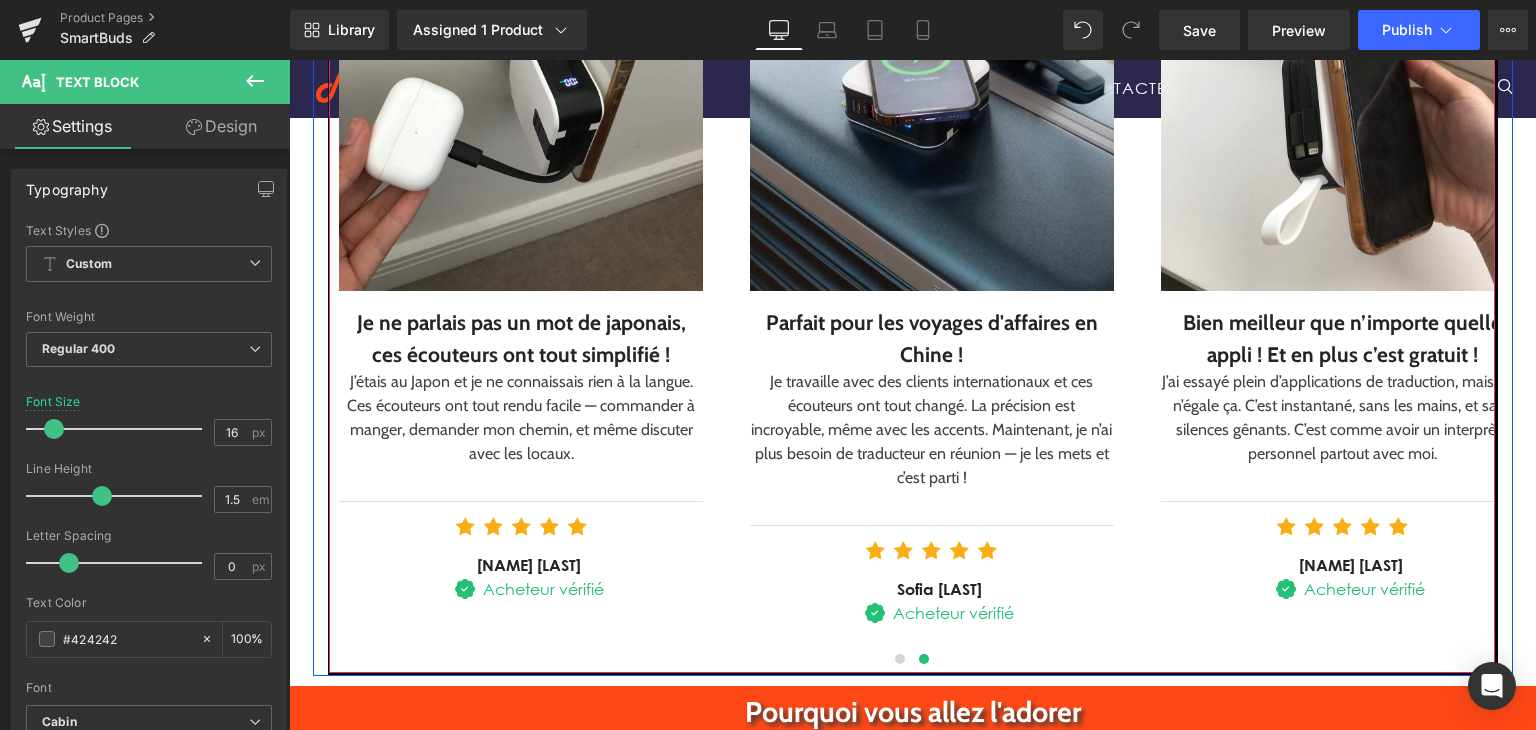 click at bounding box center (932, 64) 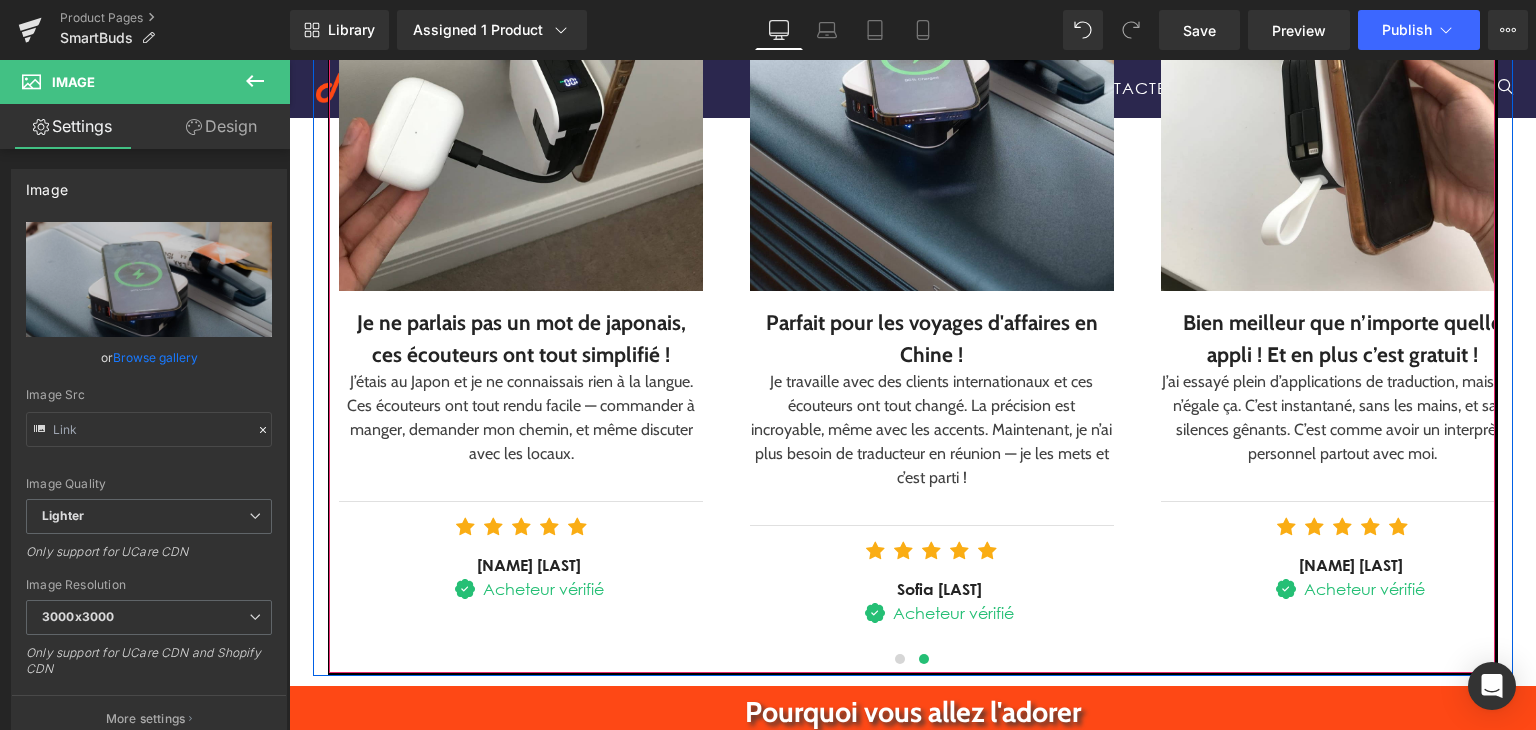 click on "‹" at bounding box center (300, 230) 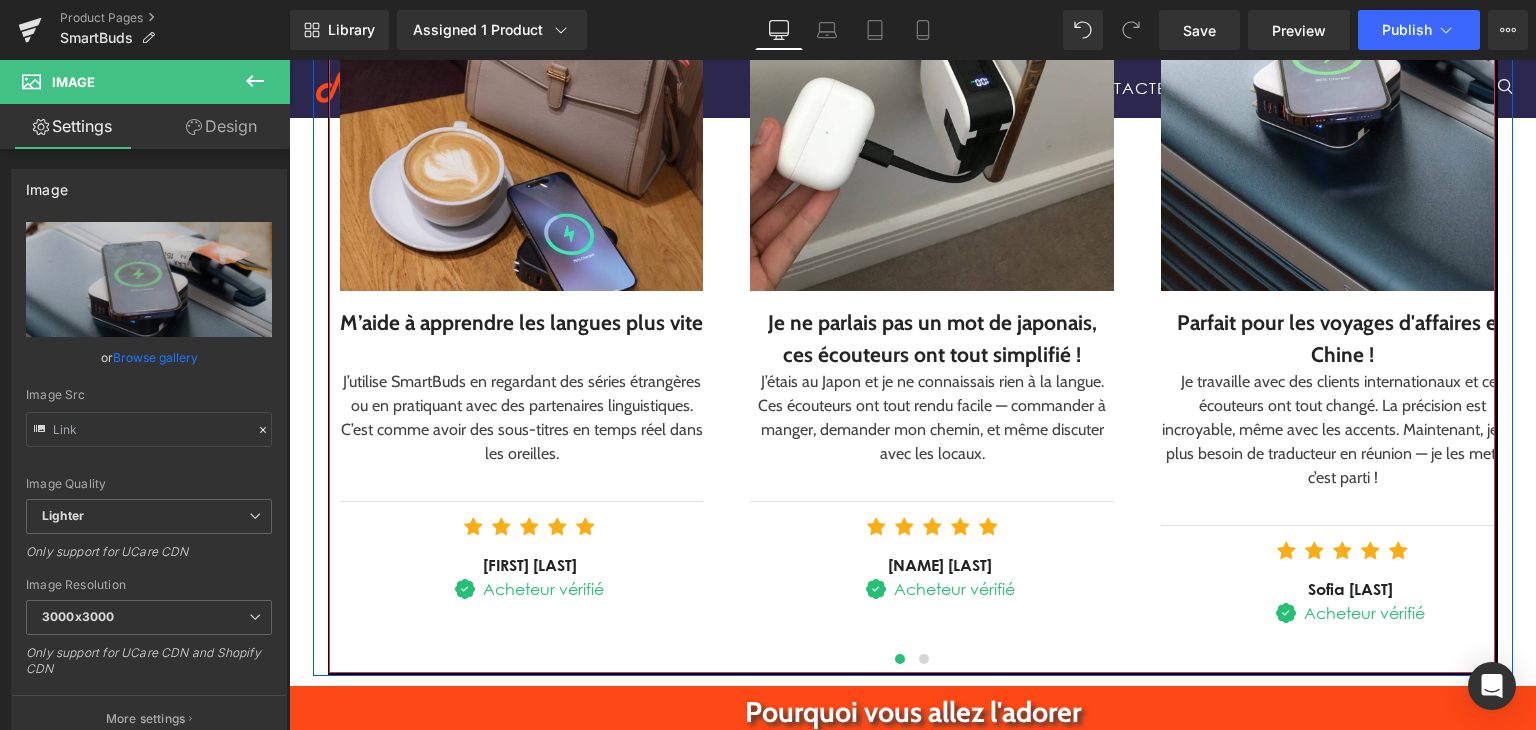 click on "‹" at bounding box center (300, 230) 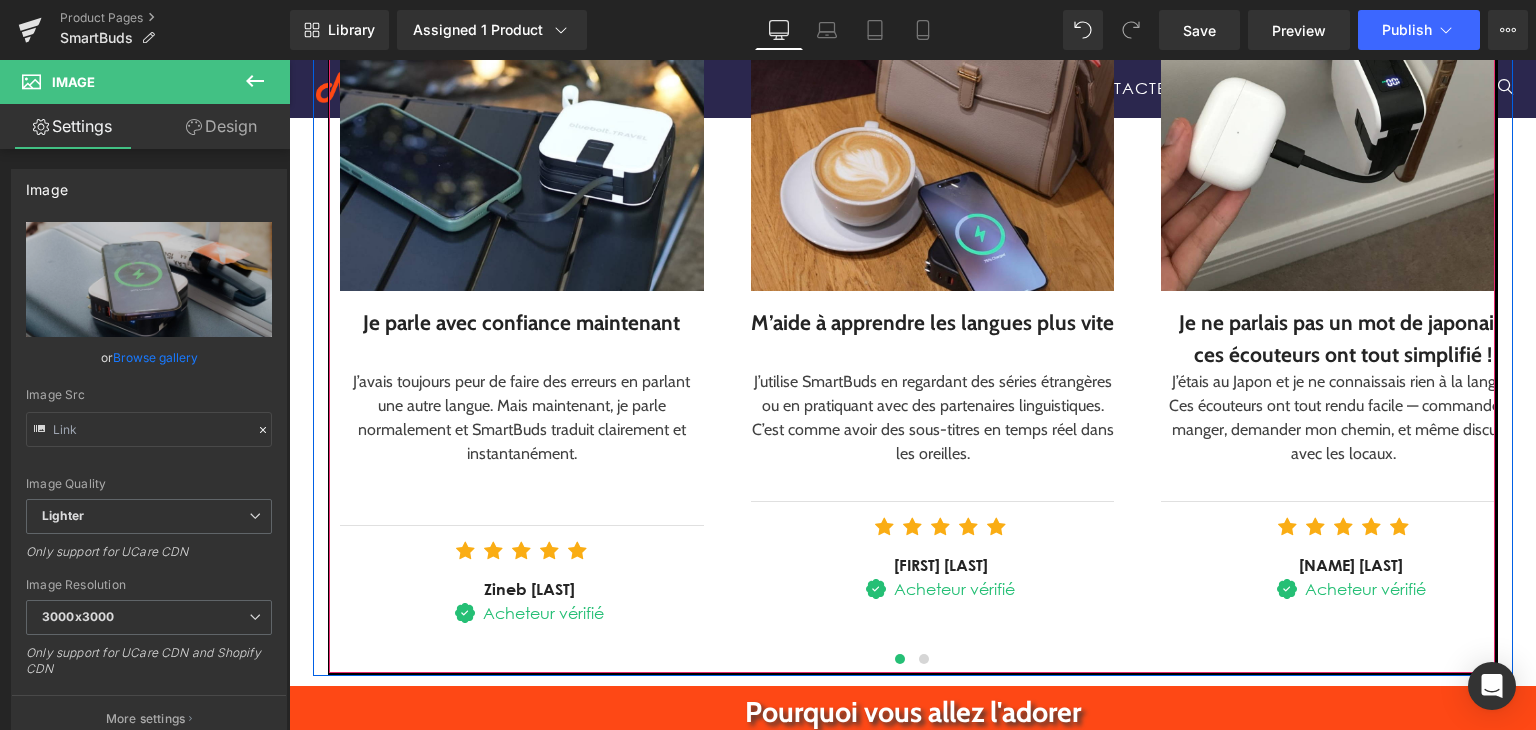 click on "‹" at bounding box center [300, 230] 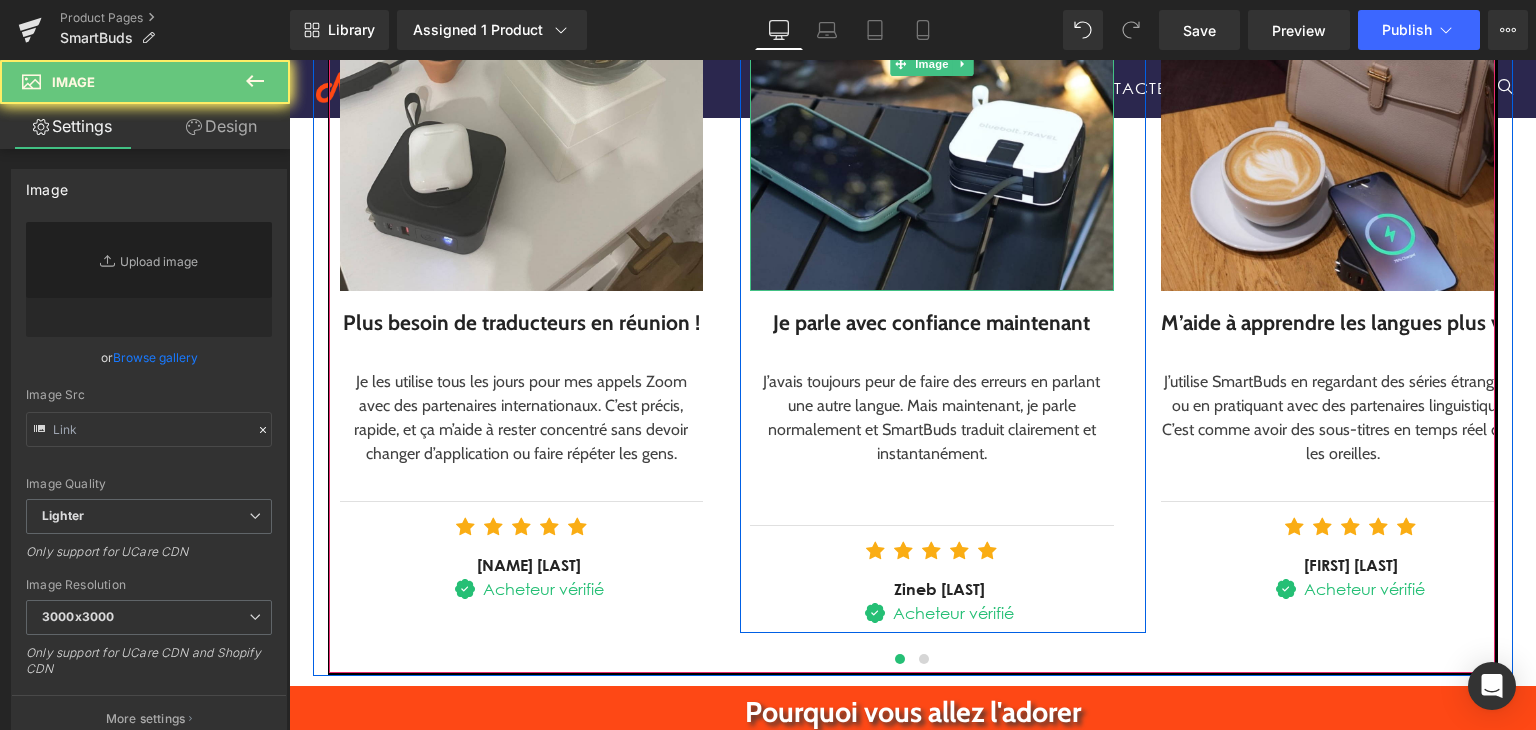 click at bounding box center [522, 64] 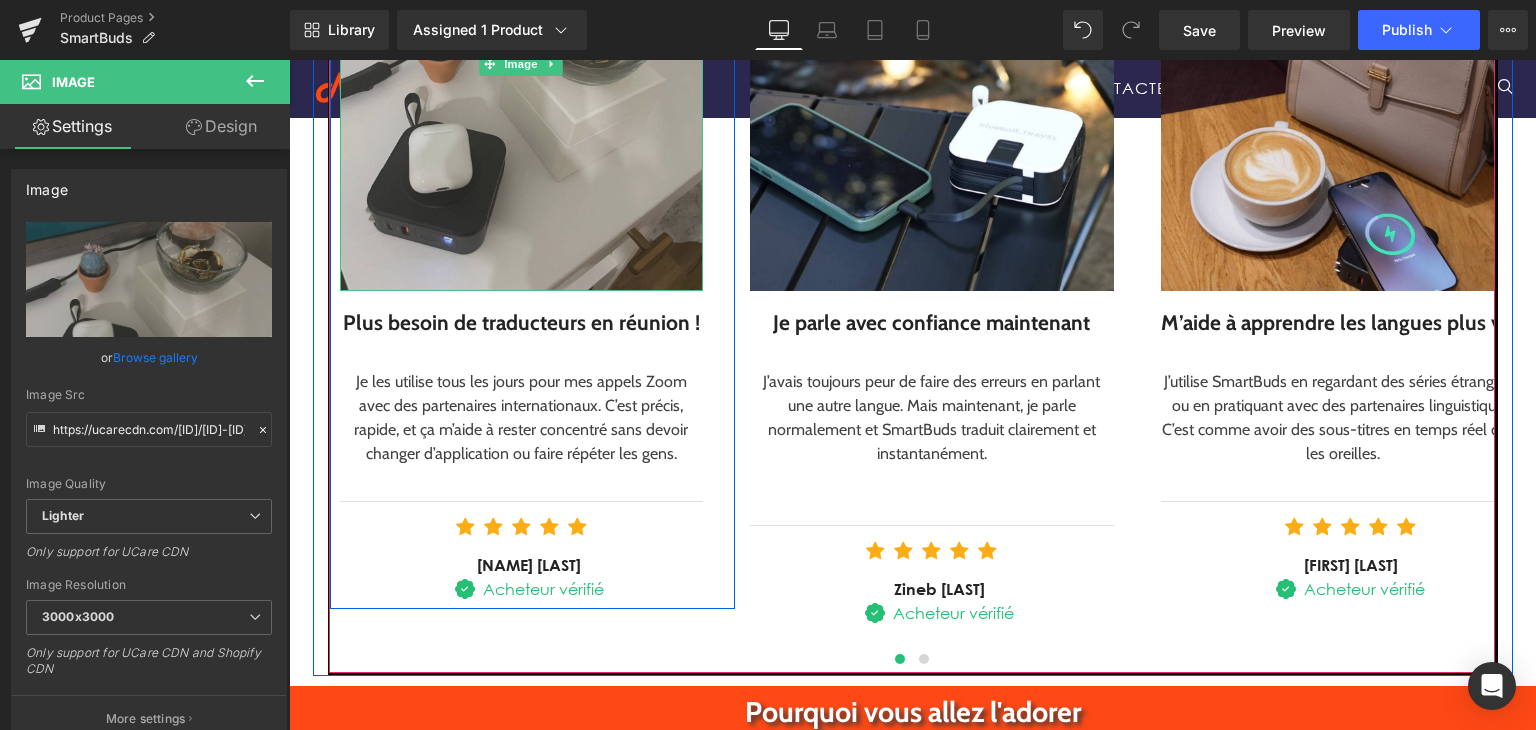 click at bounding box center (522, 64) 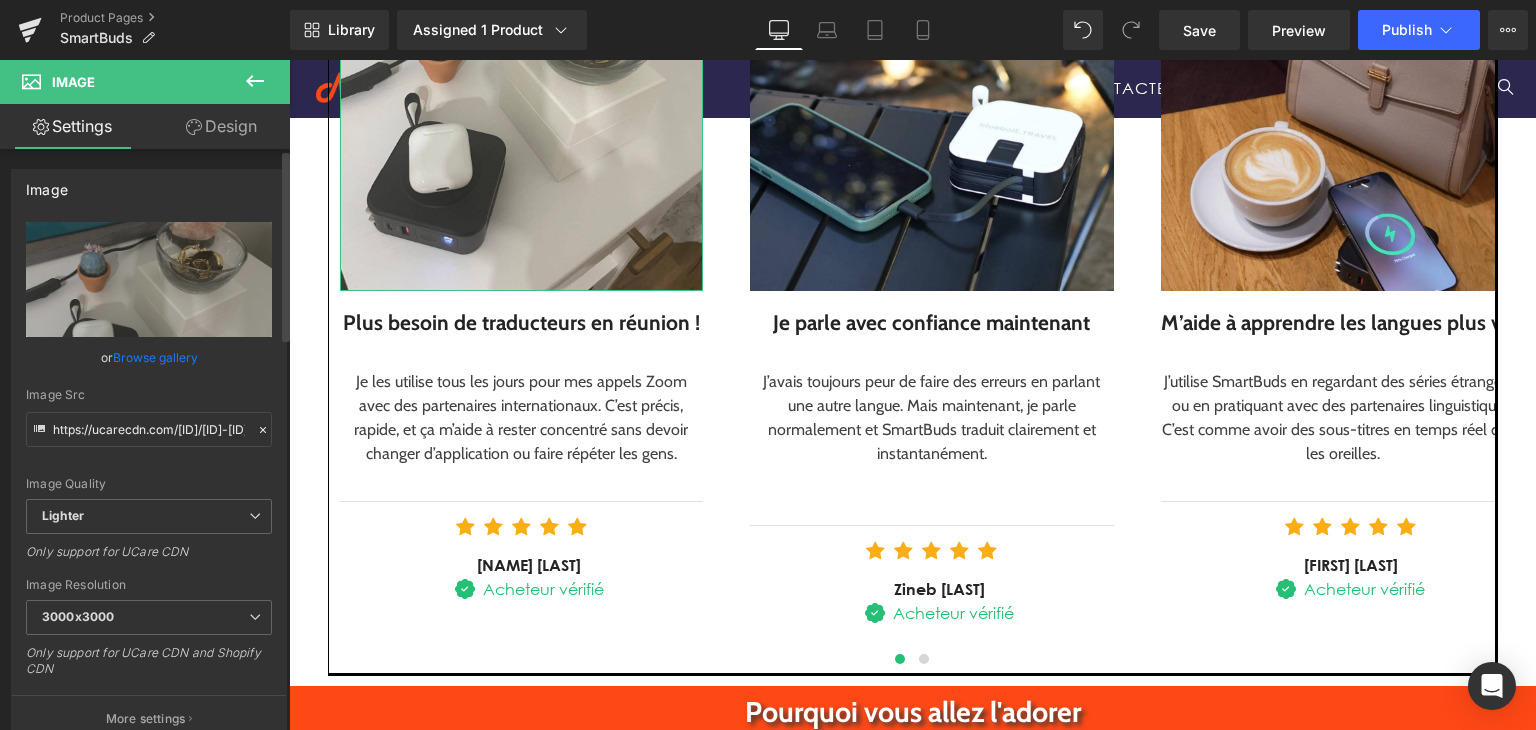 click on "Browse gallery" at bounding box center (155, 357) 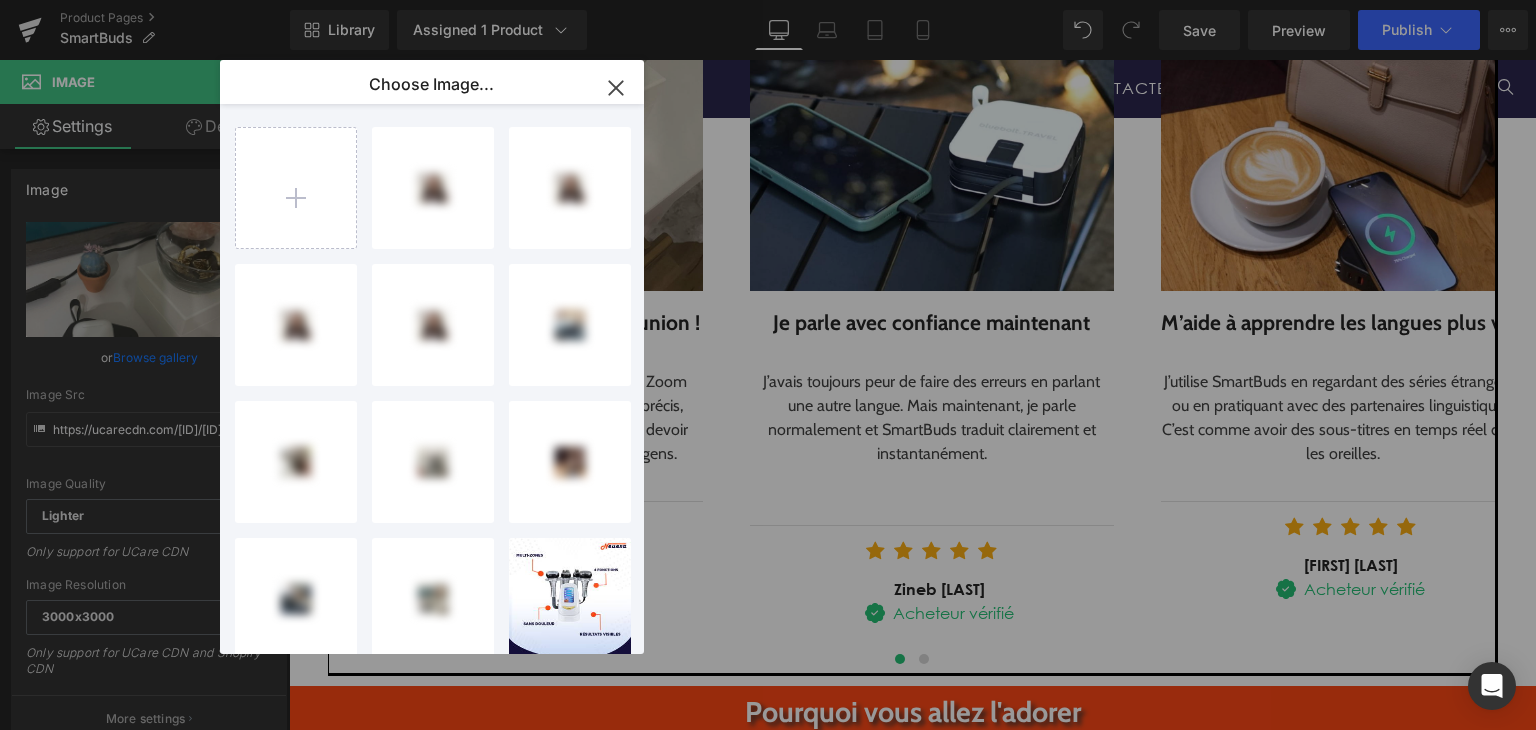 click 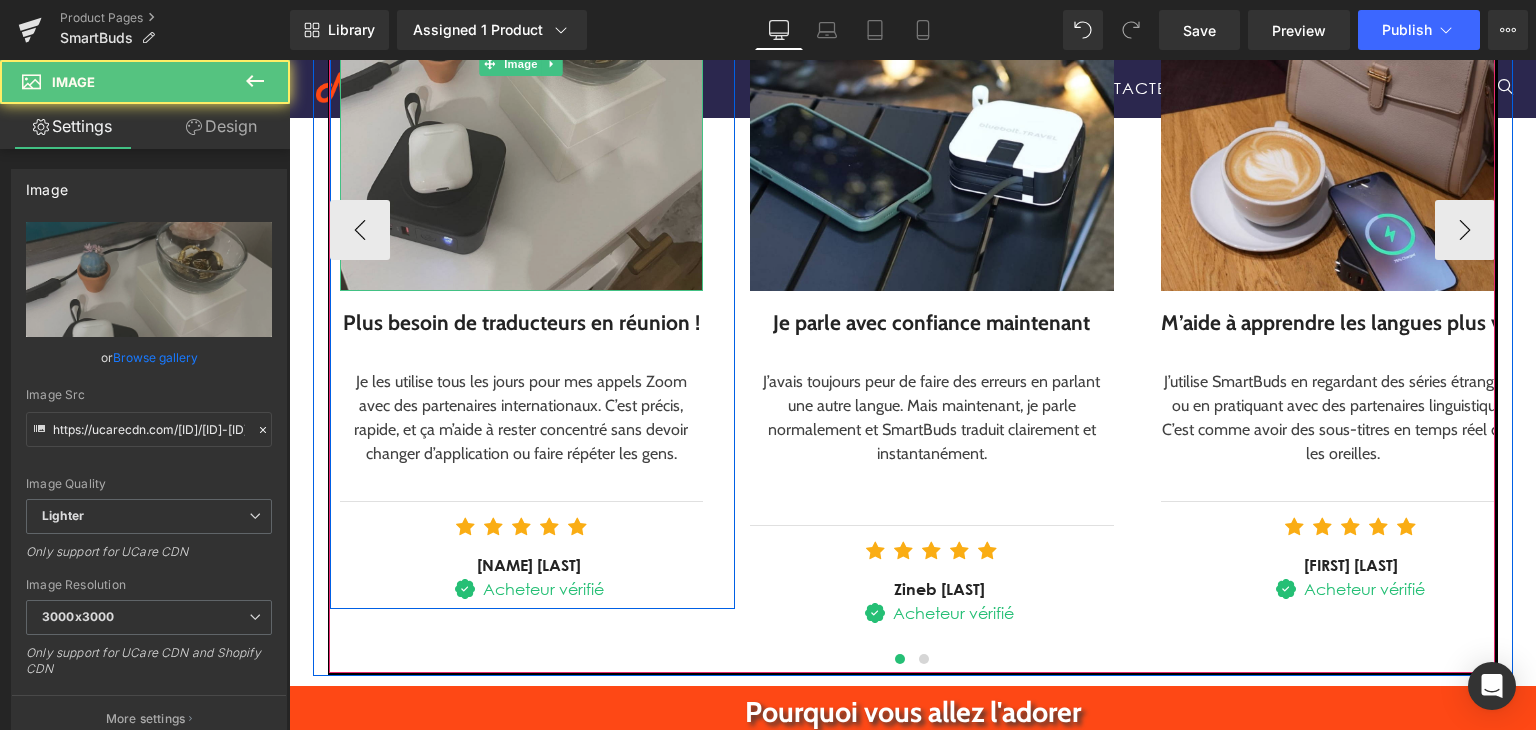 drag, startPoint x: 586, startPoint y: 175, endPoint x: 551, endPoint y: 189, distance: 37.696156 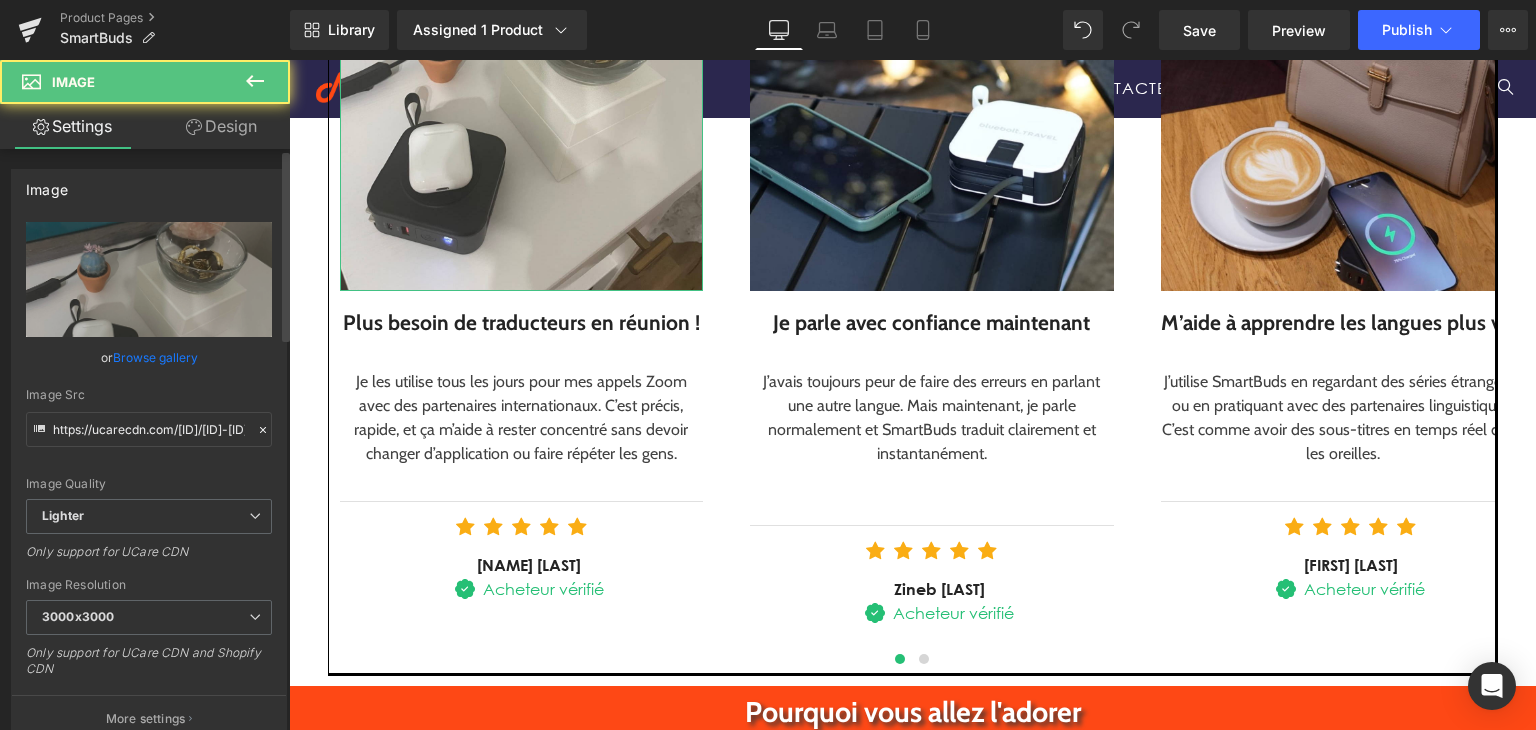 click on "Browse gallery" at bounding box center (155, 357) 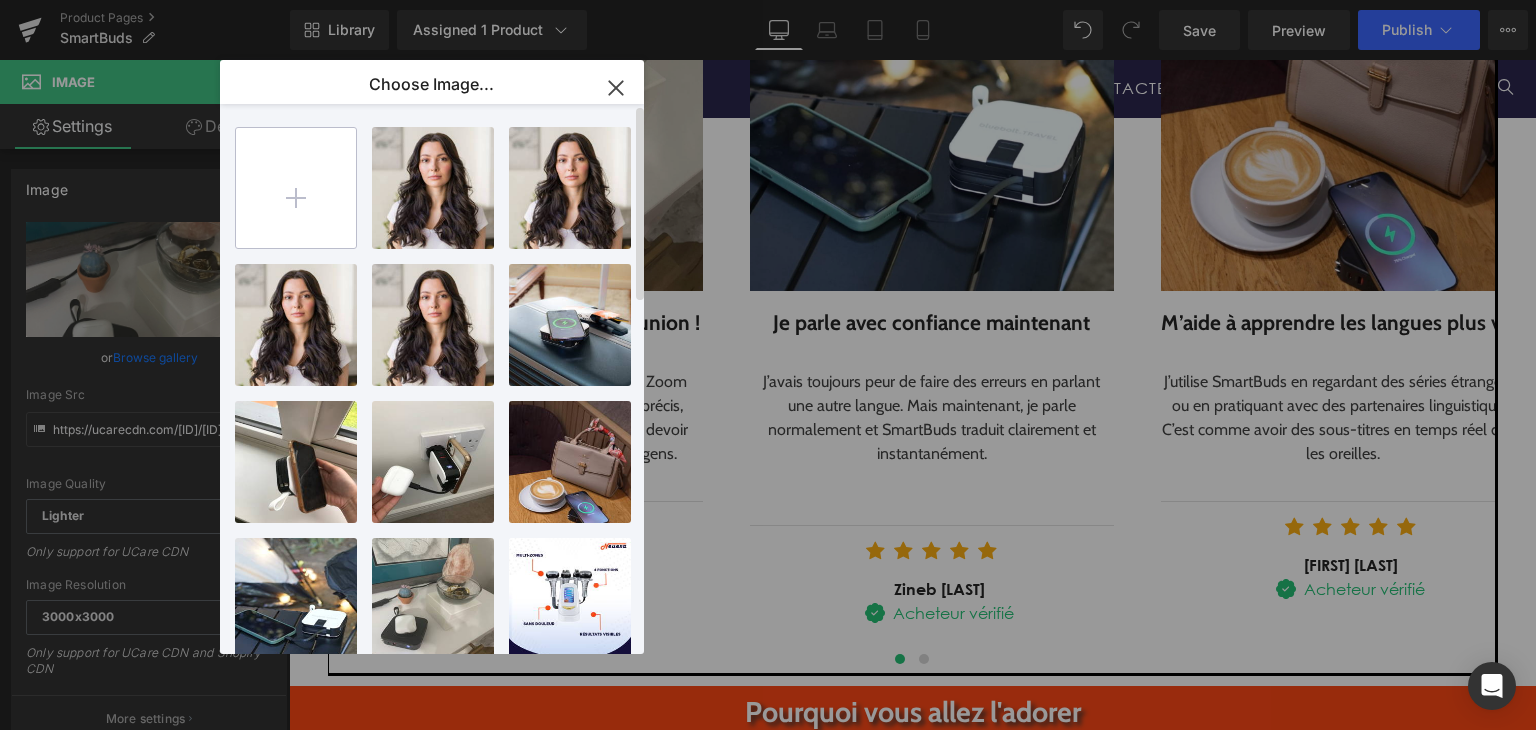 click at bounding box center (296, 188) 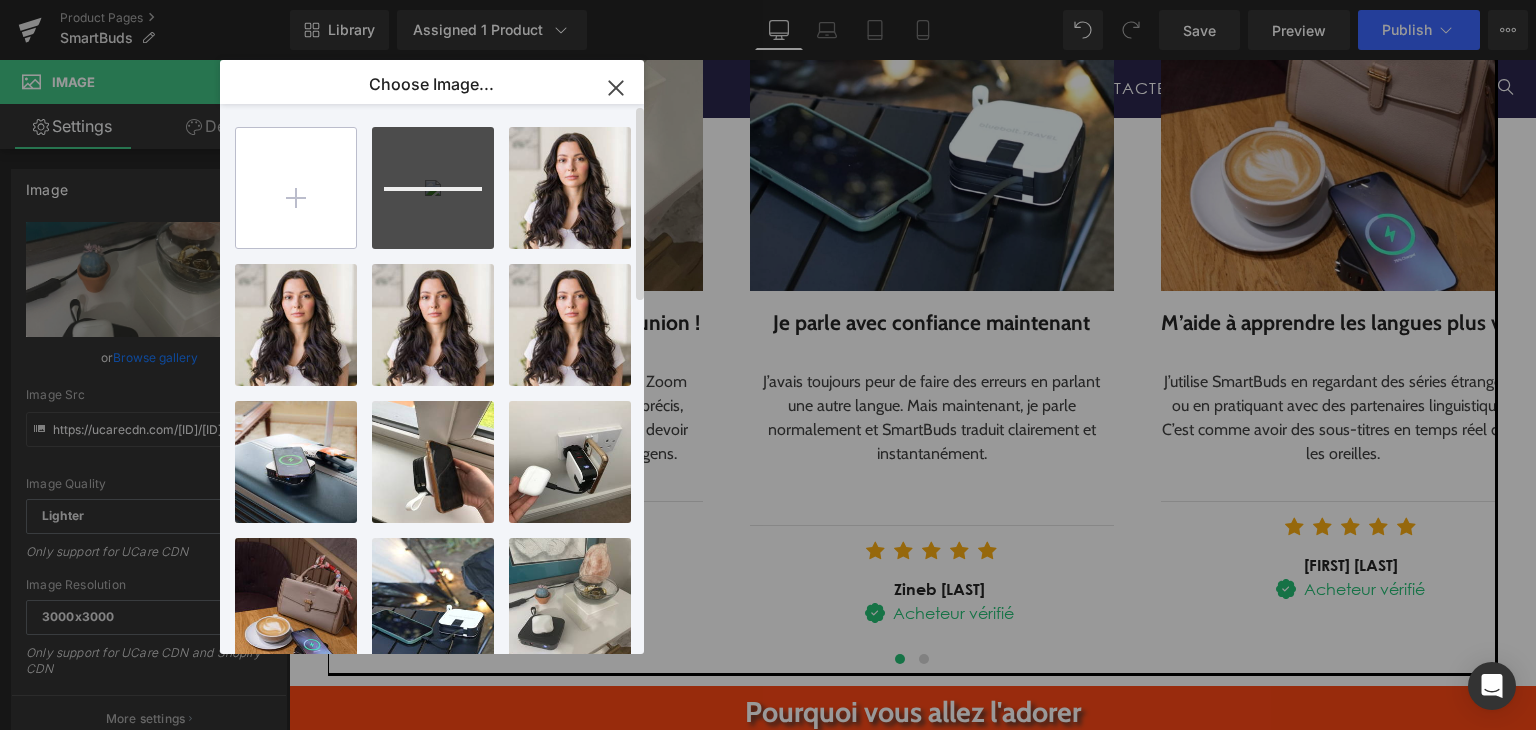 click at bounding box center [296, 188] 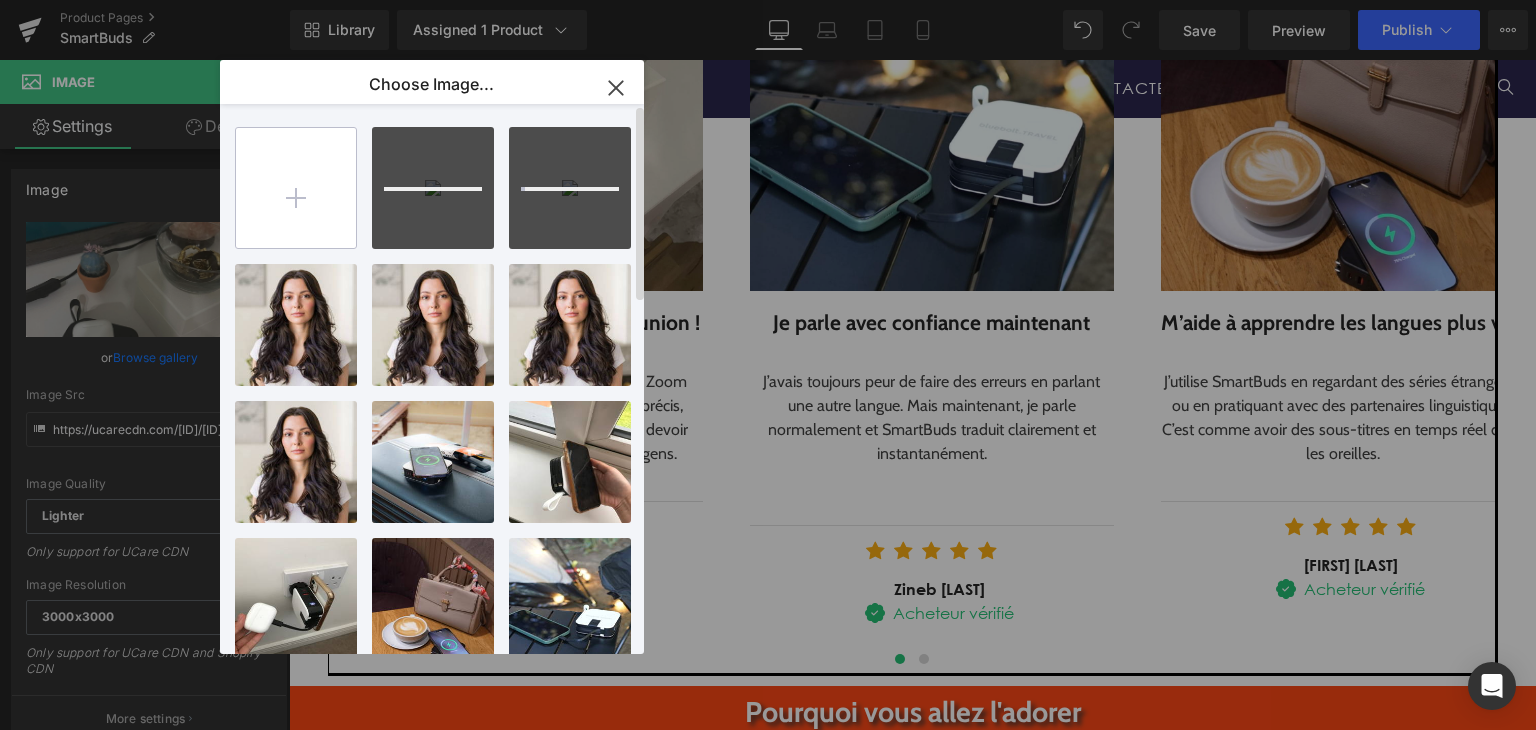click at bounding box center [296, 188] 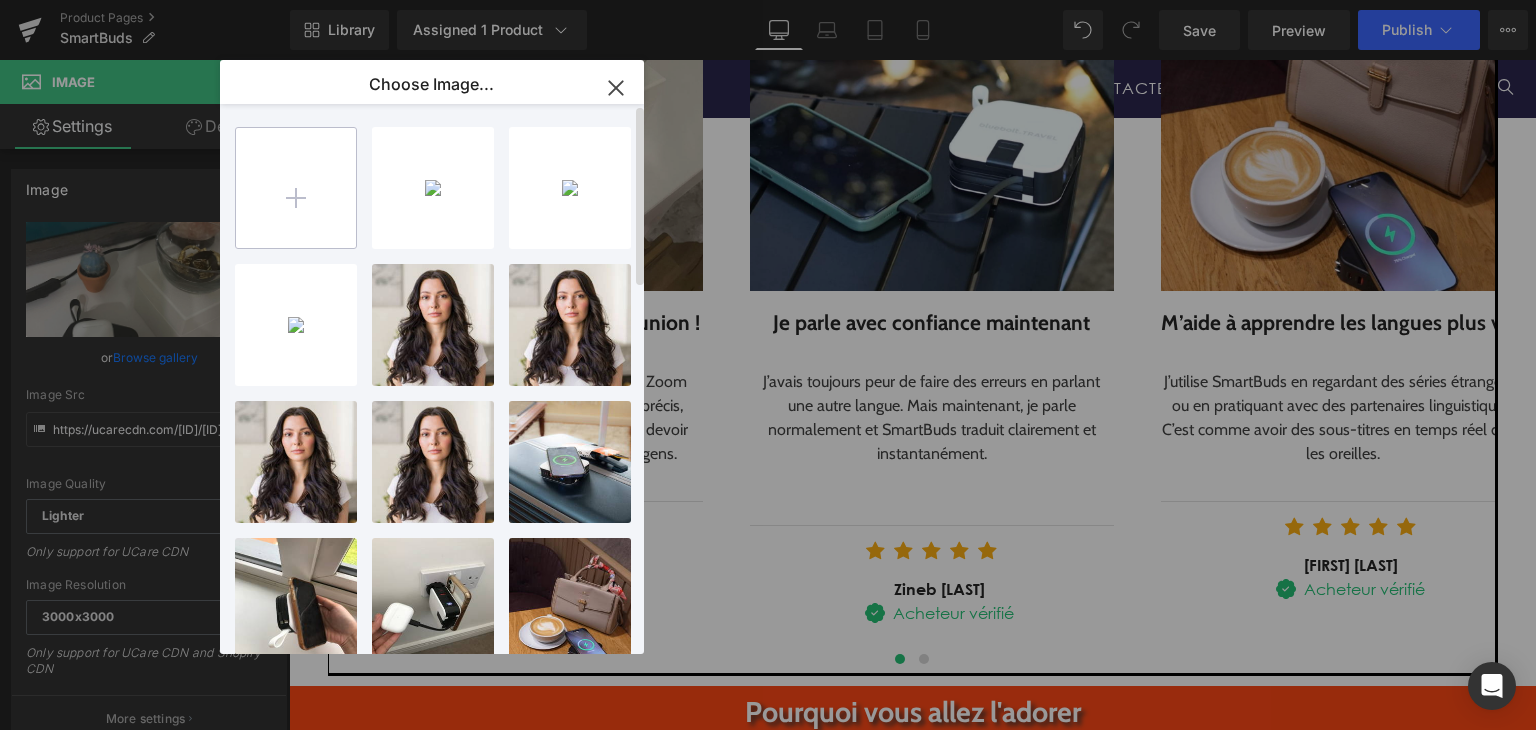 click at bounding box center [296, 188] 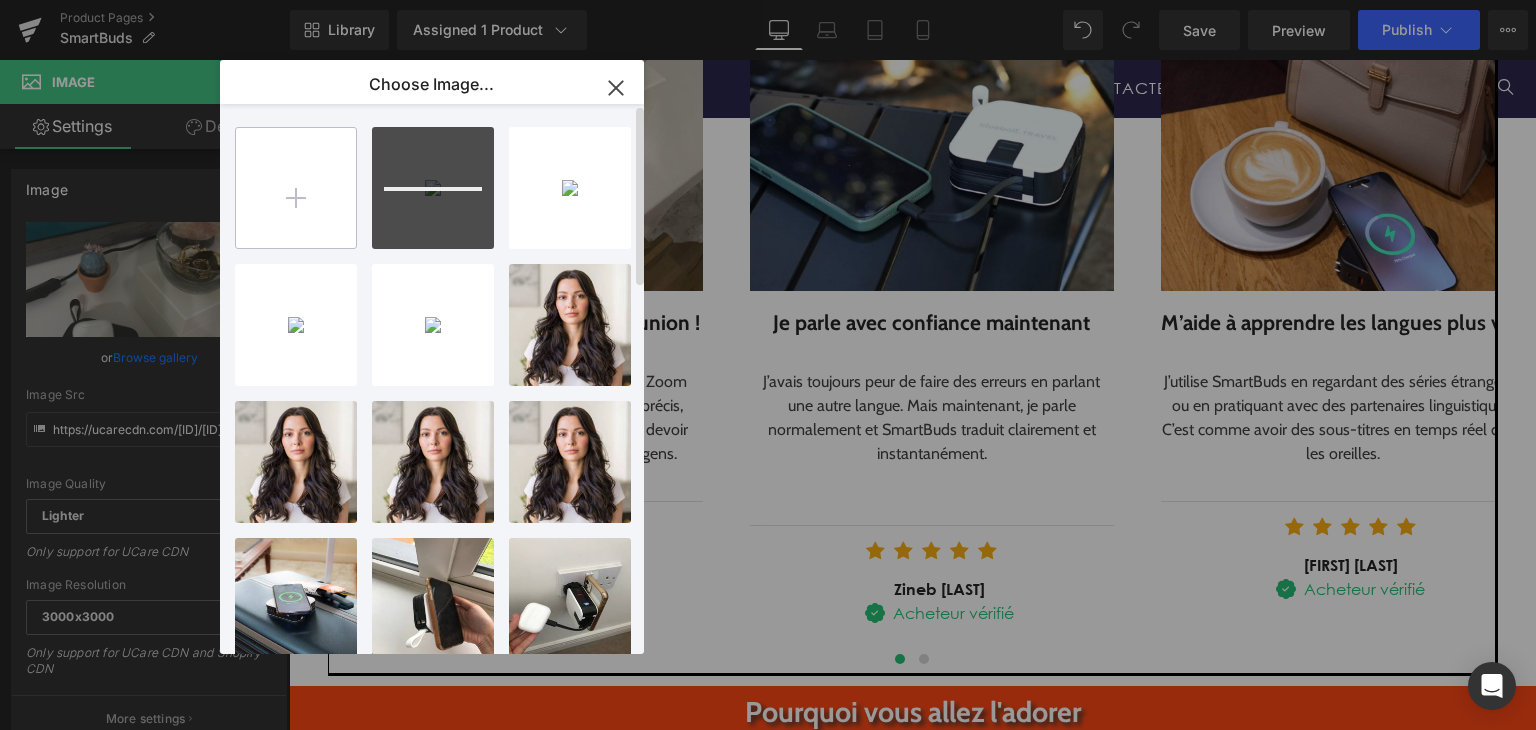 click at bounding box center (296, 188) 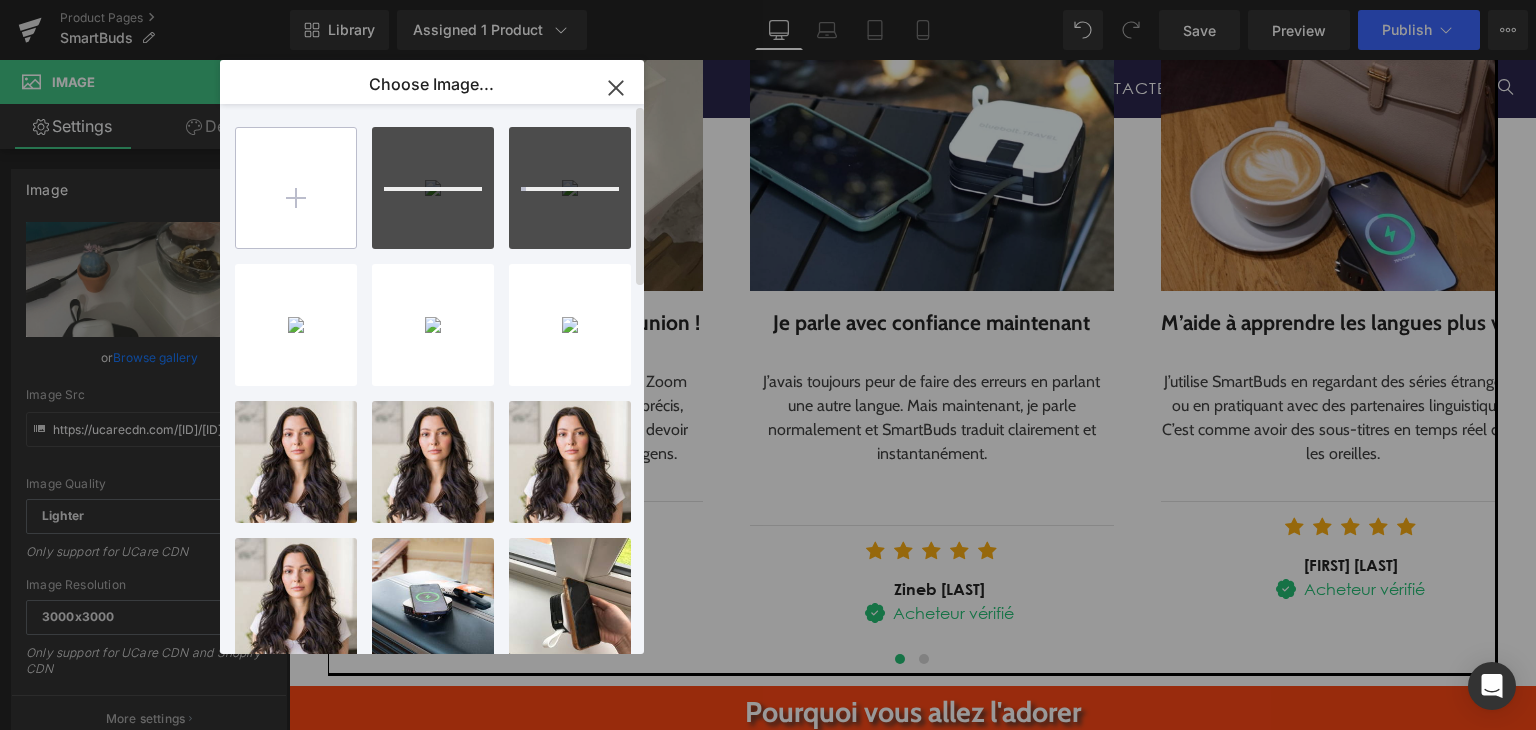 drag, startPoint x: 393, startPoint y: 164, endPoint x: 304, endPoint y: 193, distance: 93.60555 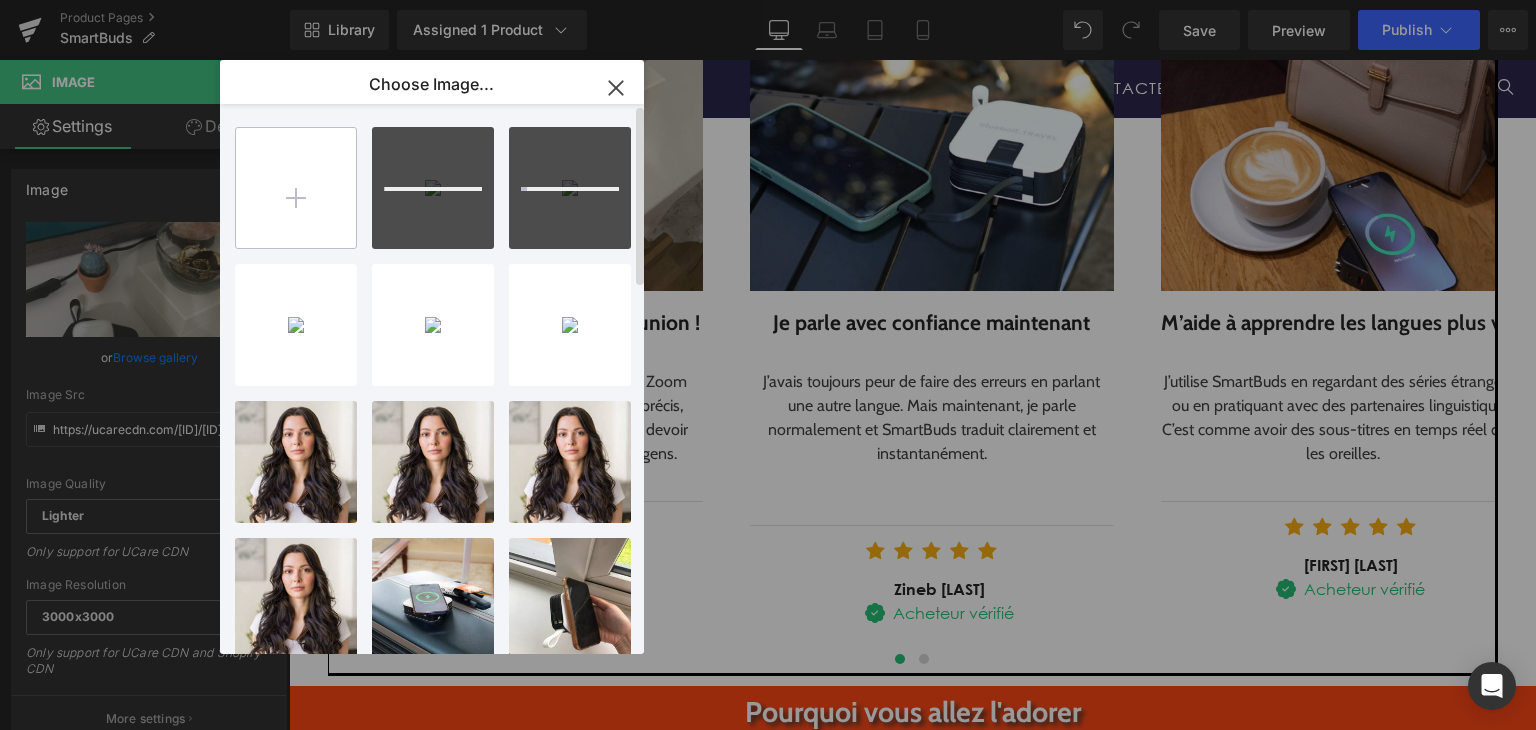click at bounding box center (296, 188) 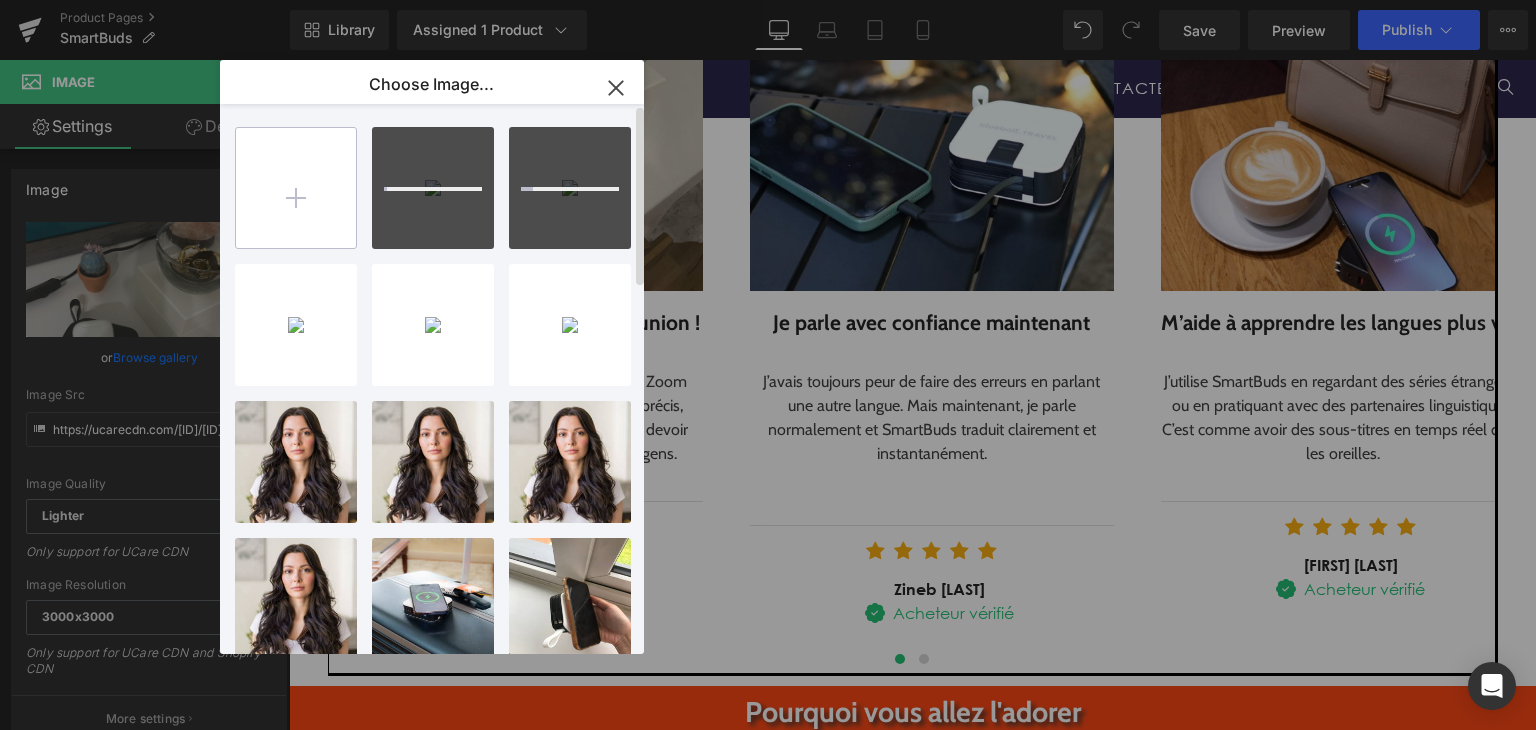 type on "C:\fakepath\6.png" 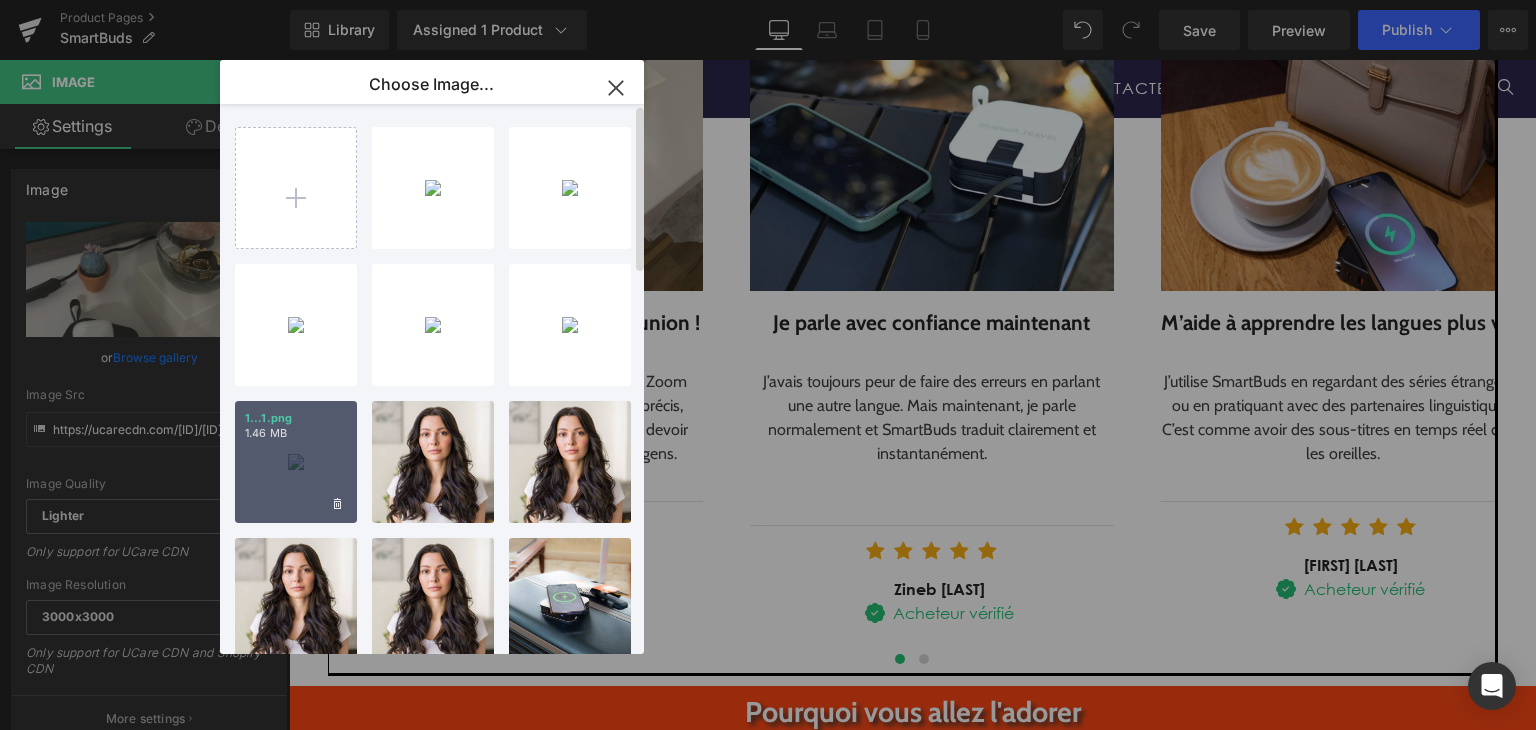 click on "1...1.png 1.46 MB" at bounding box center (296, 462) 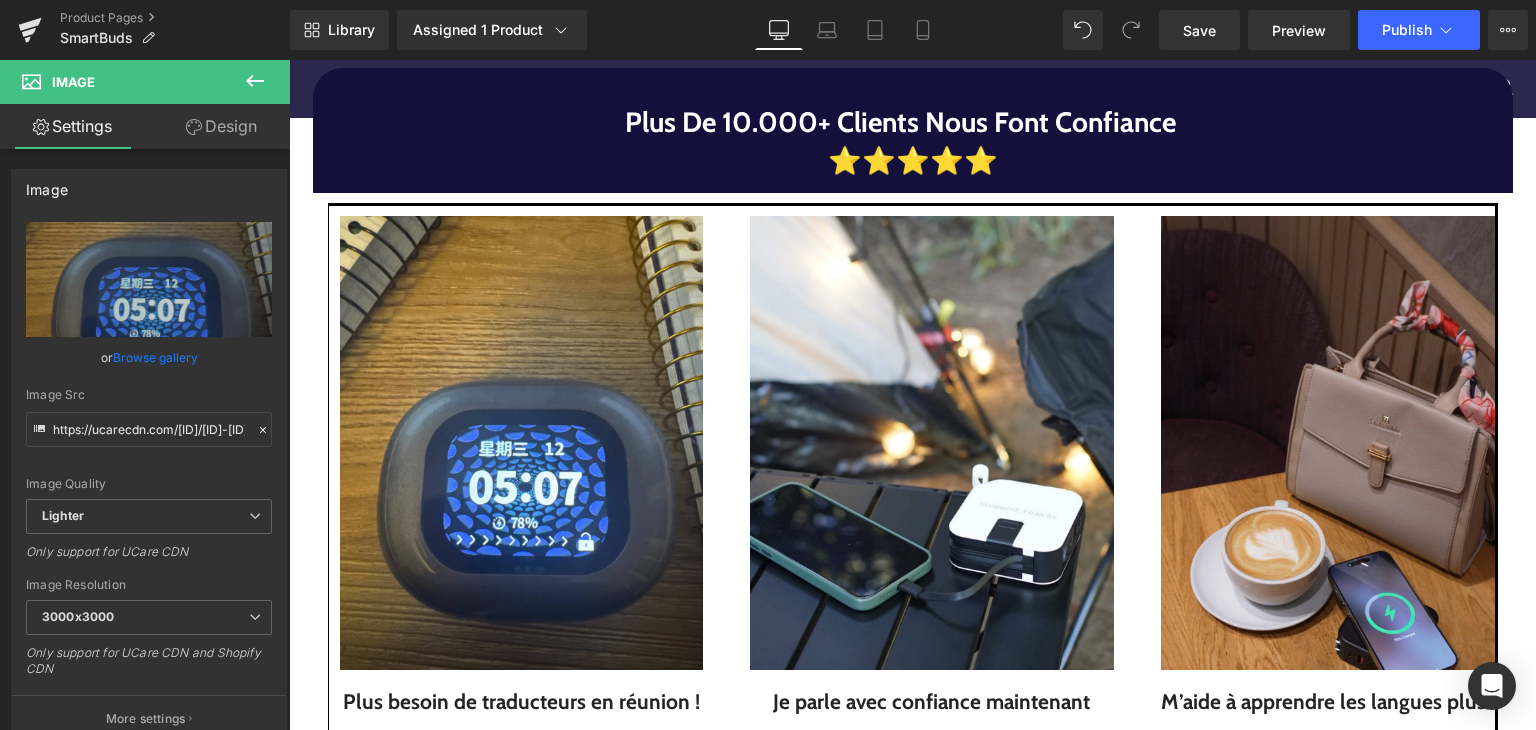 scroll, scrollTop: 2378, scrollLeft: 0, axis: vertical 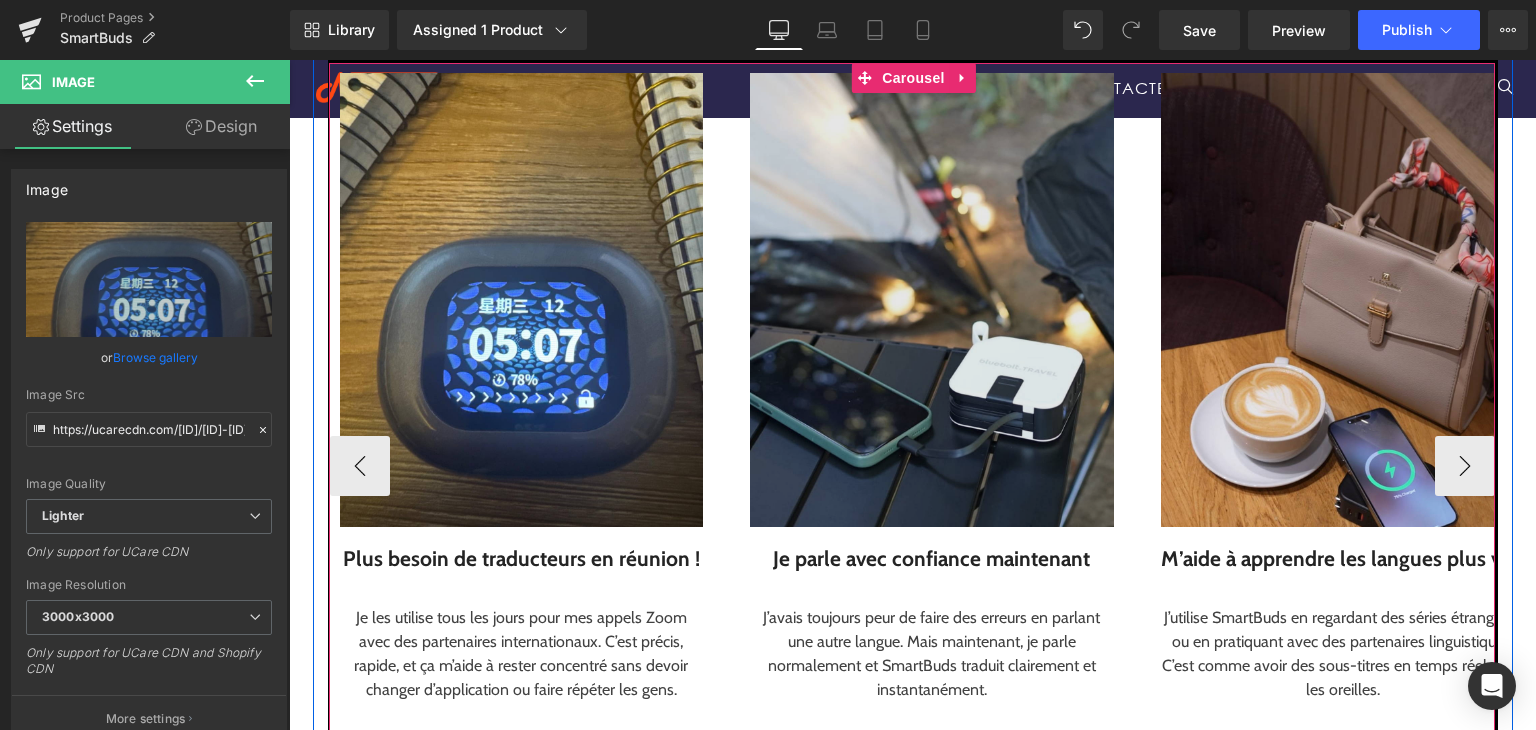 click at bounding box center [932, 300] 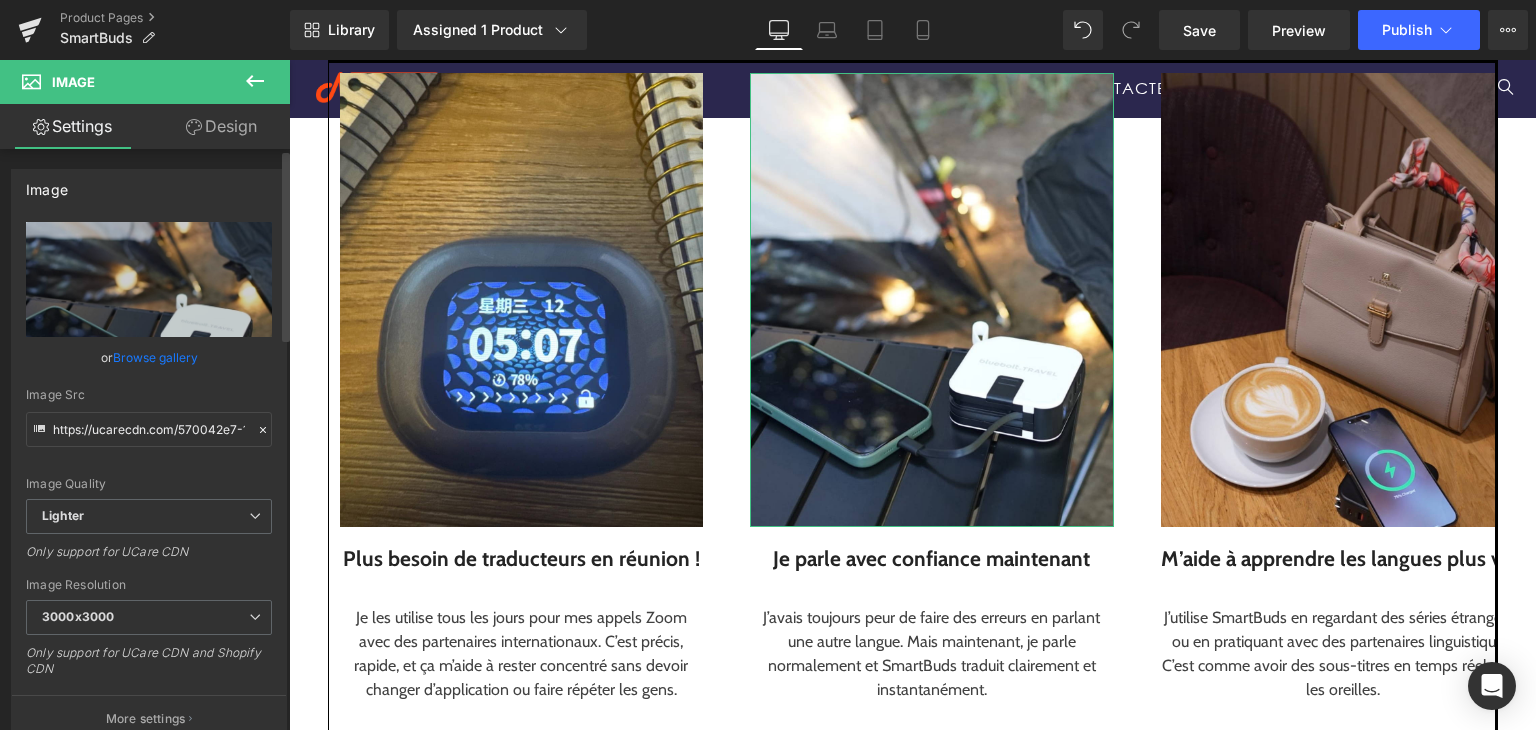 click on "Browse gallery" at bounding box center (155, 357) 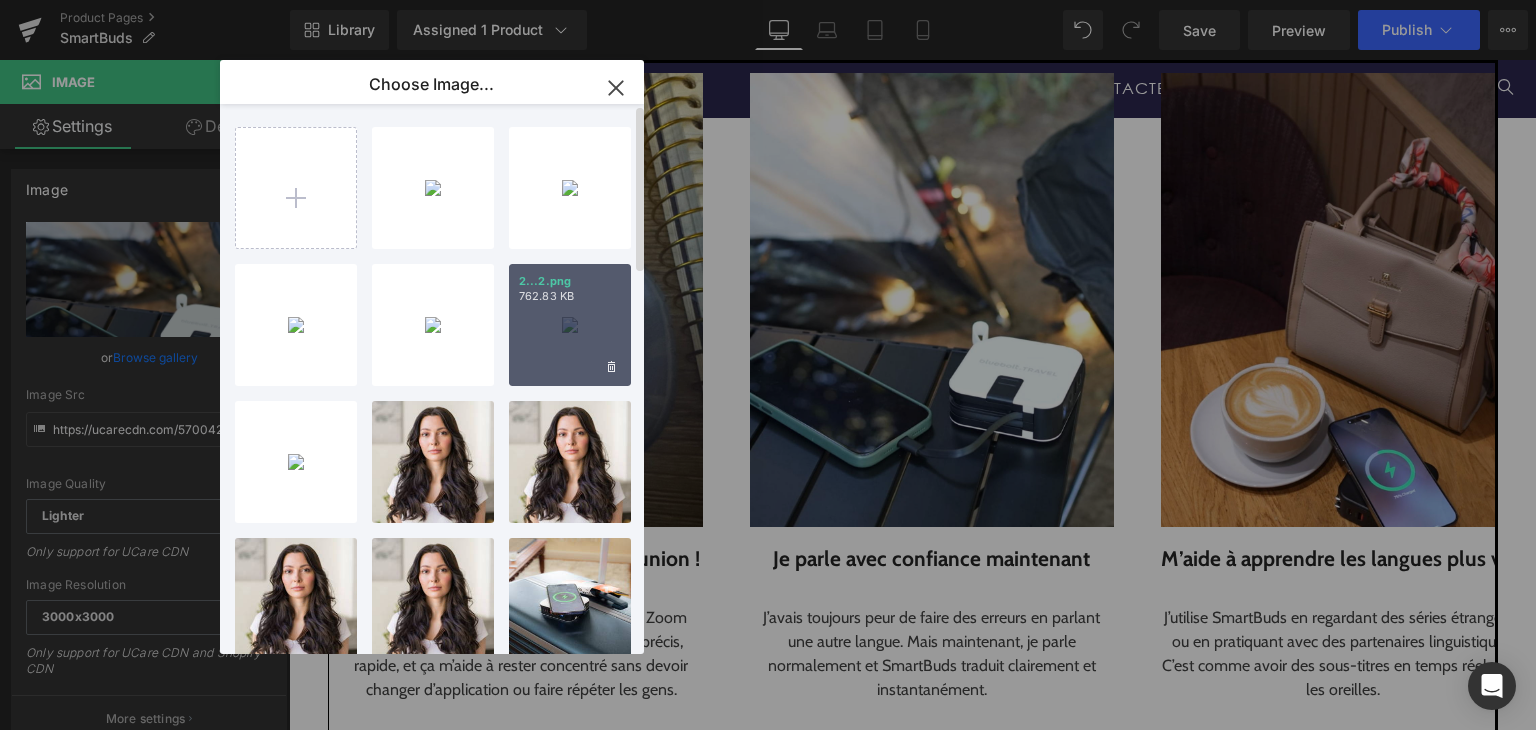 click on "2...2.png 762.83 KB" at bounding box center [570, 325] 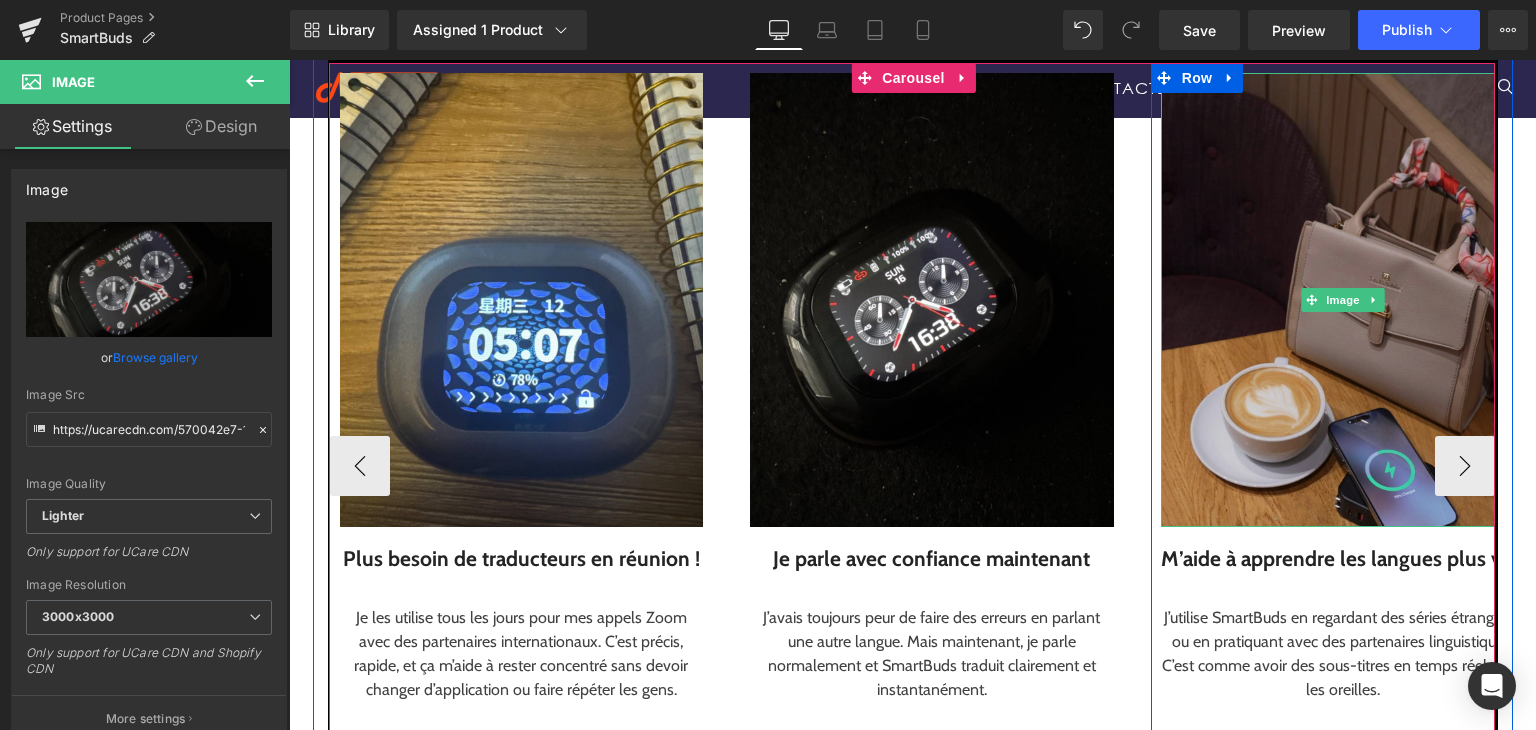 click at bounding box center (1343, 300) 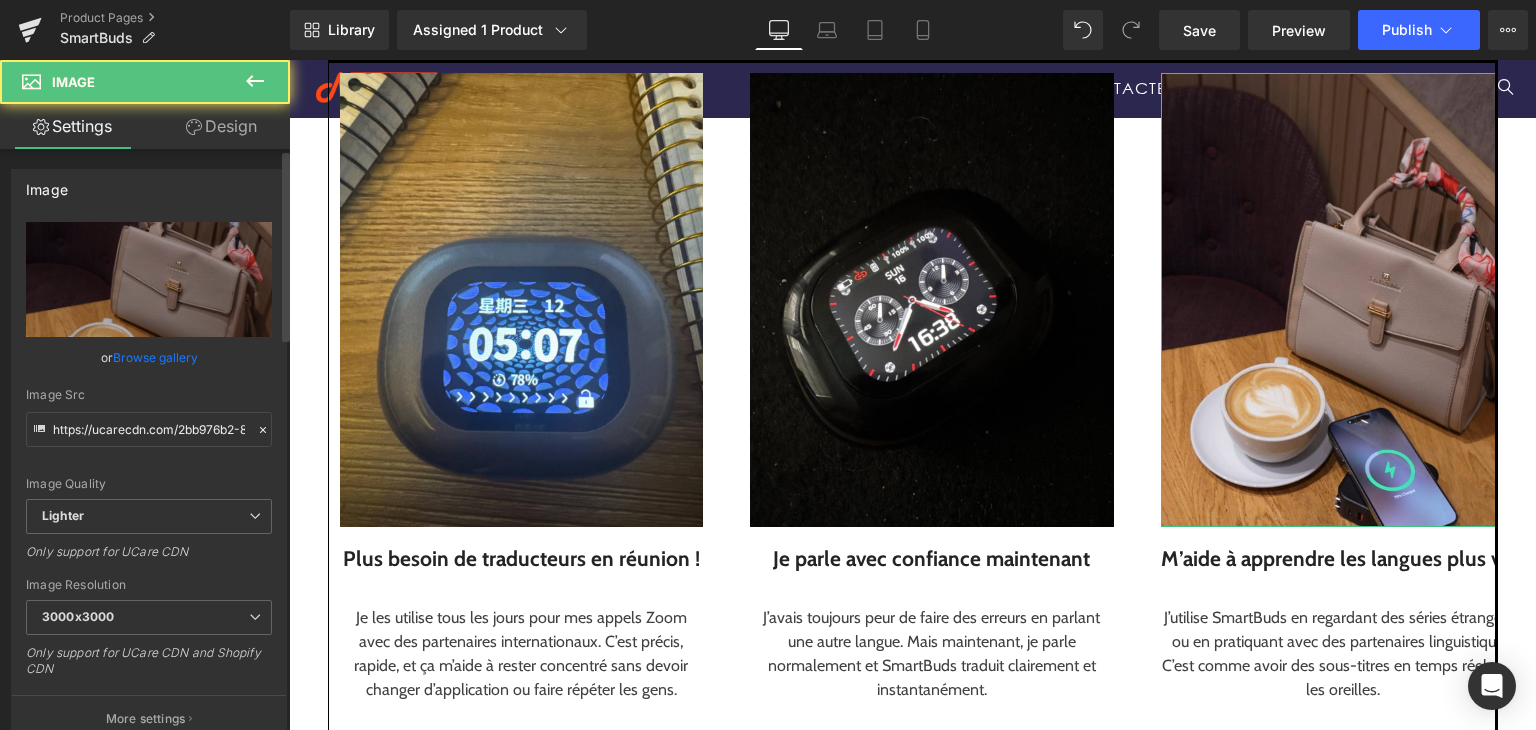 click on "Browse gallery" at bounding box center (155, 357) 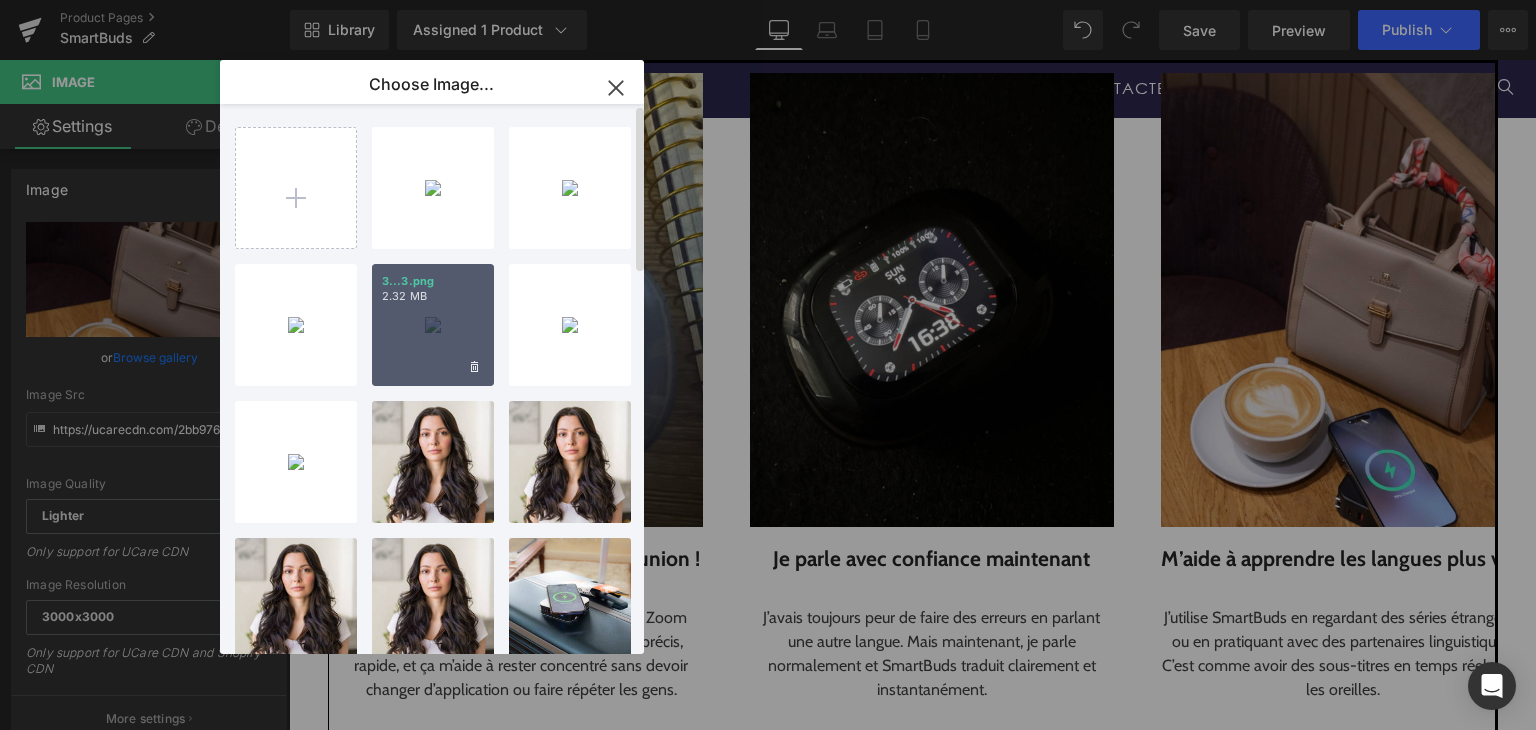 click on "3...3.png 2.32 MB" at bounding box center [433, 325] 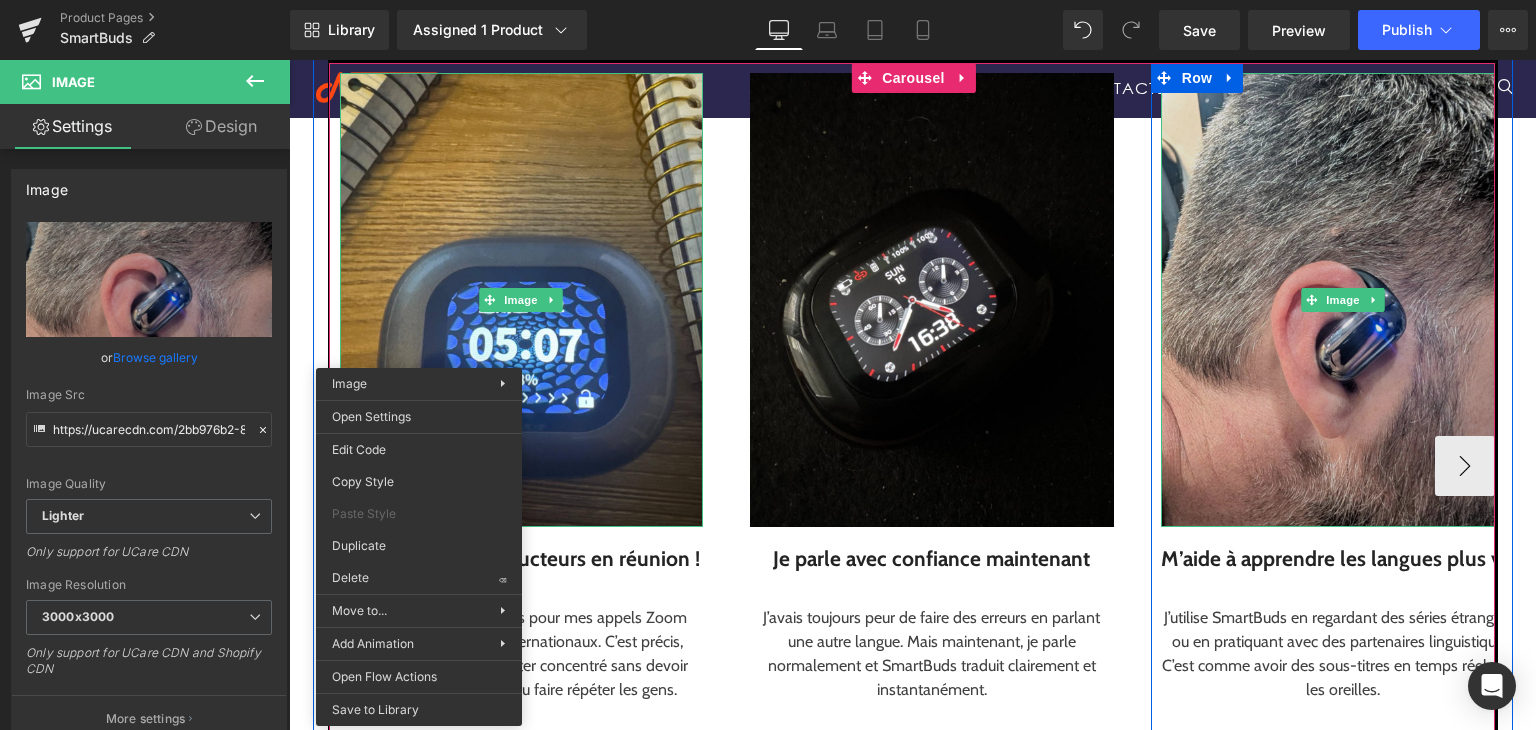 click at bounding box center [1343, 300] 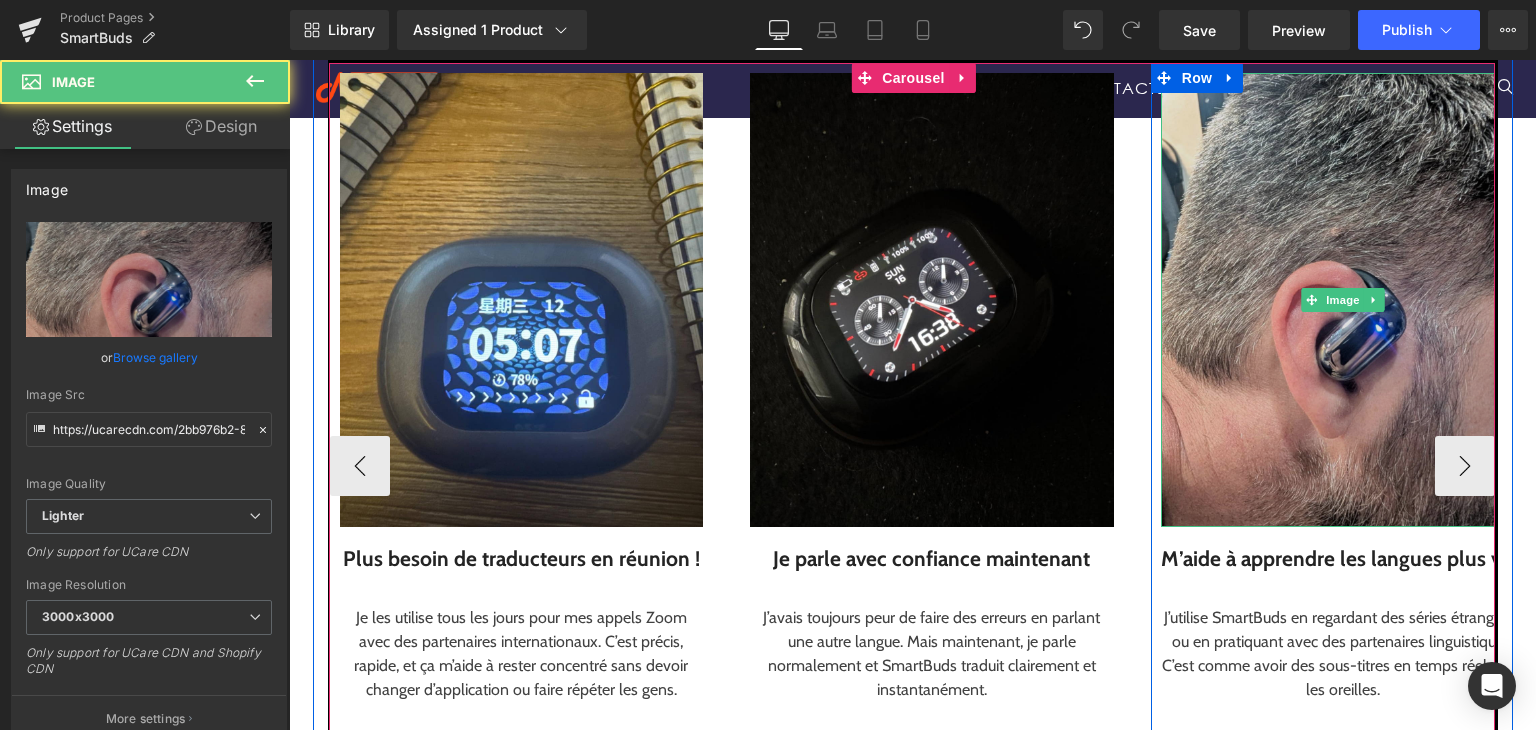 click at bounding box center [1343, 300] 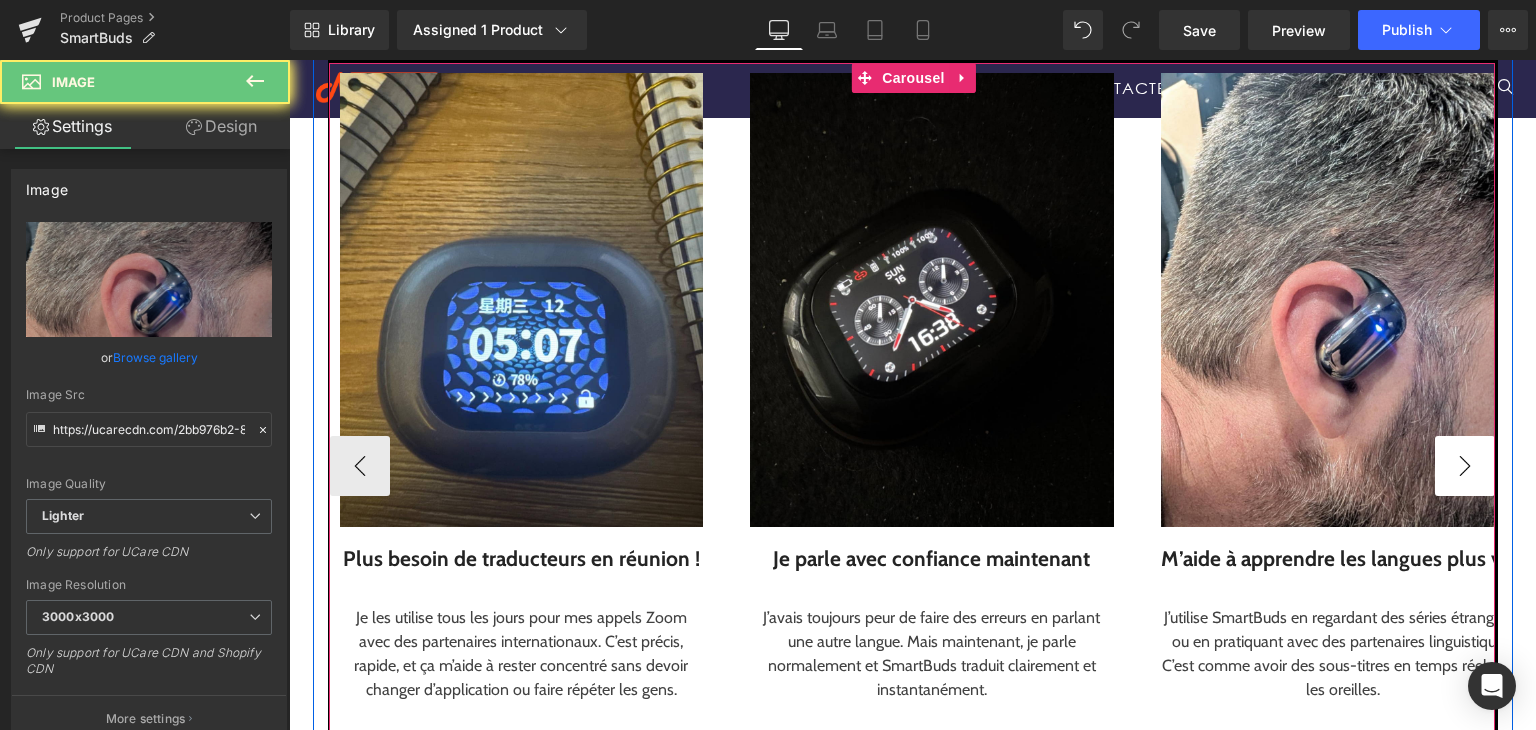 click on "›" at bounding box center [1465, 466] 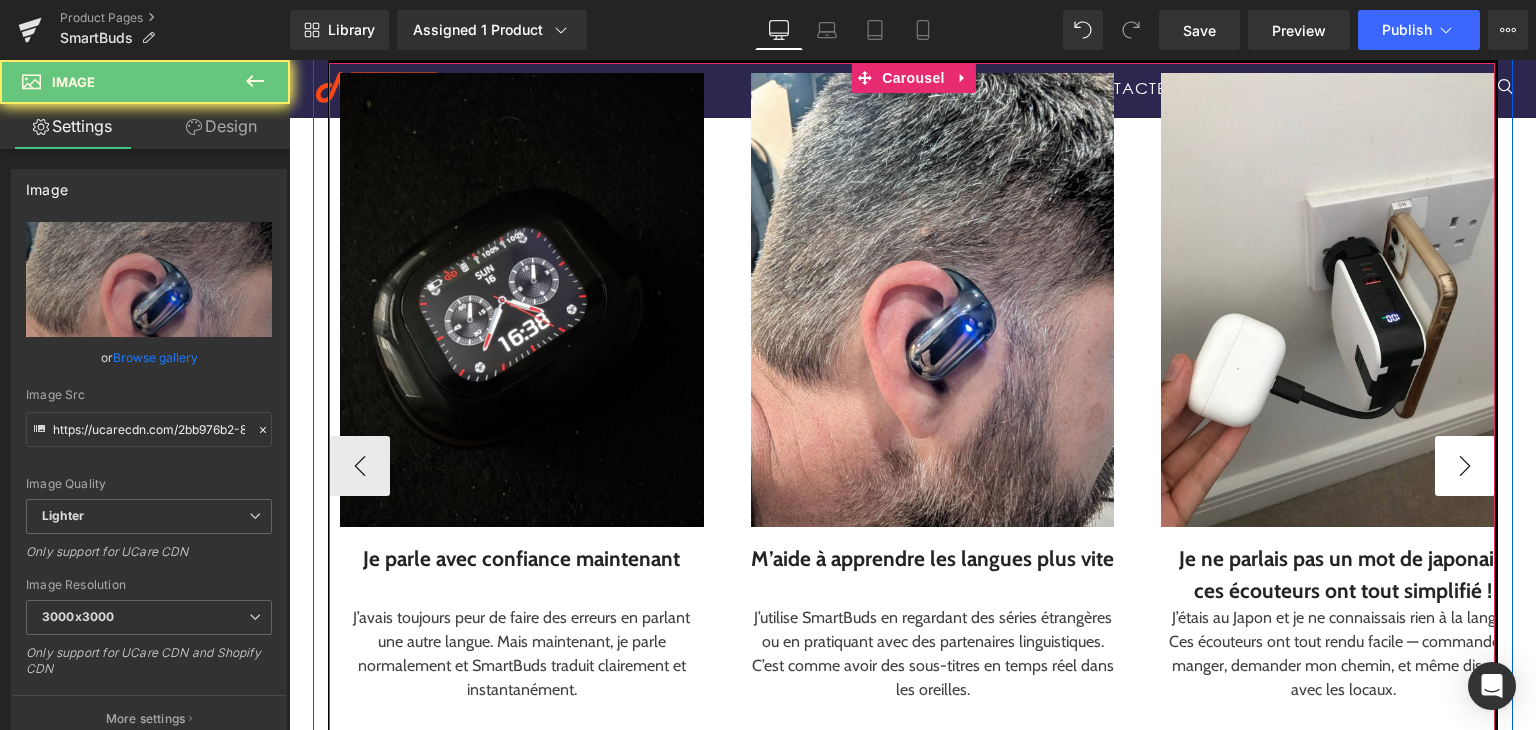 click on "›" at bounding box center [1465, 466] 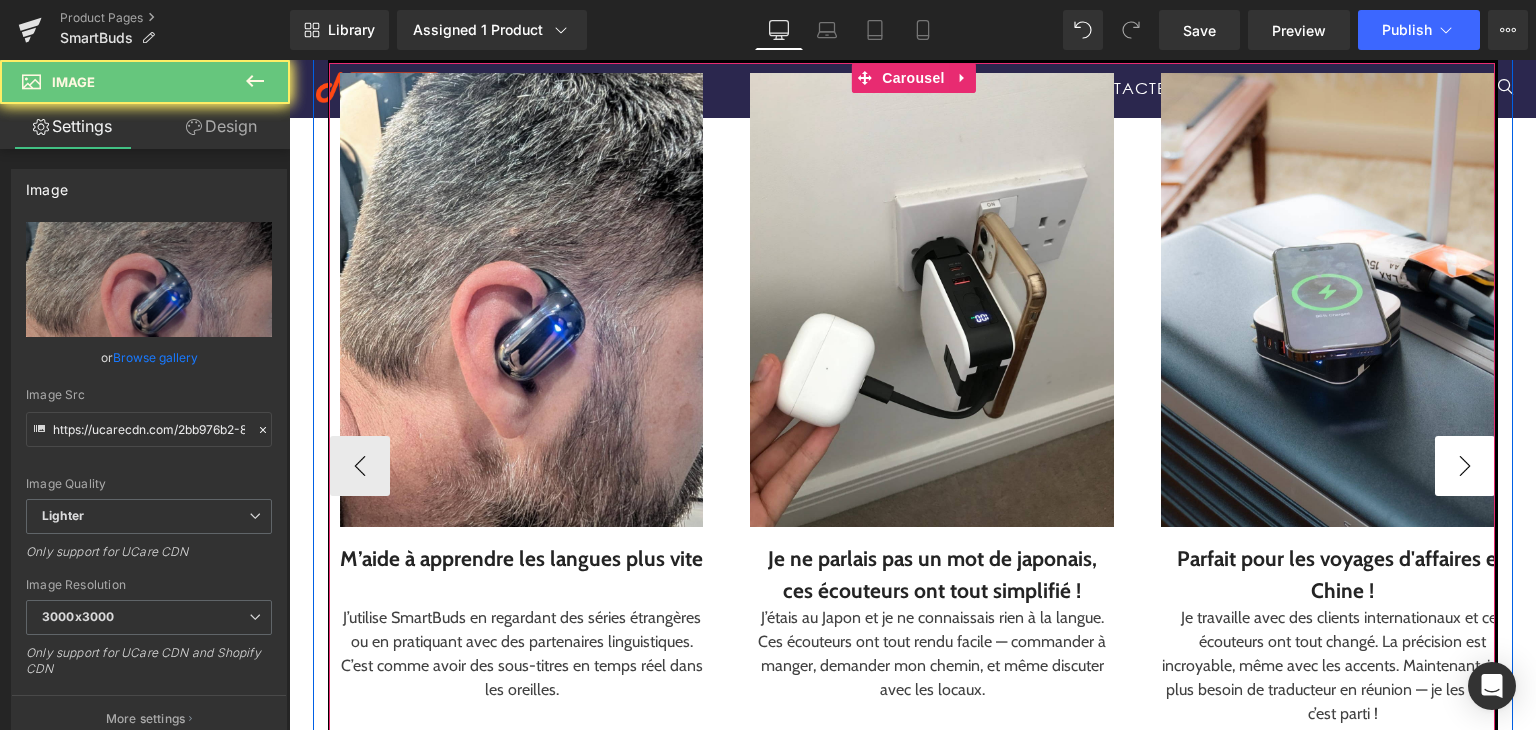 click on "›" at bounding box center (1465, 466) 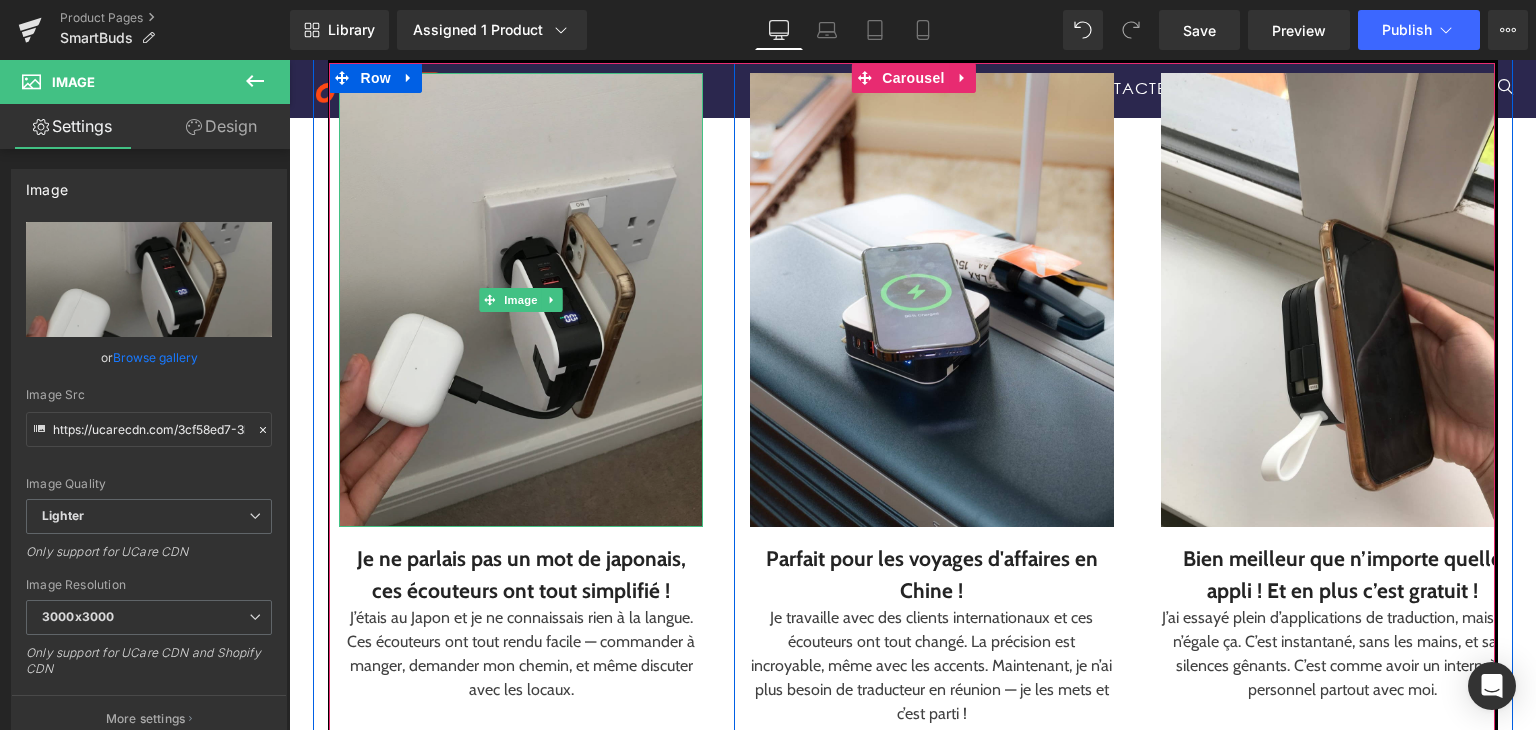 click at bounding box center [521, 300] 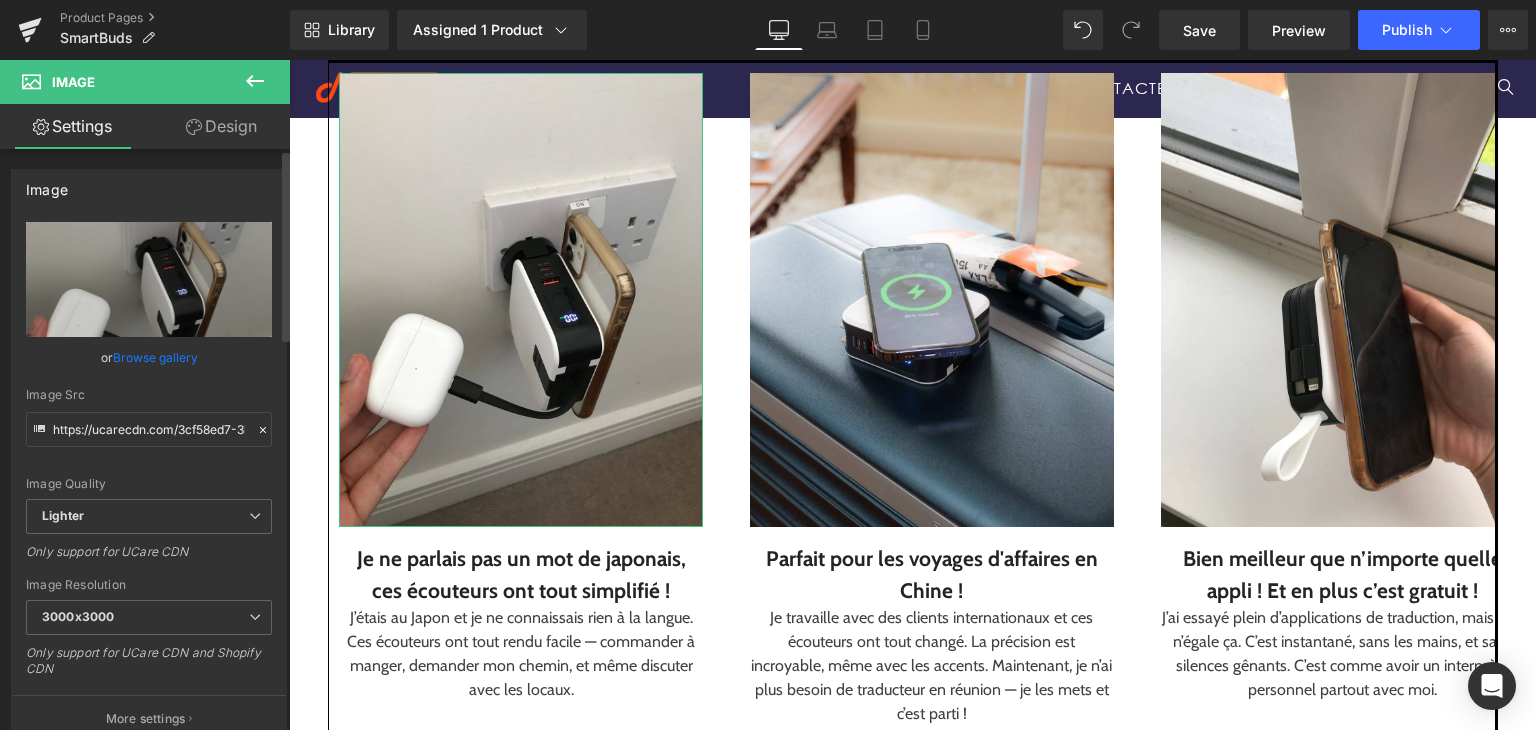 click on "Browse gallery" at bounding box center [155, 357] 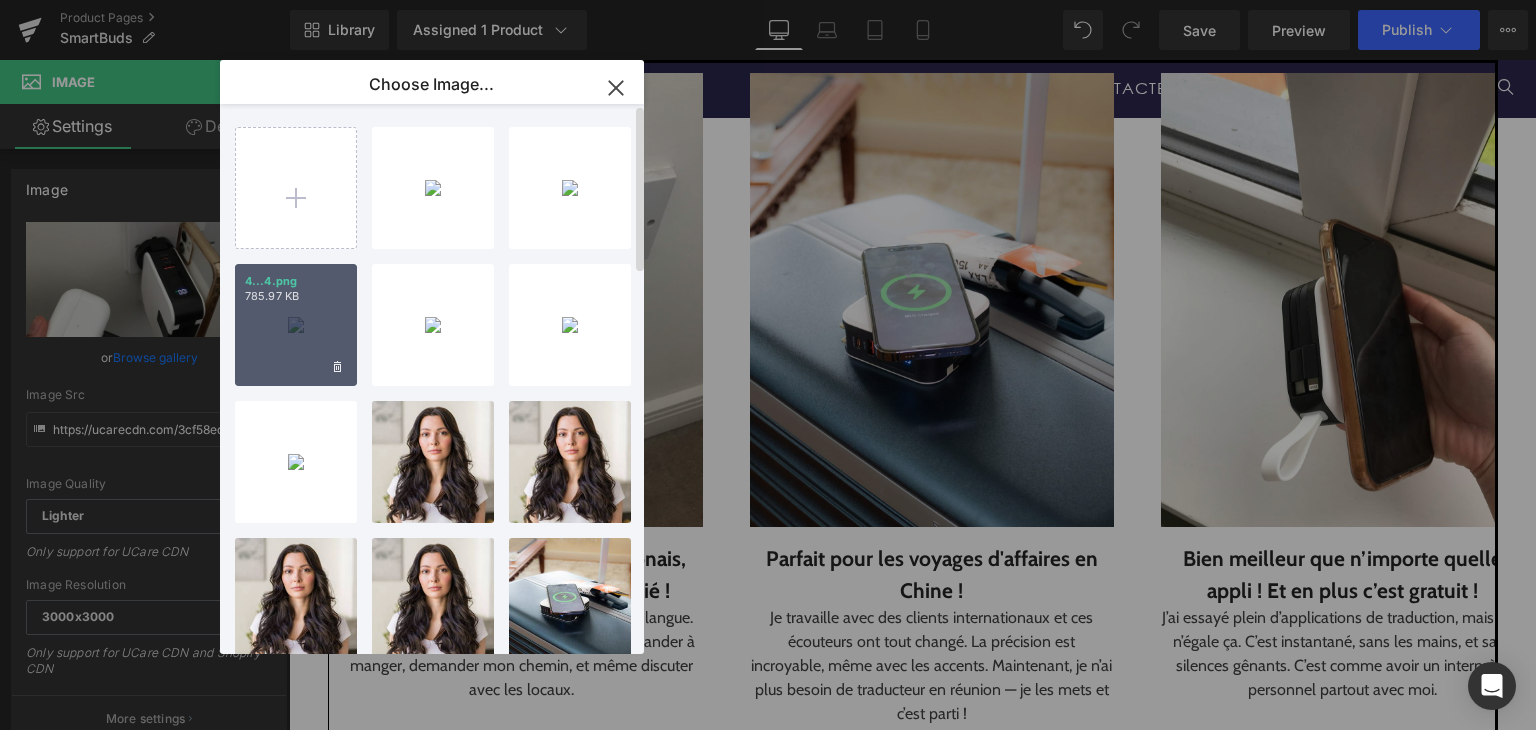 click on "4...4.png 785.97 KB" at bounding box center (296, 325) 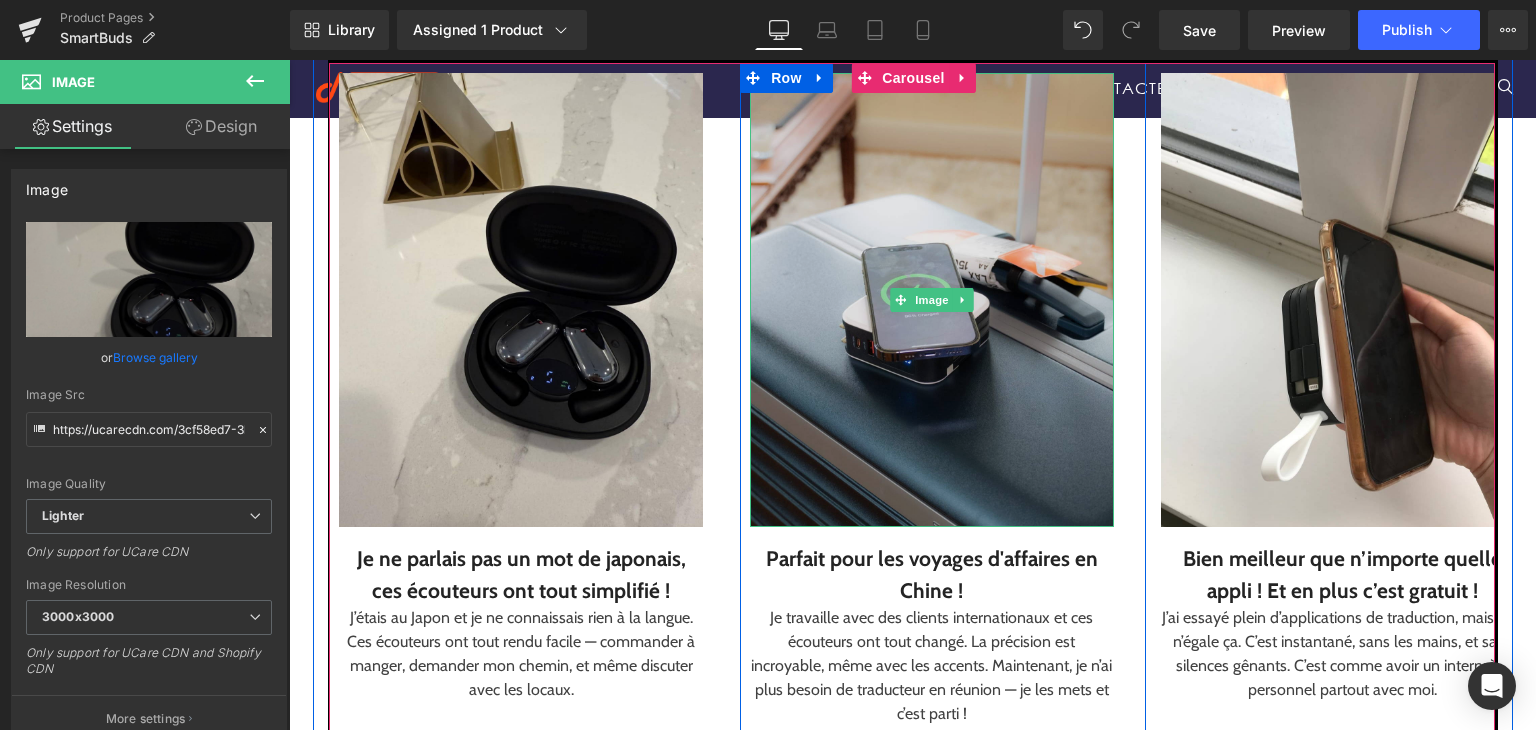 click at bounding box center [932, 300] 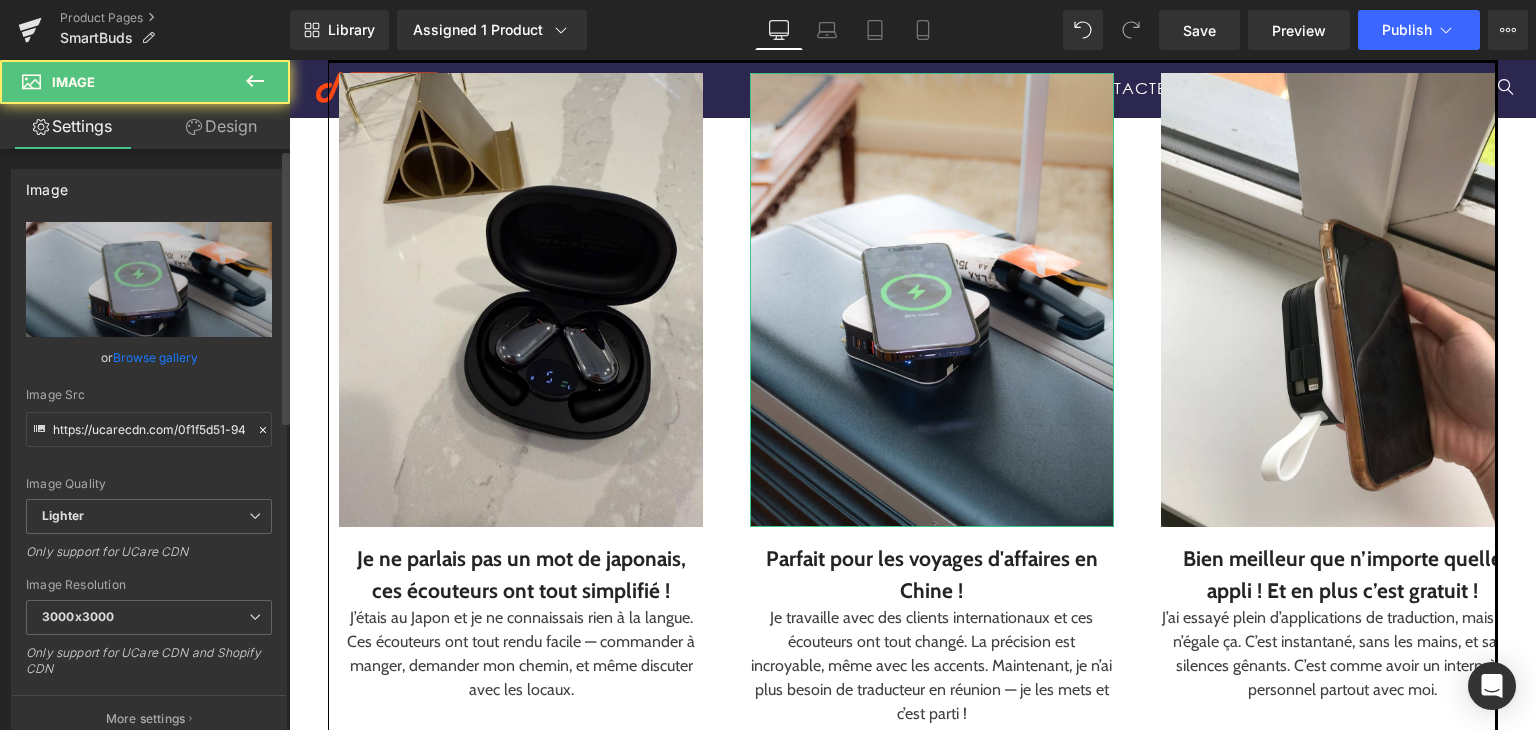 click on "Browse gallery" at bounding box center [155, 357] 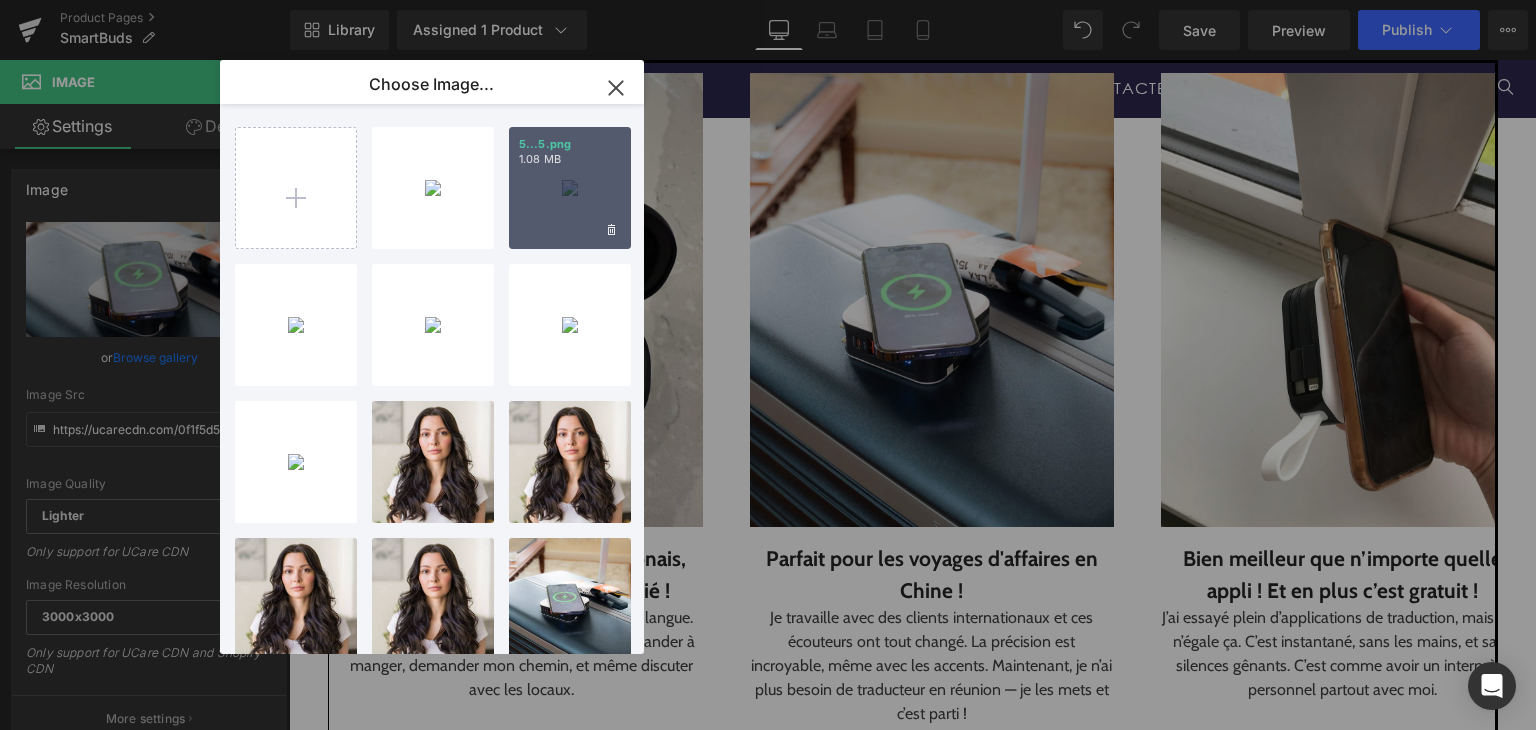click on "[NUMBER]...[NUMBER].png [SIZE]" at bounding box center [570, 188] 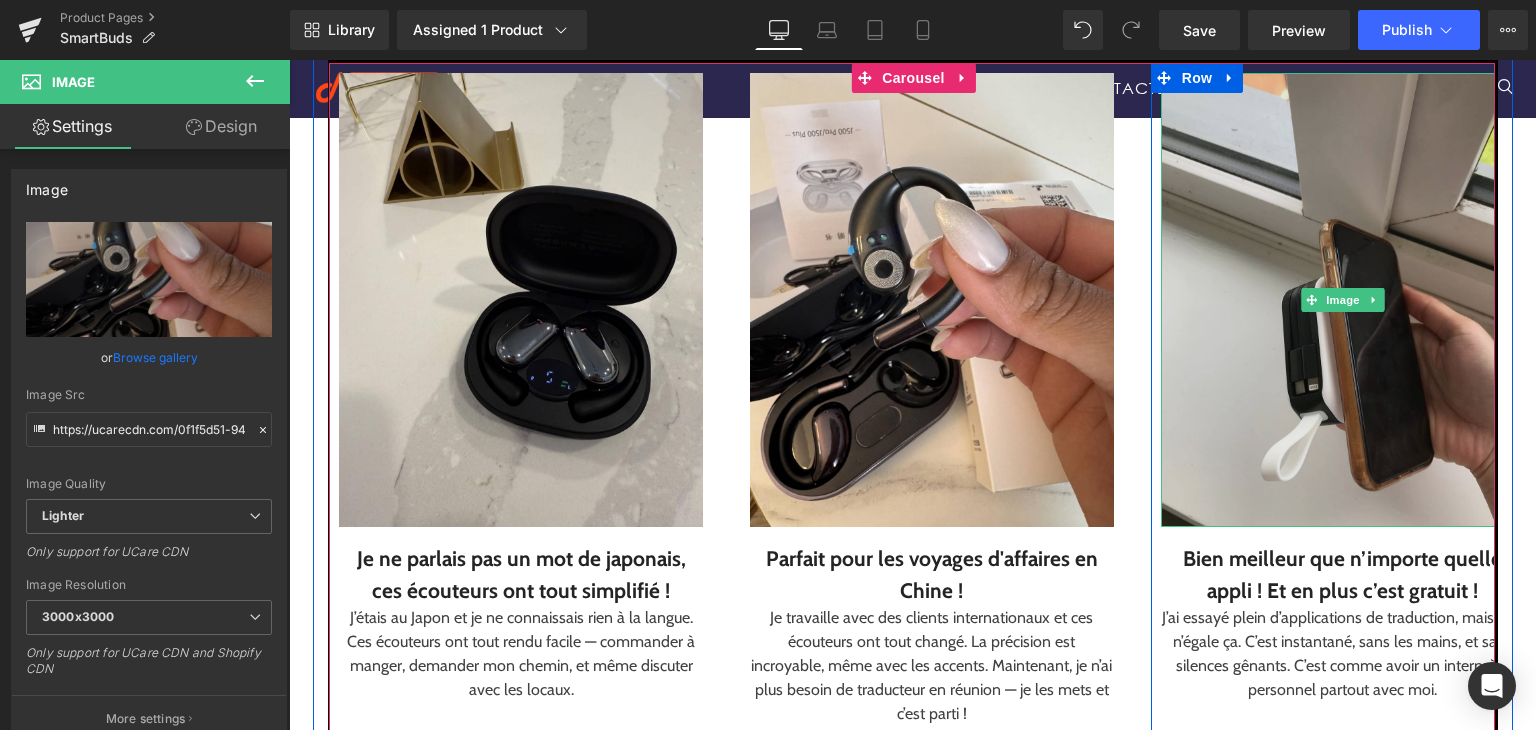 click at bounding box center [1343, 300] 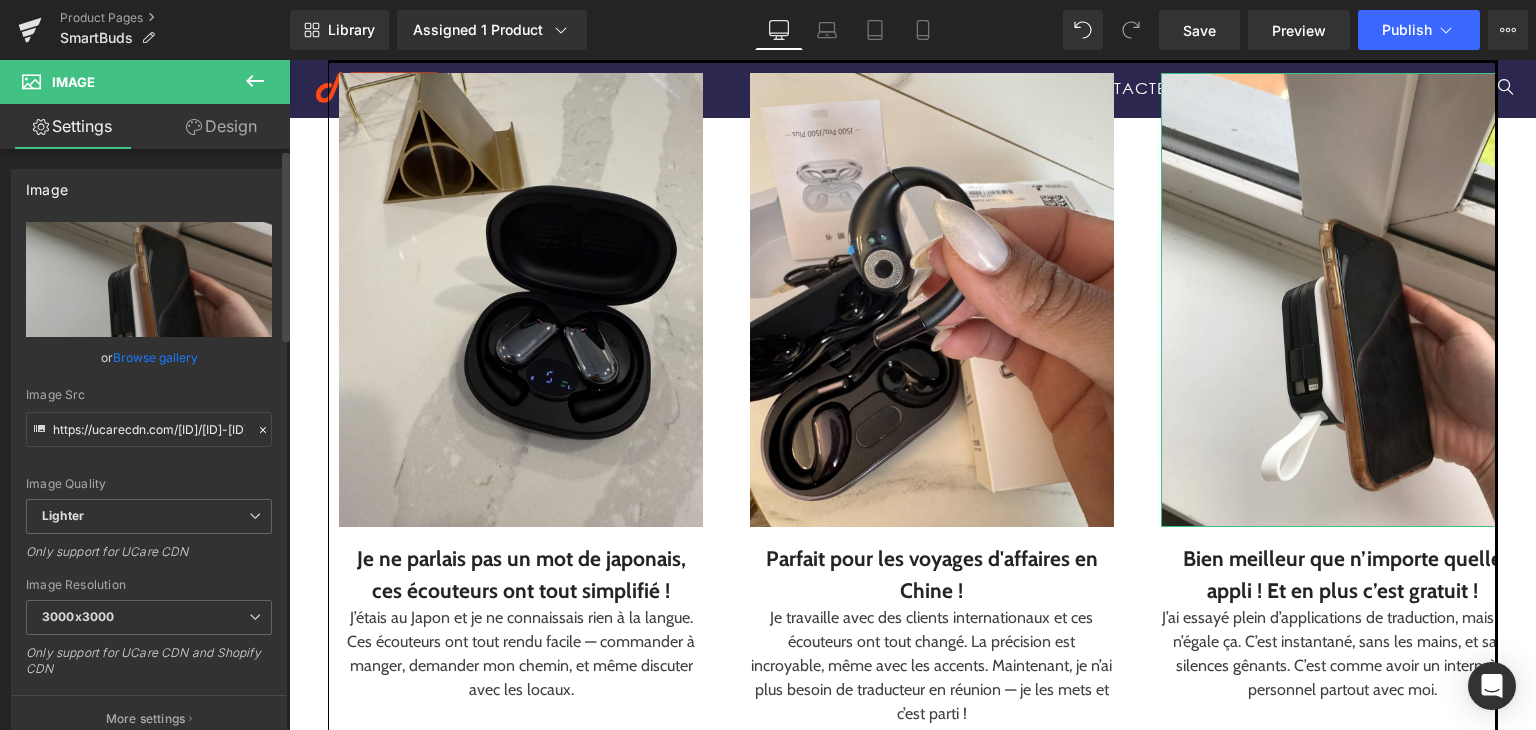 click on "Browse gallery" at bounding box center [155, 357] 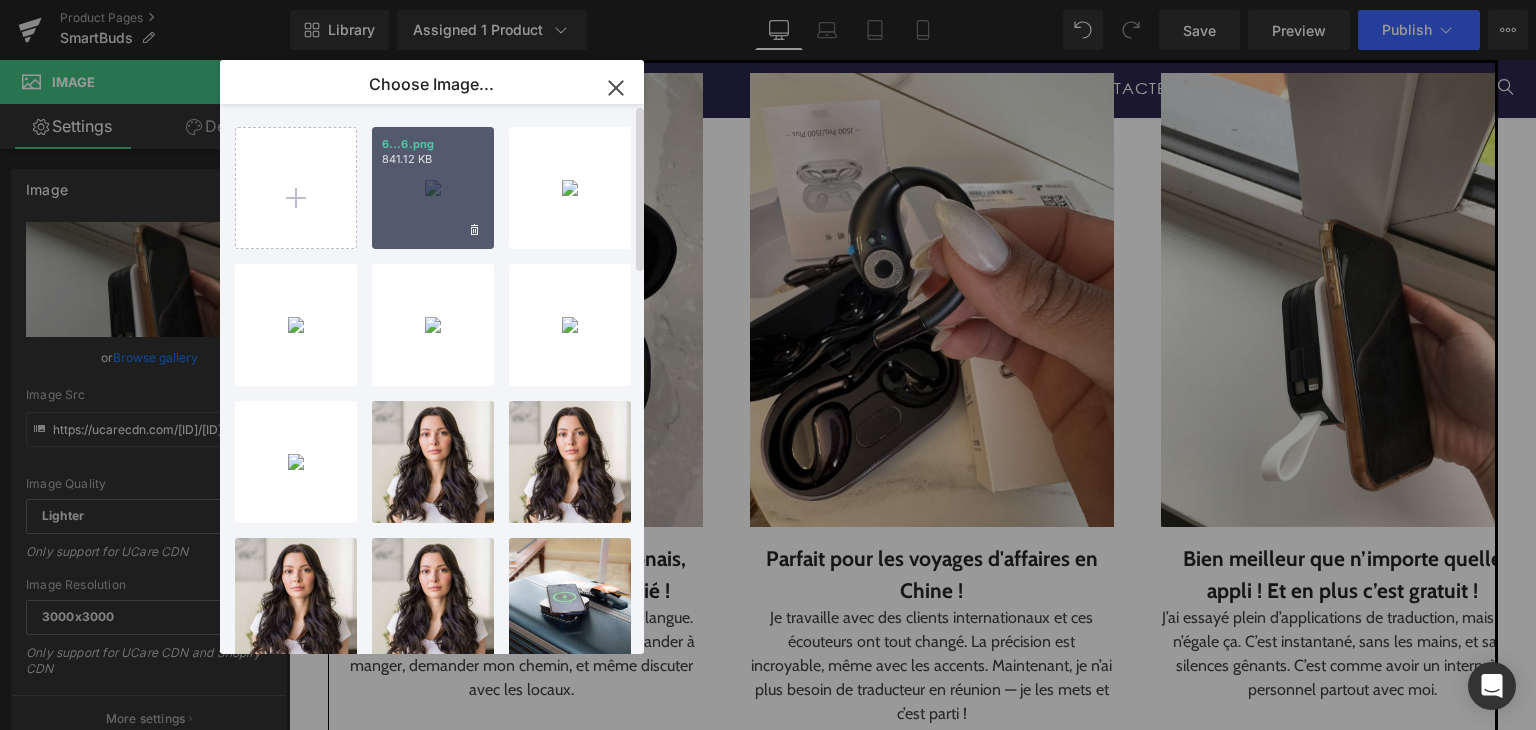 click on "[NUMBER]...[NUMBER].png [SIZE]" at bounding box center [433, 188] 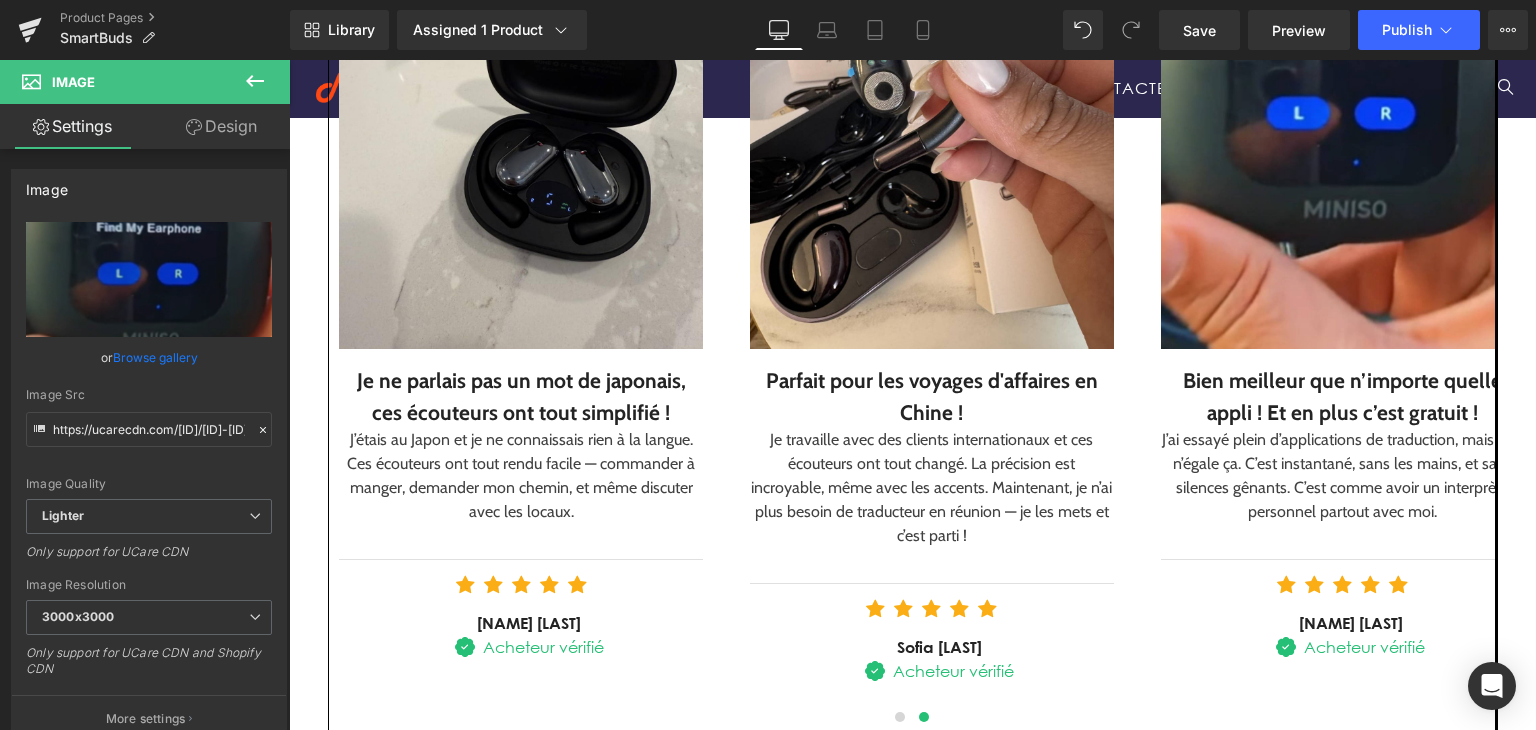 scroll, scrollTop: 2664, scrollLeft: 0, axis: vertical 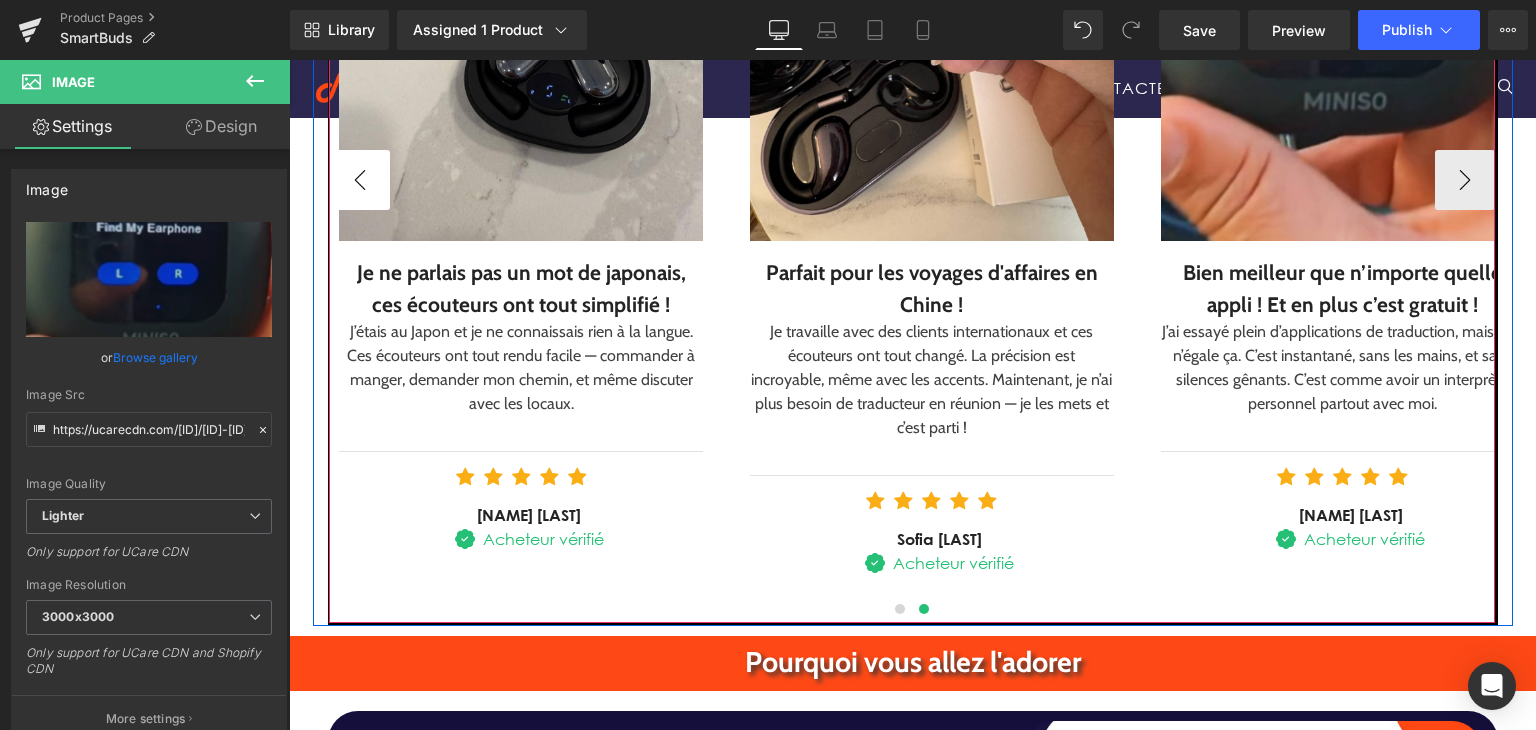 click on "‹" at bounding box center [360, 180] 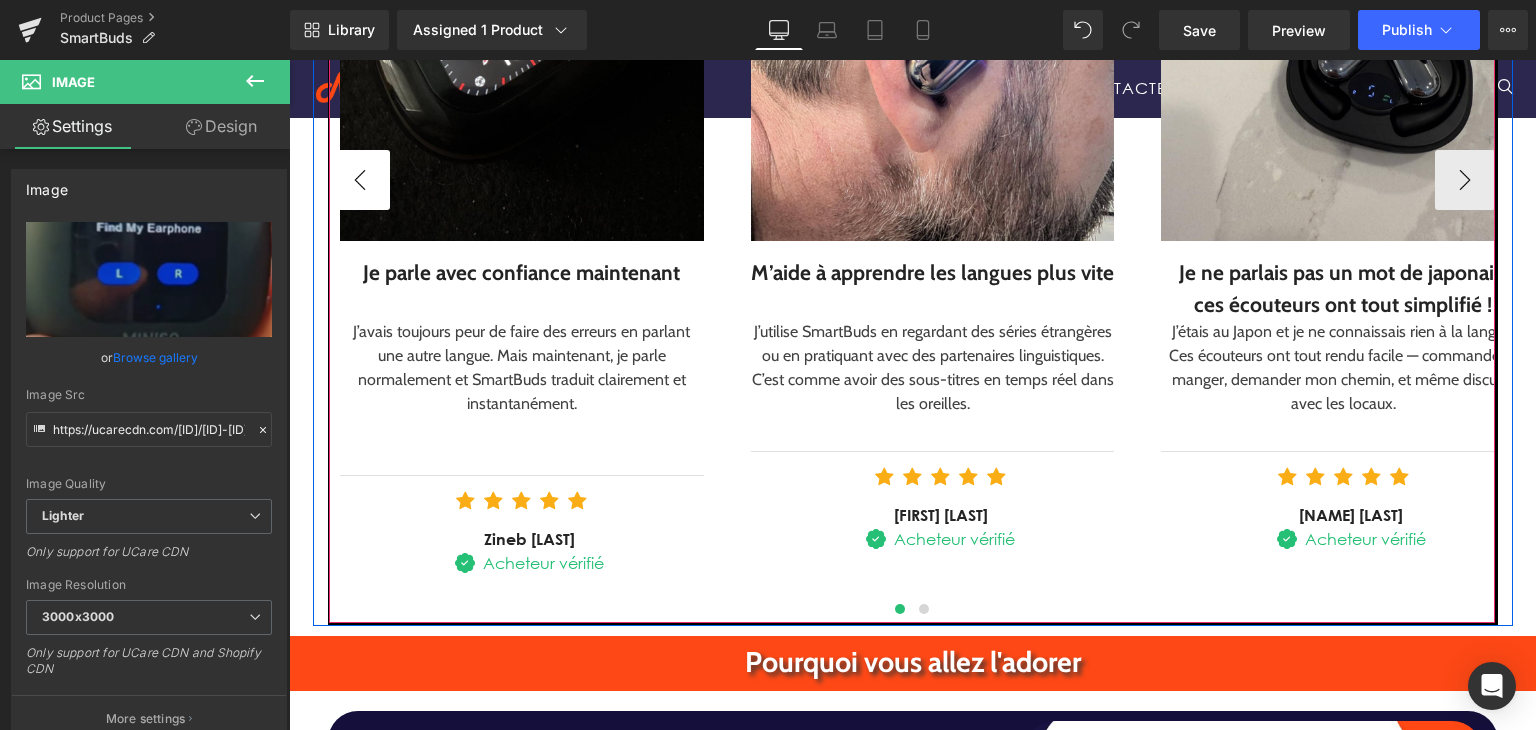 click on "‹" at bounding box center [360, 180] 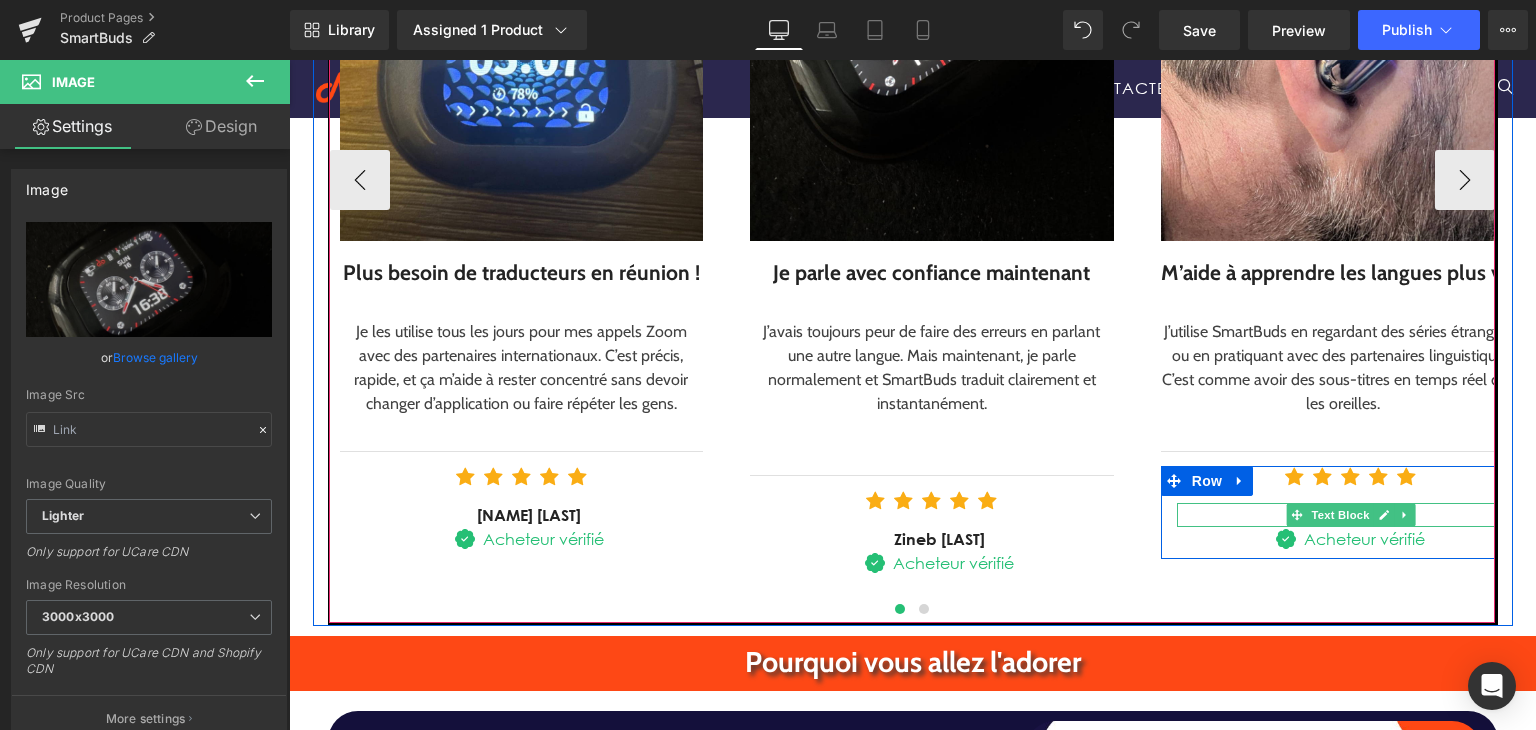click on "[FIRST] [LAST]" at bounding box center [1351, 515] 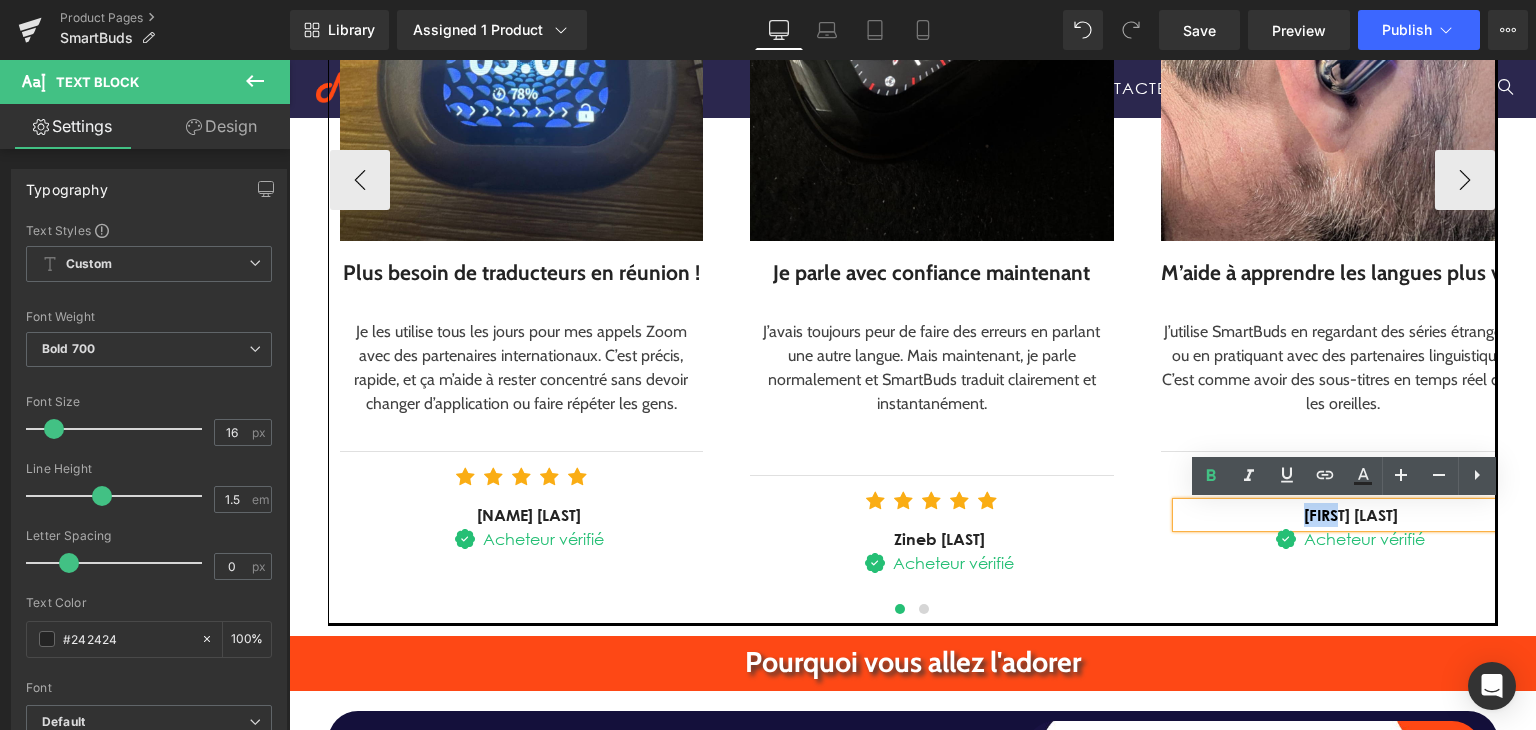 drag, startPoint x: 1270, startPoint y: 510, endPoint x: 1325, endPoint y: 507, distance: 55.081757 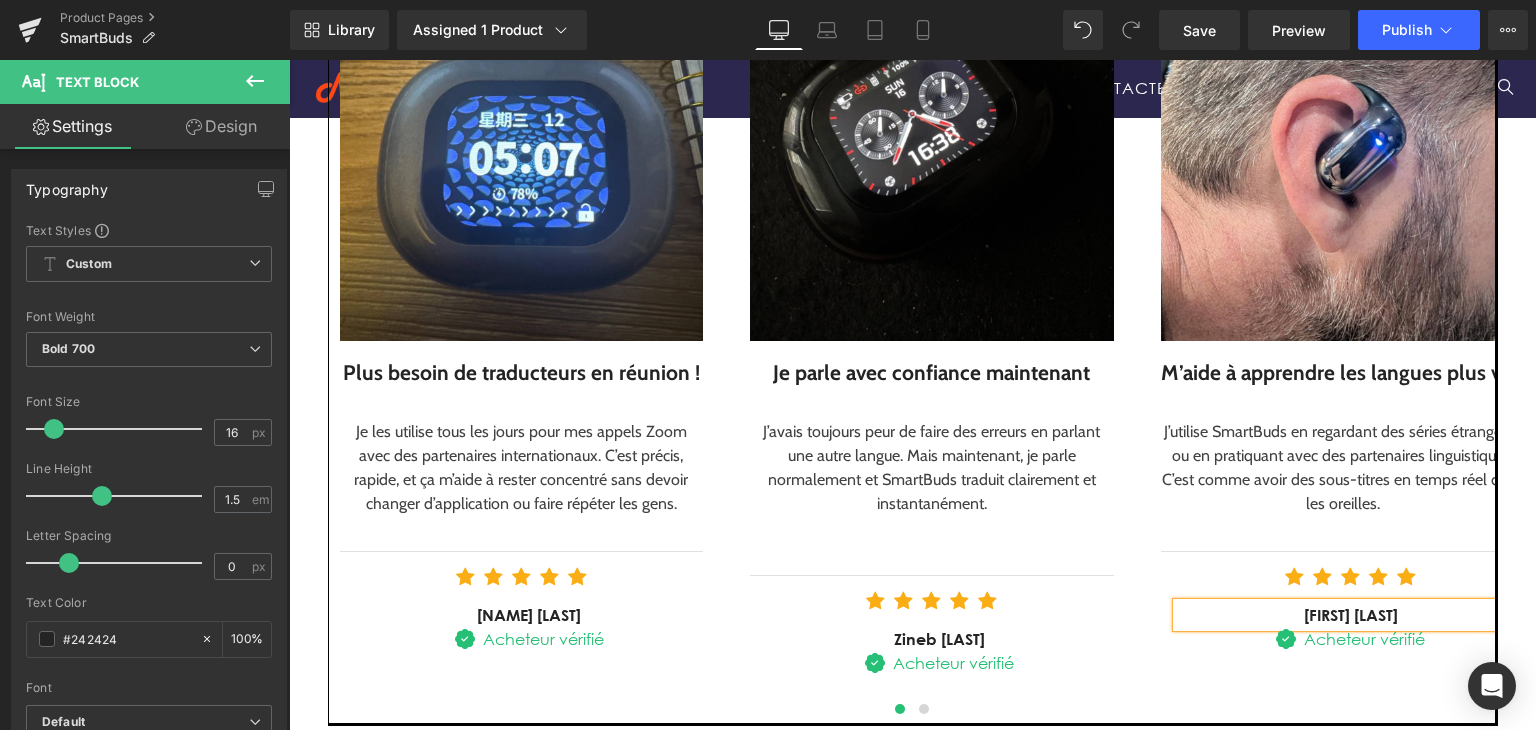scroll, scrollTop: 2462, scrollLeft: 0, axis: vertical 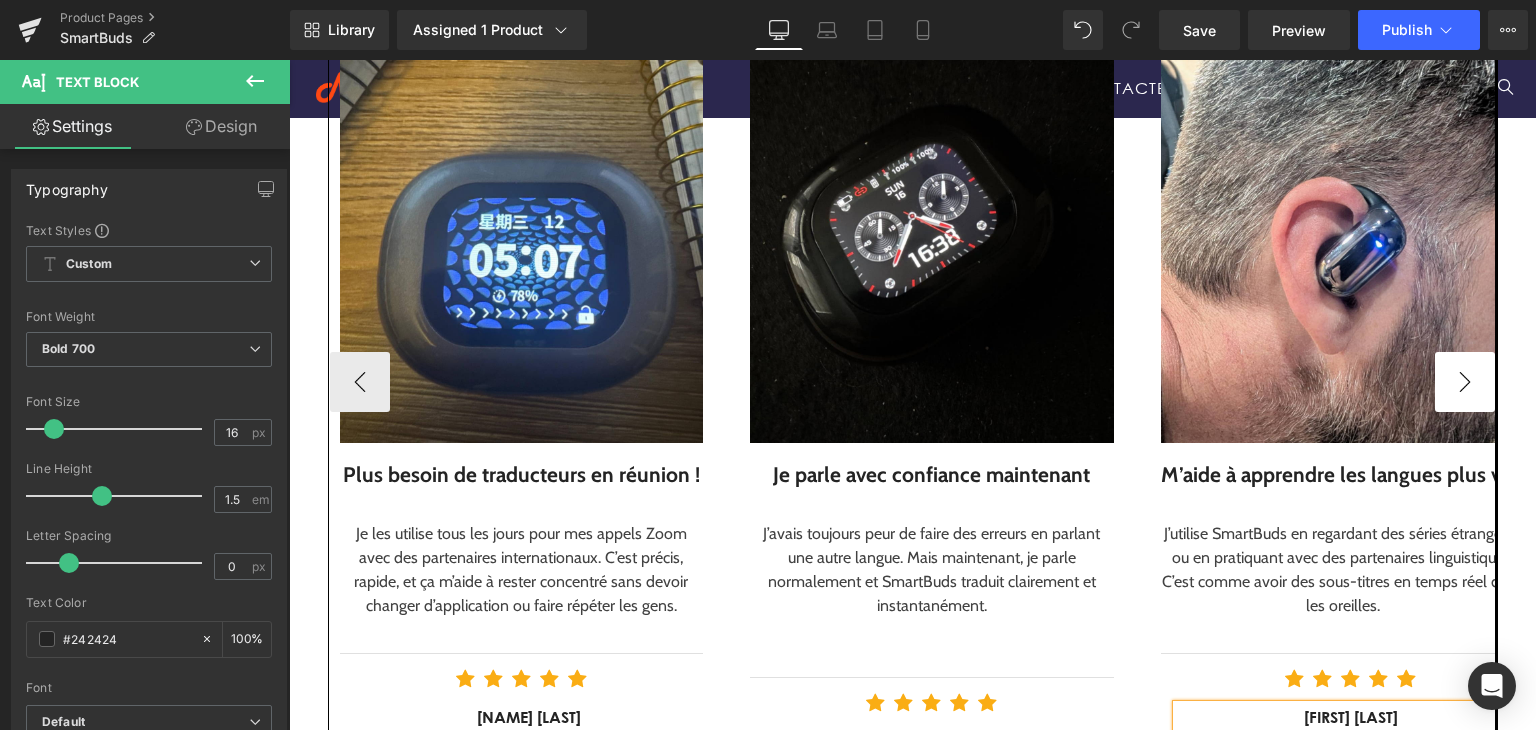 click on "›" at bounding box center (1465, 382) 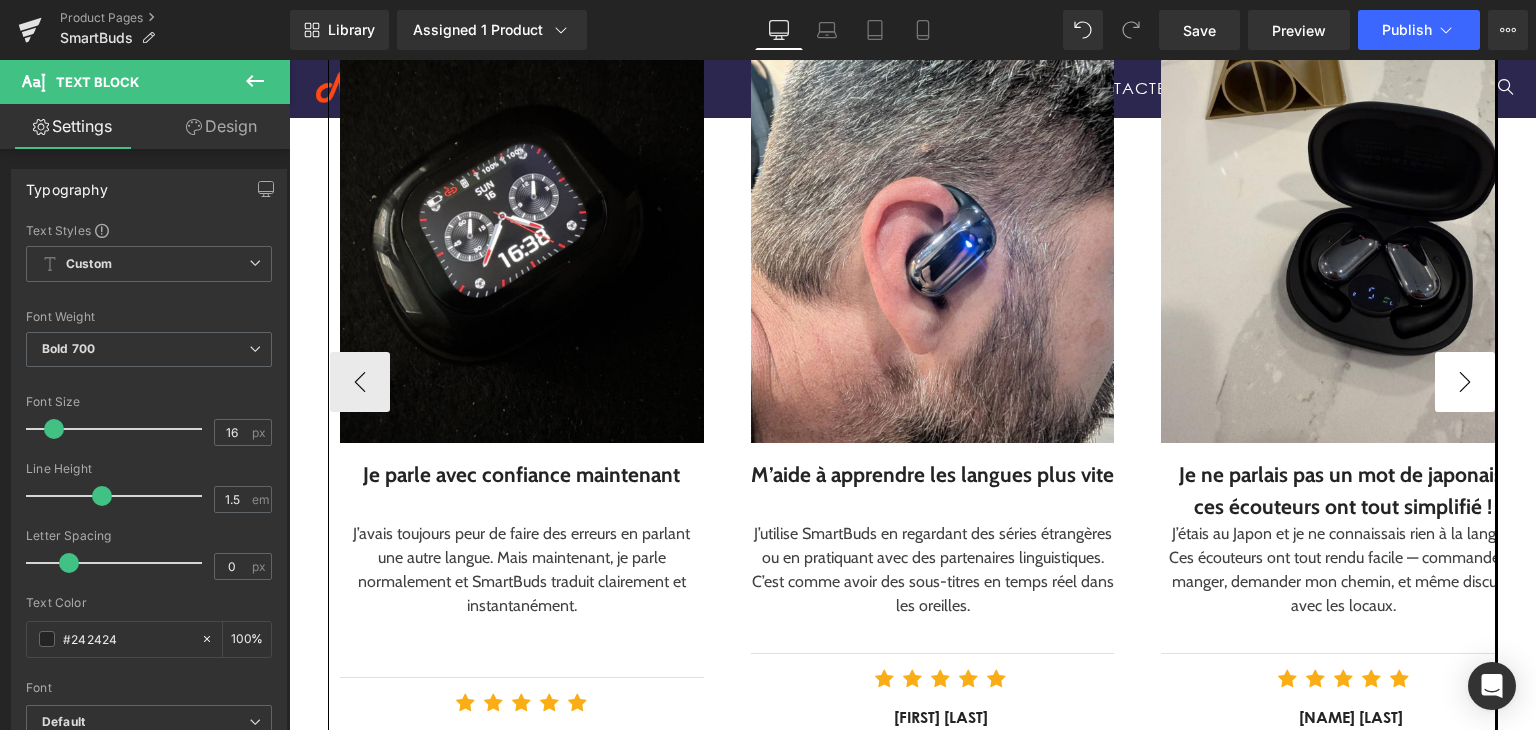 click on "›" at bounding box center (1465, 382) 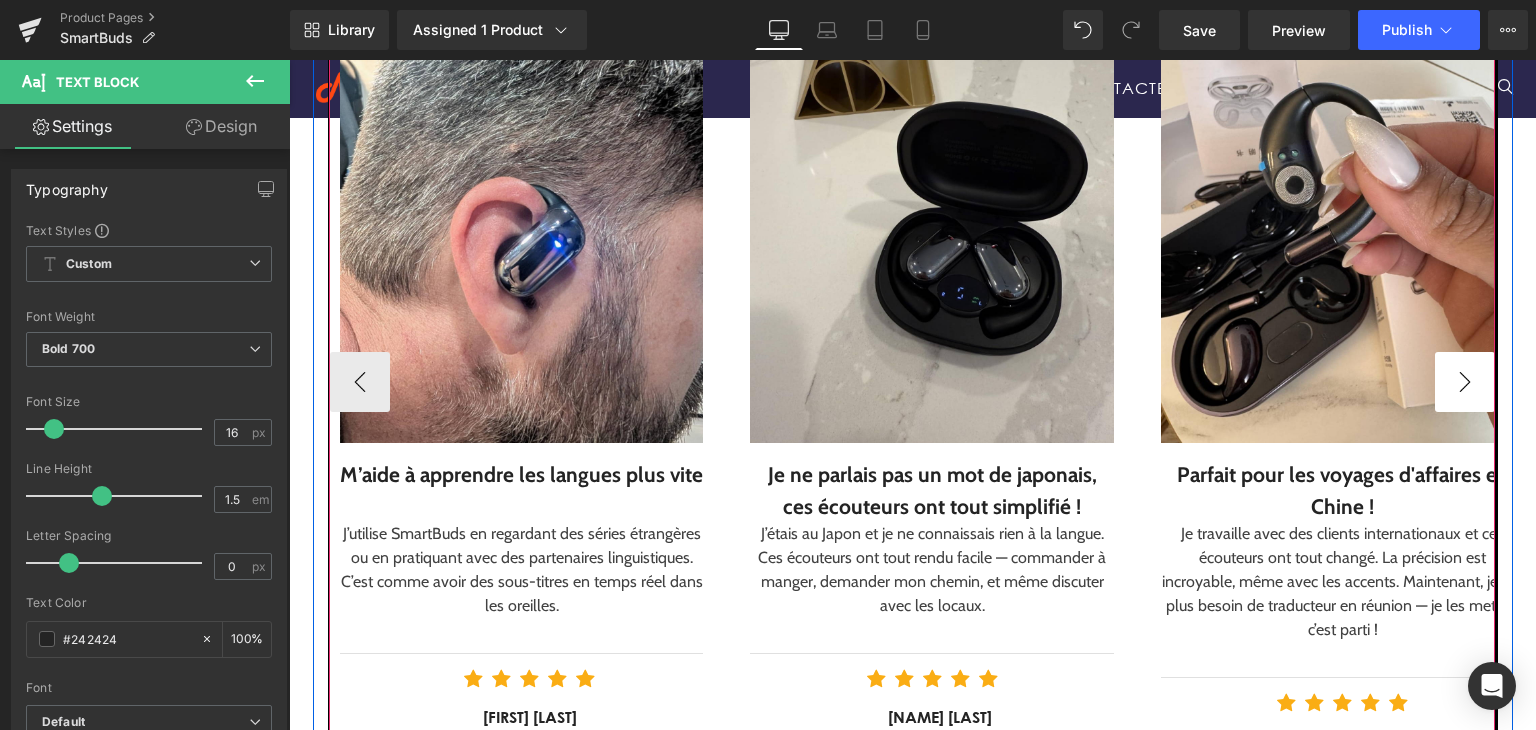 click on "›" at bounding box center (1465, 382) 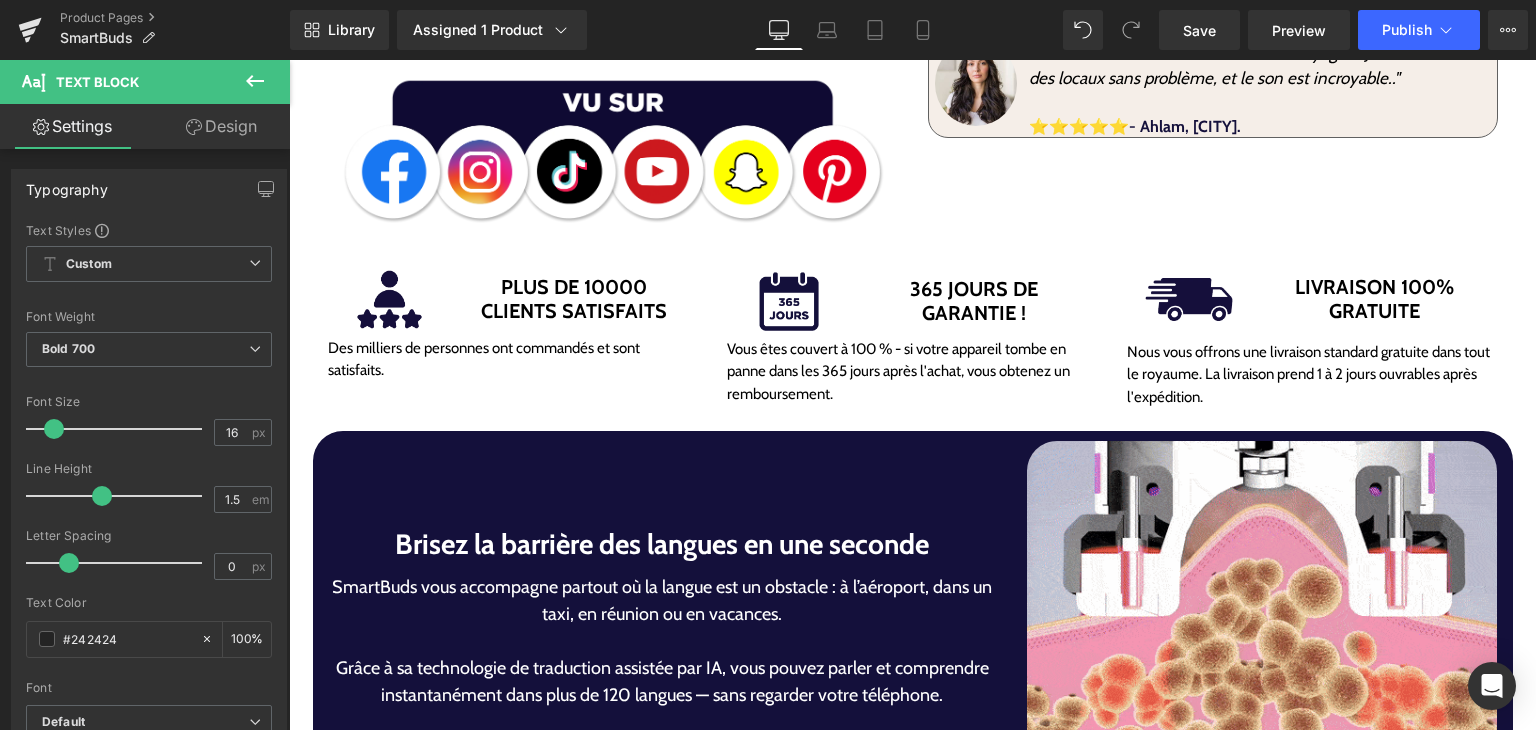 scroll, scrollTop: 0, scrollLeft: 0, axis: both 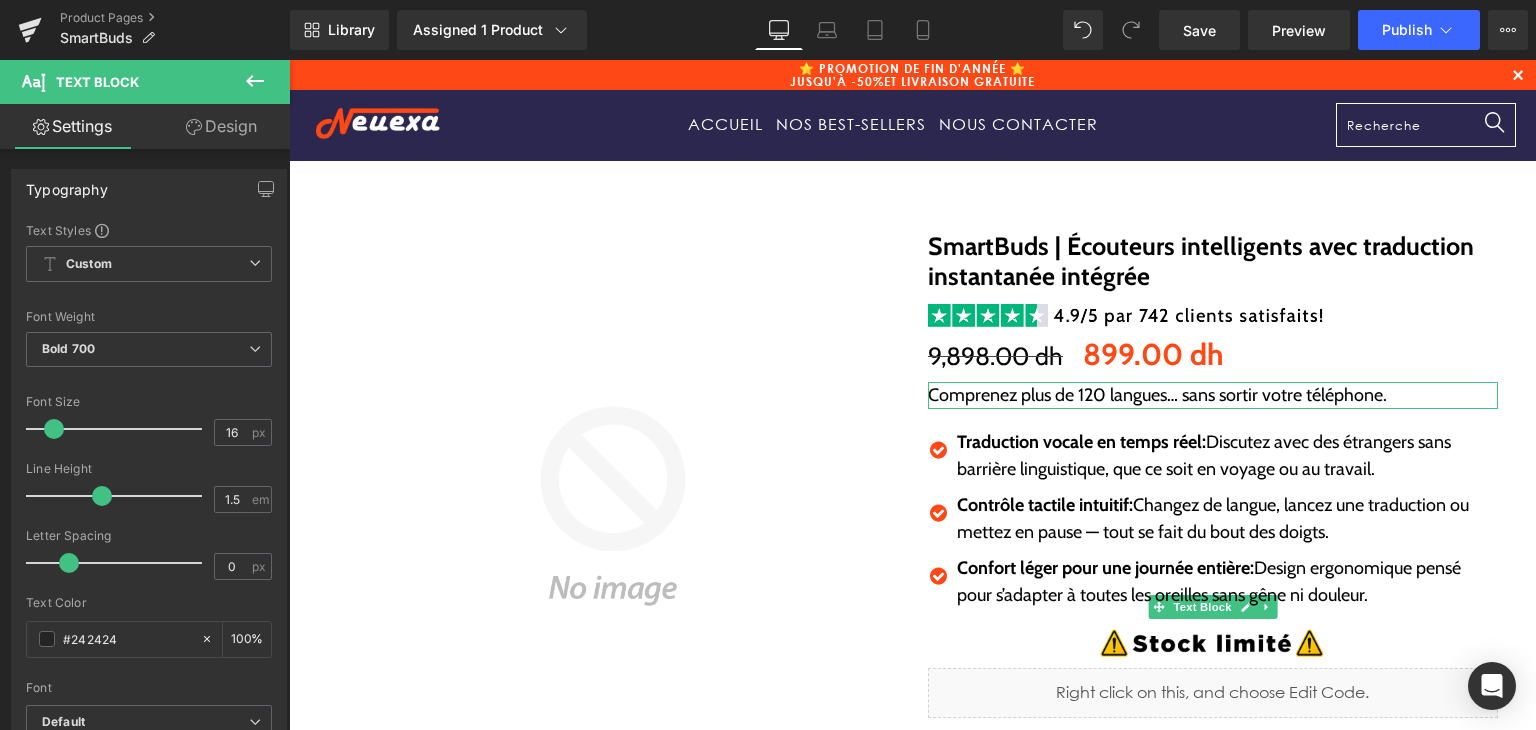 drag, startPoint x: 1535, startPoint y: 338, endPoint x: 1629, endPoint y: 69, distance: 284.95087 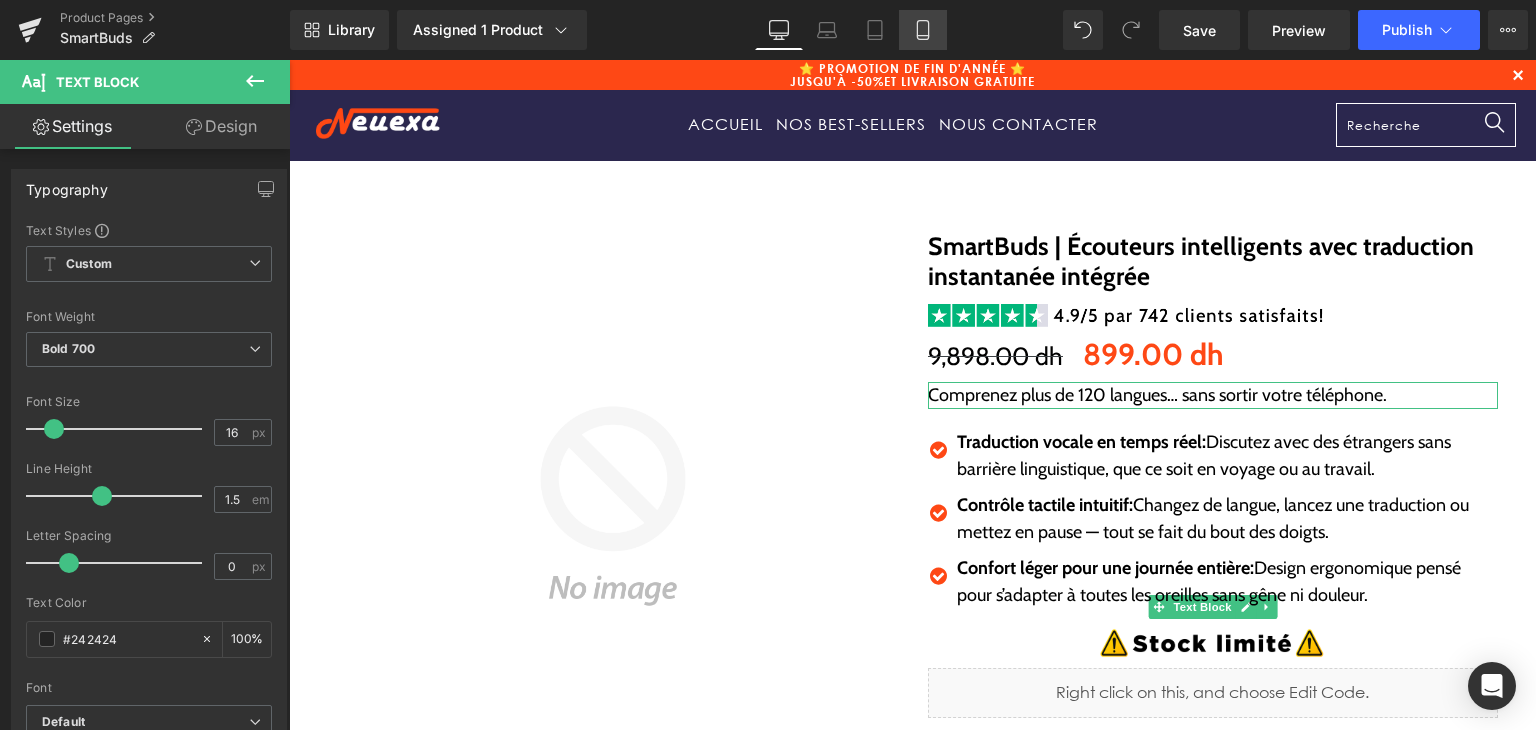 click on "Mobile" at bounding box center (923, 30) 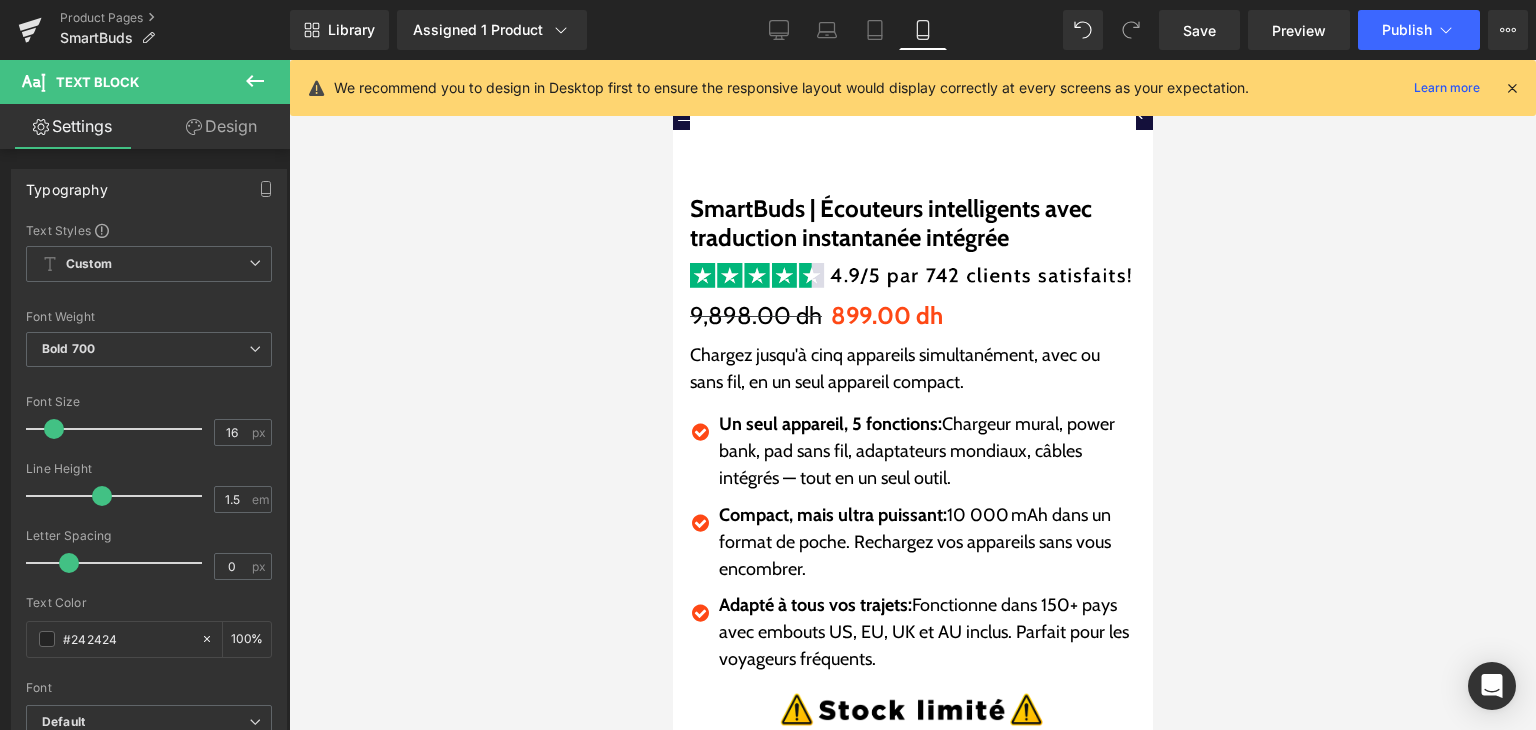 scroll, scrollTop: 0, scrollLeft: 0, axis: both 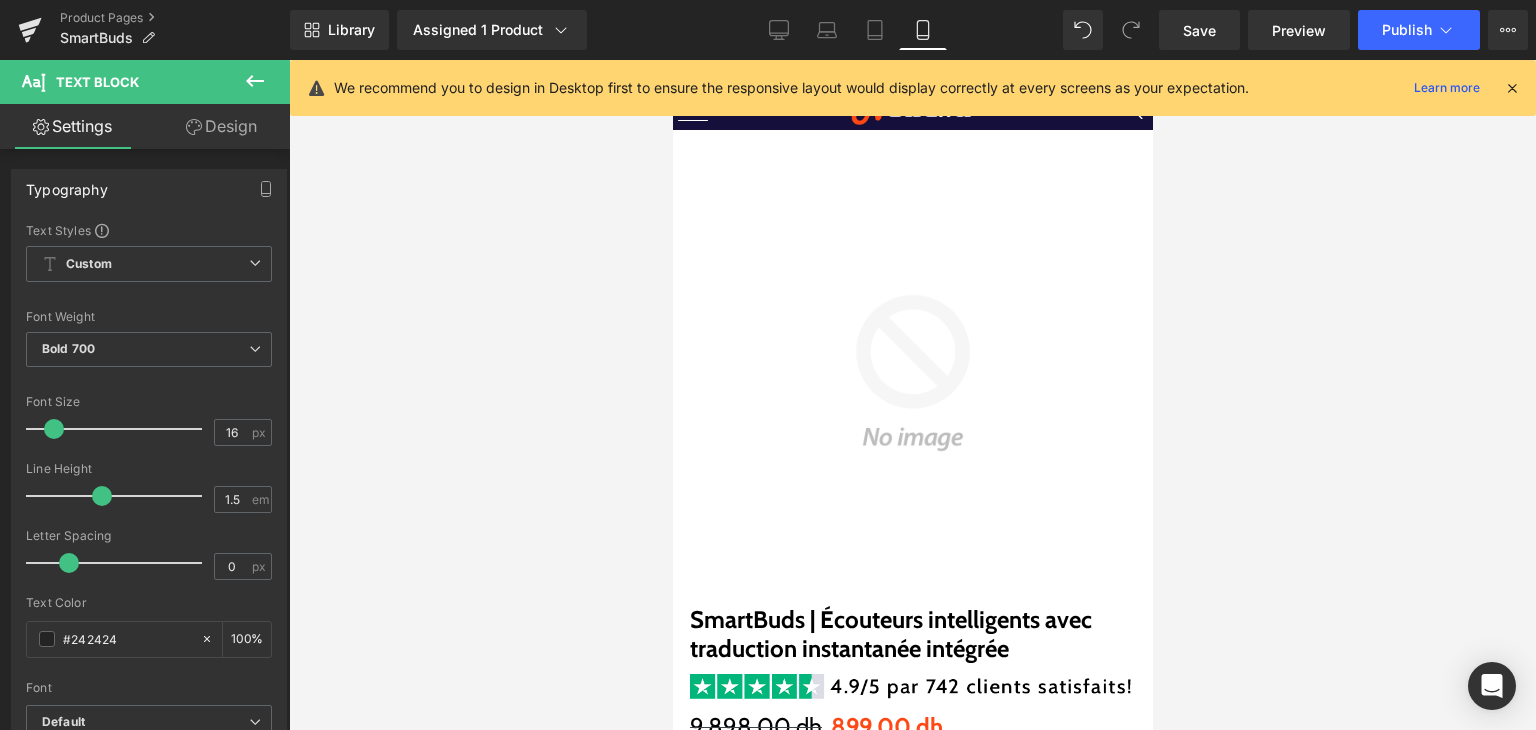 drag, startPoint x: 1138, startPoint y: 553, endPoint x: 1728, endPoint y: 146, distance: 716.7629 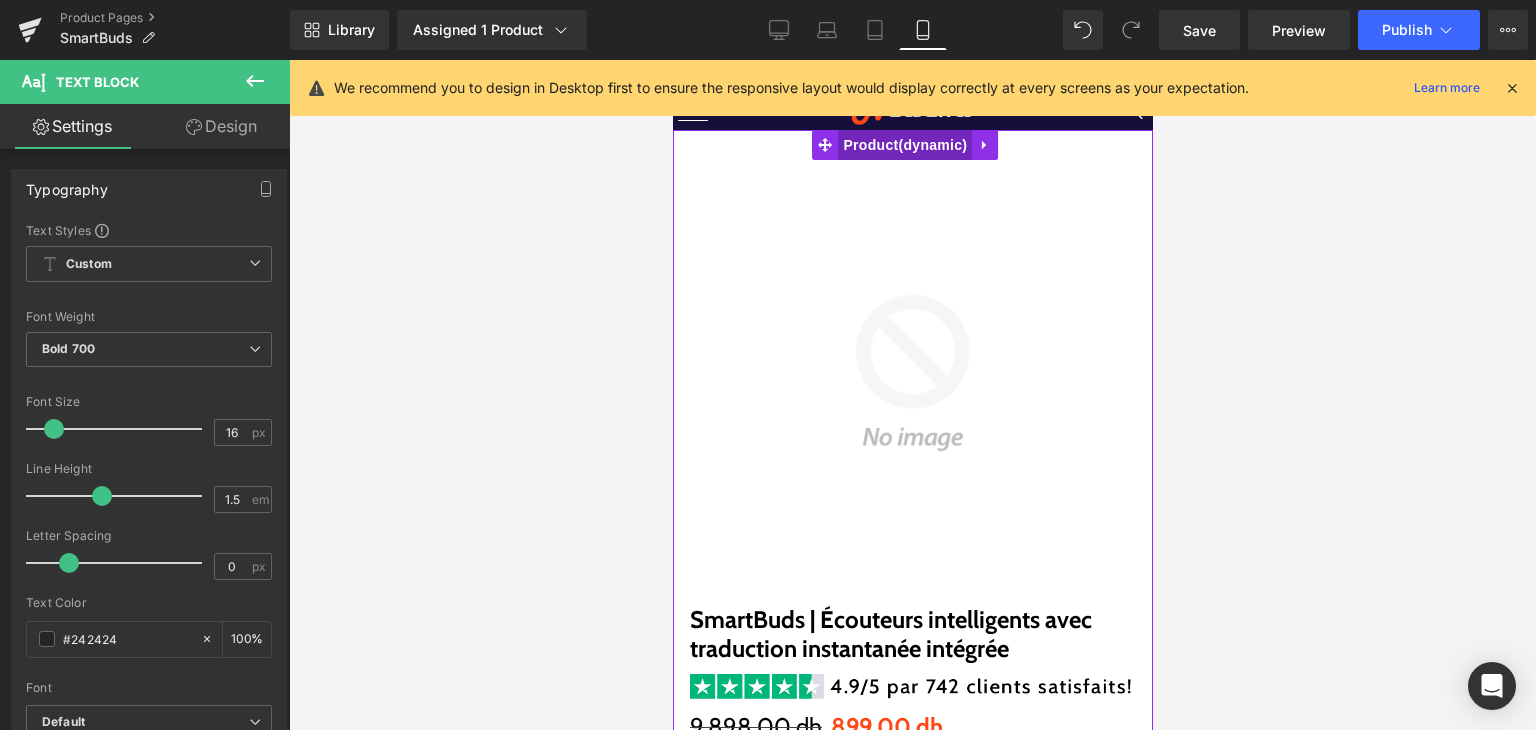 click on "Product" at bounding box center [904, 145] 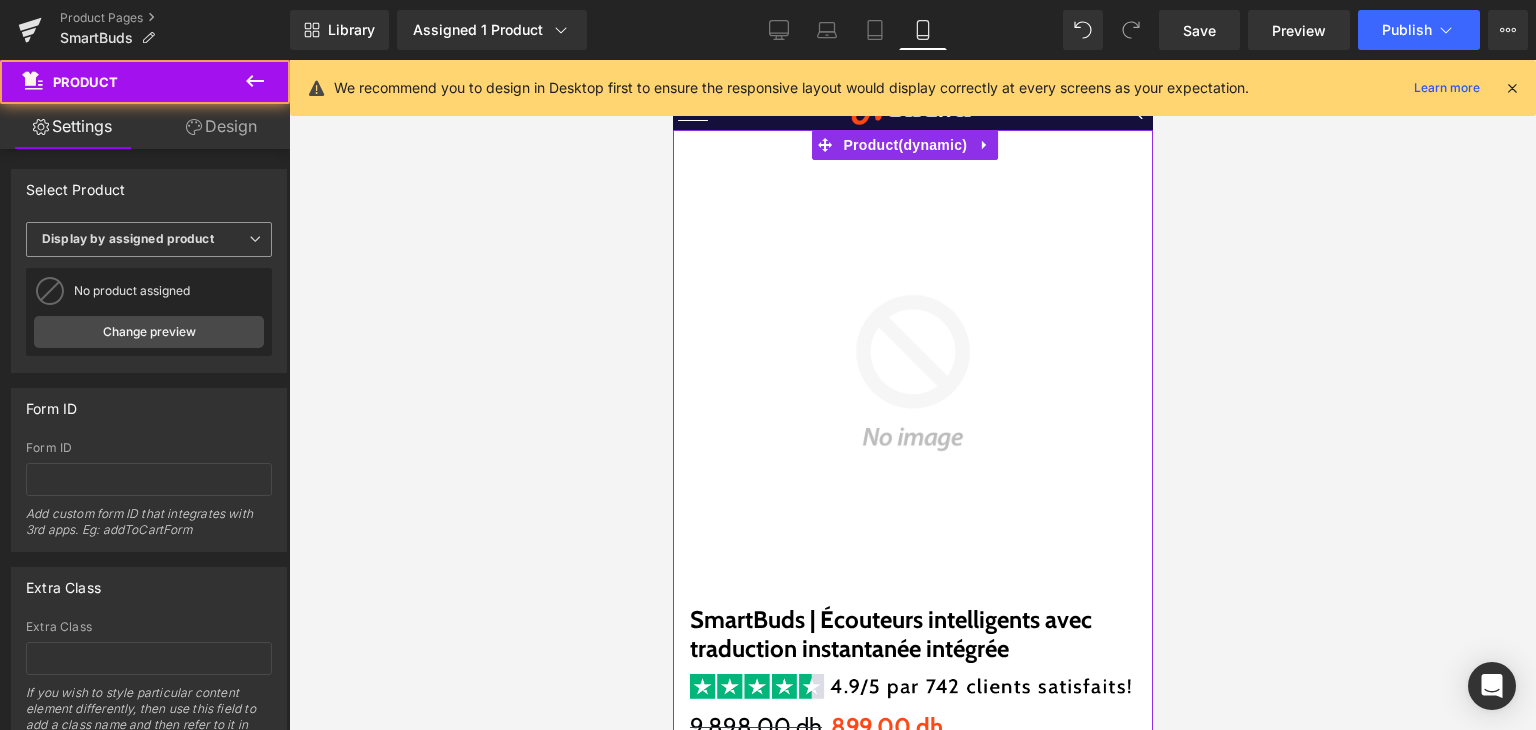 click on "Display by assigned product
Display by assigned product Select manually" at bounding box center (149, 242) 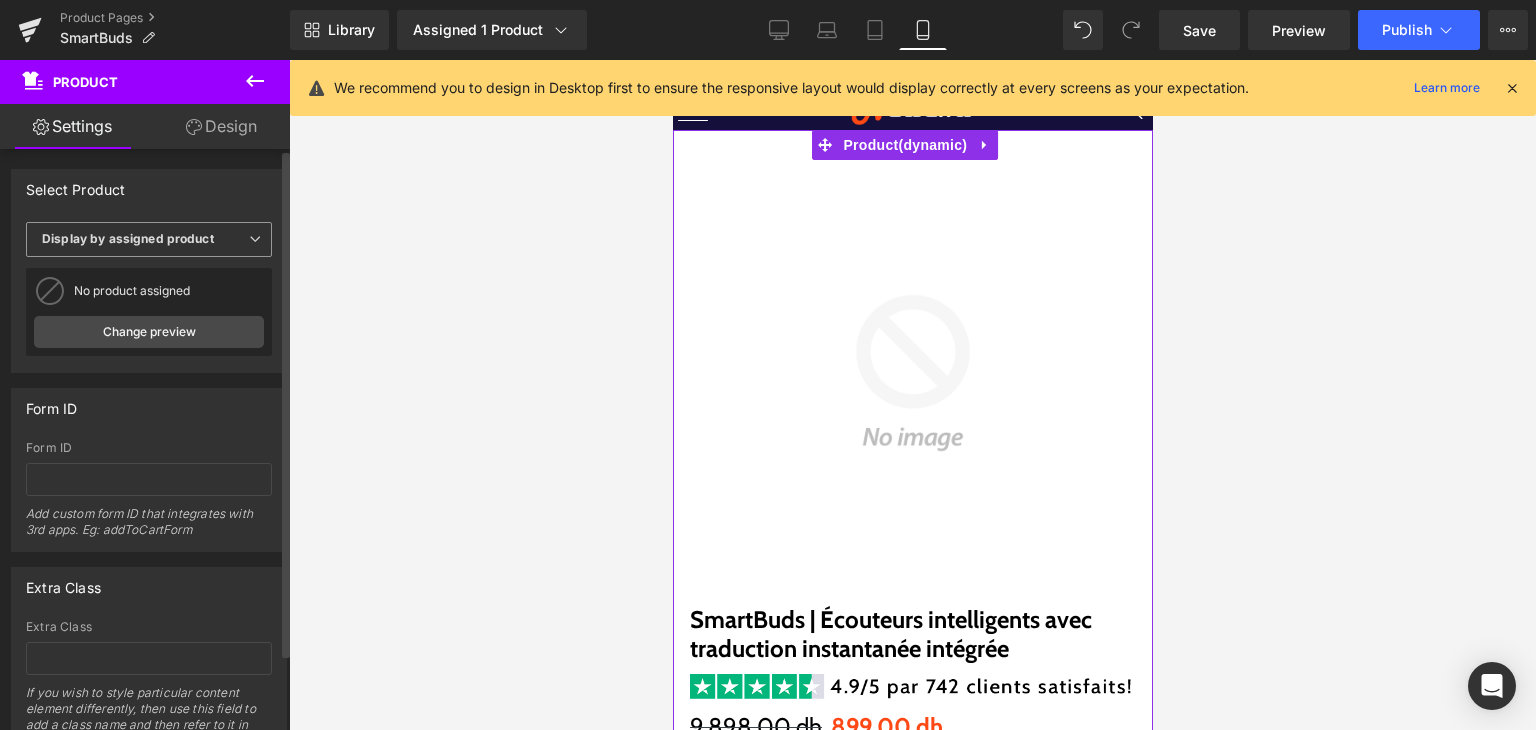 click on "Display by assigned product" at bounding box center [149, 239] 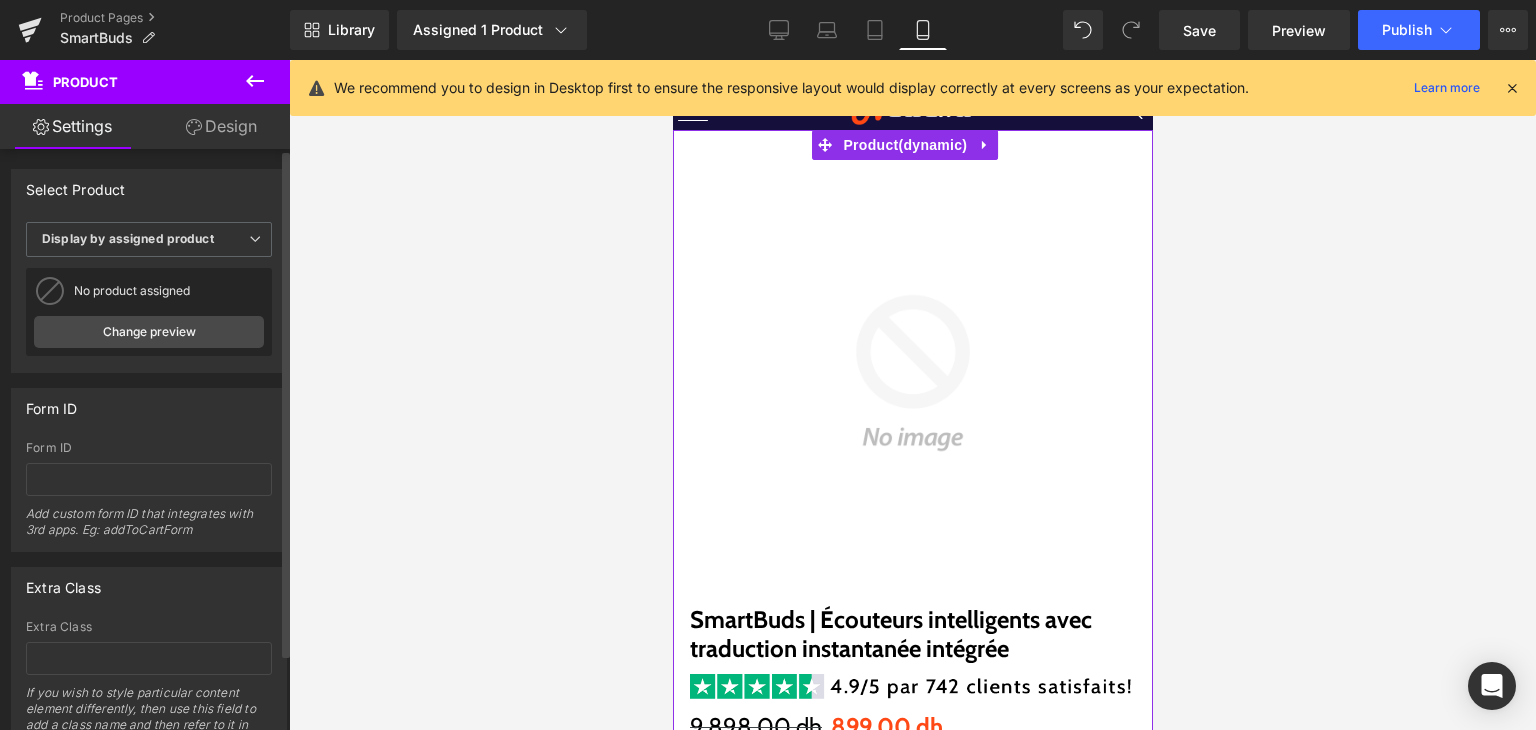 click on "No product assigned ShapeSculpt | Appareil 4-en-1 pour raffermir le ventre, le visage, les bras et les cuisses à domicile Change preview" at bounding box center (149, 312) 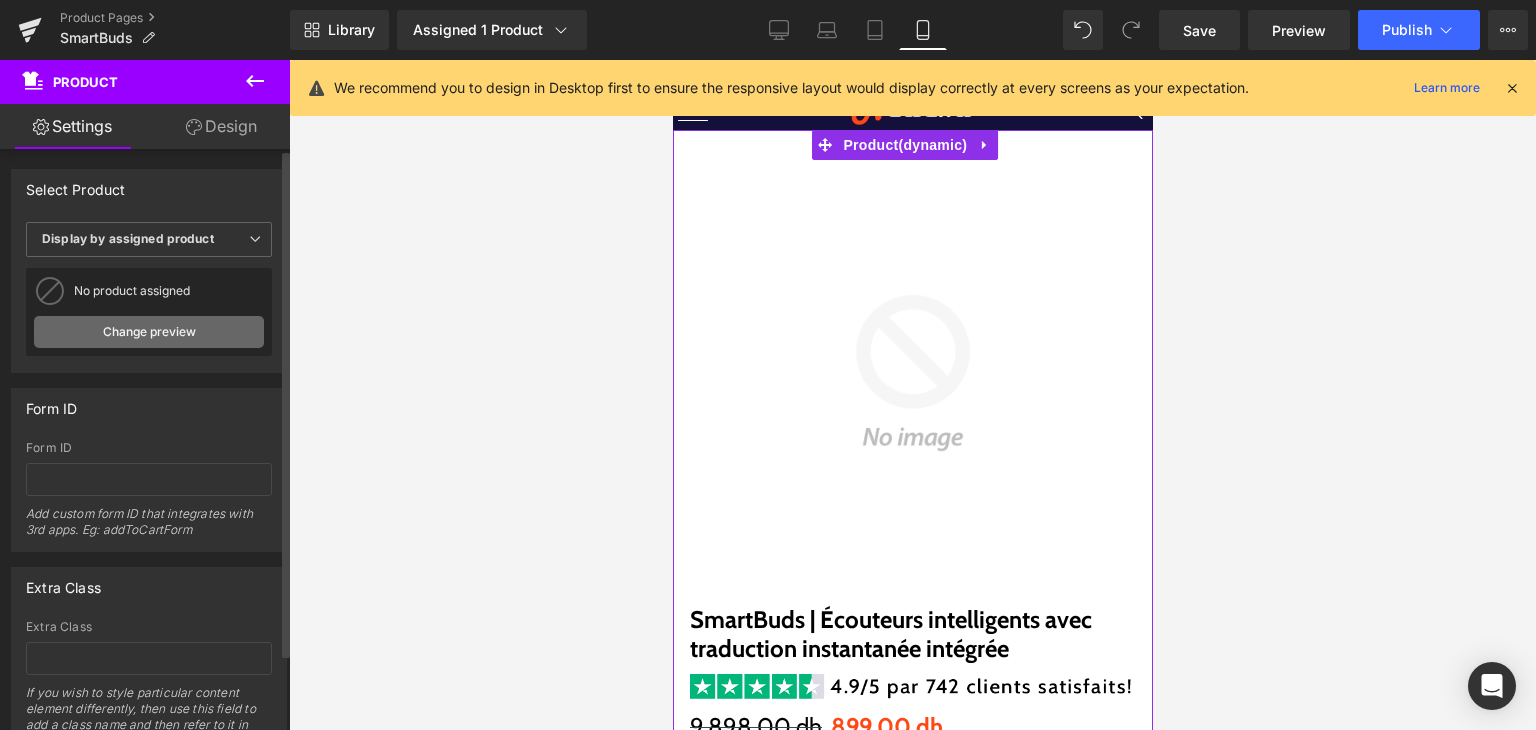click on "Change preview" at bounding box center [149, 332] 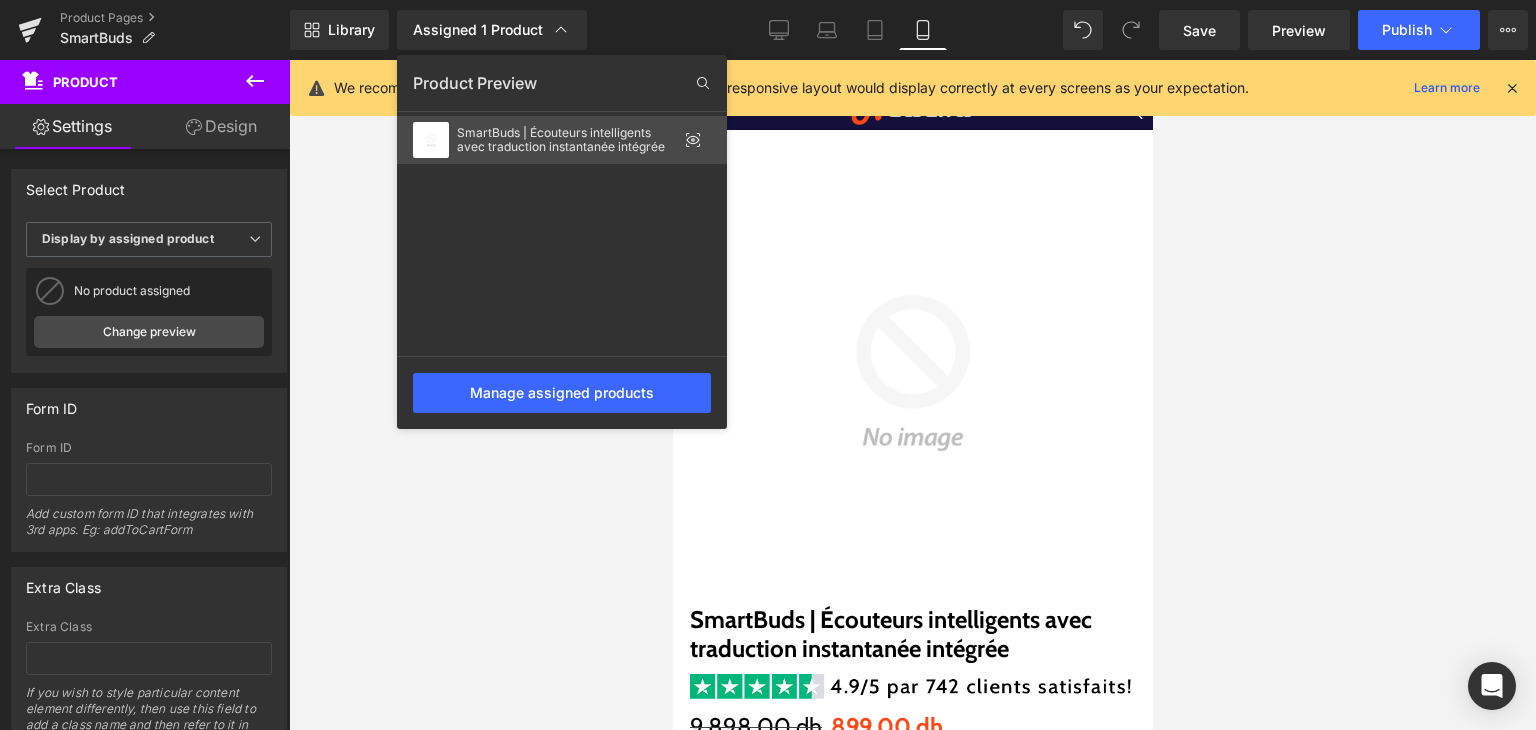 click on "SmartBuds | Écouteurs intelligents avec traduction instantanée intégrée" 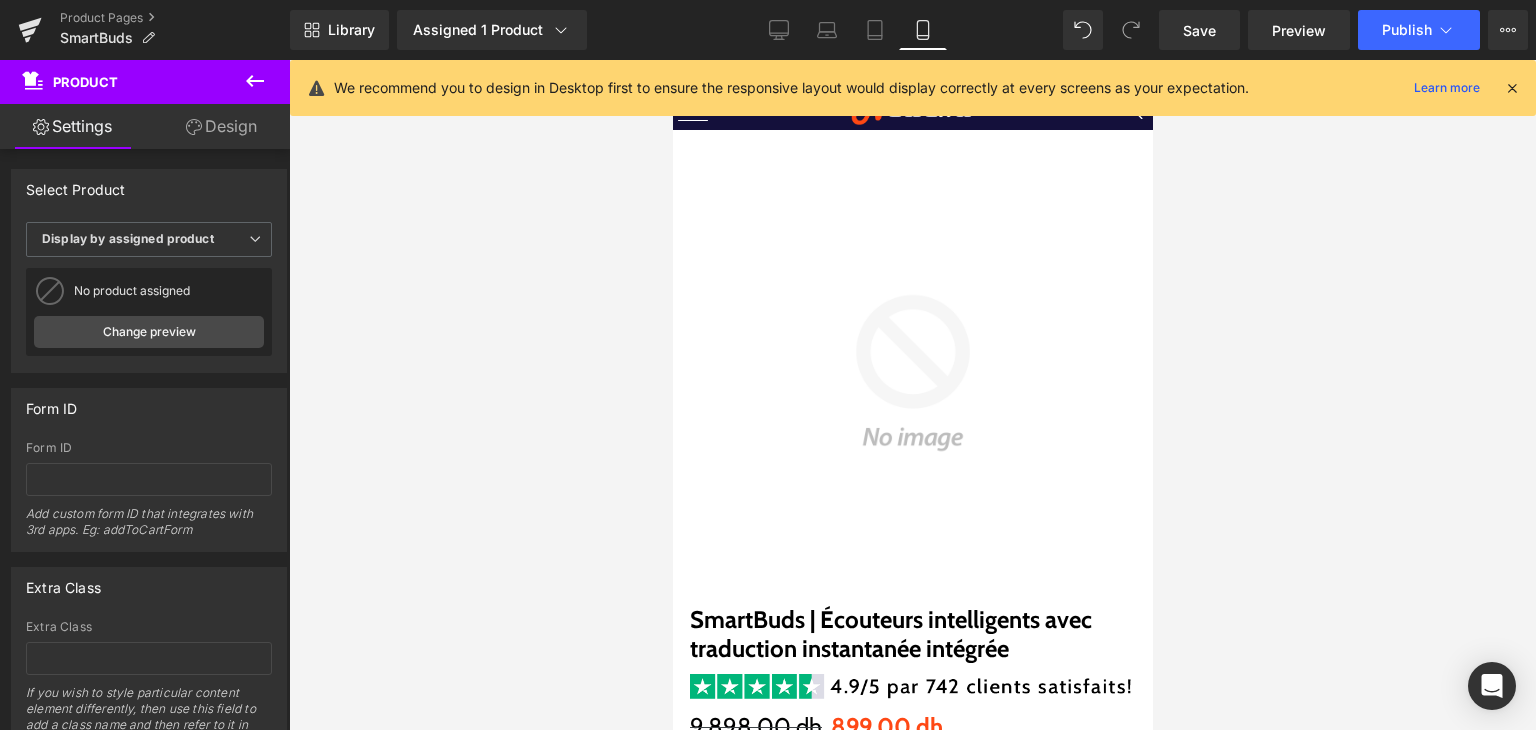 click at bounding box center (1512, 88) 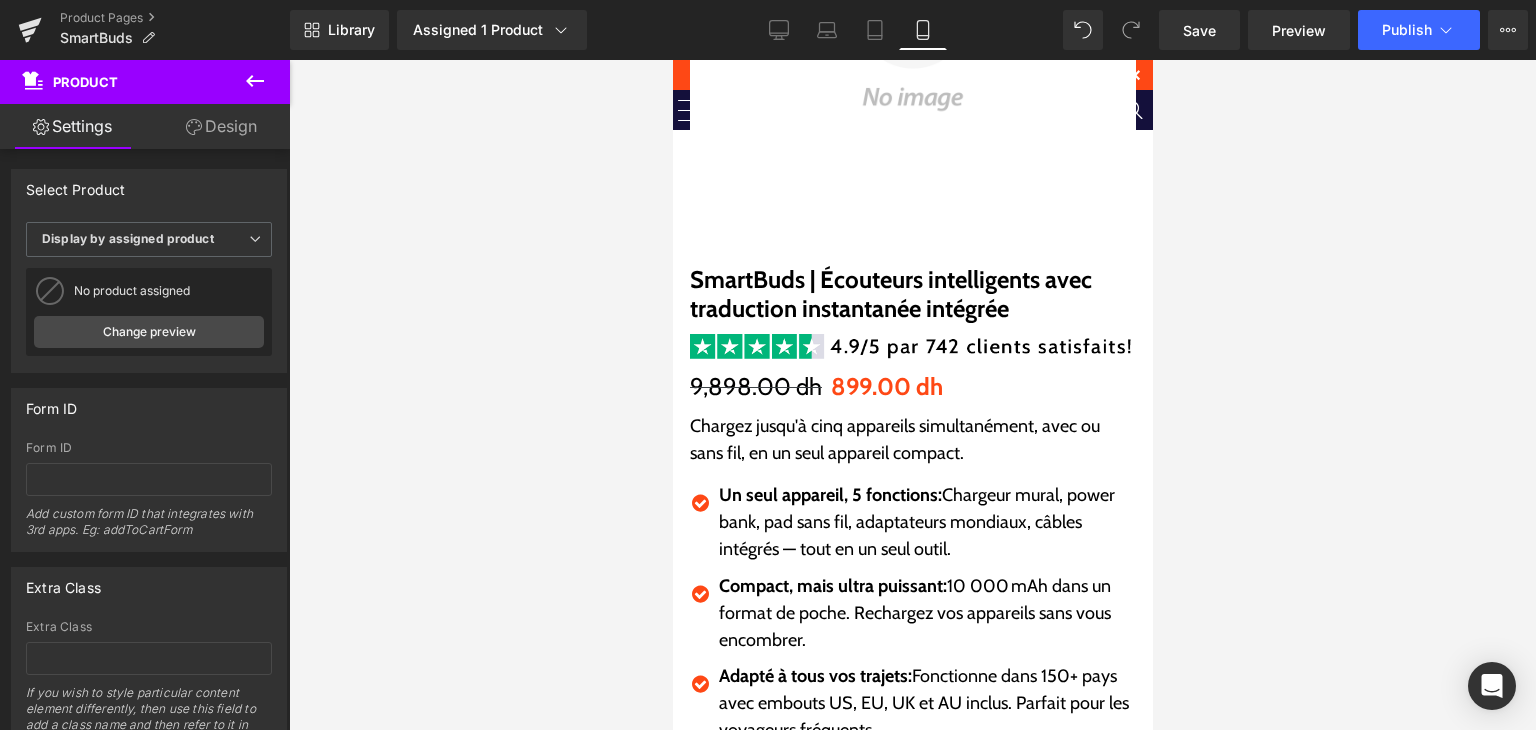 scroll, scrollTop: 463, scrollLeft: 0, axis: vertical 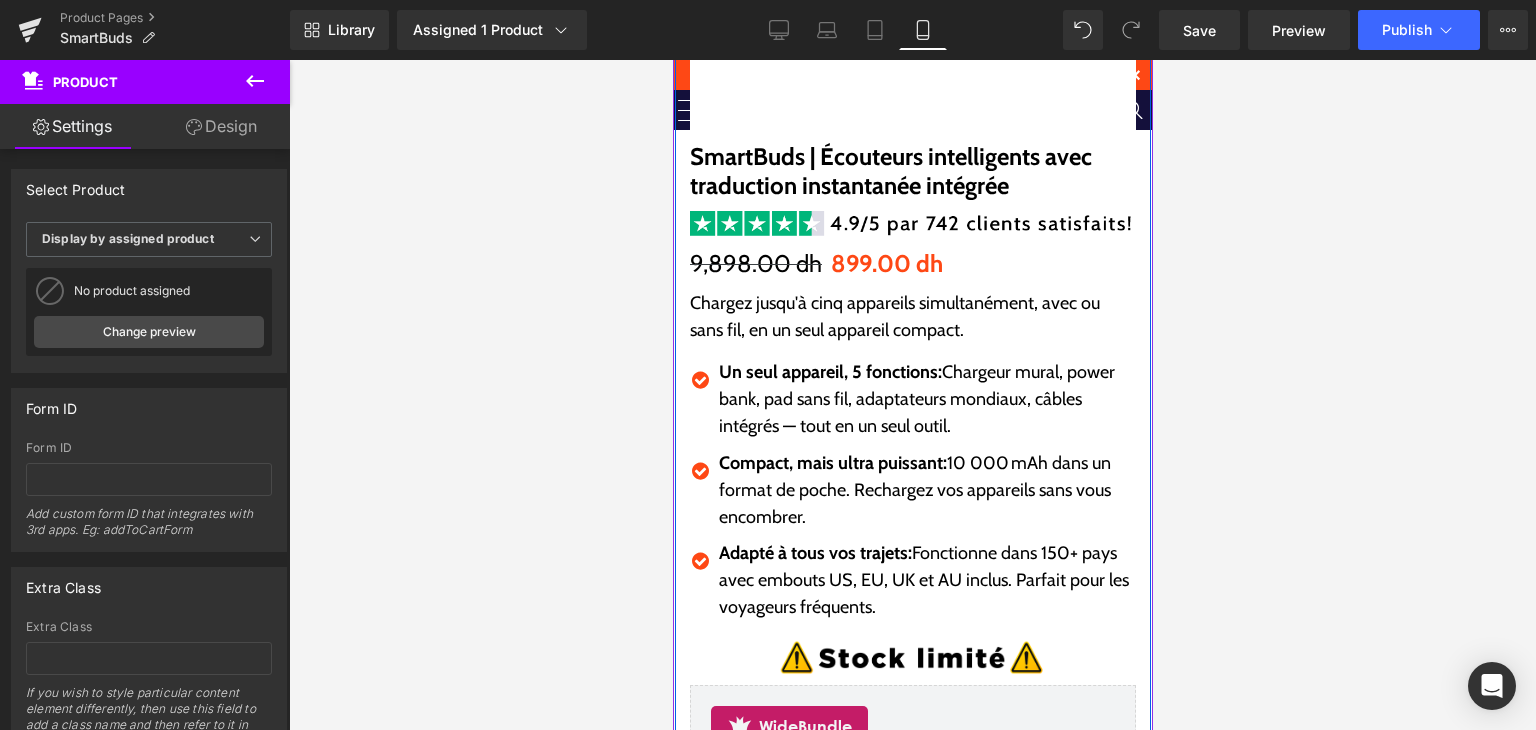click on "Chargez jusqu'à cinq appareils simultanément, avec ou sans fil, en un seul appareil compact." at bounding box center (912, 317) 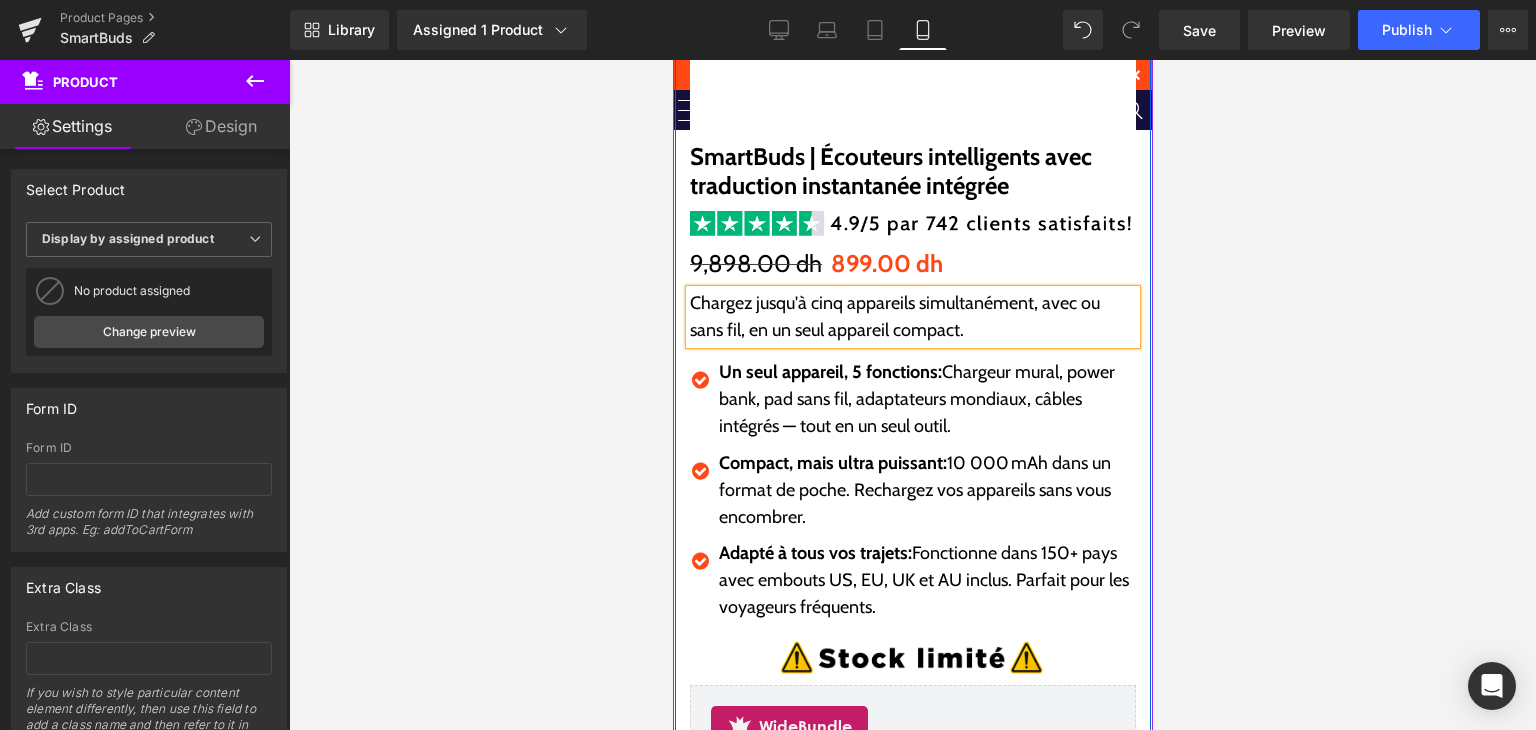 click on "Chargez jusqu'à cinq appareils simultanément, avec ou sans fil, en un seul appareil compact." at bounding box center (912, 317) 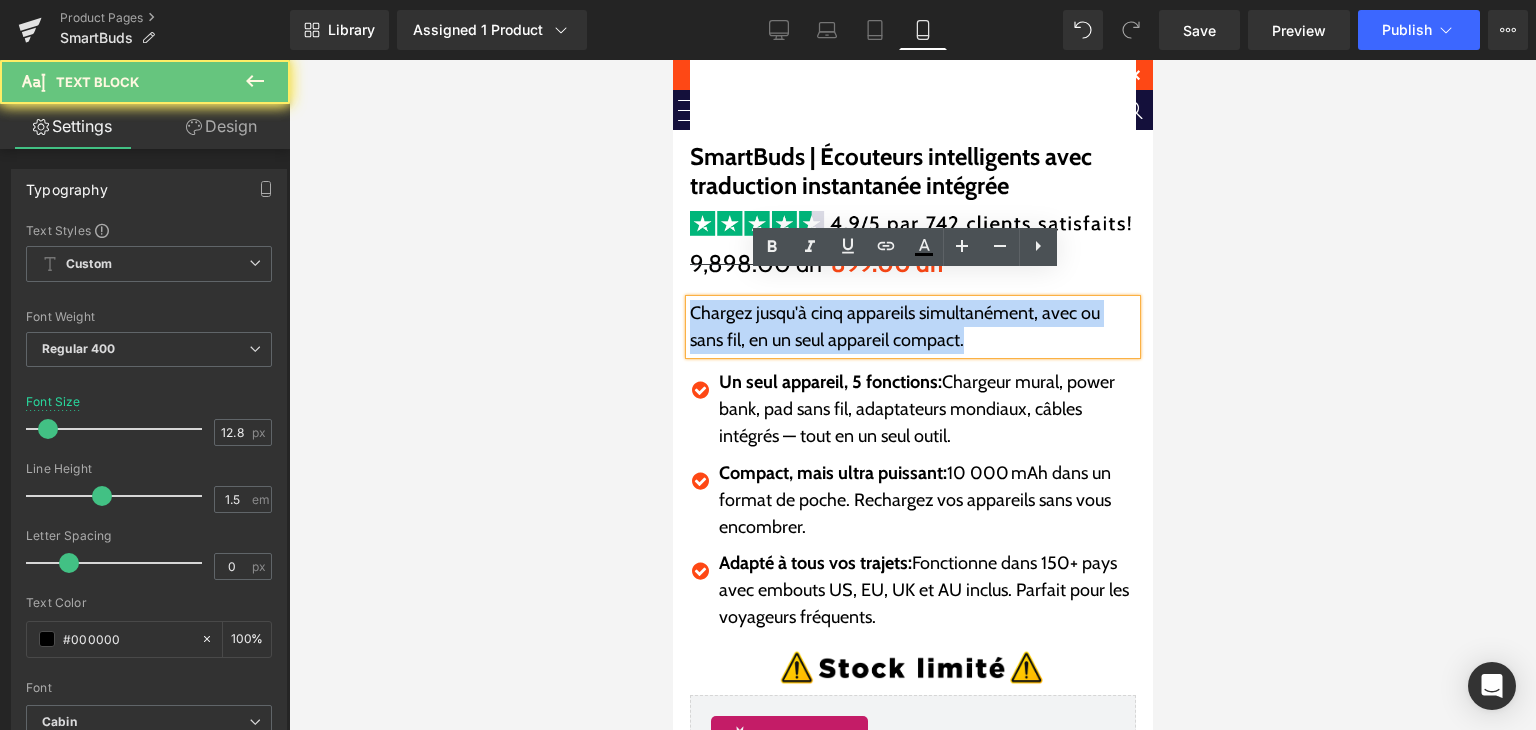 click on "Chargez jusqu'à cinq appareils simultanément, avec ou sans fil, en un seul appareil compact." at bounding box center [912, 327] 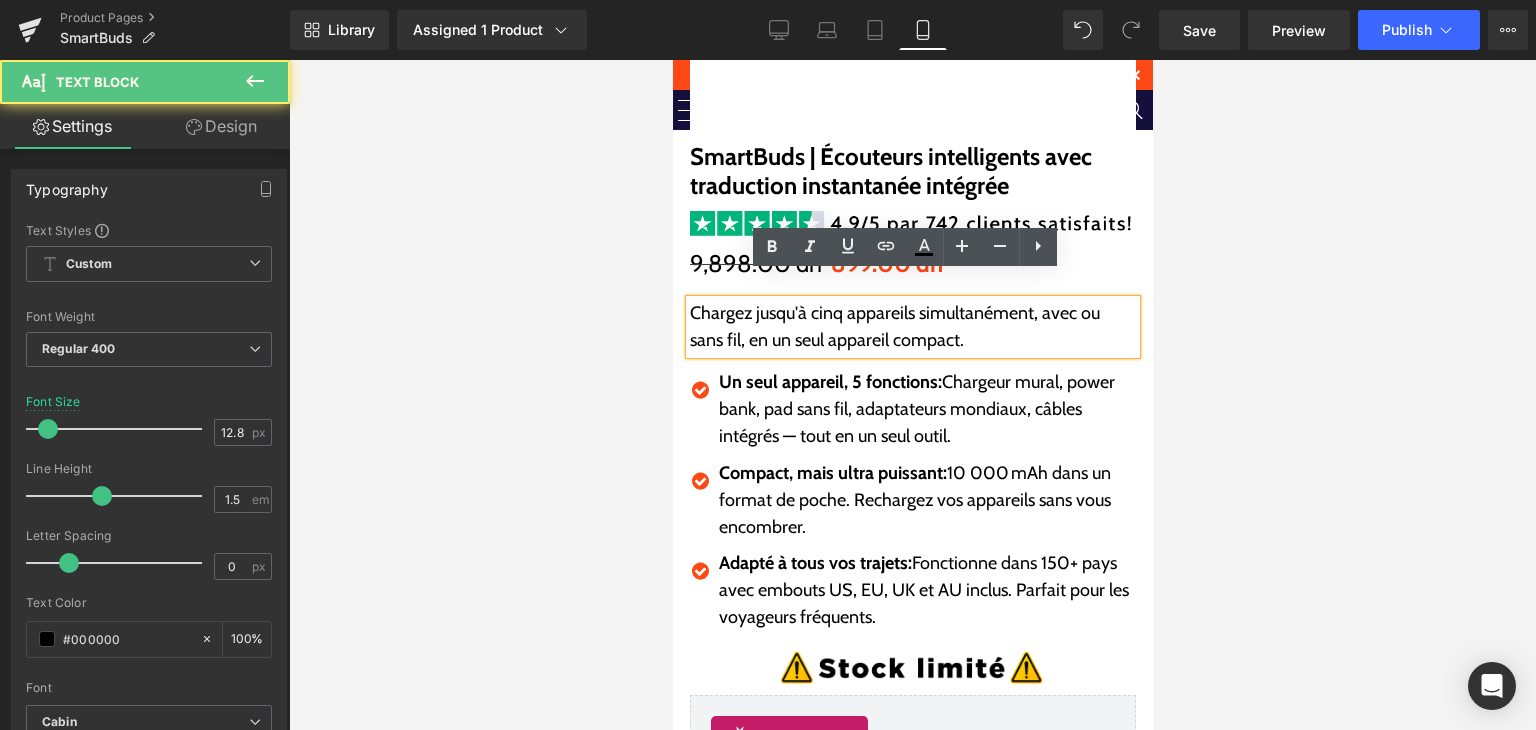 click on "Chargez jusqu'à cinq appareils simultanément, avec ou sans fil, en un seul appareil compact." at bounding box center [912, 327] 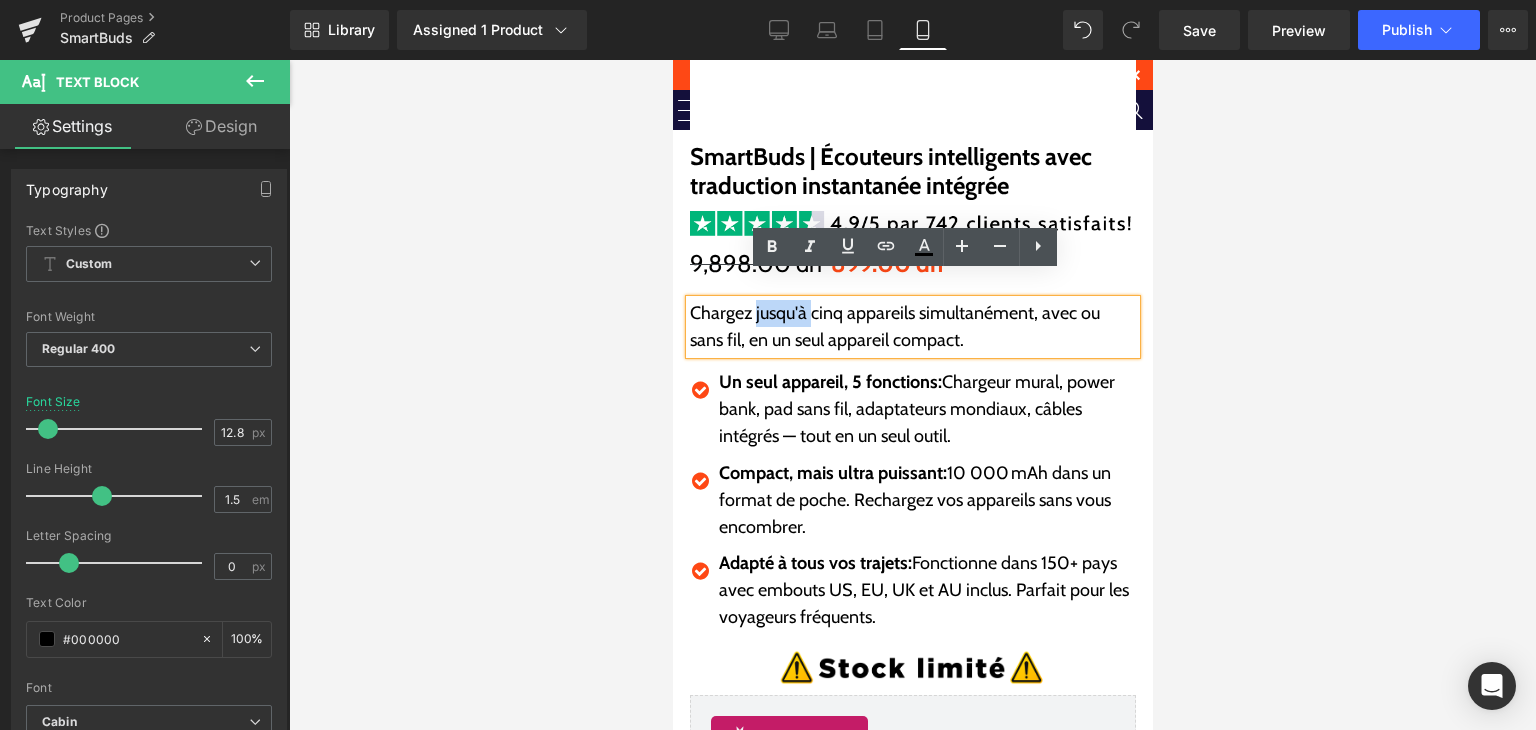 click on "Chargez jusqu'à cinq appareils simultanément, avec ou sans fil, en un seul appareil compact." at bounding box center (912, 327) 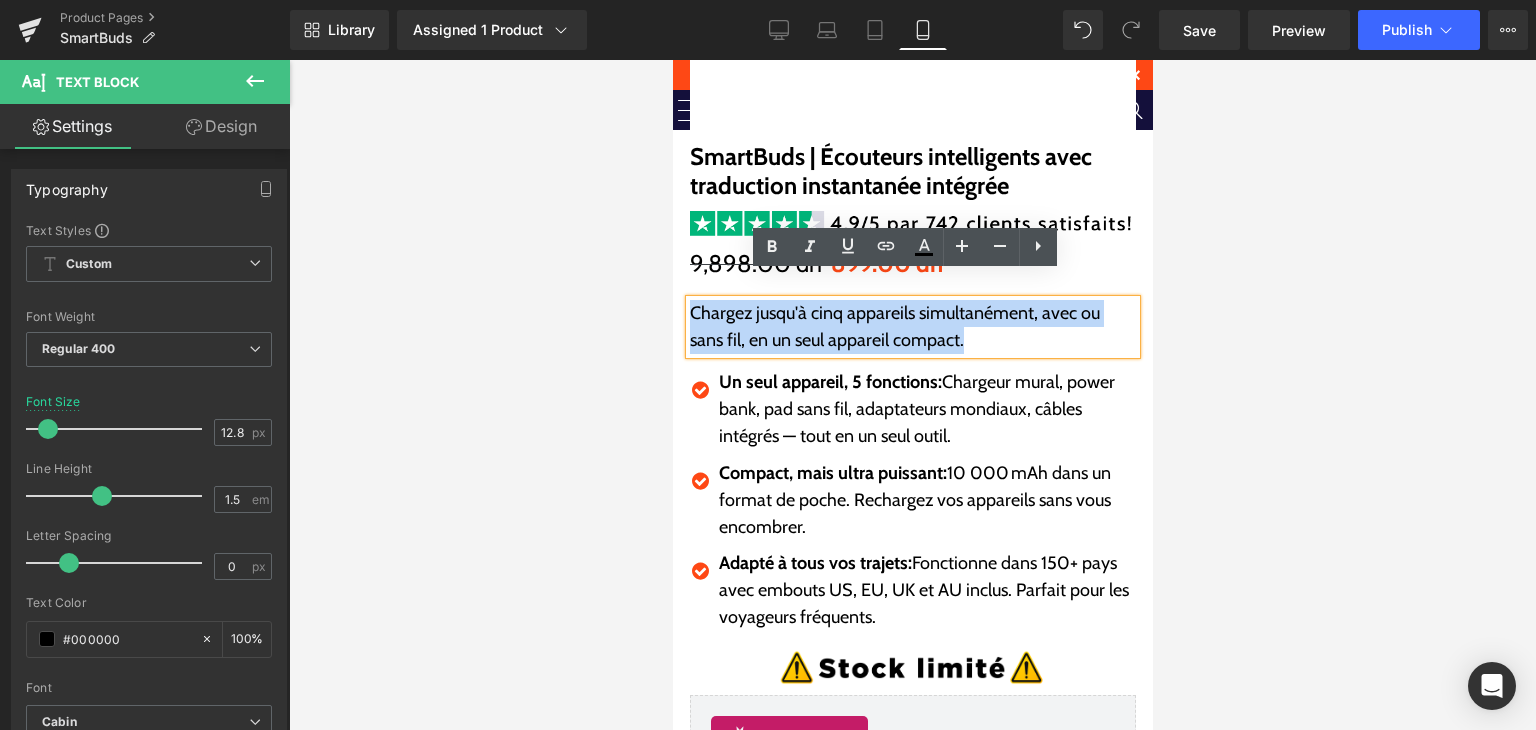 click on "Chargez jusqu'à cinq appareils simultanément, avec ou sans fil, en un seul appareil compact." at bounding box center (912, 327) 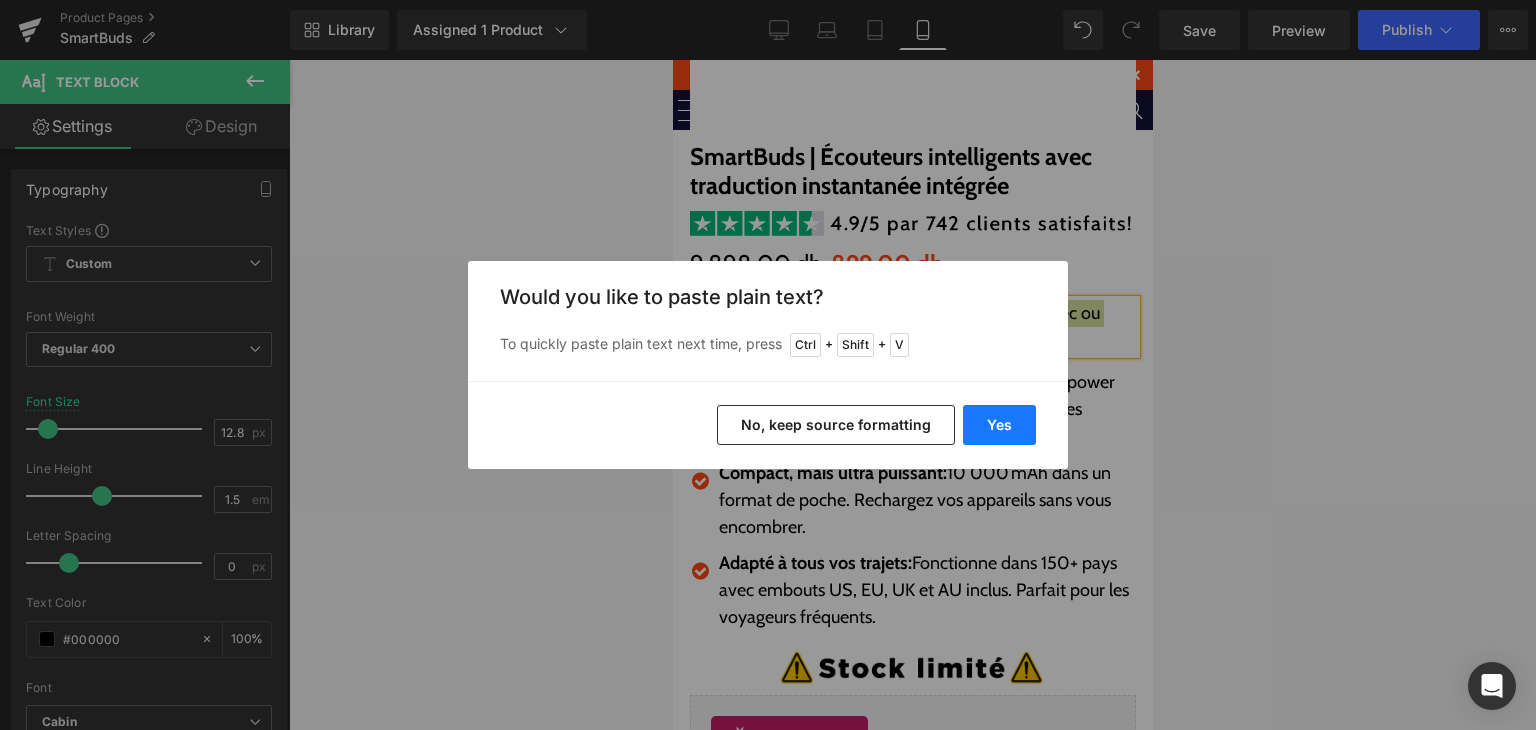 drag, startPoint x: 995, startPoint y: 429, endPoint x: 252, endPoint y: 256, distance: 762.8748 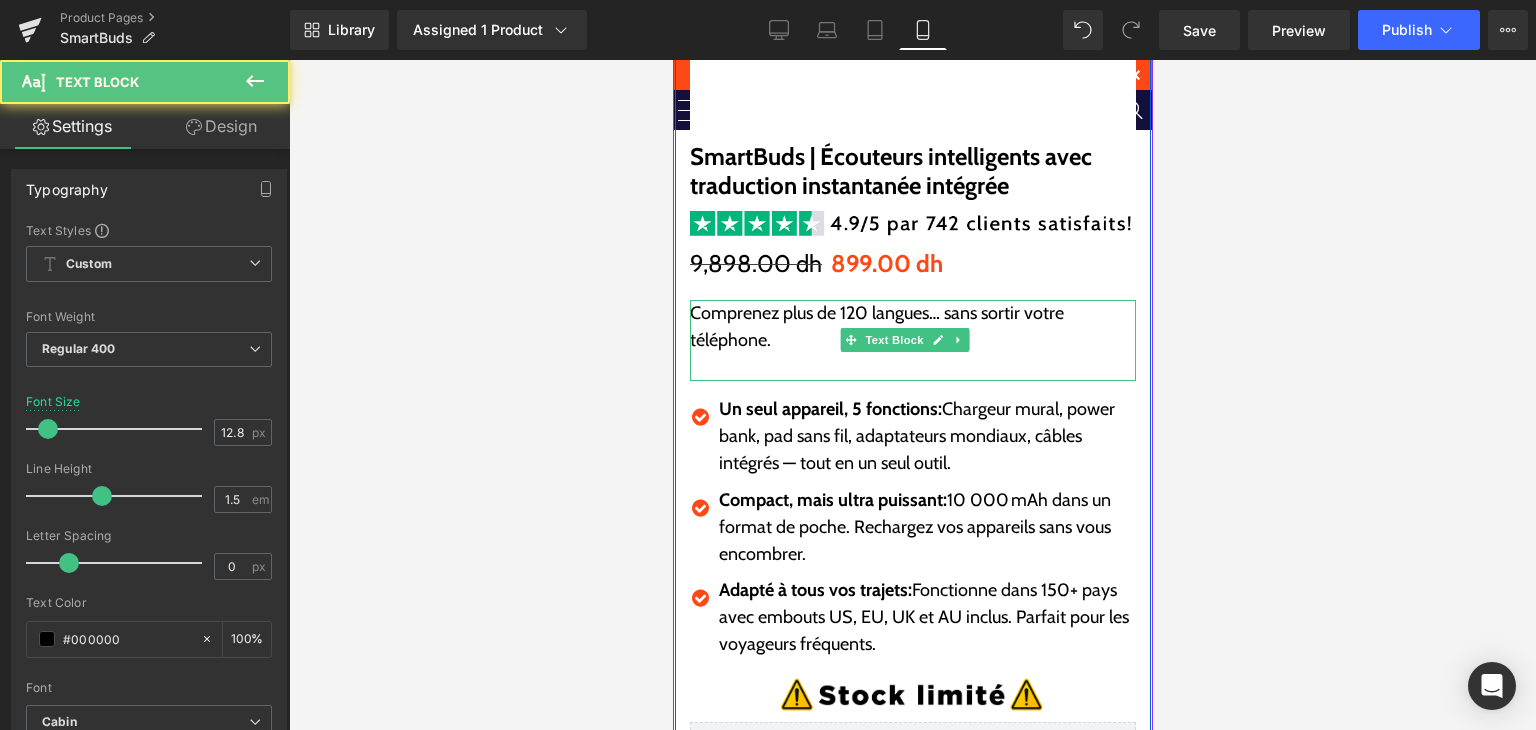 click at bounding box center (912, 367) 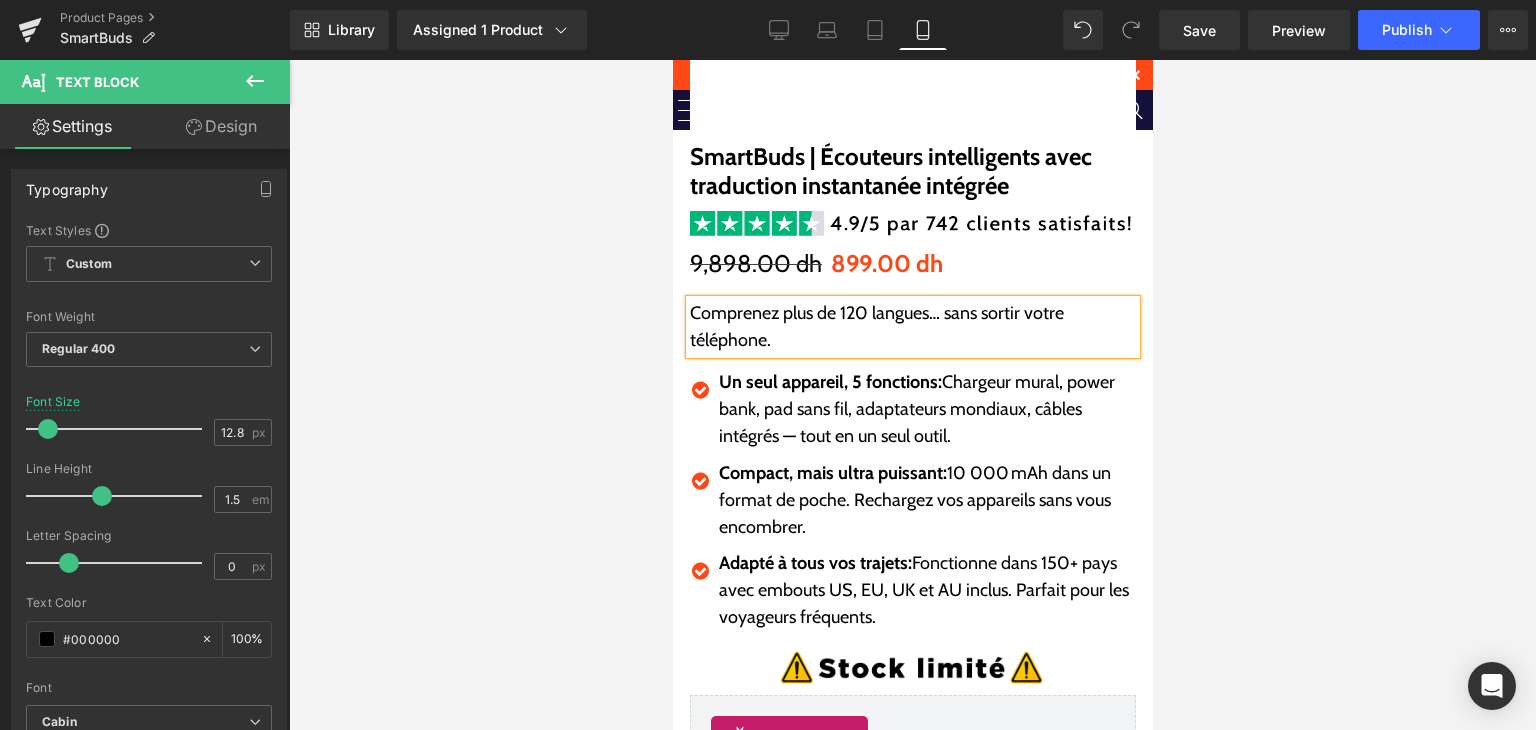 click on "Un seul appareil, 5 fonctions:  Chargeur mural, power bank, pad sans fil, adaptateurs mondiaux, câbles intégrés — tout en un seul outil." at bounding box center (926, 409) 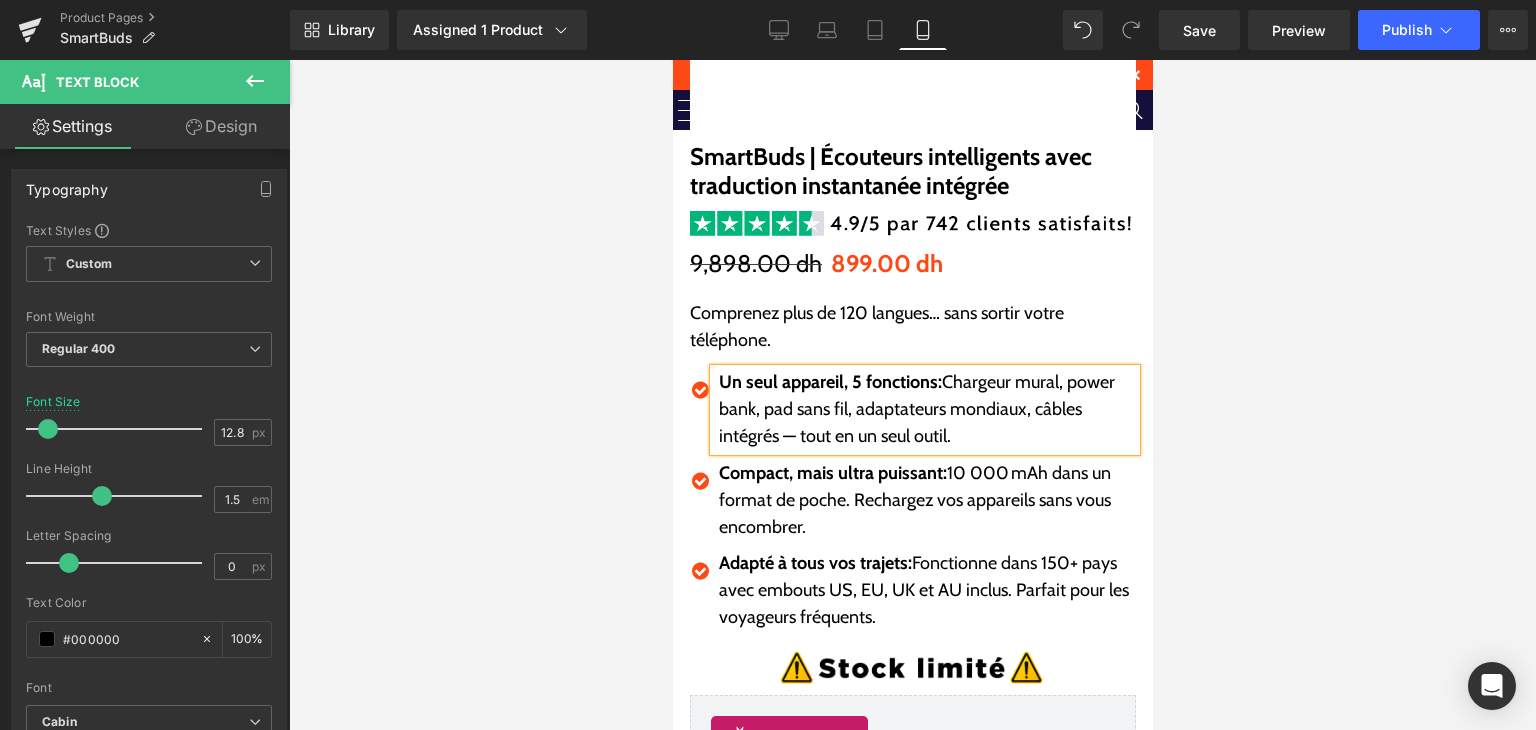 click on "Un seul appareil, 5 fonctions:  Chargeur mural, power bank, pad sans fil, adaptateurs mondiaux, câbles intégrés — tout en un seul outil." at bounding box center (926, 409) 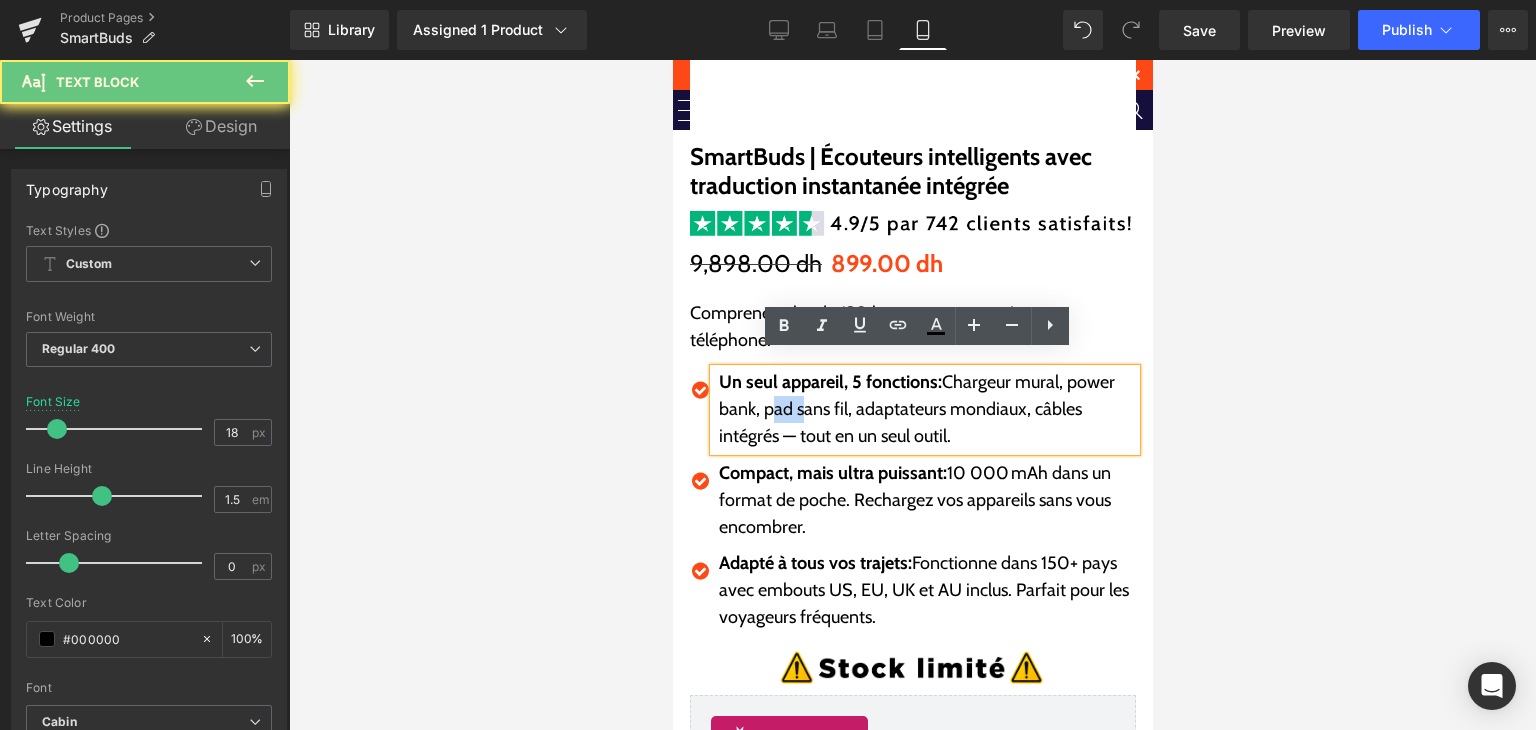 click on "Un seul appareil, 5 fonctions:  Chargeur mural, power bank, pad sans fil, adaptateurs mondiaux, câbles intégrés — tout en un seul outil." at bounding box center (926, 409) 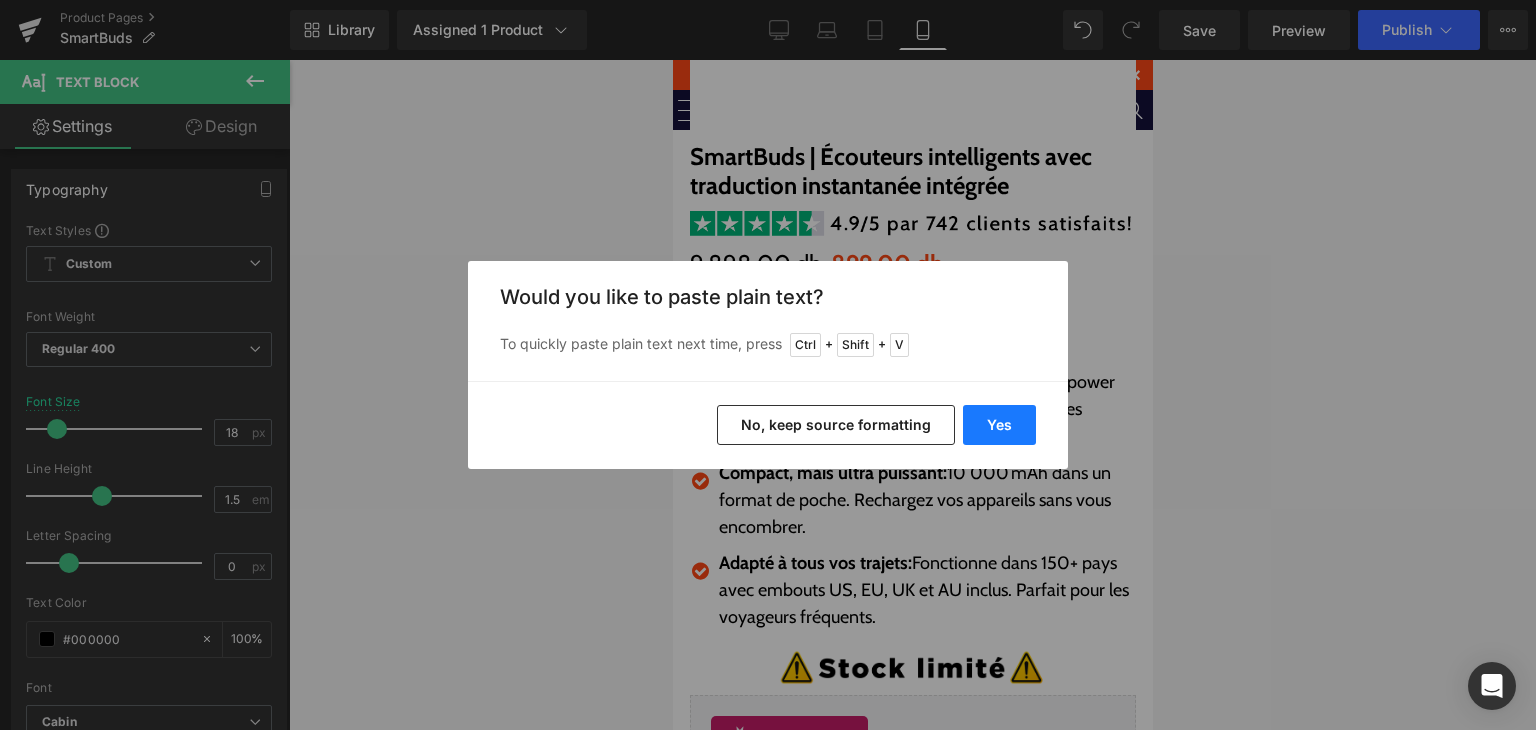 click on "Yes" at bounding box center [999, 425] 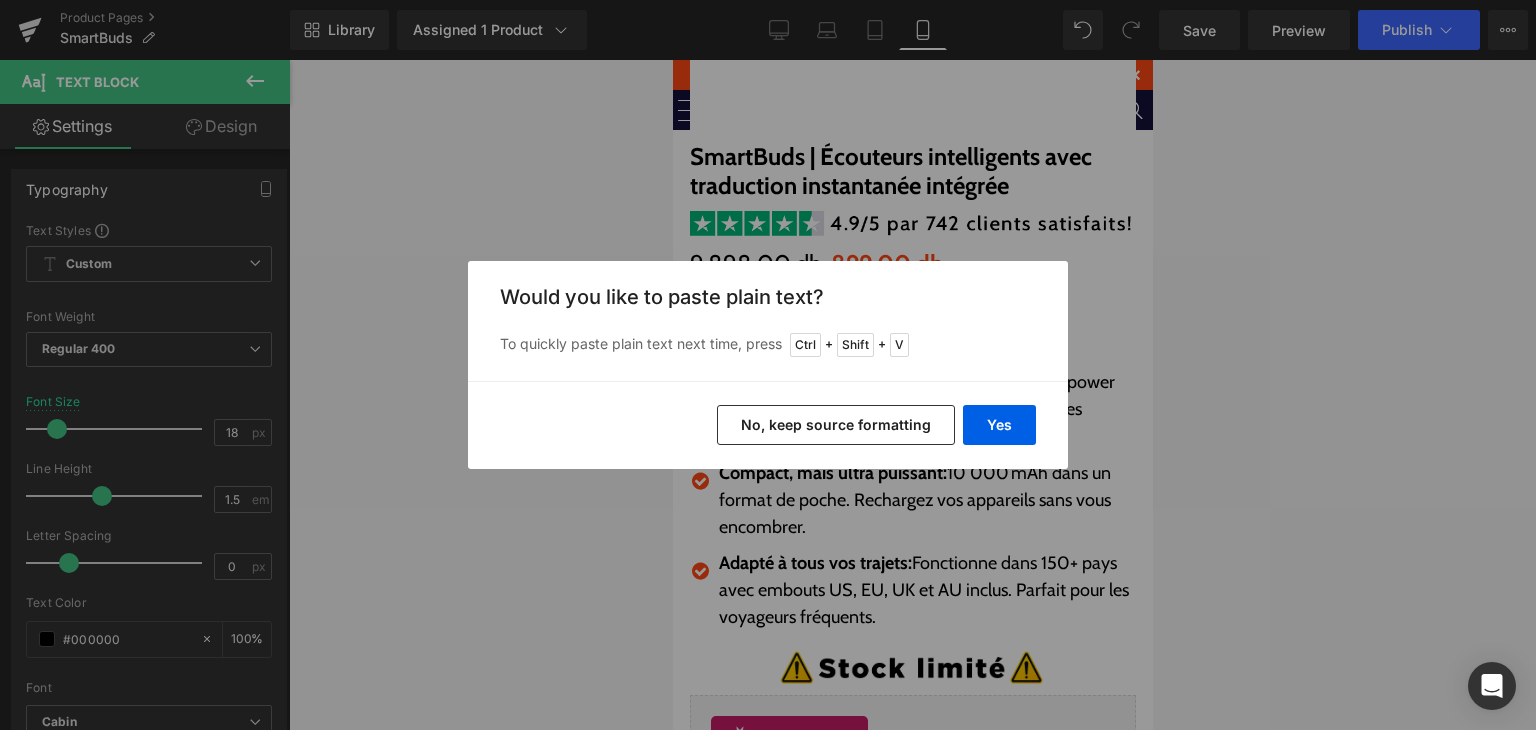 type 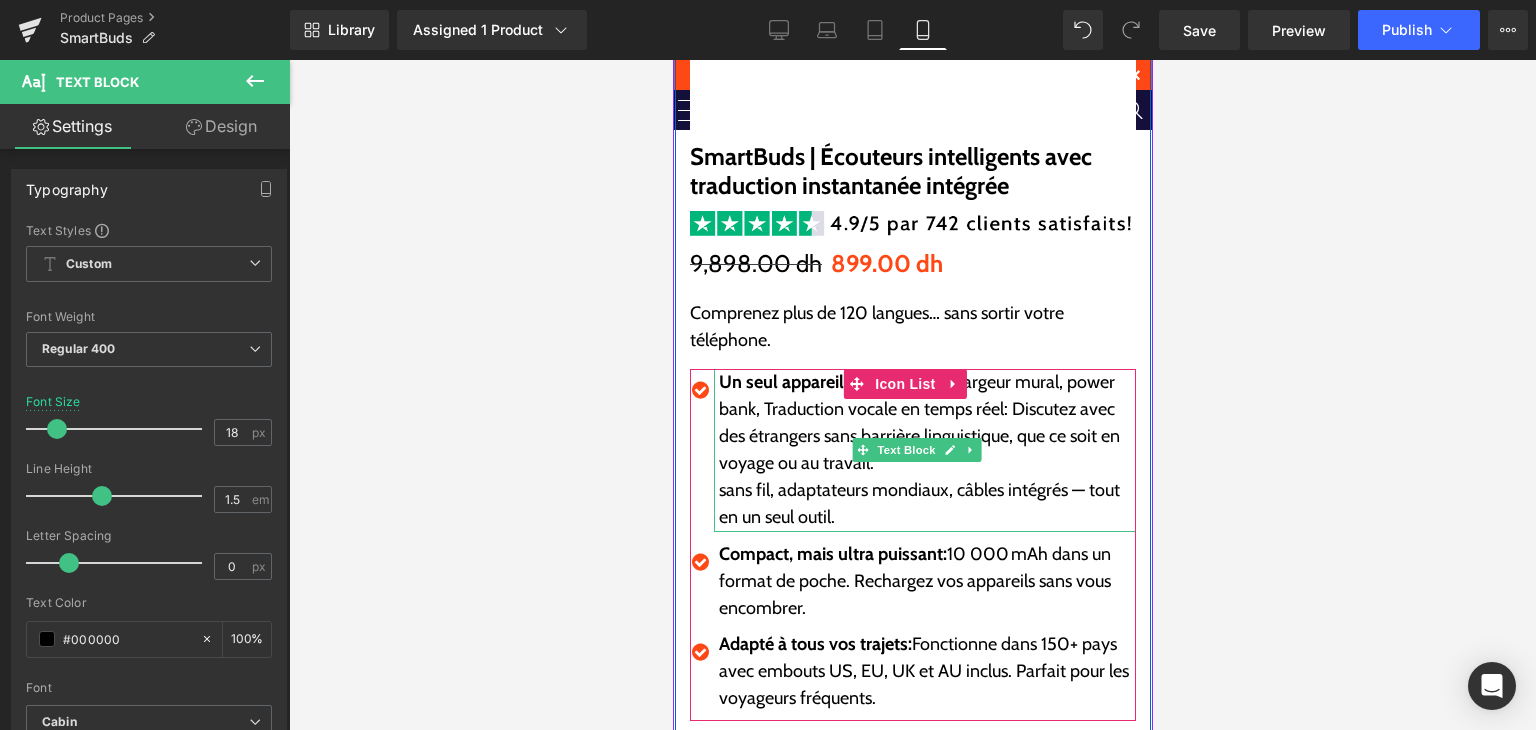 click on "Un seul appareil, 5 fonctions:  Chargeur mural, power bank, Traduction vocale en temps réel: Discutez avec des étrangers sans barrière linguistique, que ce soit en voyage ou au travail." at bounding box center (926, 423) 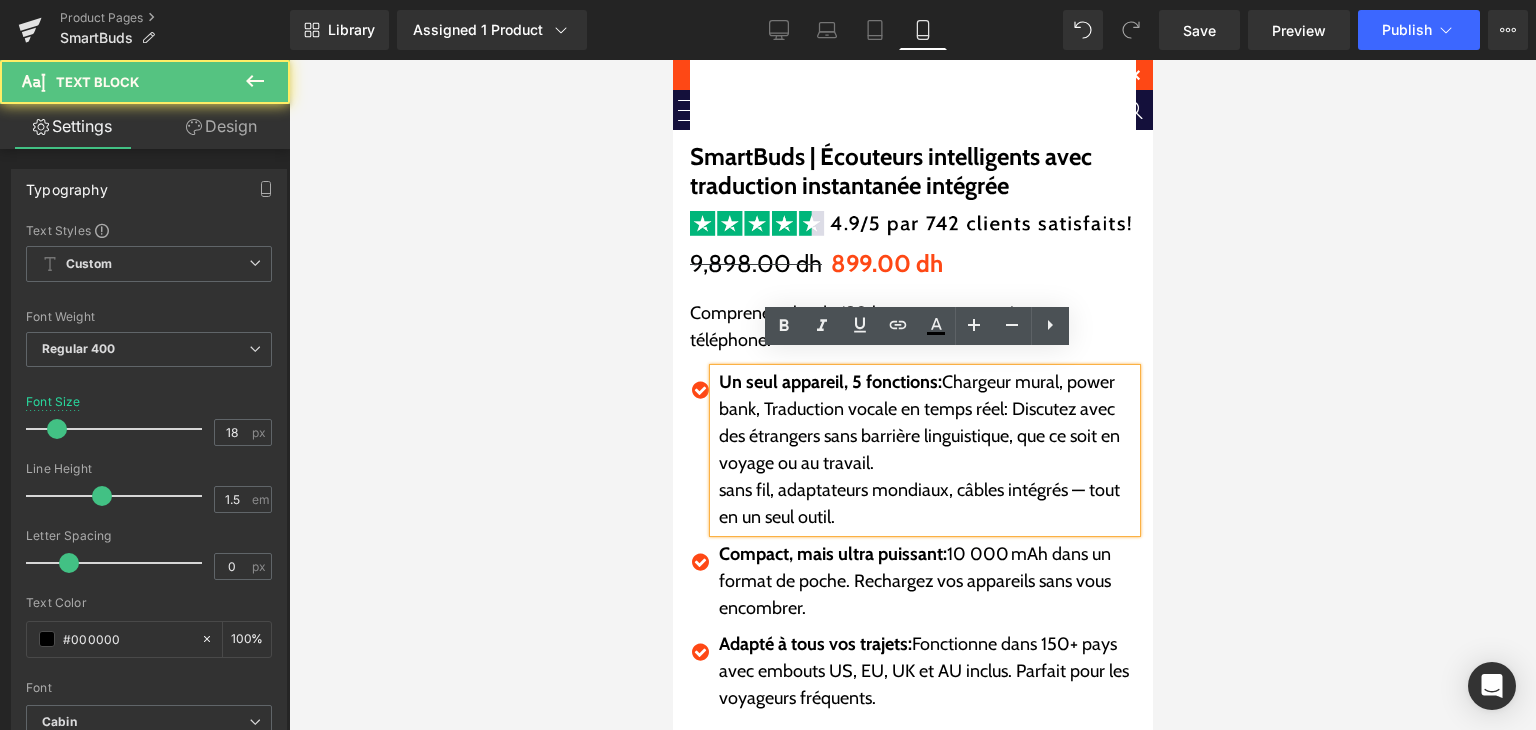 click on "Un seul appareil, 5 fonctions:  Chargeur mural, power bank, Traduction vocale en temps réel: Discutez avec des étrangers sans barrière linguistique, que ce soit en voyage ou au travail." at bounding box center (926, 423) 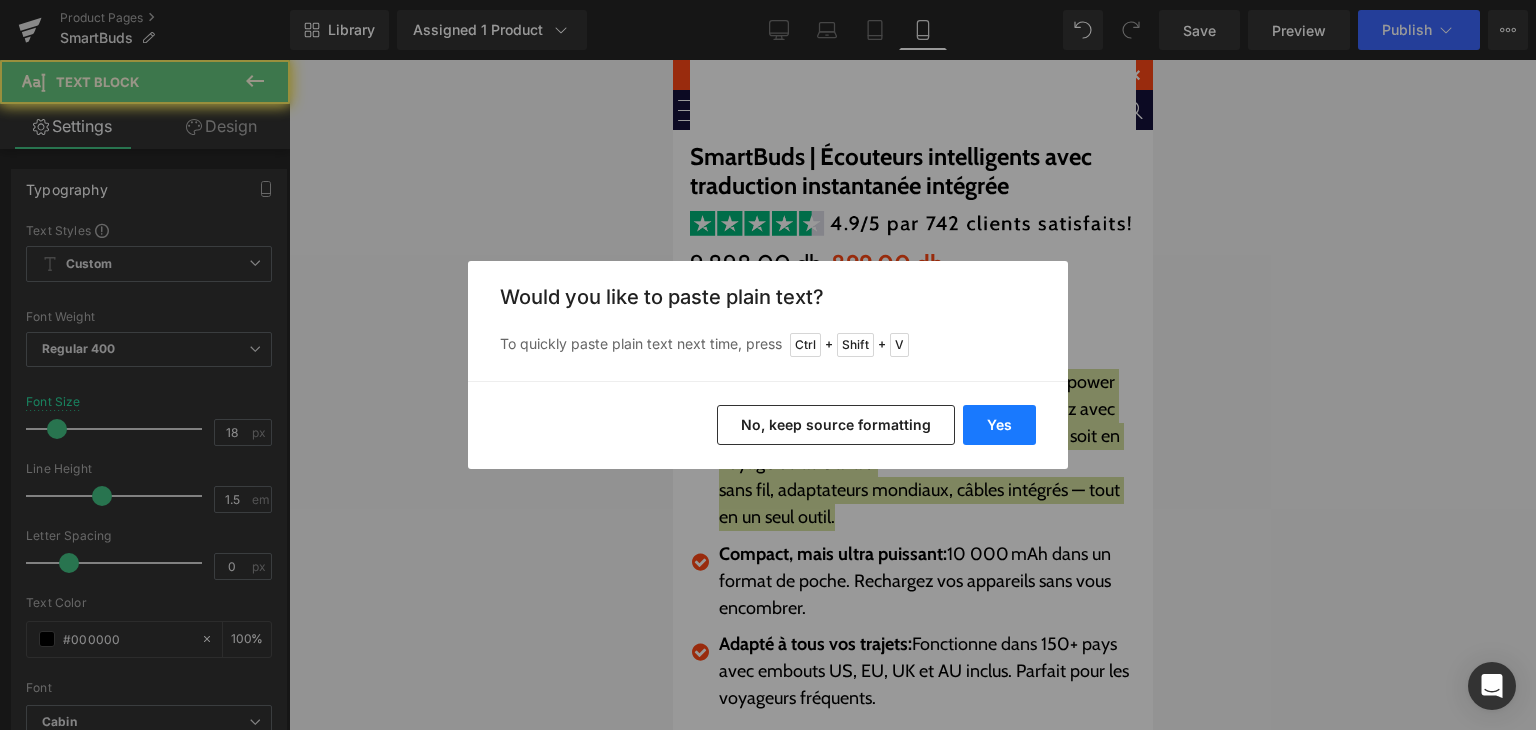 click on "Yes" at bounding box center [999, 425] 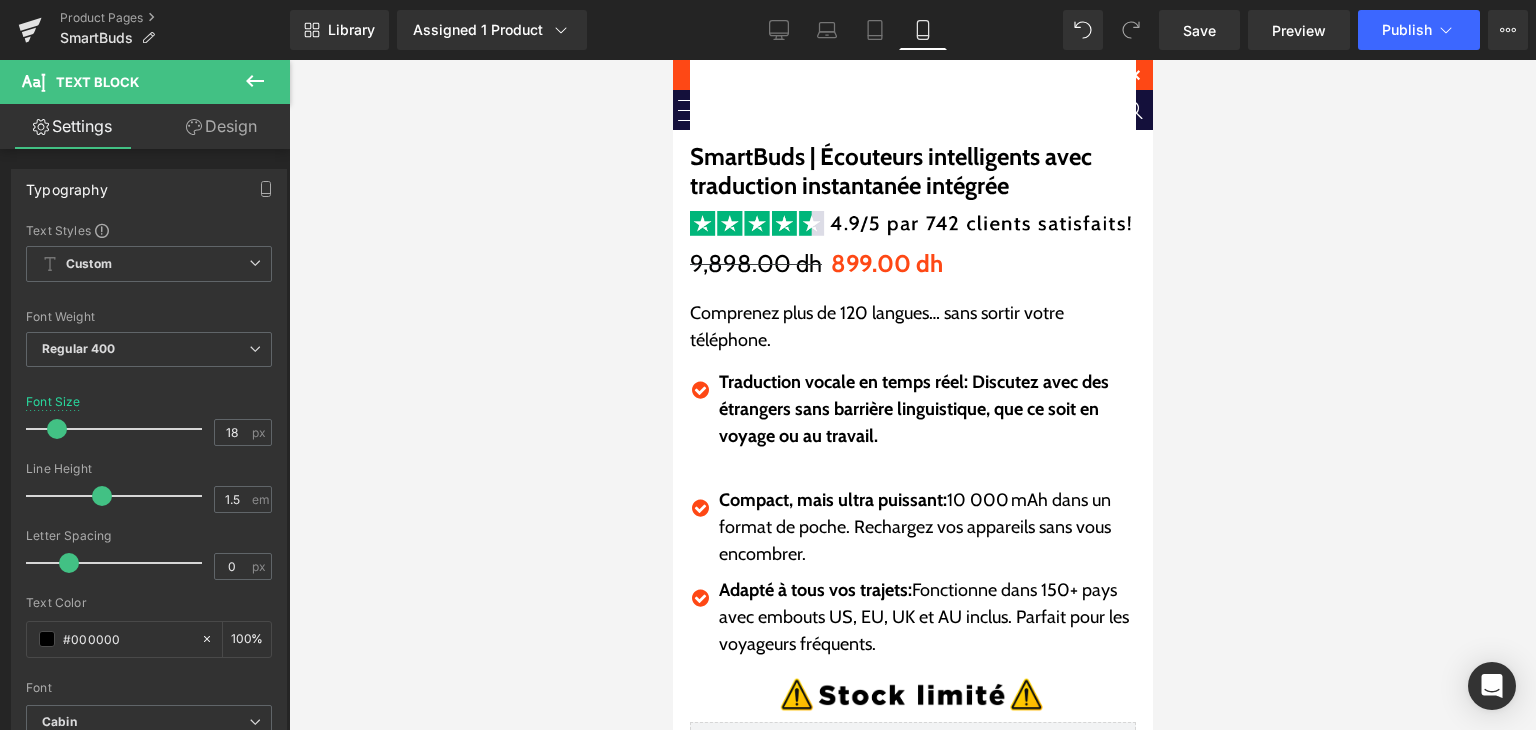 click on "Compact, mais ultra puissant:  10 000 mAh dans un format de poche. Rechargez vos appareils sans vous encombrer." at bounding box center [926, 527] 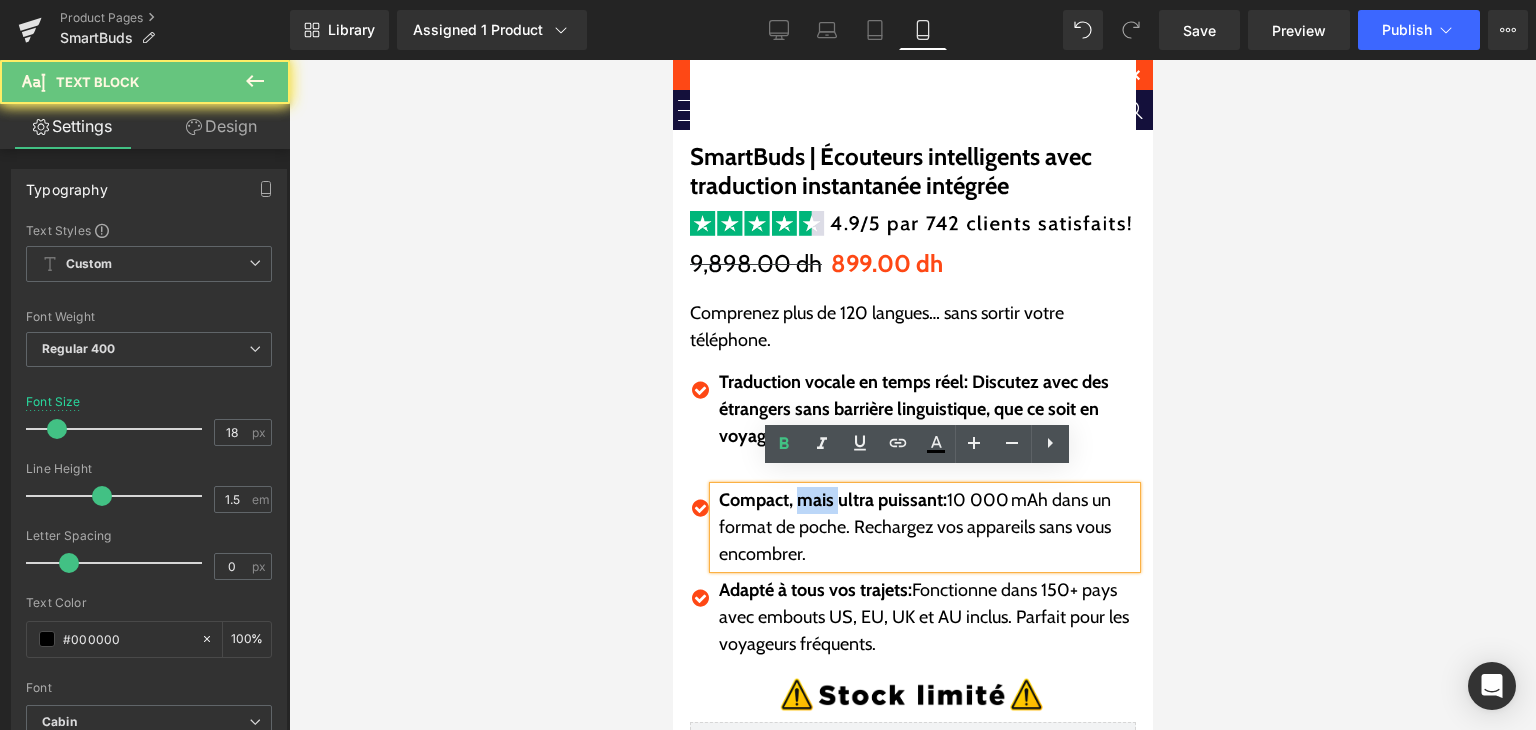 click on "Compact, mais ultra puissant:  10 000 mAh dans un format de poche. Rechargez vos appareils sans vous encombrer." at bounding box center (926, 527) 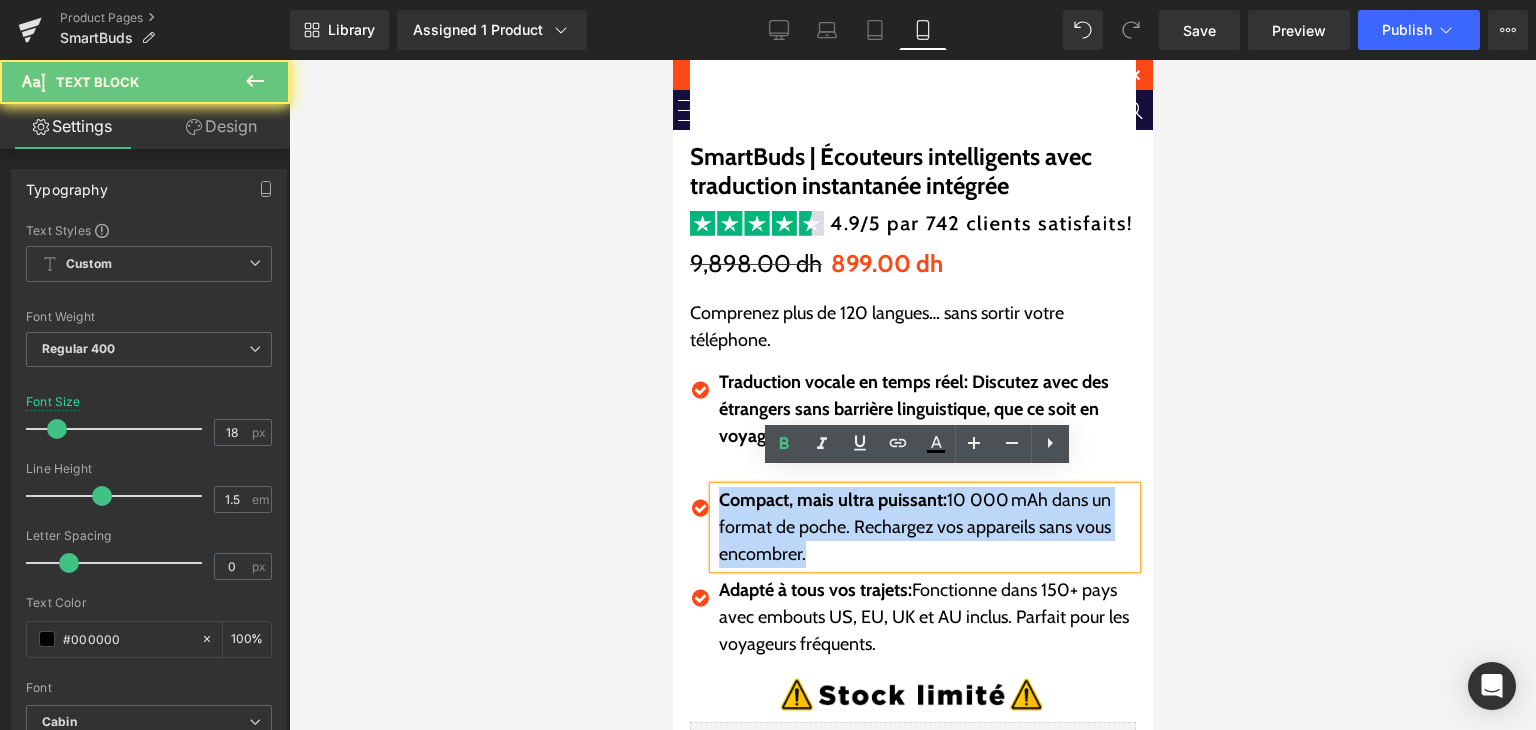 click on "Compact, mais ultra puissant:  10 000 mAh dans un format de poche. Rechargez vos appareils sans vous encombrer." at bounding box center [926, 527] 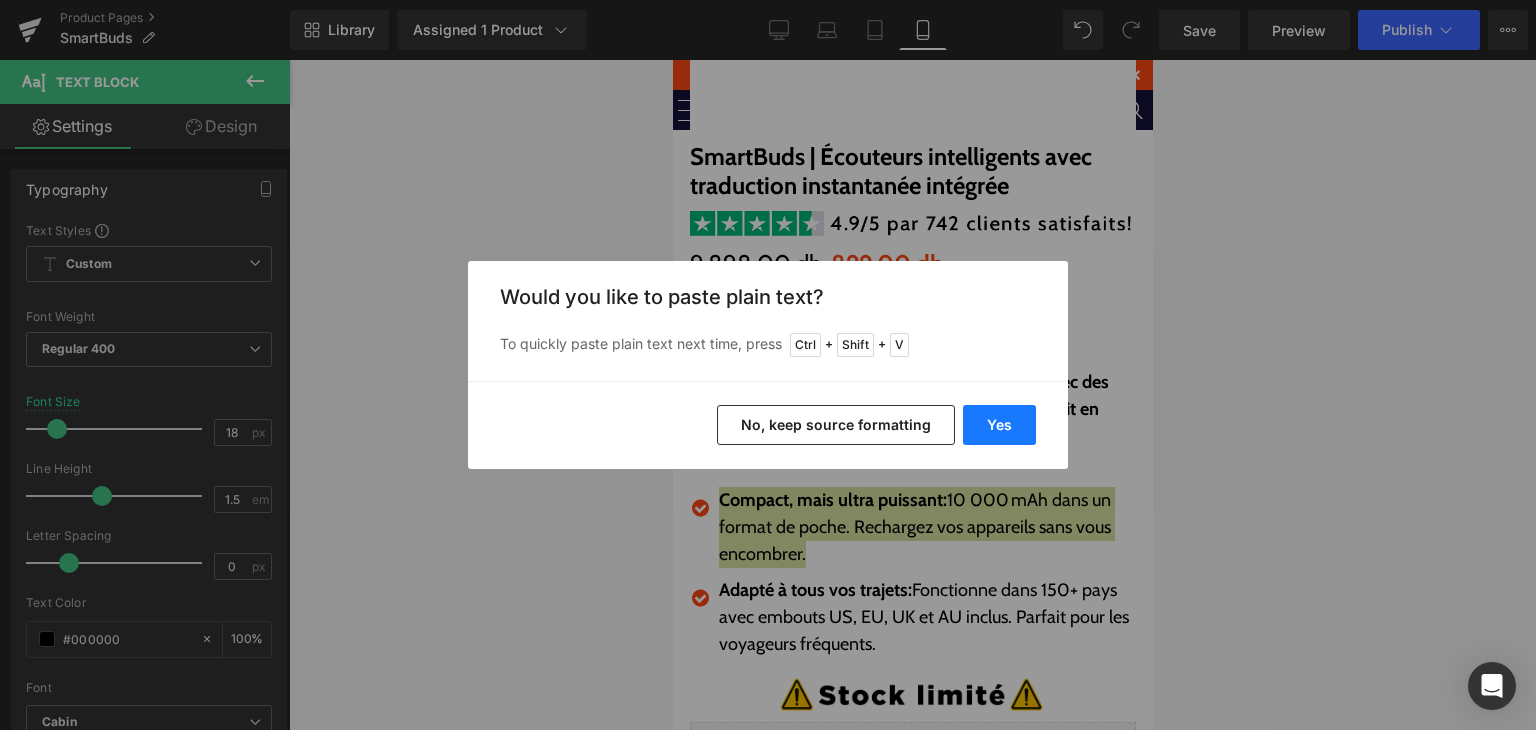 click on "Yes" at bounding box center [999, 425] 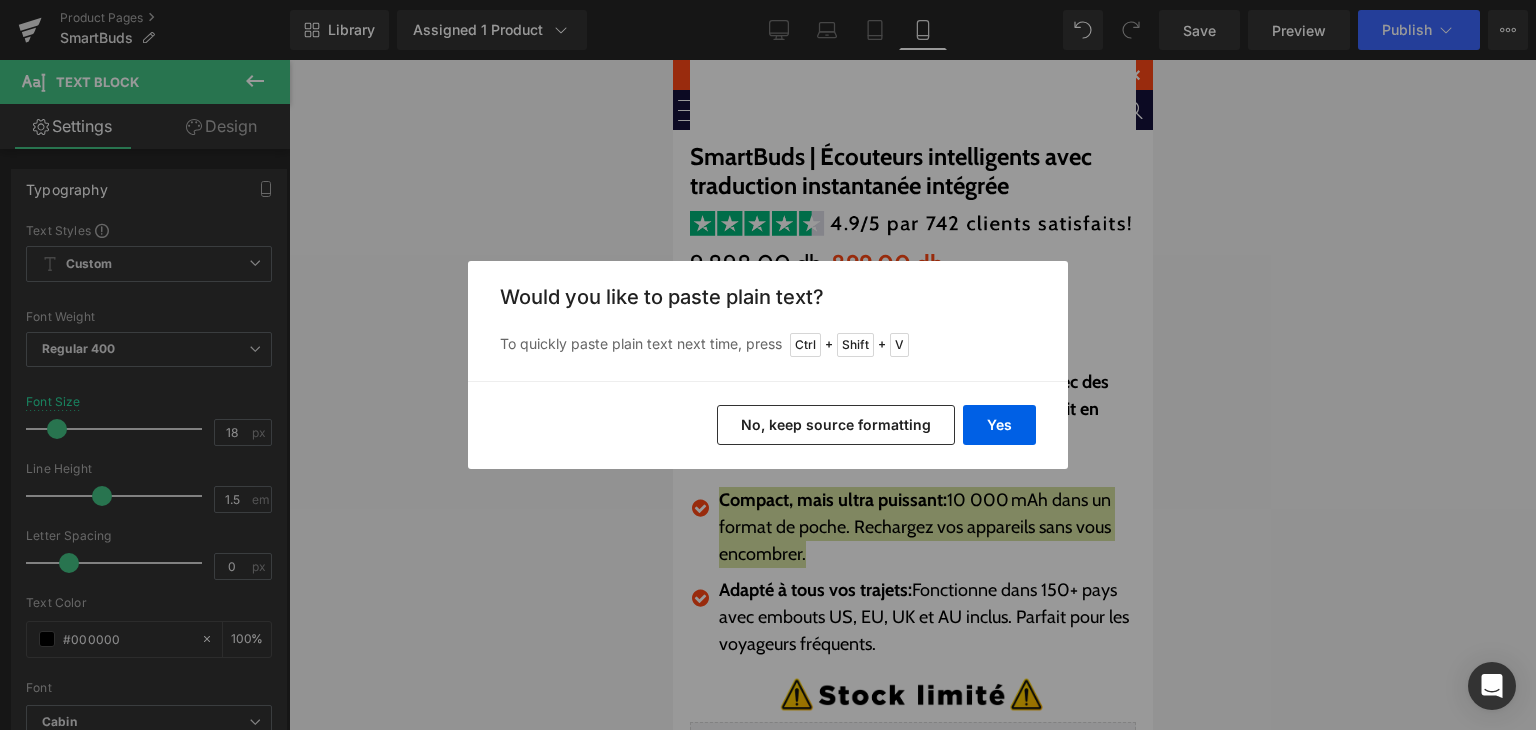 type 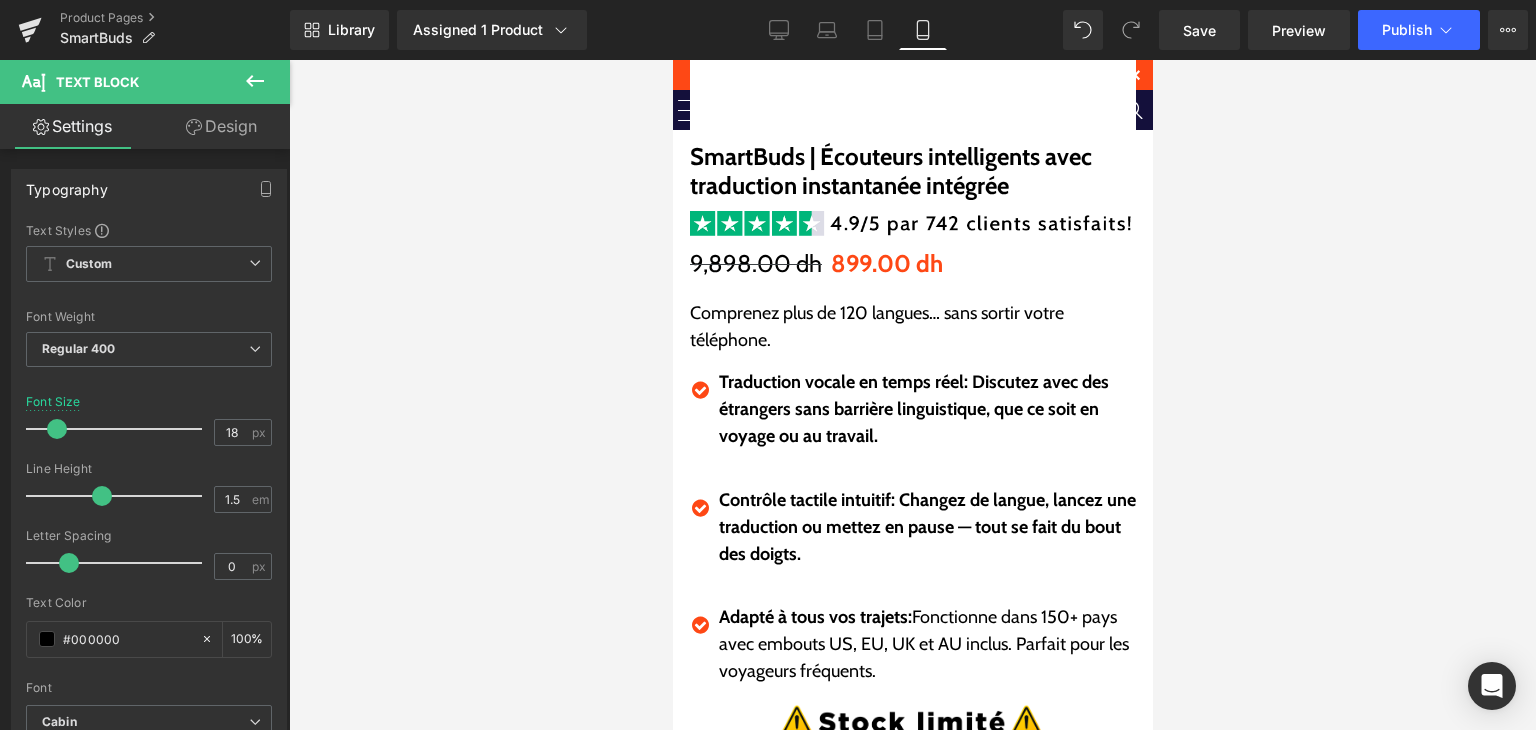 click on "Adapté à tous vos trajets:  Fonctionne dans 150+ pays avec embouts US, EU, UK et AU inclus. Parfait pour les voyageurs fréquents." at bounding box center (926, 644) 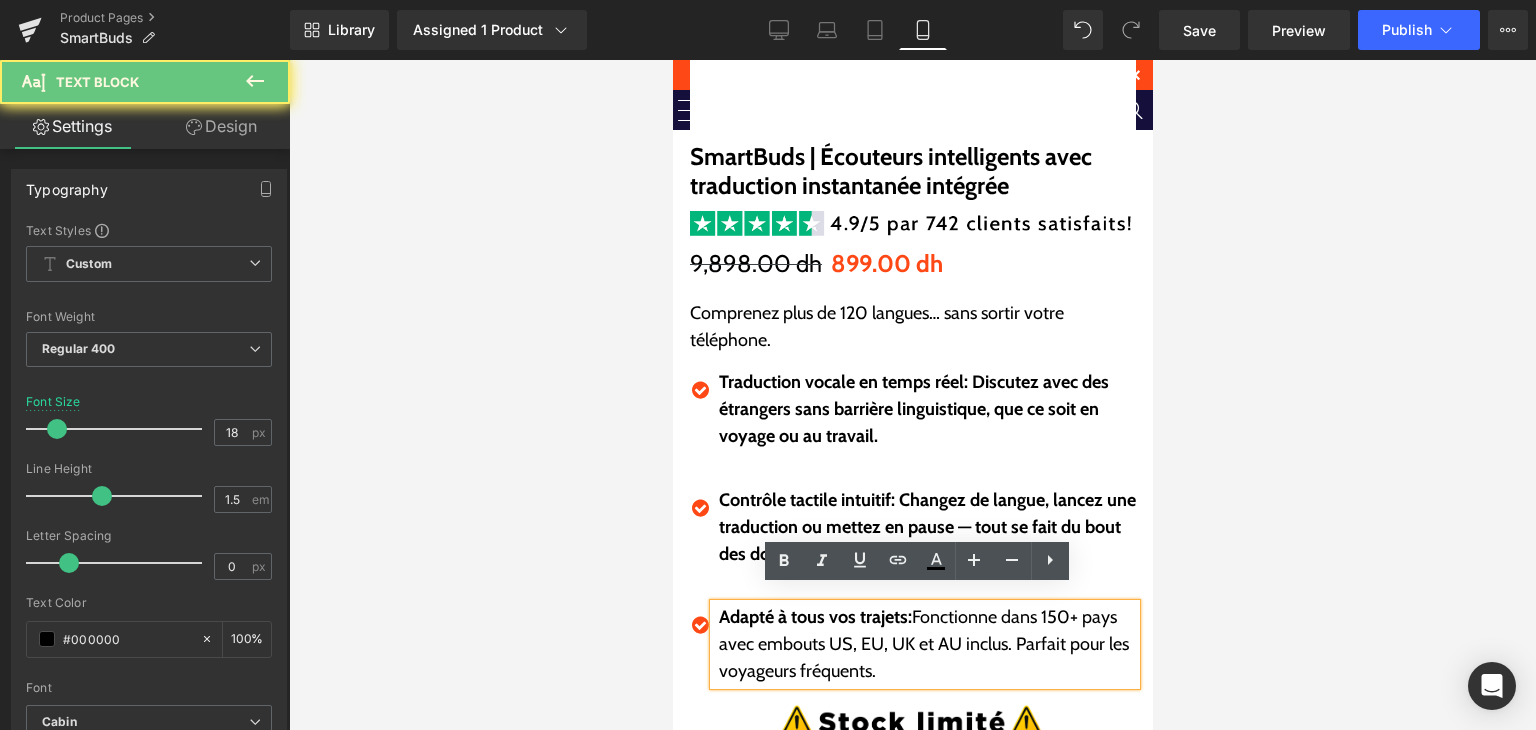 click on "Adapté à tous vos trajets:  Fonctionne dans 150+ pays avec embouts US, EU, UK et AU inclus. Parfait pour les voyageurs fréquents." at bounding box center (926, 644) 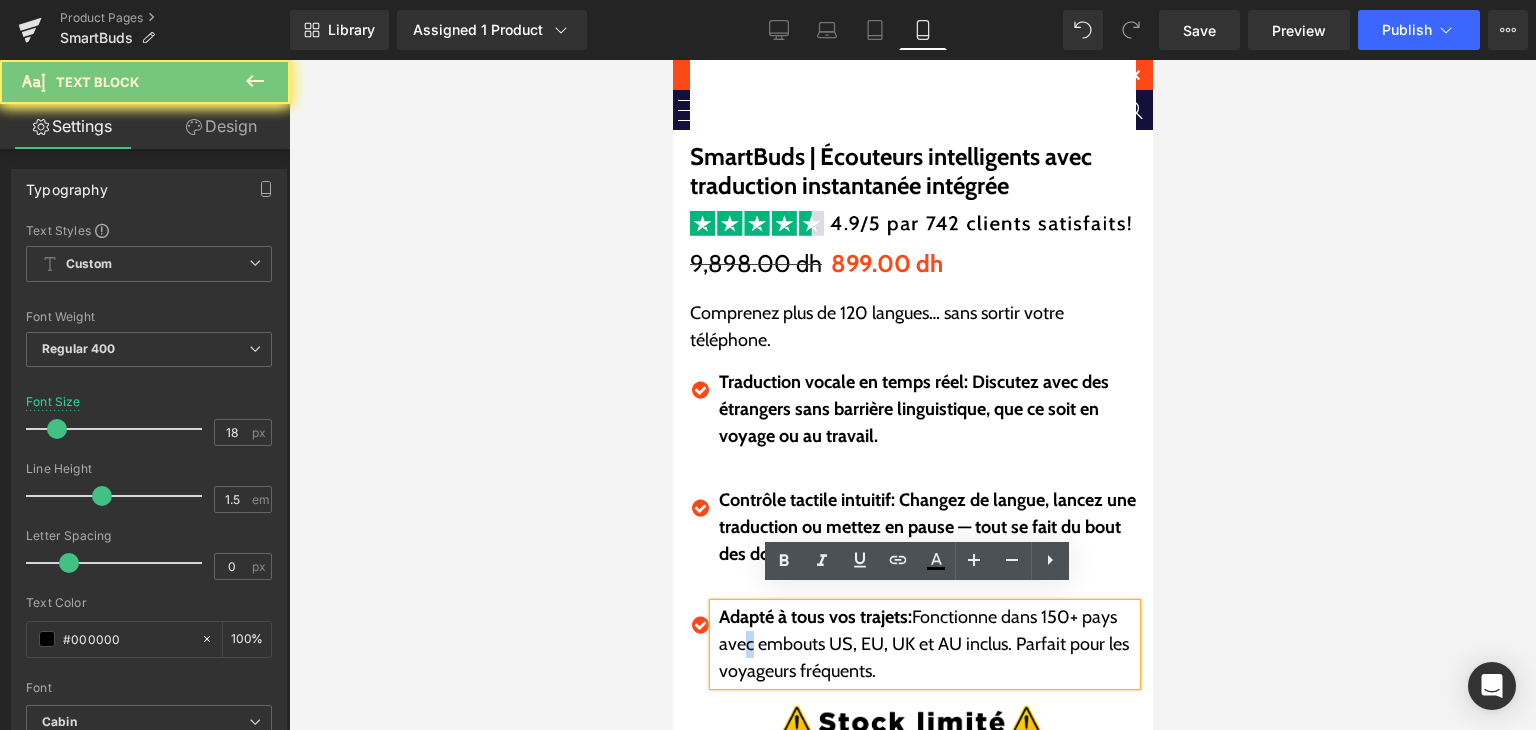 click on "Adapté à tous vos trajets:  Fonctionne dans 150+ pays avec embouts US, EU, UK et AU inclus. Parfait pour les voyageurs fréquents." at bounding box center [926, 644] 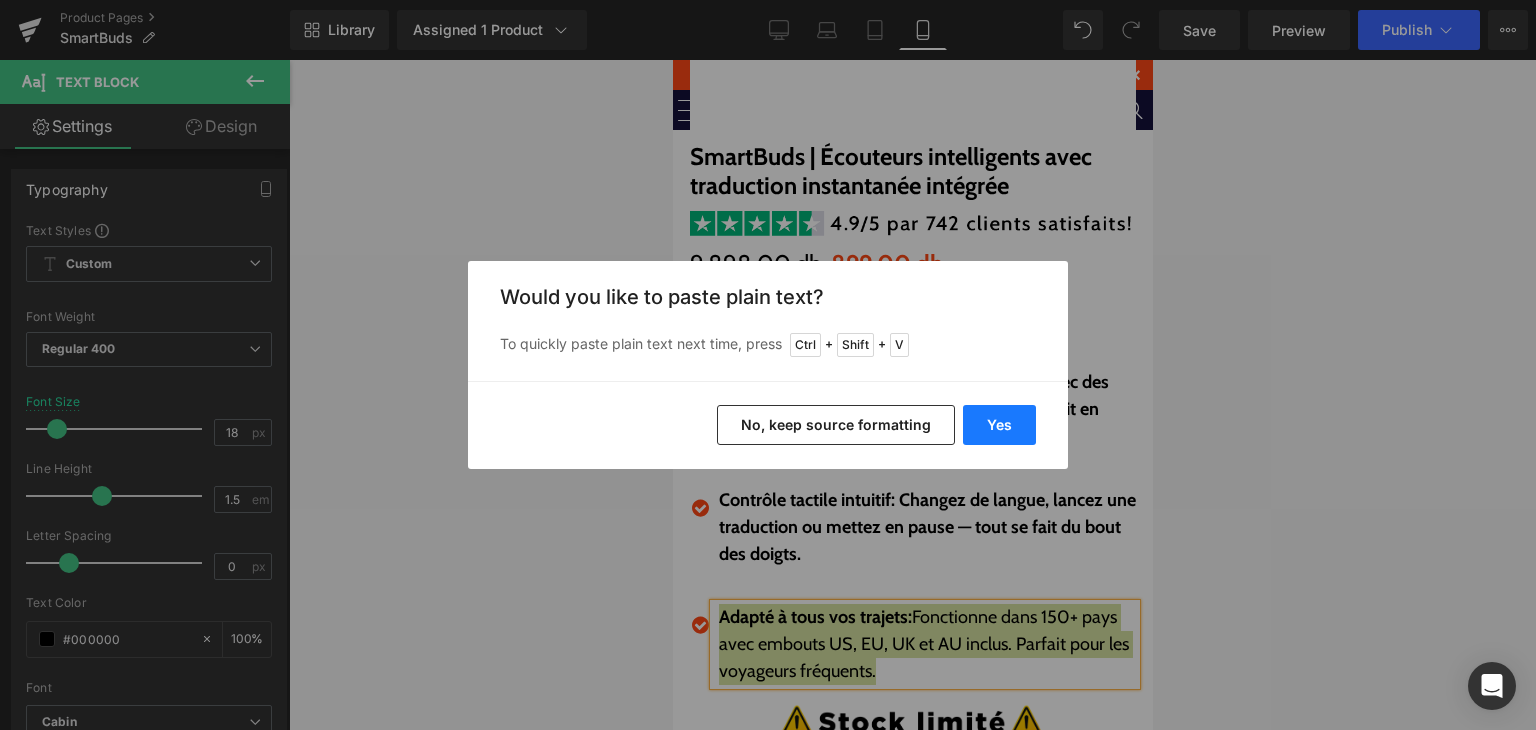drag, startPoint x: 336, startPoint y: 353, endPoint x: 1008, endPoint y: 413, distance: 674.6733 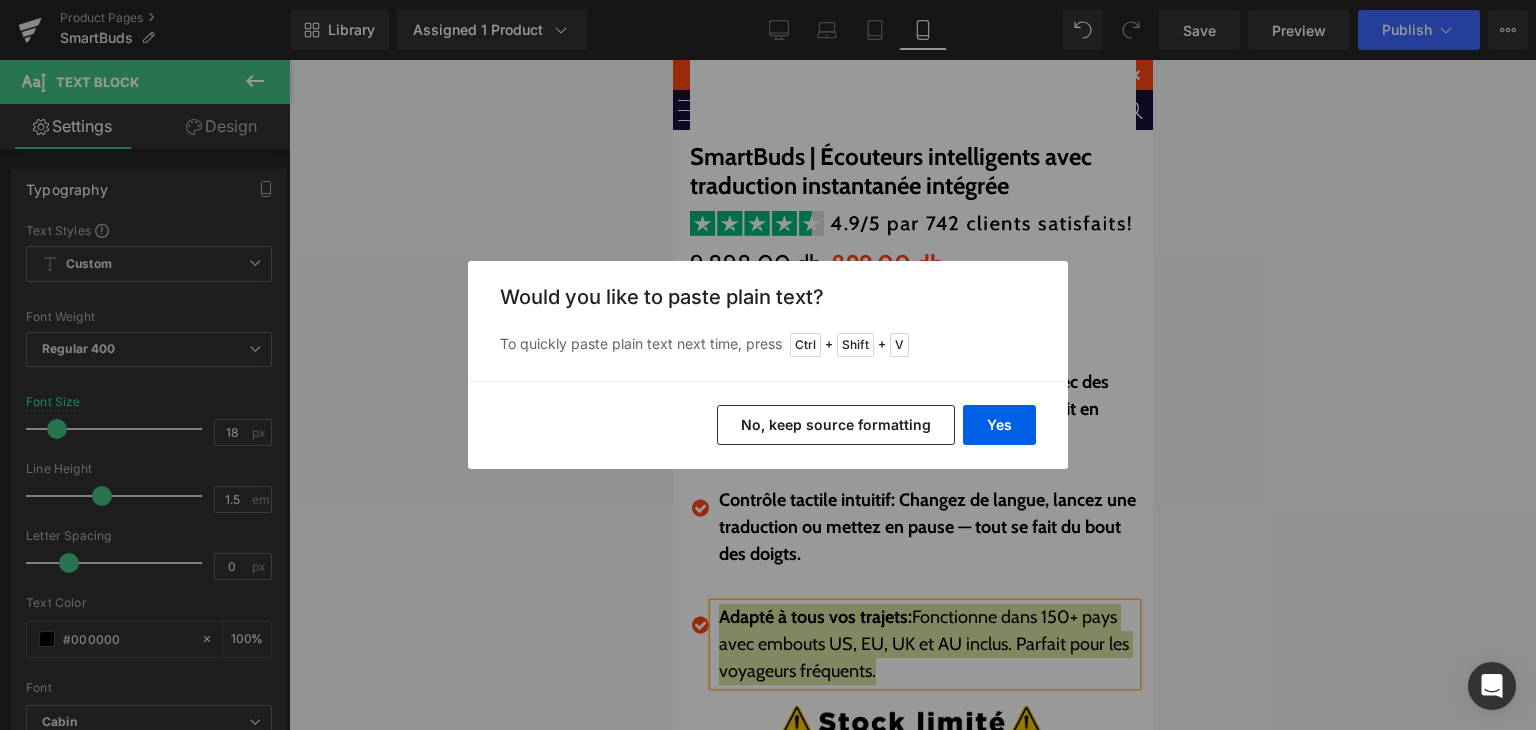 type 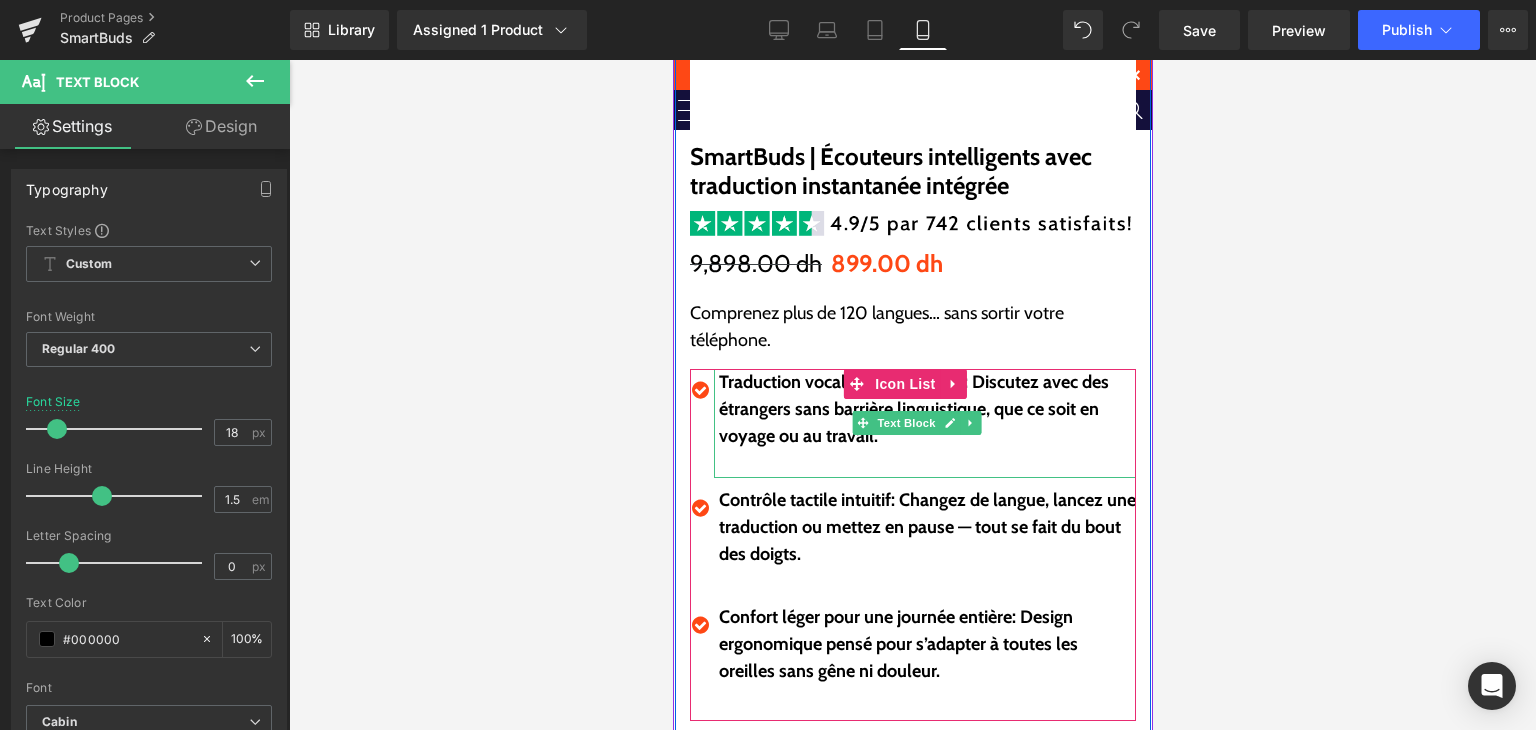 click at bounding box center [926, 463] 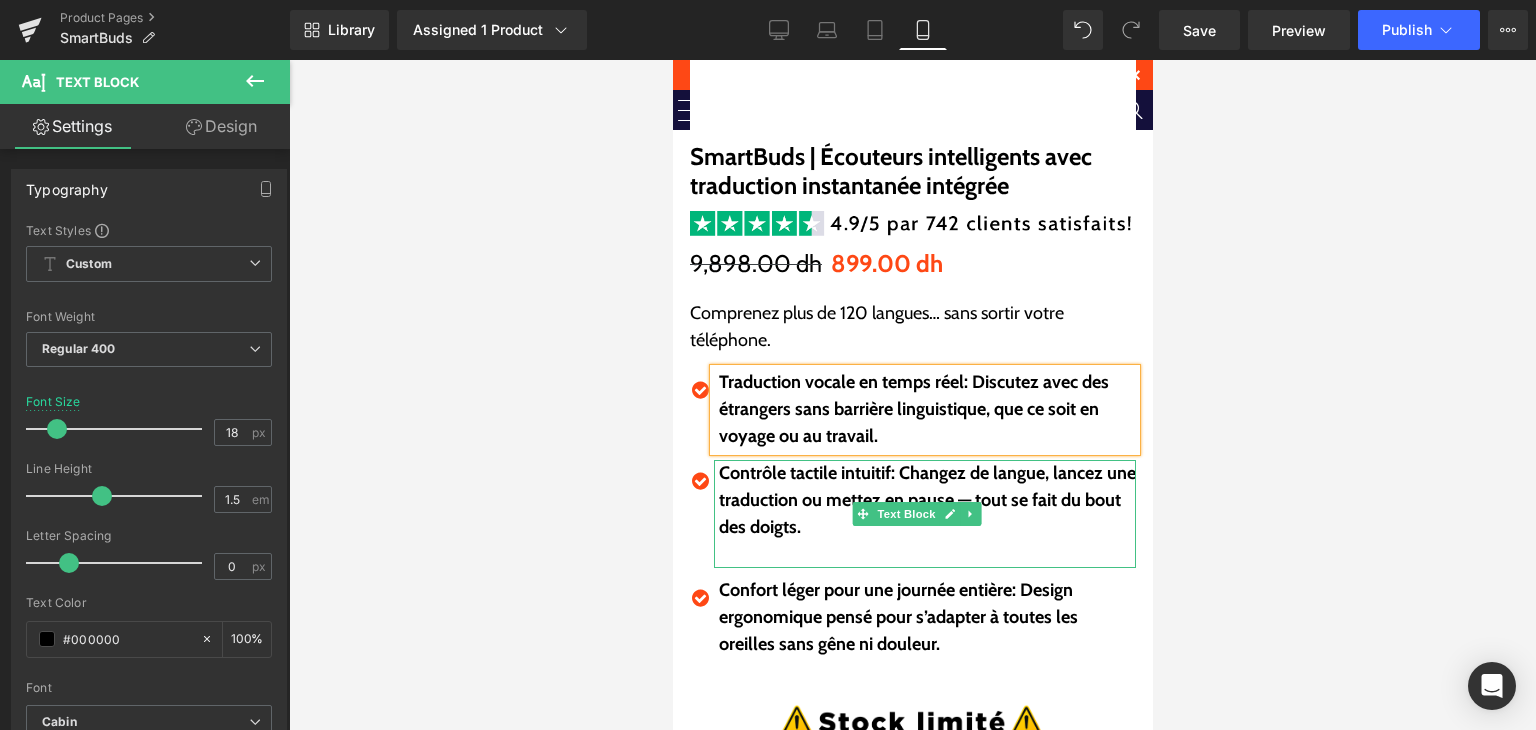 click at bounding box center [926, 554] 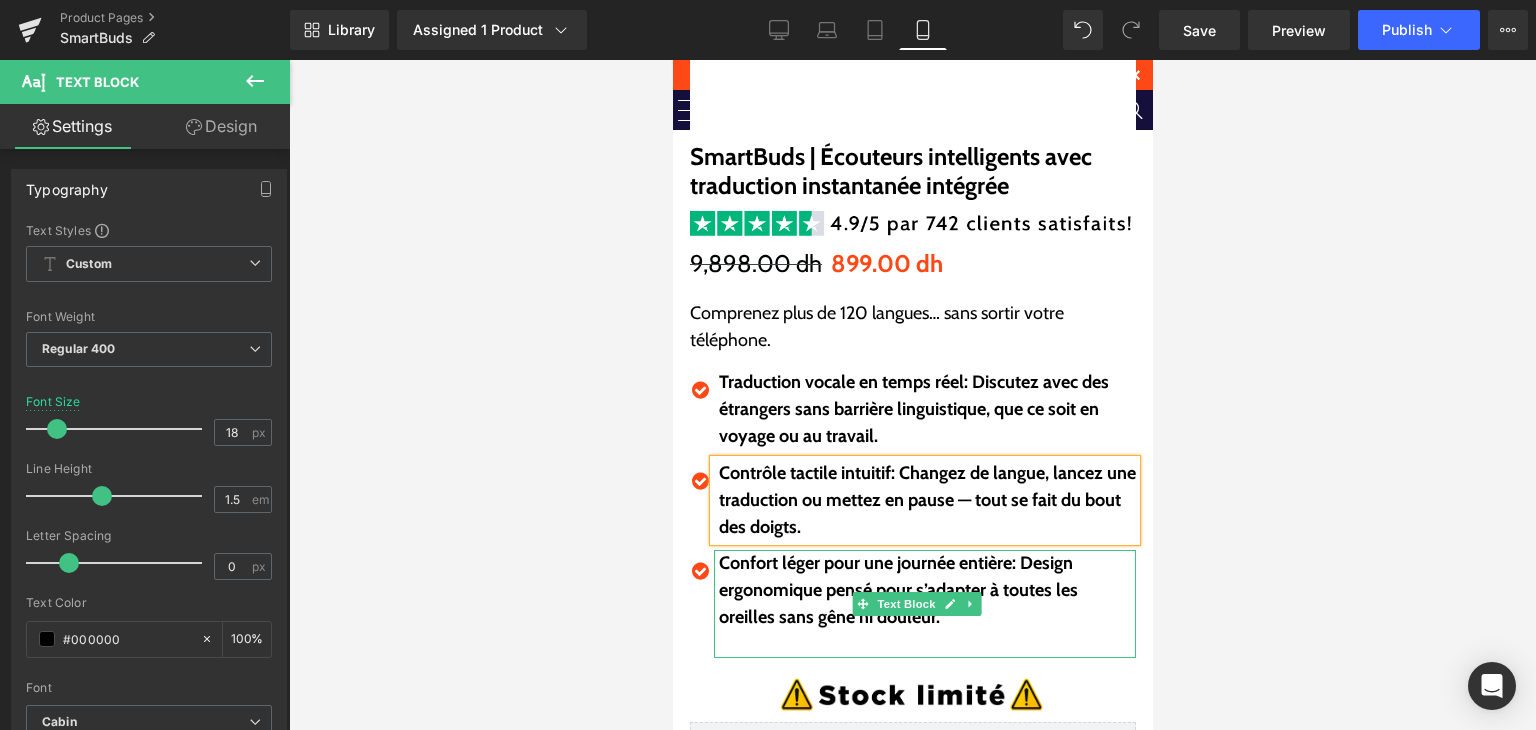 click at bounding box center [926, 644] 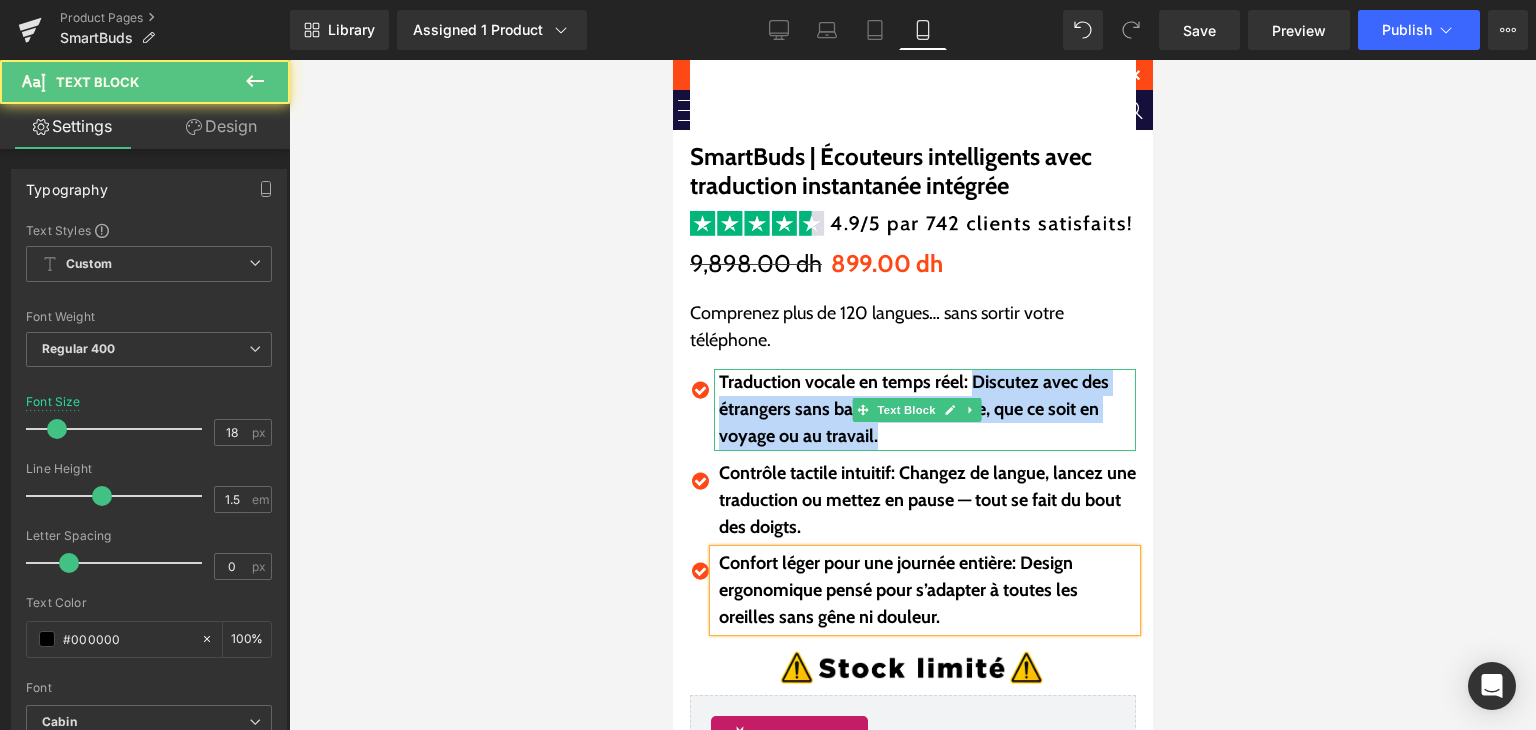 drag, startPoint x: 972, startPoint y: 360, endPoint x: 1018, endPoint y: 429, distance: 82.92768 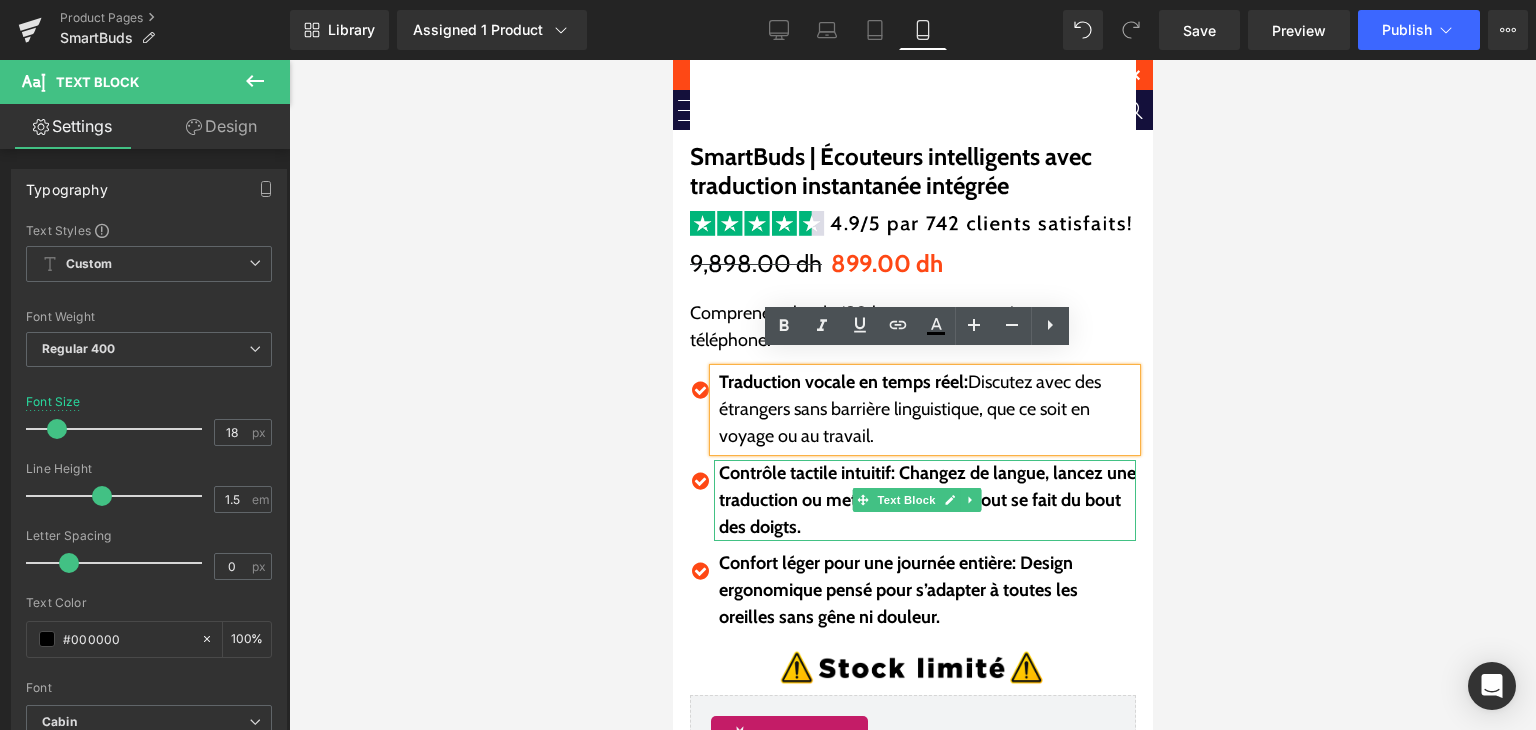 click on "Contrôle tactile intuitif: Changez de langue, lancez une traduction ou mettez en pause — tout se fait du bout des doigts." at bounding box center (926, 500) 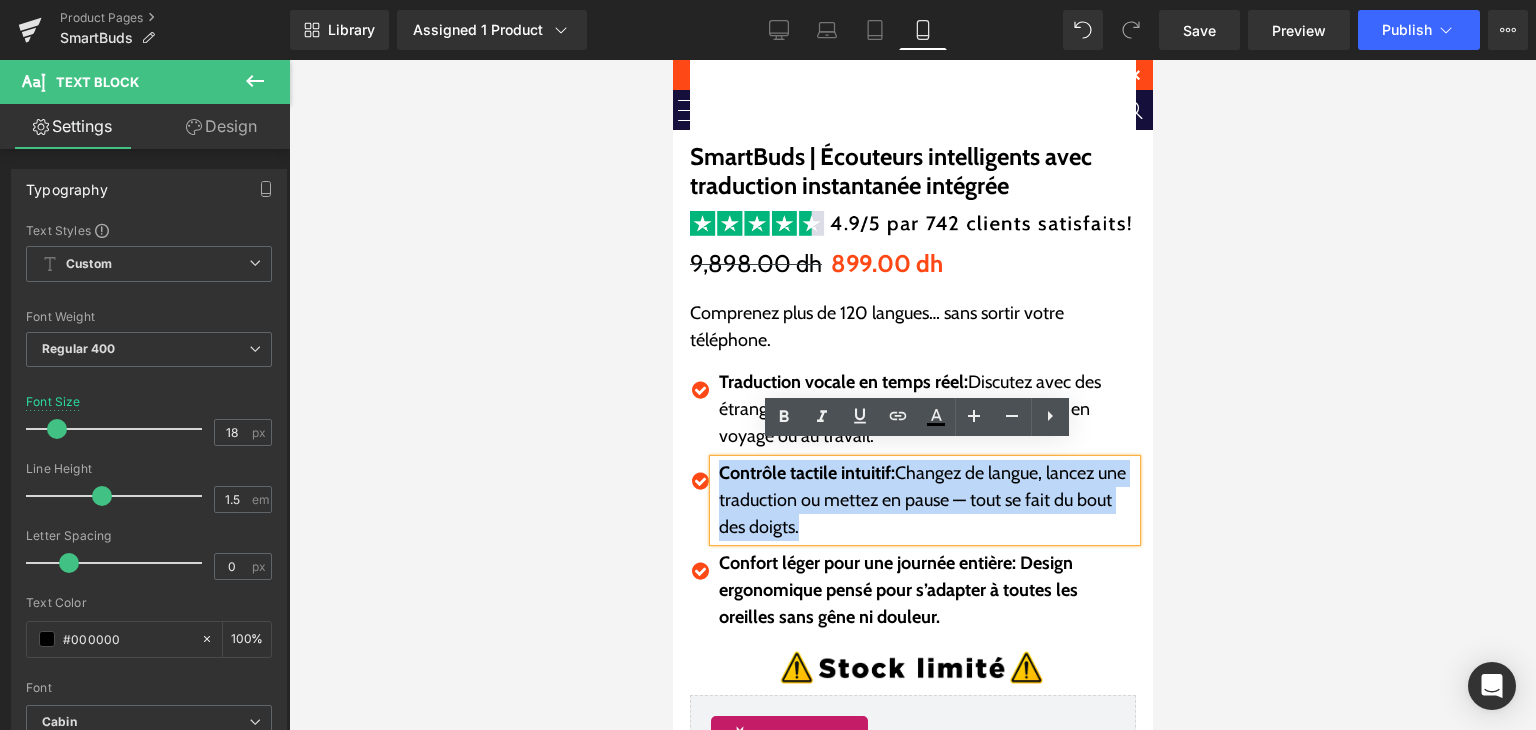 drag, startPoint x: 899, startPoint y: 461, endPoint x: 932, endPoint y: 529, distance: 75.58439 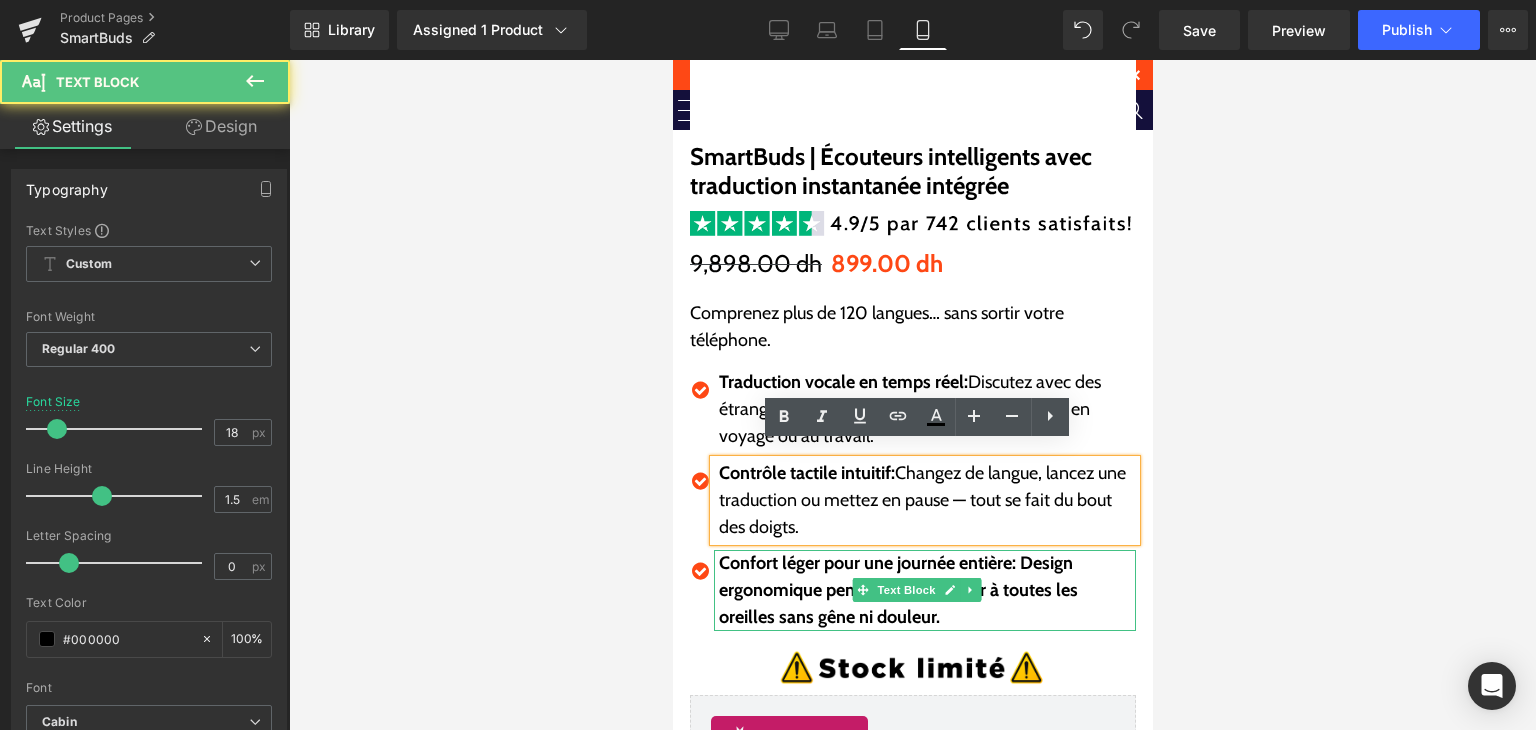drag, startPoint x: 1019, startPoint y: 550, endPoint x: 1036, endPoint y: 557, distance: 18.384777 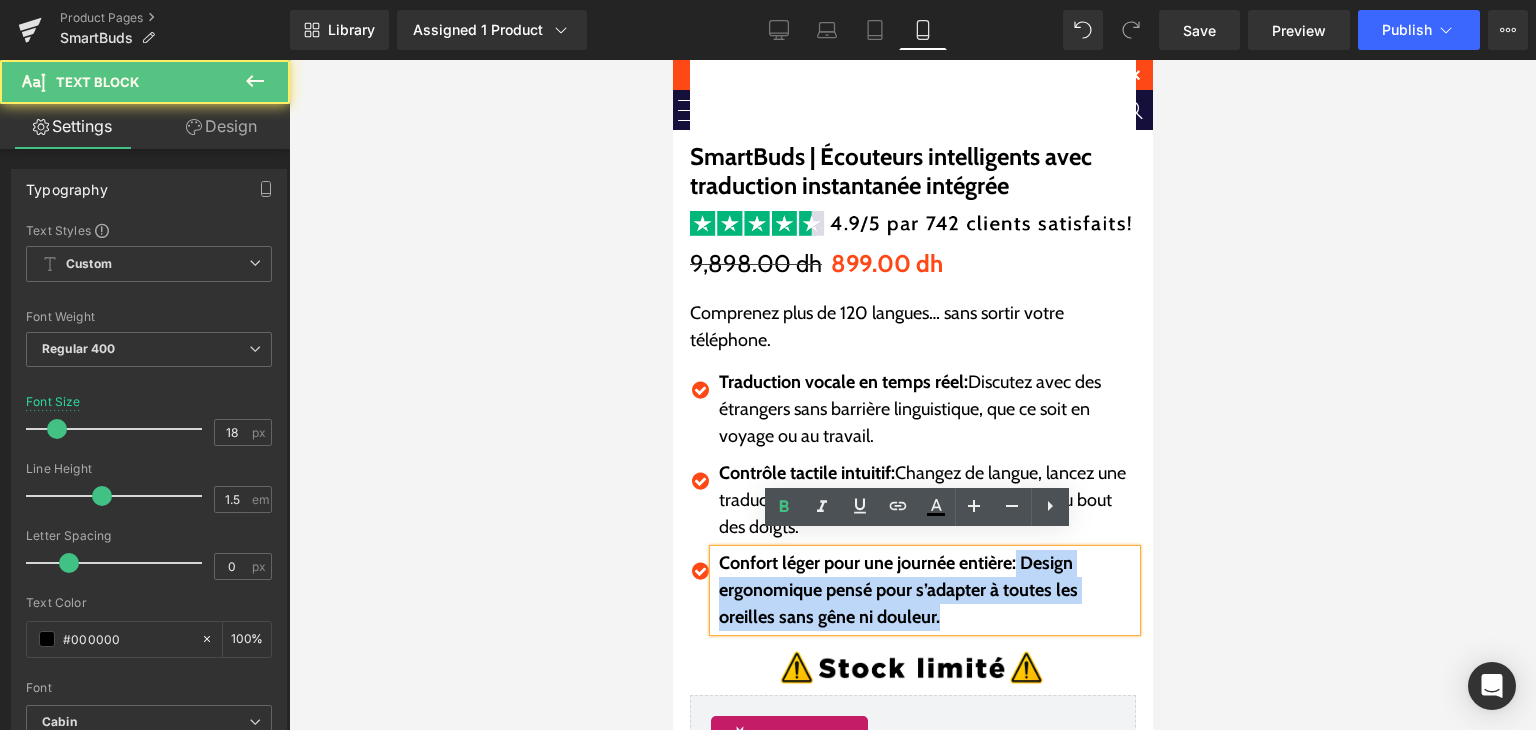 drag, startPoint x: 1020, startPoint y: 549, endPoint x: 1072, endPoint y: 606, distance: 77.155685 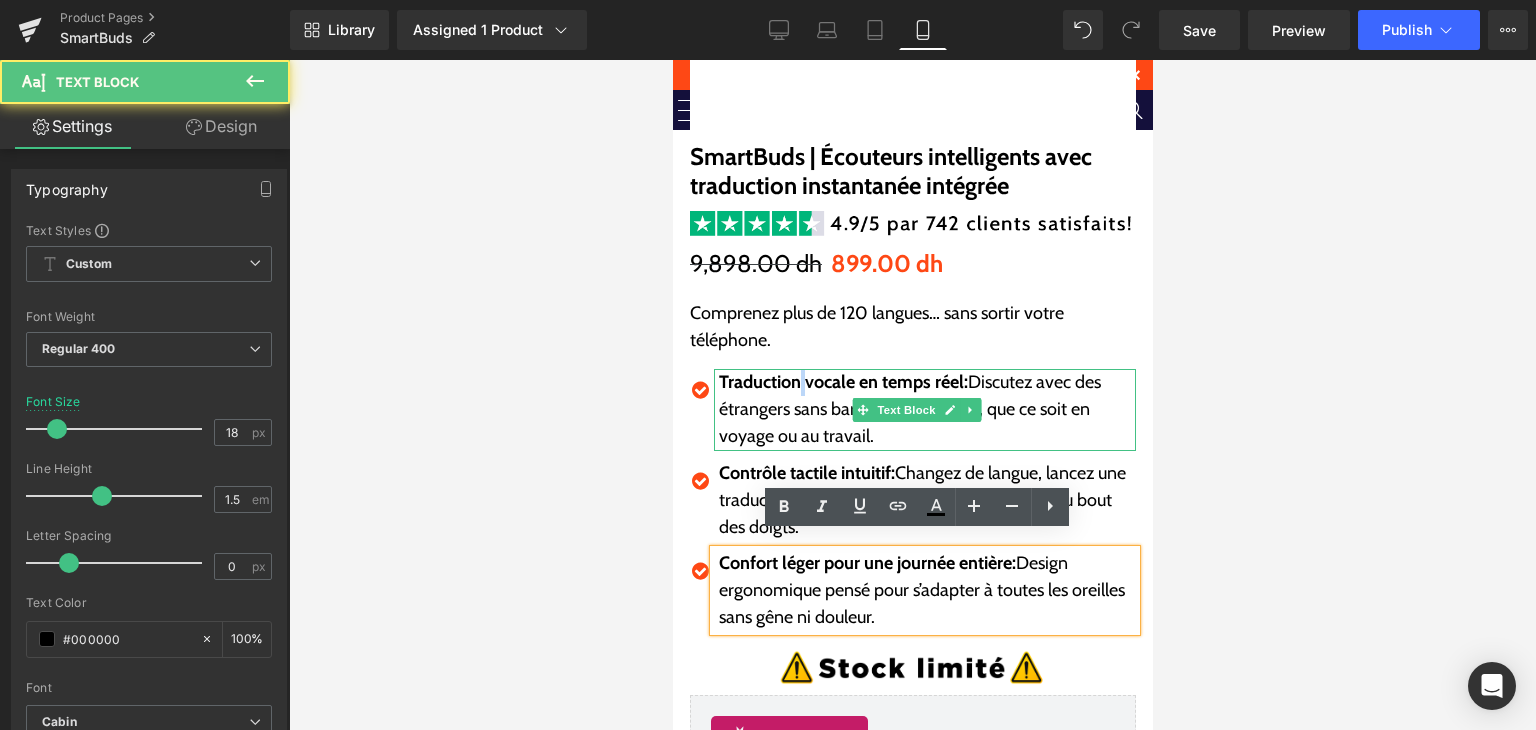 click on "Traduction vocale en temps réel:" at bounding box center [842, 382] 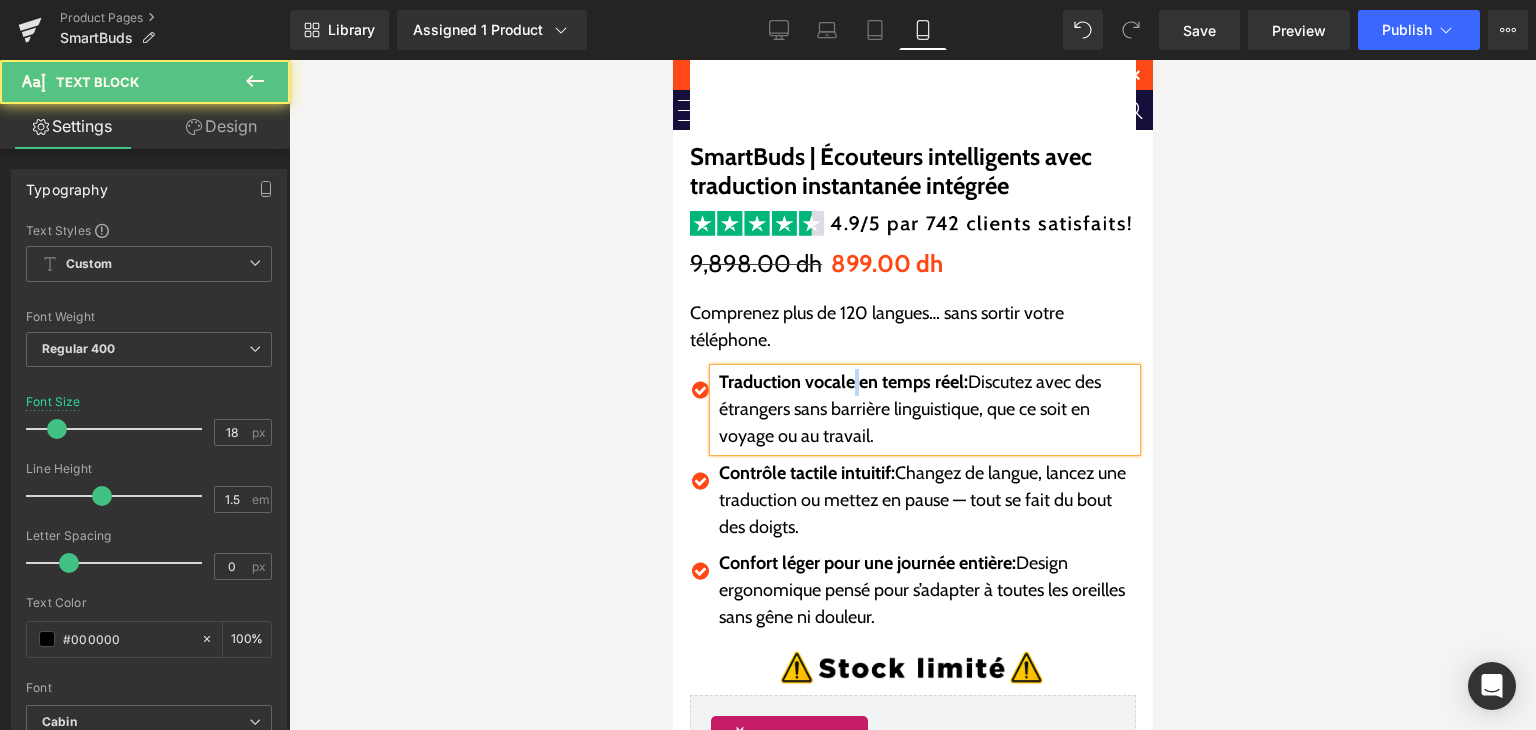 click on "Traduction vocale en temps réel:" at bounding box center (842, 382) 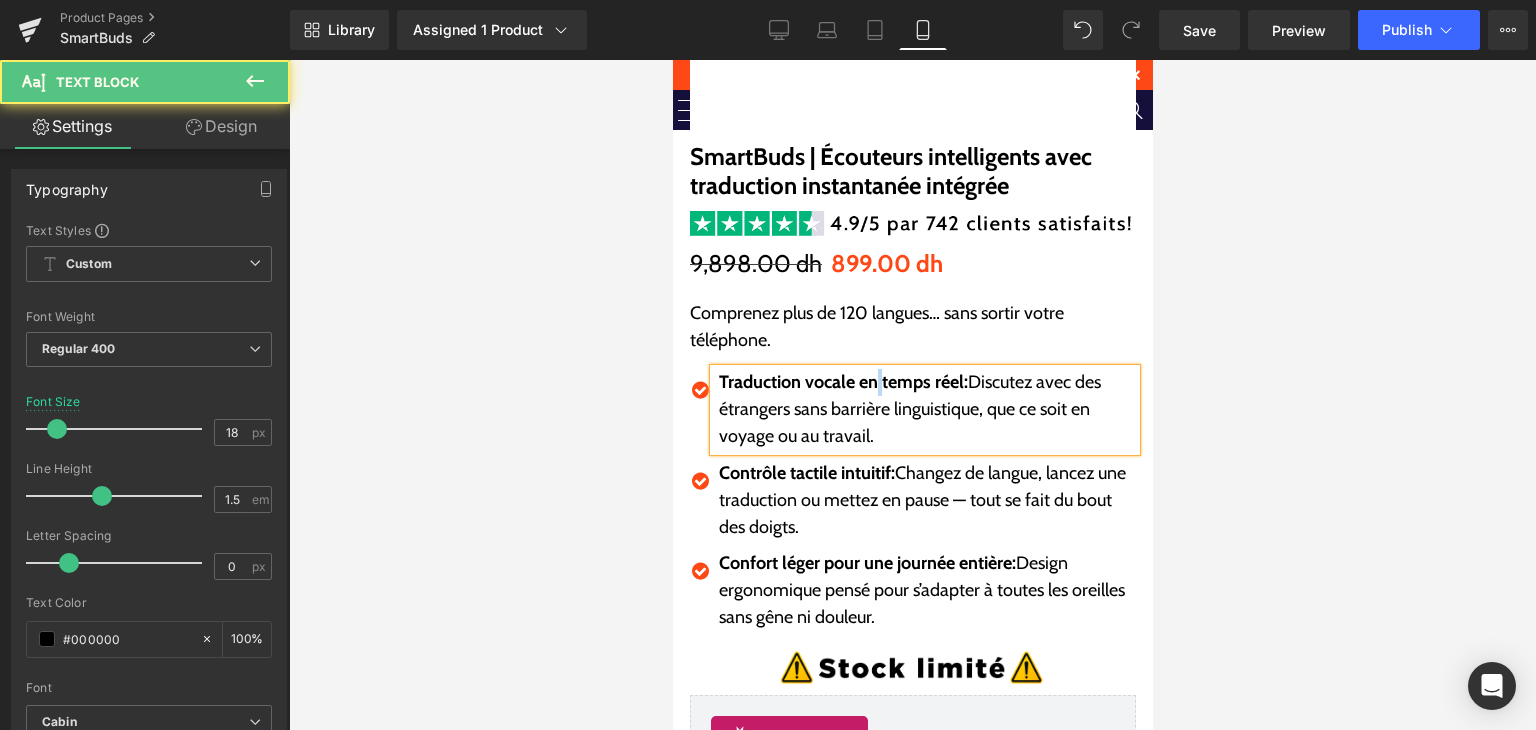 drag, startPoint x: 883, startPoint y: 364, endPoint x: 873, endPoint y: 365, distance: 10.049875 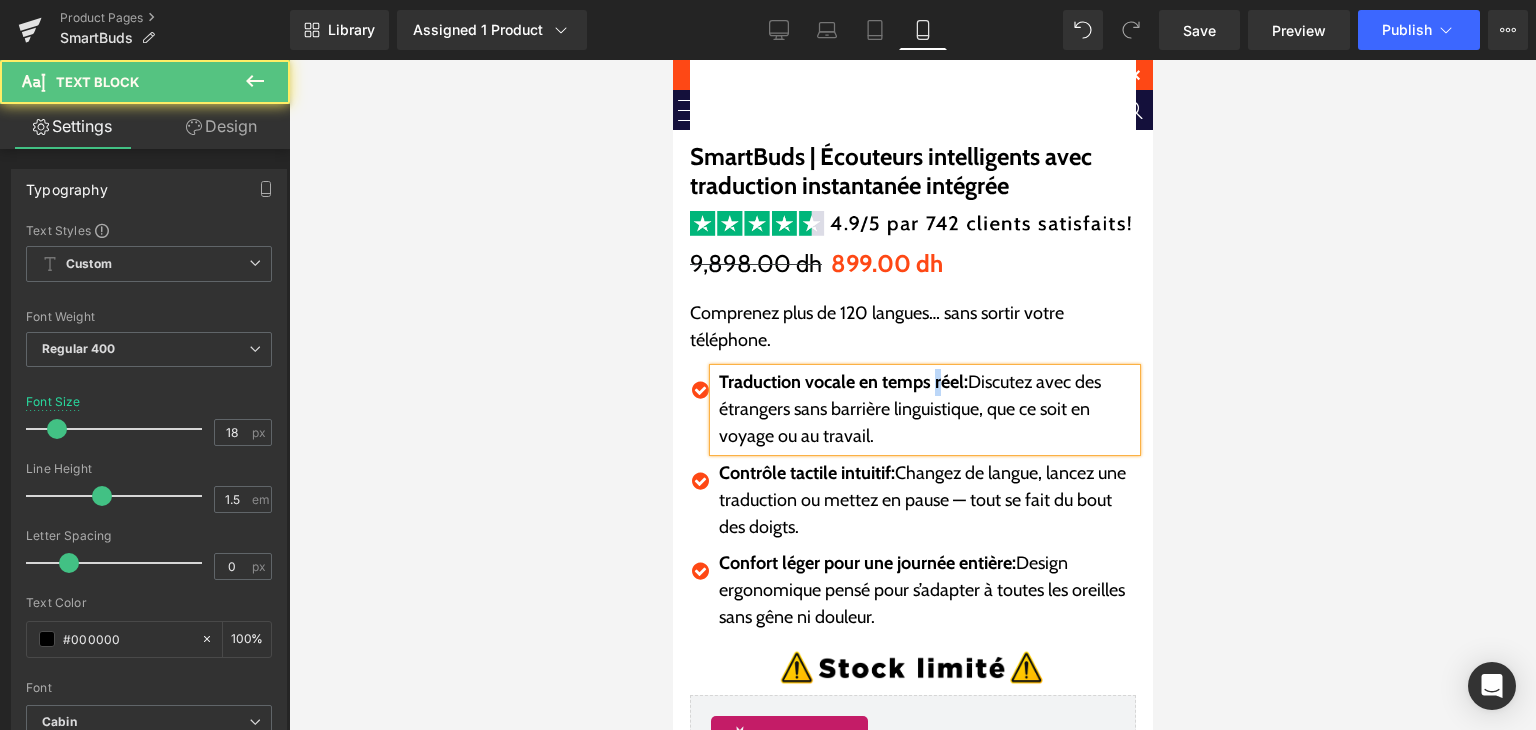 click on "Traduction vocale en temps réel:" at bounding box center [842, 382] 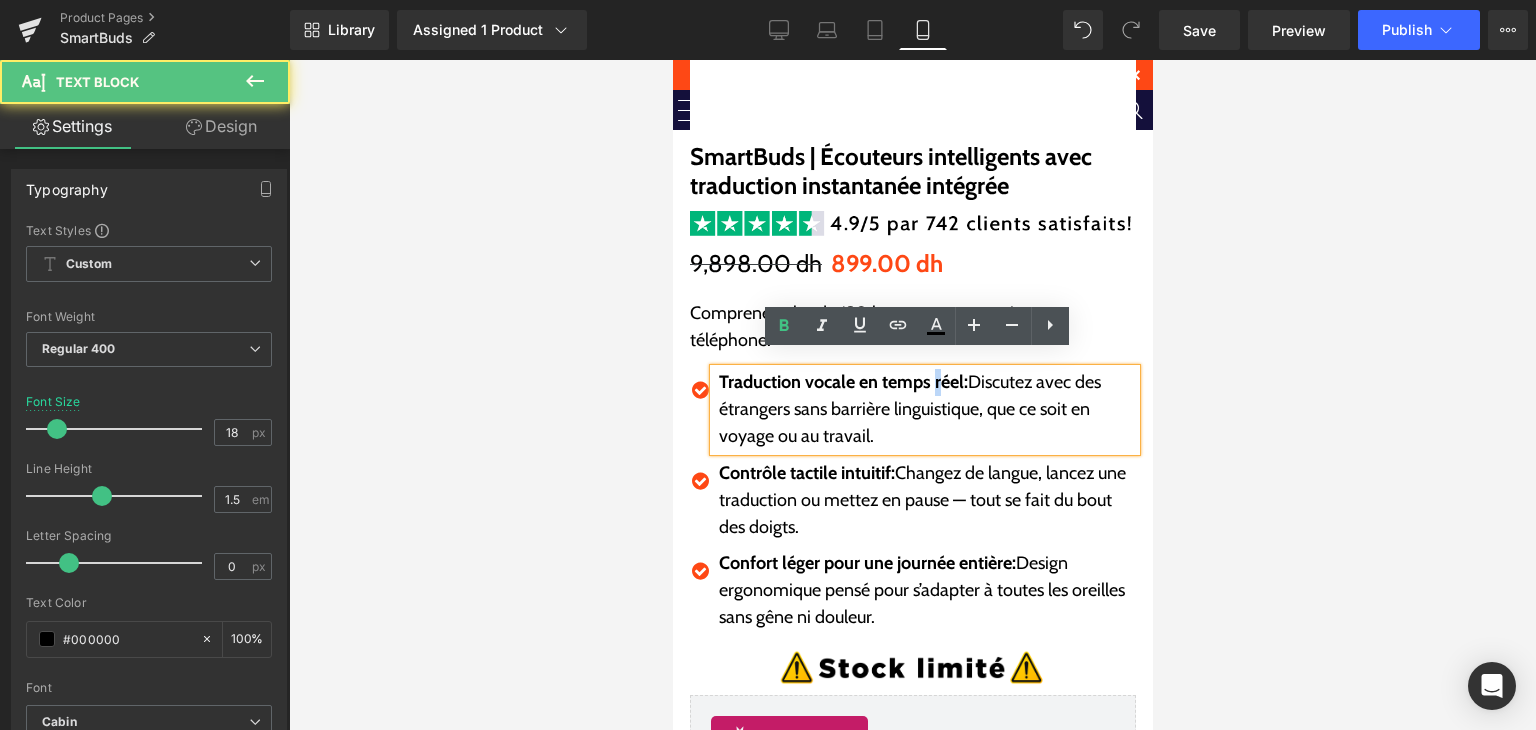 click on "Traduction vocale en temps réel:" at bounding box center [842, 382] 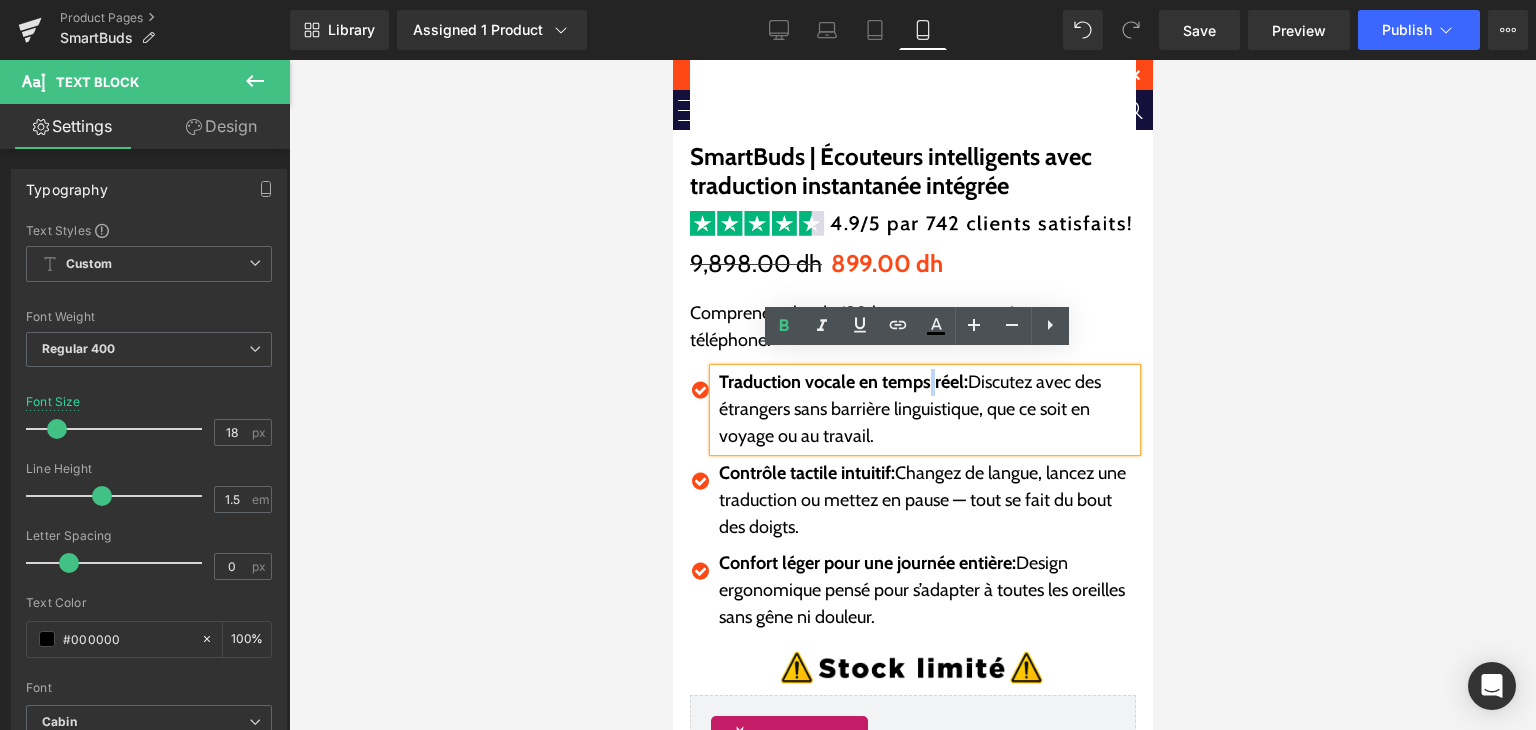 click on "Traduction vocale en temps réel:" at bounding box center (842, 382) 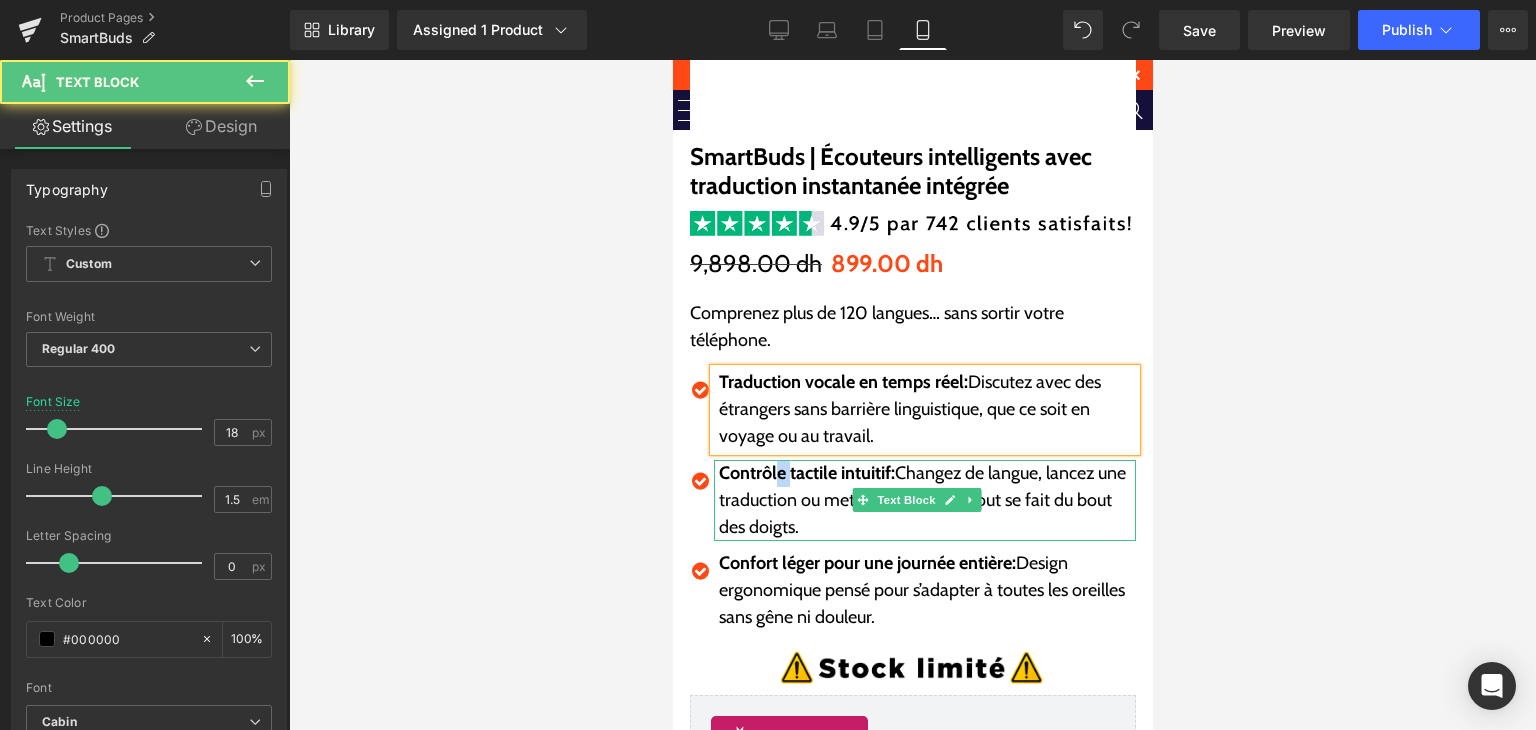 drag, startPoint x: 788, startPoint y: 458, endPoint x: 778, endPoint y: 457, distance: 10.049875 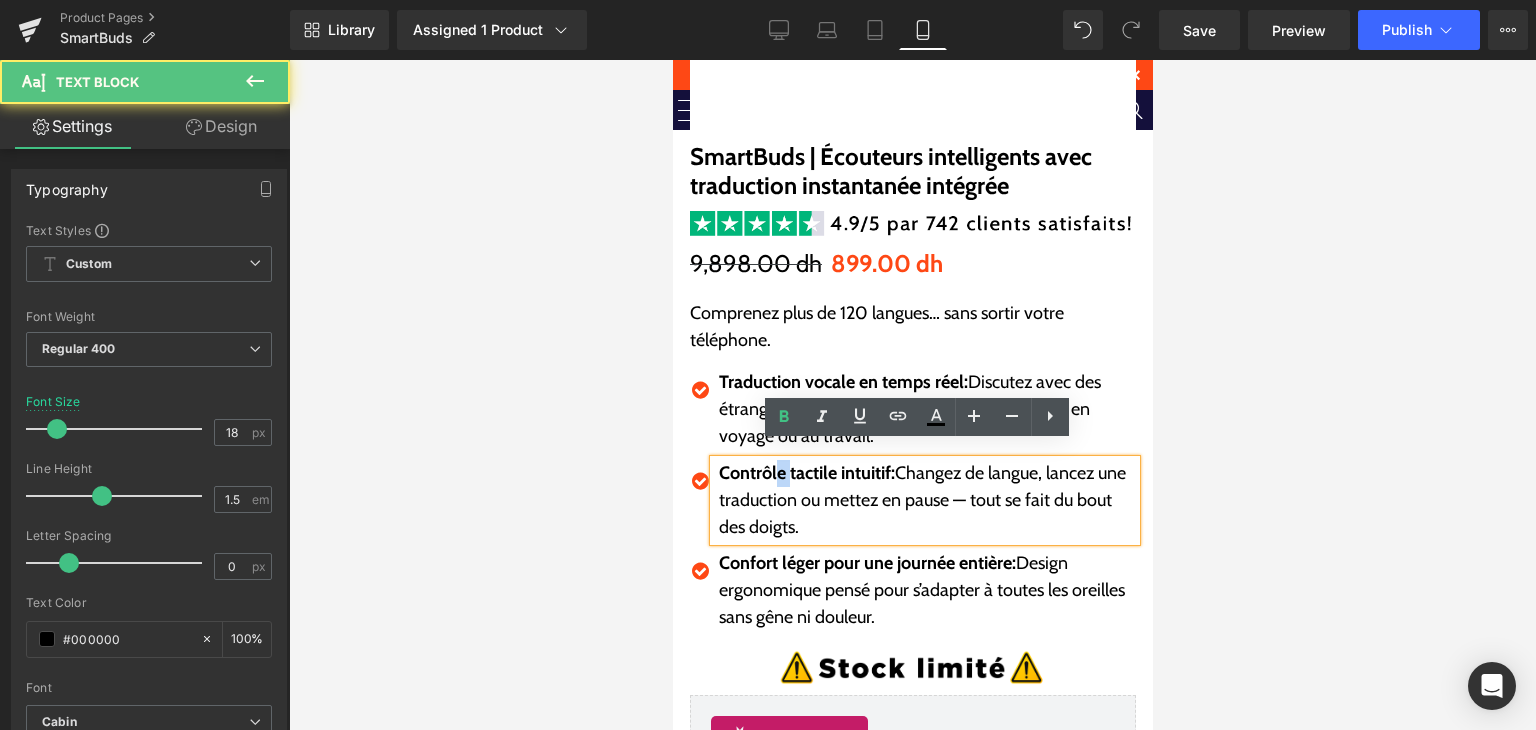 click on "Contrôle tactile intuitif:" at bounding box center [806, 473] 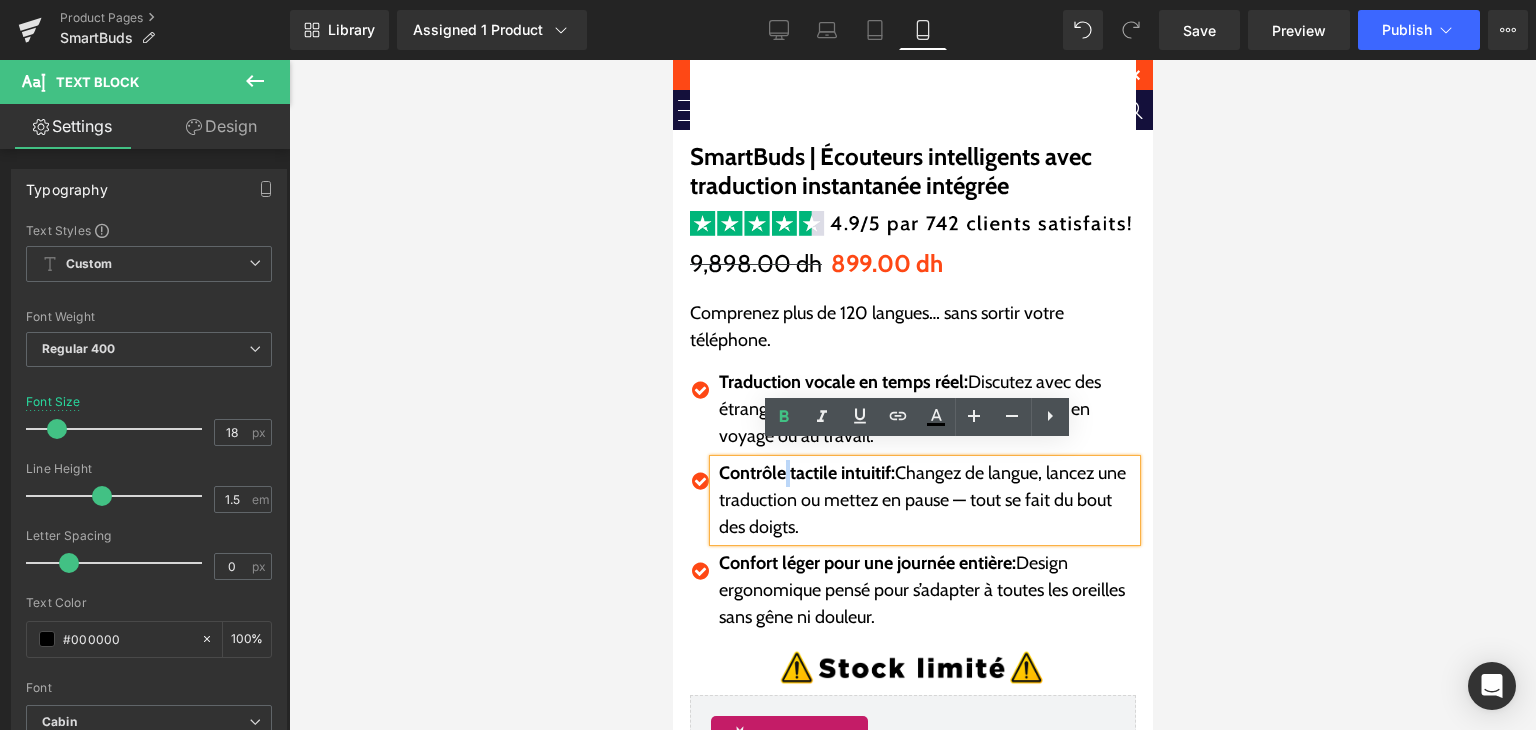 click on "Contrôle tactile intuitif:" at bounding box center (806, 473) 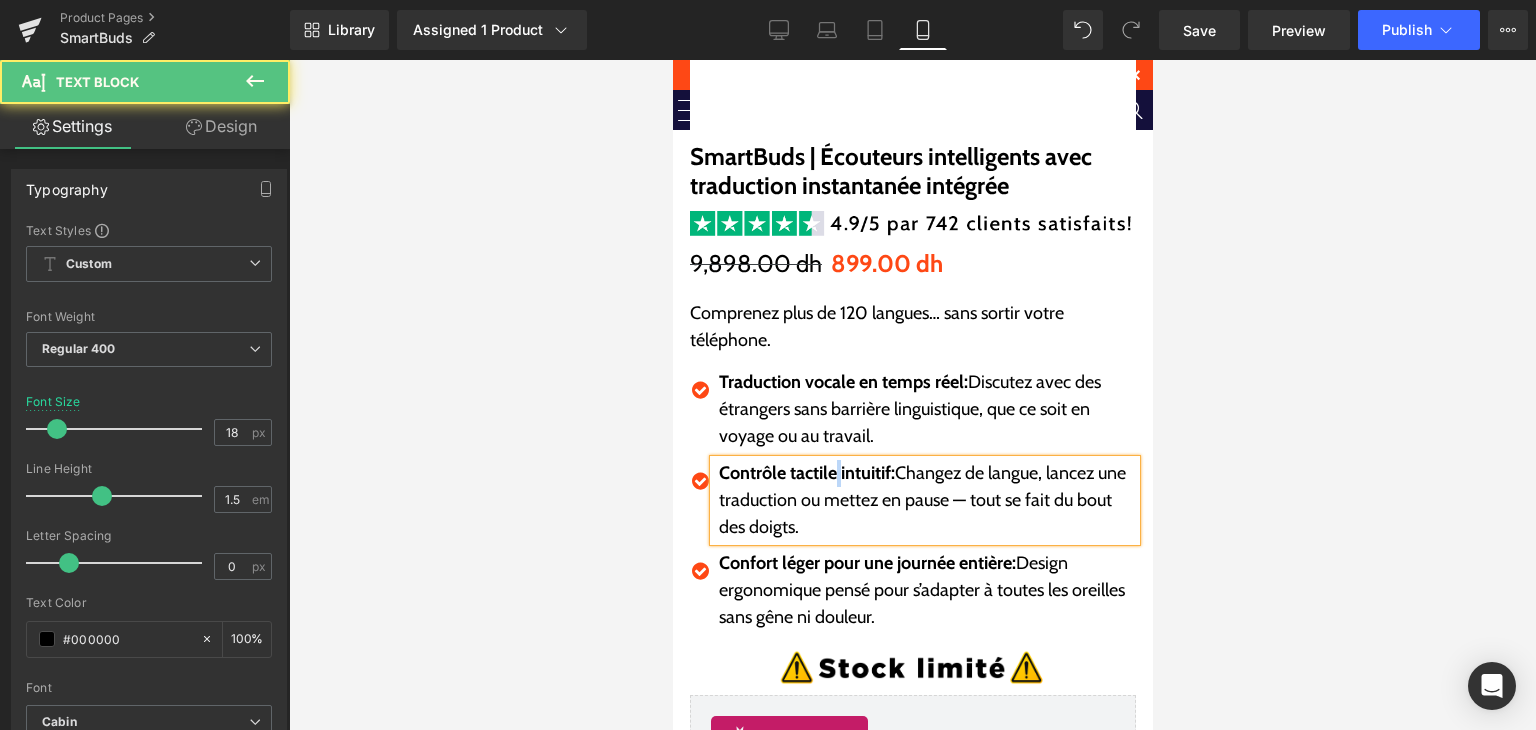 click on "Contrôle tactile intuitif:" at bounding box center [806, 473] 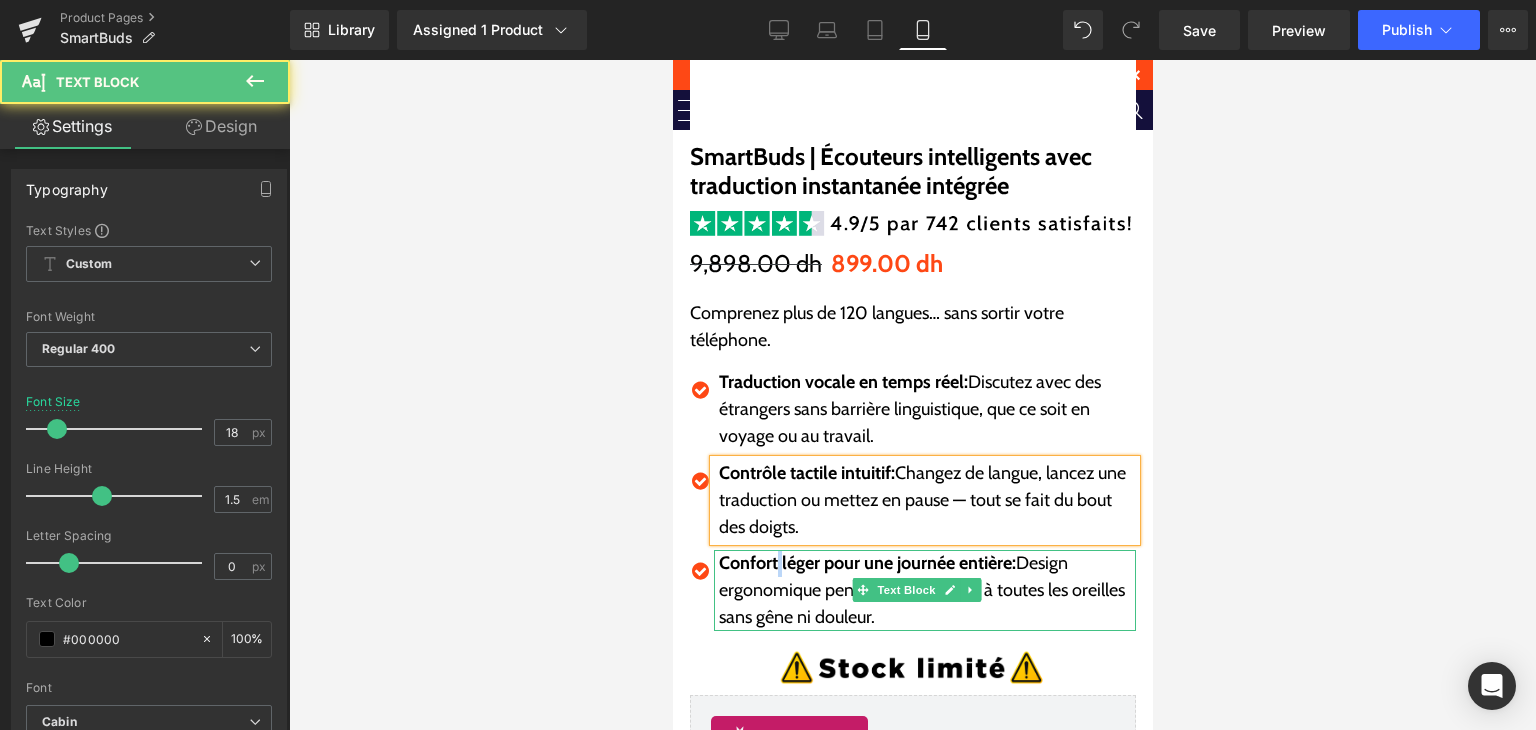 click on "Confort léger pour une journée entière:" at bounding box center [866, 563] 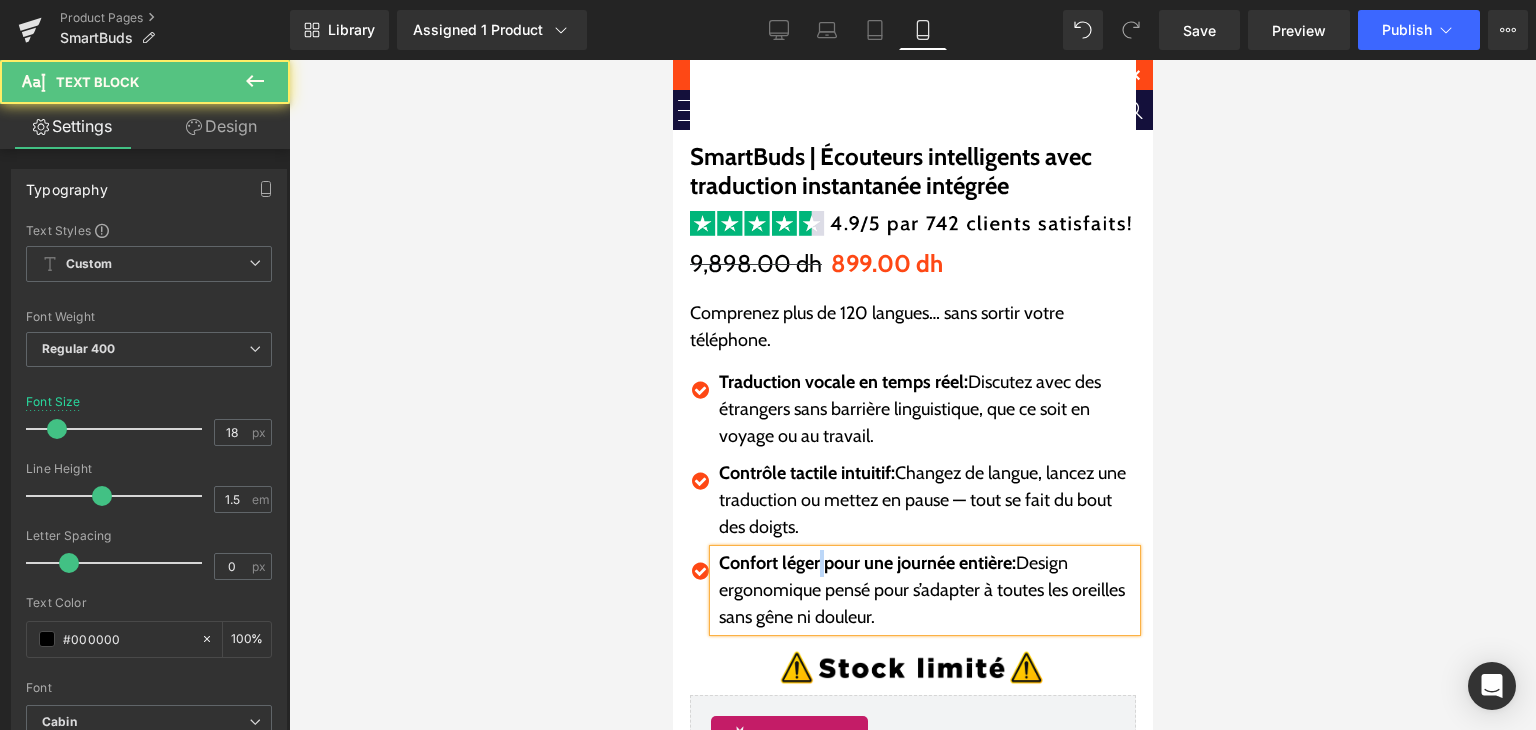 click on "Confort léger pour une journée entière:" at bounding box center [866, 563] 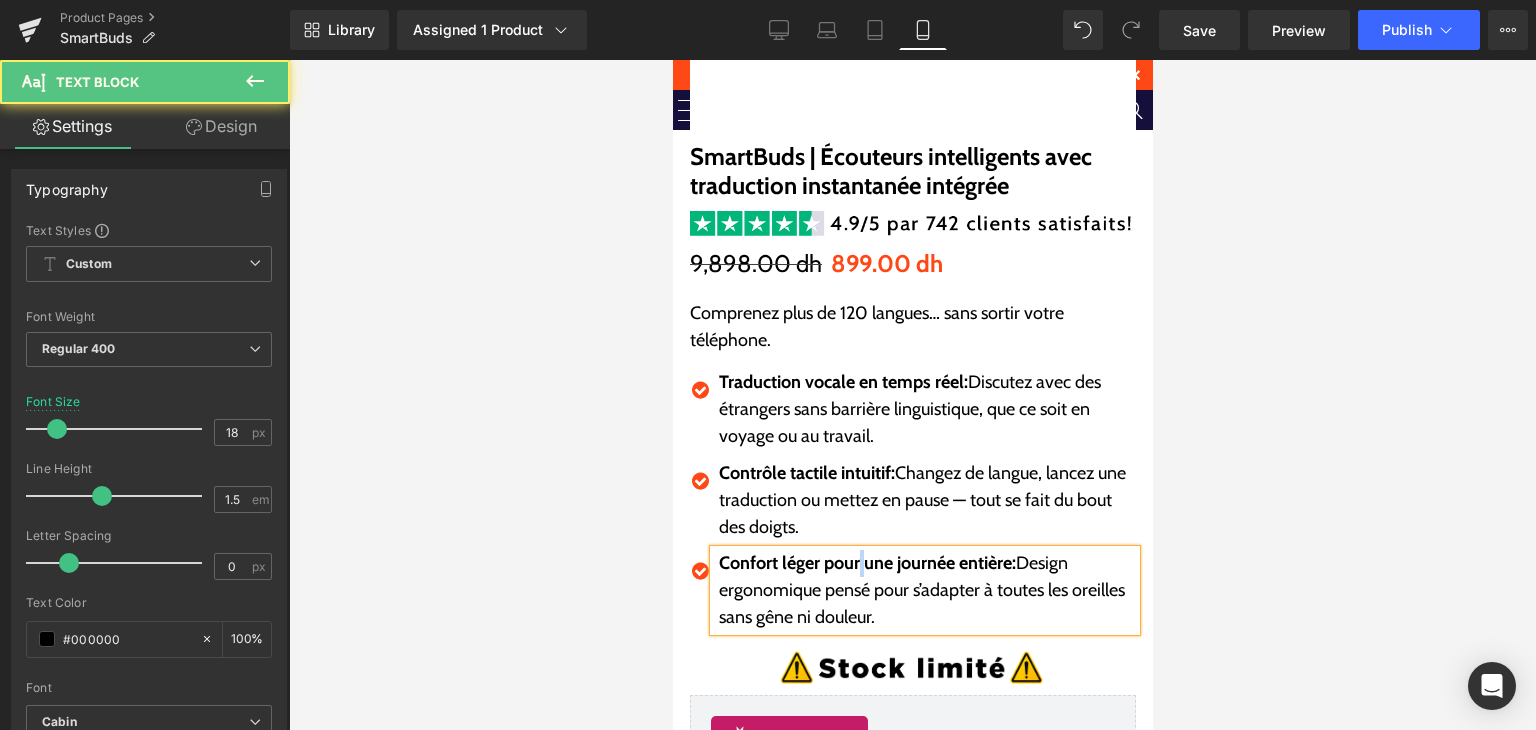 click on "Confort léger pour une journée entière:" at bounding box center (866, 563) 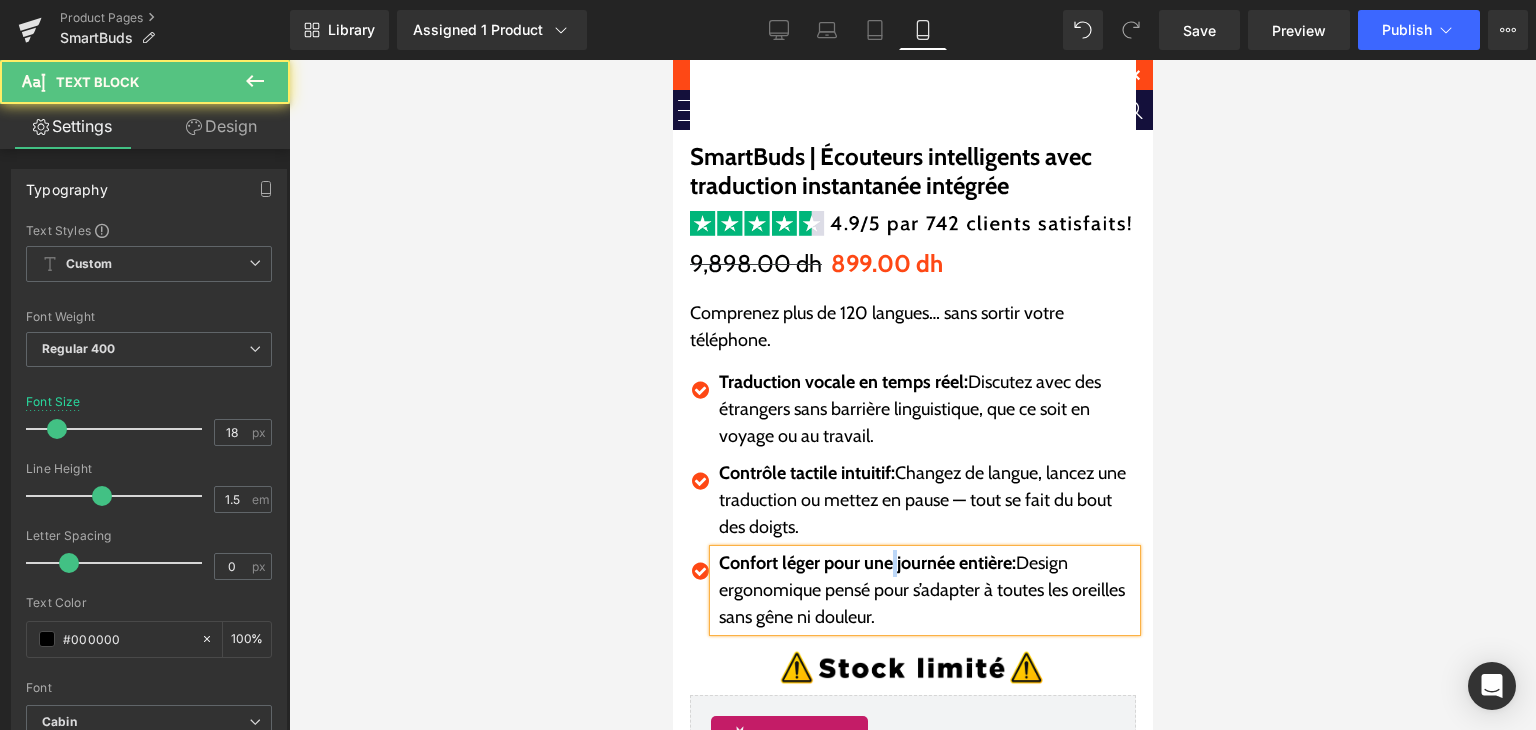 click on "Confort léger pour une journée entière:" at bounding box center [866, 563] 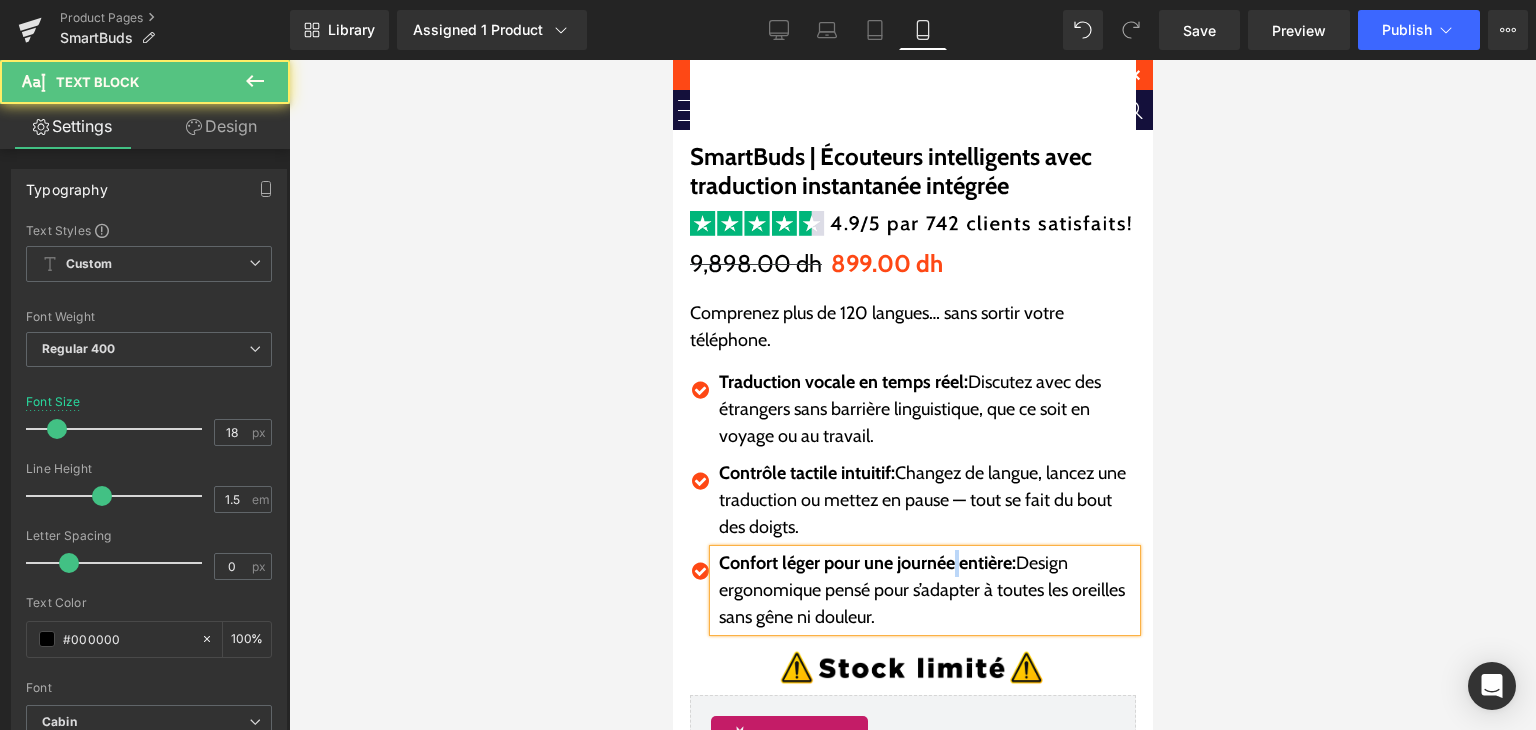 click on "Confort léger pour une journée entière:" at bounding box center (866, 563) 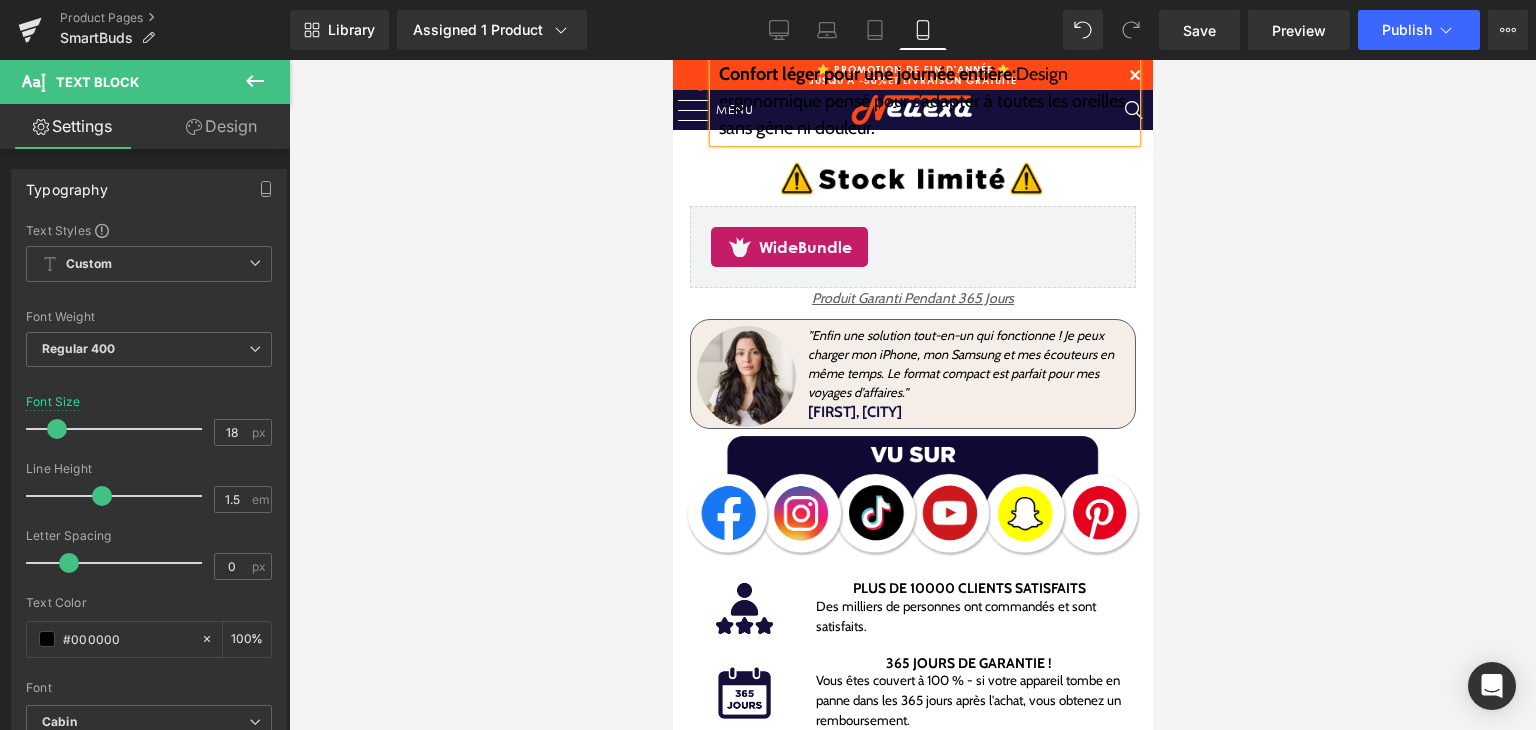 scroll, scrollTop: 1013, scrollLeft: 0, axis: vertical 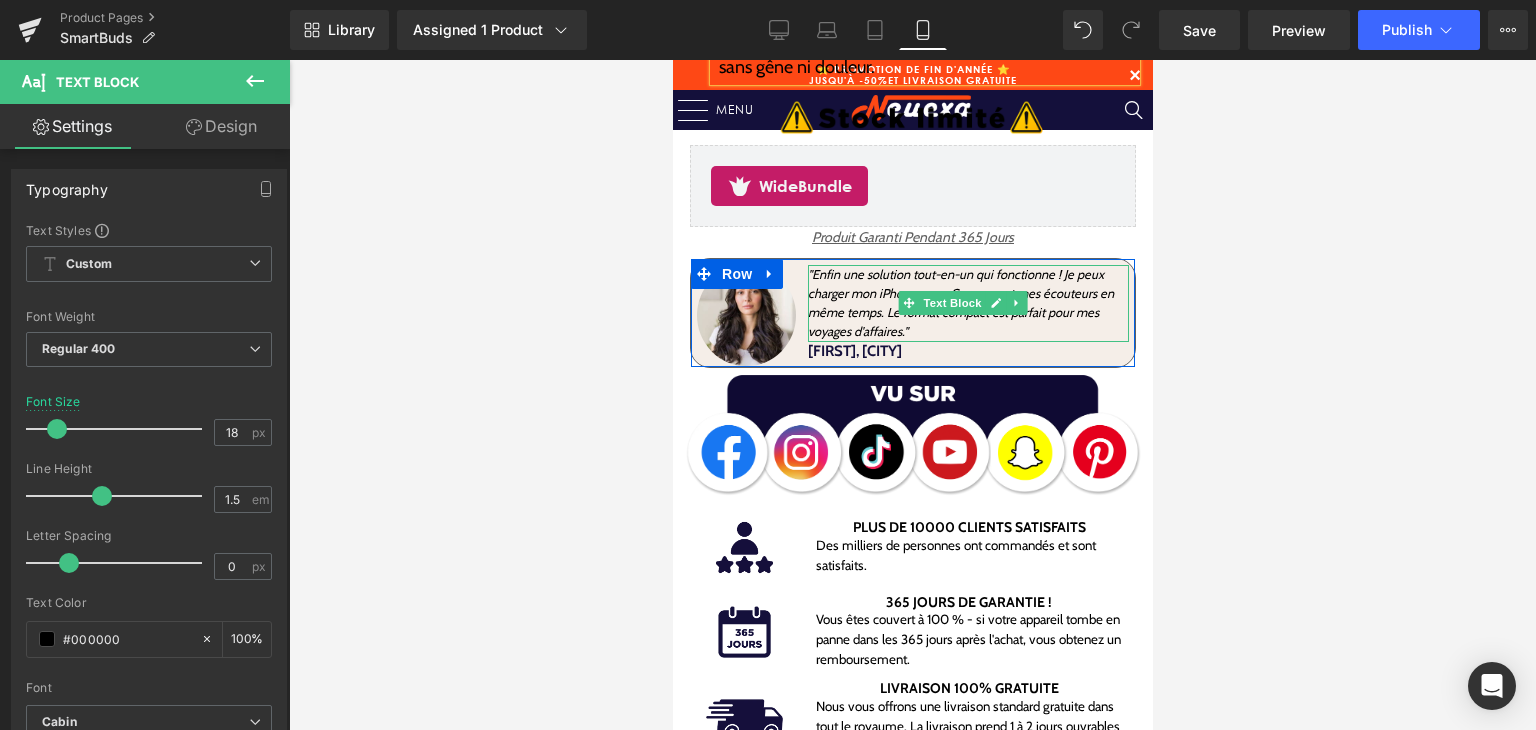 click on ""Enfin une solution tout-en-un qui fonctionne ! Je peux charger mon iPhone, mon Samsung et mes écouteurs en même temps. Le format compact est parfait pour mes voyages d'affaires."" at bounding box center [960, 303] 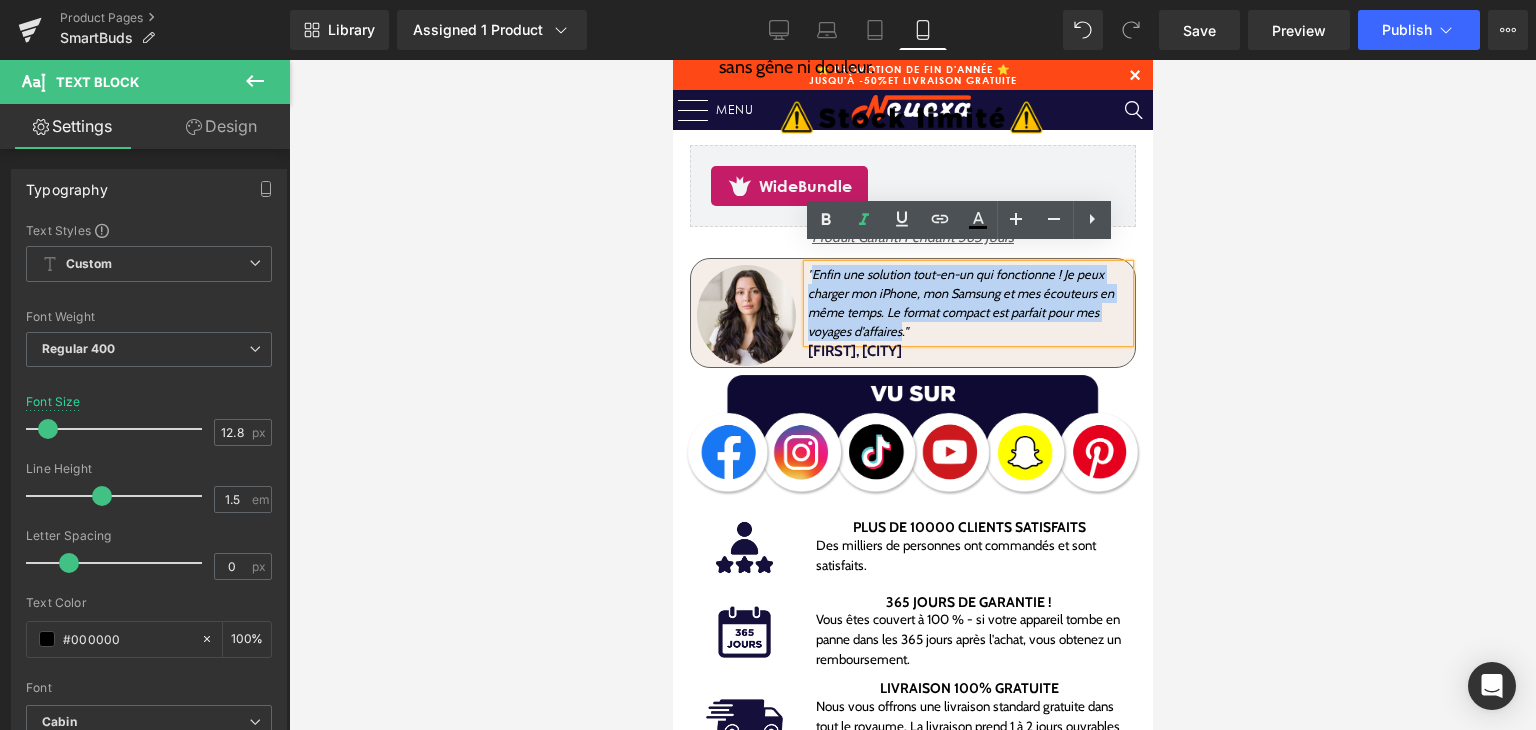 drag, startPoint x: 809, startPoint y: 256, endPoint x: 885, endPoint y: 313, distance: 95 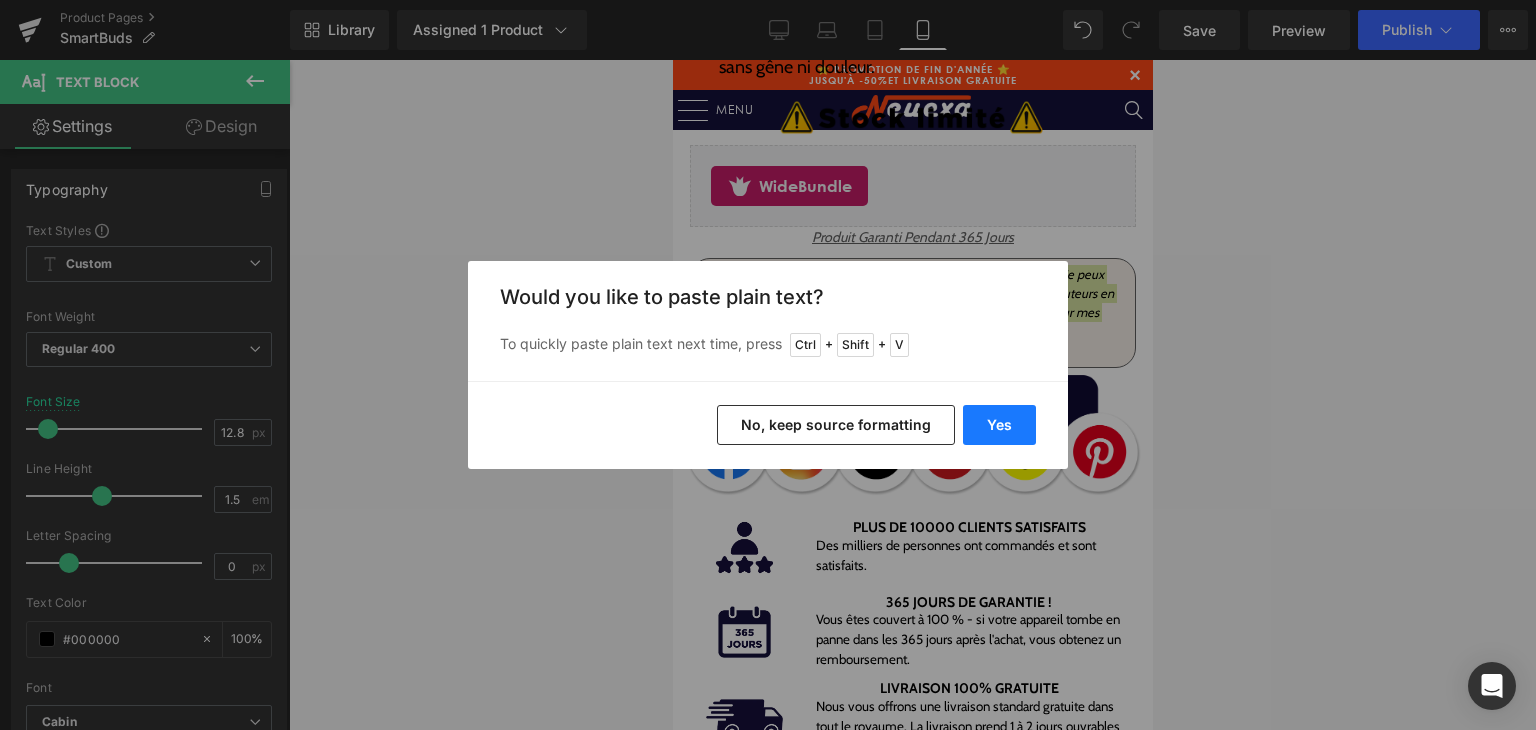click on "Yes" at bounding box center [999, 425] 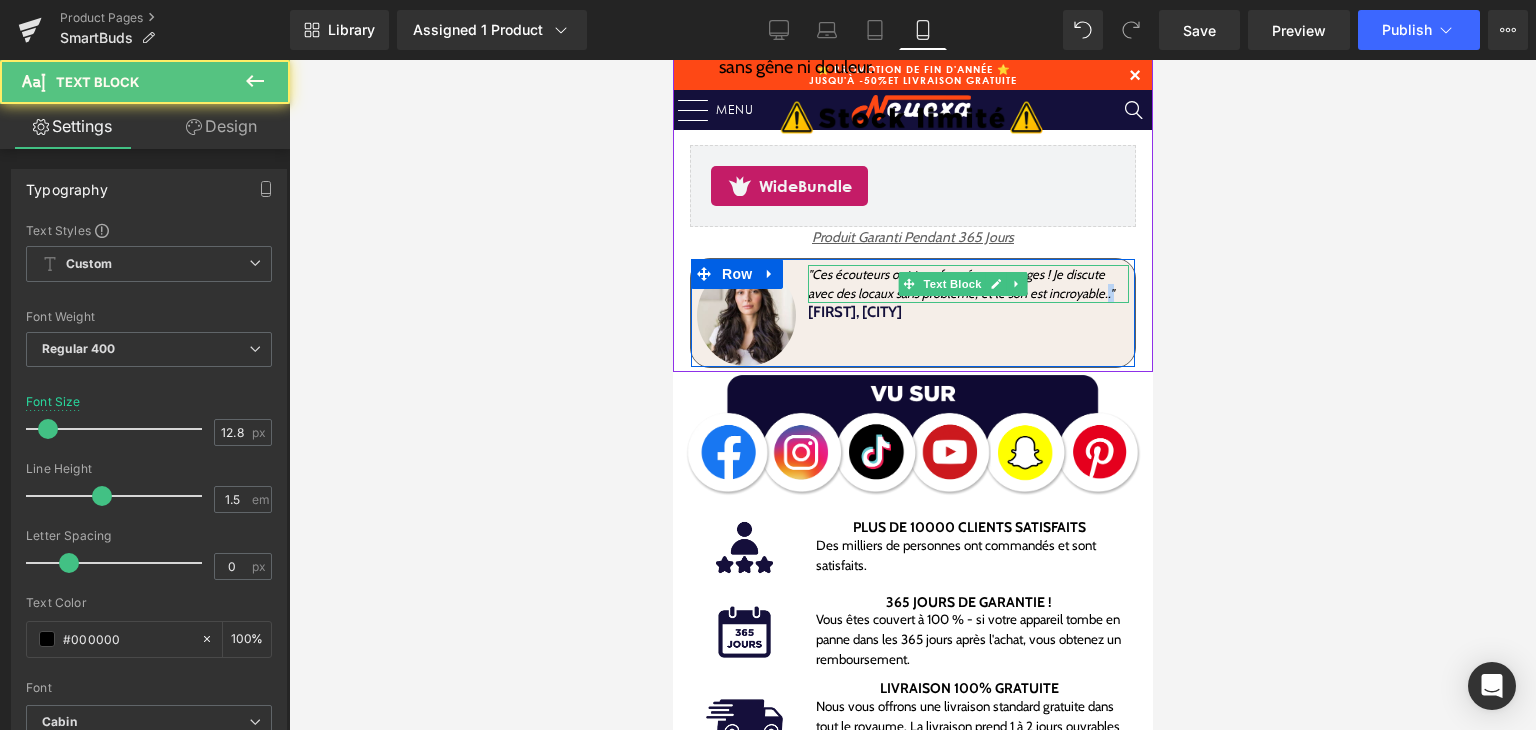 click on ""Ces écouteurs ont transformé mes voyages ! Je discute avec des locaux sans problème, et le son est incroyable.."" at bounding box center [960, 284] 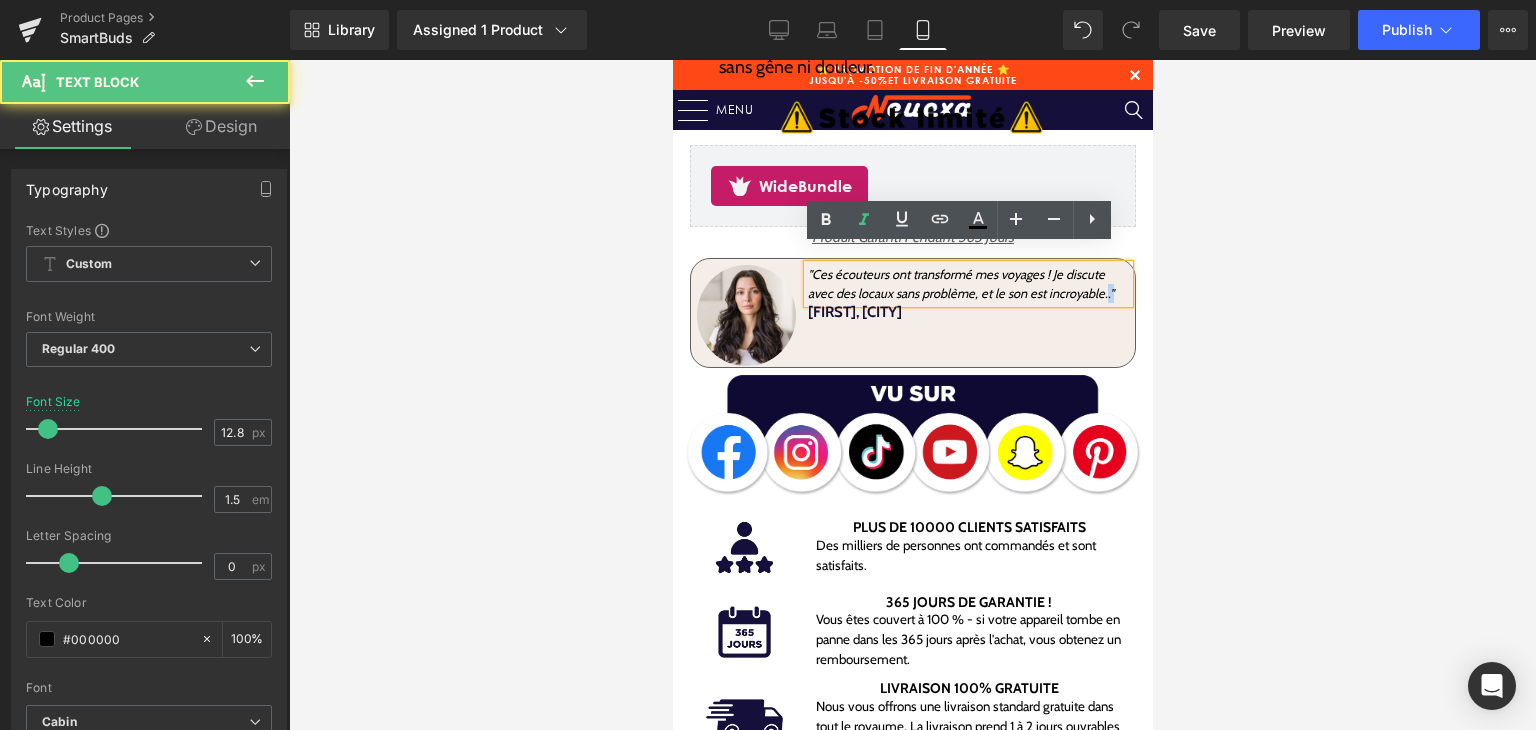 click on ""Ces écouteurs ont transformé mes voyages ! Je discute avec des locaux sans problème, et le son est incroyable.."" at bounding box center (960, 284) 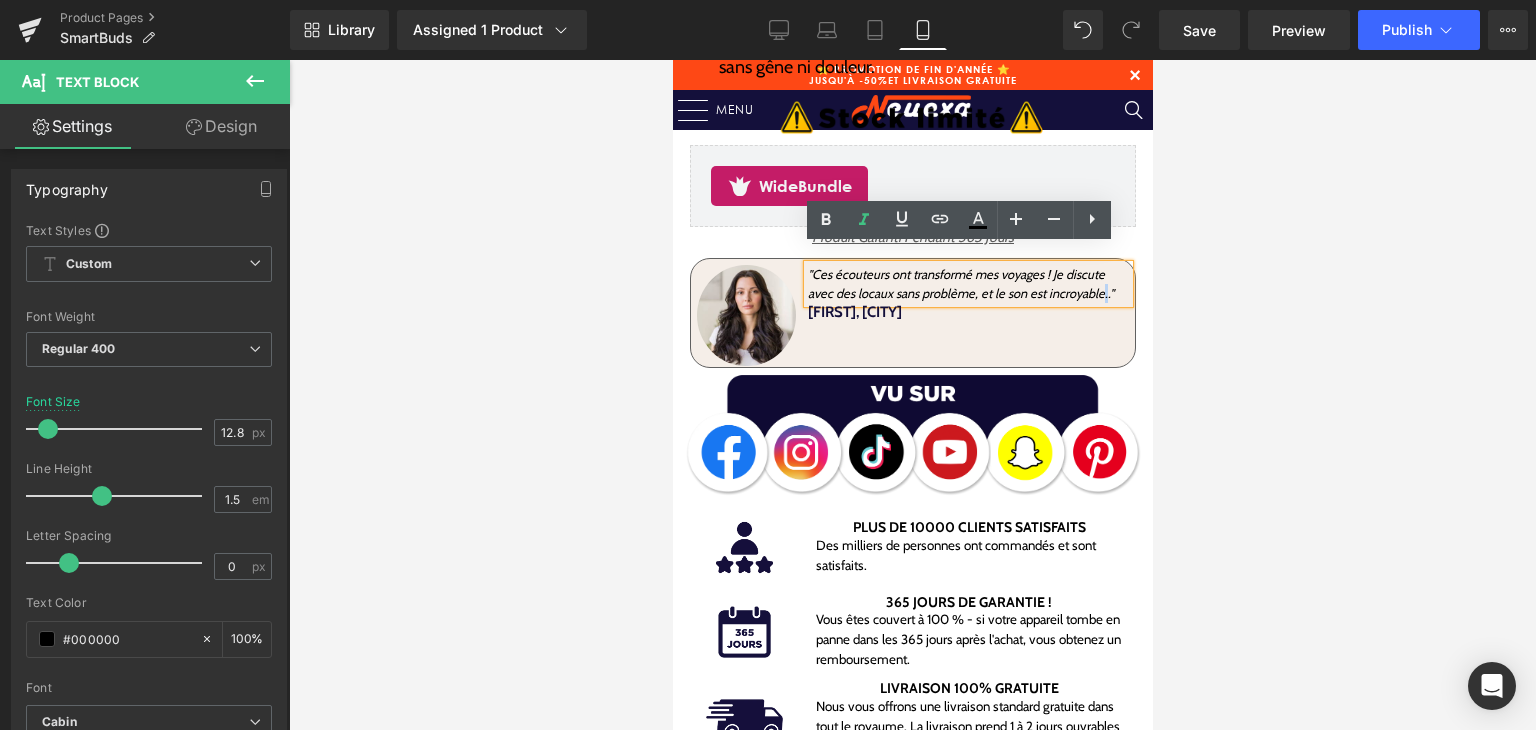 click on ""Ces écouteurs ont transformé mes voyages ! Je discute avec des locaux sans problème, et le son est incroyable.."" at bounding box center (960, 284) 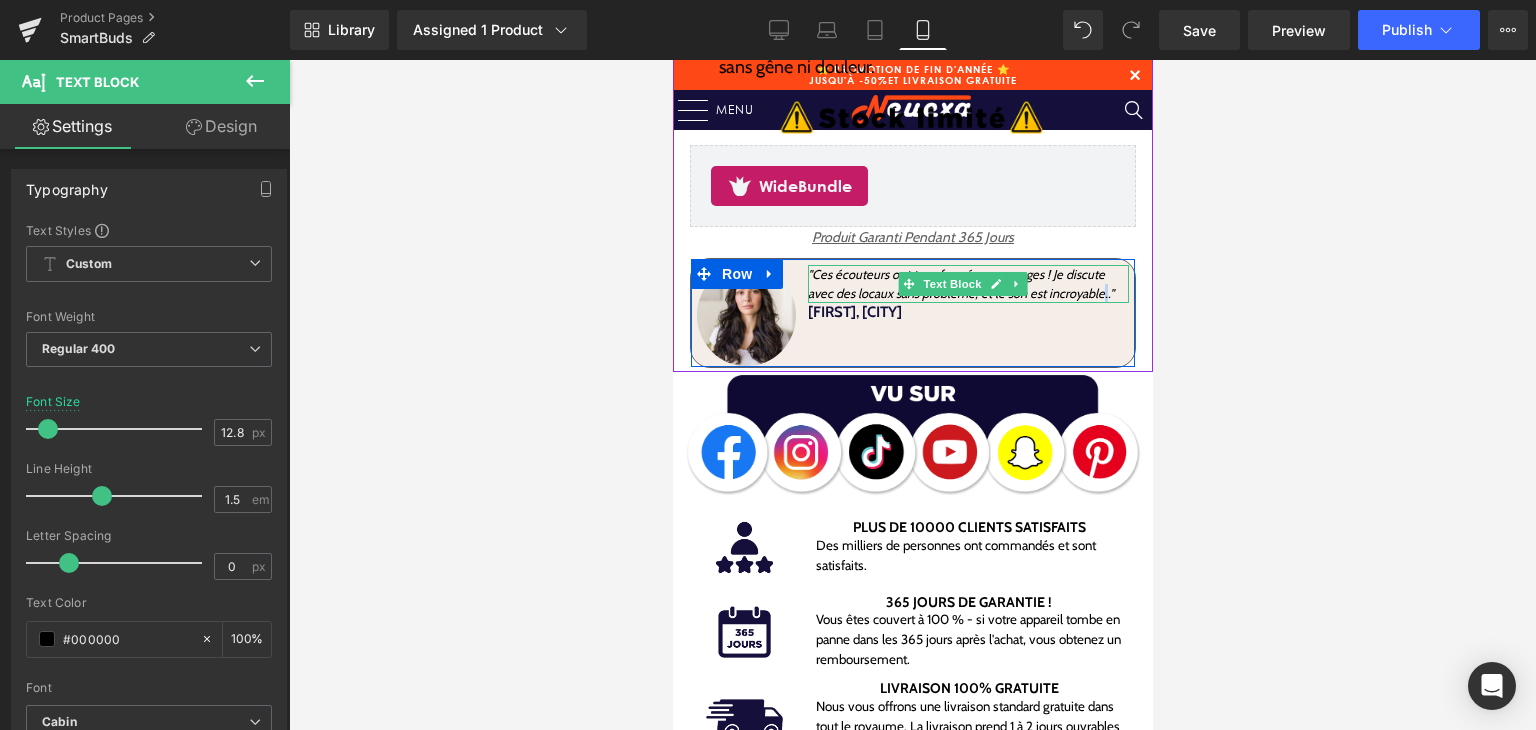 click on ""Ces écouteurs ont transformé mes voyages ! Je discute avec des locaux sans problème, et le son est incroyable.."" at bounding box center [960, 284] 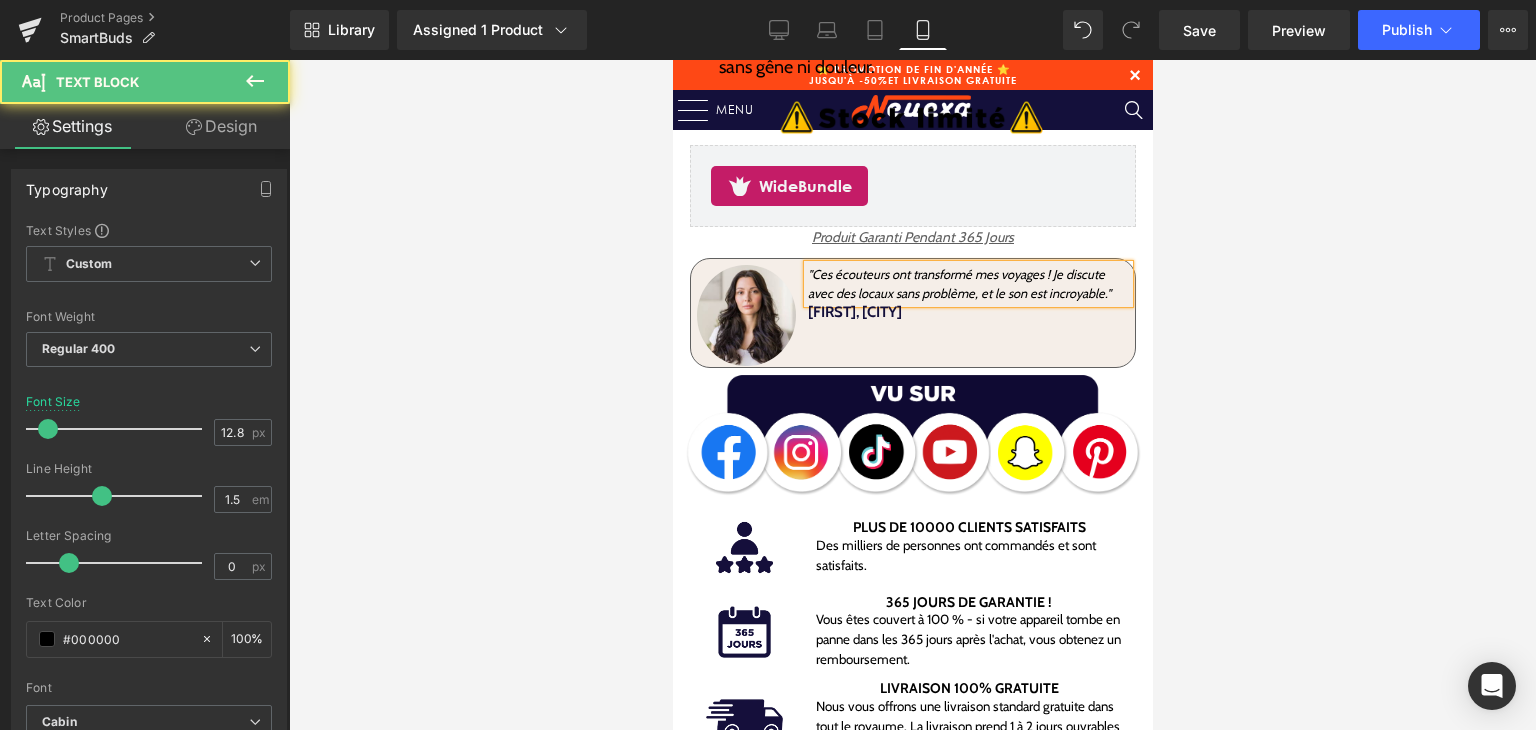 click on ""Ces écouteurs ont transformé mes voyages ! Je discute avec des locaux sans problème, et le son est incroyable."" at bounding box center (967, 284) 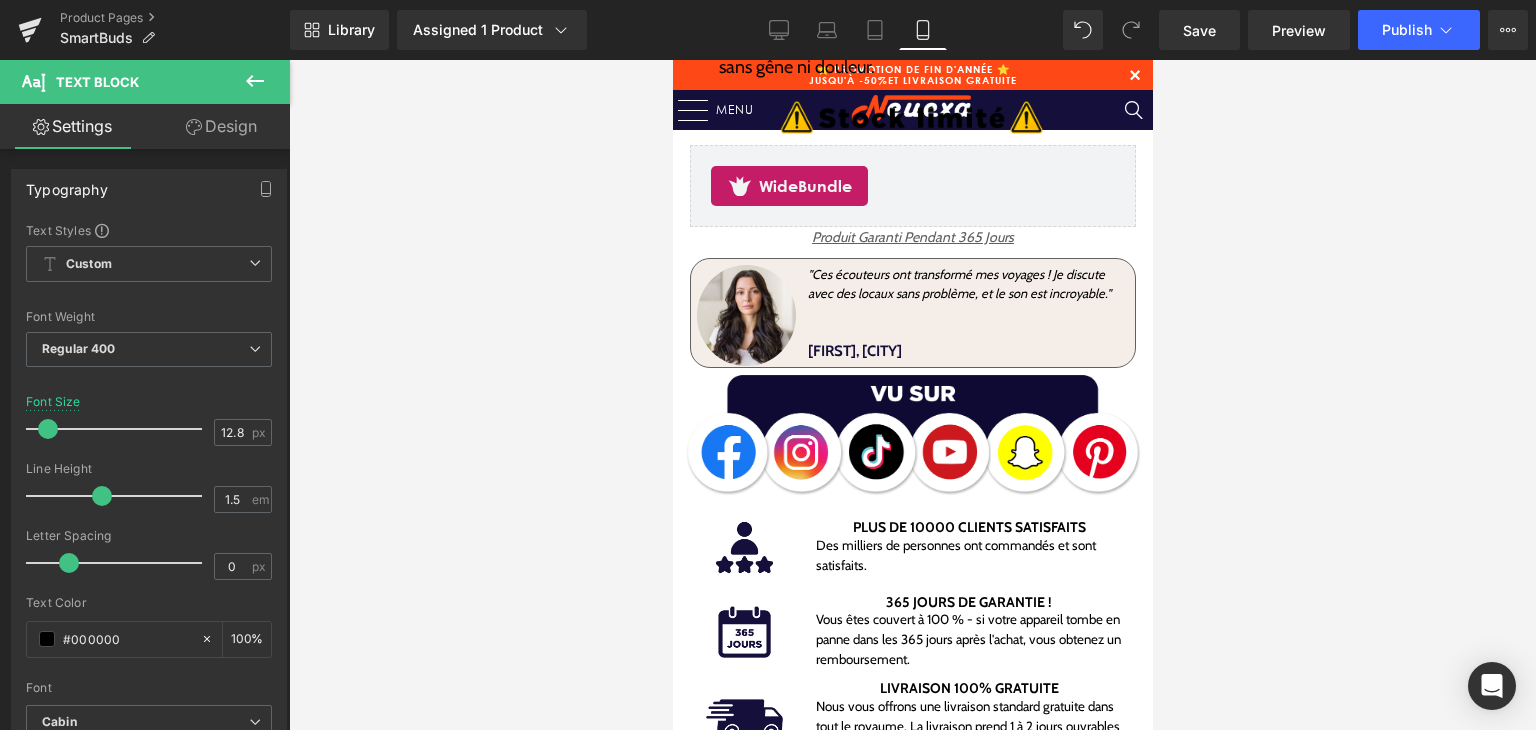 click at bounding box center [912, 395] 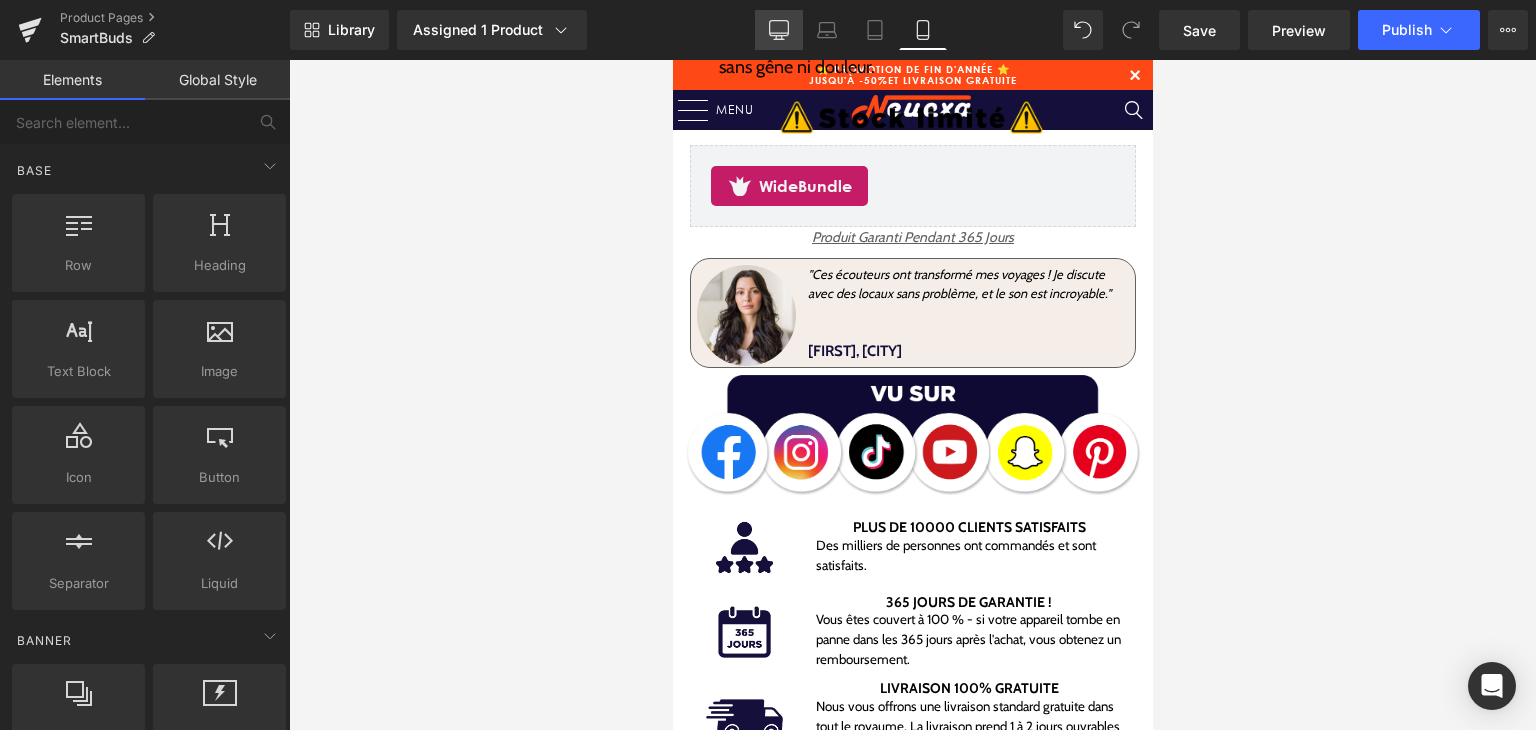 click on "Desktop" at bounding box center [779, 30] 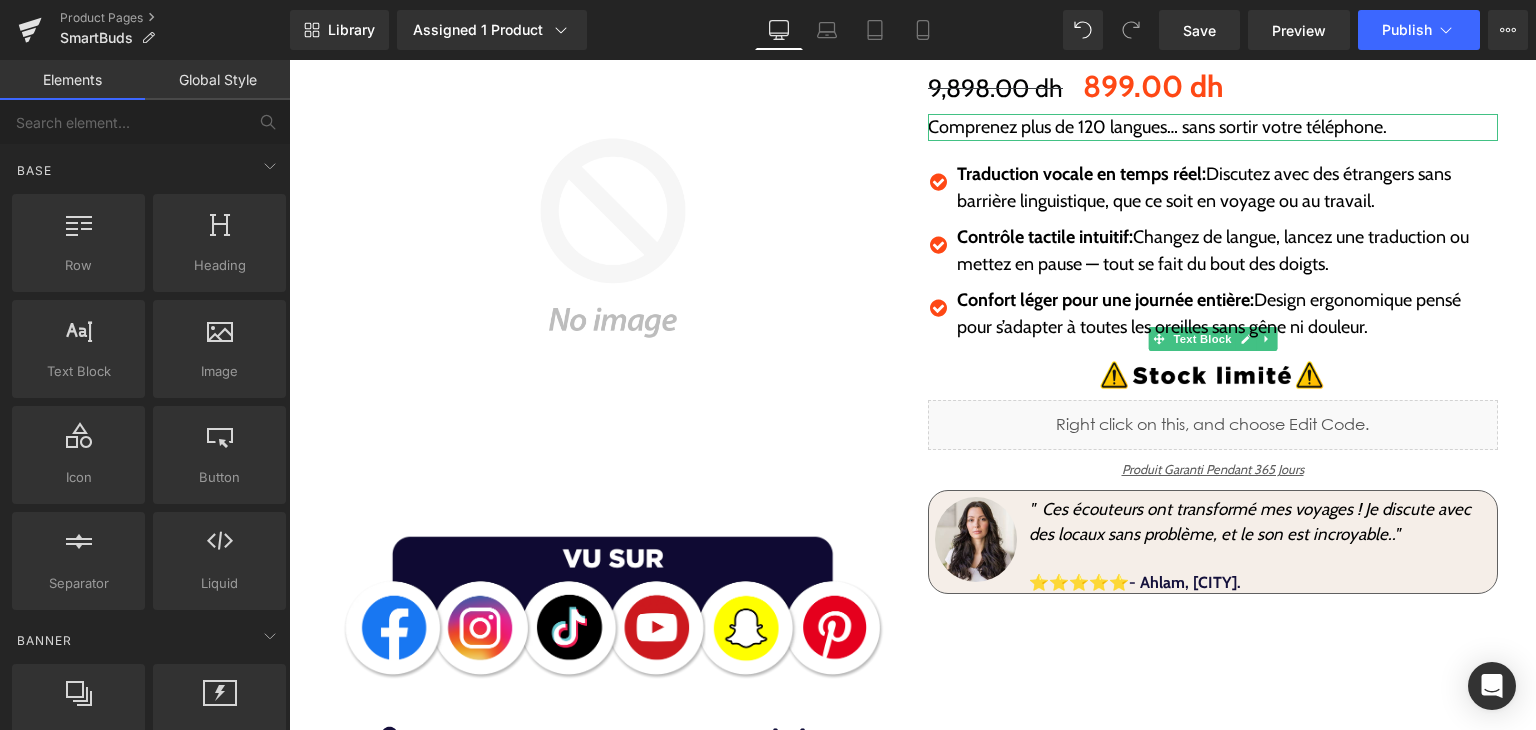 scroll, scrollTop: 295, scrollLeft: 0, axis: vertical 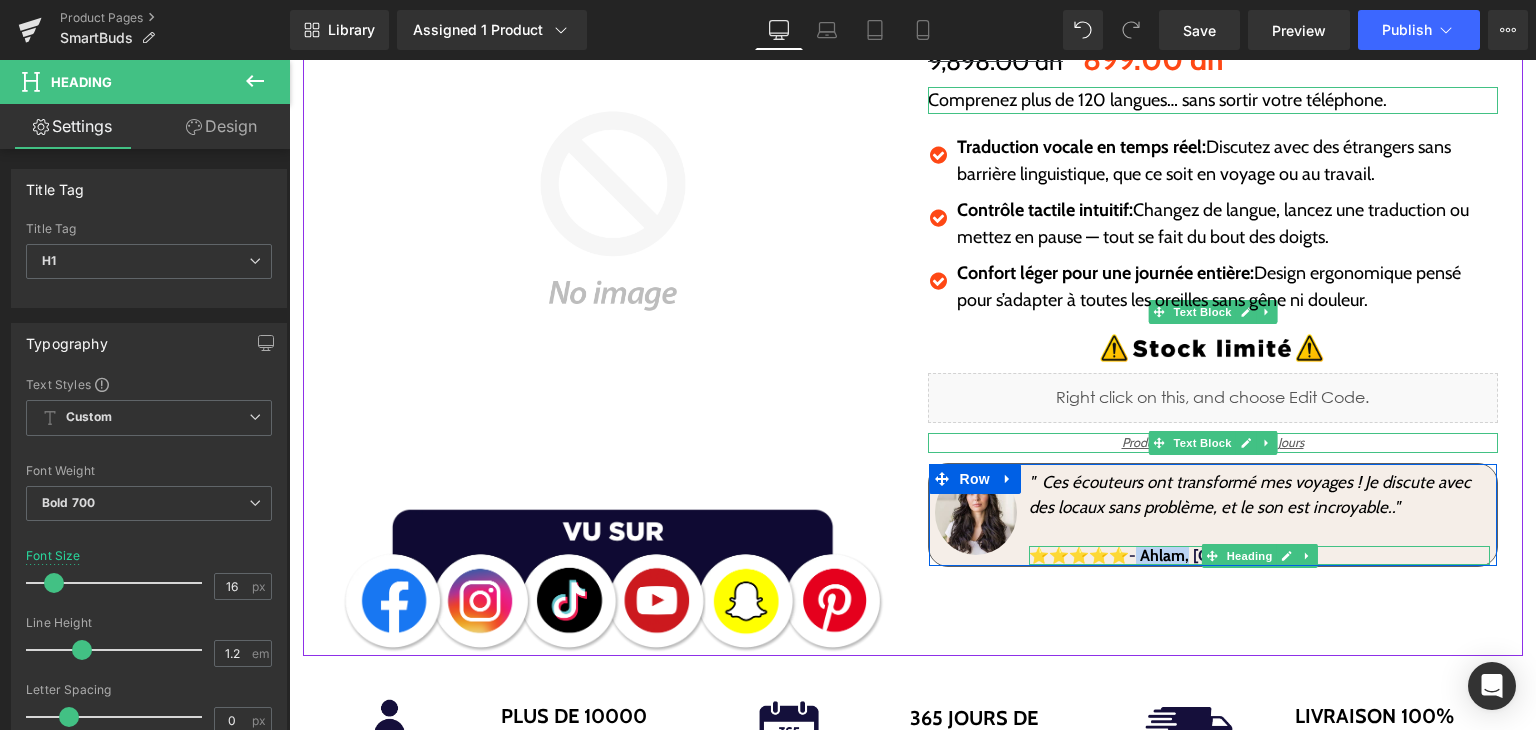 drag, startPoint x: 1139, startPoint y: 557, endPoint x: 1191, endPoint y: 553, distance: 52.153618 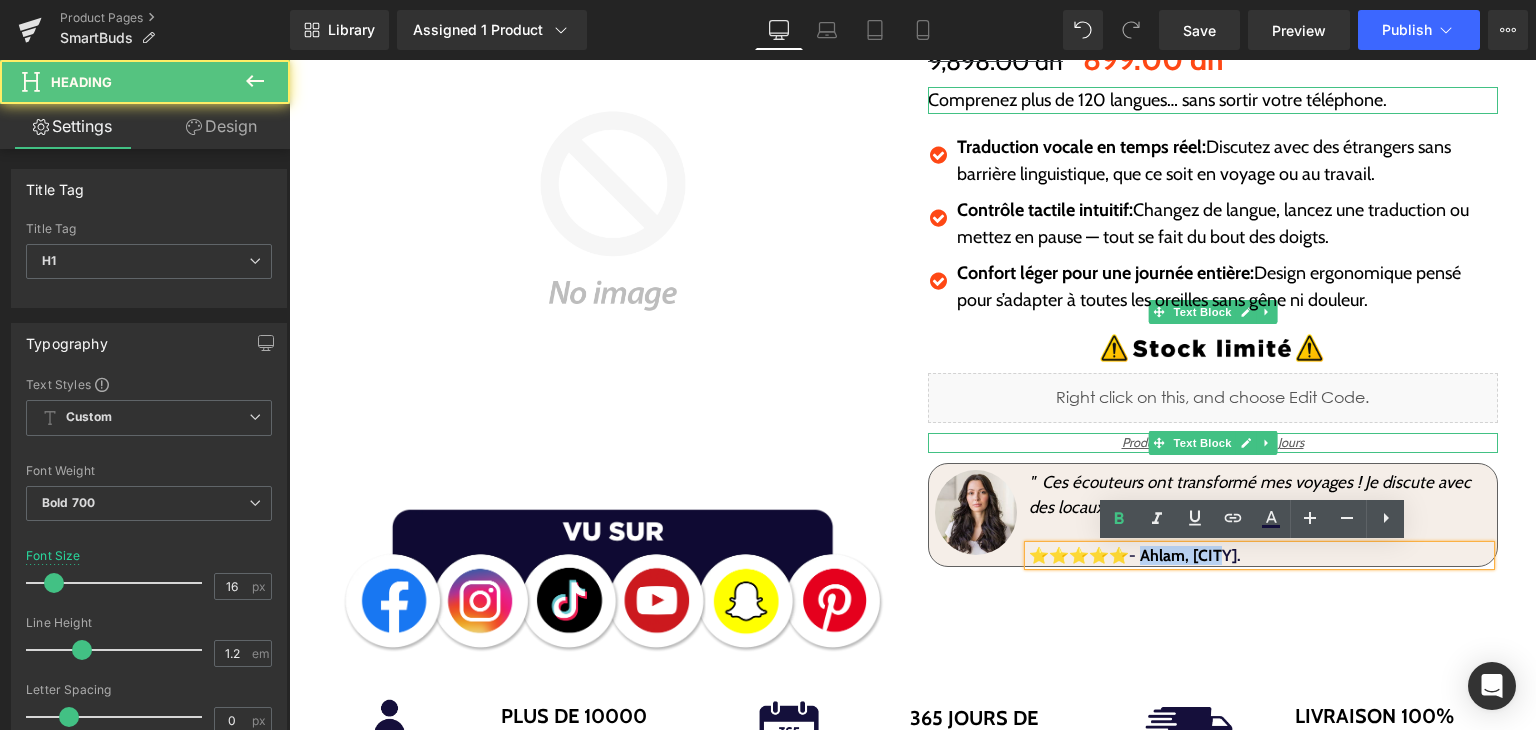 drag, startPoint x: 1225, startPoint y: 561, endPoint x: 1141, endPoint y: 553, distance: 84.38009 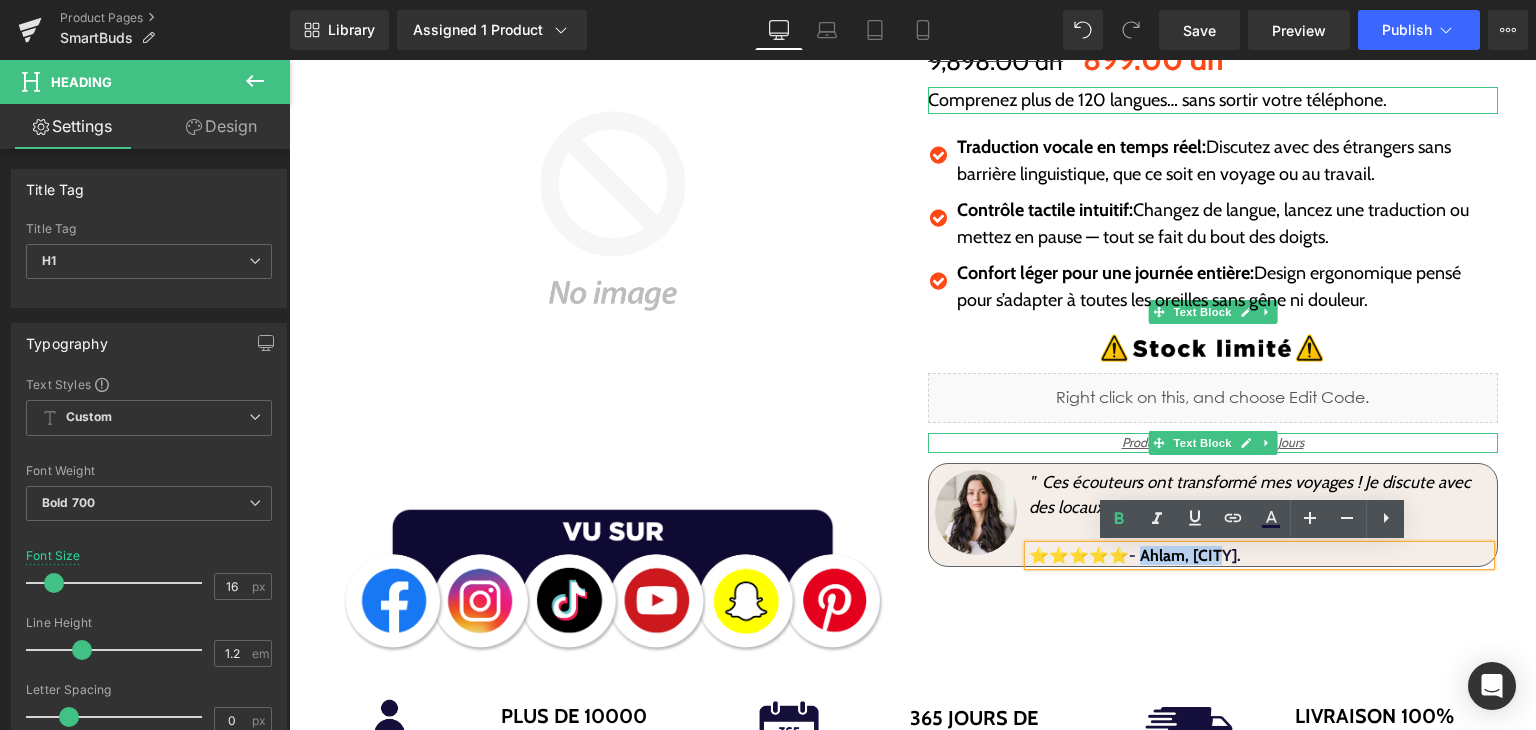 copy on "[FIRST], [CITY]" 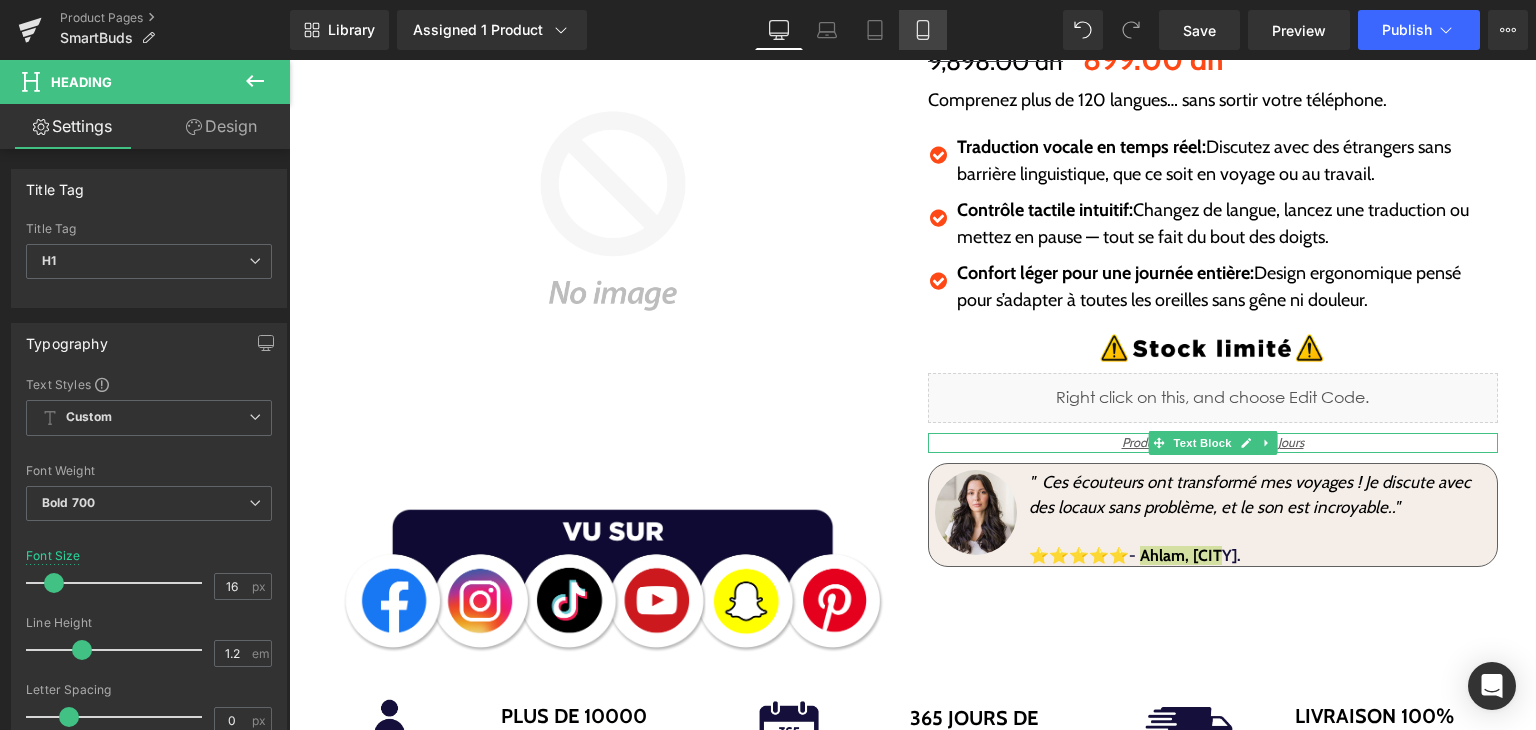click on "Mobile" at bounding box center (923, 30) 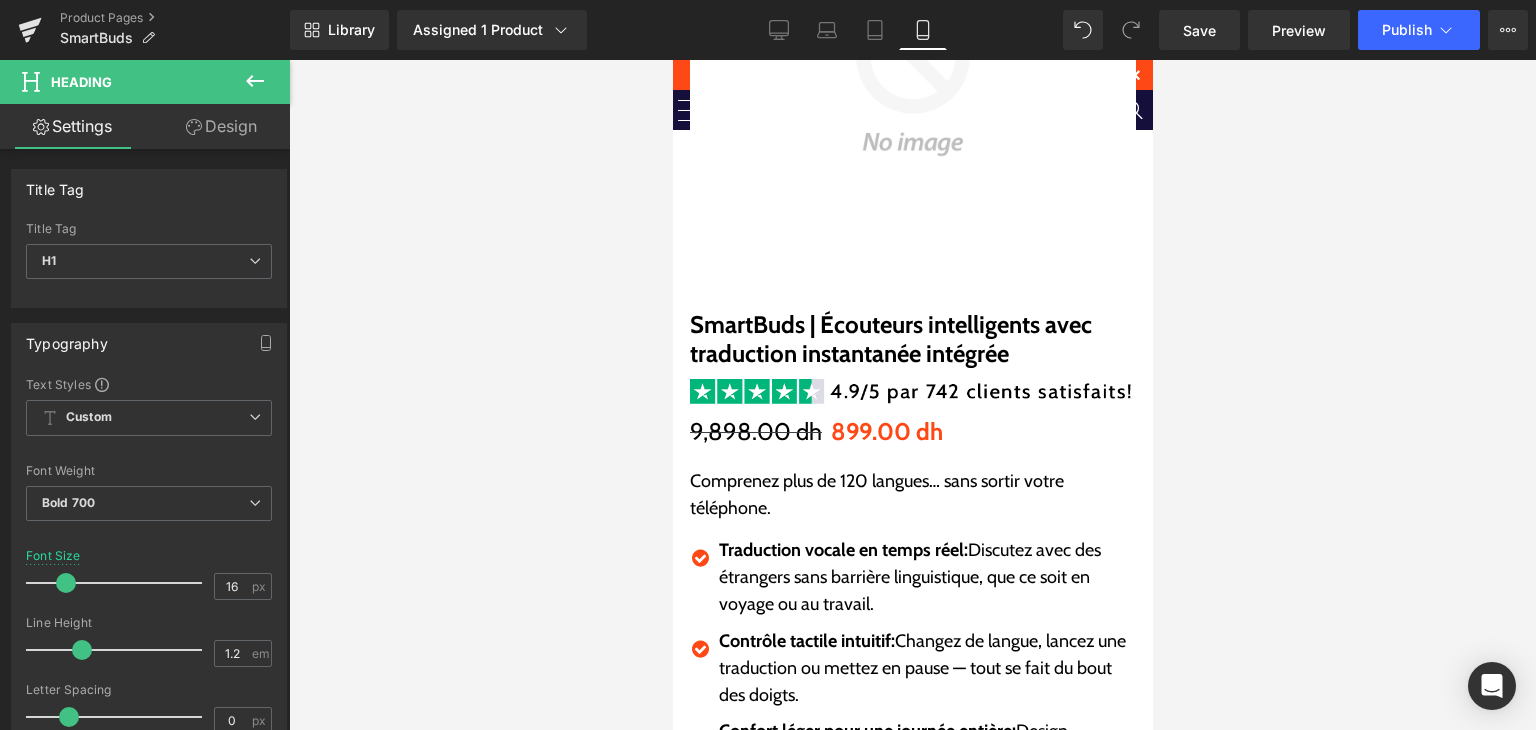 scroll, scrollTop: 0, scrollLeft: 0, axis: both 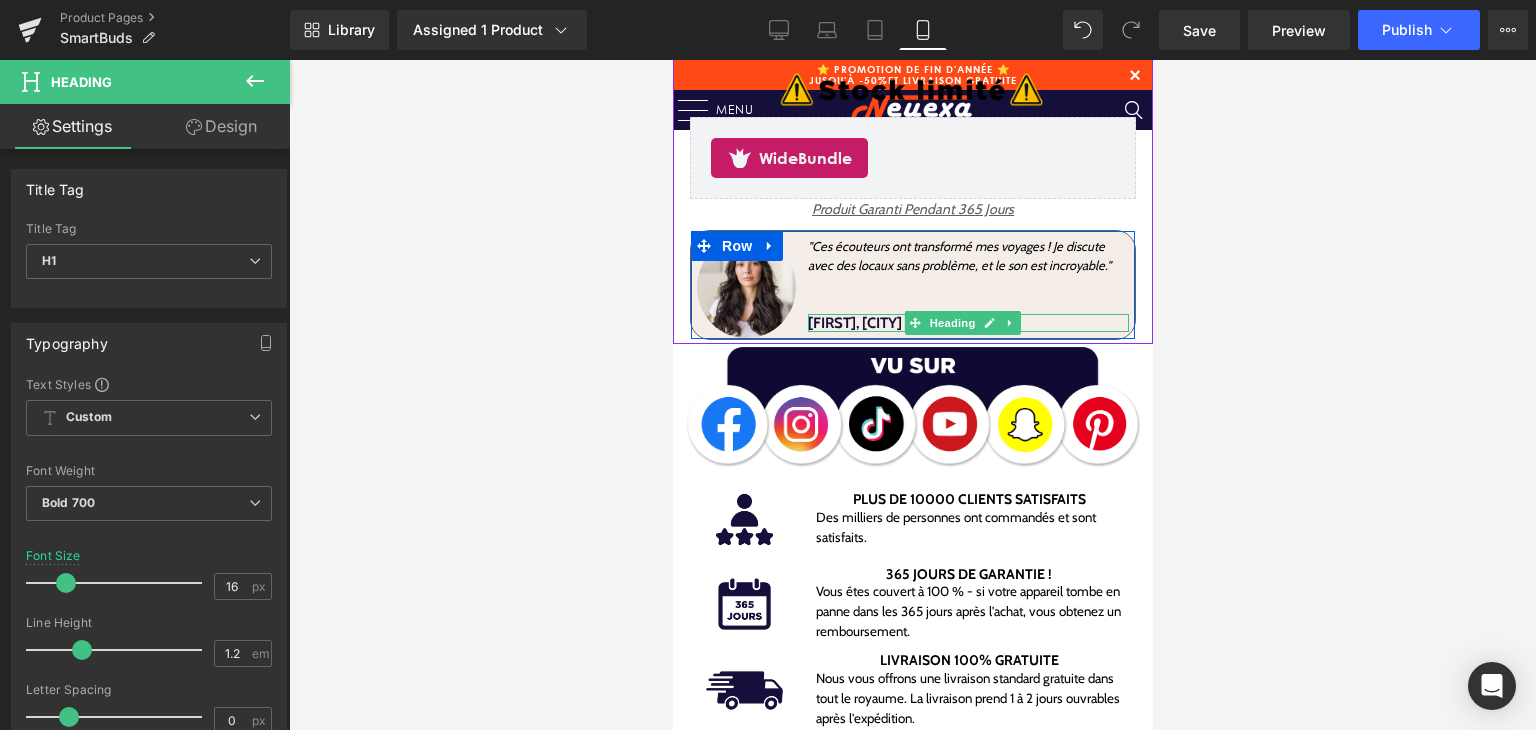click on "[FIRST], [CITY]" at bounding box center (967, 323) 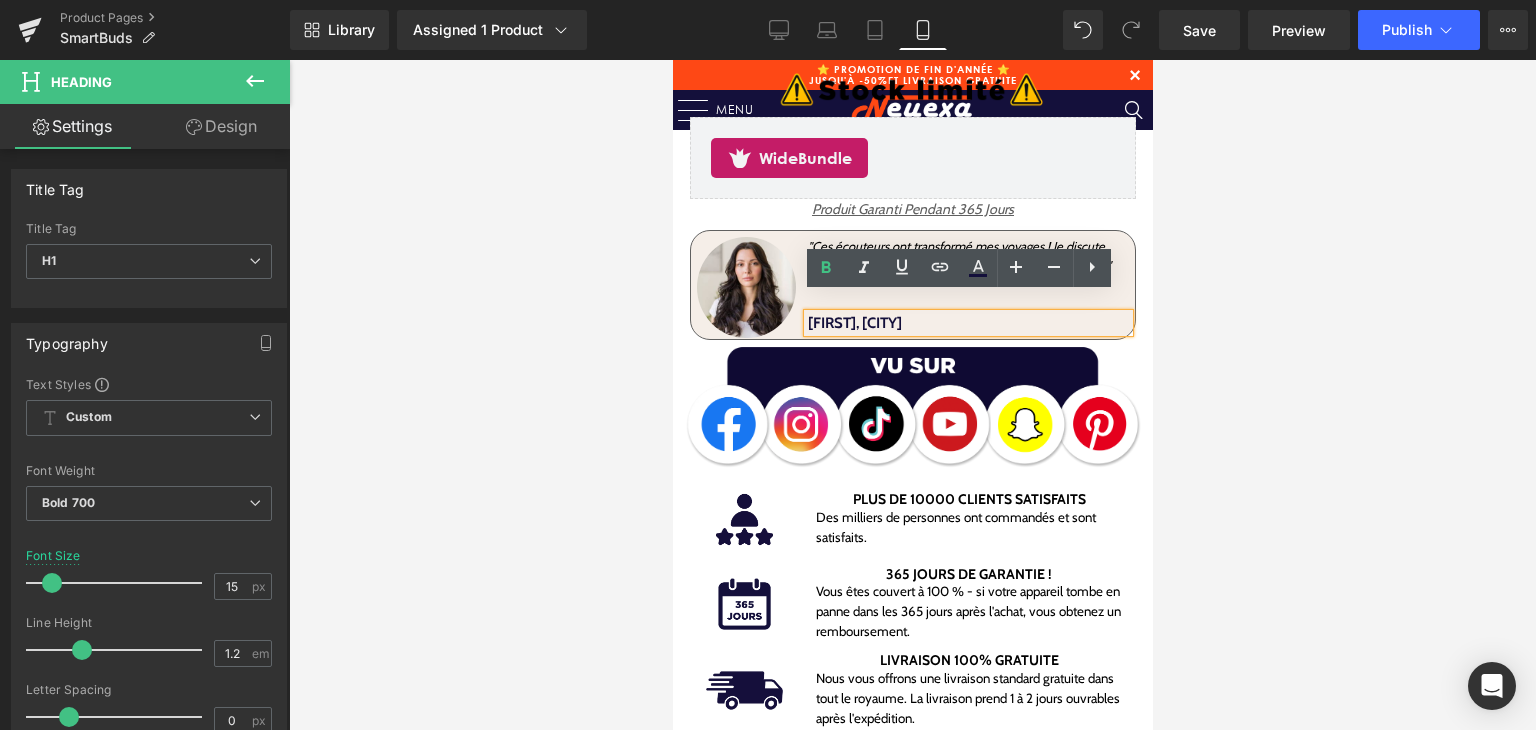 drag, startPoint x: 1049, startPoint y: 307, endPoint x: 914, endPoint y: 304, distance: 135.03333 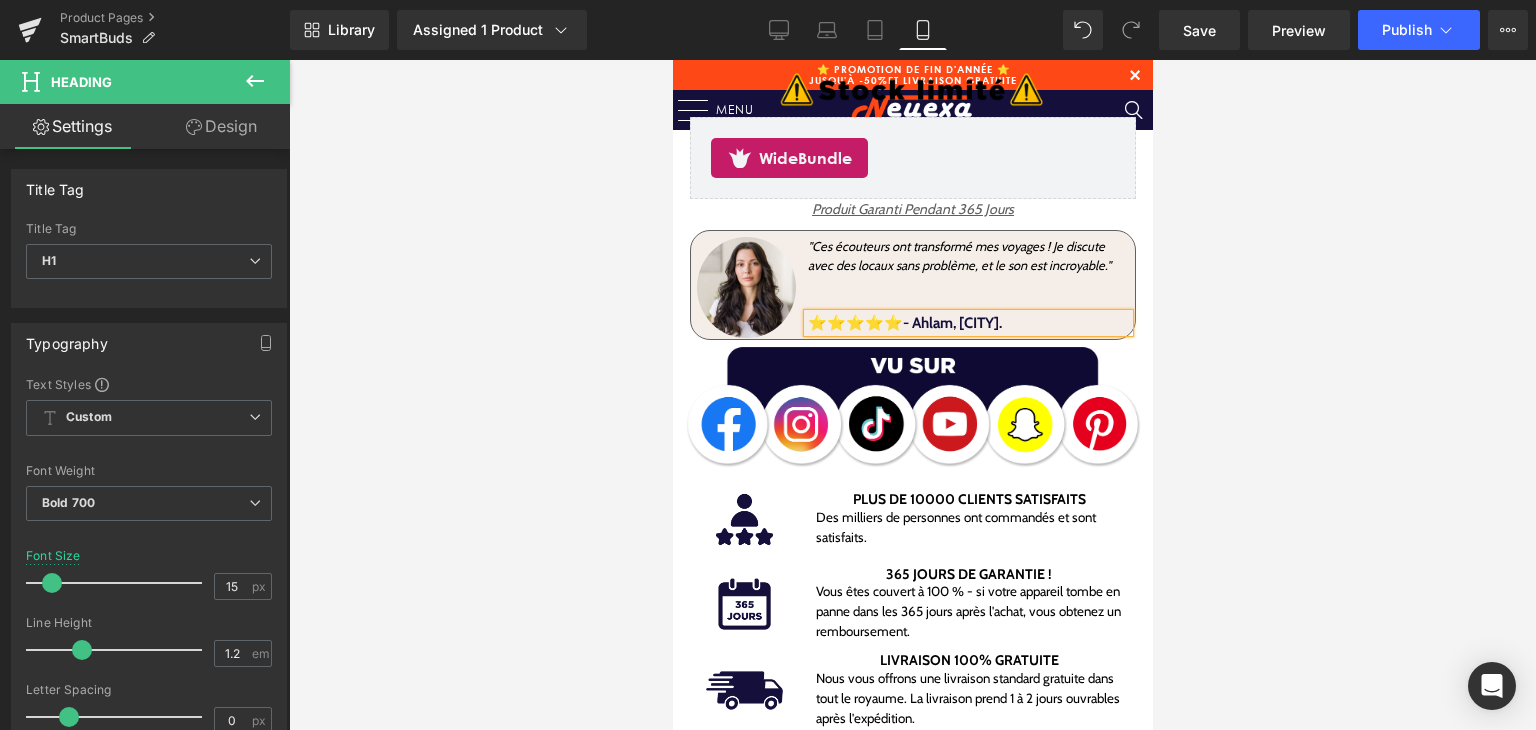 scroll, scrollTop: 1141, scrollLeft: 0, axis: vertical 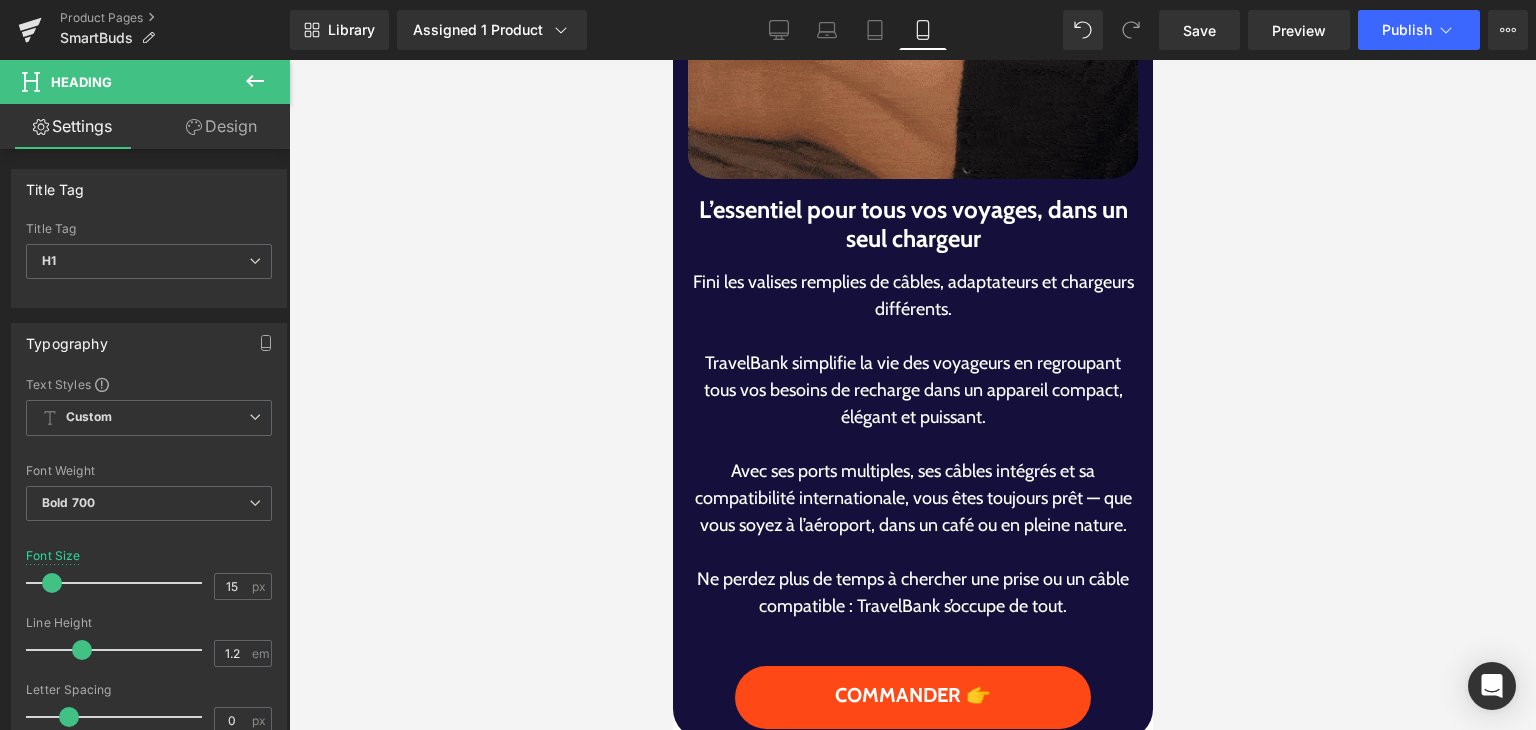 click on "L’essentiel pour tous vos voyages, dans un seul chargeur" at bounding box center [912, 225] 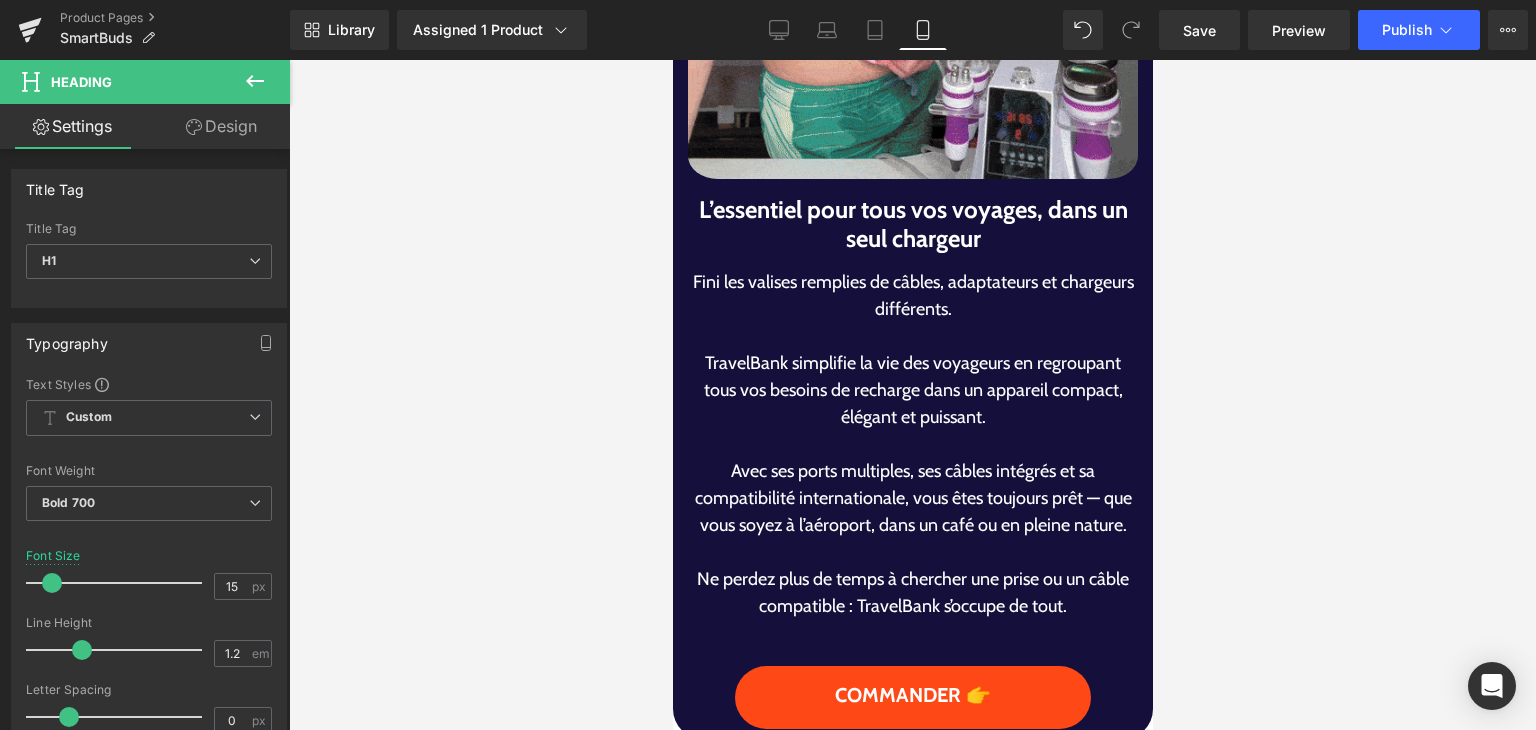 click on "L’essentiel pour tous vos voyages, dans un seul chargeur" at bounding box center [912, 225] 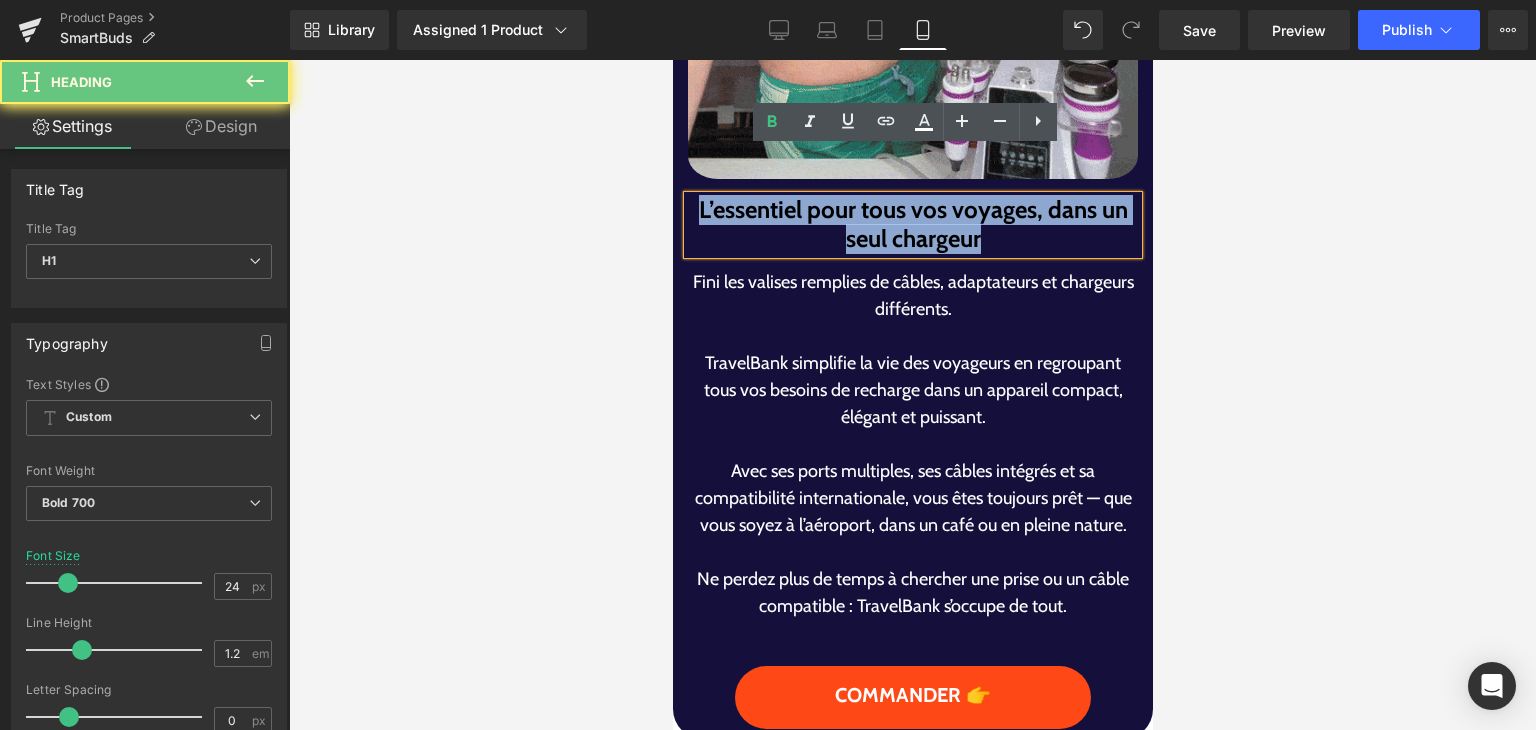 click on "L’essentiel pour tous vos voyages, dans un seul chargeur" at bounding box center [912, 225] 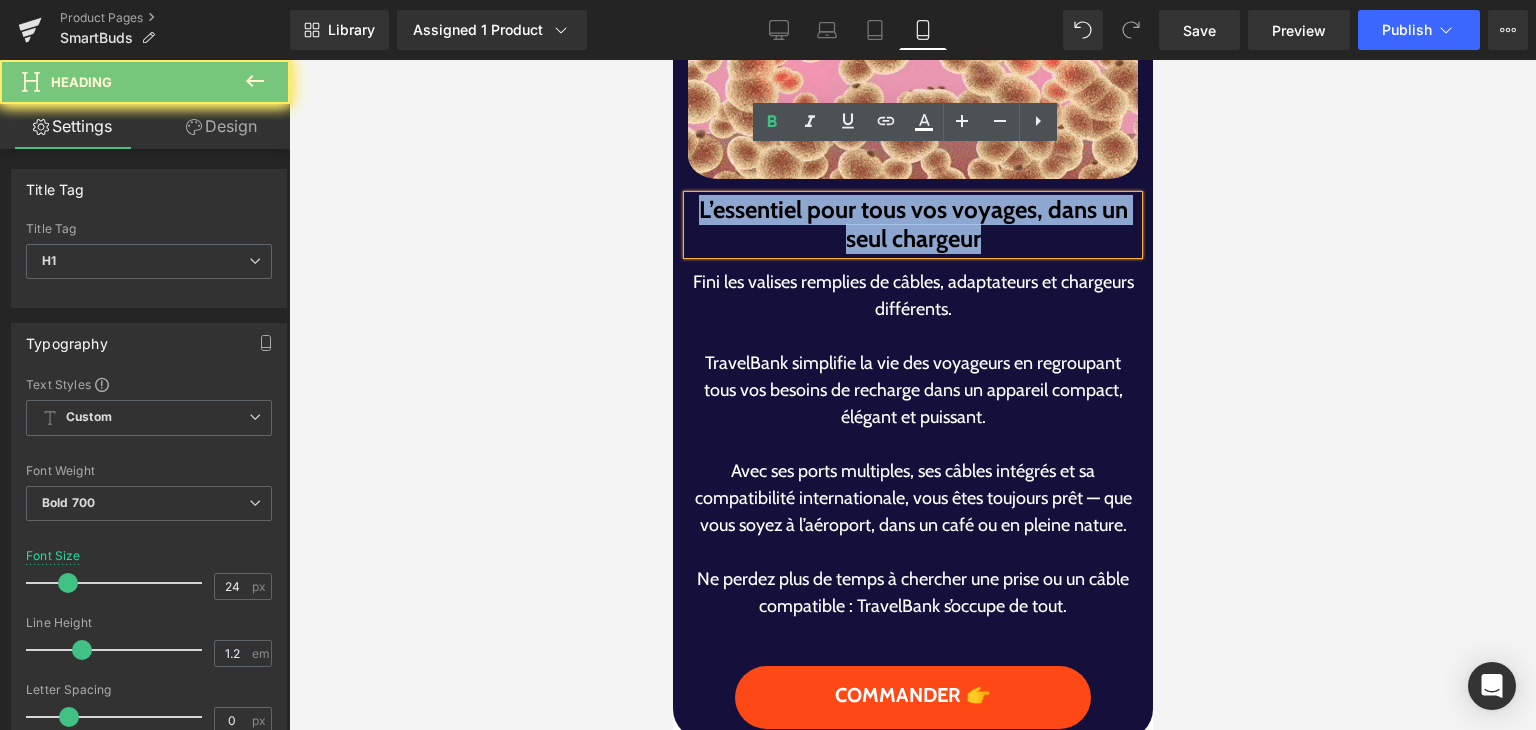 paste 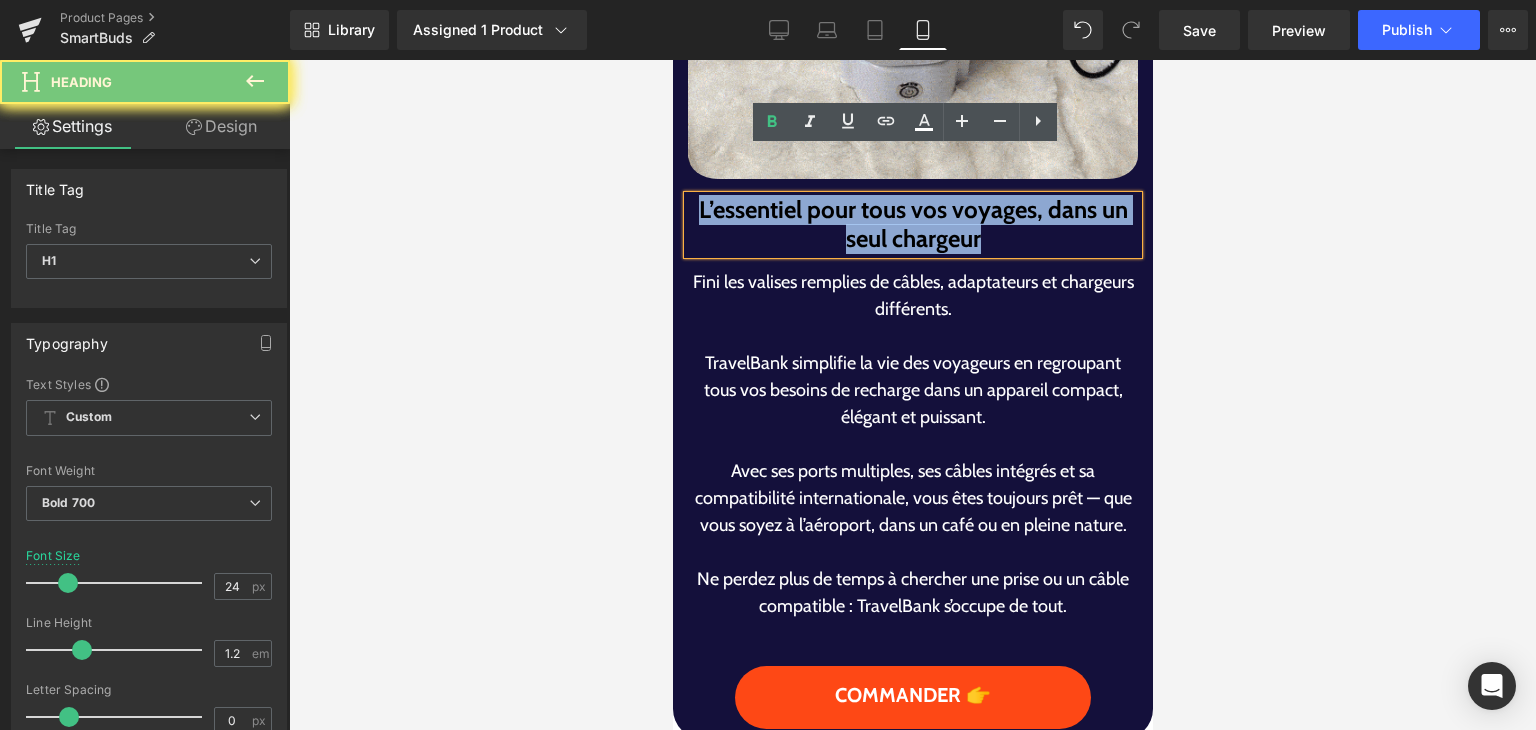 type 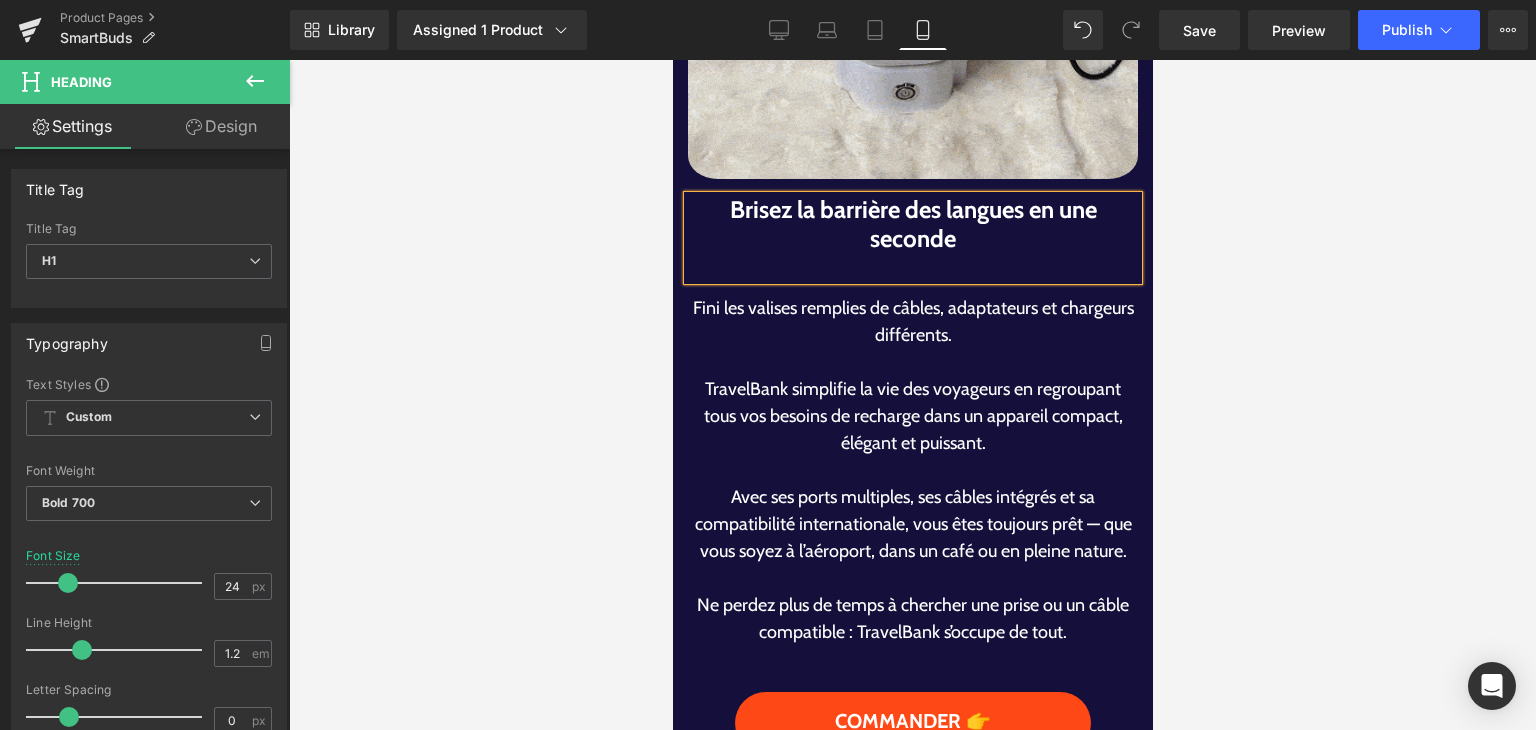 click at bounding box center [912, 267] 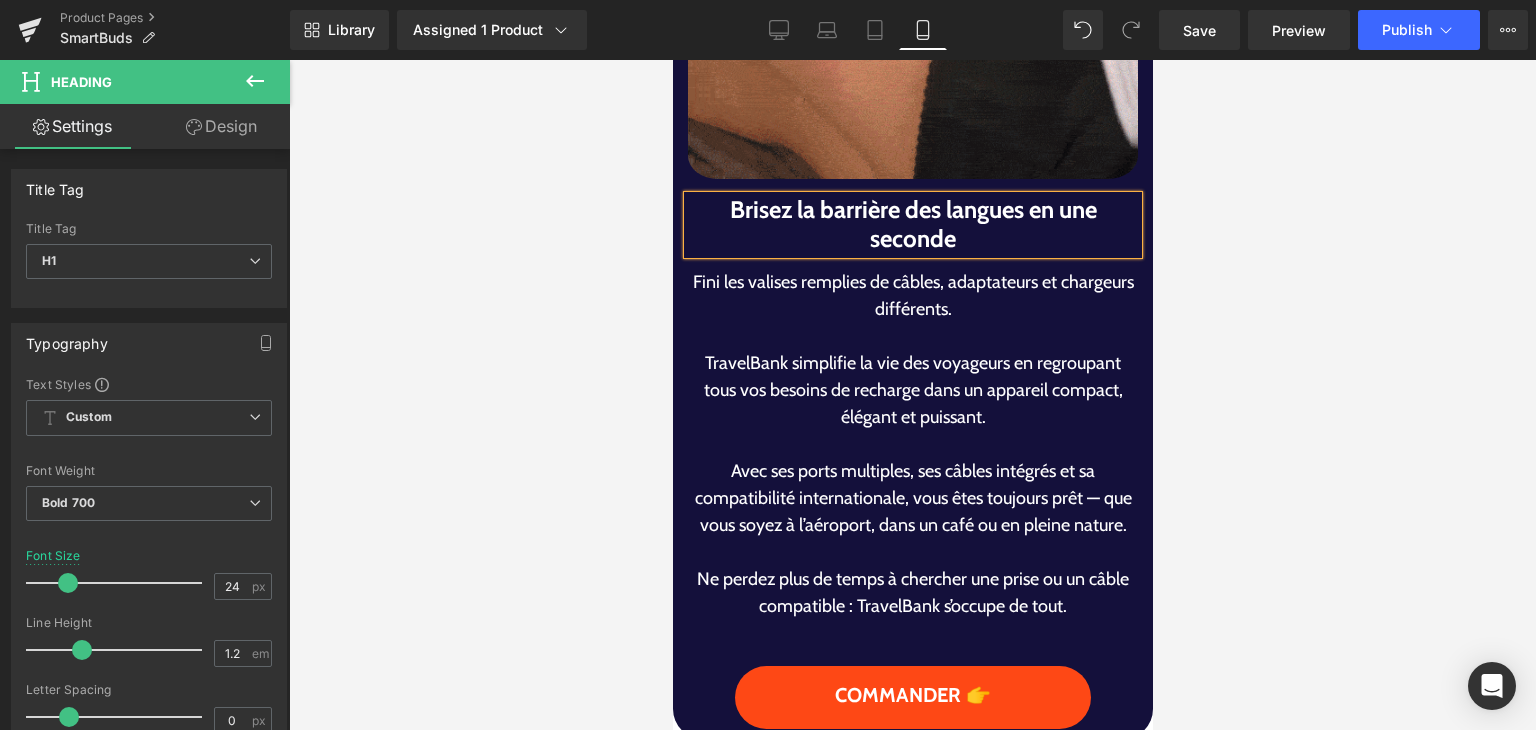 click on "TravelBank simplifie la vie des voyageurs en regroupant tous vos besoins de recharge dans un appareil compact, élégant et puissant." at bounding box center [912, 390] 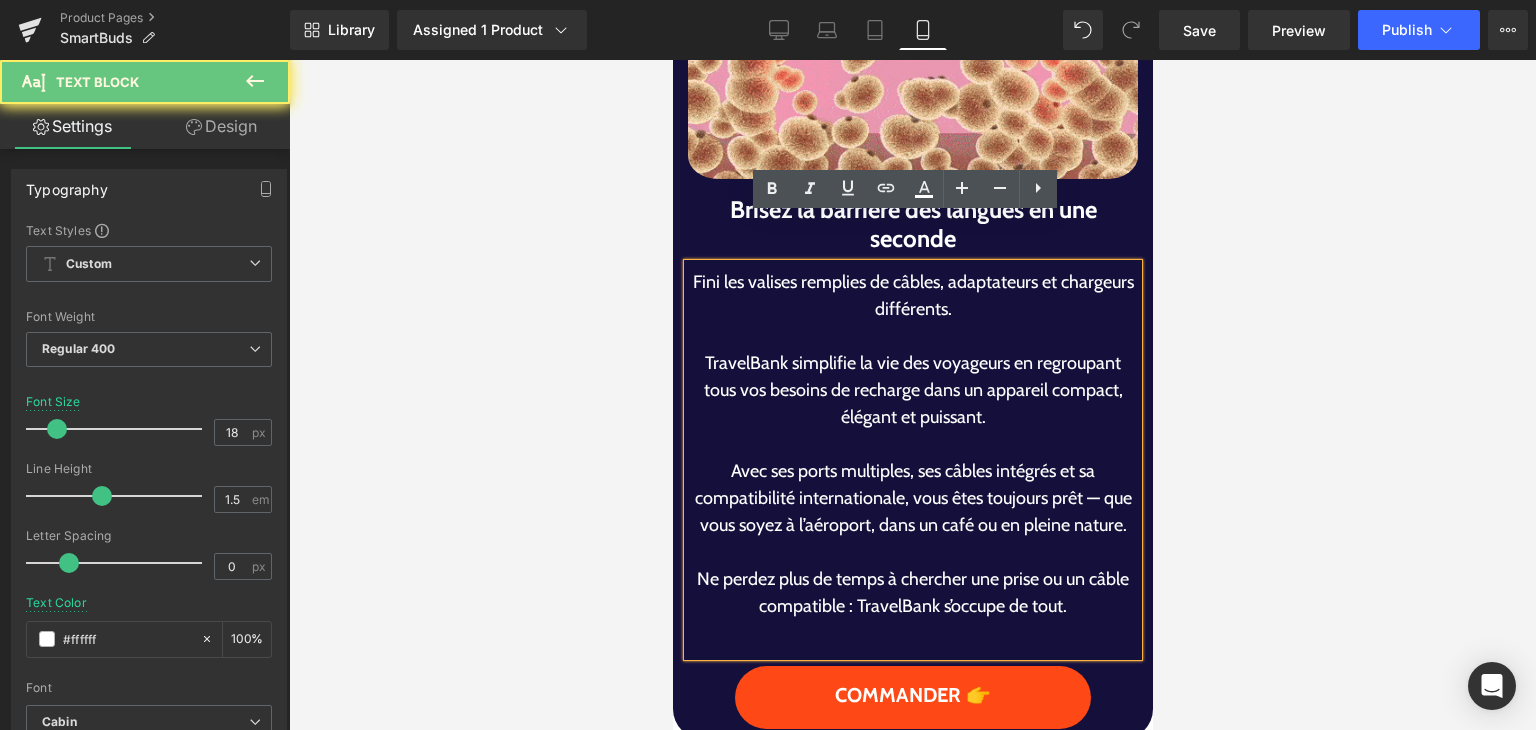 drag, startPoint x: 829, startPoint y: 364, endPoint x: 857, endPoint y: 382, distance: 33.286633 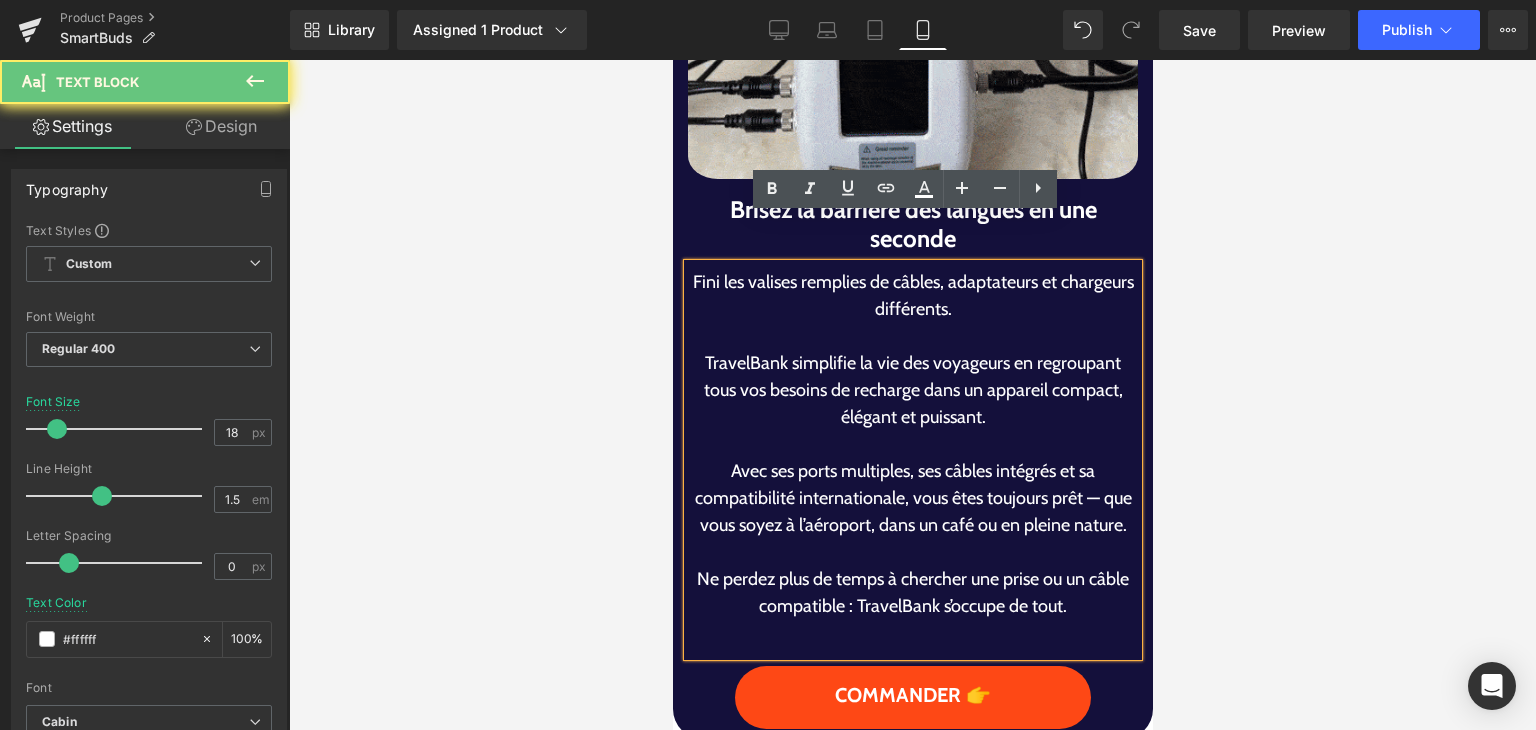 click on "TravelBank simplifie la vie des voyageurs en regroupant tous vos besoins de recharge dans un appareil compact, élégant et puissant." at bounding box center [912, 390] 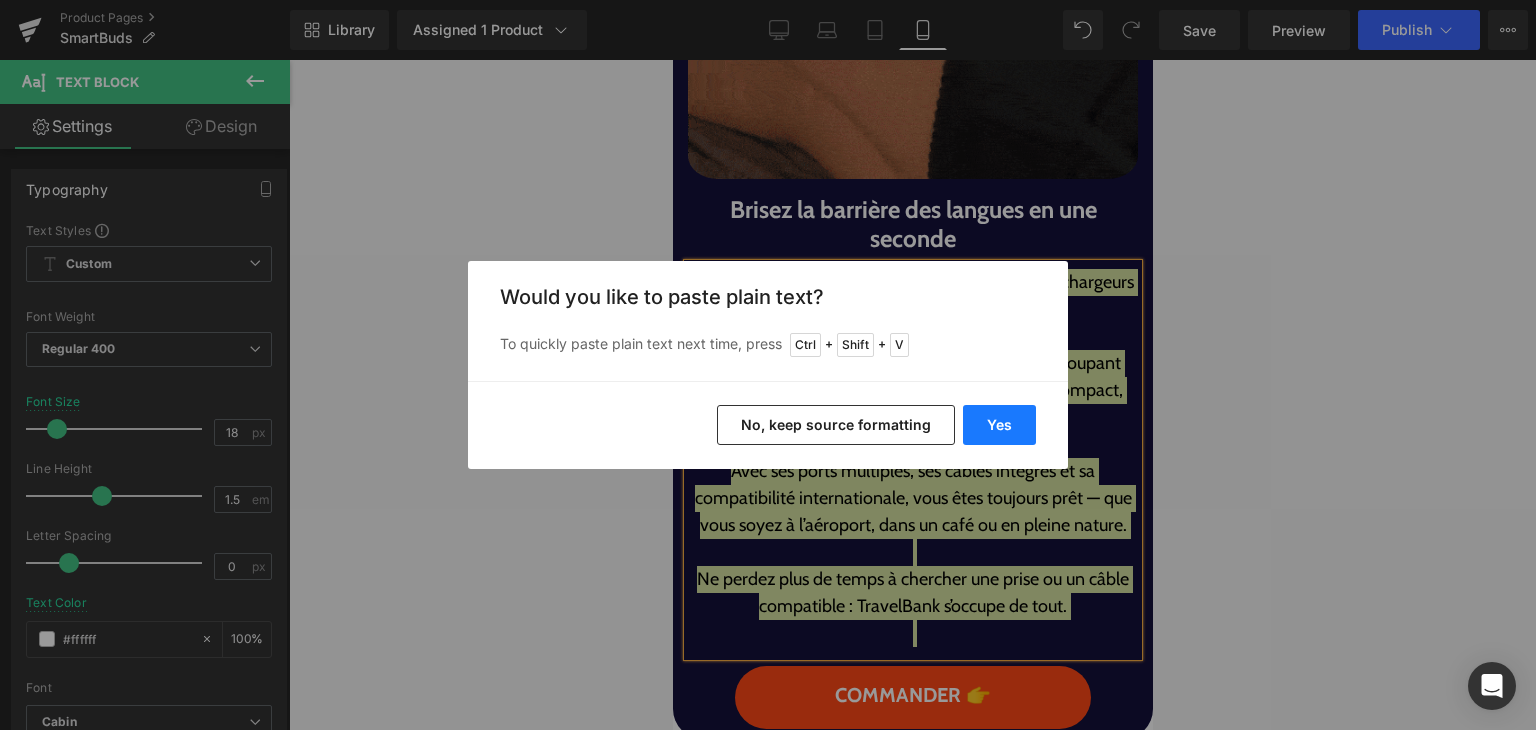 drag, startPoint x: 992, startPoint y: 429, endPoint x: 314, endPoint y: 351, distance: 682.472 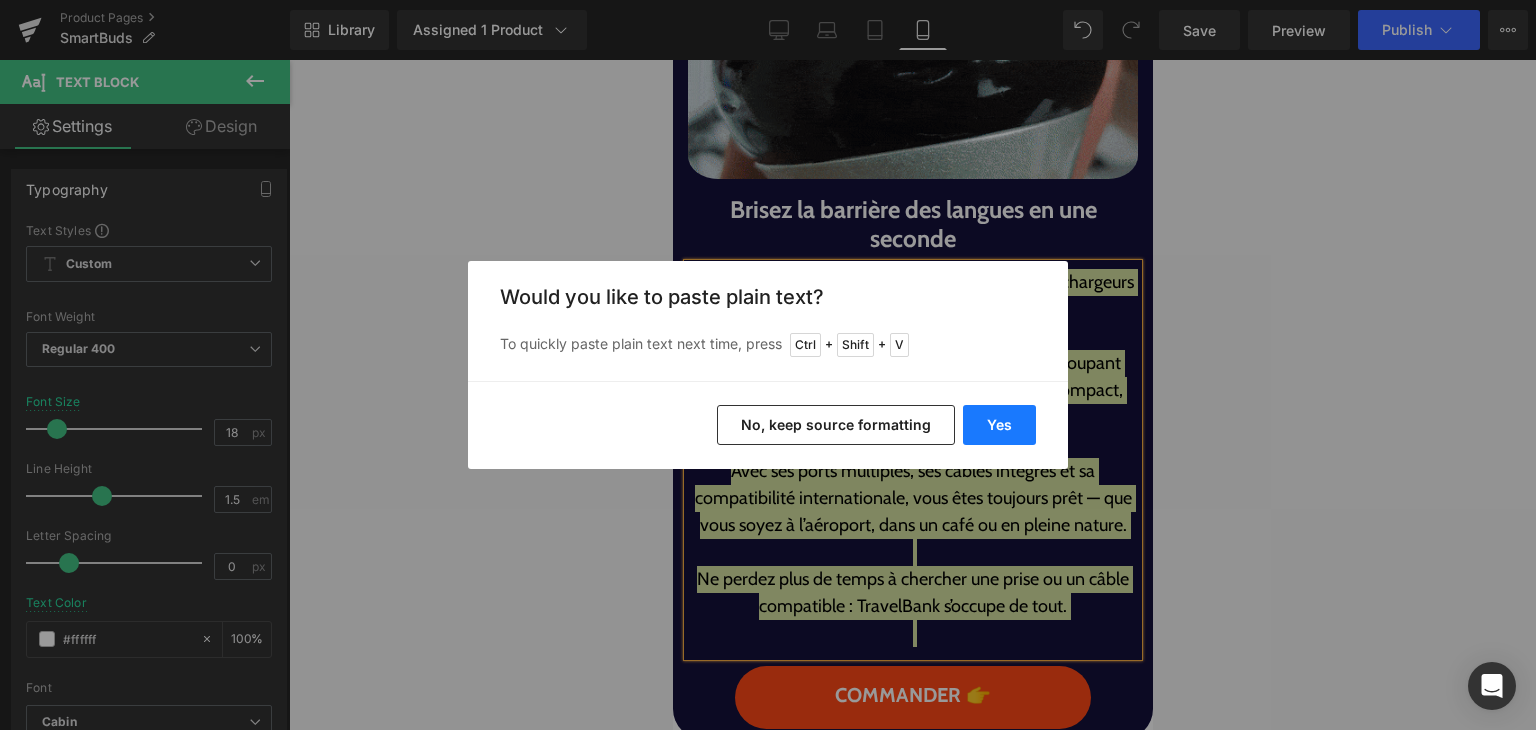 click on "Yes" at bounding box center (999, 425) 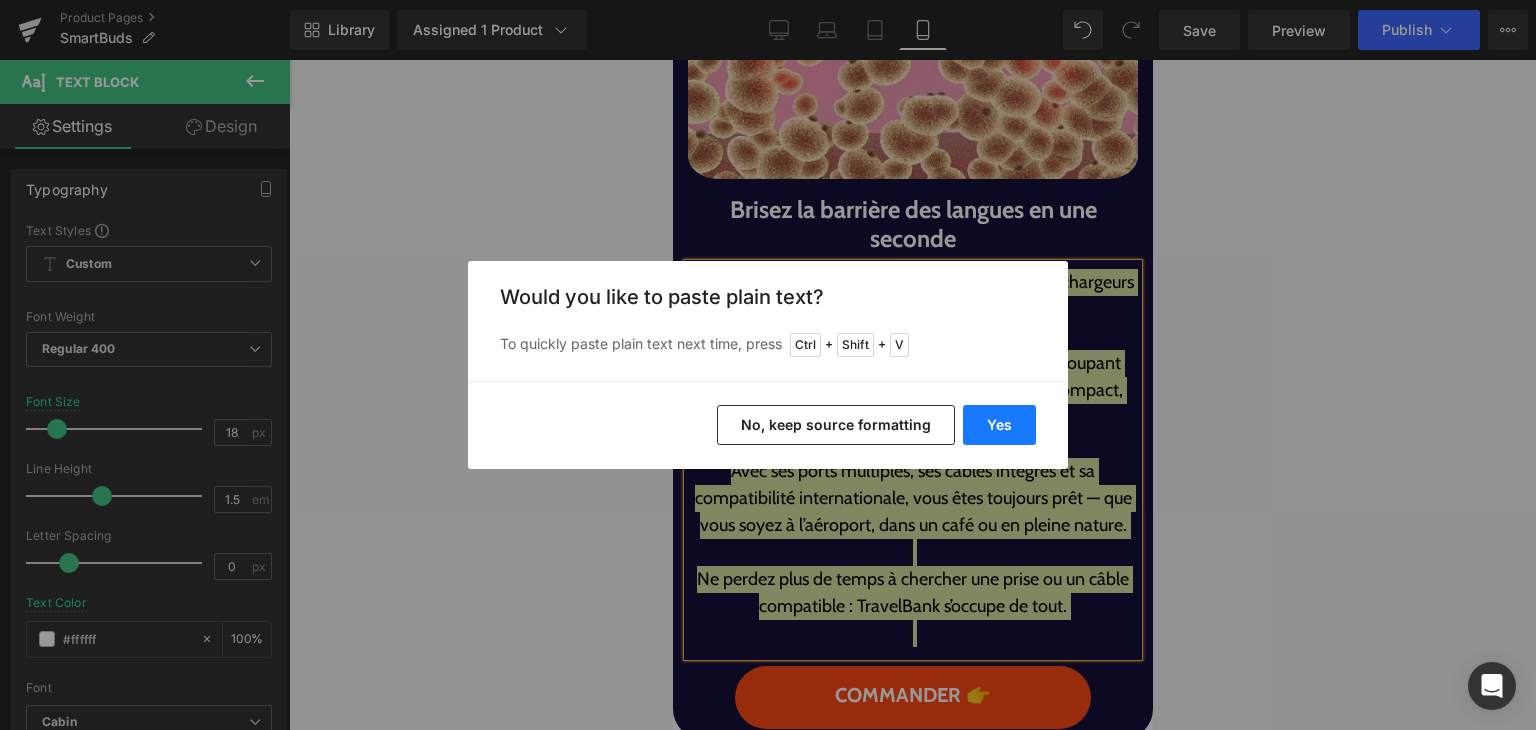 type 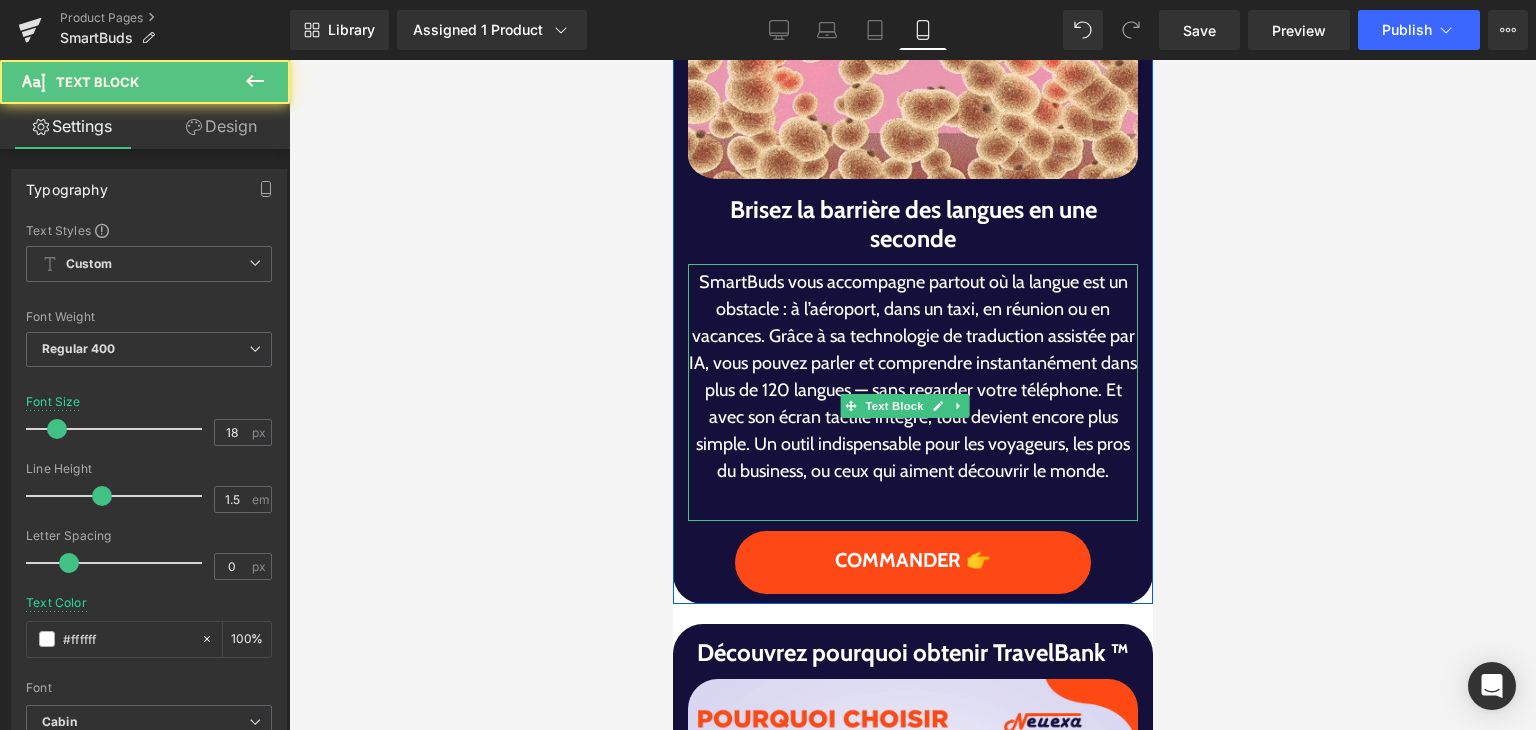 click on "SmartBuds vous accompagne partout où la langue est un obstacle : à l’aéroport, dans un taxi, en réunion ou en vacances. Grâce à sa technologie de traduction assistée par IA, vous pouvez parler et comprendre instantanément dans plus de 120 langues — sans regarder votre téléphone. Et avec son écran tactile intégré, tout devient encore plus simple. Un outil indispensable pour les voyageurs, les pros du business, ou ceux qui aiment découvrir le monde." at bounding box center (912, 377) 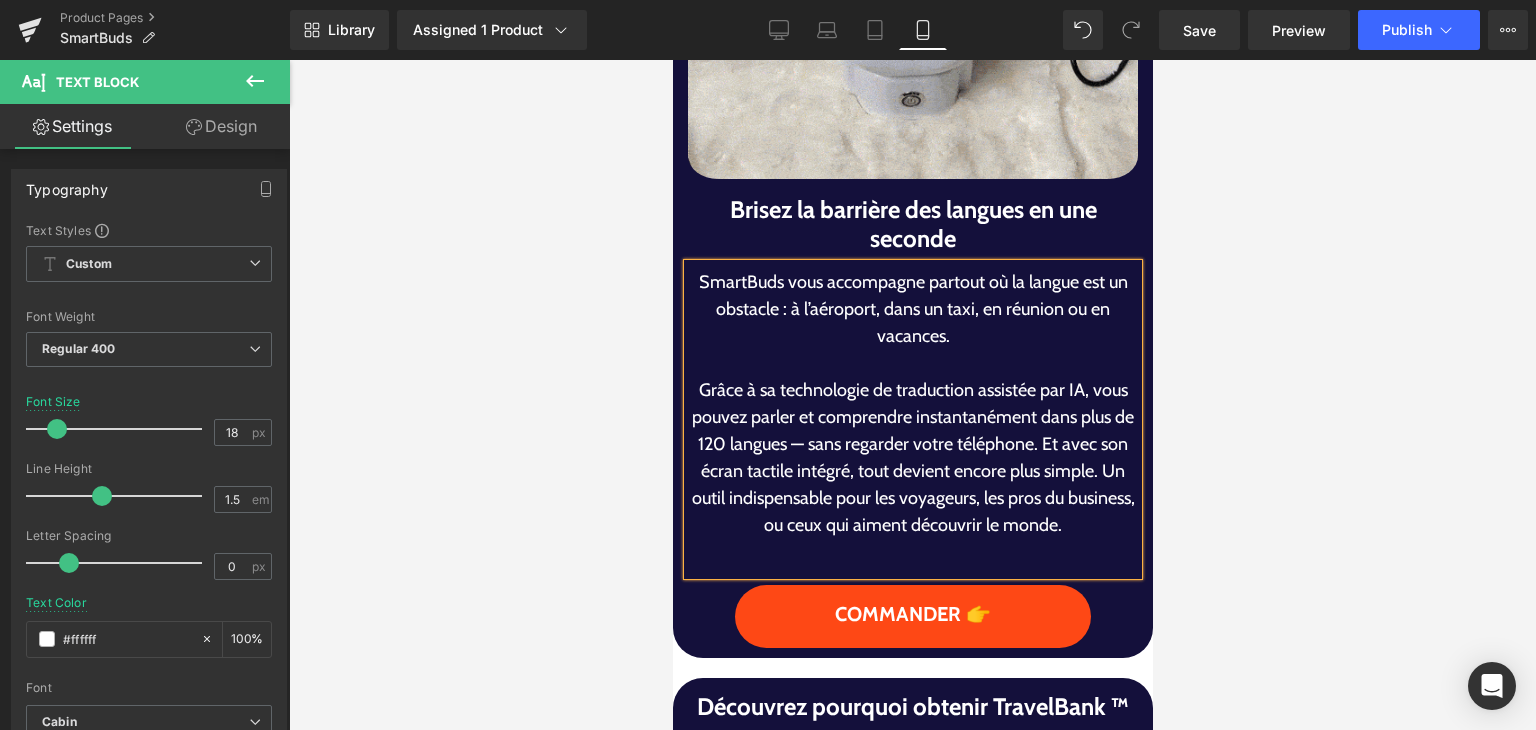 click on "Grâce à sa technologie de traduction assistée par IA, vous pouvez parler et comprendre instantanément dans plus de 120 langues — sans regarder votre téléphone. Et avec son écran tactile intégré, tout devient encore plus simple. Un outil indispensable pour les voyageurs, les pros du business, ou ceux qui aiment découvrir le monde." at bounding box center (912, 458) 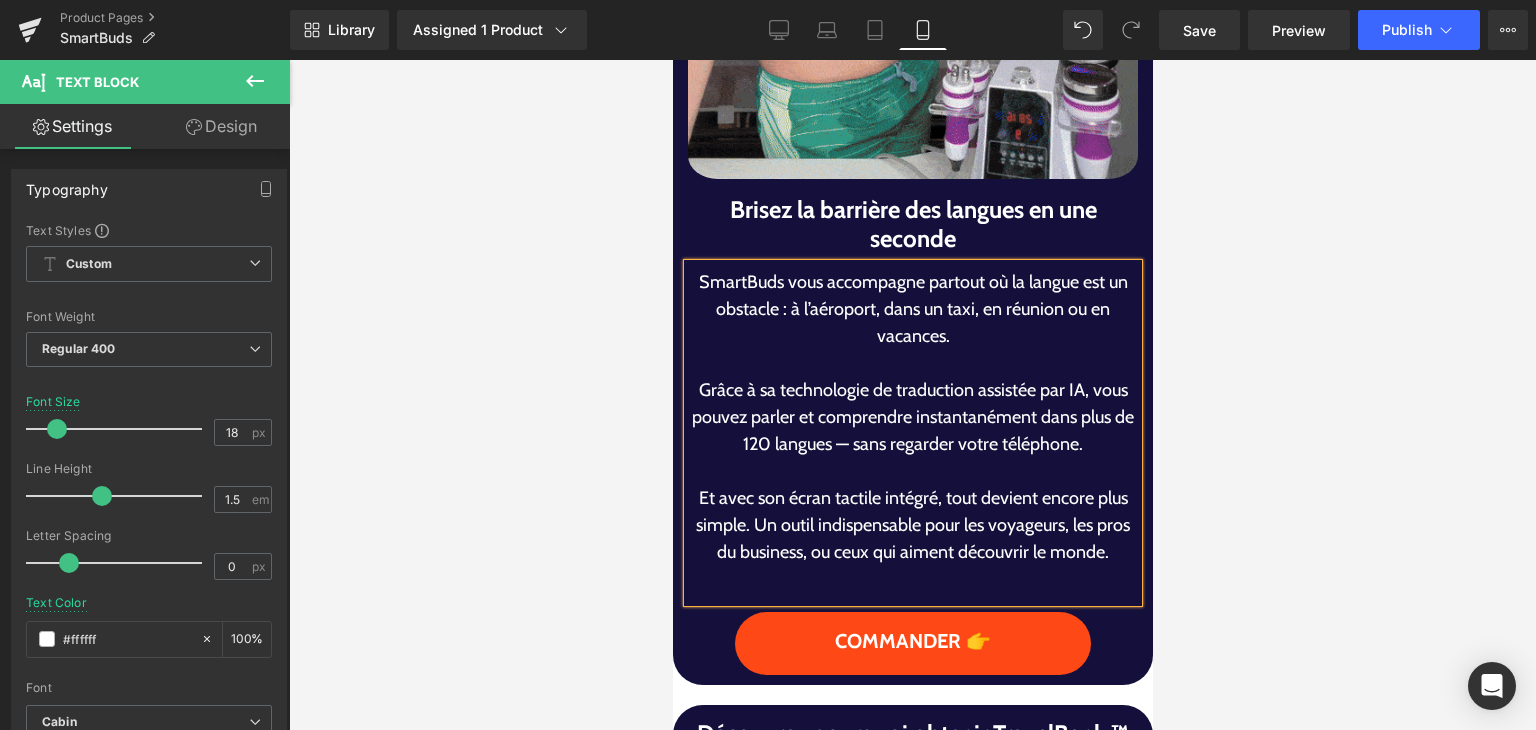 click on "Et avec son écran tactile intégré, tout devient encore plus simple. Un outil indispensable pour les voyageurs, les pros du business, ou ceux qui aiment découvrir le monde." at bounding box center (912, 525) 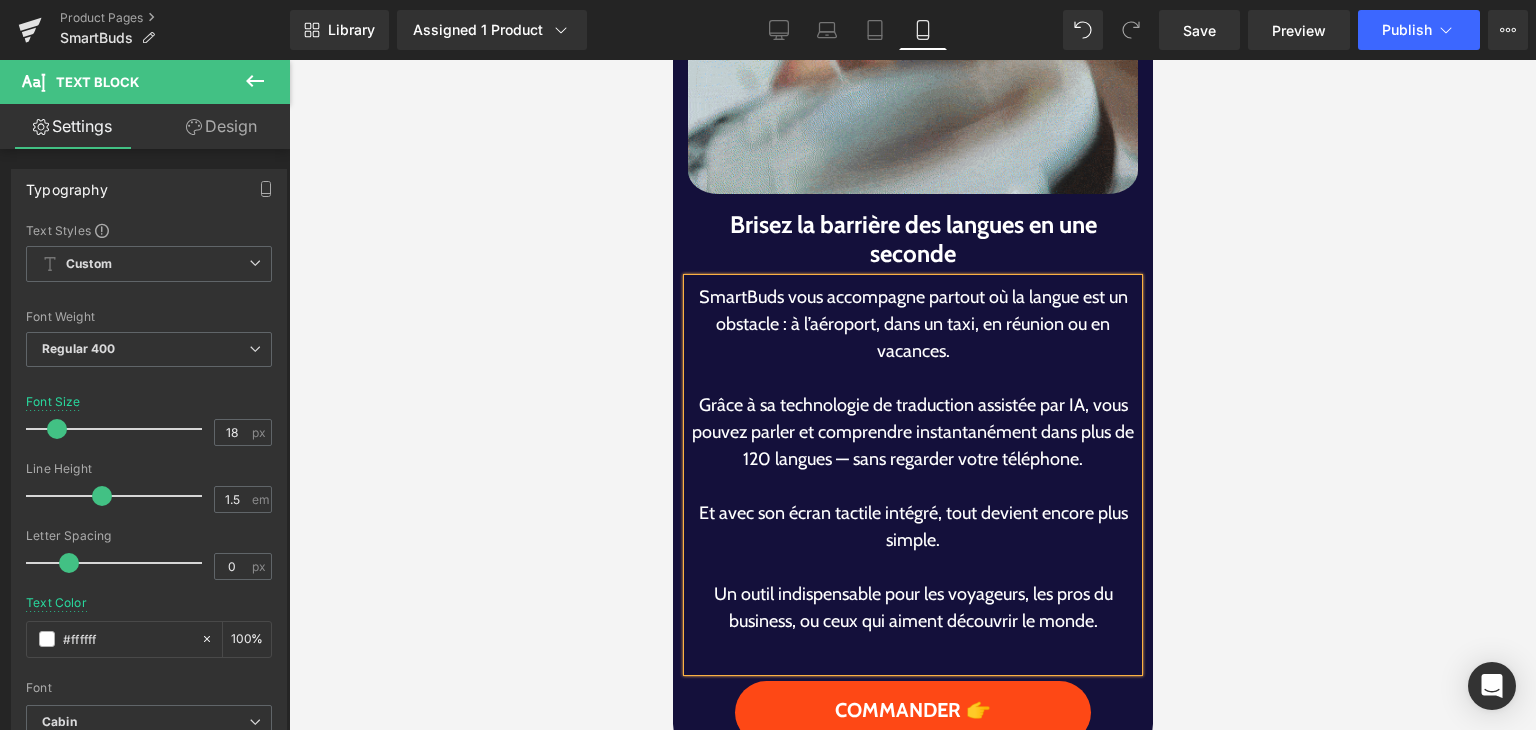 scroll, scrollTop: 2241, scrollLeft: 0, axis: vertical 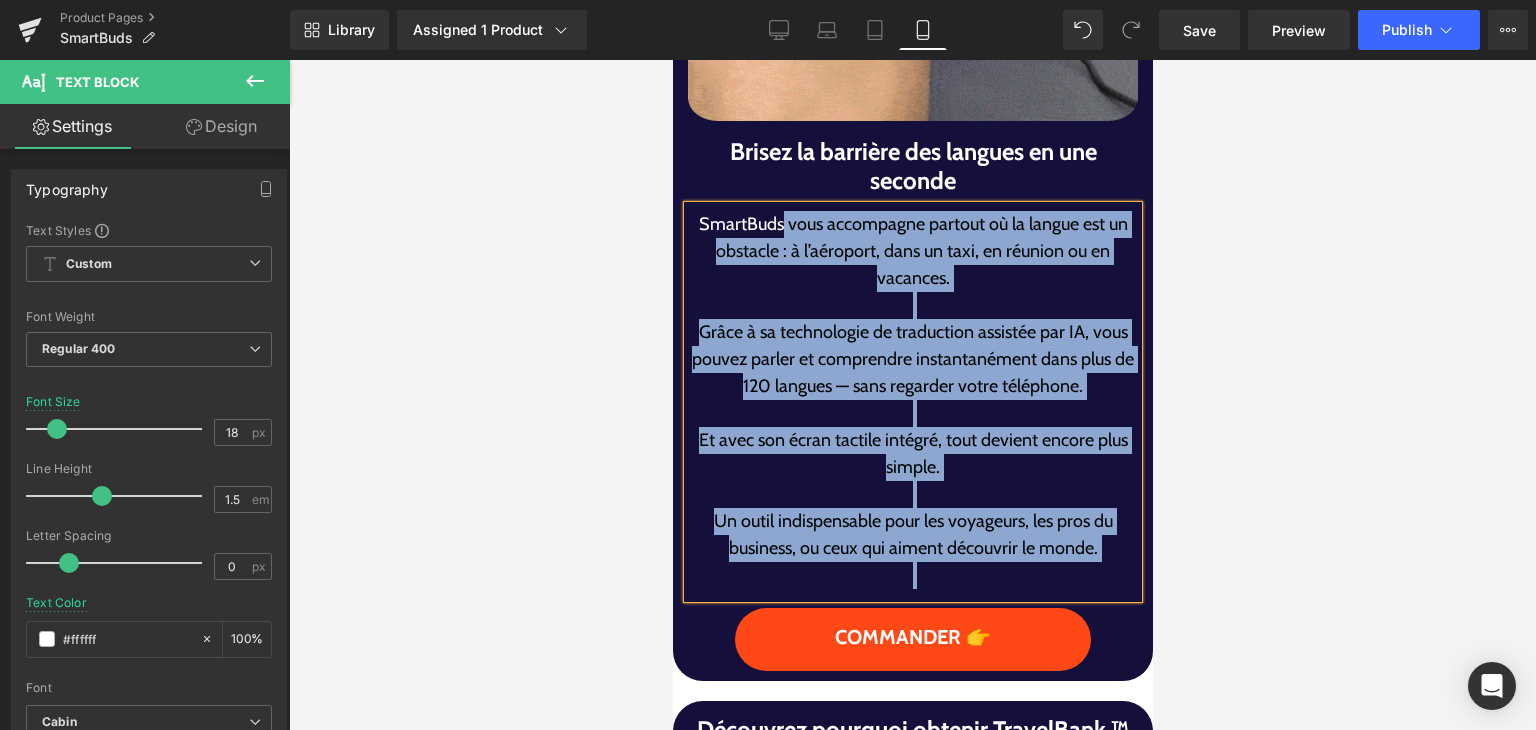 drag, startPoint x: 772, startPoint y: 174, endPoint x: 685, endPoint y: 176, distance: 87.02299 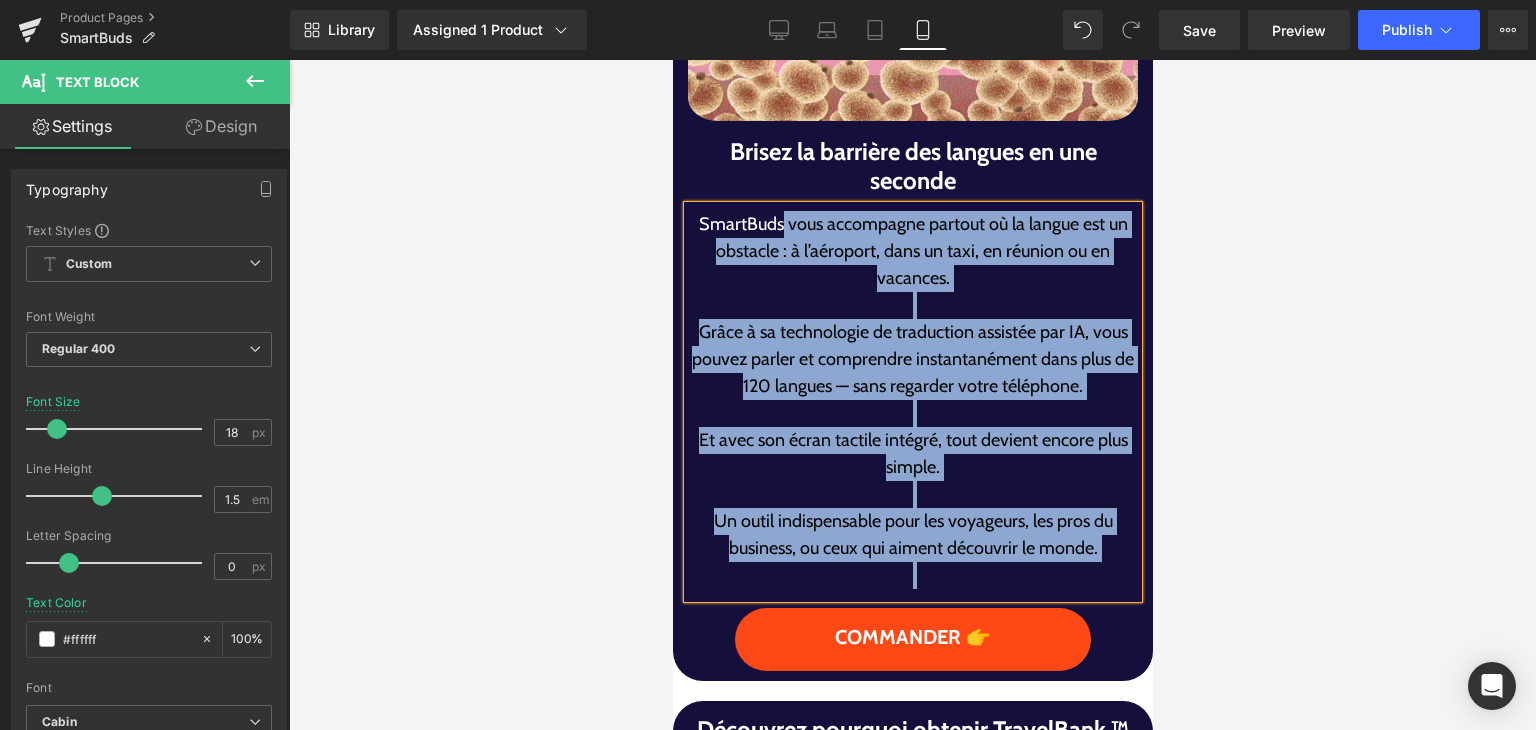 click on "SmartBuds vous accompagne partout où la langue est un obstacle : à l’aéroport, dans un taxi, en réunion ou en vacances.  Grâce à sa technologie de traduction assistée par IA, vous pouvez parler et comprendre instantanément dans plus de 120 langues — sans regarder votre téléphone.  Et avec son écran tactile intégré, tout devient encore plus simple.  Un outil indispensable pour les voyageurs, les pros du business, ou ceux qui aiment découvrir le monde." at bounding box center [912, 402] 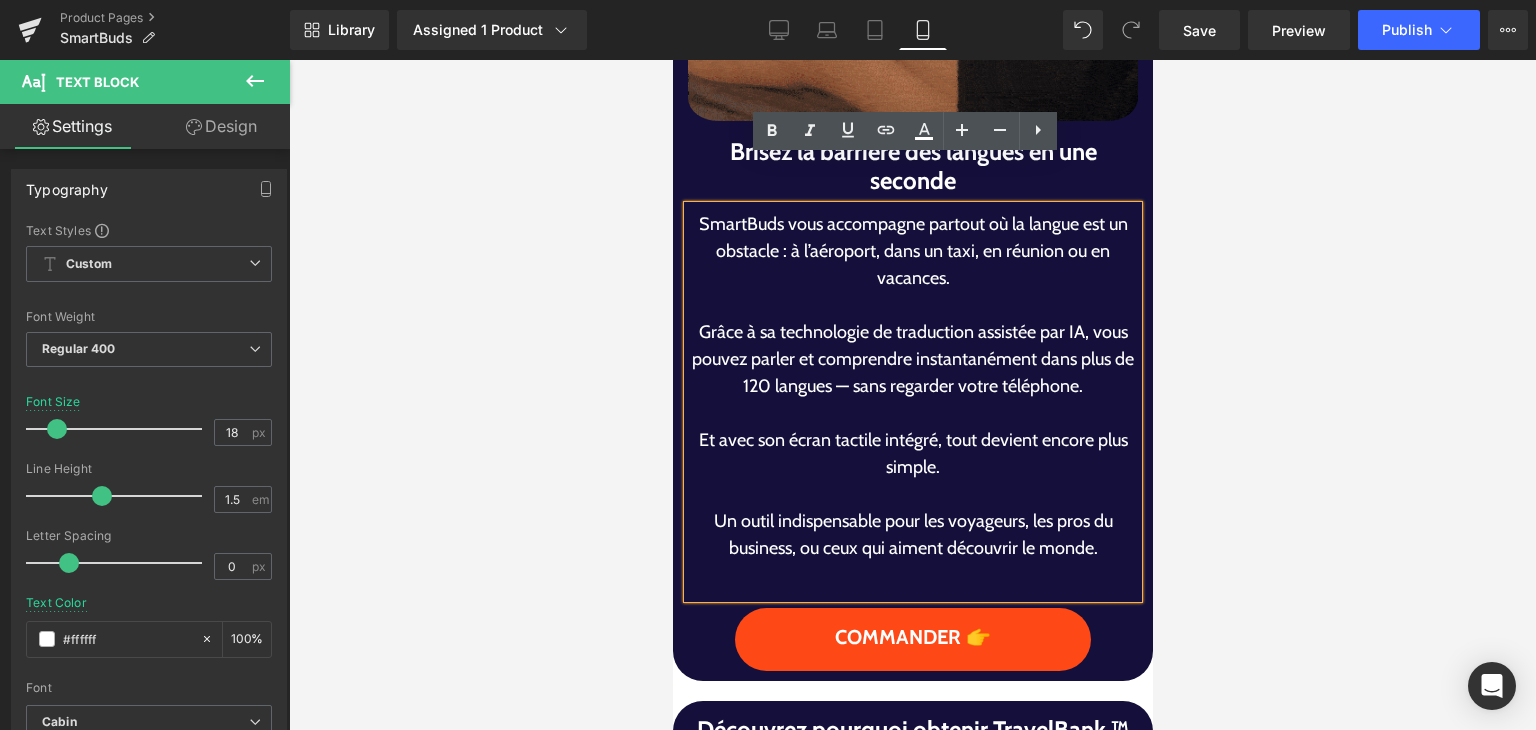 click on "SmartBuds vous accompagne partout où la langue est un obstacle : à l’aéroport, dans un taxi, en réunion ou en vacances." at bounding box center (912, 251) 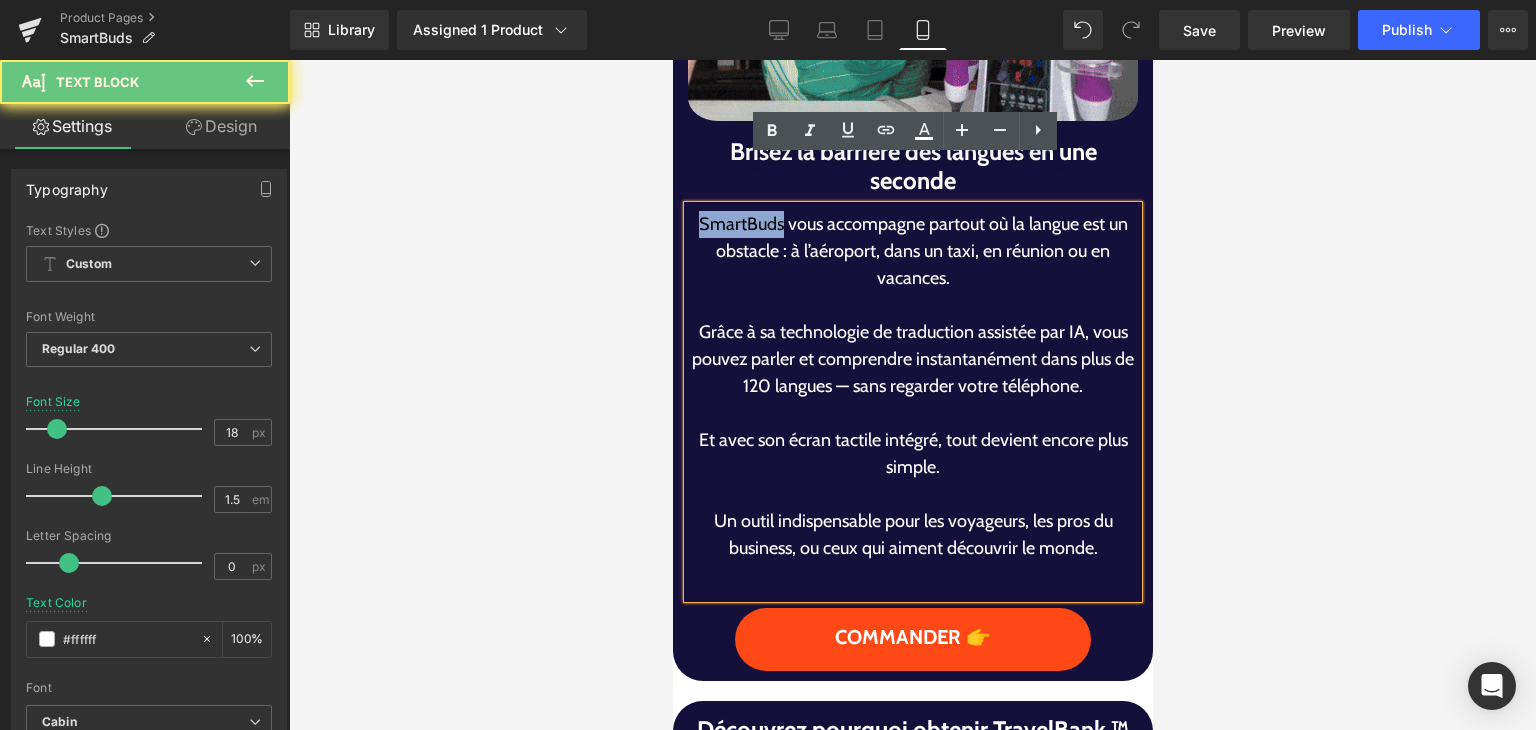 drag, startPoint x: 689, startPoint y: 175, endPoint x: 723, endPoint y: 172, distance: 34.132095 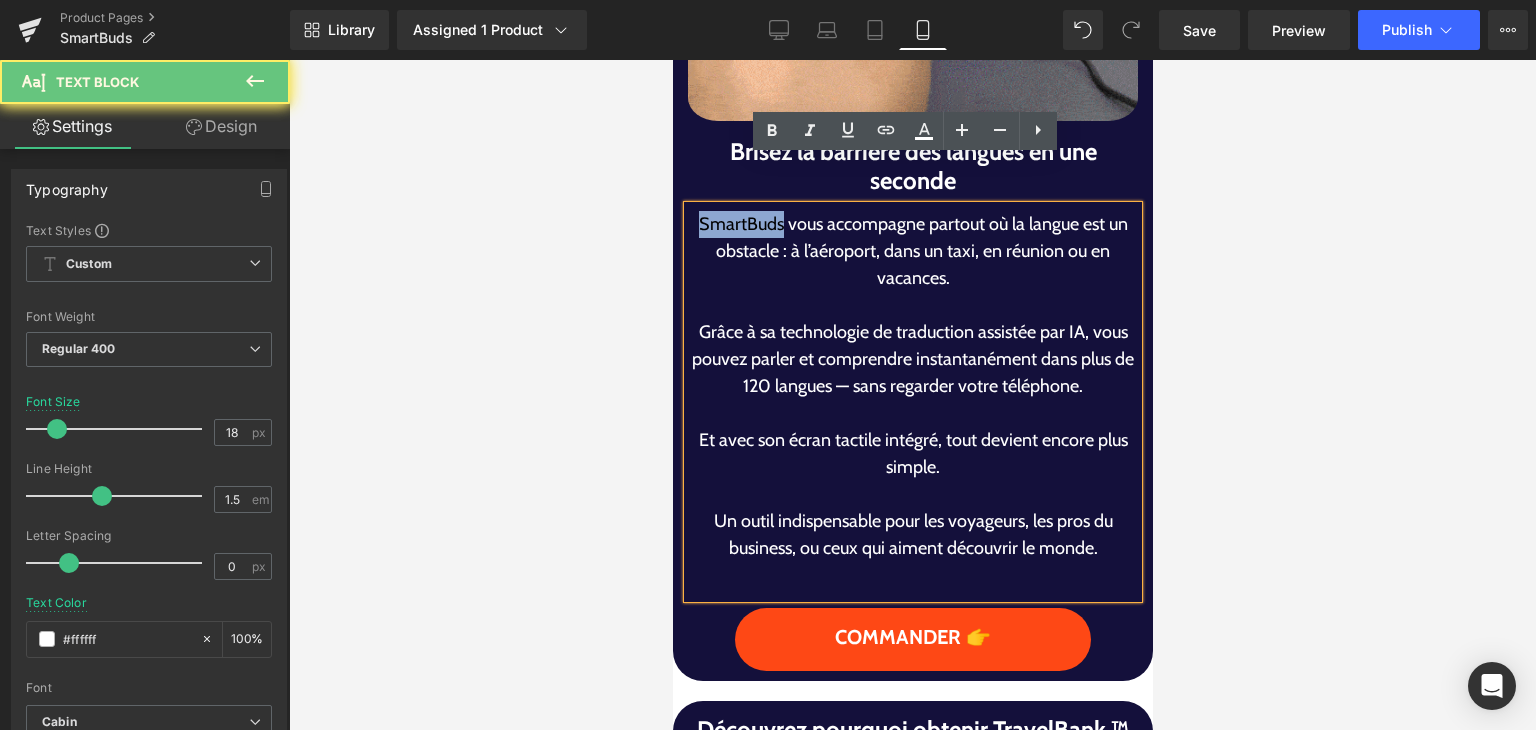 click on "SmartBuds vous accompagne partout où la langue est un obstacle : à l’aéroport, dans un taxi, en réunion ou en vacances." at bounding box center [912, 251] 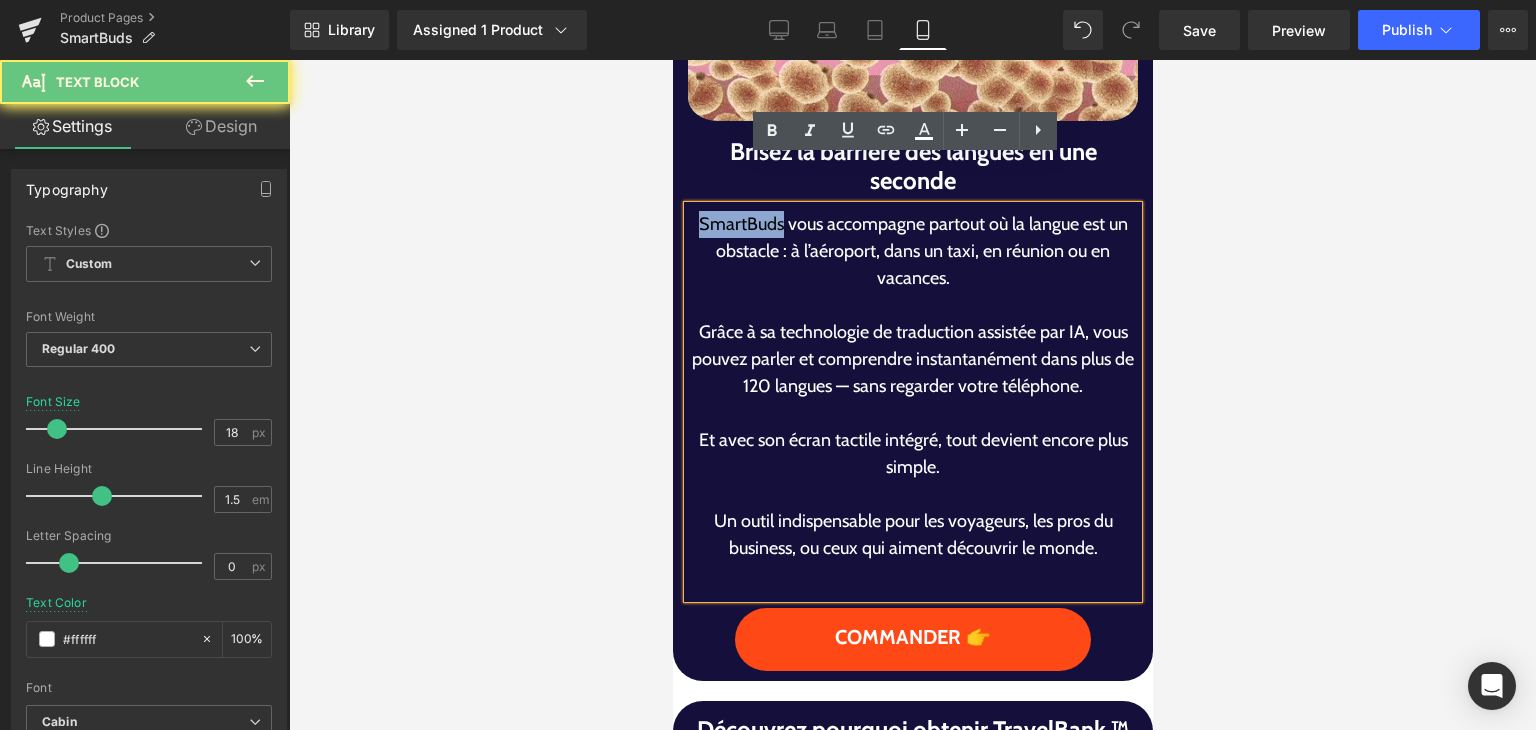 copy on "SmartBuds" 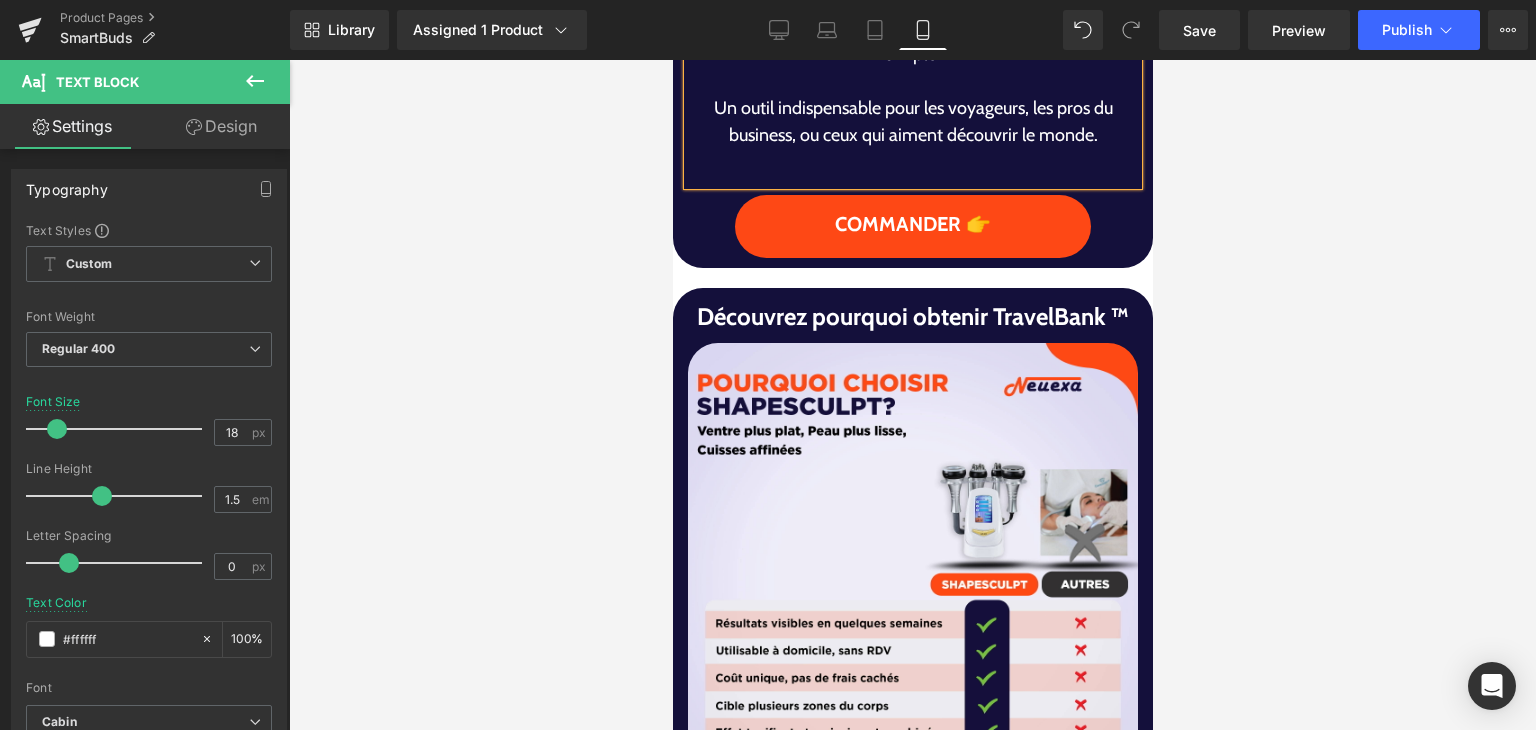 scroll, scrollTop: 2667, scrollLeft: 0, axis: vertical 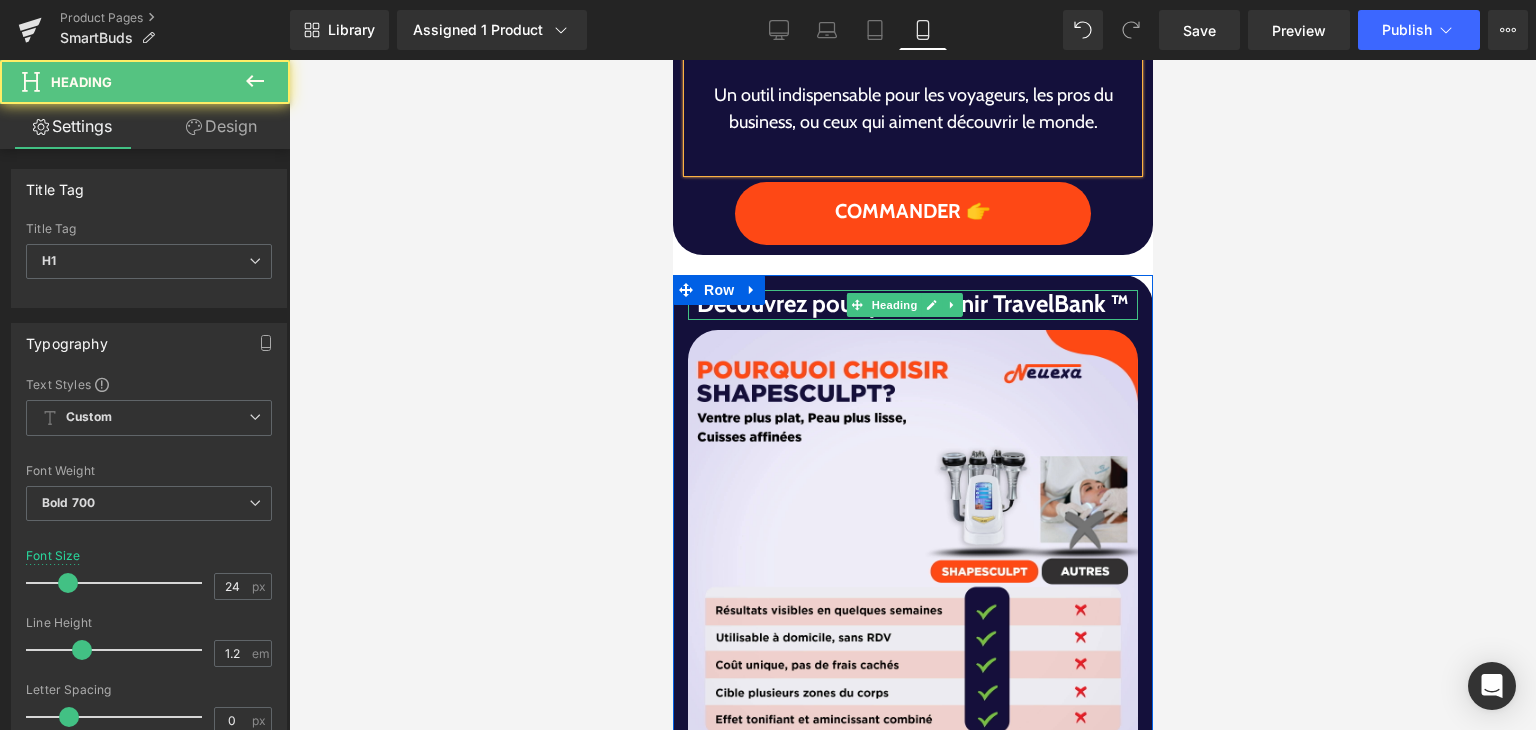 drag, startPoint x: 1001, startPoint y: 245, endPoint x: 1017, endPoint y: 245, distance: 16 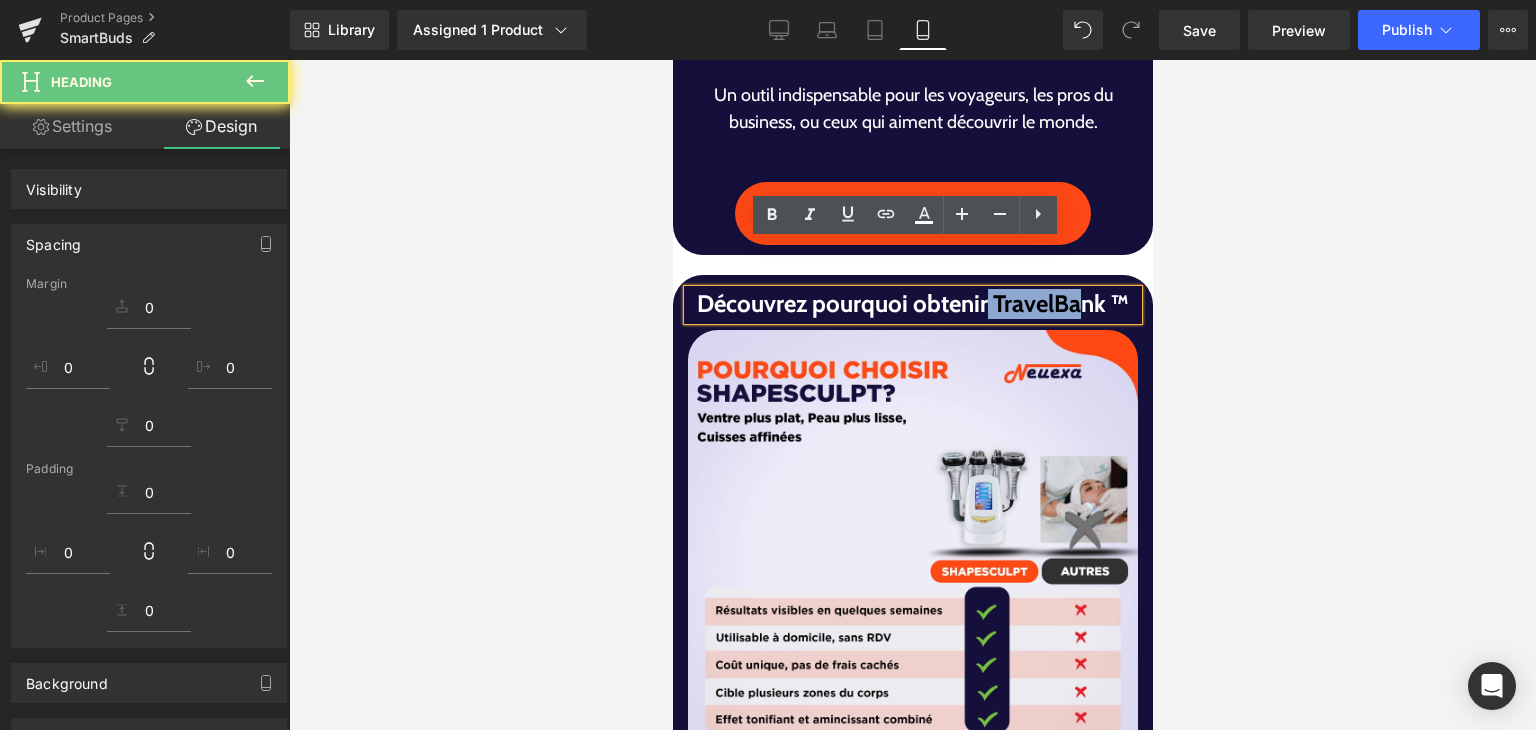 drag, startPoint x: 1084, startPoint y: 263, endPoint x: 1064, endPoint y: 272, distance: 21.931713 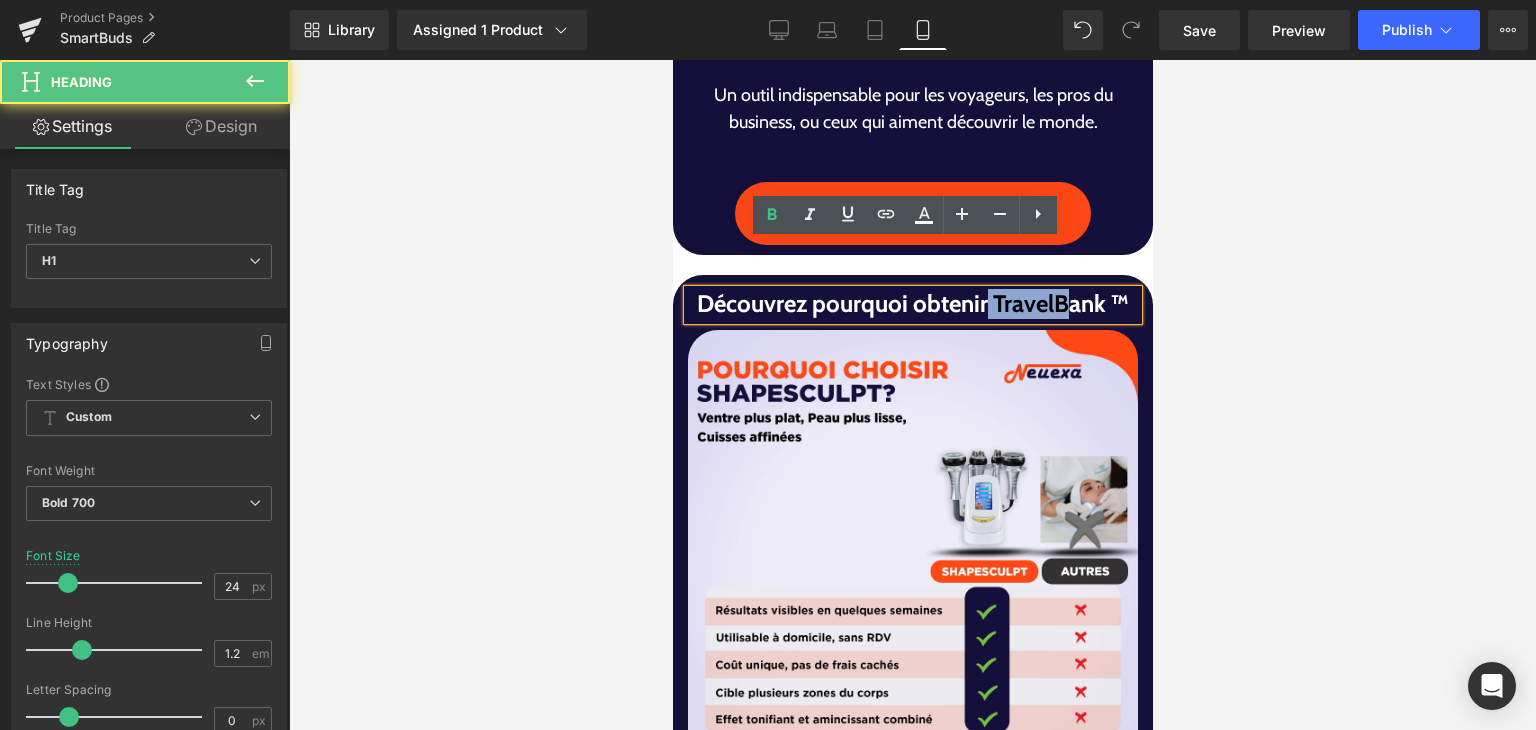 click on "Découvrez pourquoi obtenir TravelBank ™" at bounding box center [912, 304] 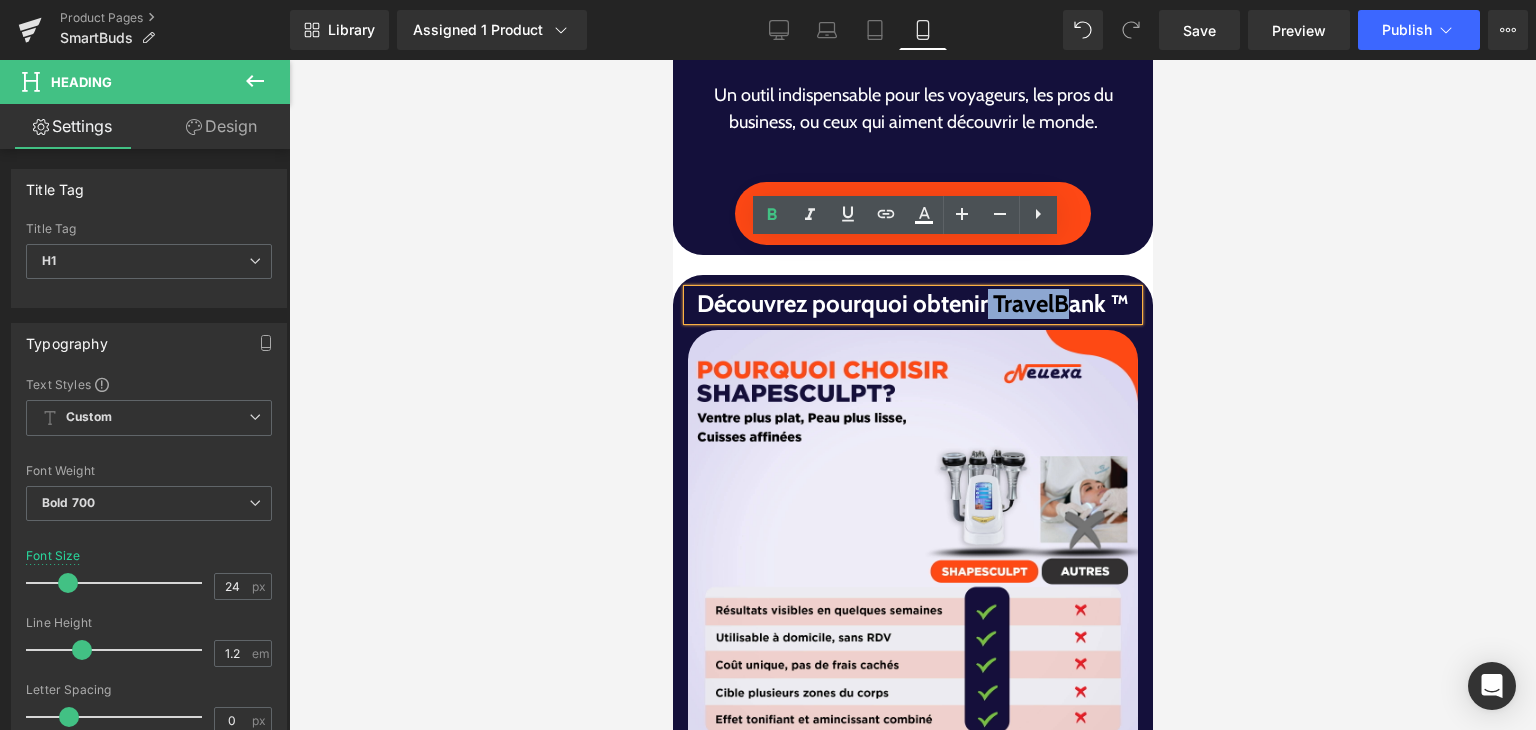 click on "Découvrez pourquoi obtenir TravelBank ™" at bounding box center (912, 304) 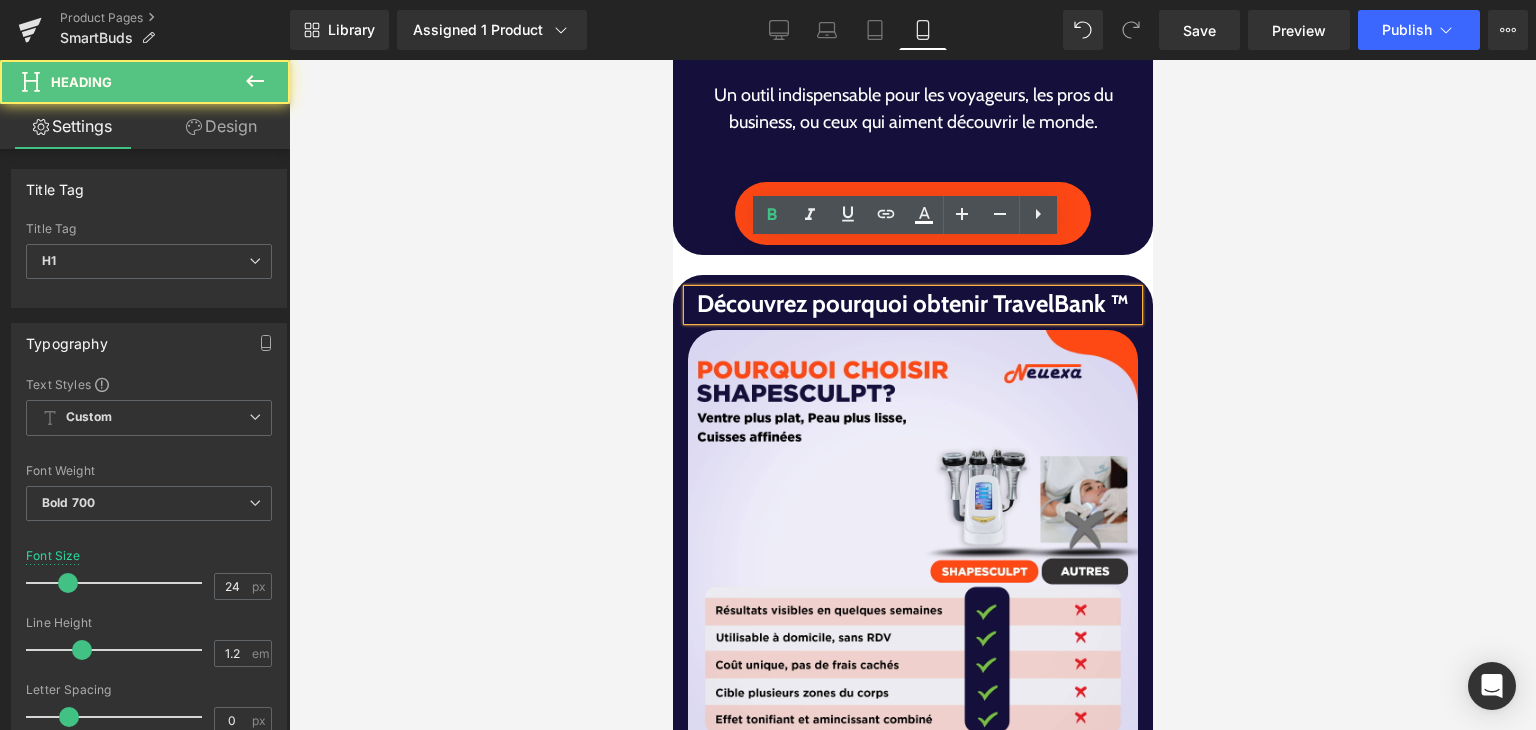 click on "Découvrez pourquoi obtenir TravelBank ™" at bounding box center (912, 304) 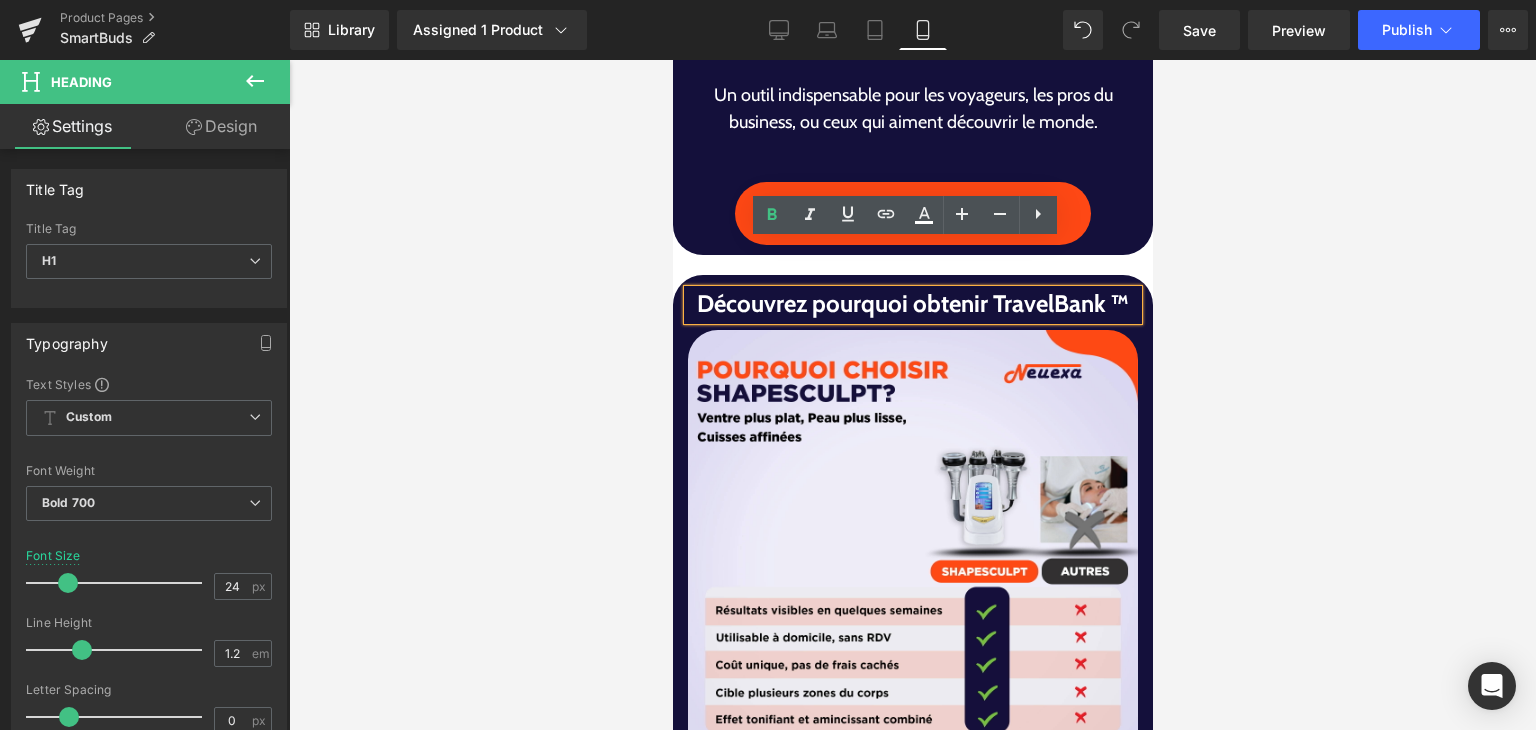 click on "Découvrez pourquoi obtenir TravelBank ™" at bounding box center (912, 304) 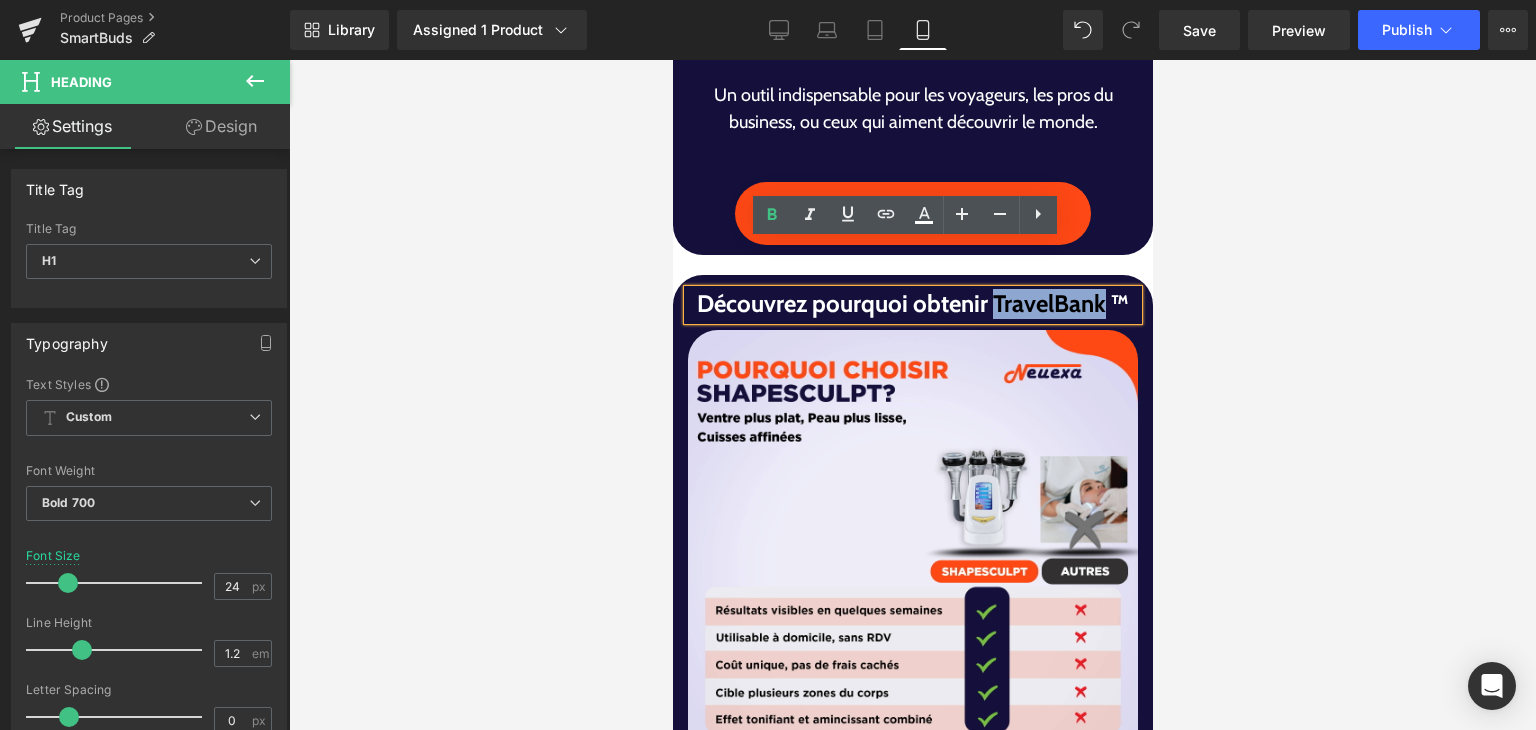 drag, startPoint x: 1001, startPoint y: 261, endPoint x: 1080, endPoint y: 252, distance: 79.51101 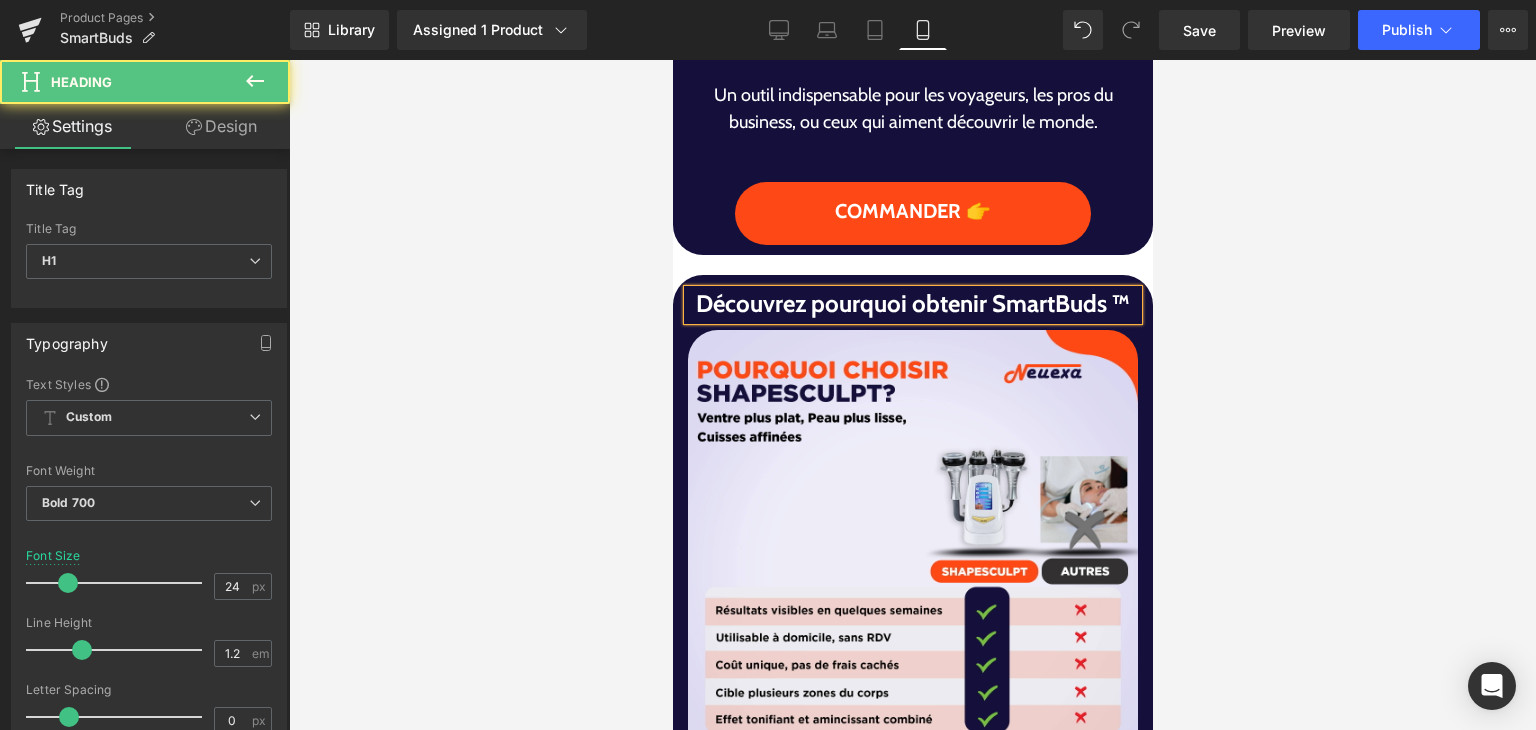 copy on "™" 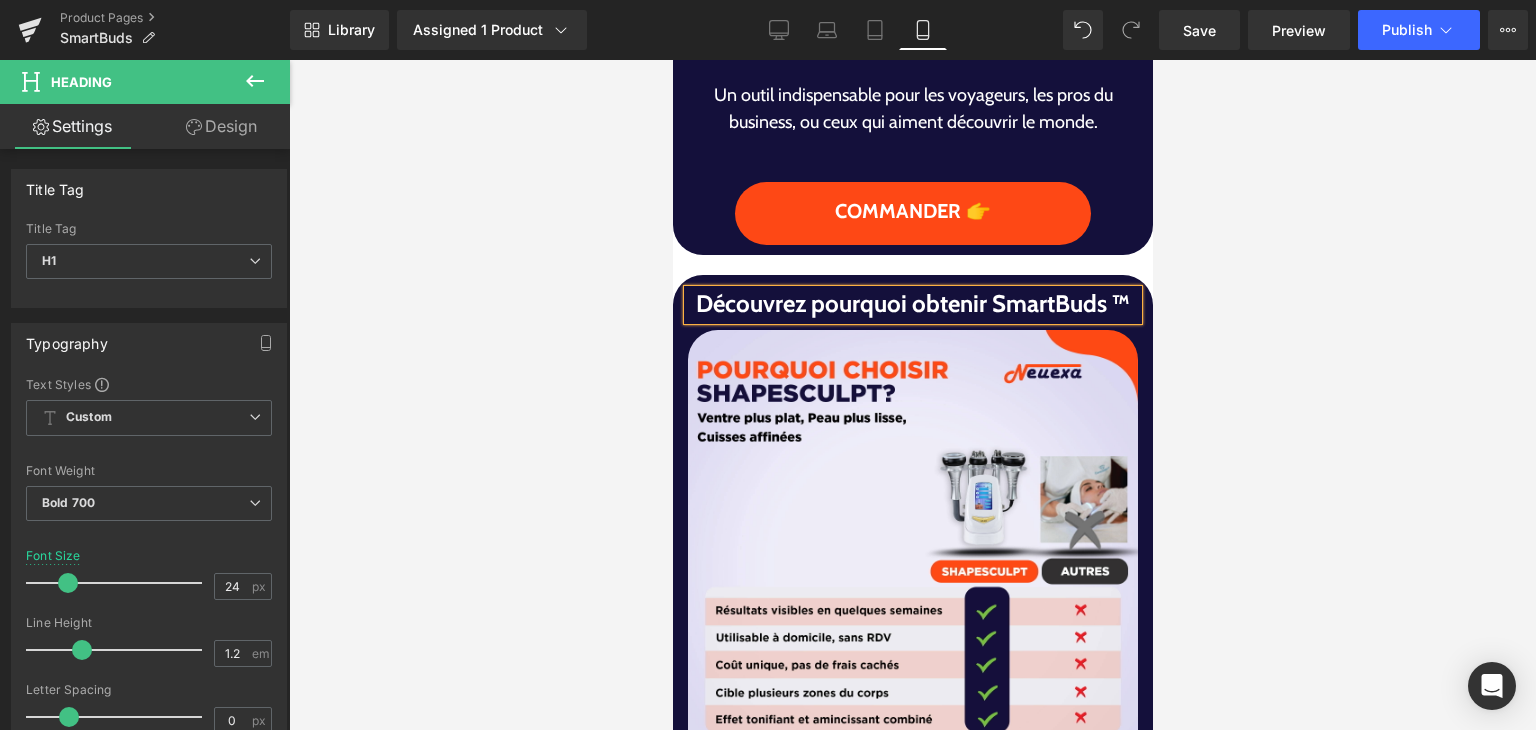 click on "Découvrez pourquoi obtenir SmartBuds ™" at bounding box center [912, 304] 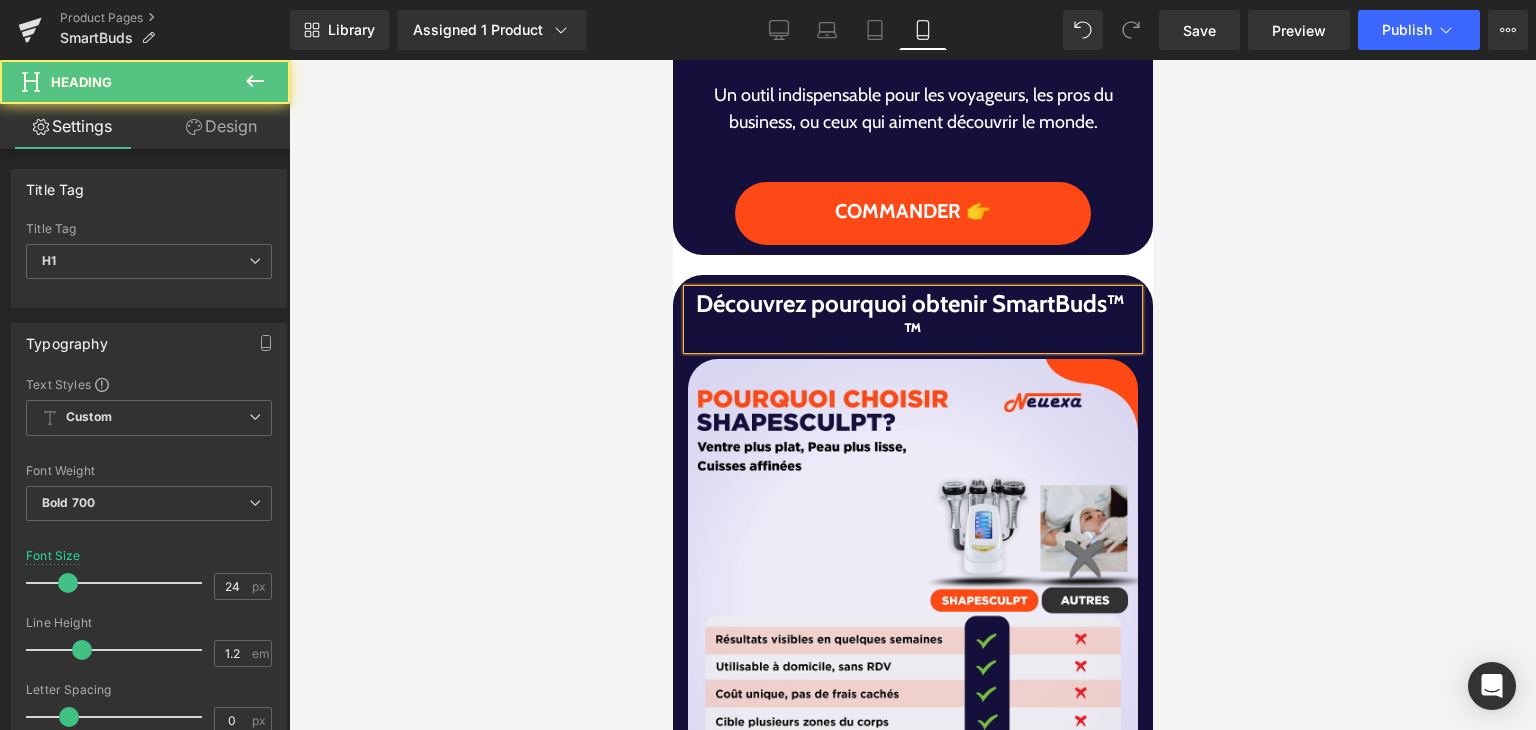 drag, startPoint x: 939, startPoint y: 294, endPoint x: 895, endPoint y: 283, distance: 45.35416 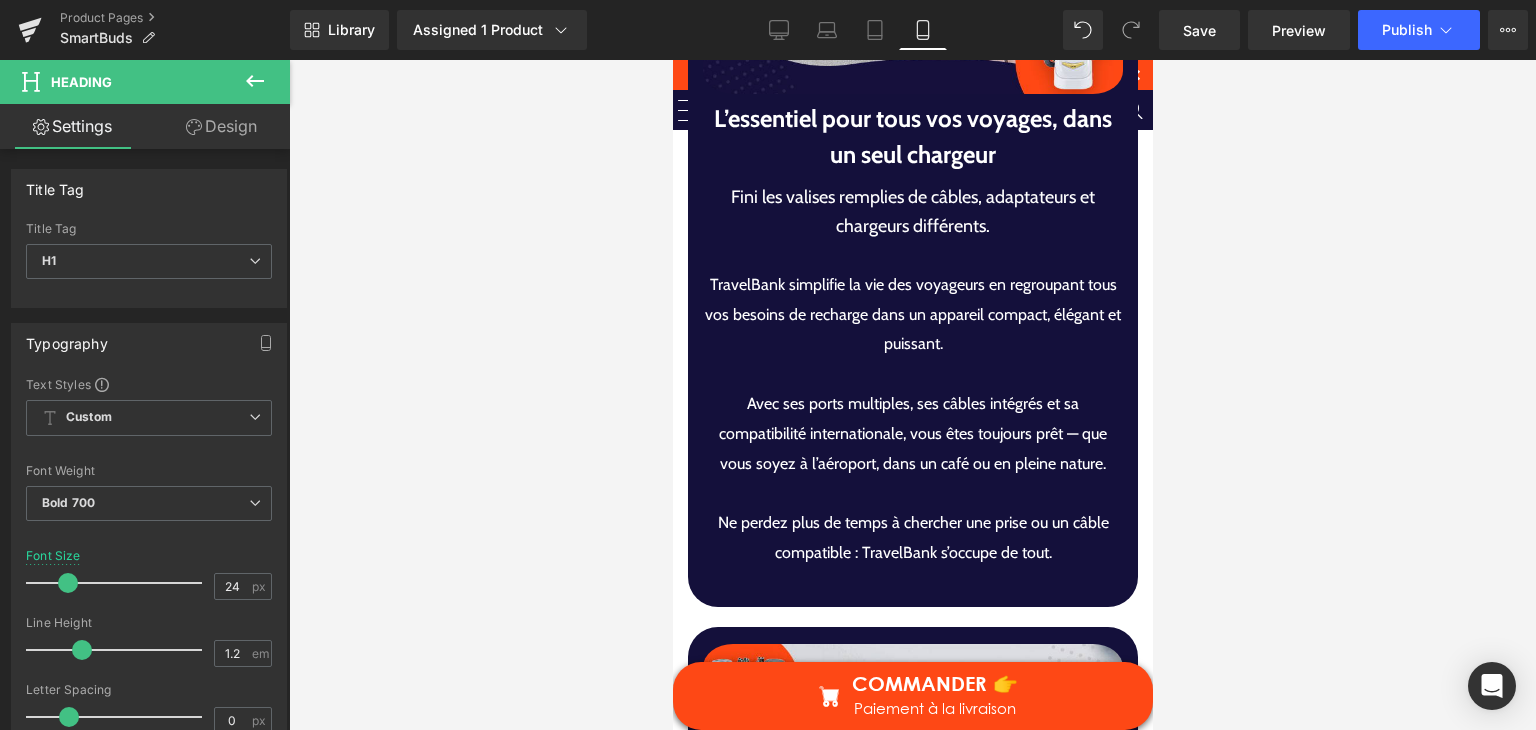scroll, scrollTop: 4667, scrollLeft: 0, axis: vertical 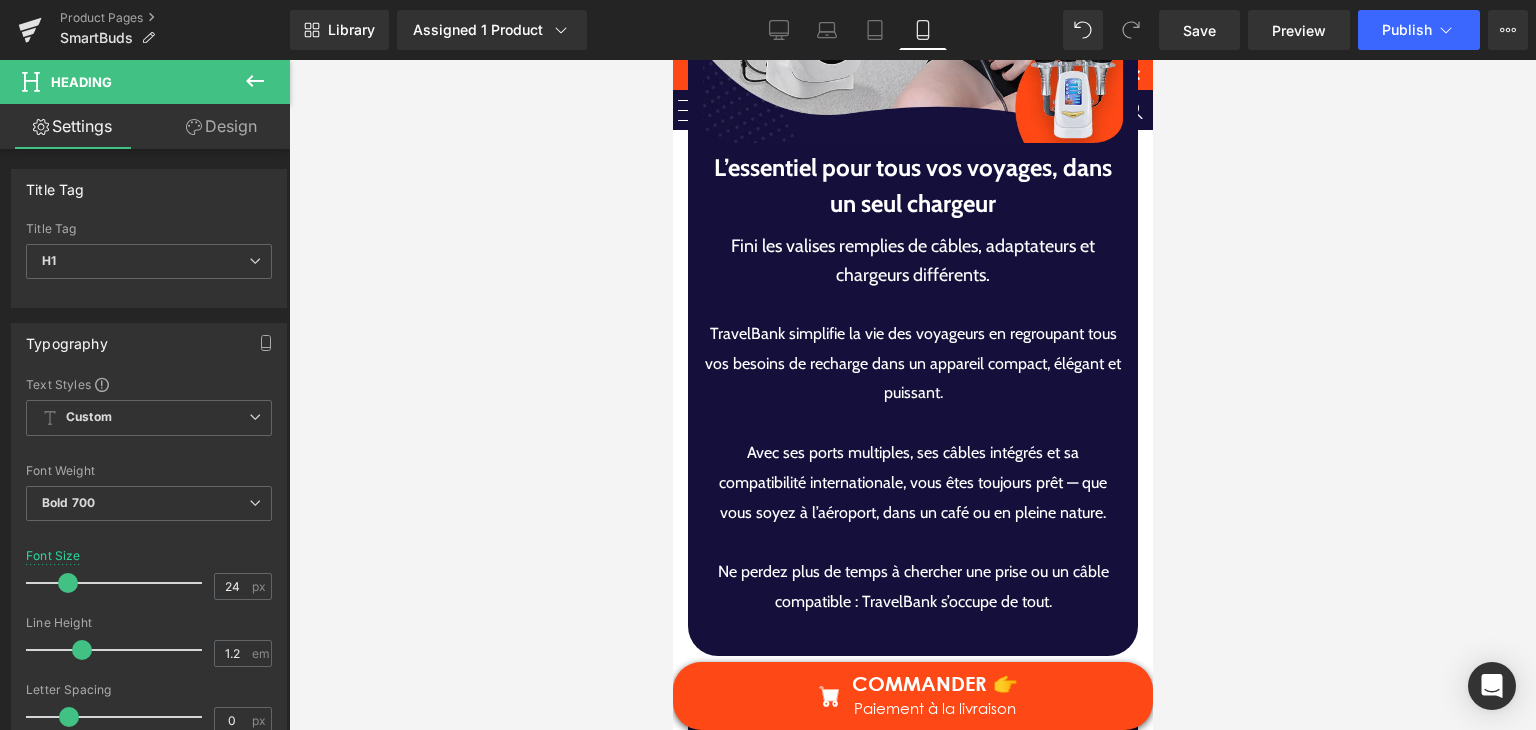 drag, startPoint x: 1137, startPoint y: 261, endPoint x: 1828, endPoint y: 445, distance: 715.0783 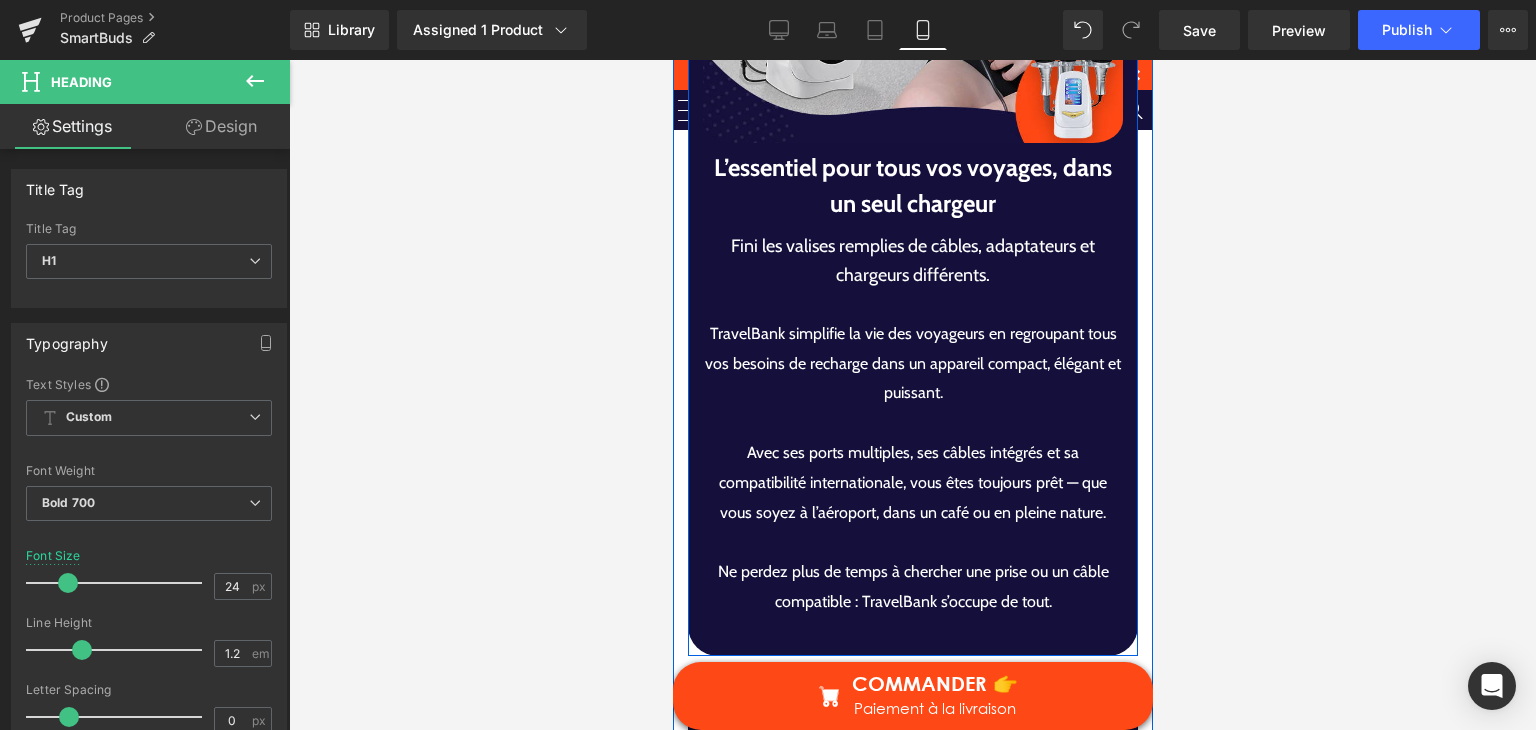 click on "L’essentiel pour tous vos voyages, dans un seul chargeur" at bounding box center (912, 186) 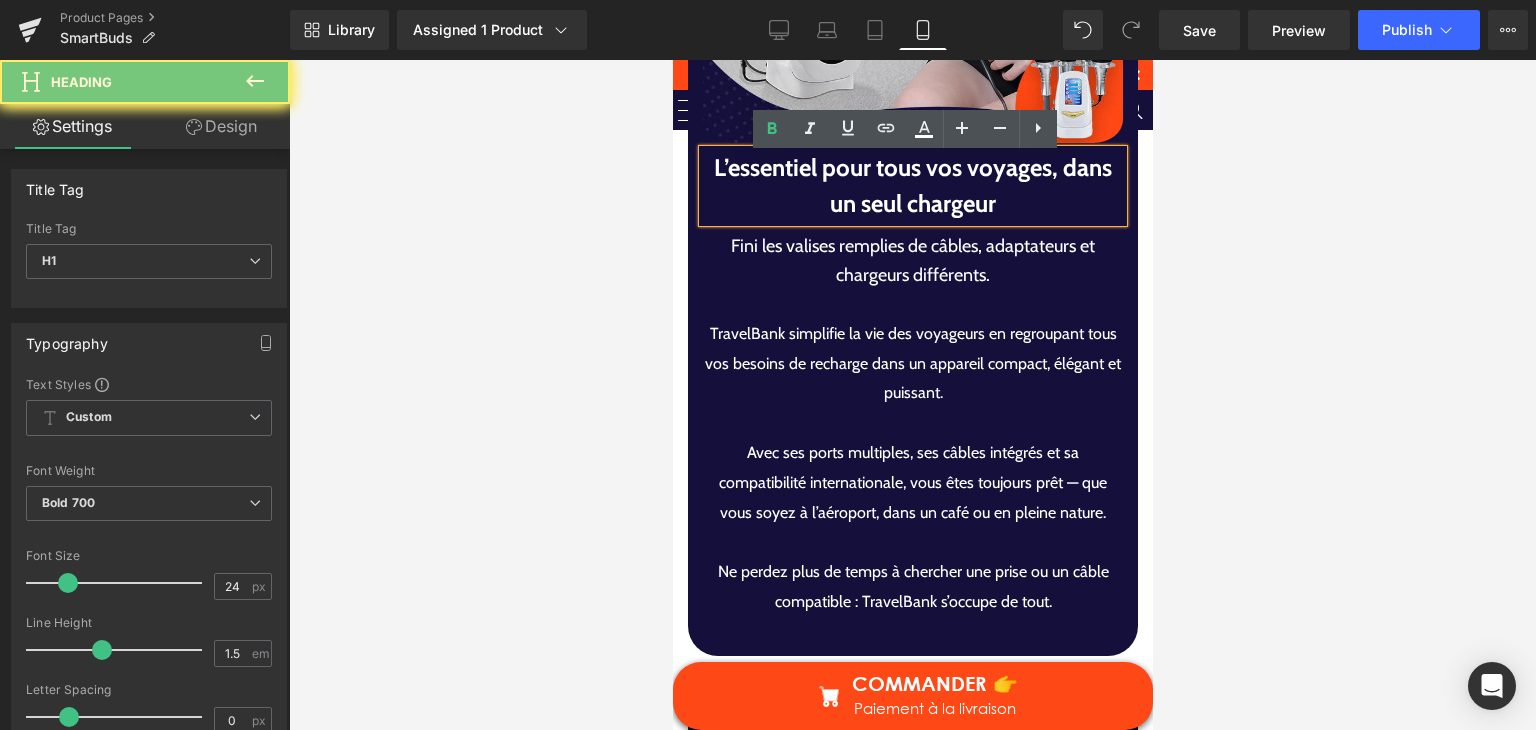 click on "L’essentiel pour tous vos voyages, dans un seul chargeur" at bounding box center [912, 186] 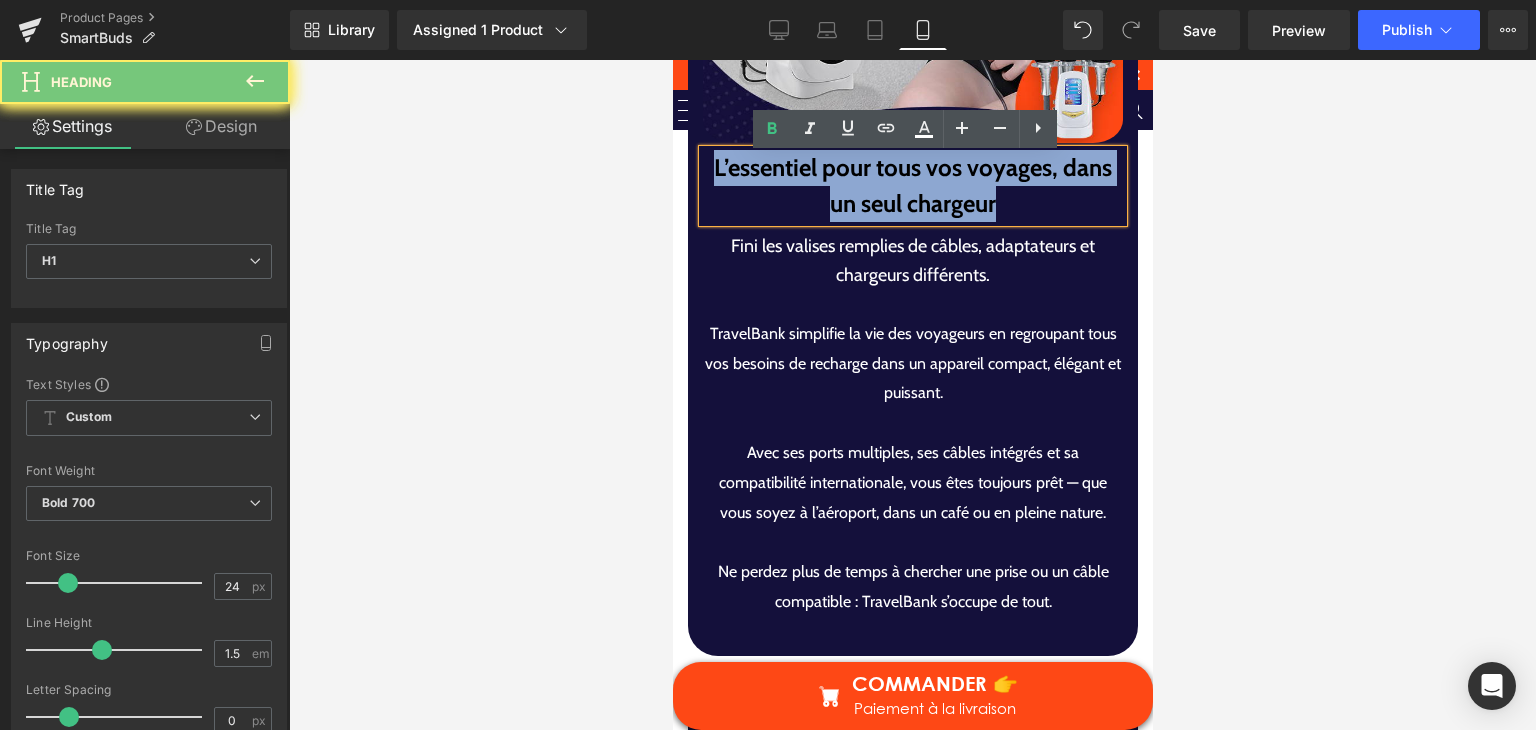 paste 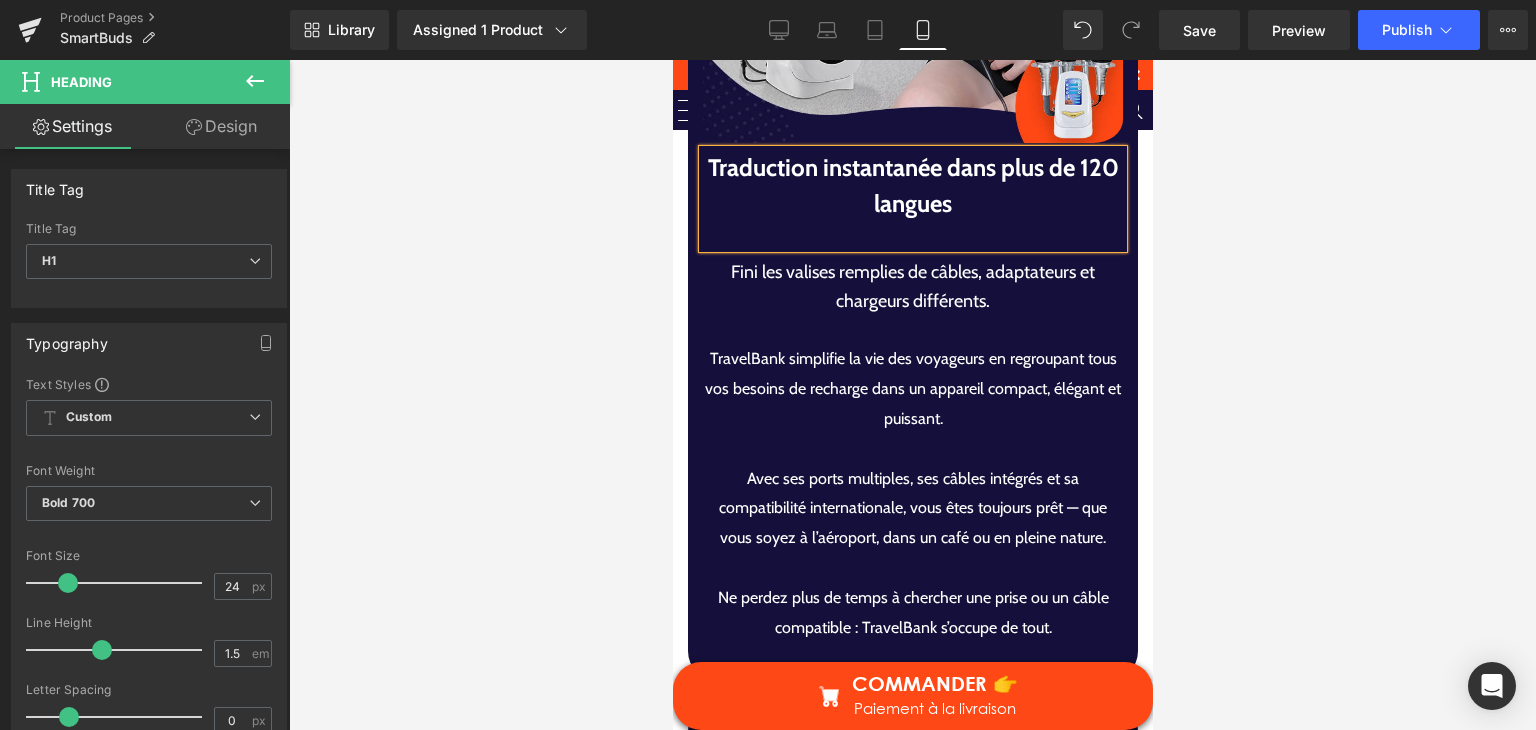 click on "TravelBank simplifie la vie des voyageurs en regroupant tous vos besoins de recharge dans un appareil compact, élégant et puissant." at bounding box center [912, 388] 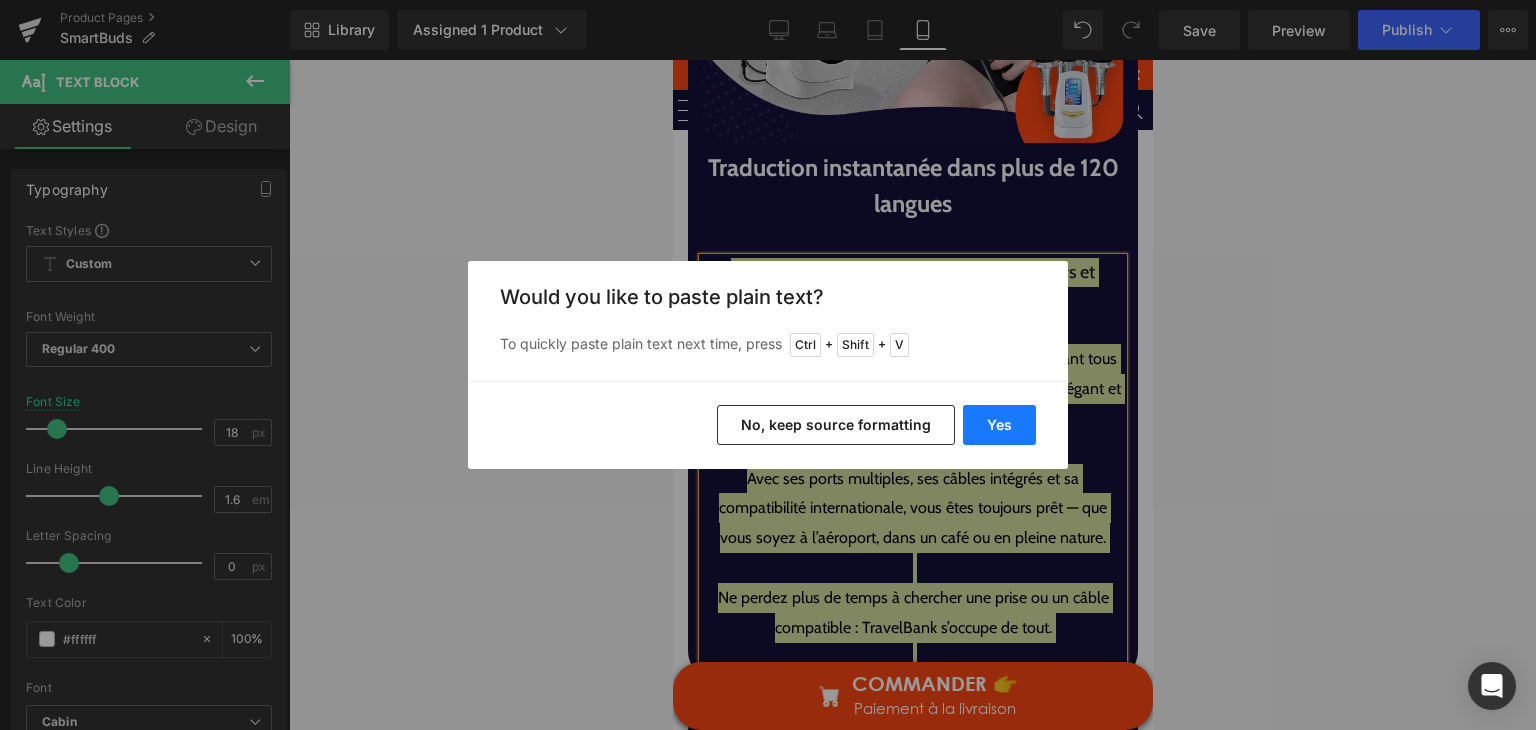 click on "Yes" at bounding box center (999, 425) 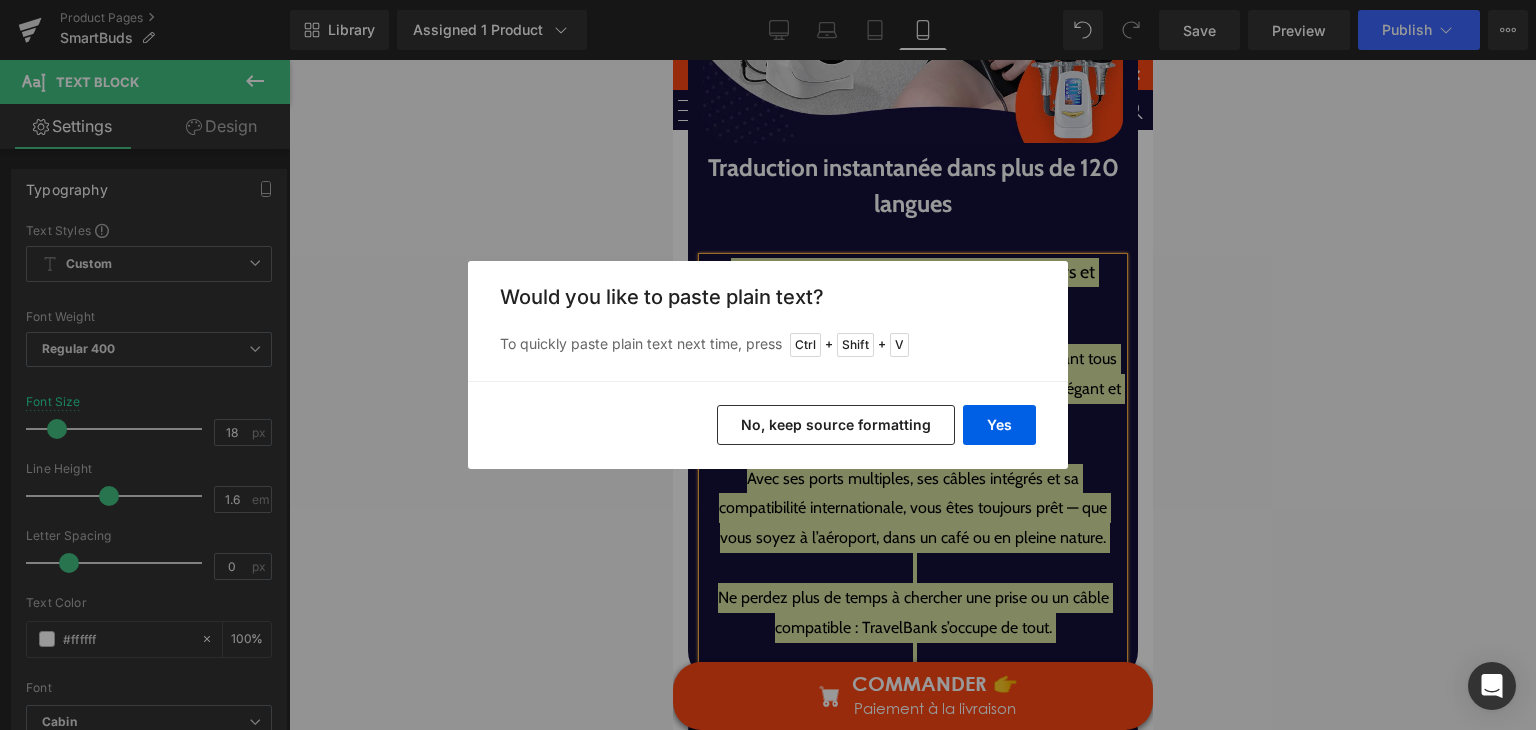 type 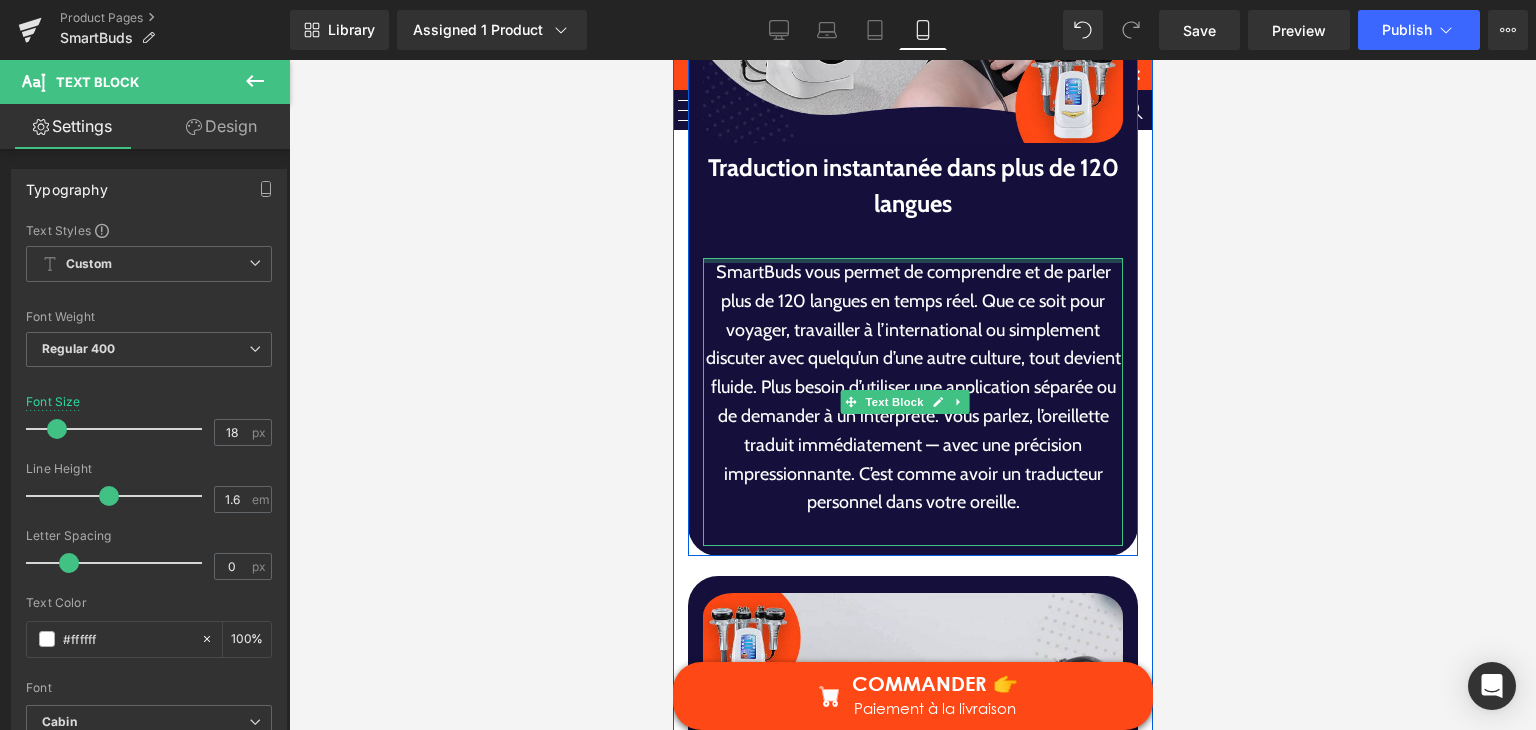 click on "Traduction instantanée dans plus de 120 langues" at bounding box center (912, 186) 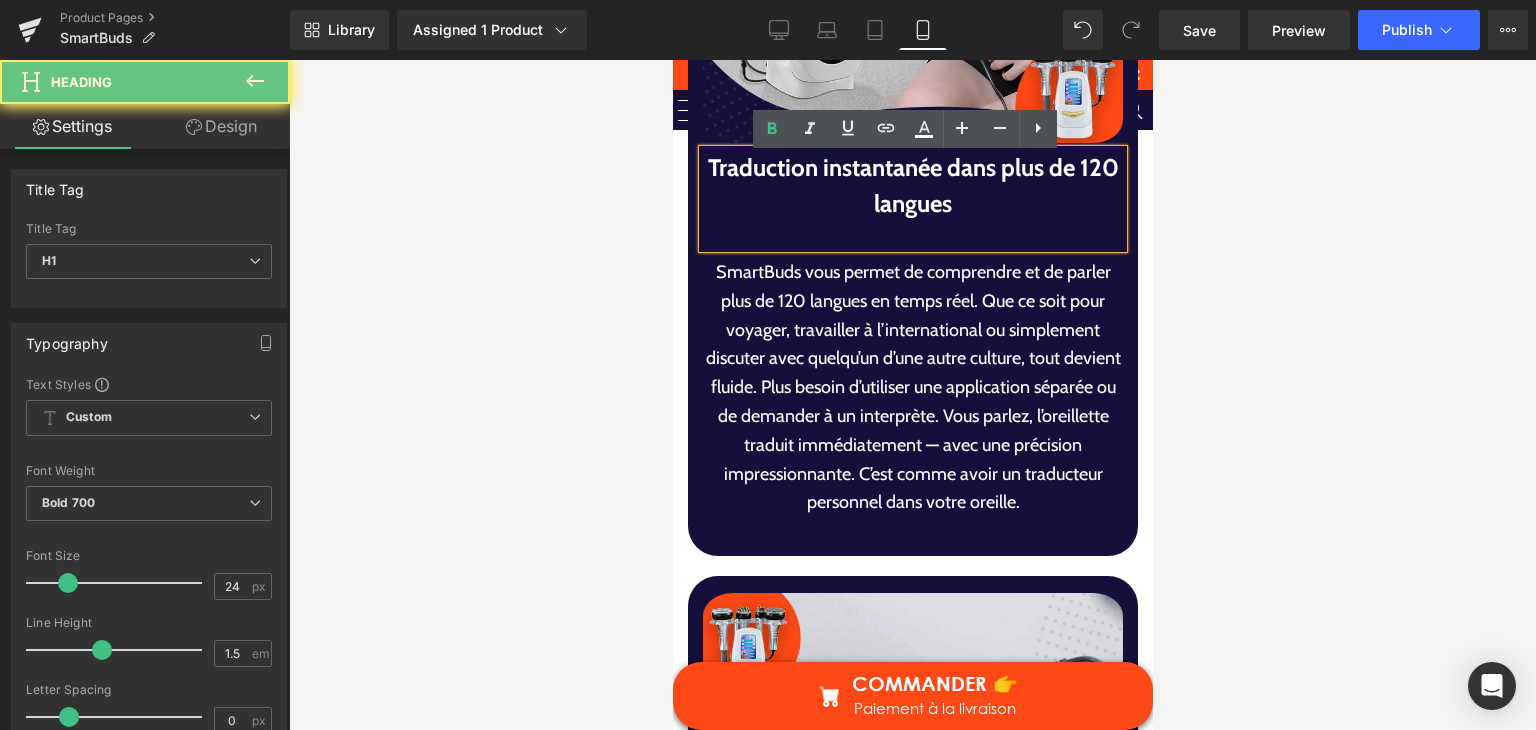 click at bounding box center (912, 235) 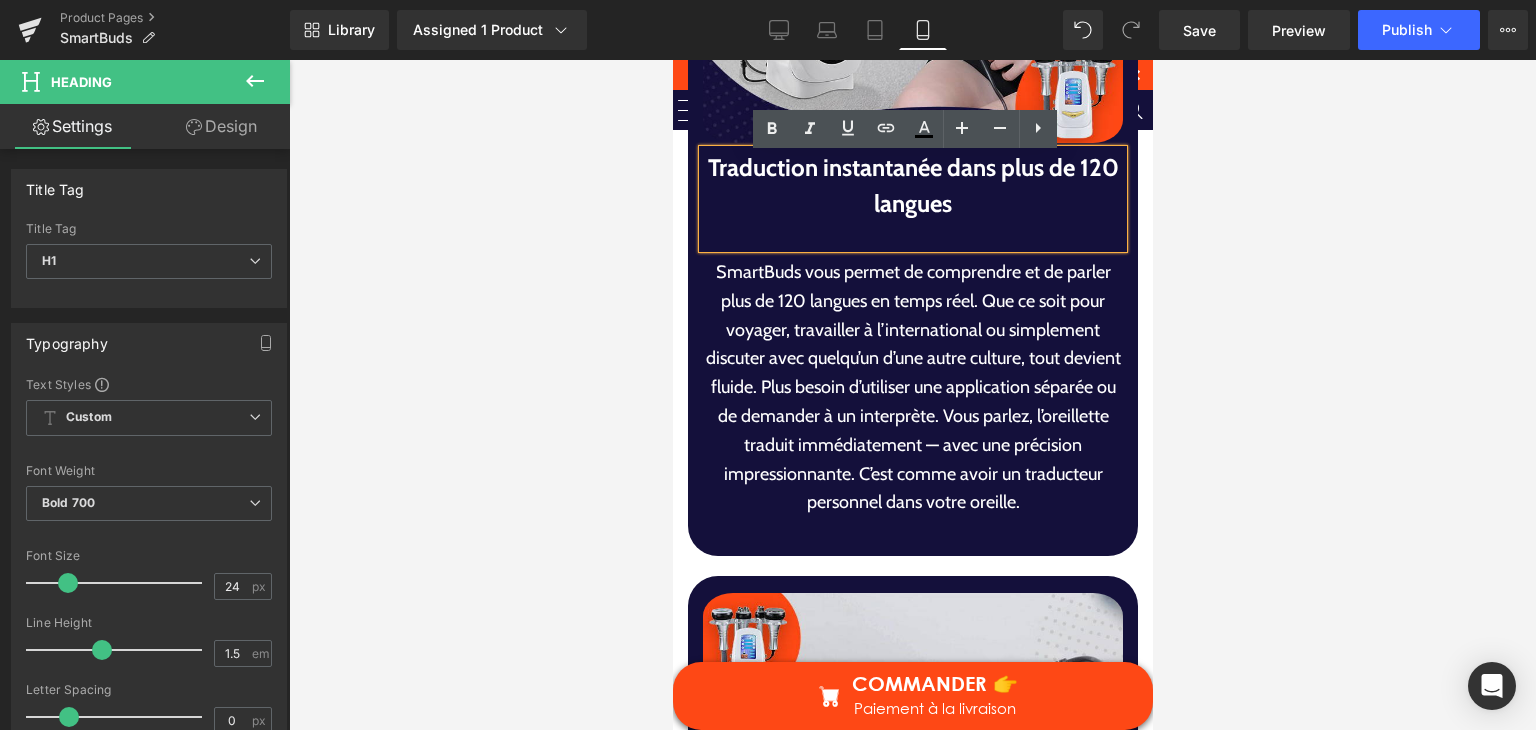 click at bounding box center (912, 235) 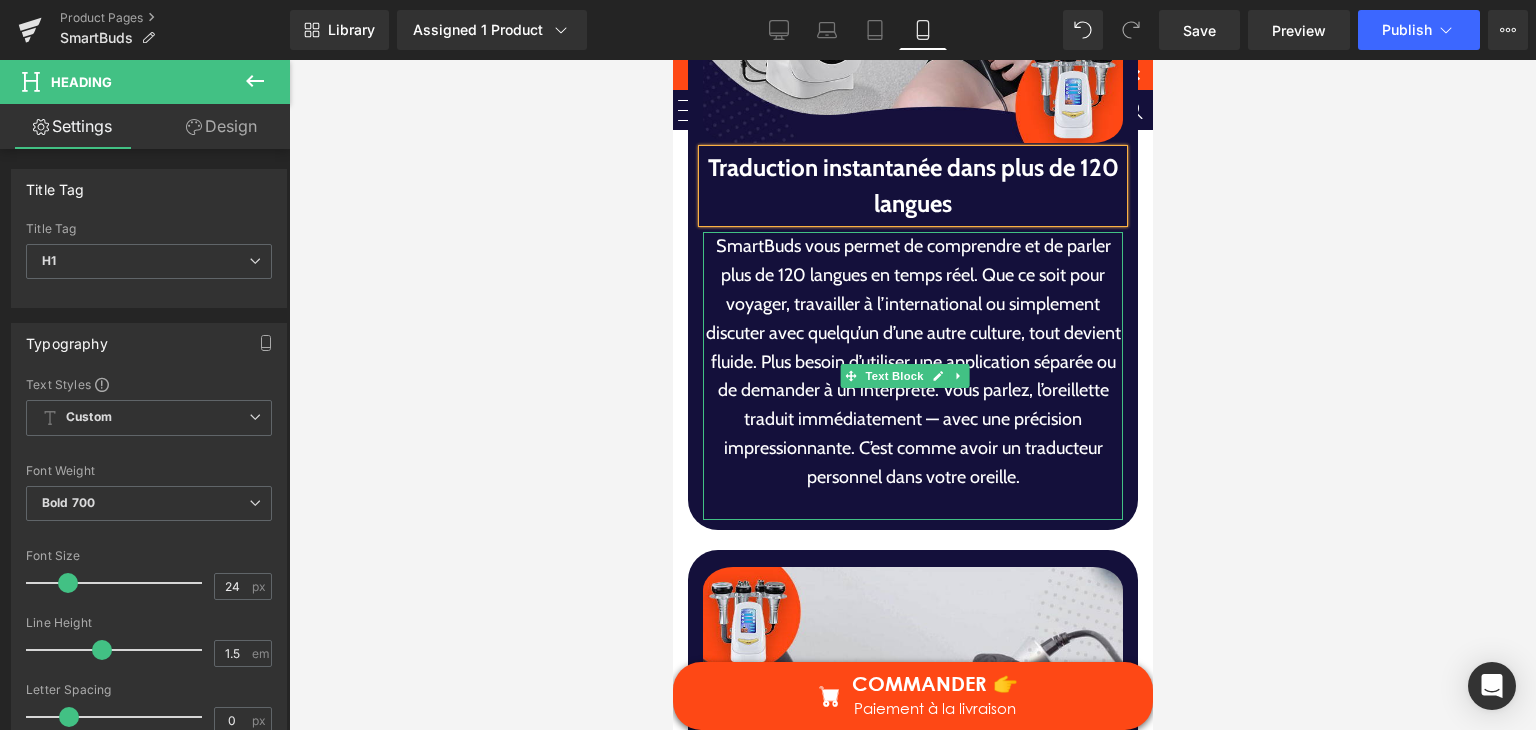 click on "SmartBuds vous permet de comprendre et de parler plus de 120 langues en temps réel. Que ce soit pour voyager, travailler à l’international ou simplement discuter avec quelqu’un d’une autre culture, tout devient fluide. Plus besoin d’utiliser une application séparée ou de demander à un interprète. Vous parlez, l’oreillette traduit immédiatement — avec une précision impressionnante. C’est comme avoir un traducteur personnel dans votre oreille." at bounding box center [912, 361] 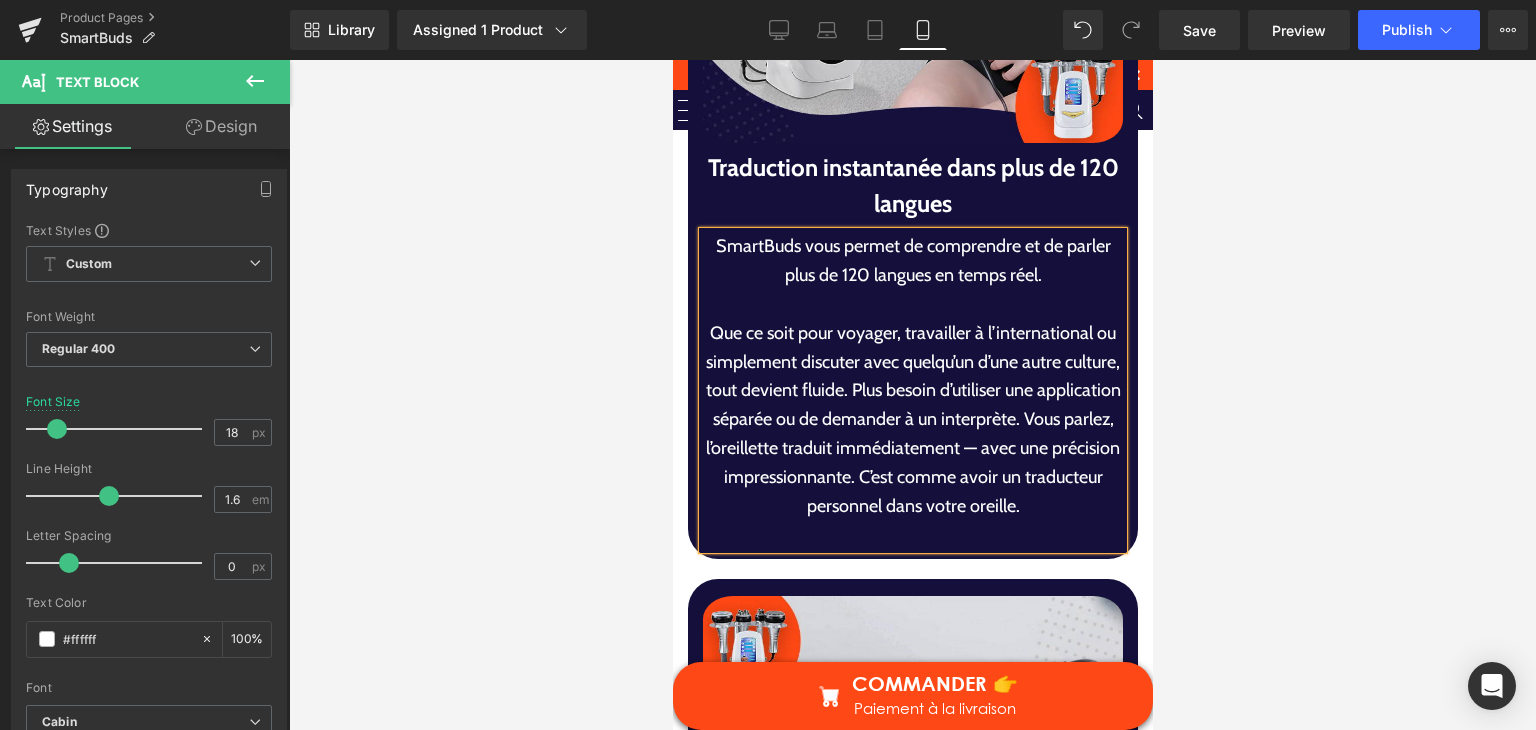 click on "Que ce soit pour voyager, travailler à l’international ou simplement discuter avec quelqu’un d’une autre culture, tout devient fluide. Plus besoin d’utiliser une application séparée ou de demander à un interprète. Vous parlez, l’oreillette traduit immédiatement — avec une précision impressionnante. C’est comme avoir un traducteur personnel dans votre oreille." at bounding box center (912, 420) 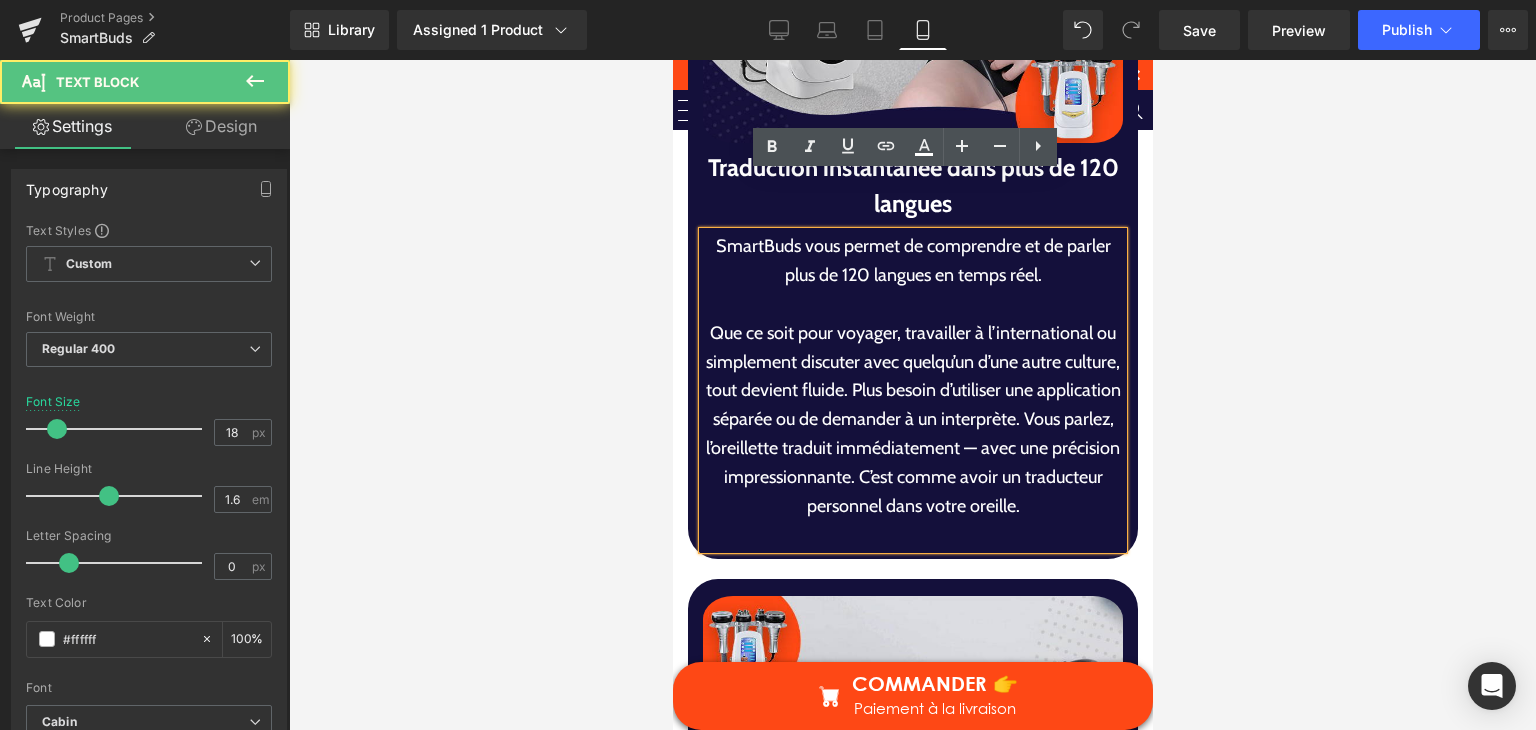click on "Que ce soit pour voyager, travailler à l’international ou simplement discuter avec quelqu’un d’une autre culture, tout devient fluide. Plus besoin d’utiliser une application séparée ou de demander à un interprète. Vous parlez, l’oreillette traduit immédiatement — avec une précision impressionnante. C’est comme avoir un traducteur personnel dans votre oreille." at bounding box center [912, 420] 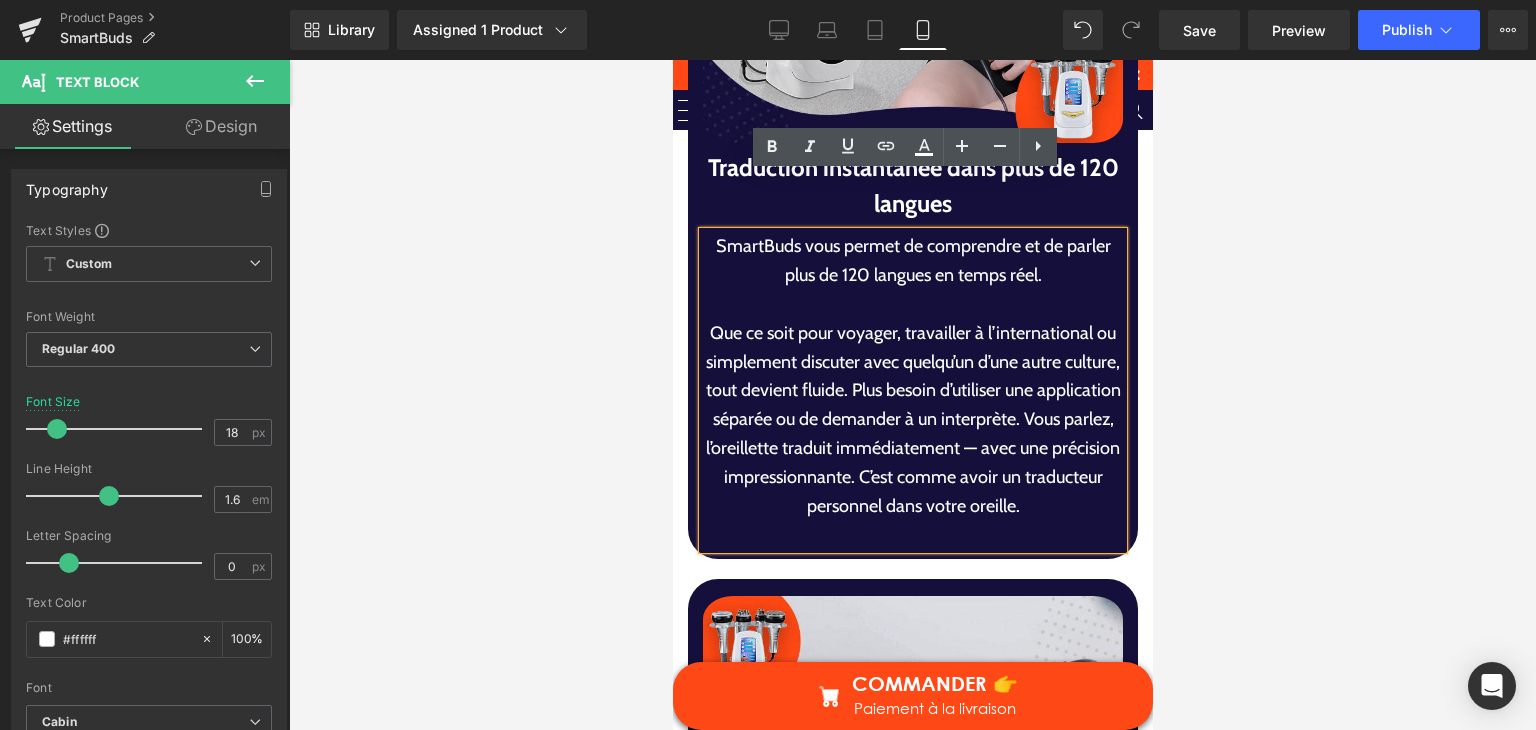 click on "Que ce soit pour voyager, travailler à l’international ou simplement discuter avec quelqu’un d’une autre culture, tout devient fluide. Plus besoin d’utiliser une application séparée ou de demander à un interprète. Vous parlez, l’oreillette traduit immédiatement — avec une précision impressionnante. C’est comme avoir un traducteur personnel dans votre oreille." at bounding box center [912, 420] 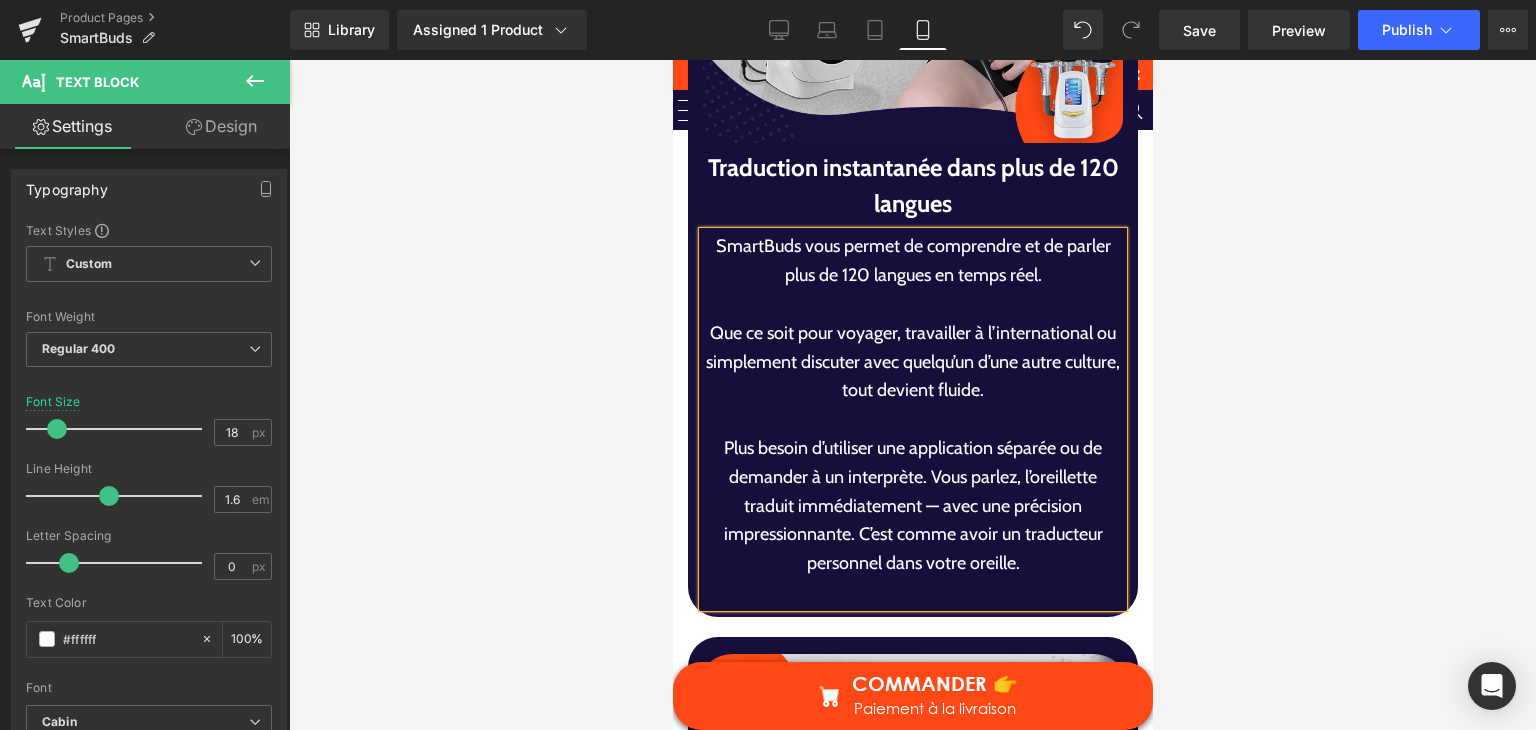 click on "Plus besoin d’utiliser une application séparée ou de demander à un interprète. Vous parlez, l’oreillette traduit immédiatement — avec une précision impressionnante. C’est comme avoir un traducteur personnel dans votre oreille." at bounding box center [912, 506] 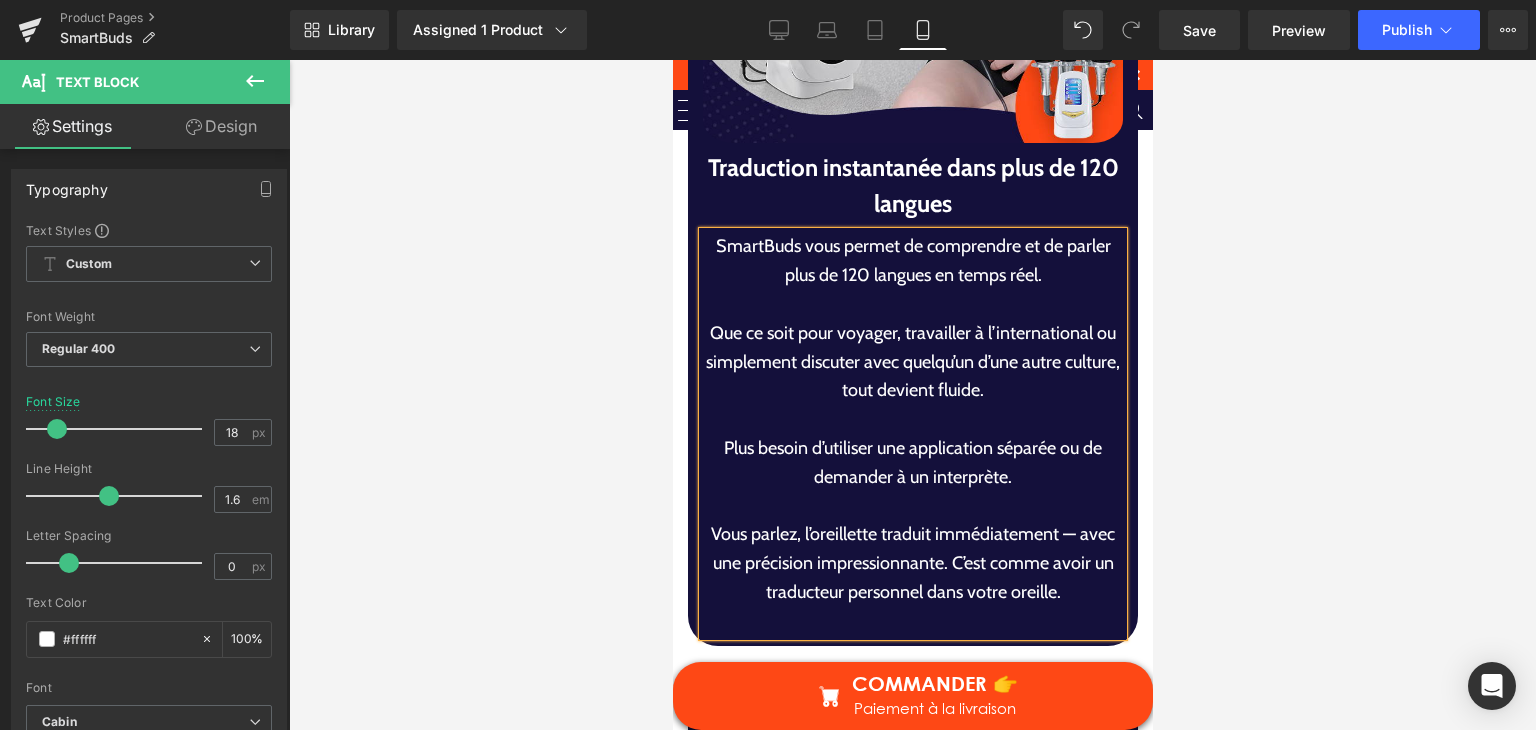 click on "Vous parlez, l’oreillette traduit immédiatement — avec une précision impressionnante. C’est comme avoir un traducteur personnel dans votre oreille." at bounding box center [912, 563] 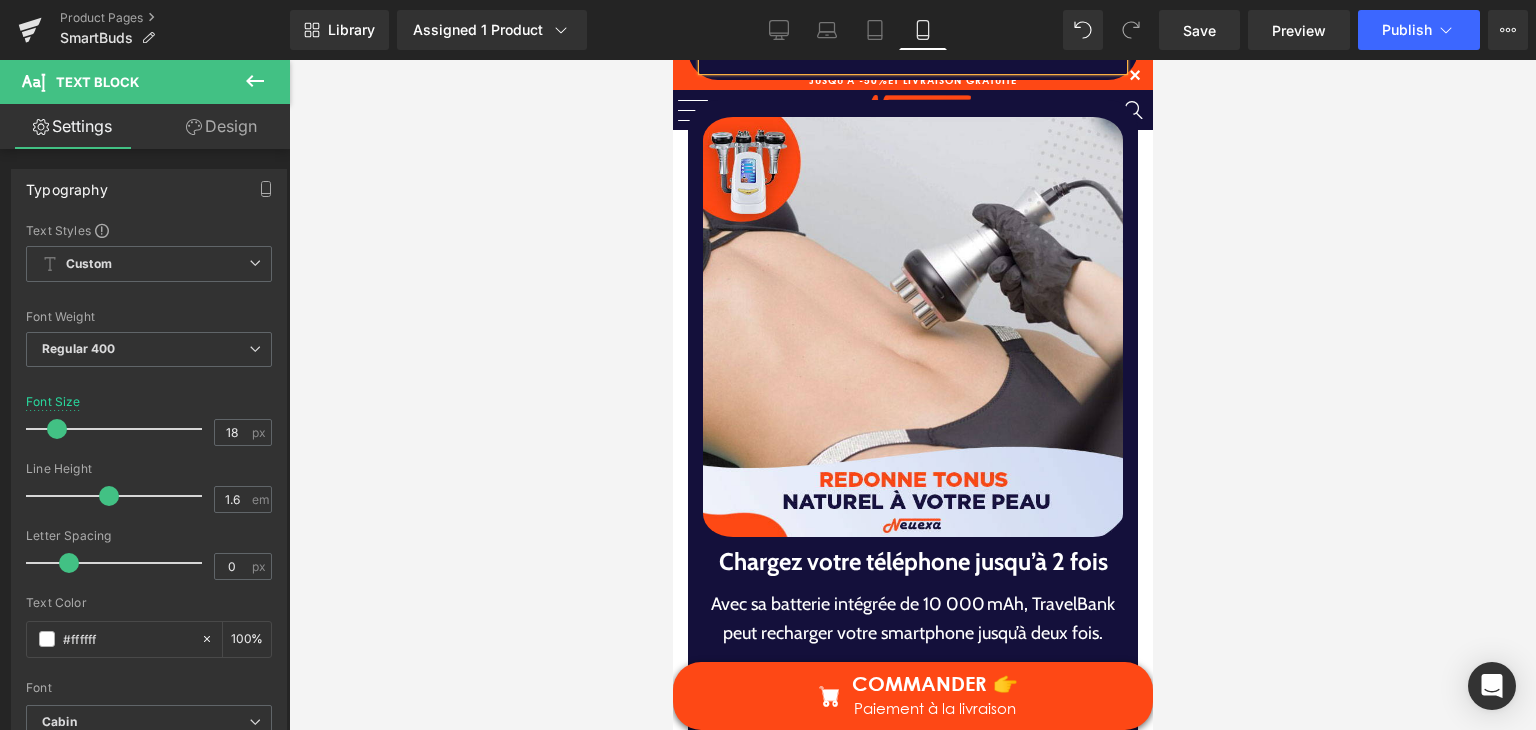 scroll, scrollTop: 5548, scrollLeft: 0, axis: vertical 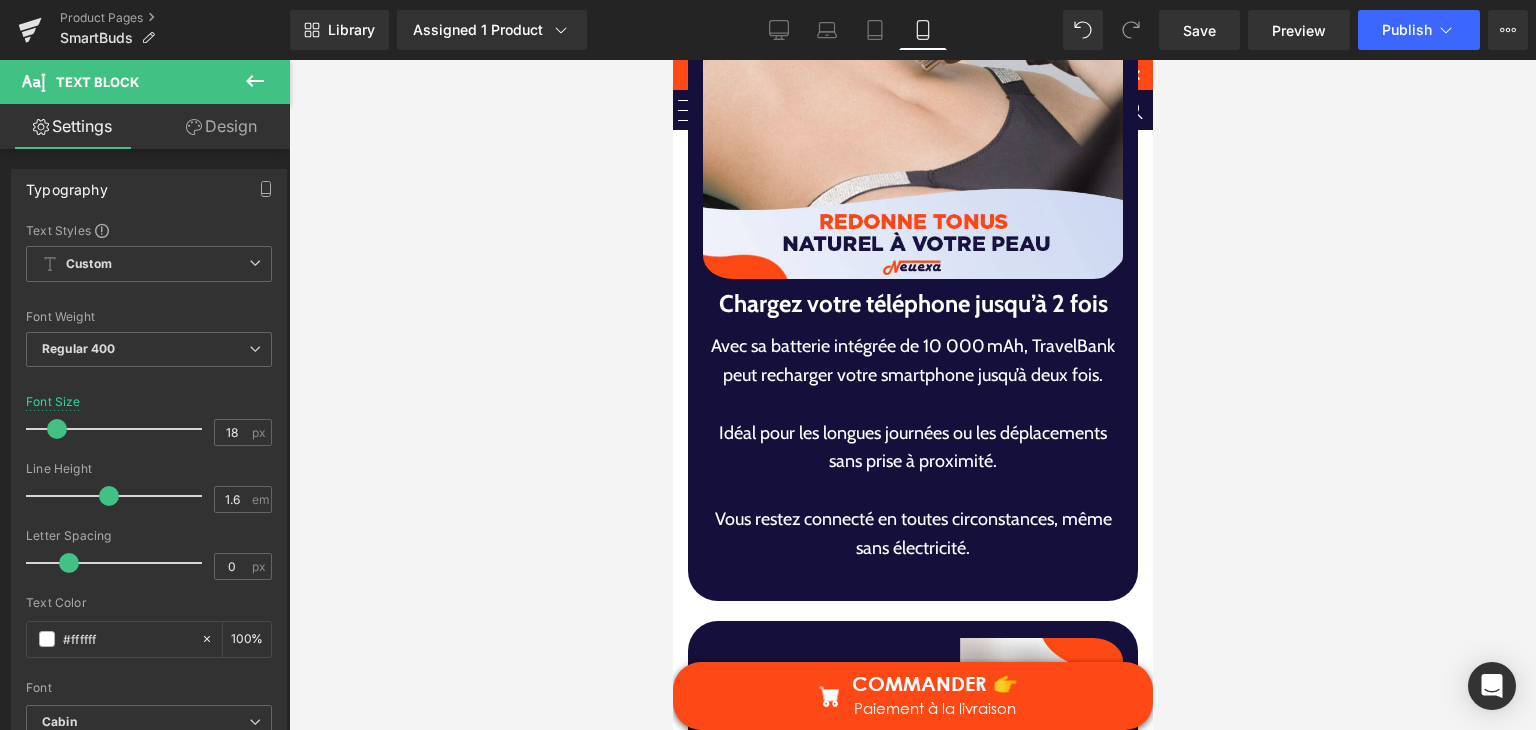 drag, startPoint x: 1141, startPoint y: 413, endPoint x: 1825, endPoint y: 525, distance: 693.10895 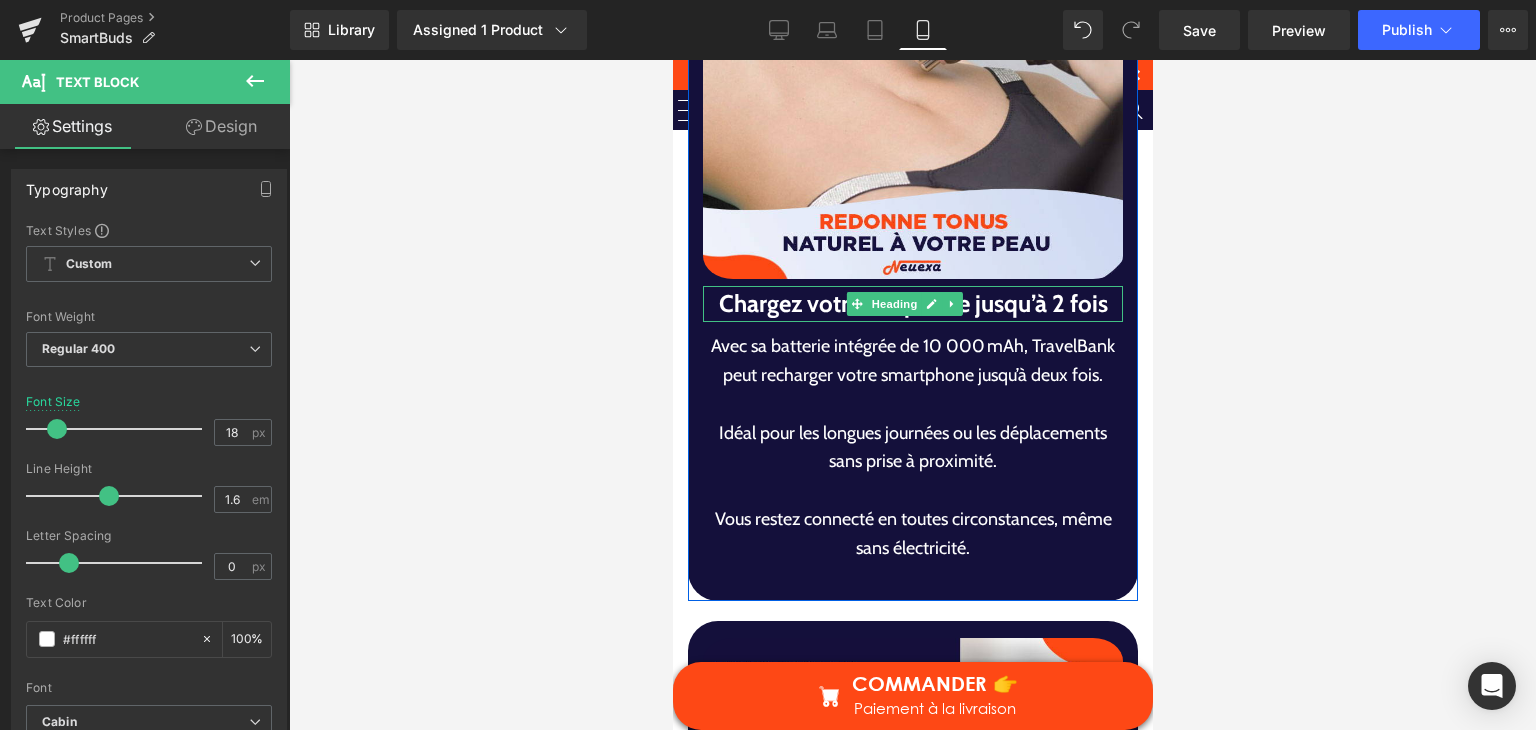 click on "Chargez votre téléphone jusqu’à 2 fois" at bounding box center [912, 304] 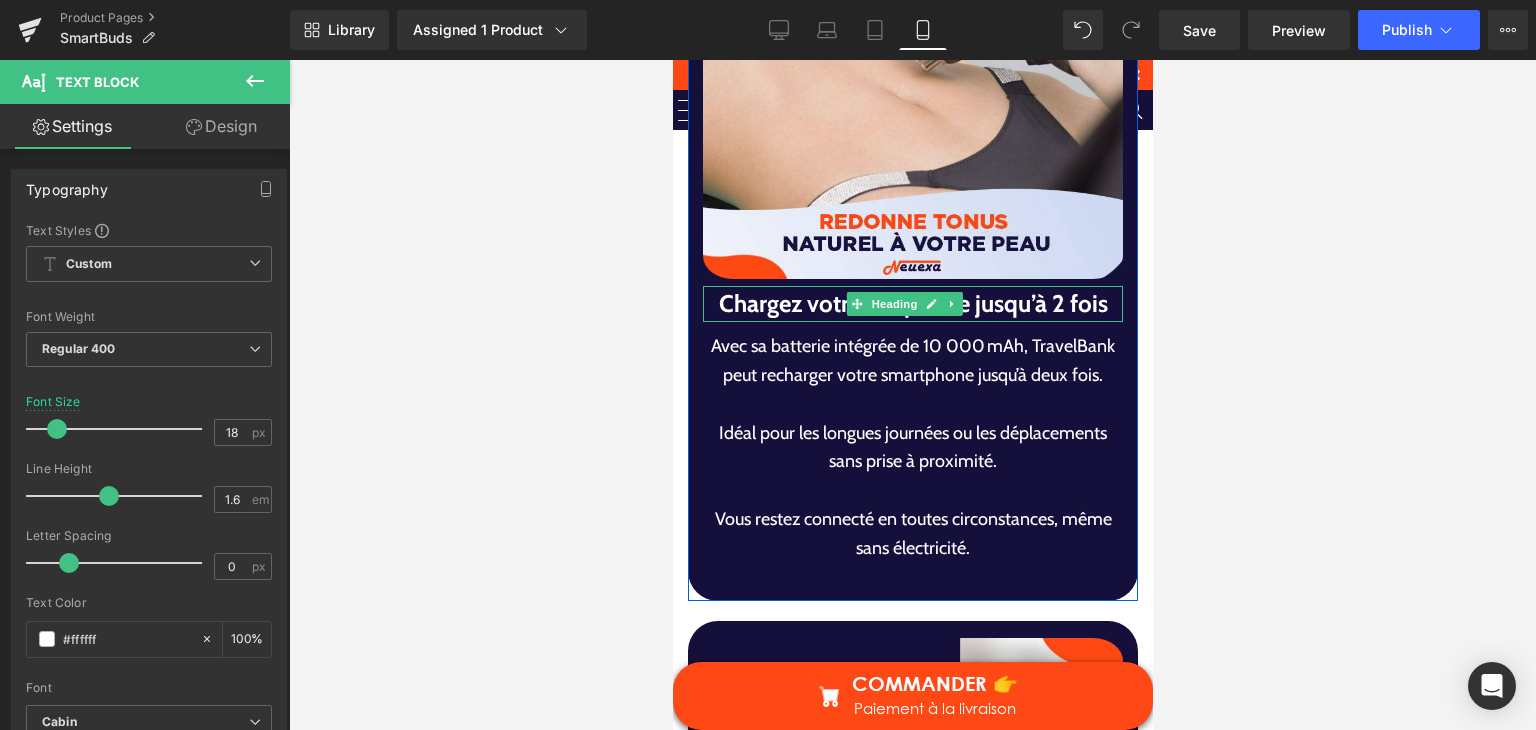 click on "Chargez votre téléphone jusqu’à 2 fois" at bounding box center (912, 304) 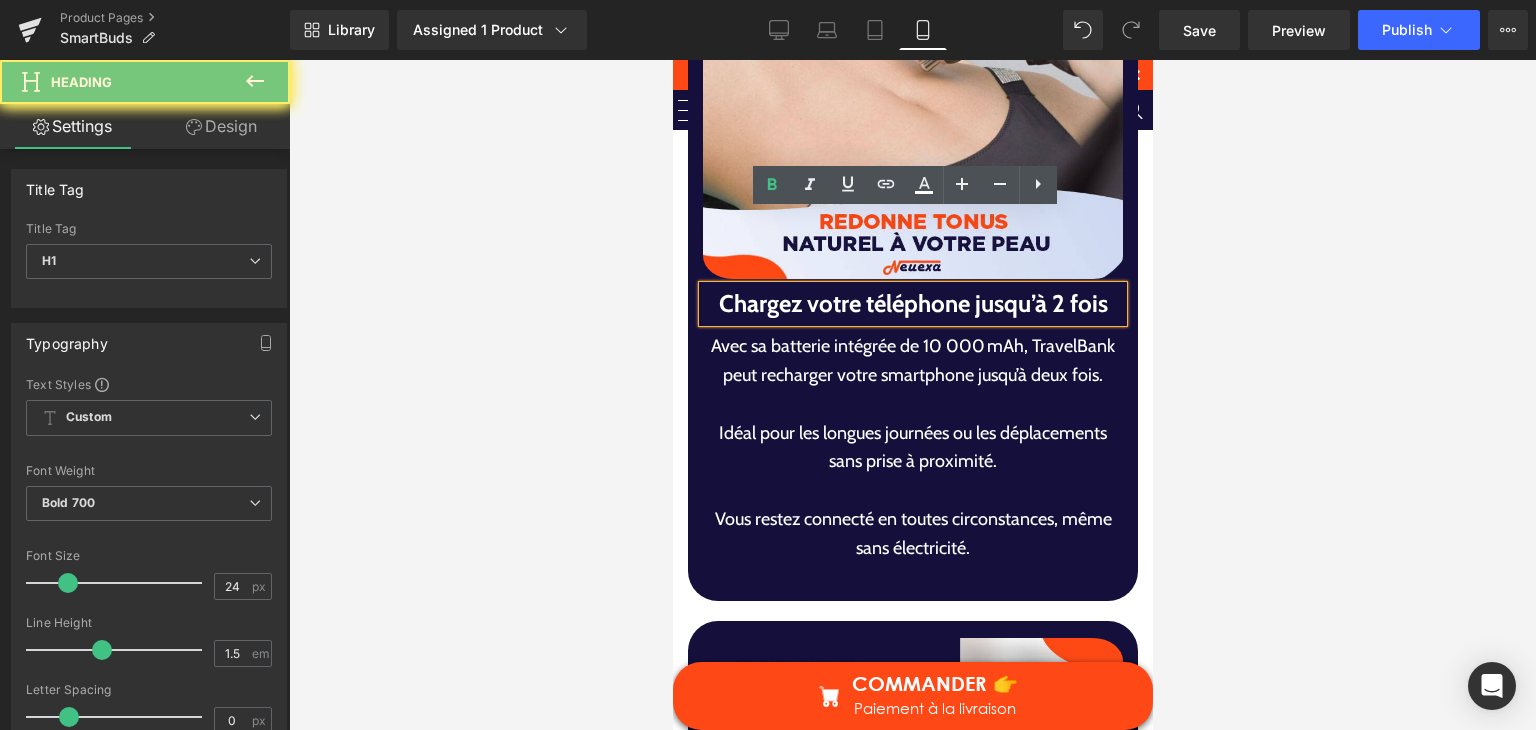 click on "Chargez votre téléphone jusqu’à 2 fois" at bounding box center (912, 304) 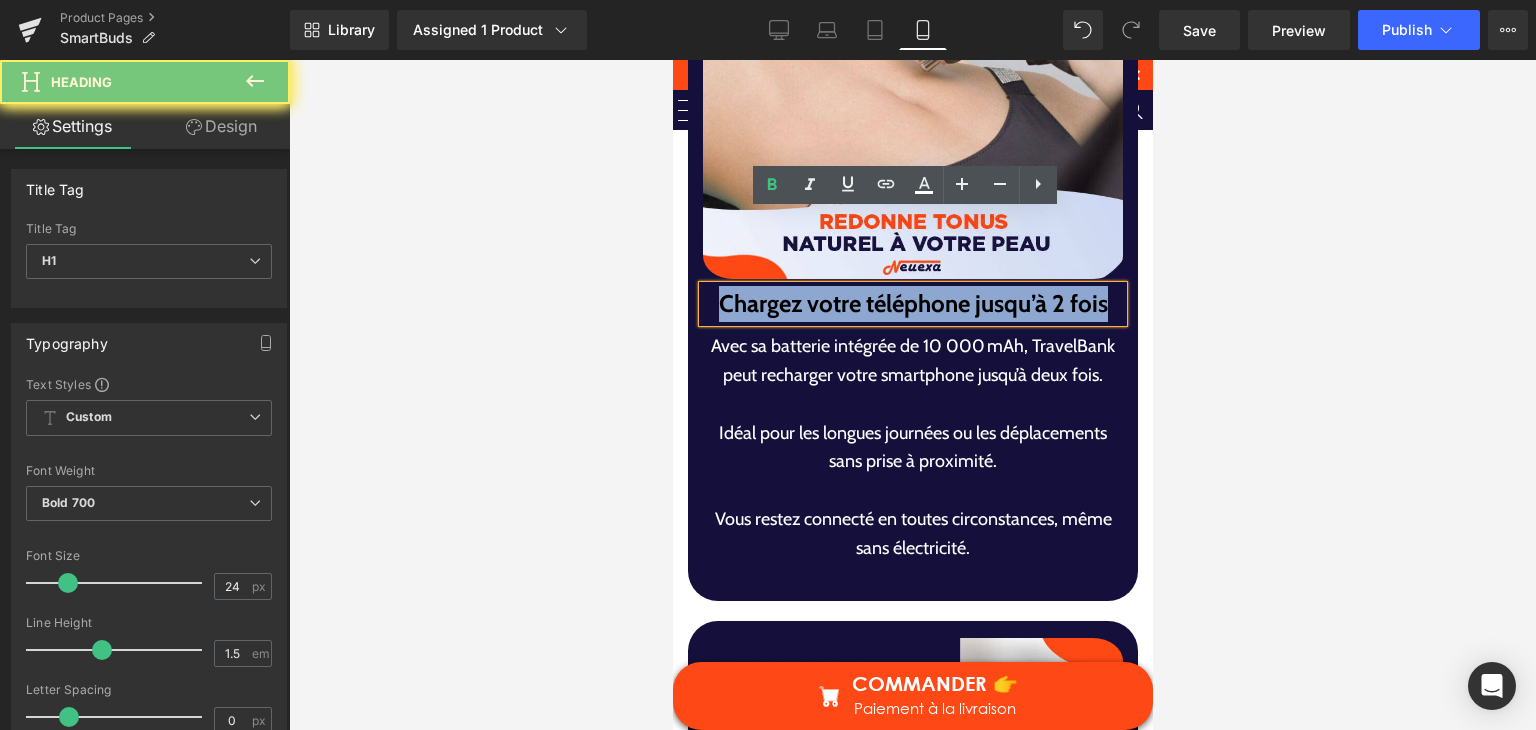 click on "Chargez votre téléphone jusqu’à 2 fois" at bounding box center [912, 304] 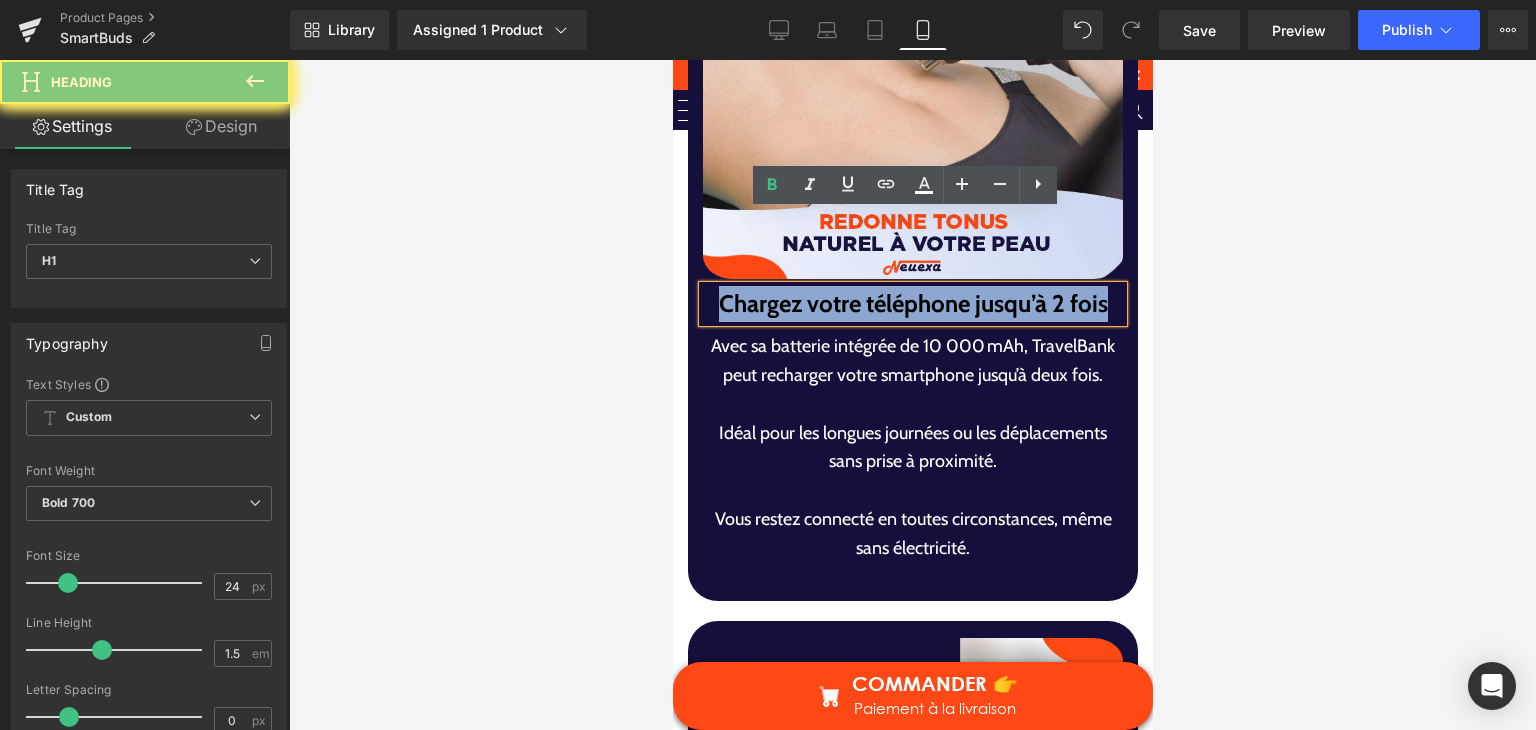 paste 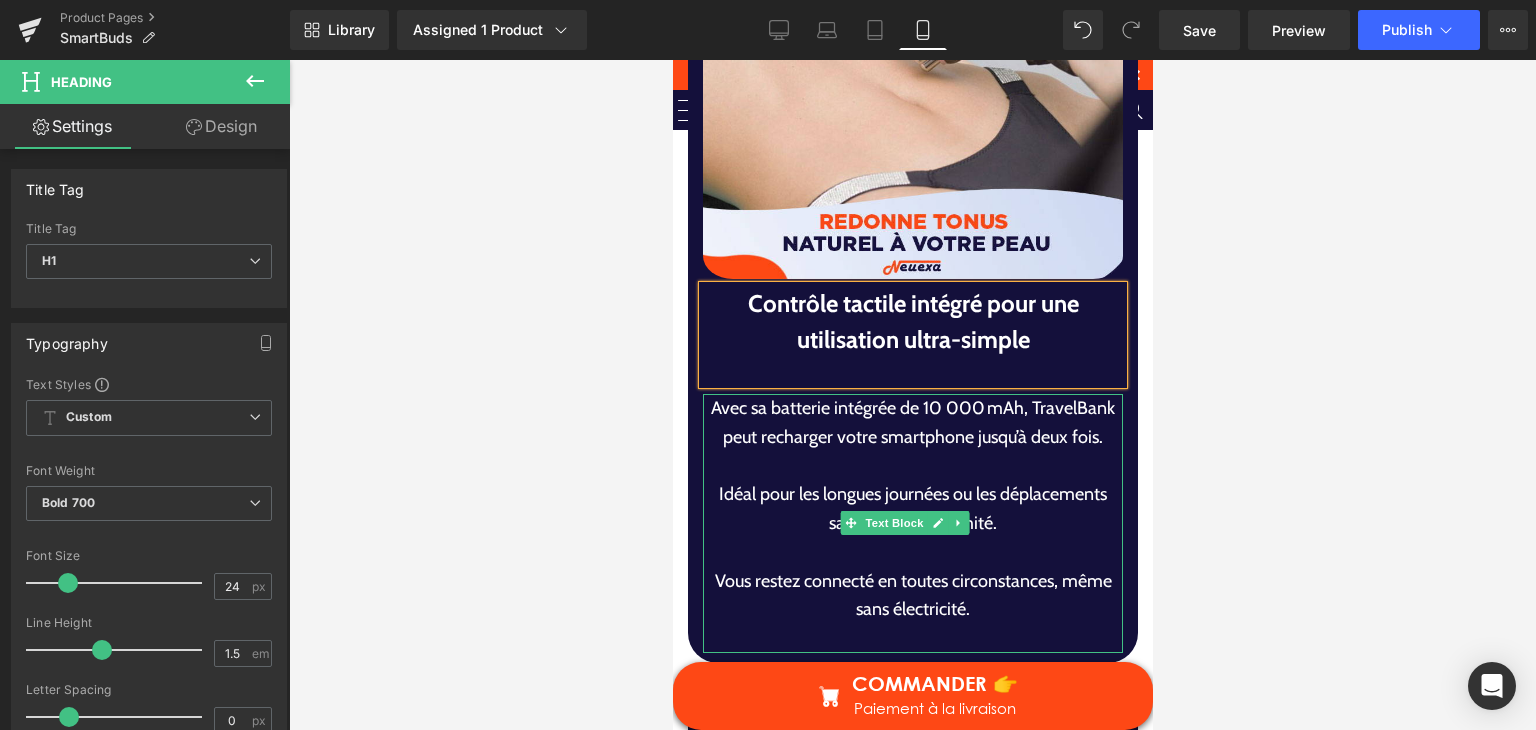 click at bounding box center [912, 465] 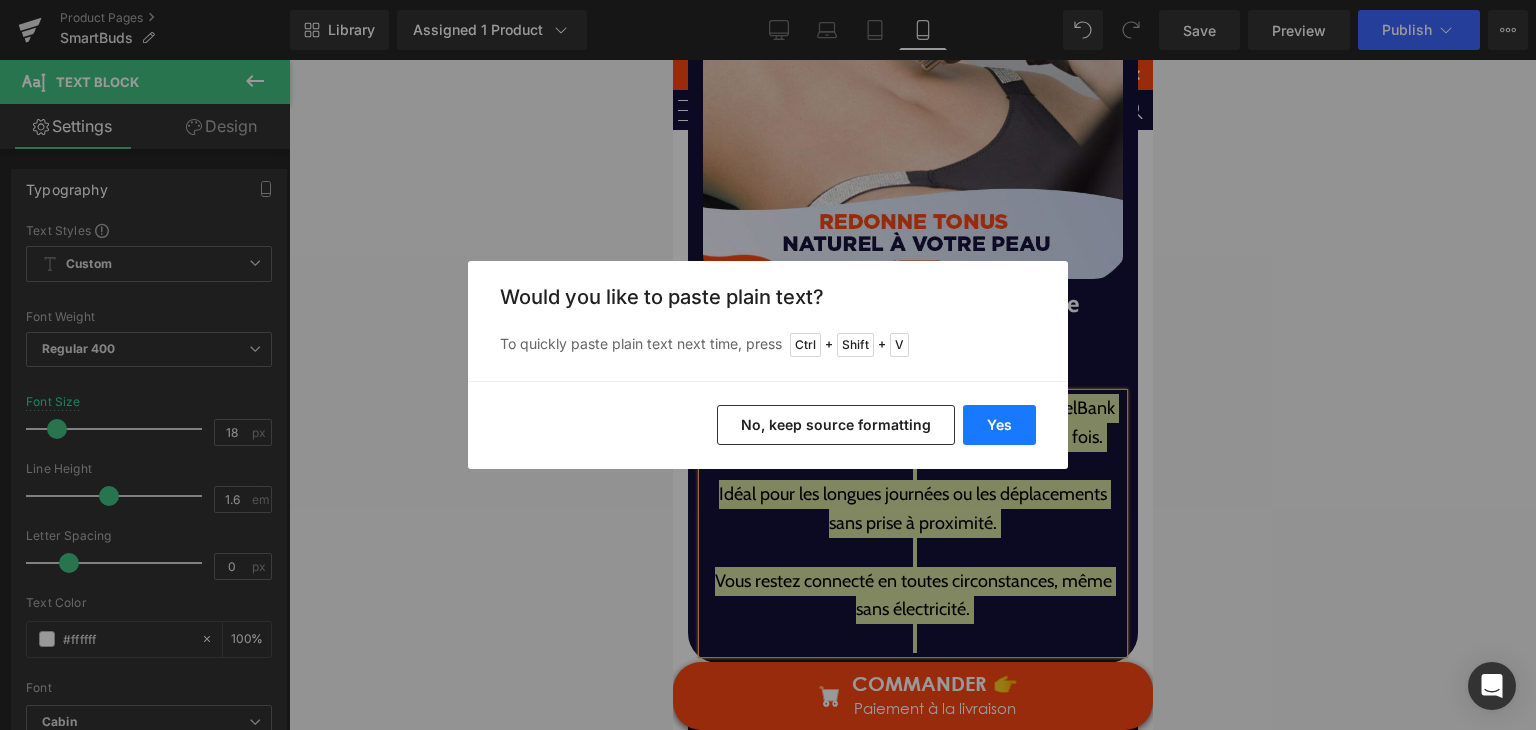 drag, startPoint x: 980, startPoint y: 417, endPoint x: 306, endPoint y: 355, distance: 676.84564 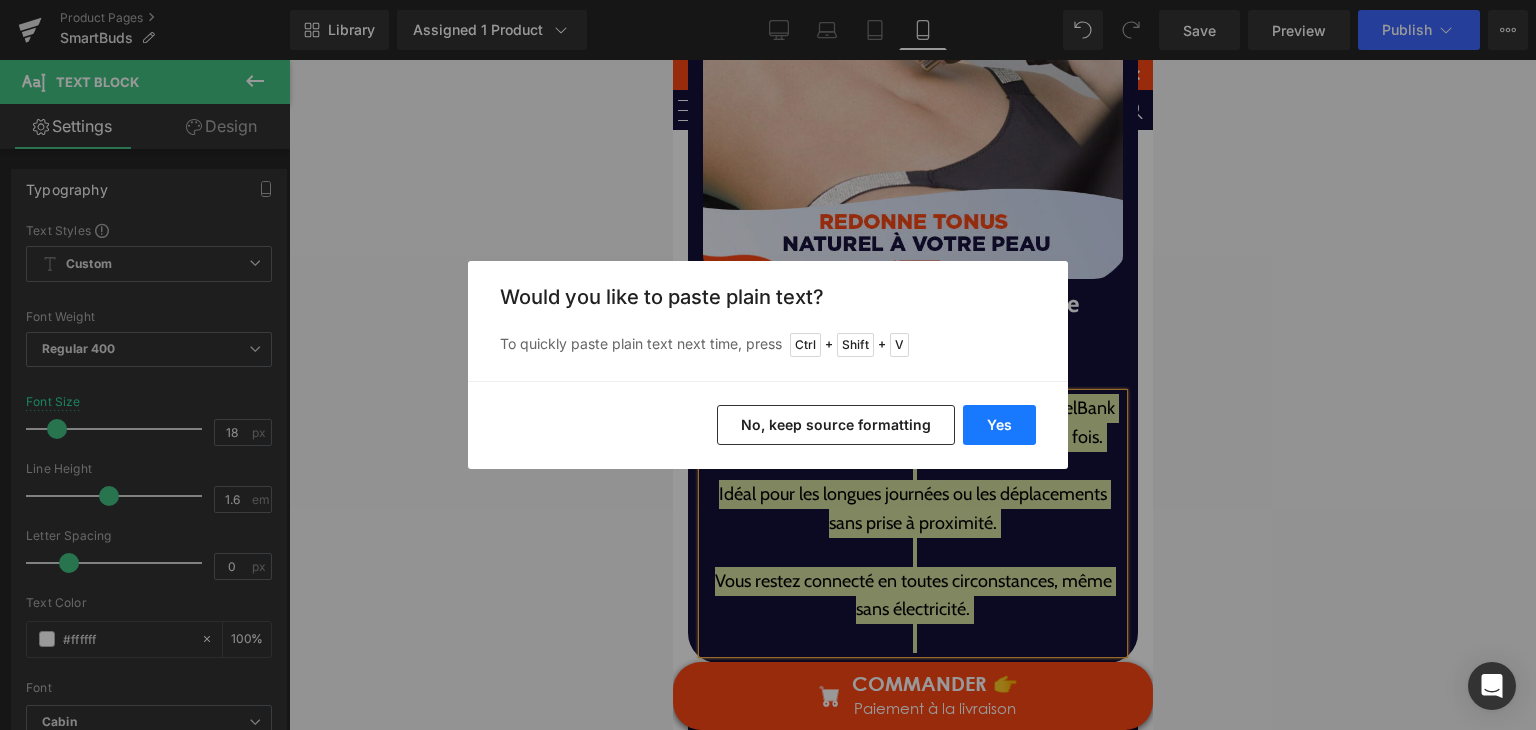 type 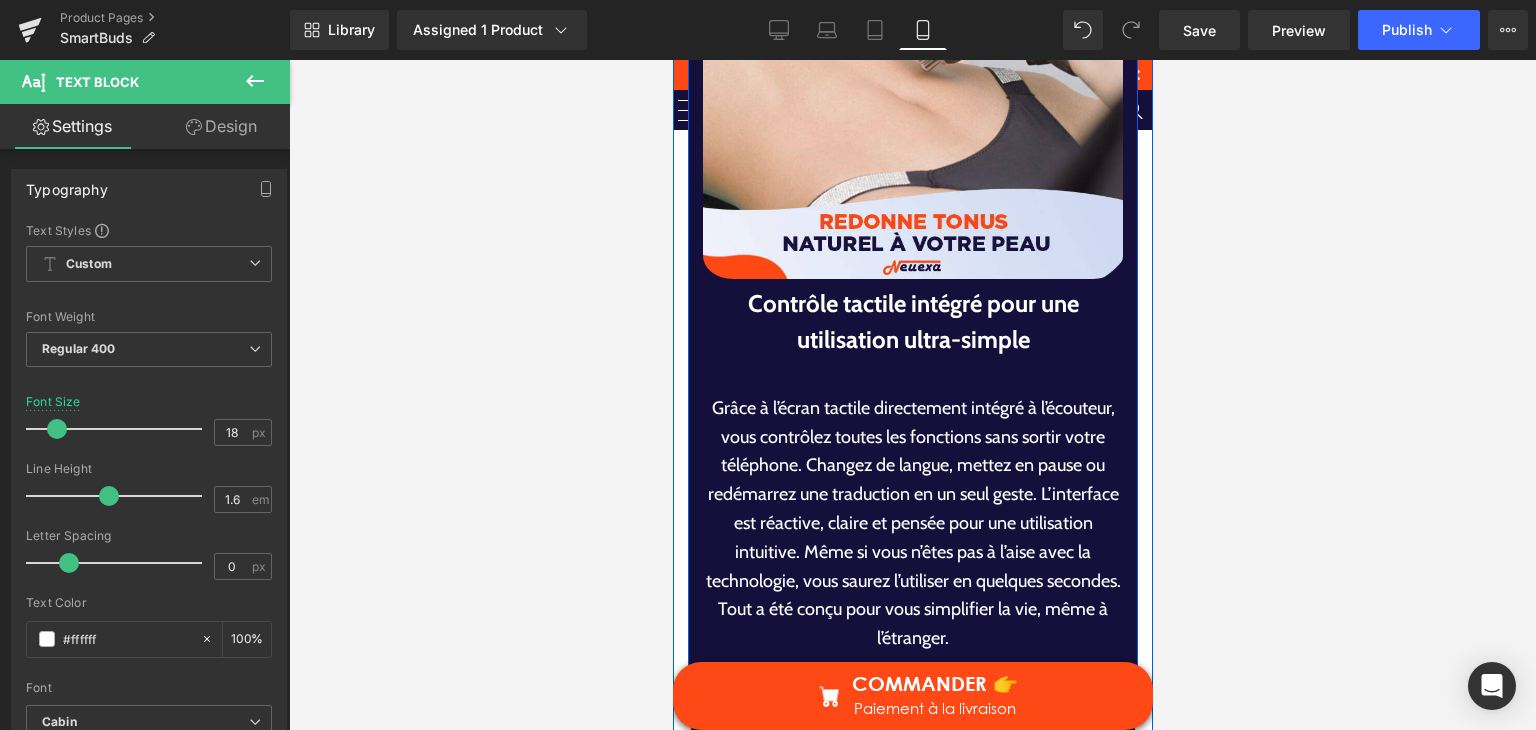 click at bounding box center [912, 371] 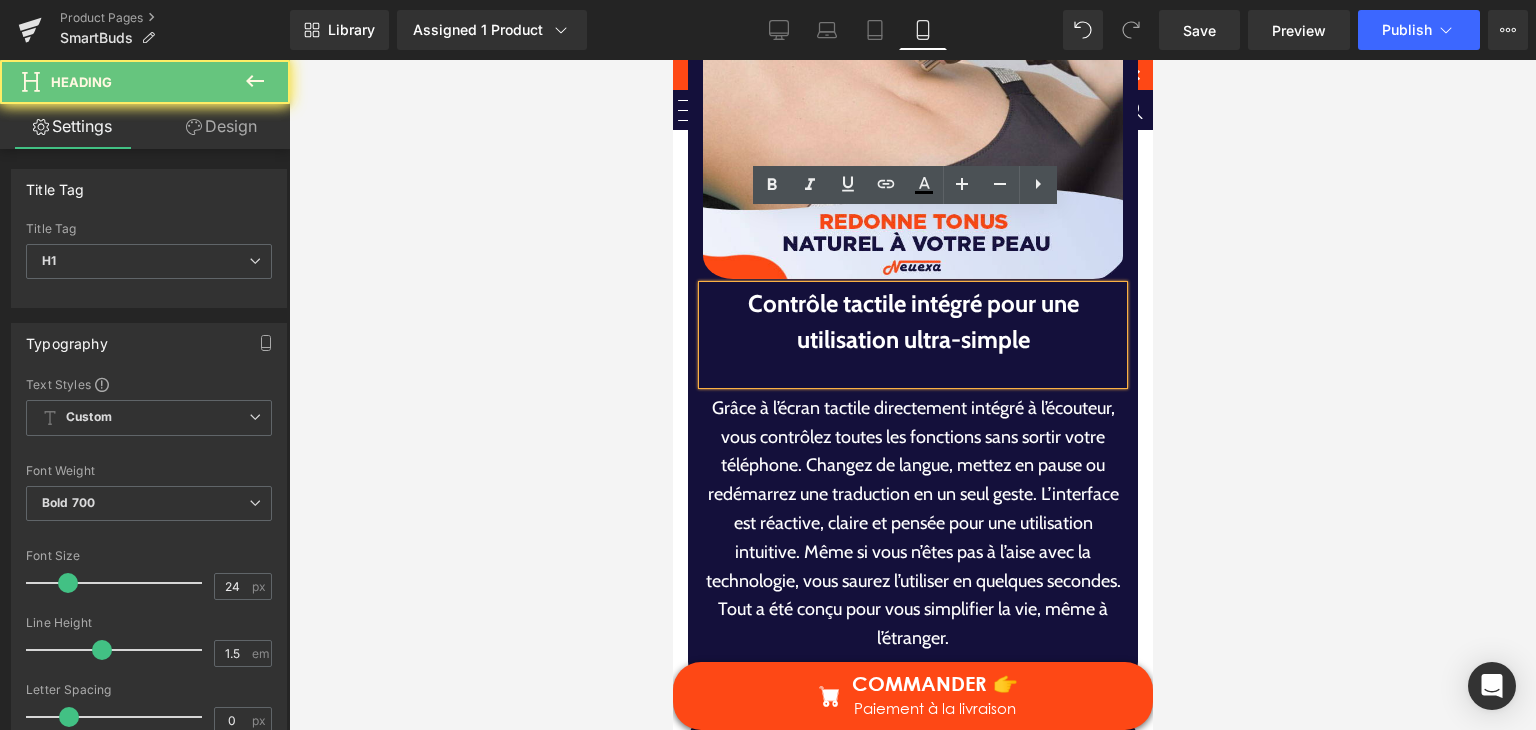 click at bounding box center [912, 371] 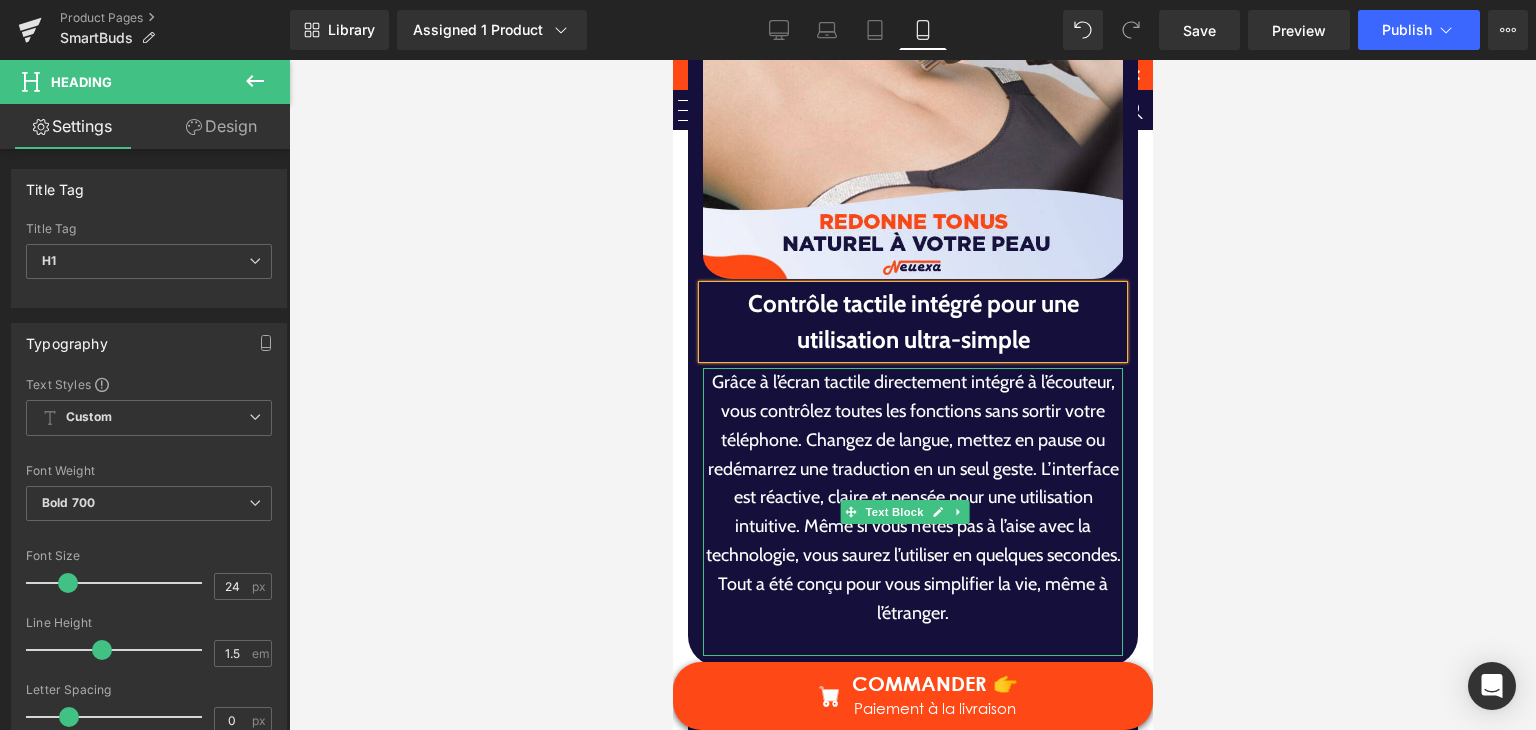 click on "Grâce à l’écran tactile directement intégré à l’écouteur, vous contrôlez toutes les fonctions sans sortir votre téléphone. Changez de langue, mettez en pause ou redémarrez une traduction en un seul geste. L’interface est réactive, claire et pensée pour une utilisation intuitive. Même si vous n’êtes pas à l’aise avec la technologie, vous saurez l’utiliser en quelques secondes. Tout a été conçu pour vous simplifier la vie, même à l’étranger." at bounding box center (912, 497) 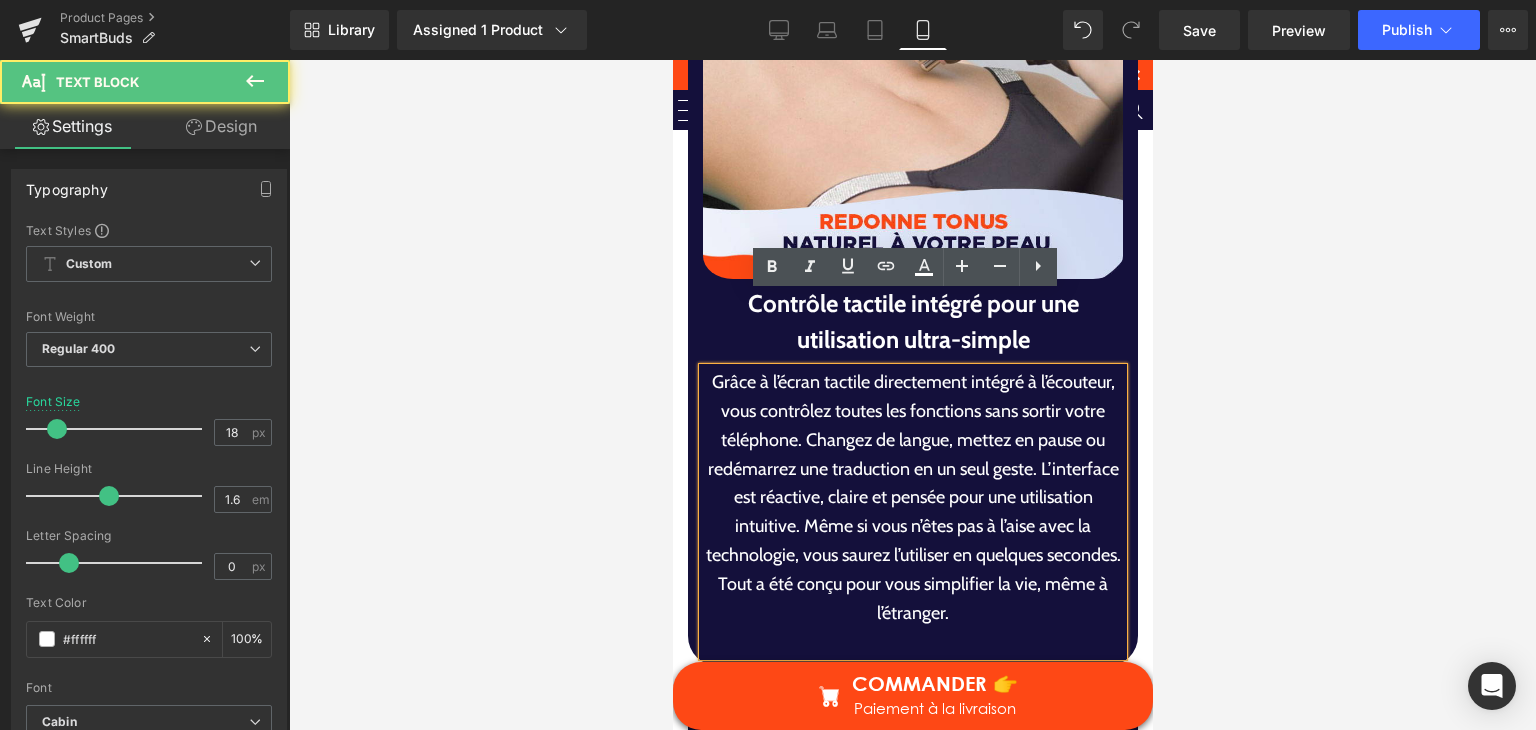 click on "Grâce à l’écran tactile directement intégré à l’écouteur, vous contrôlez toutes les fonctions sans sortir votre téléphone. Changez de langue, mettez en pause ou redémarrez une traduction en un seul geste. L’interface est réactive, claire et pensée pour une utilisation intuitive. Même si vous n’êtes pas à l’aise avec la technologie, vous saurez l’utiliser en quelques secondes. Tout a été conçu pour vous simplifier la vie, même à l’étranger." at bounding box center (912, 497) 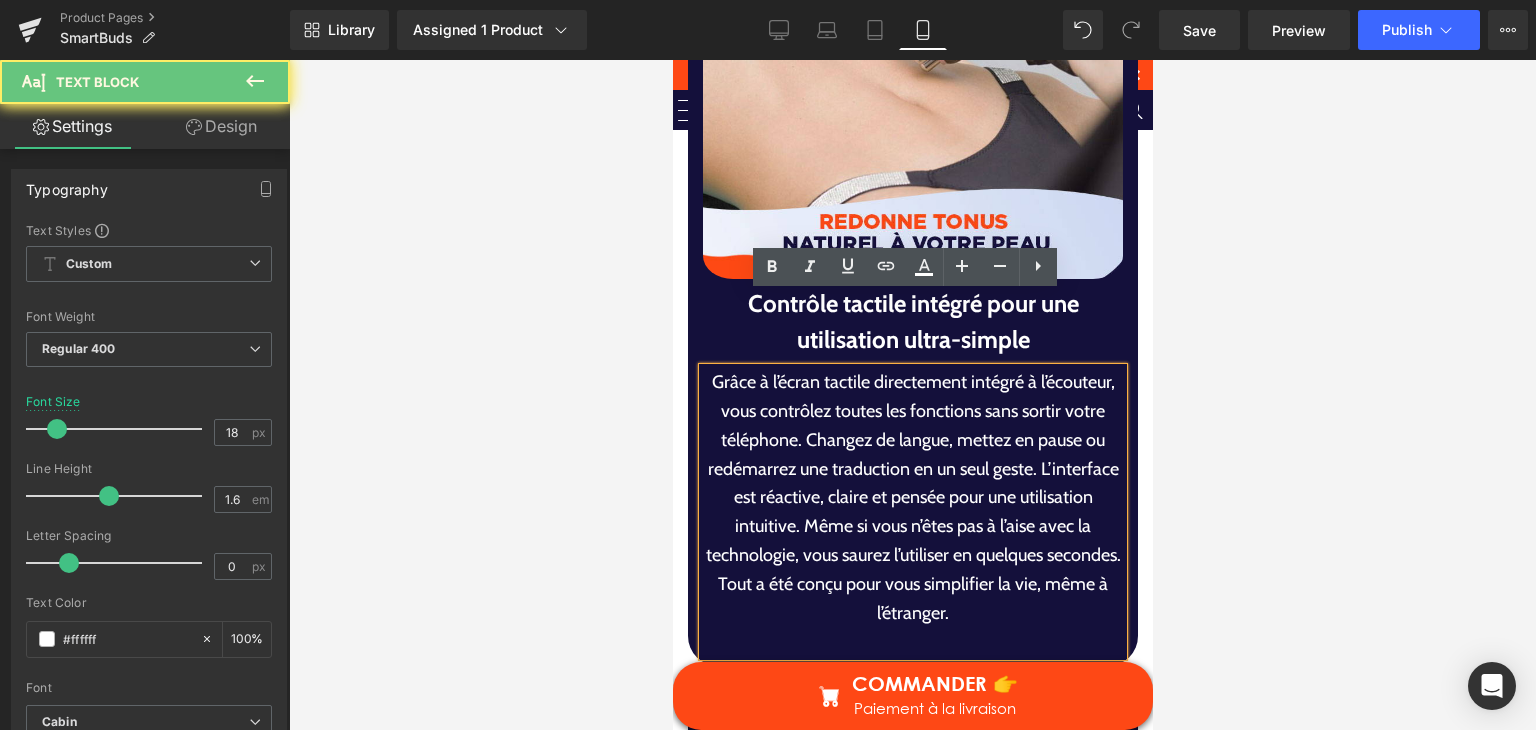 click on "Grâce à l’écran tactile directement intégré à l’écouteur, vous contrôlez toutes les fonctions sans sortir votre téléphone. Changez de langue, mettez en pause ou redémarrez une traduction en un seul geste. L’interface est réactive, claire et pensée pour une utilisation intuitive. Même si vous n’êtes pas à l’aise avec la technologie, vous saurez l’utiliser en quelques secondes. Tout a été conçu pour vous simplifier la vie, même à l’étranger." at bounding box center [912, 497] 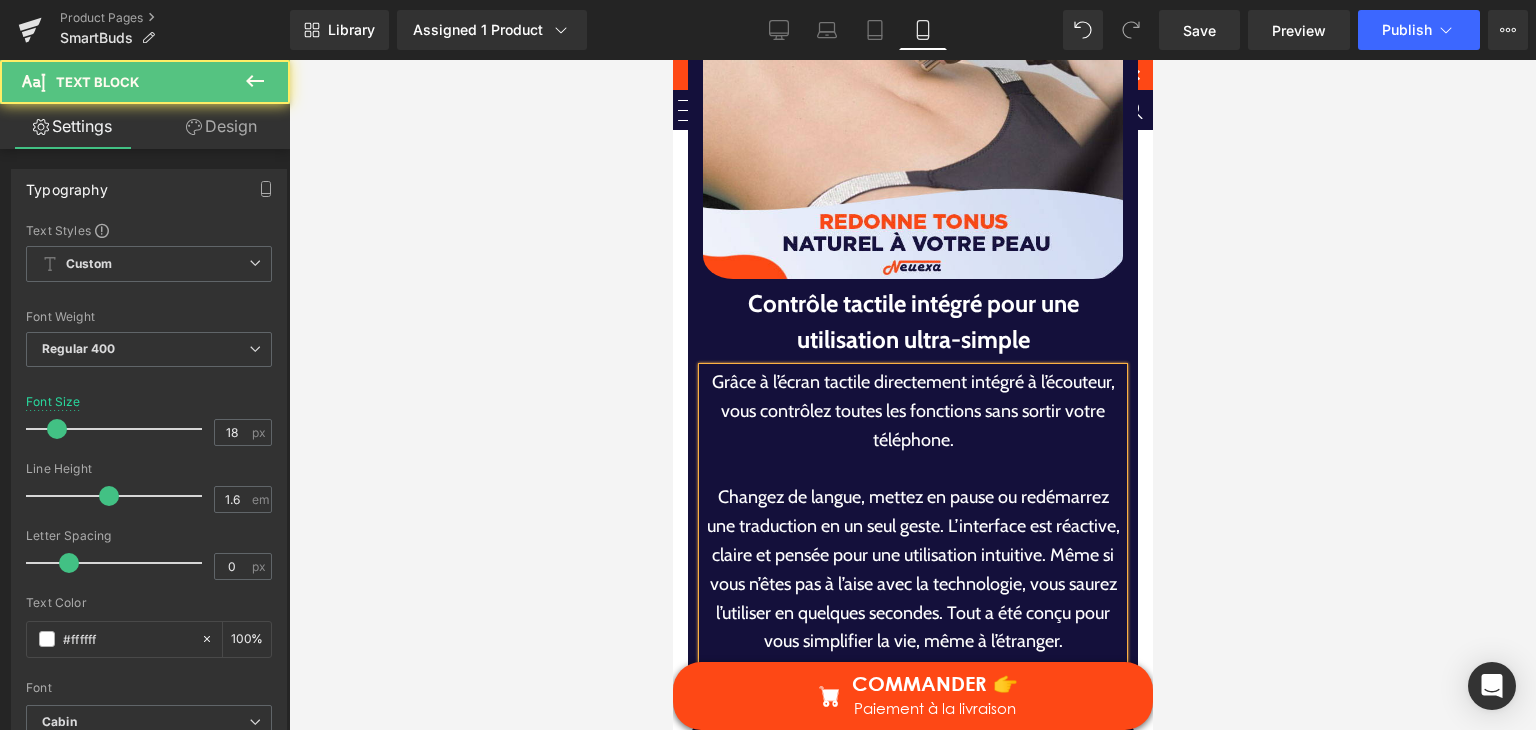 click on "Changez de langue, mettez en pause ou redémarrez une traduction en un seul geste. L’interface est réactive, claire et pensée pour une utilisation intuitive. Même si vous n’êtes pas à l’aise avec la technologie, vous saurez l’utiliser en quelques secondes. Tout a été conçu pour vous simplifier la vie, même à l’étranger." at bounding box center (912, 569) 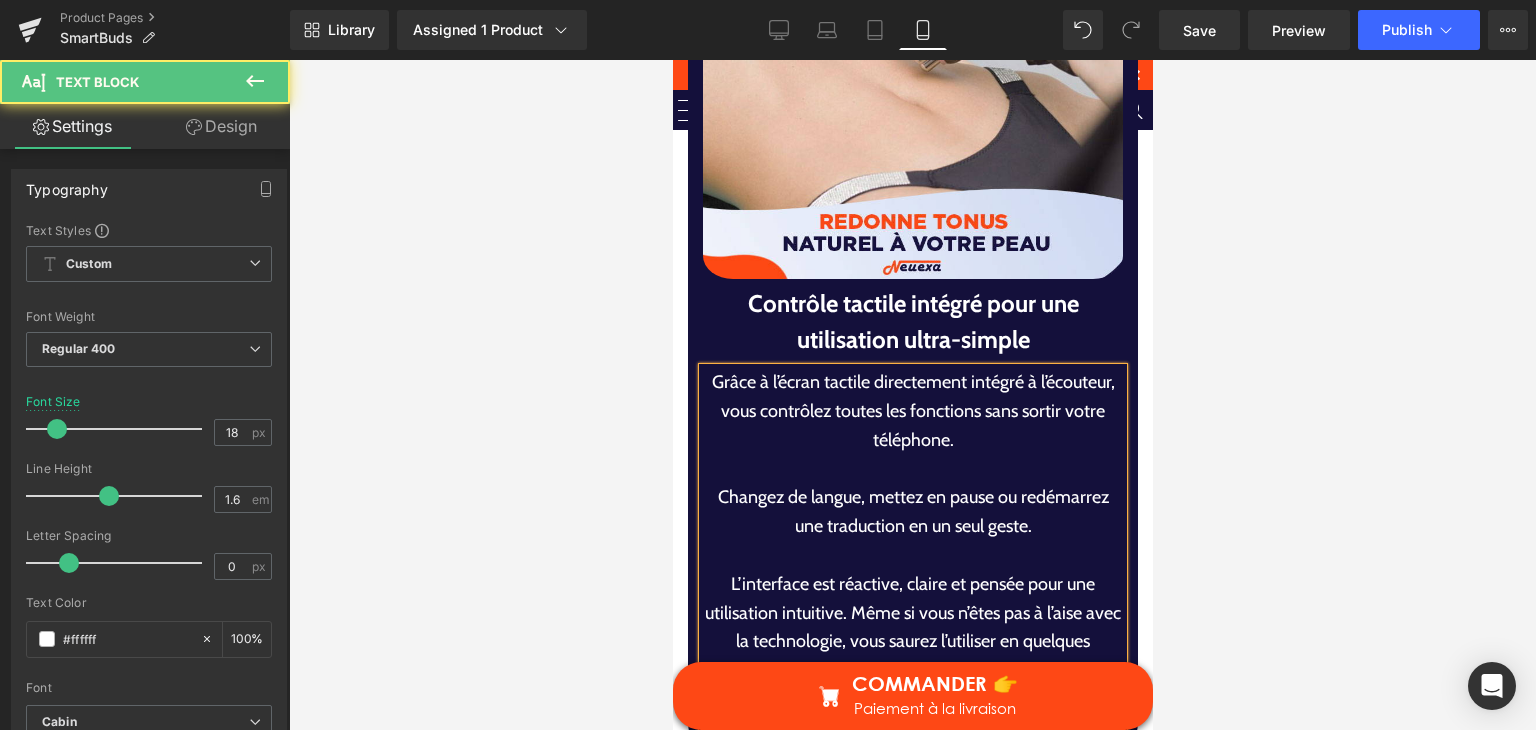 click on "L’interface est réactive, claire et pensée pour une utilisation intuitive. Même si vous n’êtes pas à l’aise avec la technologie, vous saurez l’utiliser en quelques secondes. Tout a été conçu pour vous simplifier la vie, même à l’étranger." at bounding box center (912, 642) 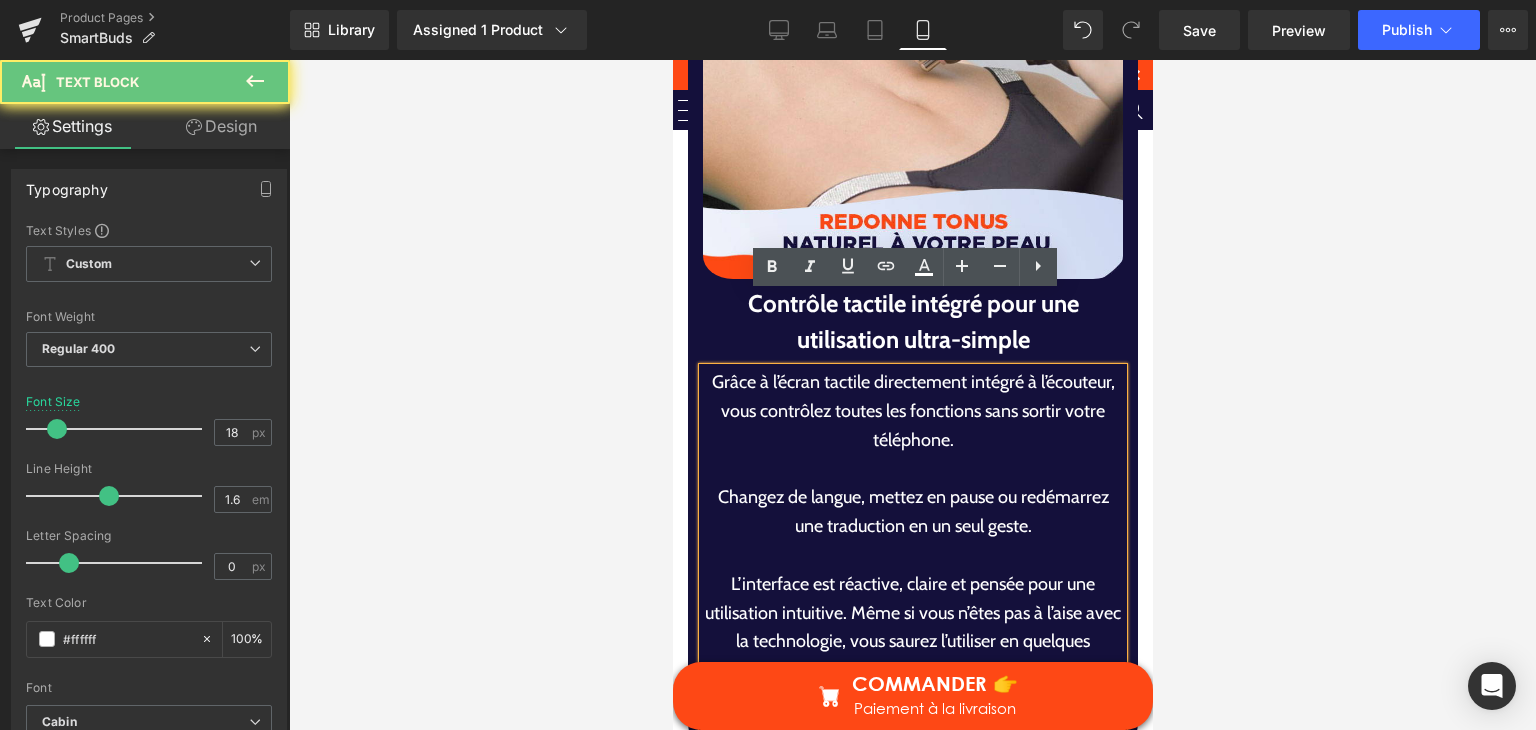 click on "L’interface est réactive, claire et pensée pour une utilisation intuitive. Même si vous n’êtes pas à l’aise avec la technologie, vous saurez l’utiliser en quelques secondes. Tout a été conçu pour vous simplifier la vie, même à l’étranger." at bounding box center [912, 642] 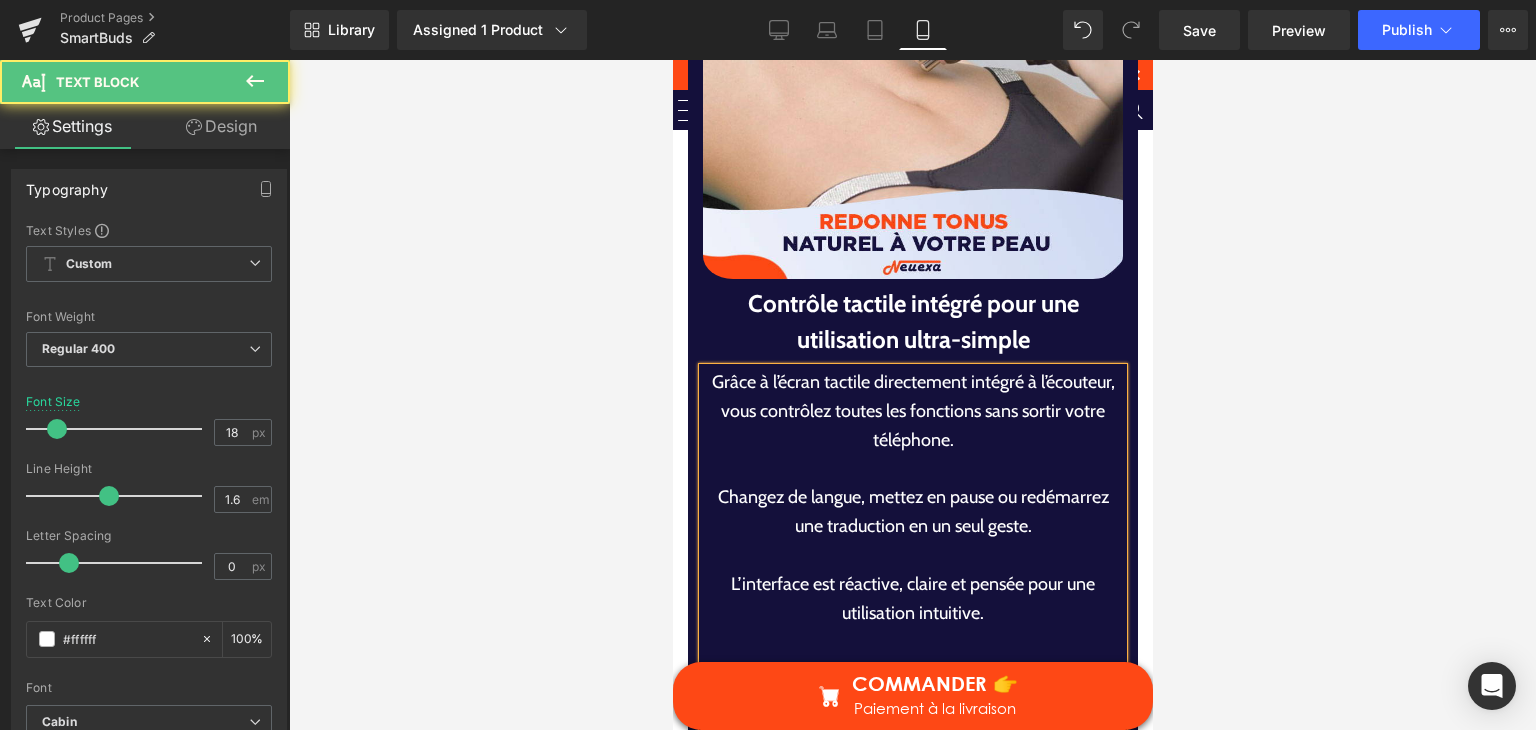 click on "Même si vous n’êtes pas à l’aise avec la technologie, vous saurez l’utiliser en quelques secondes. Tout a été conçu pour vous simplifier la vie, même à l’étranger." at bounding box center [912, 699] 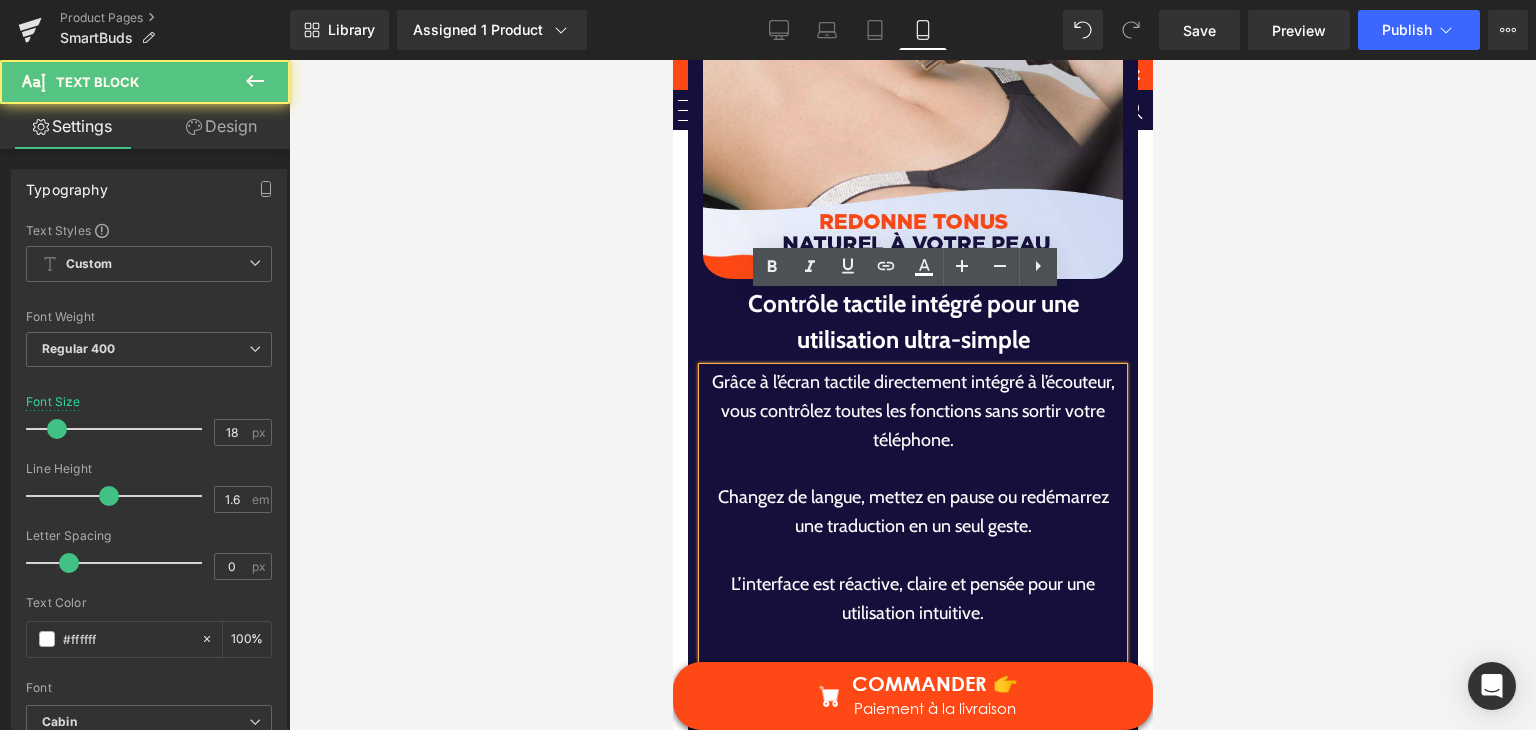 click on "Même si vous n’êtes pas à l’aise avec la technologie, vous saurez l’utiliser en quelques secondes. Tout a été conçu pour vous simplifier la vie, même à l’étranger." at bounding box center (912, 699) 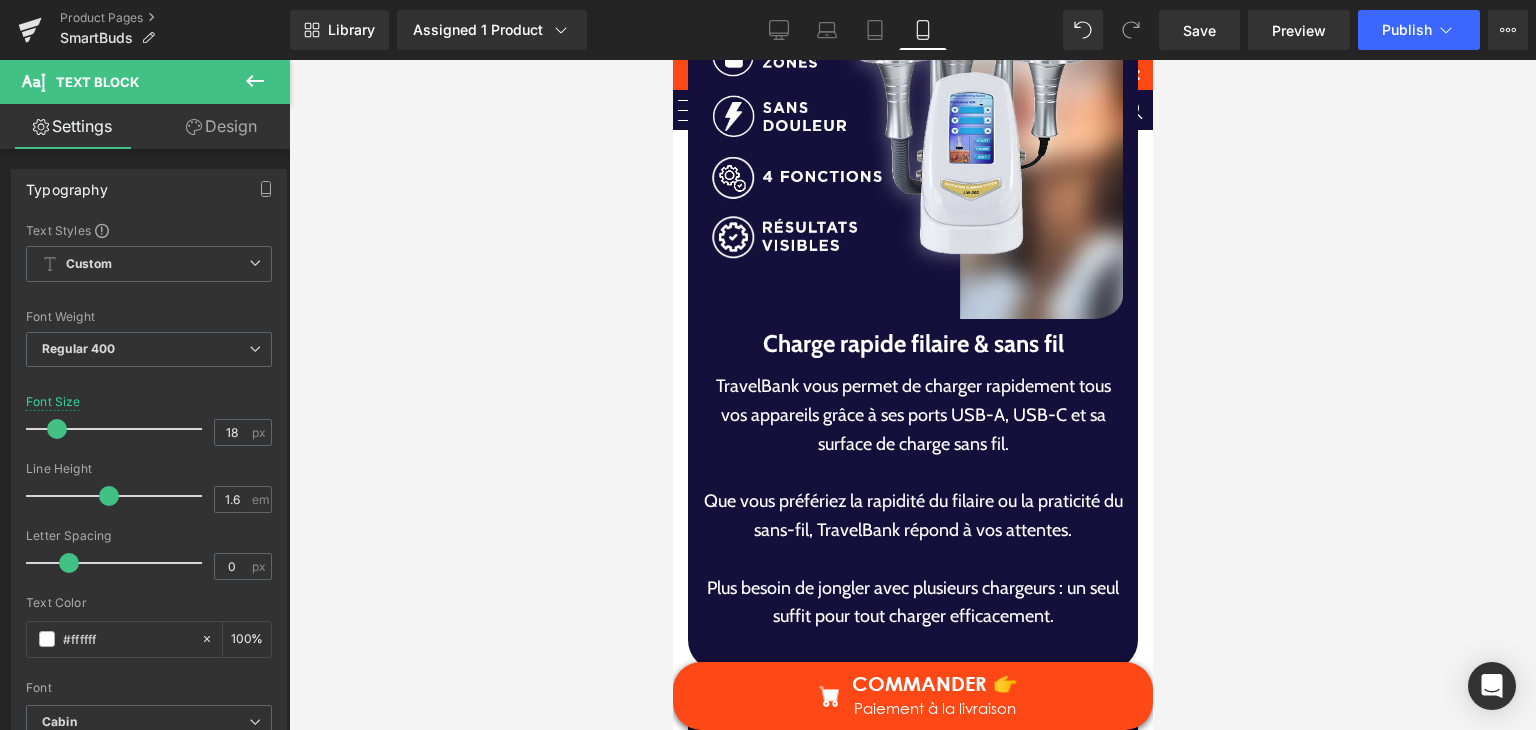 scroll, scrollTop: 6551, scrollLeft: 0, axis: vertical 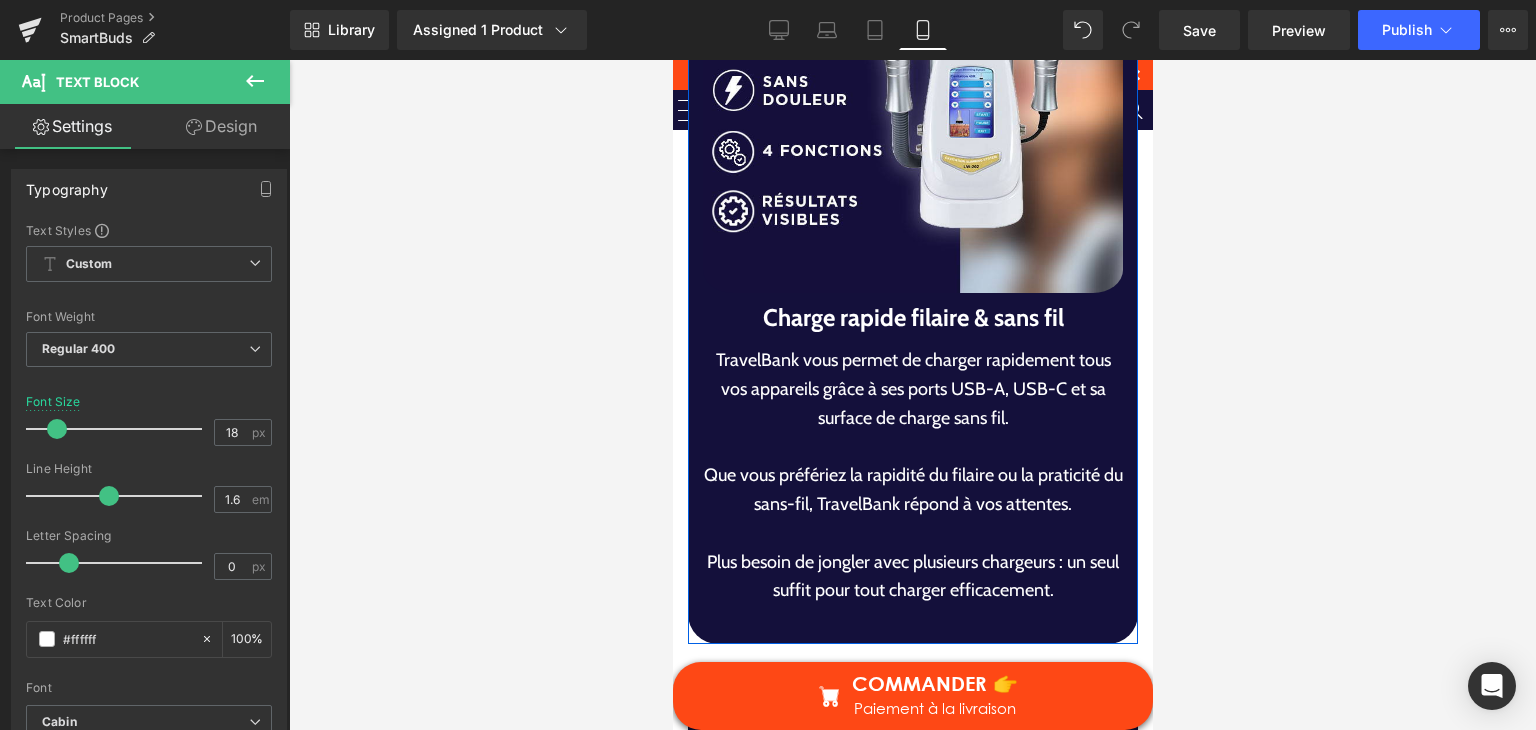 click on "Charge rapide filaire & sans fil" at bounding box center [912, 318] 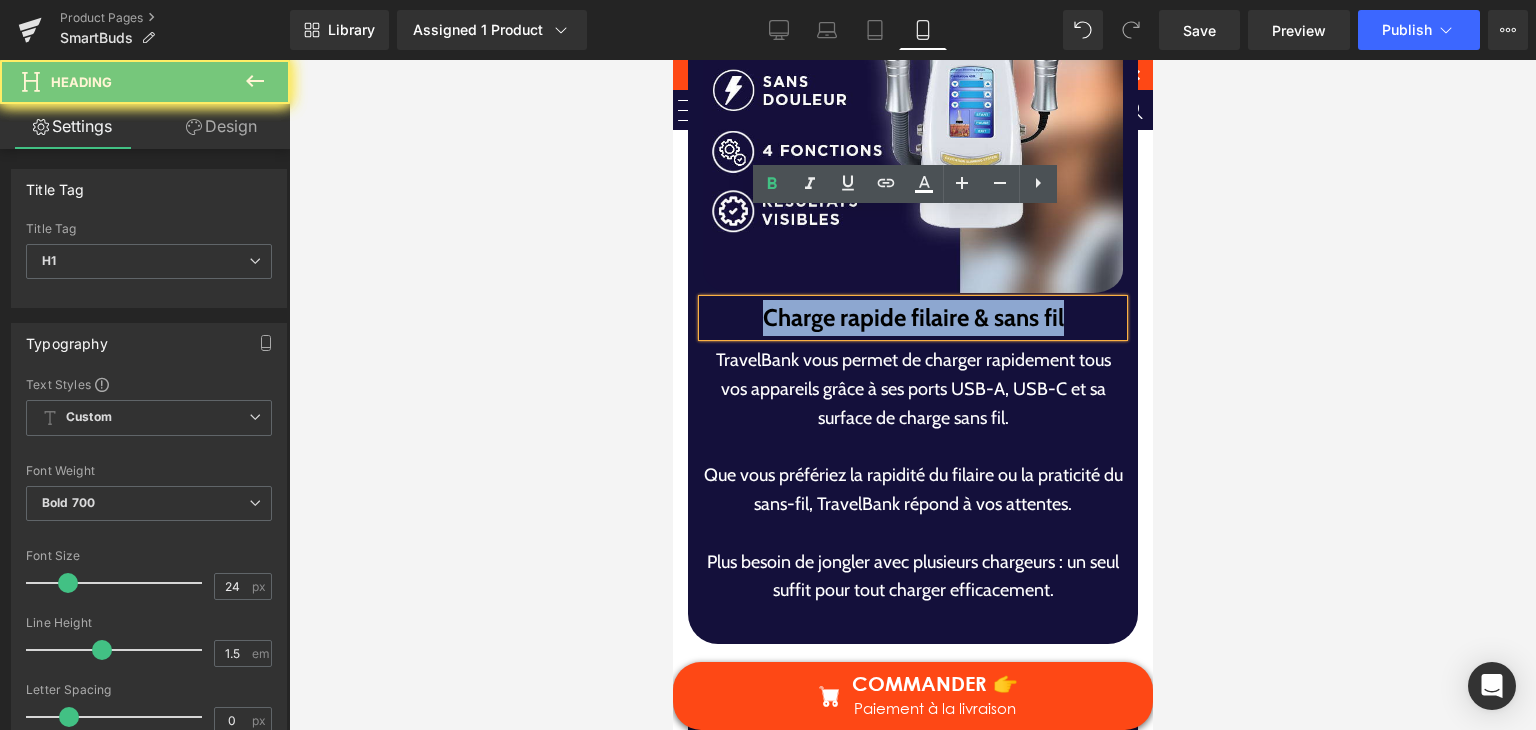 click on "Charge rapide filaire & sans fil" at bounding box center (912, 318) 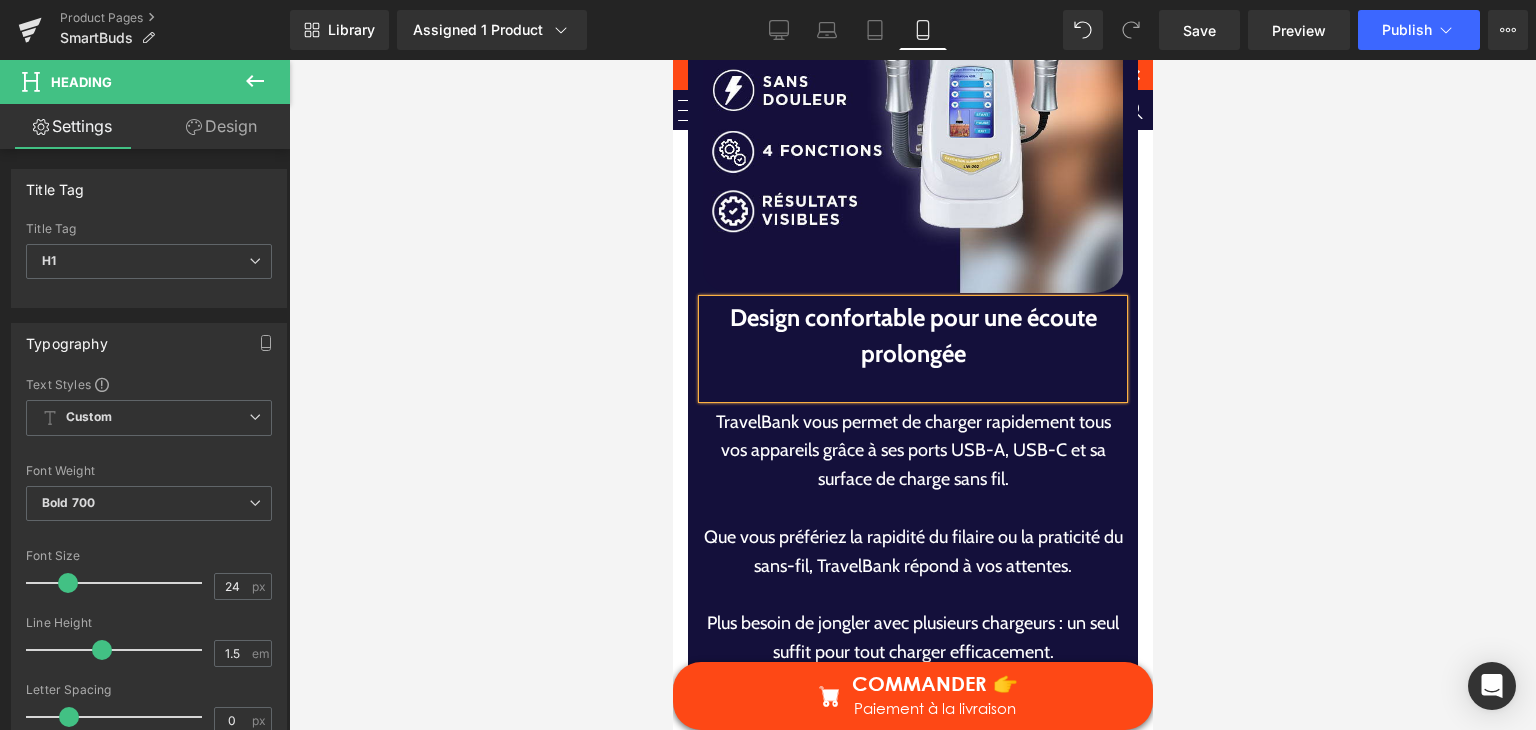 click at bounding box center (912, 508) 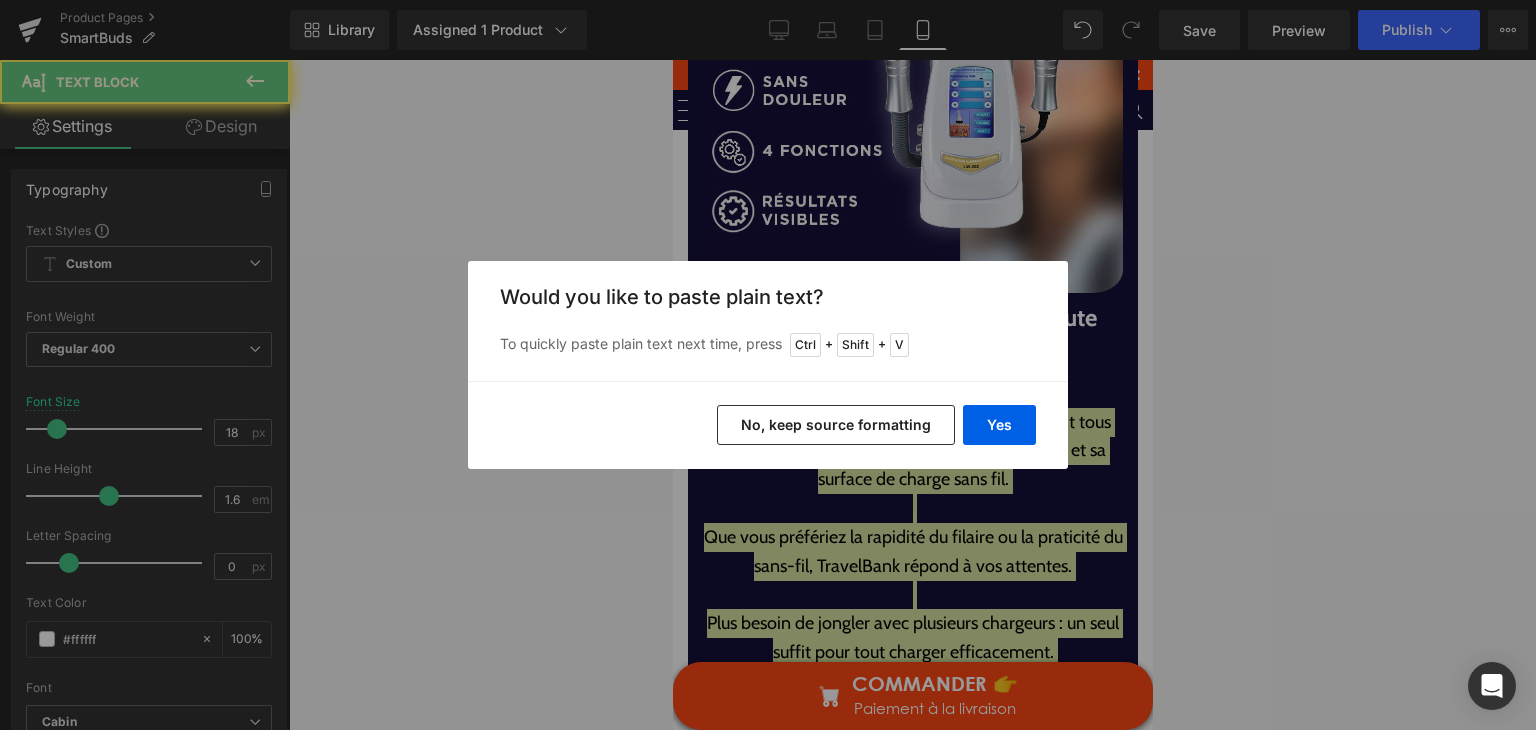 click on "No, keep source formatting" at bounding box center (836, 425) 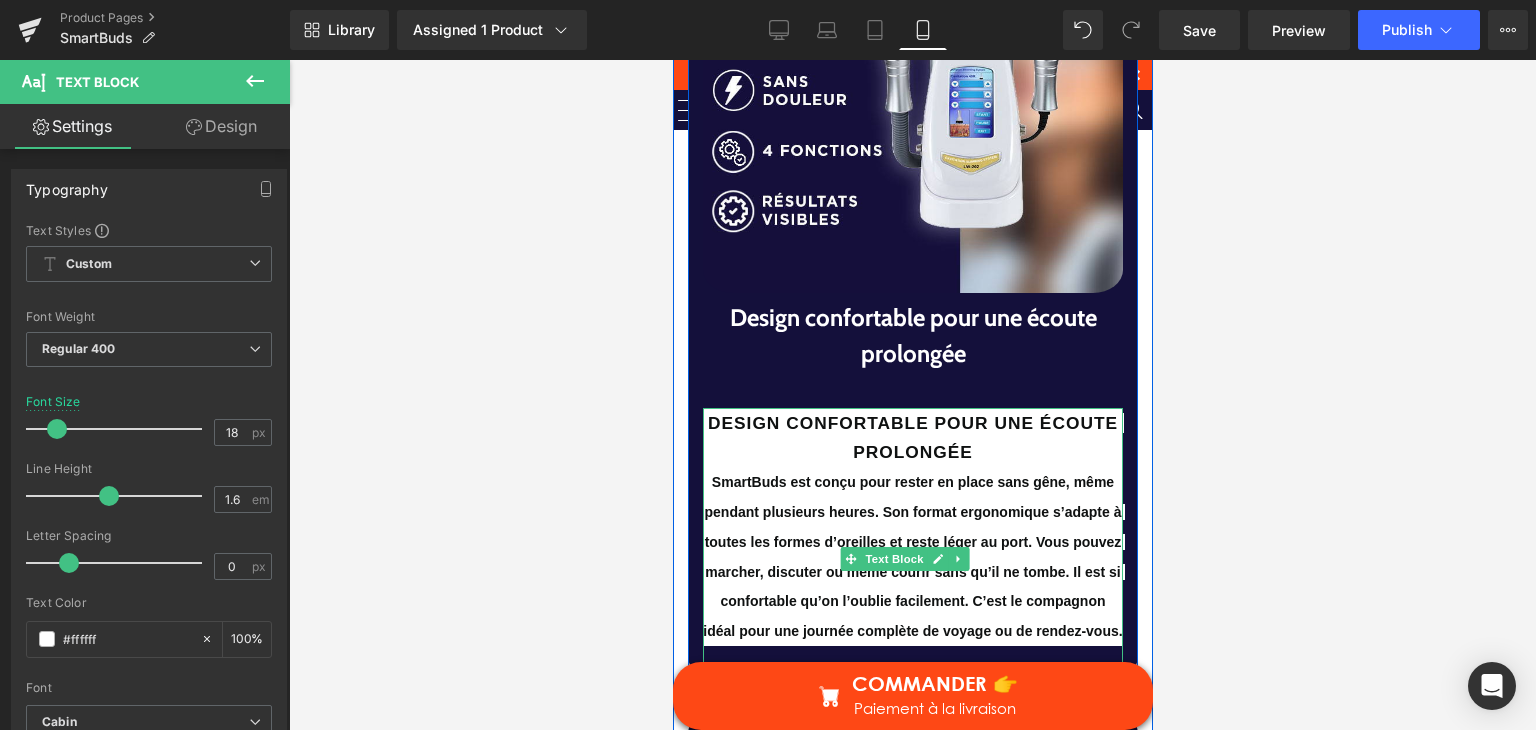 click on "SmartBuds est conçu pour rester en place sans gêne, même pendant plusieurs heures. Son format ergonomique s’adapte à toutes les formes d’oreilles et reste léger au port. Vous pouvez marcher, discuter ou même courir sans qu’il ne tombe. Il est si confortable qu’on l’oublie facilement. C’est le compagnon idéal pour une journée complète de voyage ou de rendez-vous." at bounding box center (912, 556) 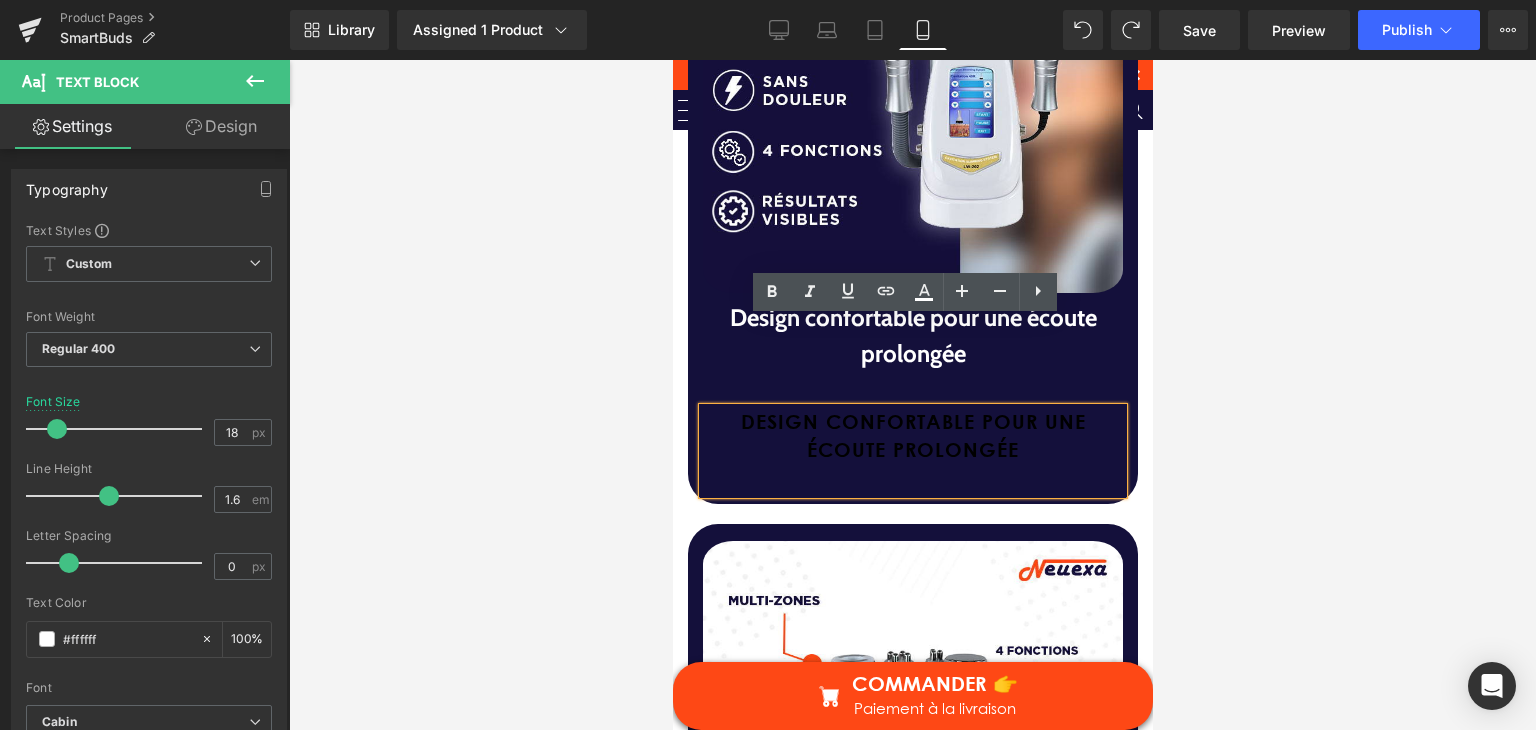 click on "Design confortable pour une écoute prolongée" at bounding box center (912, 437) 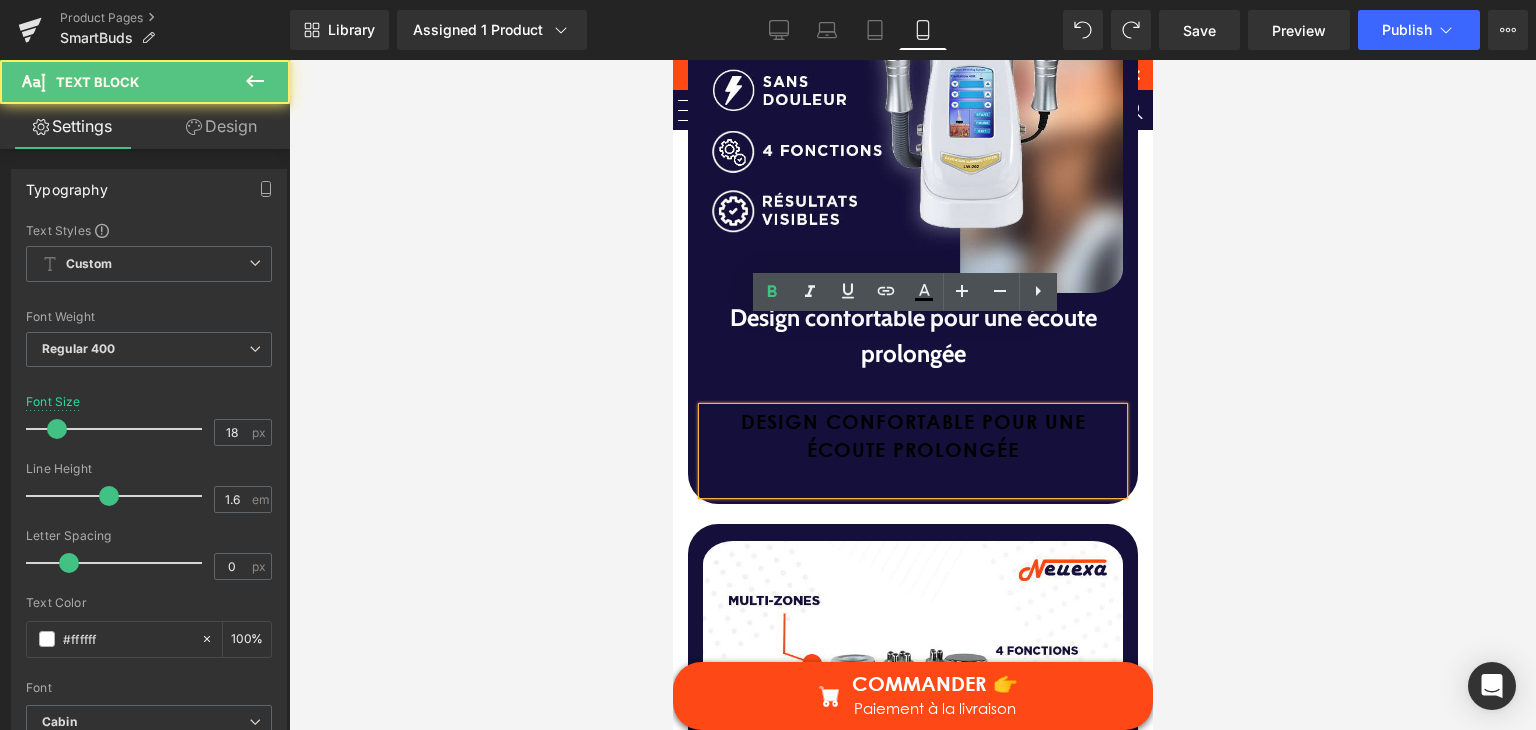 click on "Design confortable pour une écoute prolongée" at bounding box center [912, 437] 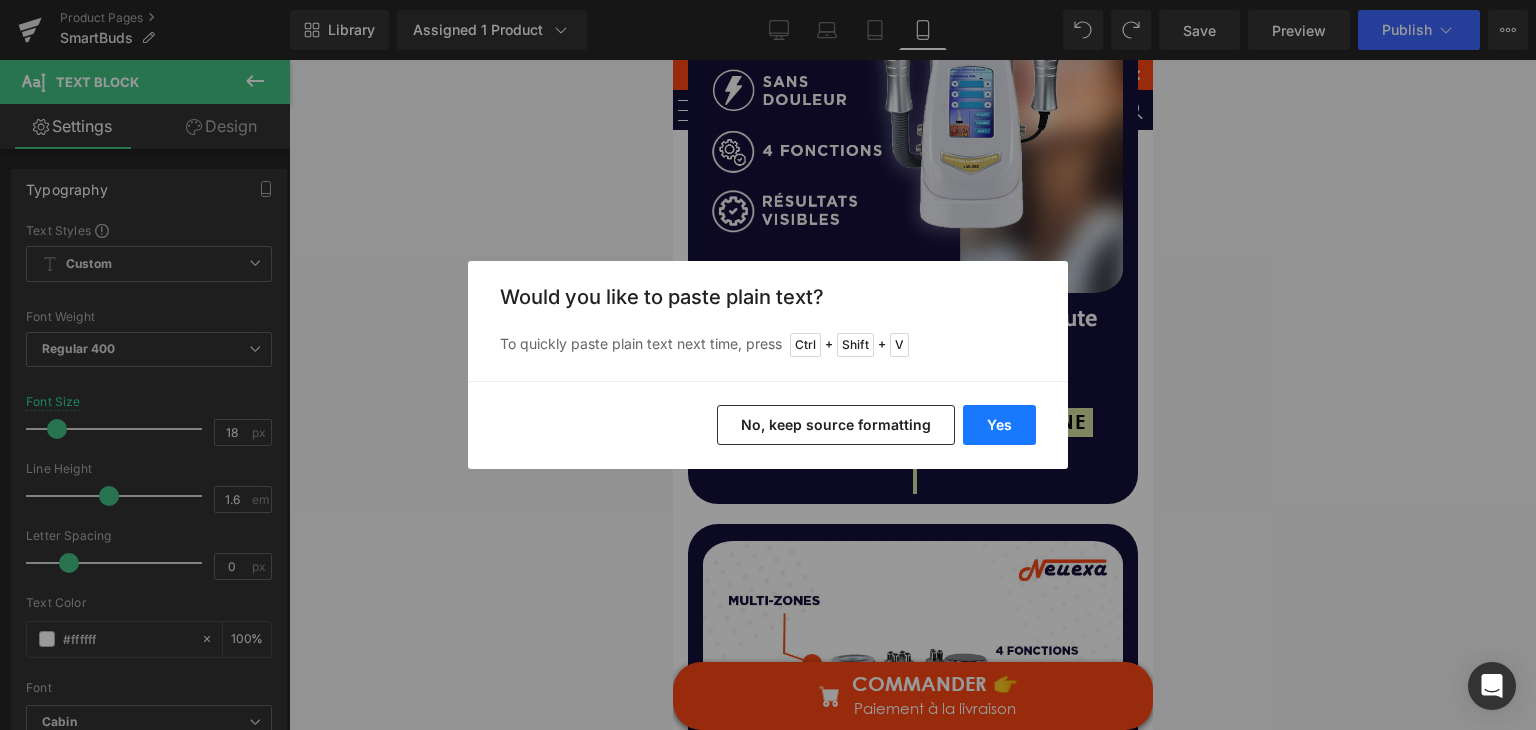 click on "Yes" at bounding box center (999, 425) 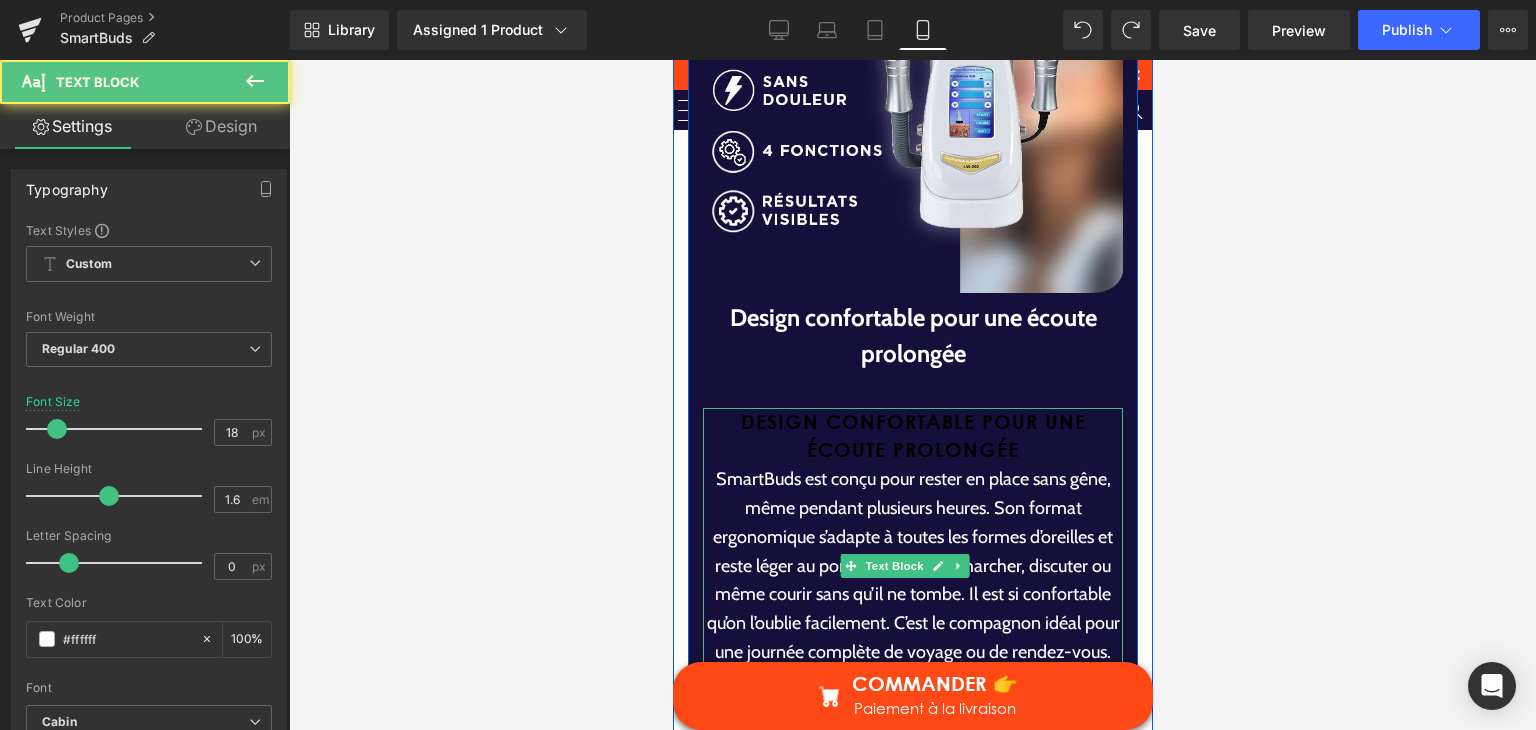 click on "Design confortable pour une écoute prolongée" at bounding box center (912, 437) 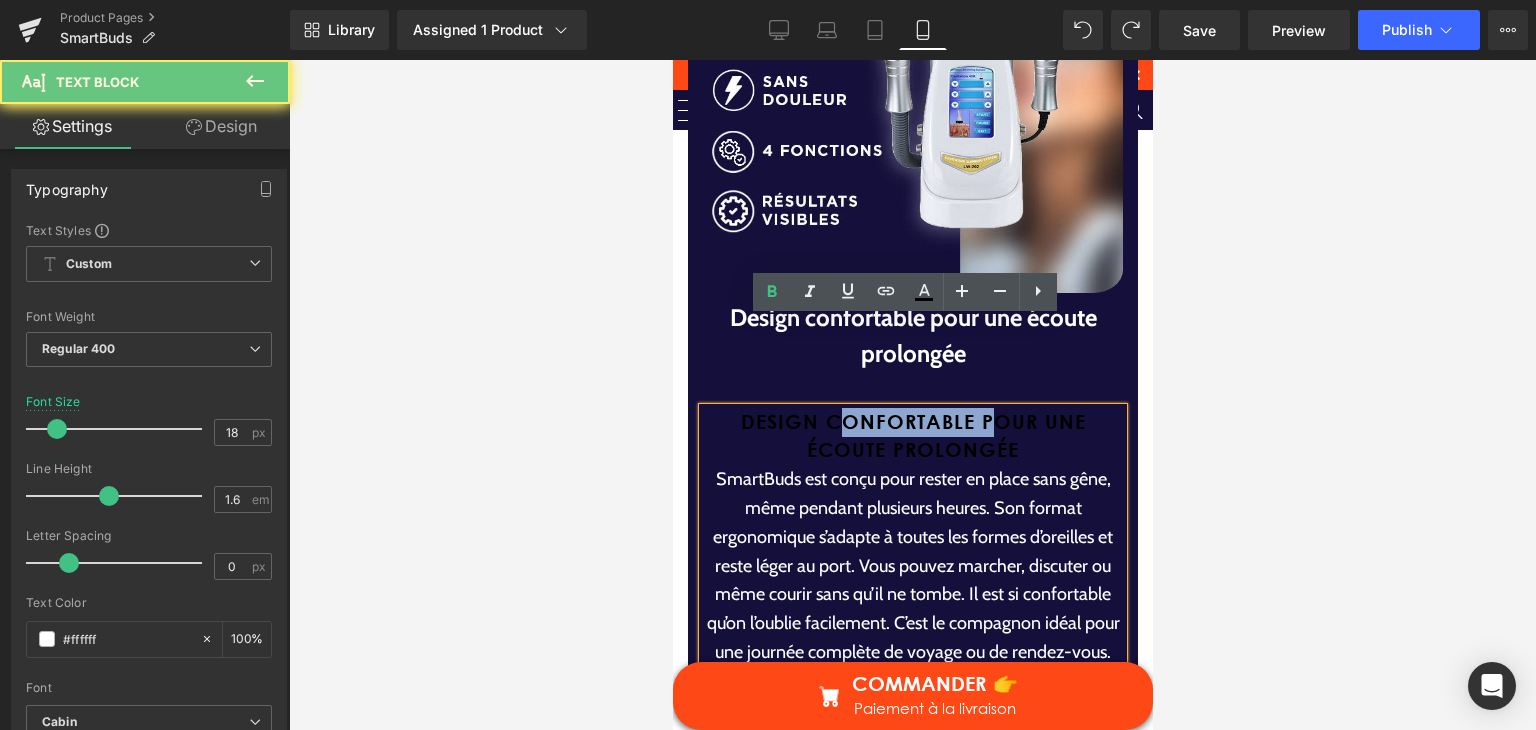 click on "Design confortable pour une écoute prolongée" at bounding box center (912, 437) 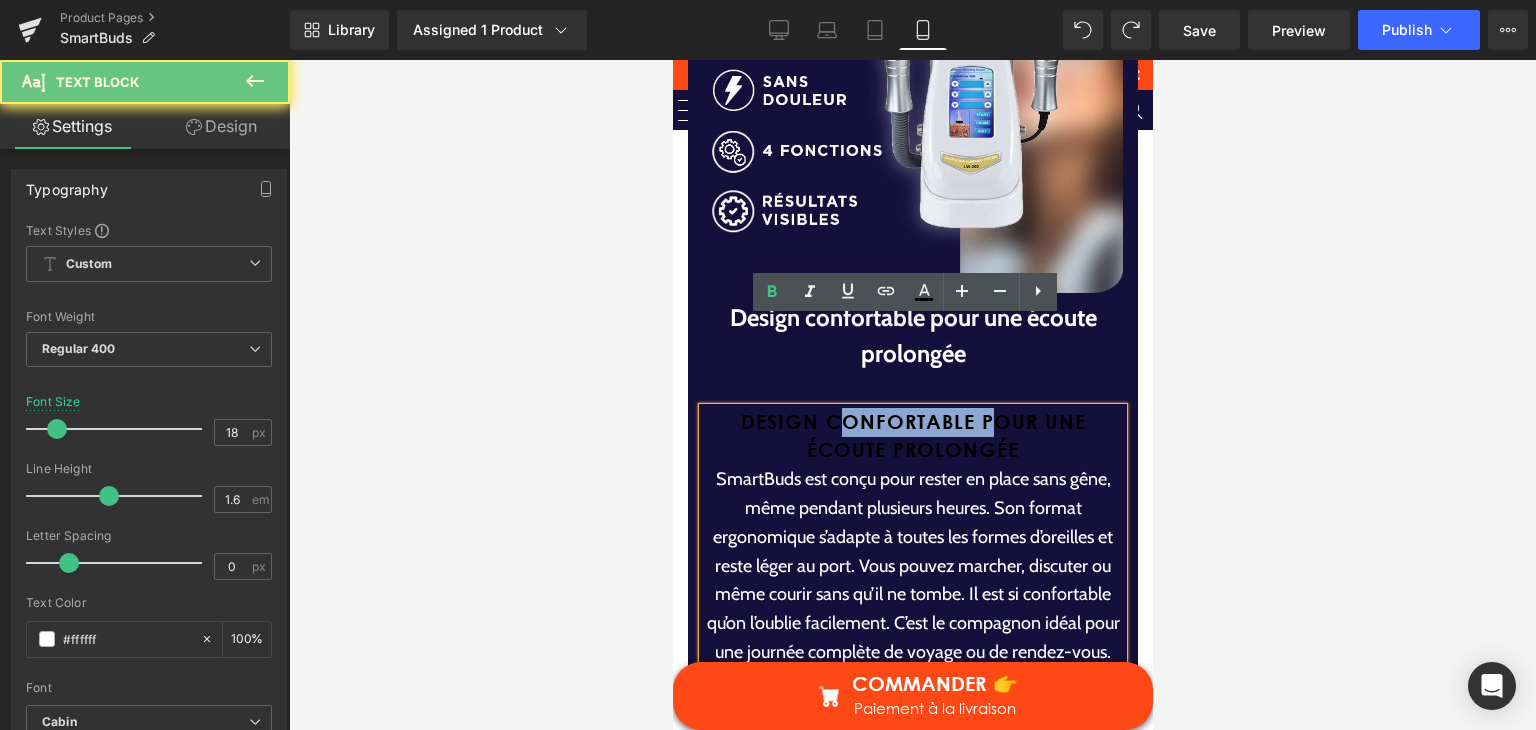 click on "Design confortable pour une écoute prolongée" at bounding box center [912, 437] 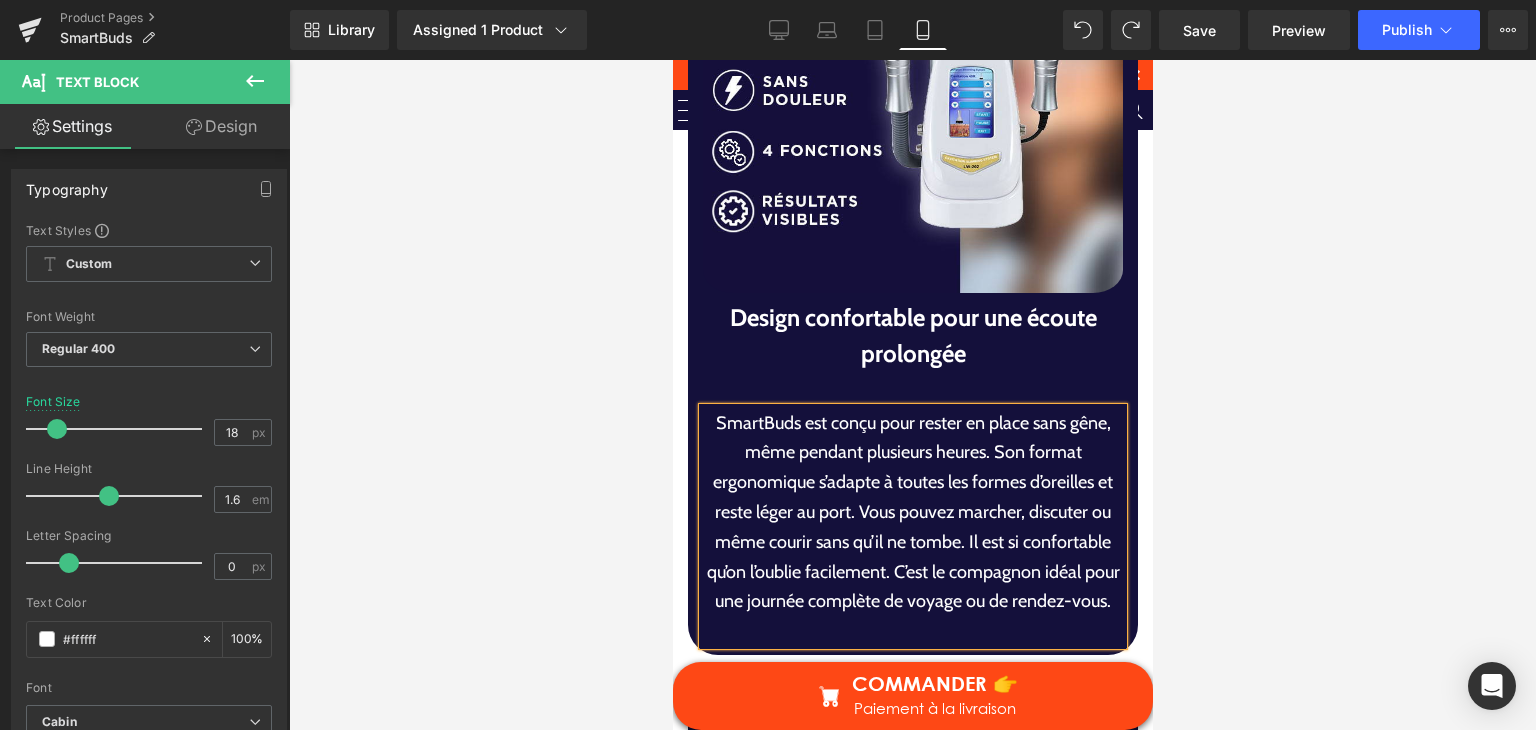 click on "Design confortable pour une écoute prolongée" at bounding box center (912, 336) 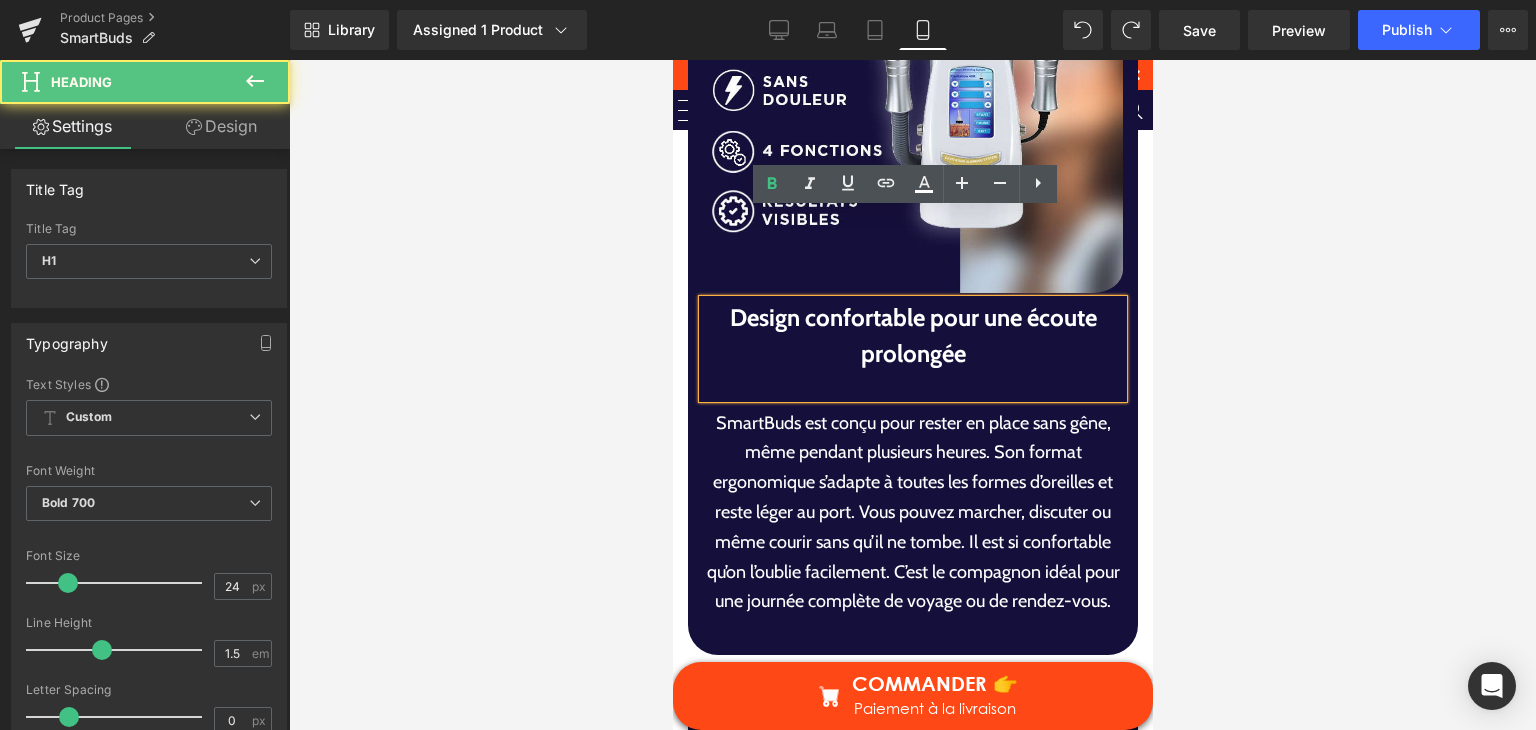 click at bounding box center (912, 385) 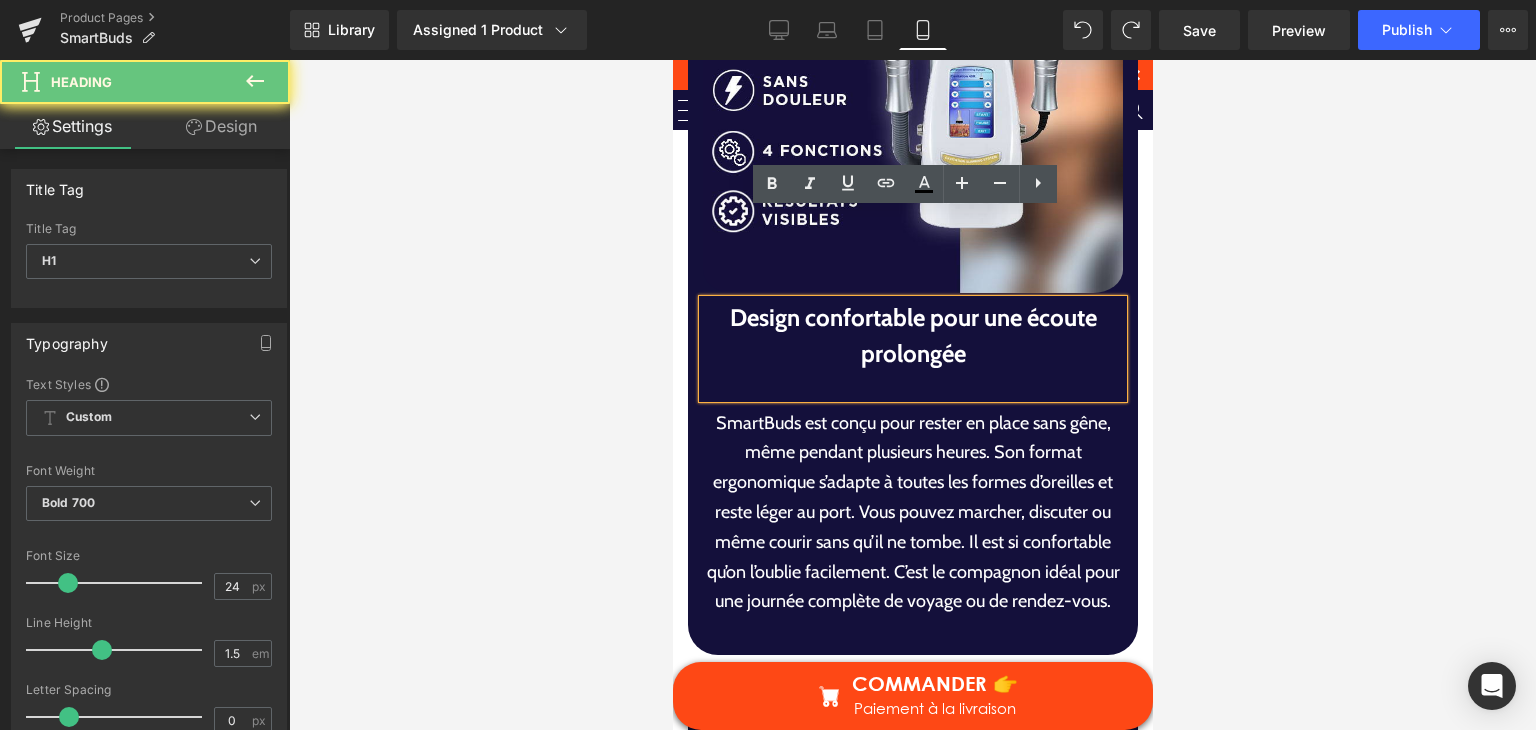click at bounding box center (912, 385) 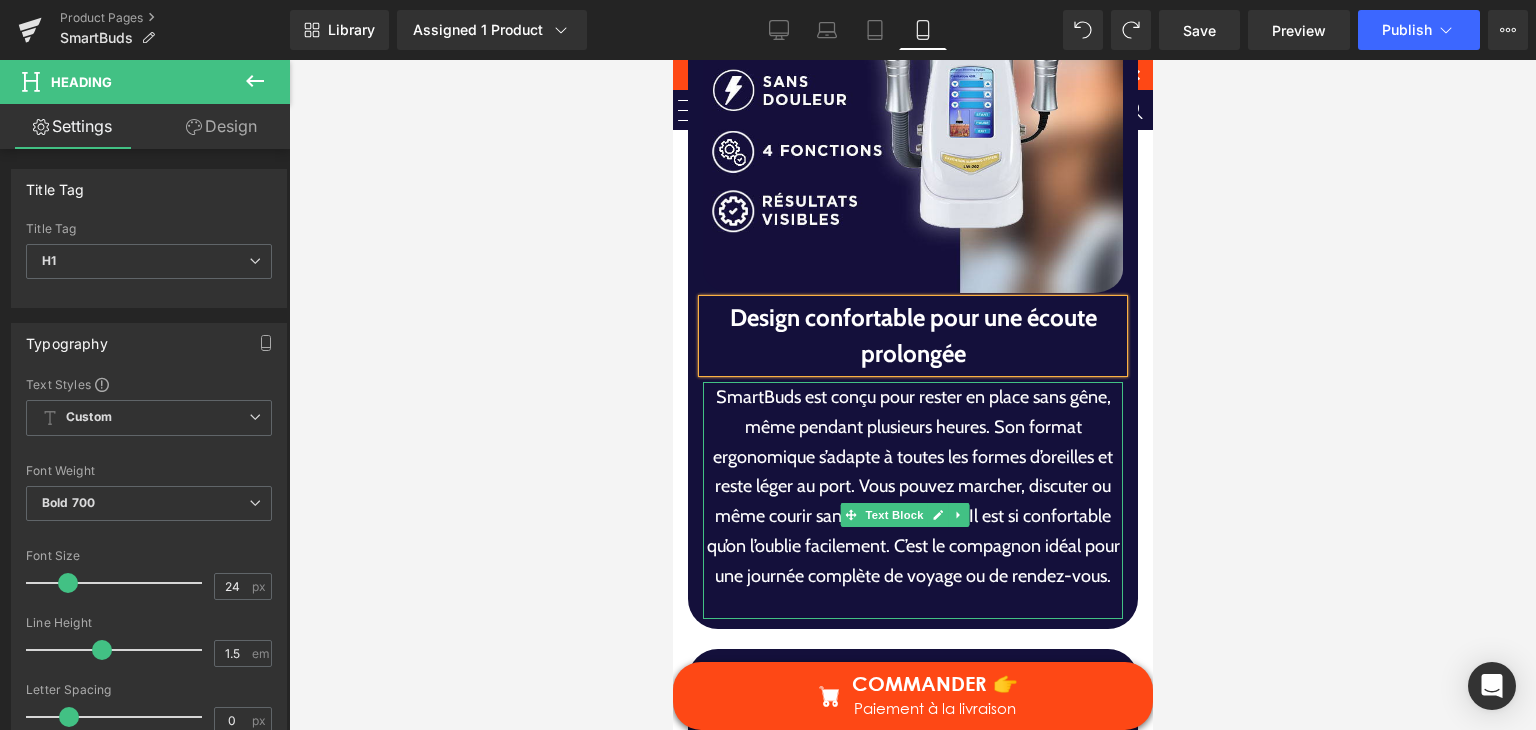 click on "SmartBuds est conçu pour rester en place sans gêne, même pendant plusieurs heures. Son format ergonomique s’adapte à toutes les formes d’oreilles et reste léger au port. Vous pouvez marcher, discuter ou même courir sans qu’il ne tombe. Il est si confortable qu’on l’oublie facilement. C’est le compagnon idéal pour une journée complète de voyage ou de rendez-vous." at bounding box center (912, 486) 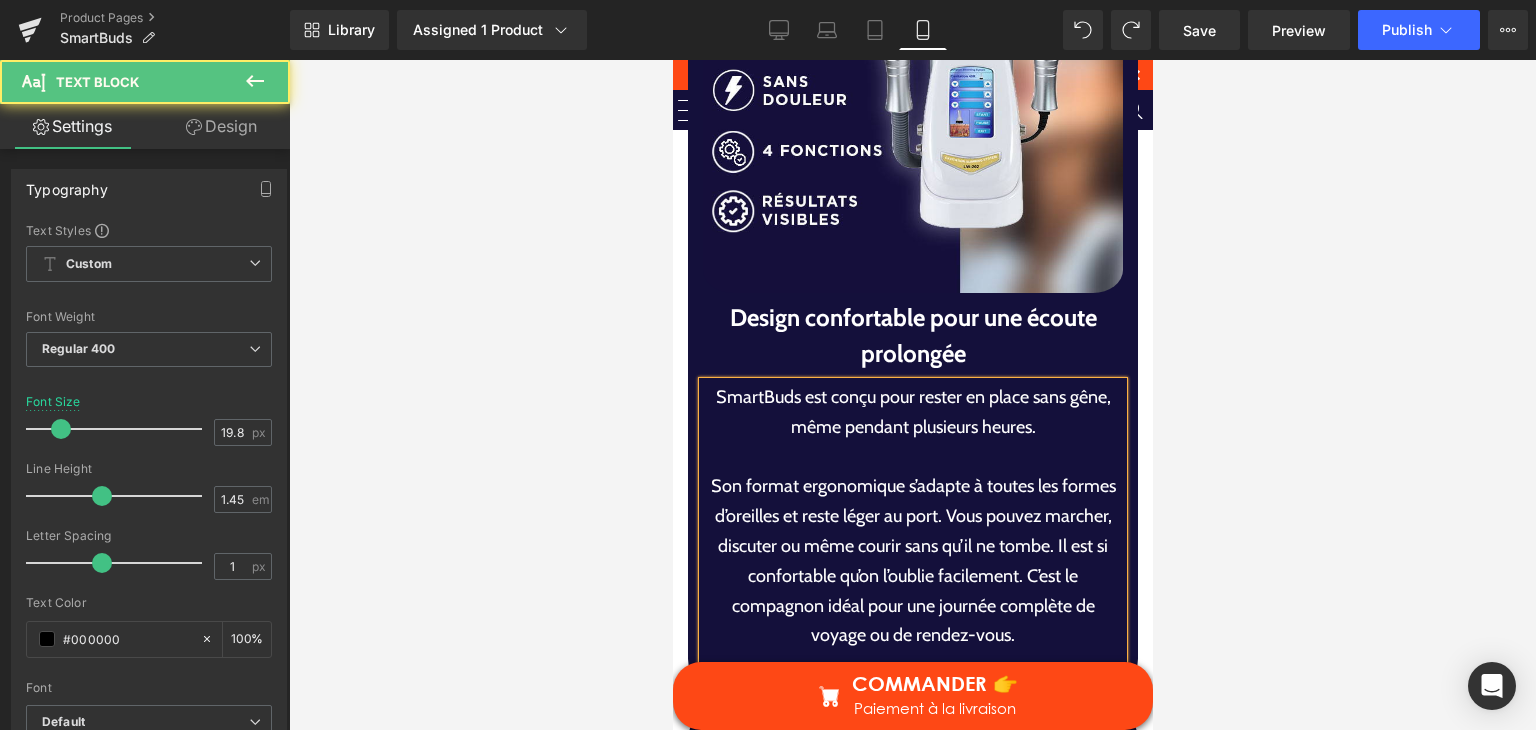 click on "Son format ergonomique s’adapte à toutes les formes d’oreilles et reste léger au port. Vous pouvez marcher, discuter ou même courir sans qu’il ne tombe. Il est si confortable qu’on l’oublie facilement. C’est le compagnon idéal pour une journée complète de voyage ou de rendez-vous." at bounding box center [912, 560] 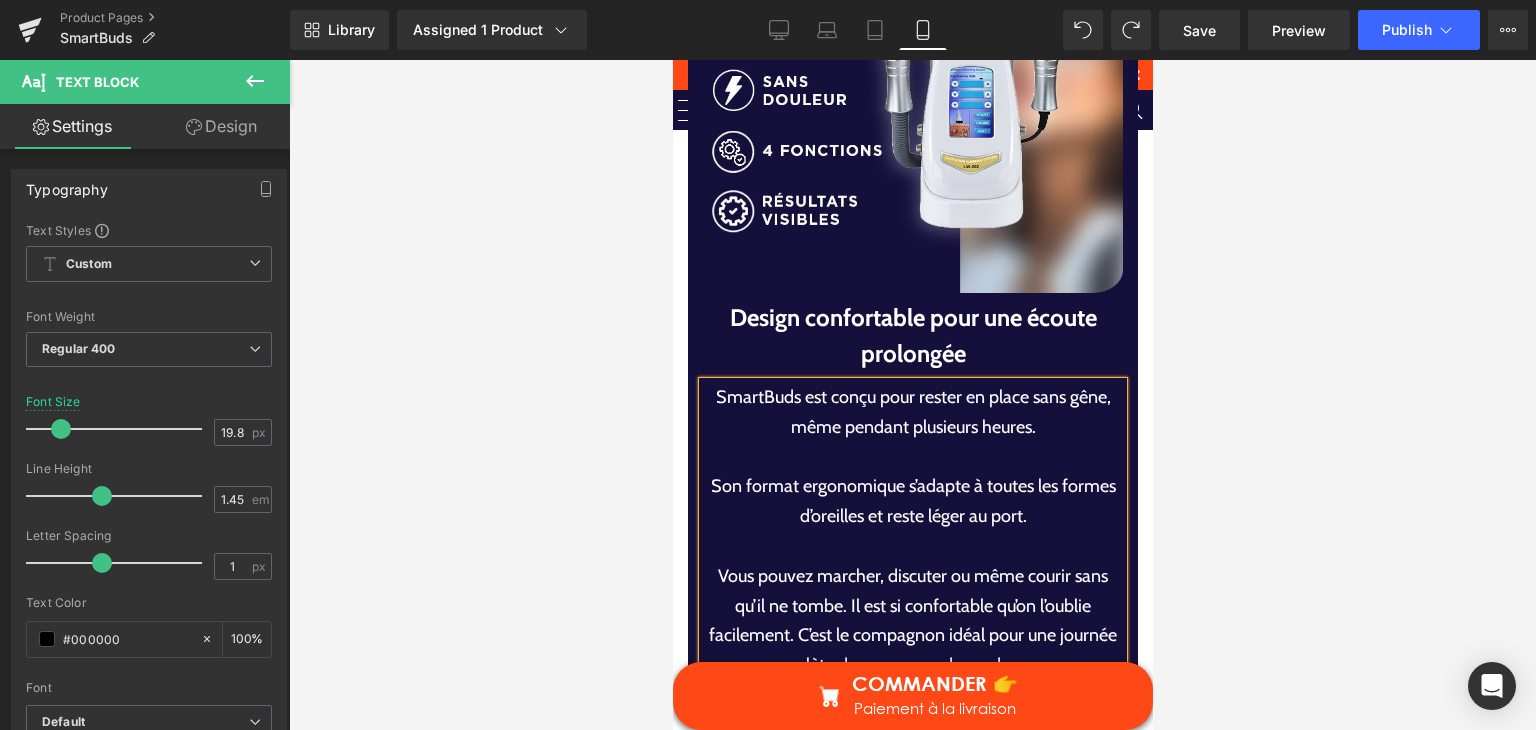 click on "Vous pouvez marcher, discuter ou même courir sans qu’il ne tombe. Il est si confortable qu’on l’oublie facilement. C’est le compagnon idéal pour une journée complète de voyage ou de rendez-vous." at bounding box center (912, 620) 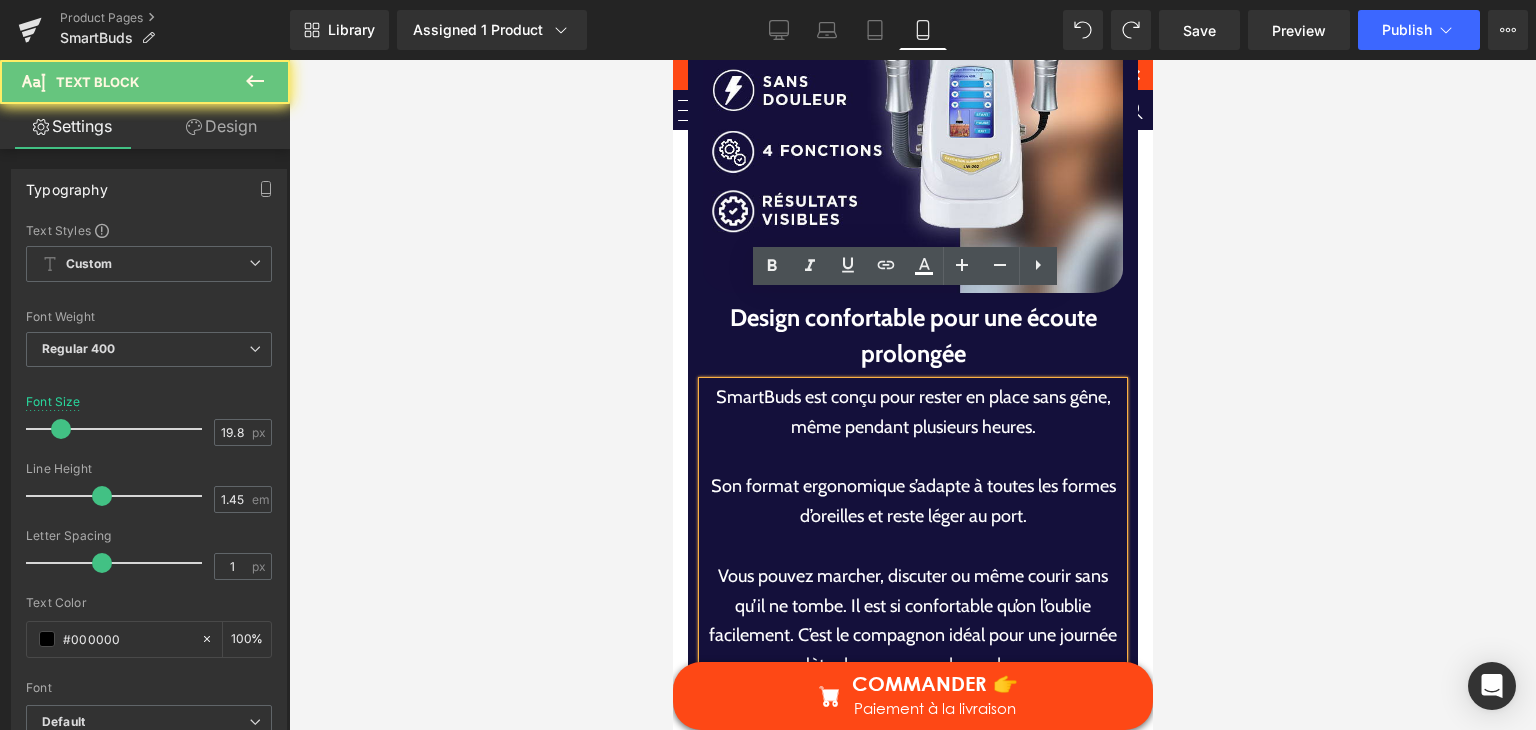 click on "Vous pouvez marcher, discuter ou même courir sans qu’il ne tombe. Il est si confortable qu’on l’oublie facilement. C’est le compagnon idéal pour une journée complète de voyage ou de rendez-vous." at bounding box center [912, 620] 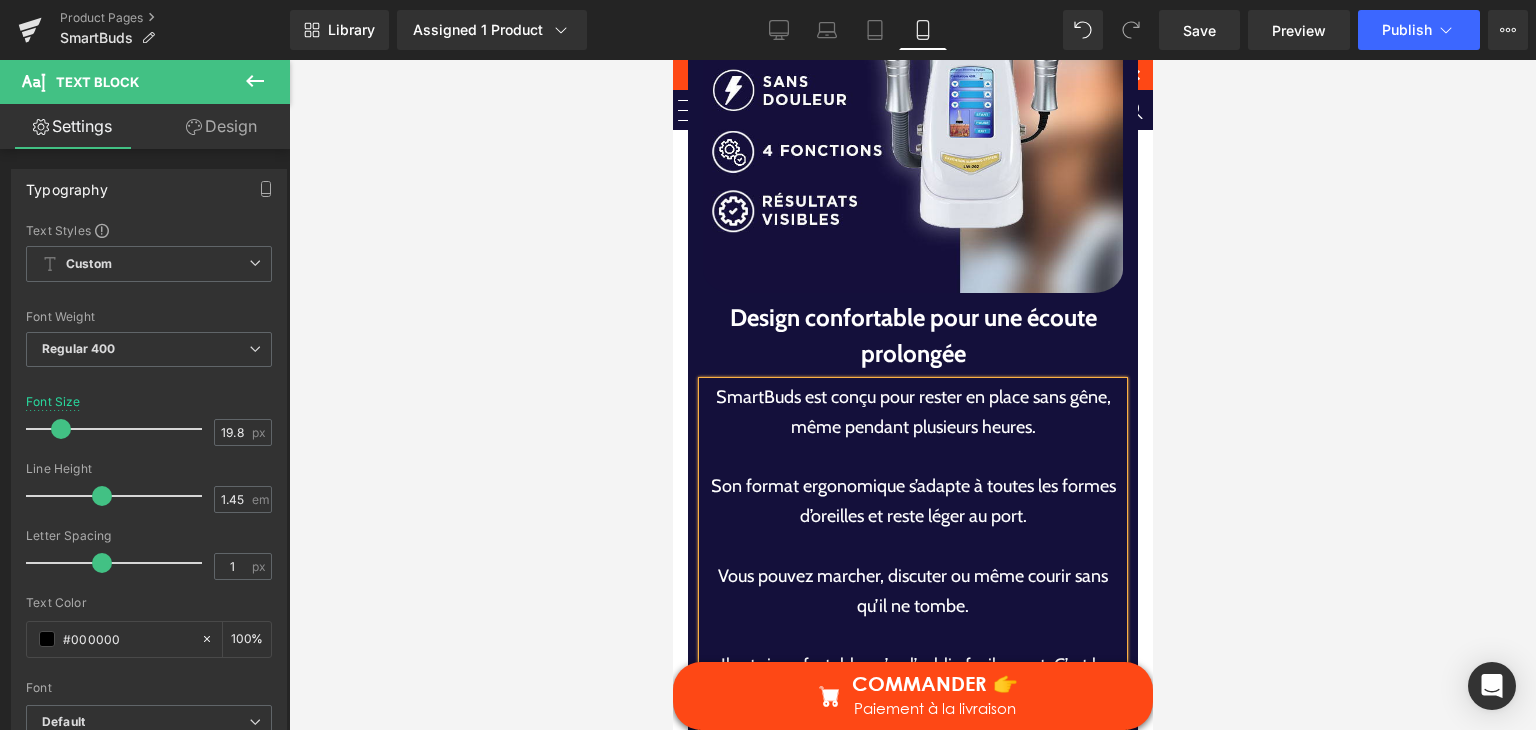 click on "Il est si confortable qu’on l’oublie facilement. C’est le compagnon idéal pour une journée complète de voyage ou de rendez-vous." at bounding box center (912, 695) 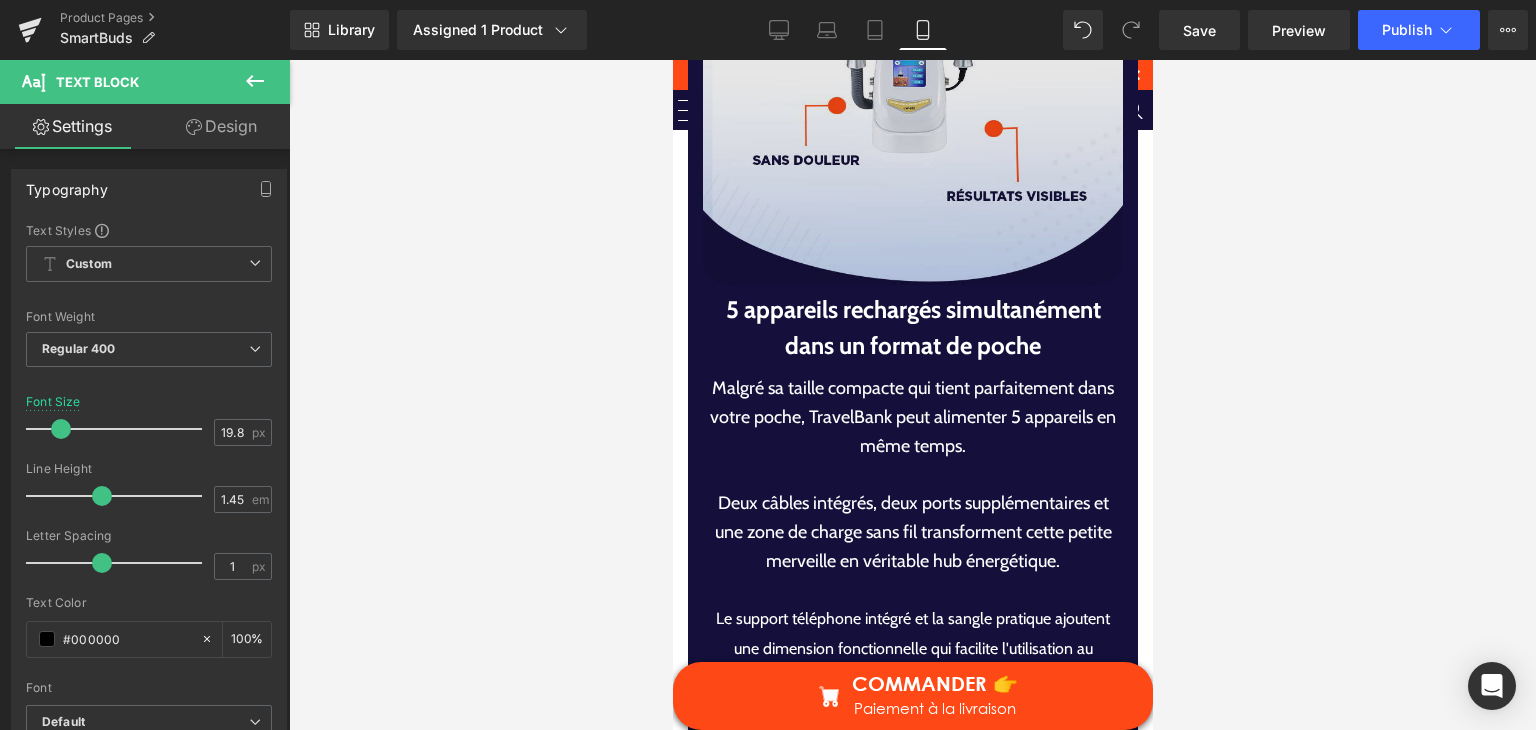scroll, scrollTop: 7518, scrollLeft: 0, axis: vertical 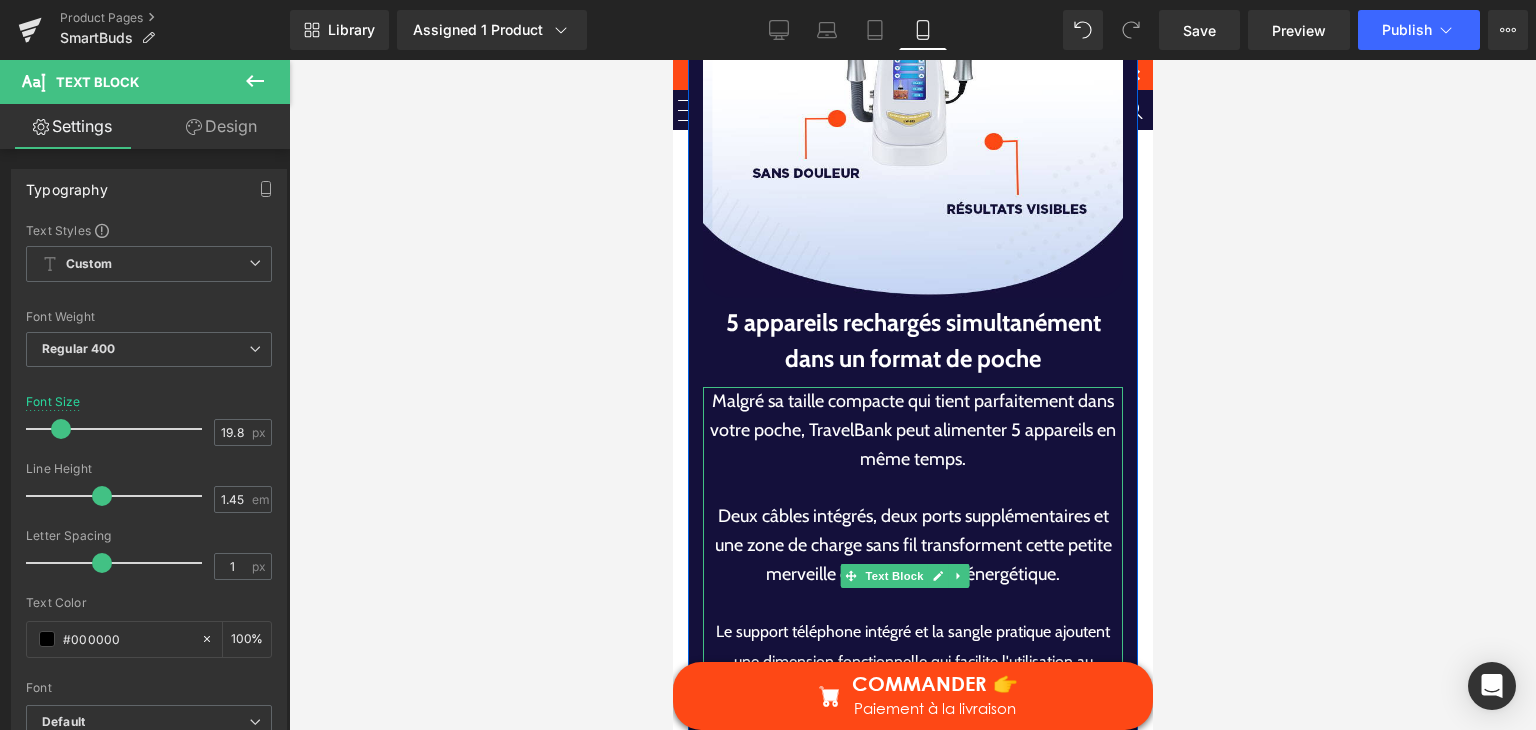 click on "5 appareils rechargés simultanément dans un format de poche" at bounding box center [912, 341] 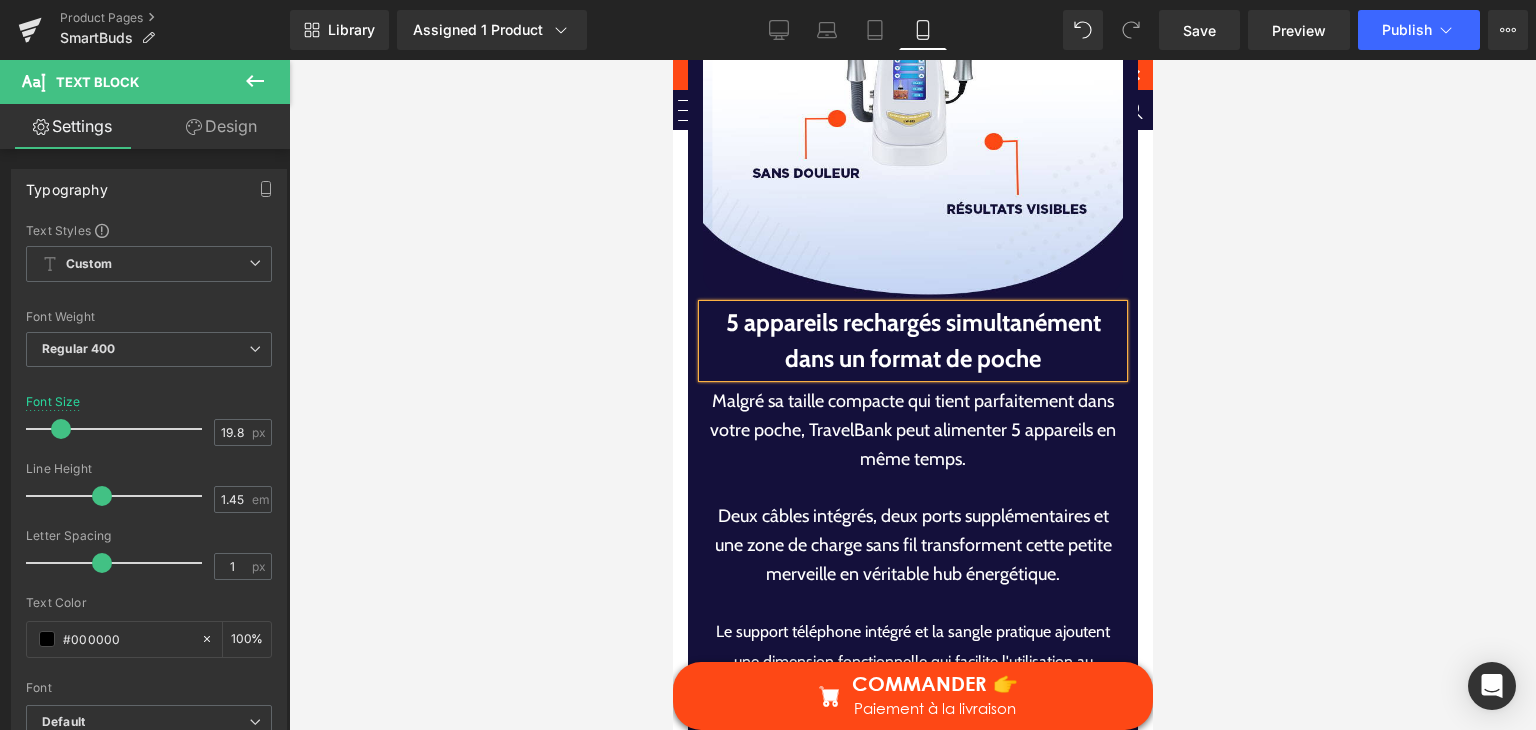 click on "5 appareils rechargés simultanément dans un format de poche" at bounding box center [912, 341] 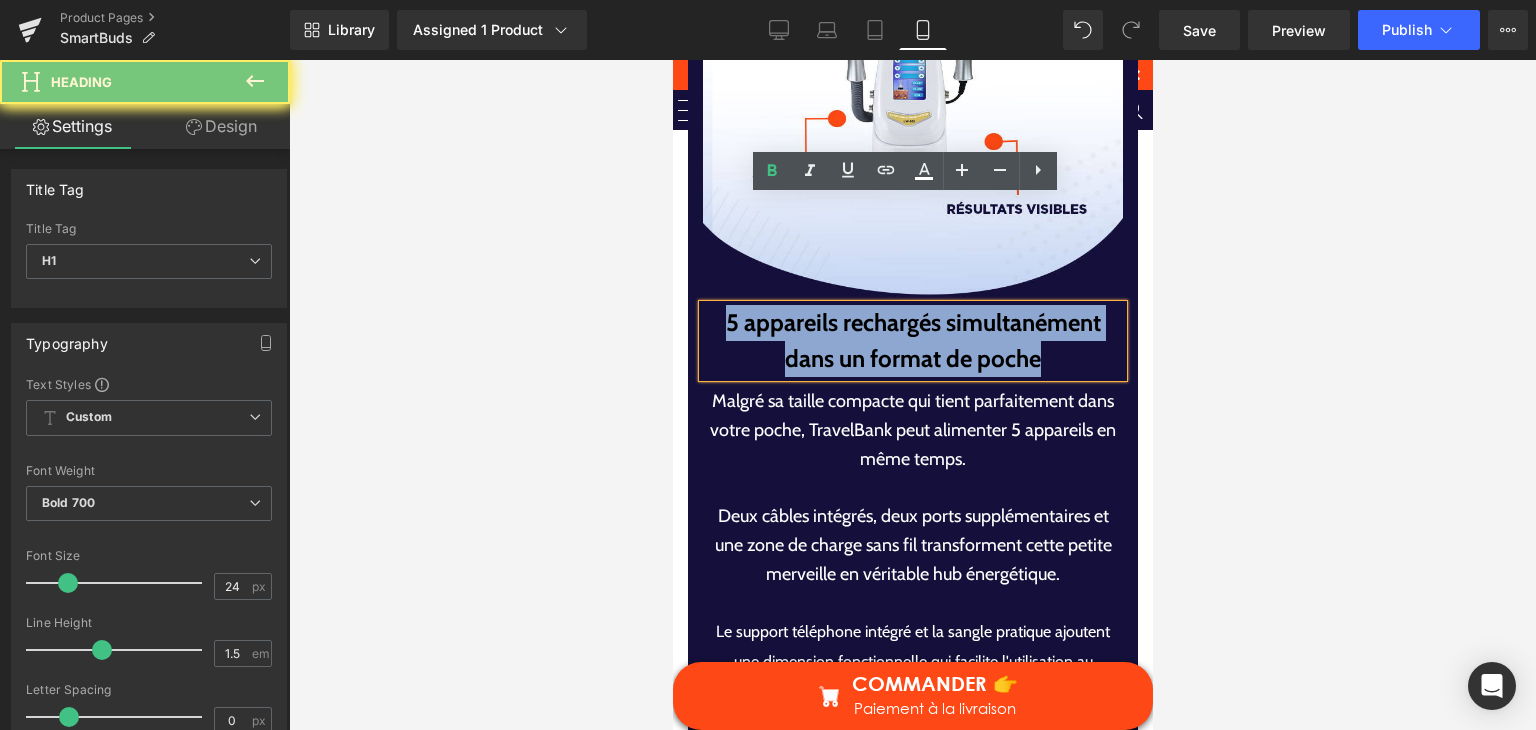 click on "5 appareils rechargés simultanément dans un format de poche" at bounding box center (912, 341) 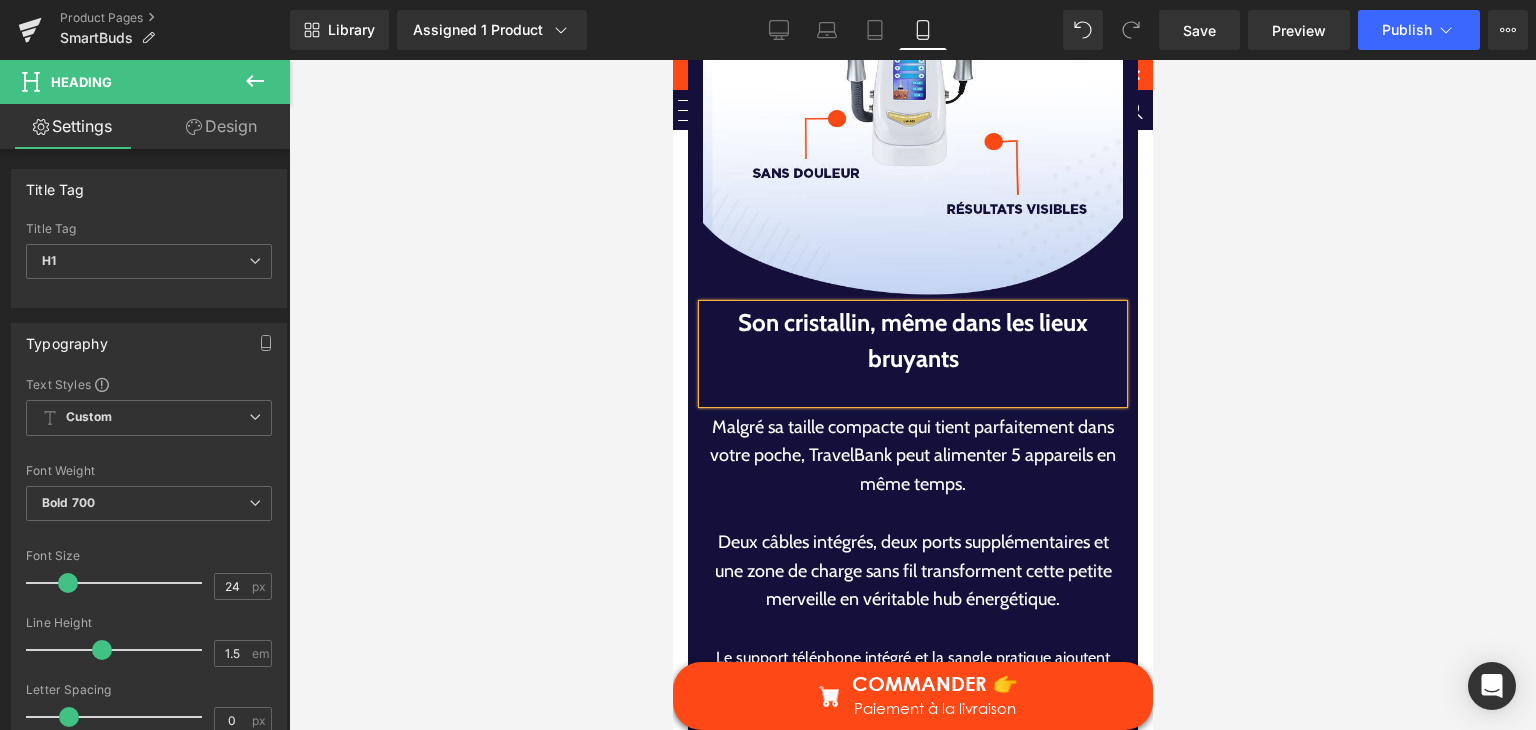 click at bounding box center [912, 390] 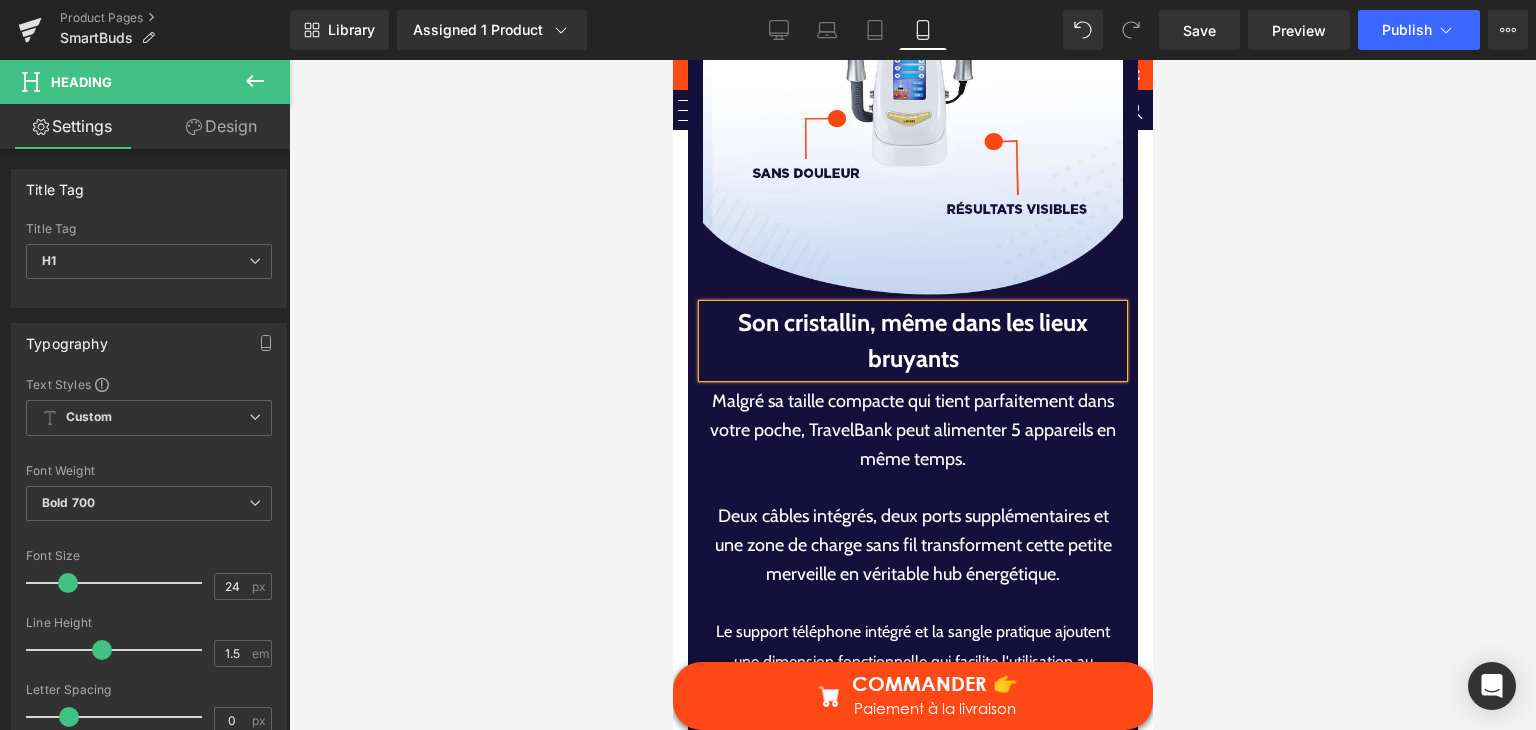 click on "Malgré sa taille compacte qui tient parfaitement dans votre poche, TravelBank peut alimenter 5 appareils en même temps.  Deux câbles intégrés, deux ports supplémentaires et une zone de charge sans fil transforment cette petite merveille en véritable hub énergétique. Le support téléphone intégré et la sangle pratique ajoutent une dimension fonctionnelle qui facilite l'utilisation au quotidien, que ce soit pour regarder des vidéos ou suspendre l'appareil à votre sac. Text Block" at bounding box center (912, 576) 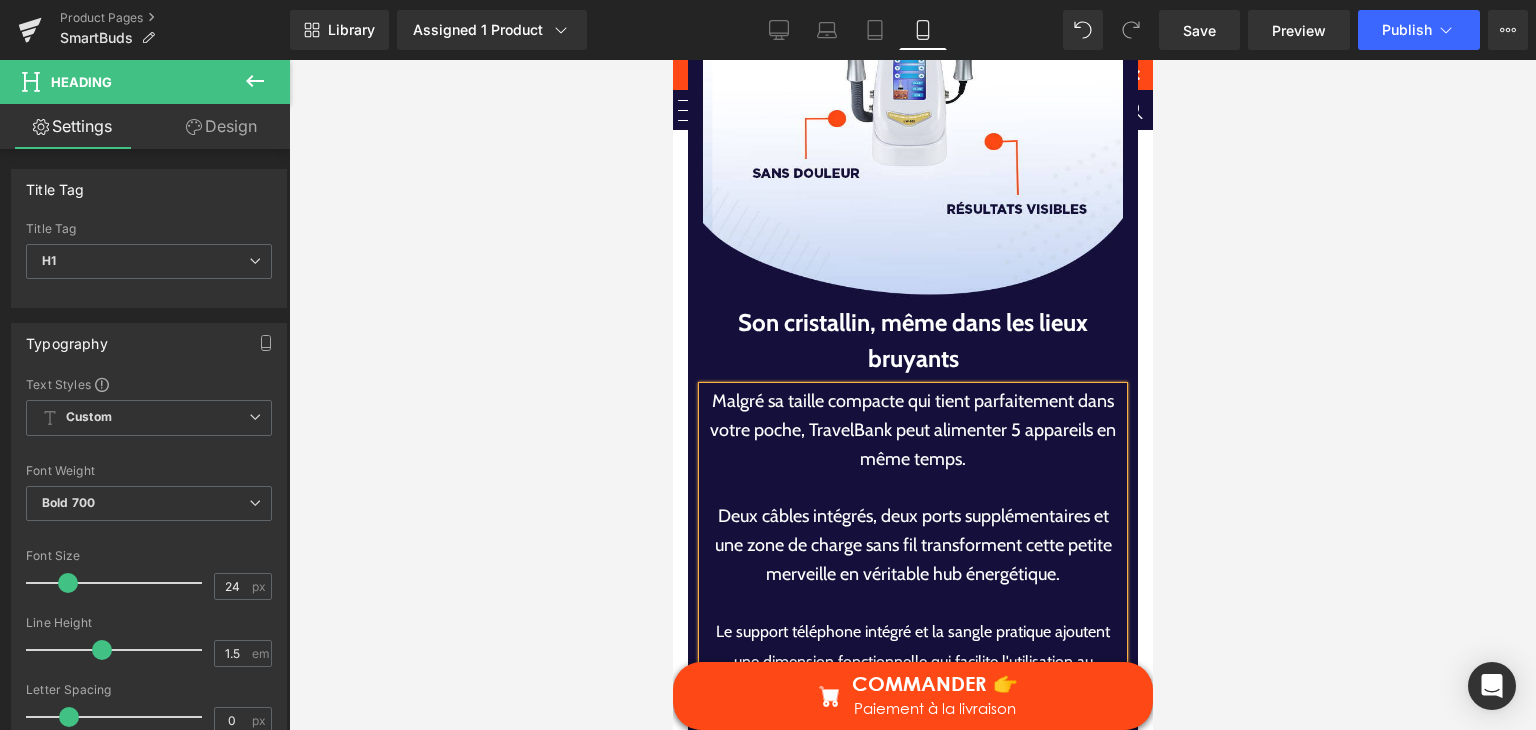 drag, startPoint x: 806, startPoint y: 429, endPoint x: 821, endPoint y: 432, distance: 15.297058 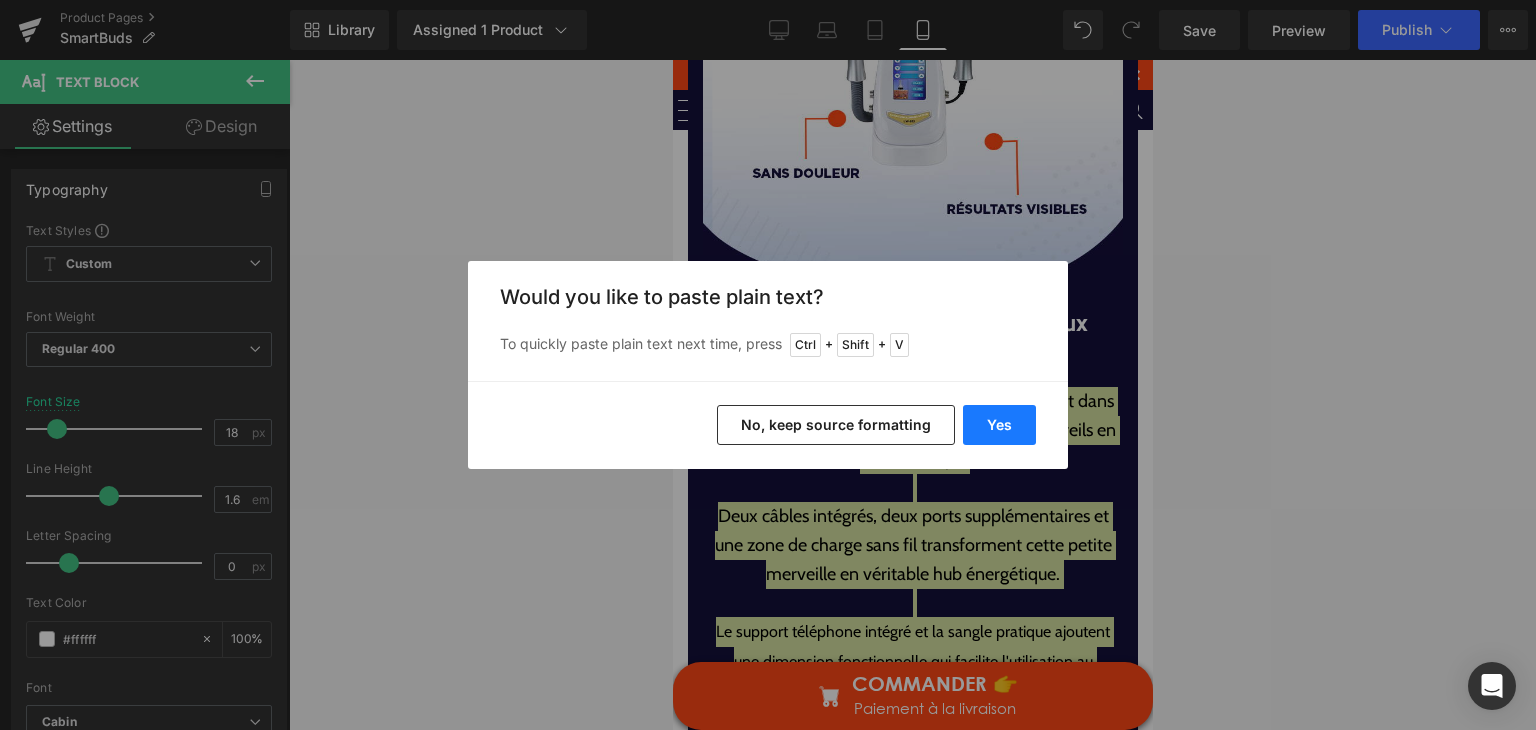 click on "Yes" at bounding box center (999, 425) 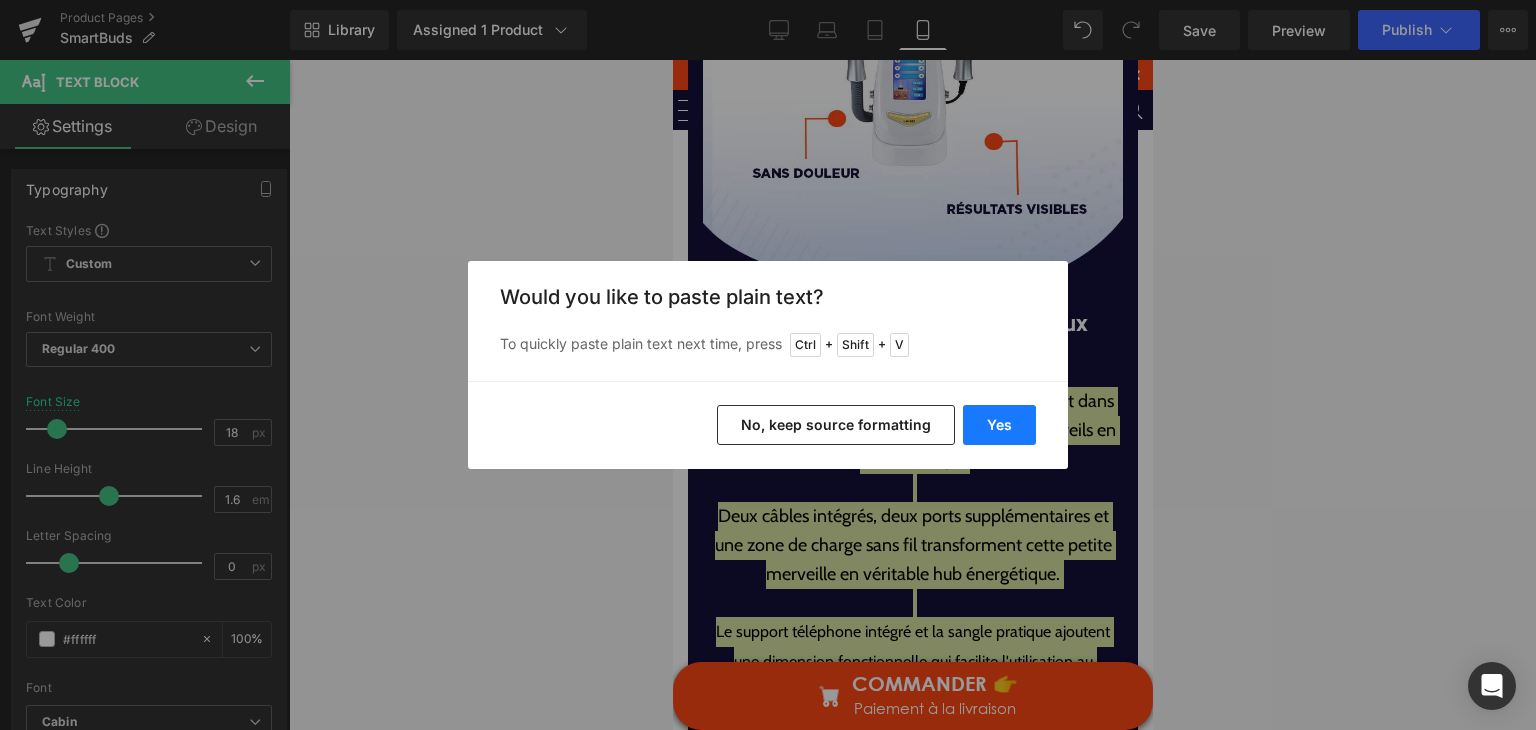 type 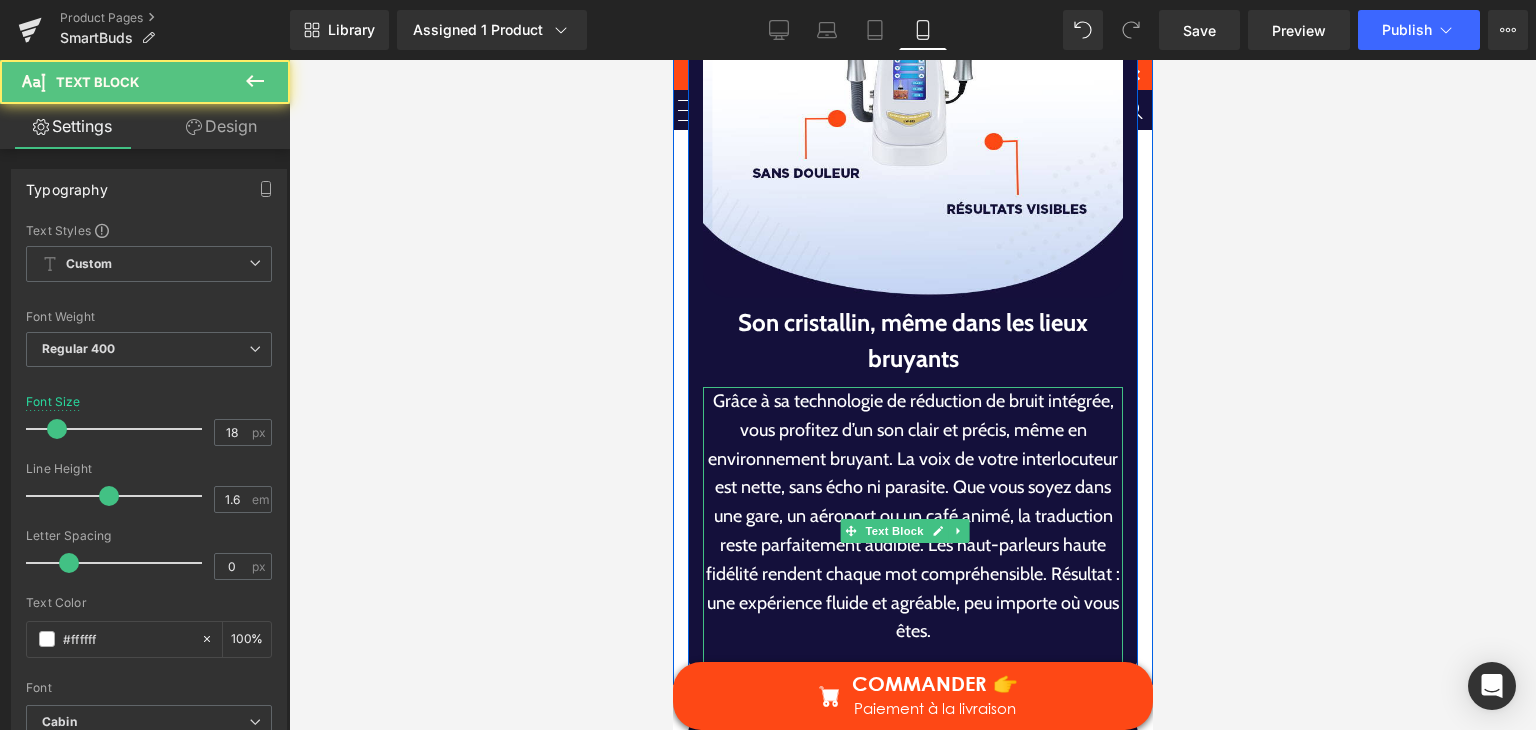 click on "Grâce à sa technologie de réduction de bruit intégrée, vous profitez d’un son clair et précis, même en environnement bruyant. La voix de votre interlocuteur est nette, sans écho ni parasite. Que vous soyez dans une gare, un aéroport ou un café animé, la traduction reste parfaitement audible. Les haut-parleurs haute fidélité rendent chaque mot compréhensible. Résultat : une expérience fluide et agréable, peu importe où vous êtes." at bounding box center (912, 516) 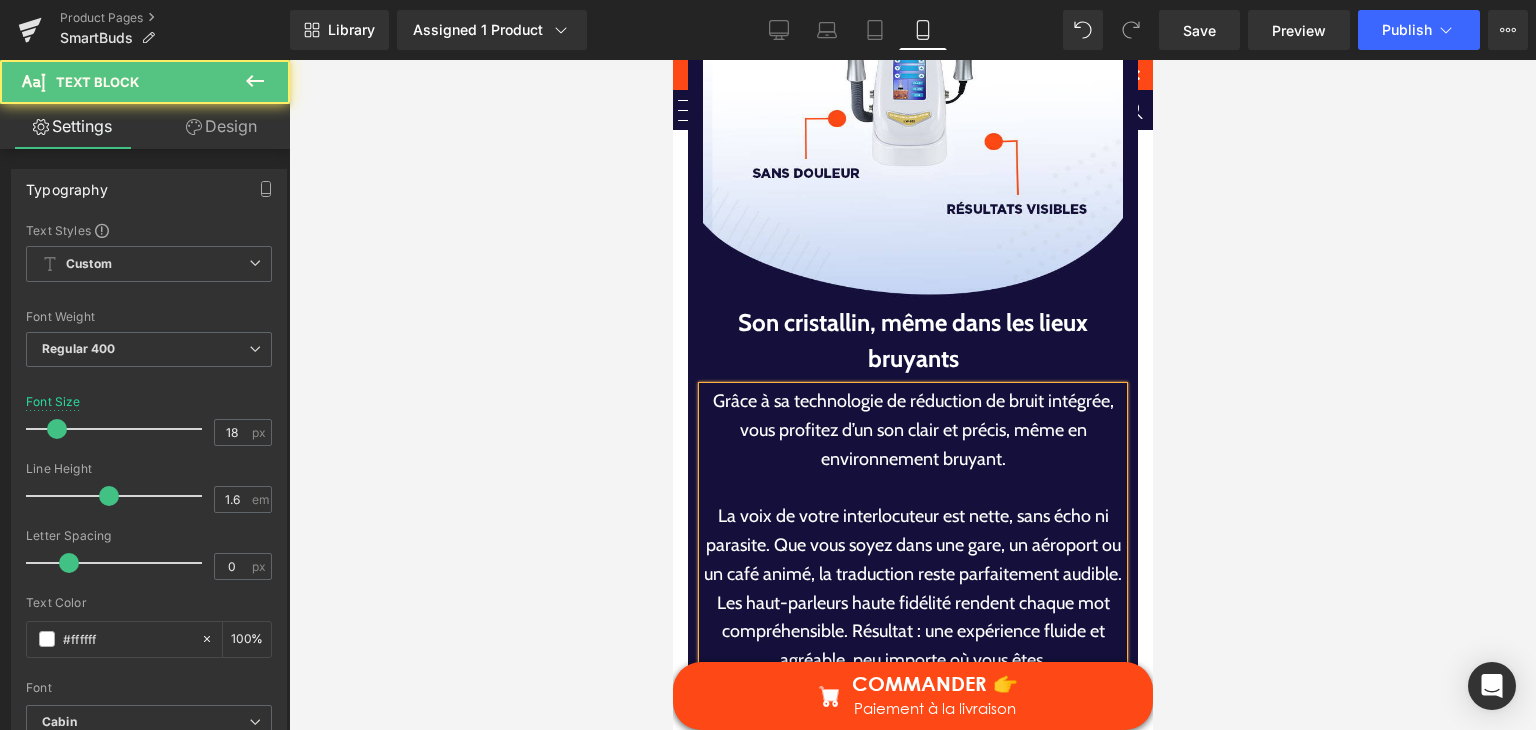 click on "La voix de votre interlocuteur est nette, sans écho ni parasite. Que vous soyez dans une gare, un aéroport ou un café animé, la traduction reste parfaitement audible. Les haut-parleurs haute fidélité rendent chaque mot compréhensible. Résultat : une expérience fluide et agréable, peu importe où vous êtes." at bounding box center [912, 588] 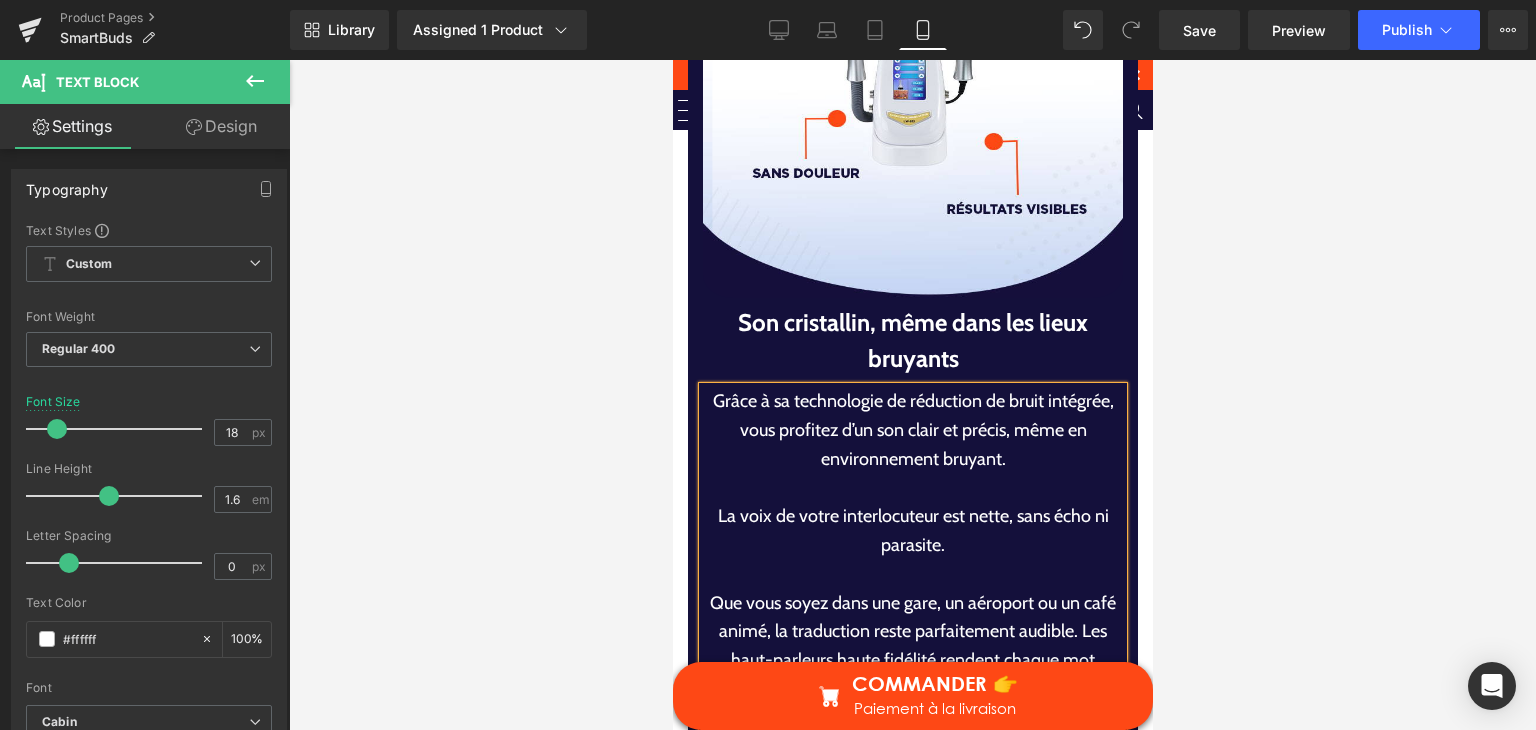 click on "Que vous soyez dans une gare, un aéroport ou un café animé, la traduction reste parfaitement audible. Les haut-parleurs haute fidélité rendent chaque mot compréhensible. Résultat : une expérience fluide et agréable, peu importe où vous êtes." at bounding box center [912, 661] 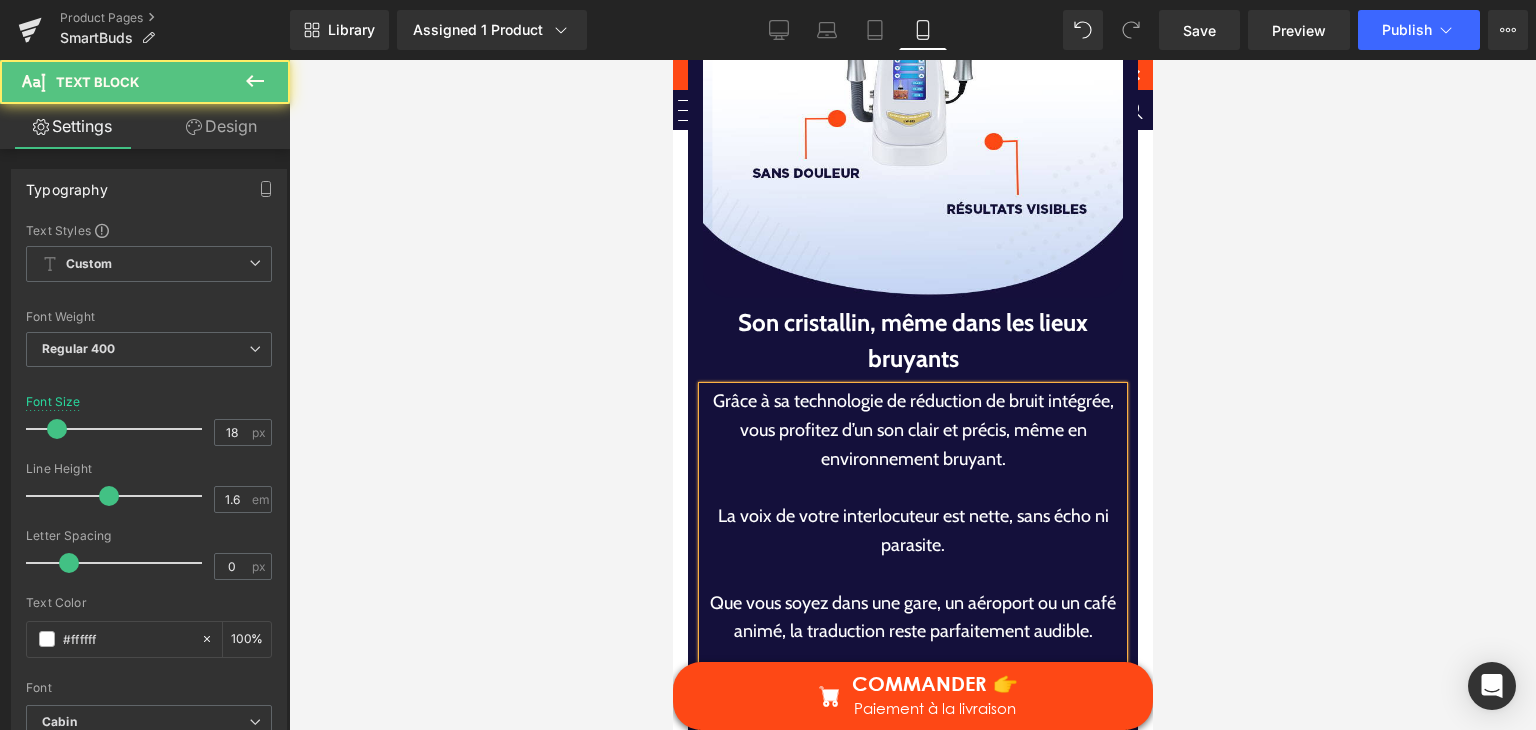 click on "Les haut-parleurs haute fidélité rendent chaque mot compréhensible. Résultat : une expérience fluide et agréable, peu importe où vous êtes." at bounding box center [912, 718] 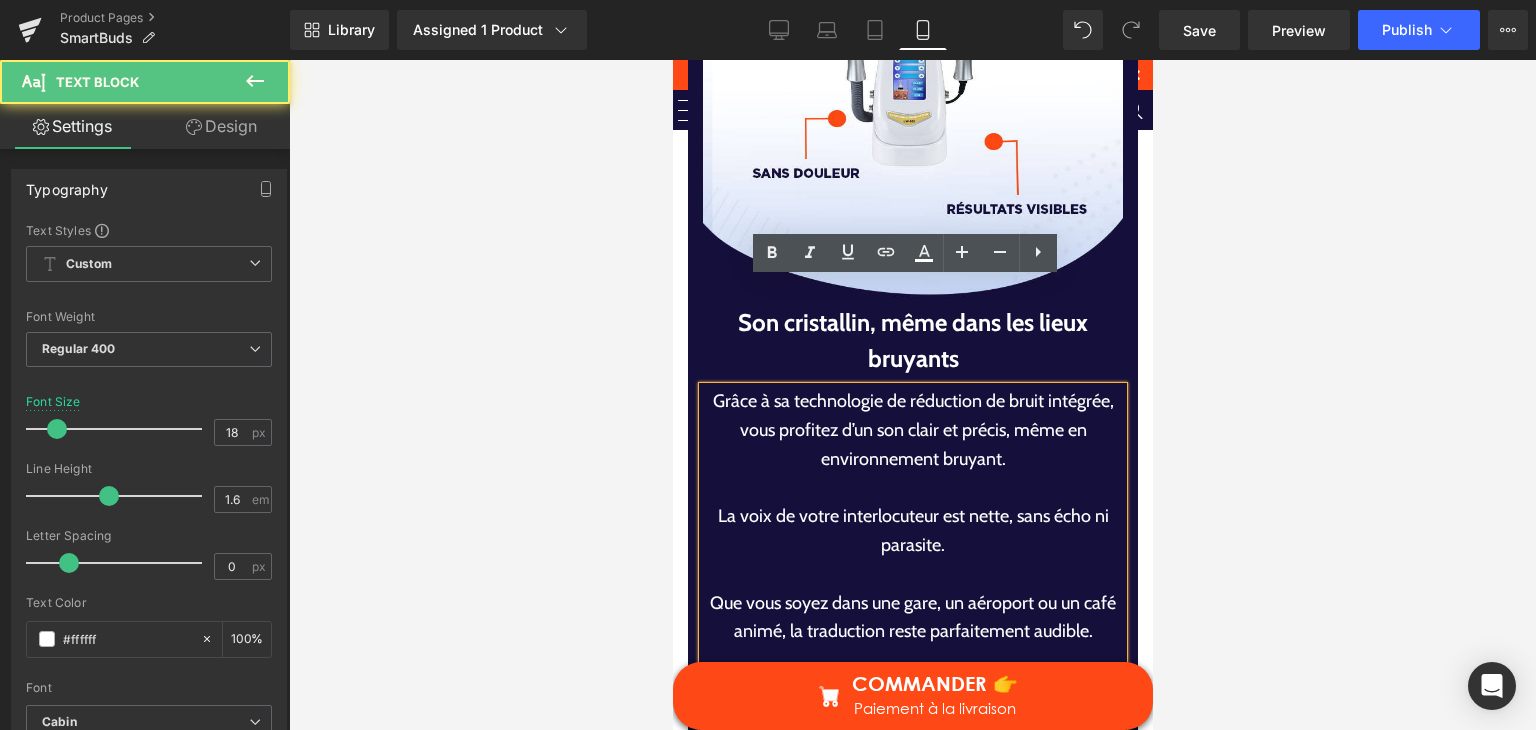 click on "Les haut-parleurs haute fidélité rendent chaque mot compréhensible. Résultat : une expérience fluide et agréable, peu importe où vous êtes." at bounding box center (912, 718) 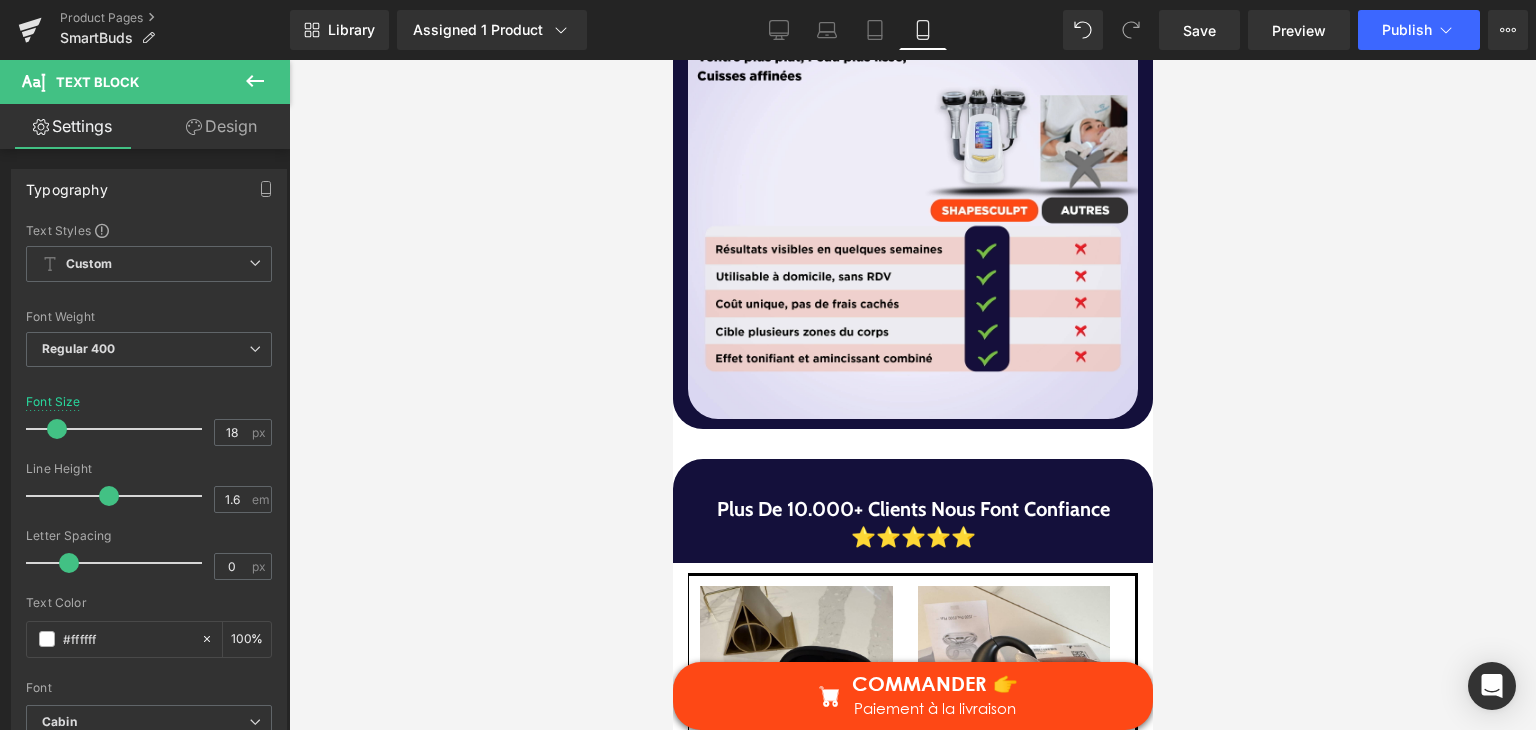 scroll, scrollTop: 2834, scrollLeft: 0, axis: vertical 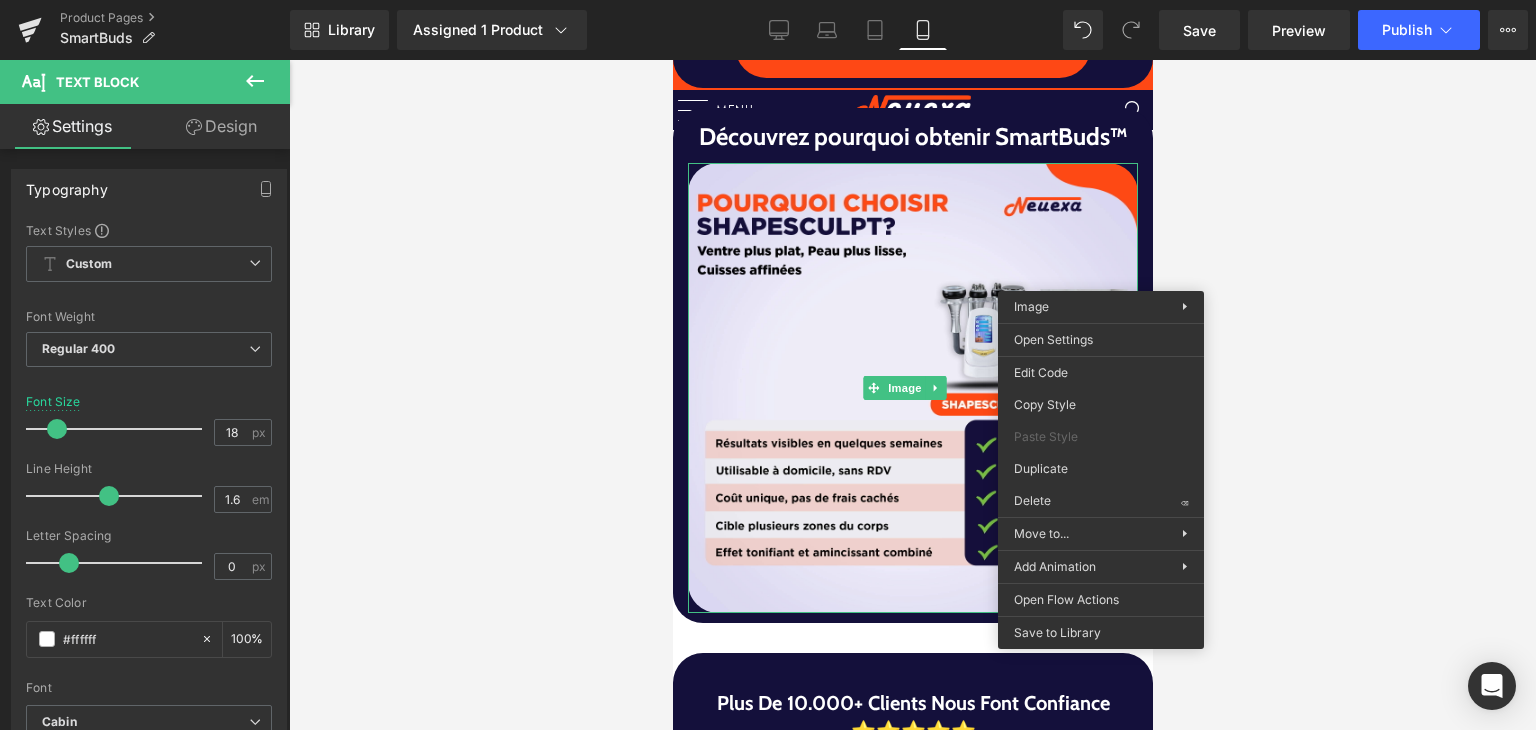 click at bounding box center (912, 395) 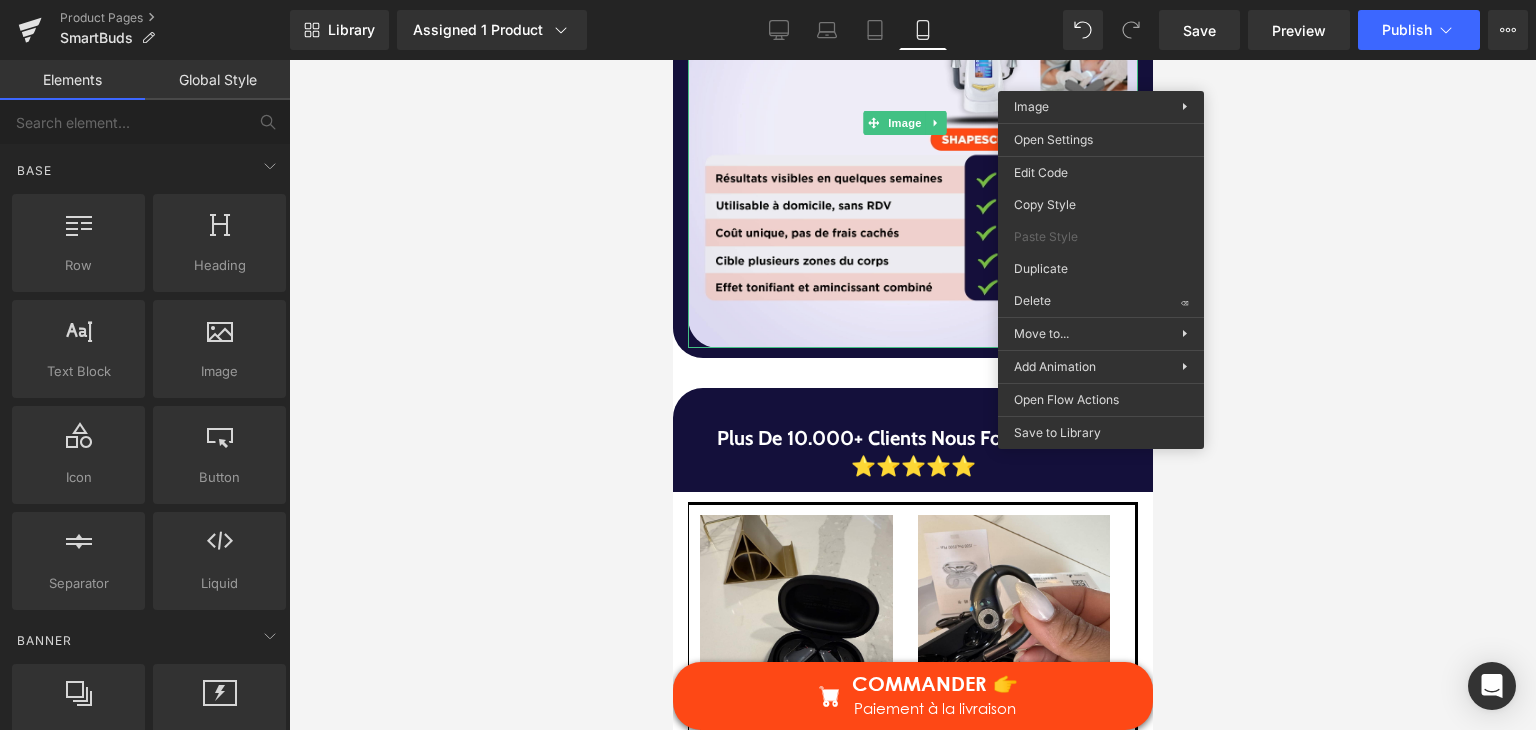 scroll, scrollTop: 3253, scrollLeft: 0, axis: vertical 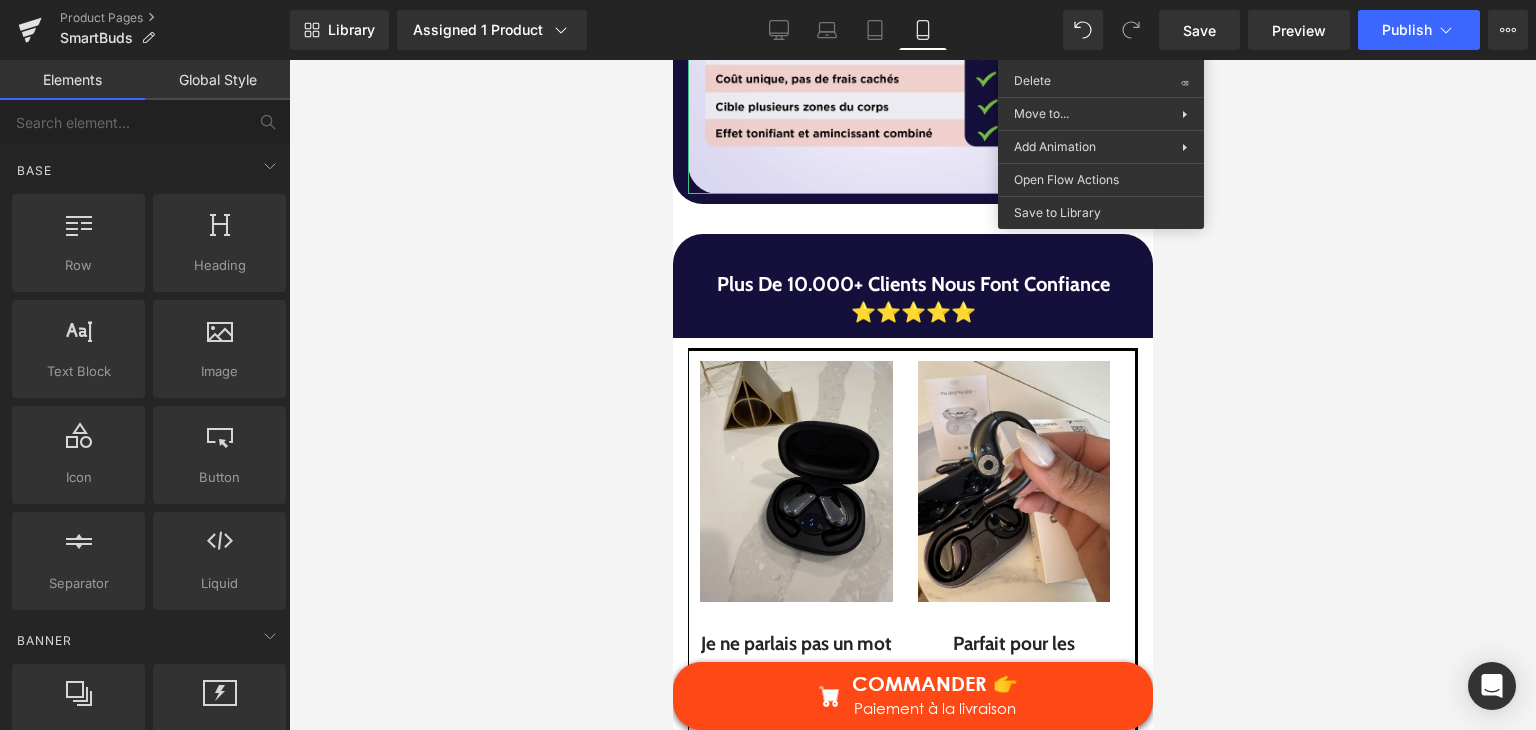 click at bounding box center (912, 395) 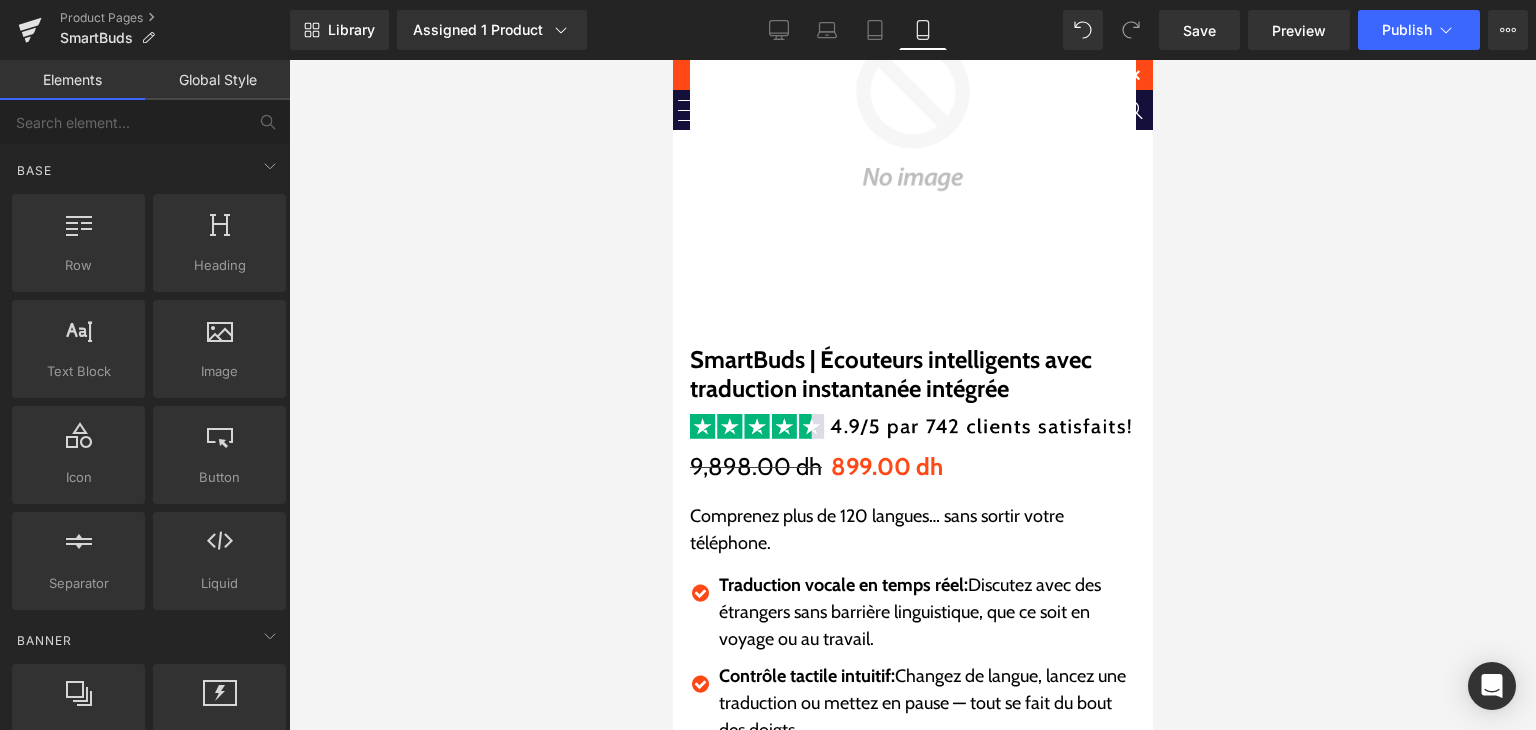 scroll, scrollTop: 299, scrollLeft: 0, axis: vertical 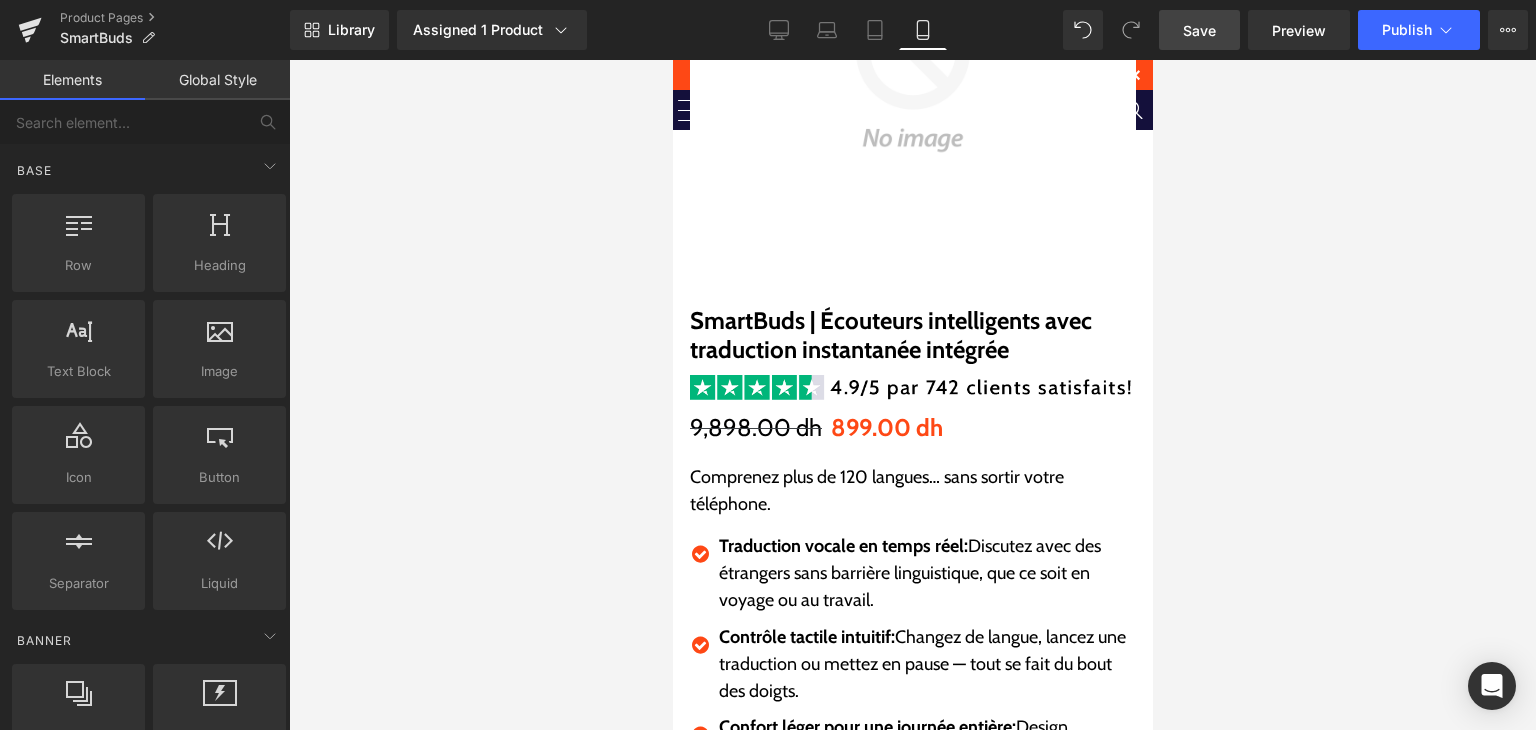 click on "Save" at bounding box center [1199, 30] 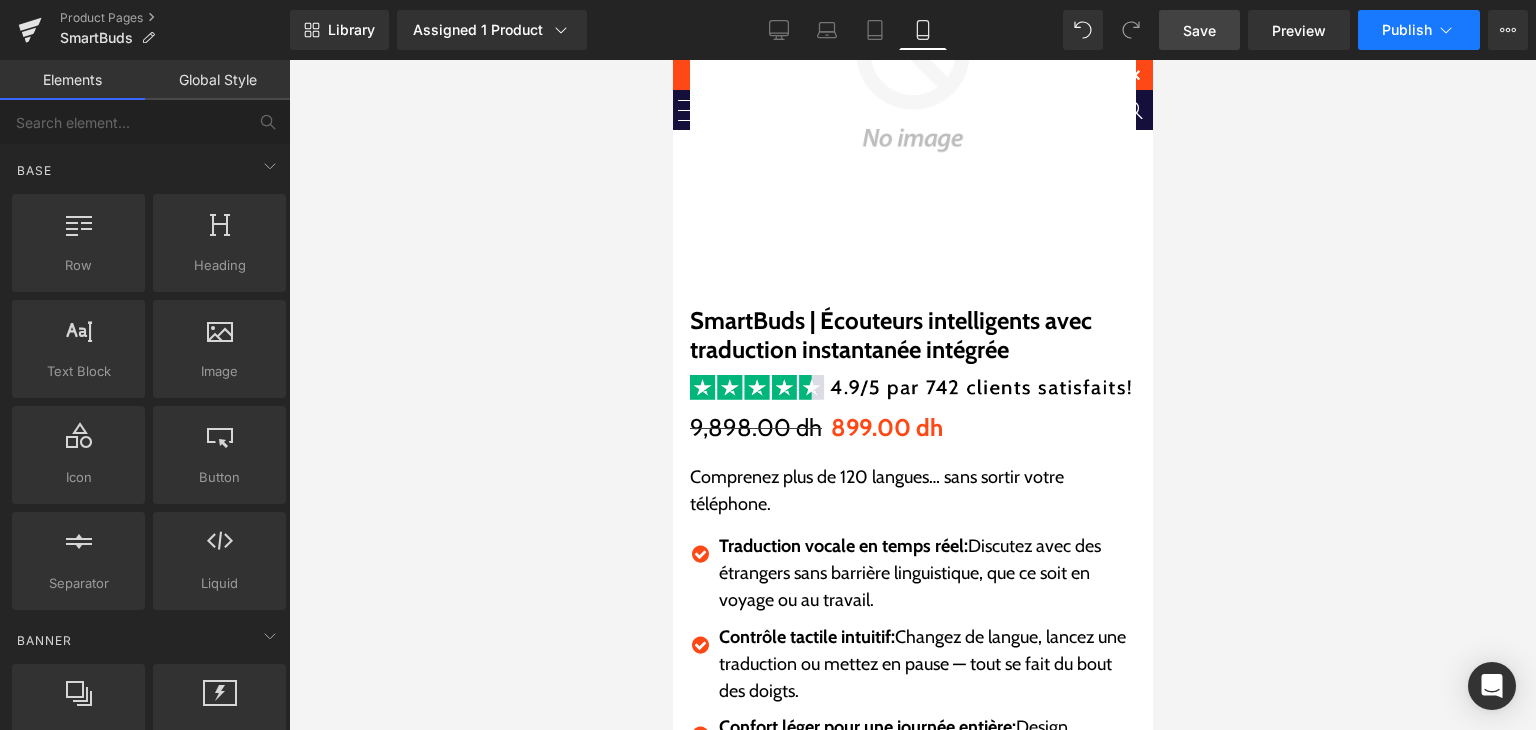 click 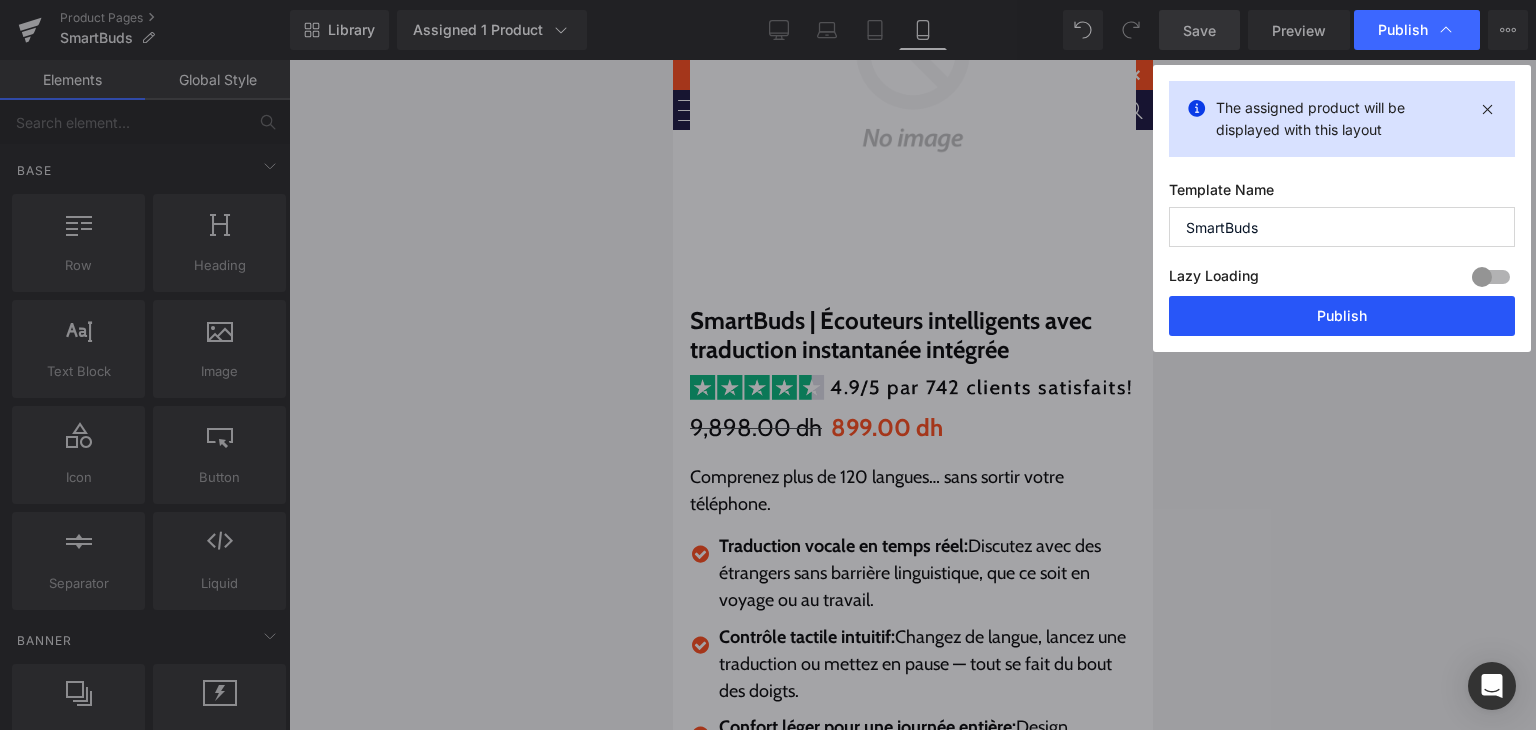 click on "Publish" at bounding box center (1342, 316) 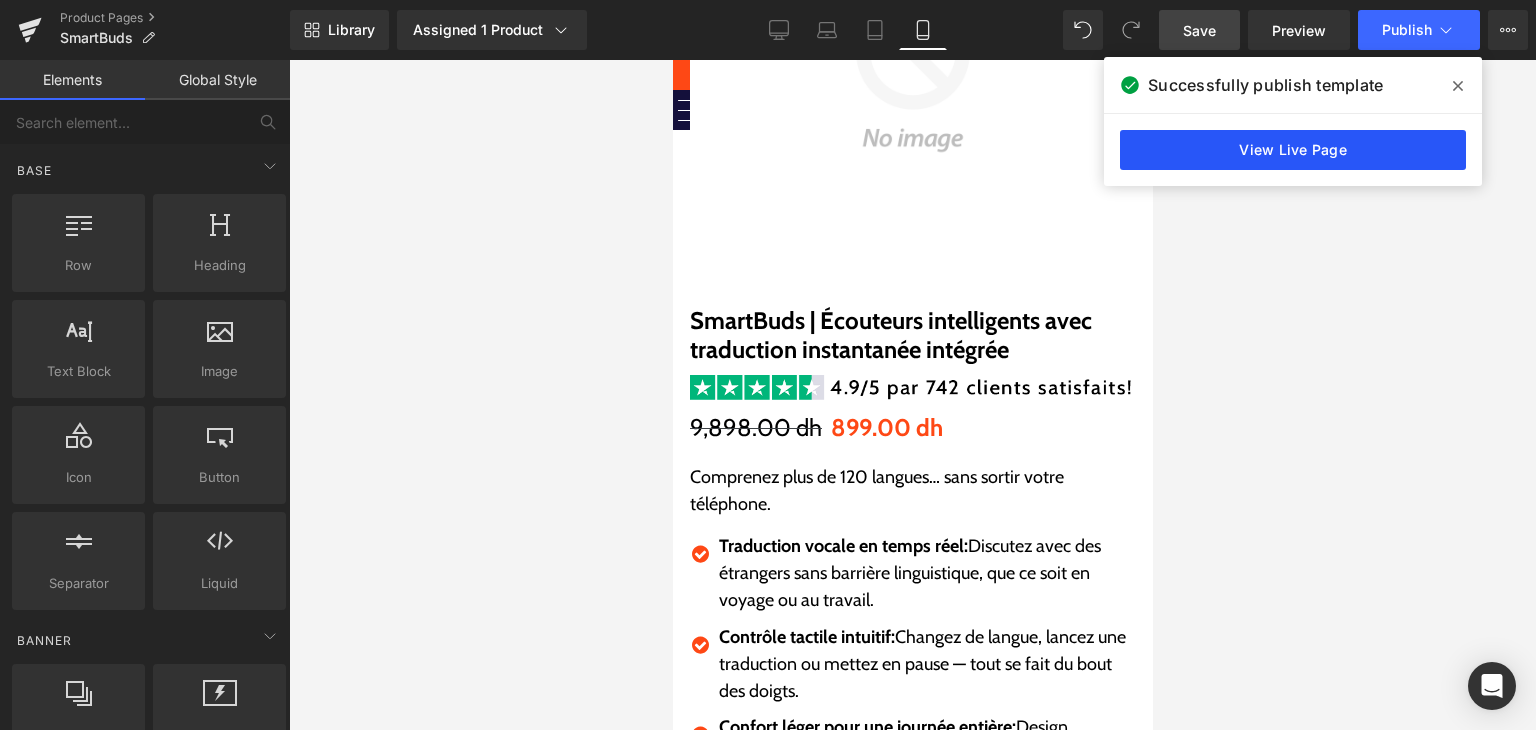 click on "View Live Page" at bounding box center [1293, 150] 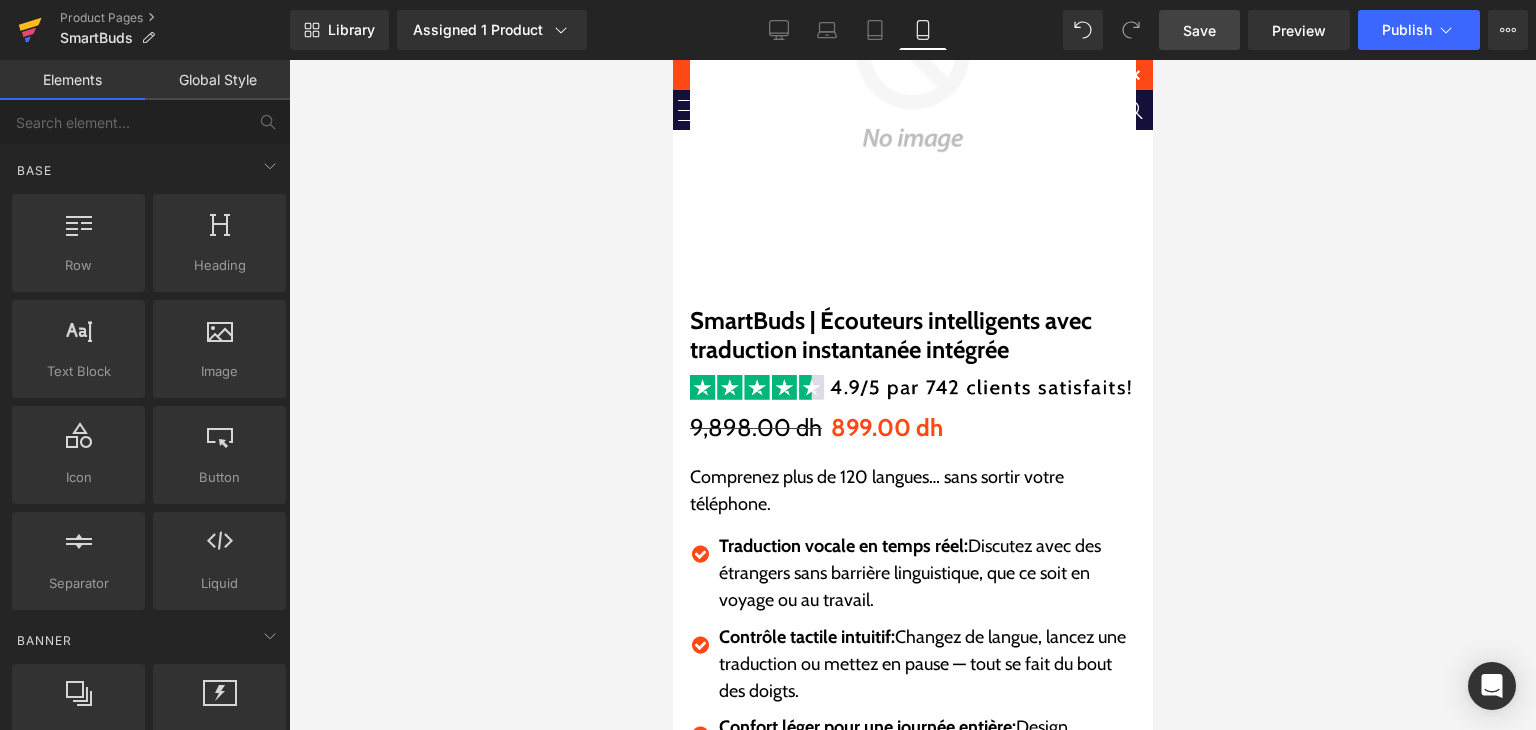 click 